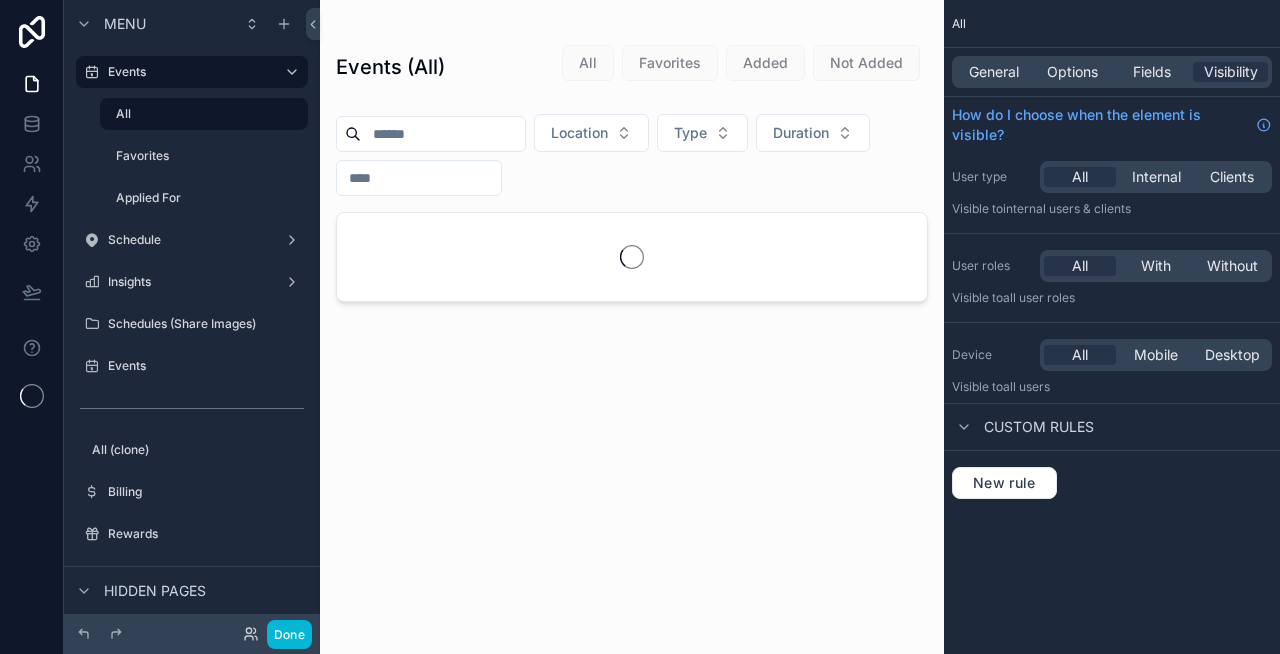 scroll, scrollTop: 0, scrollLeft: 0, axis: both 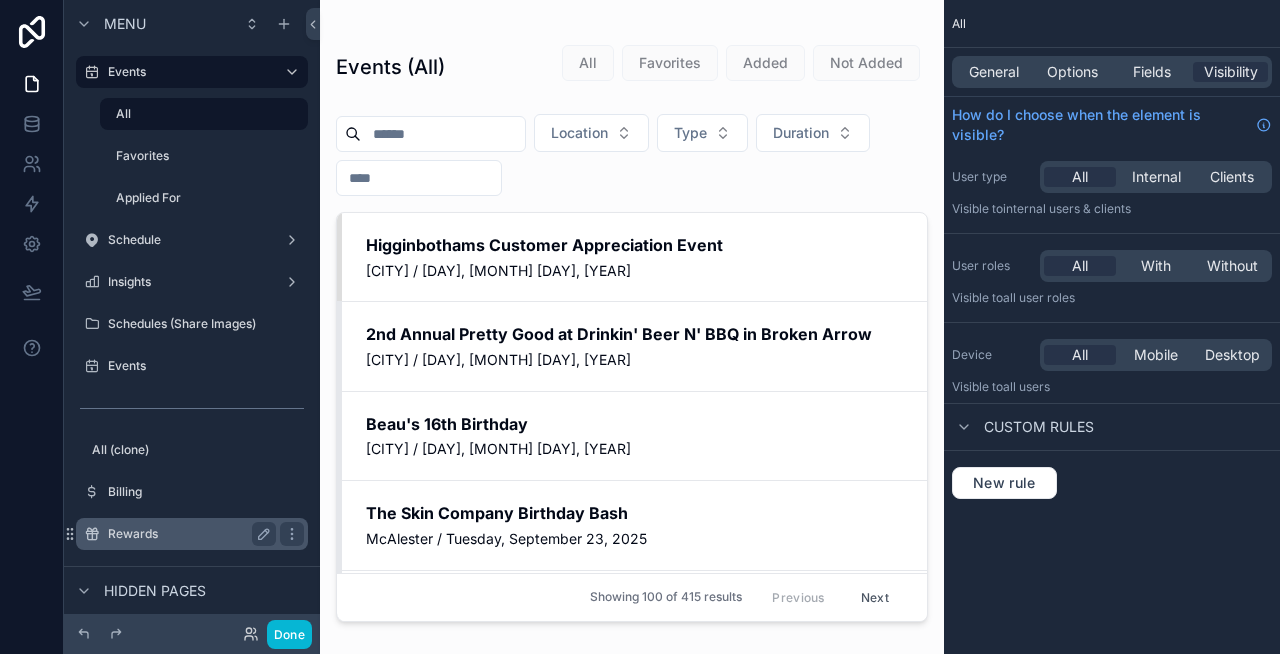 click on "Rewards" at bounding box center (192, 534) 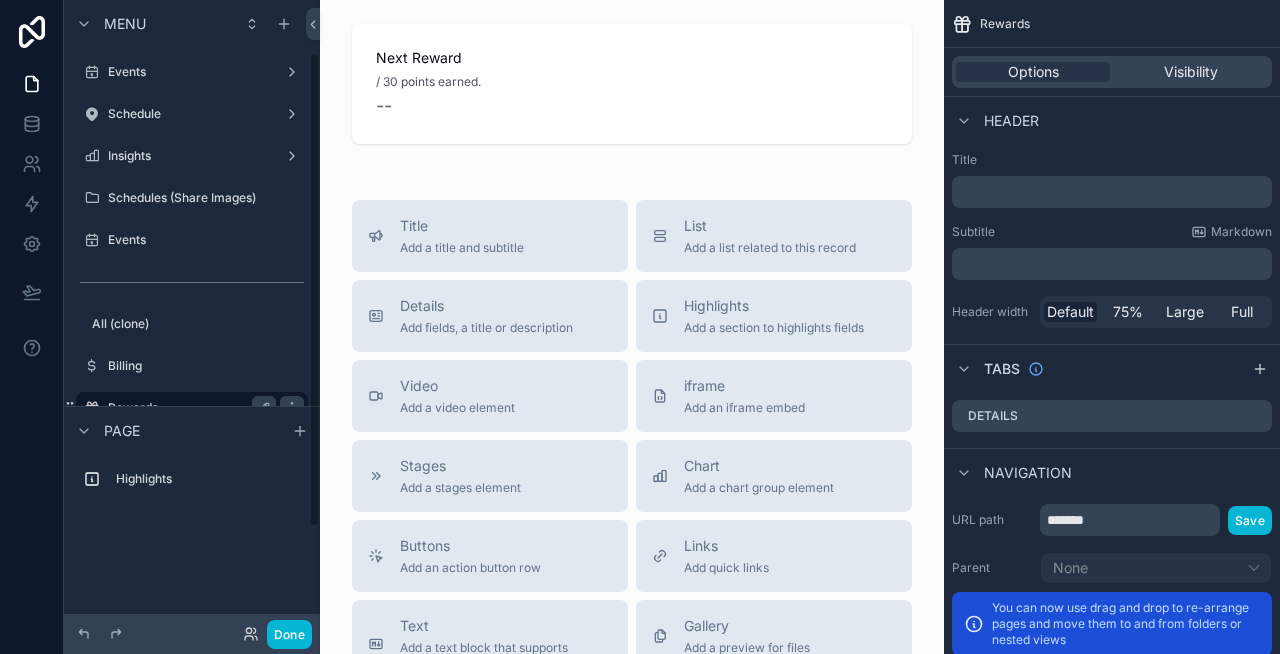 scroll, scrollTop: 71, scrollLeft: 0, axis: vertical 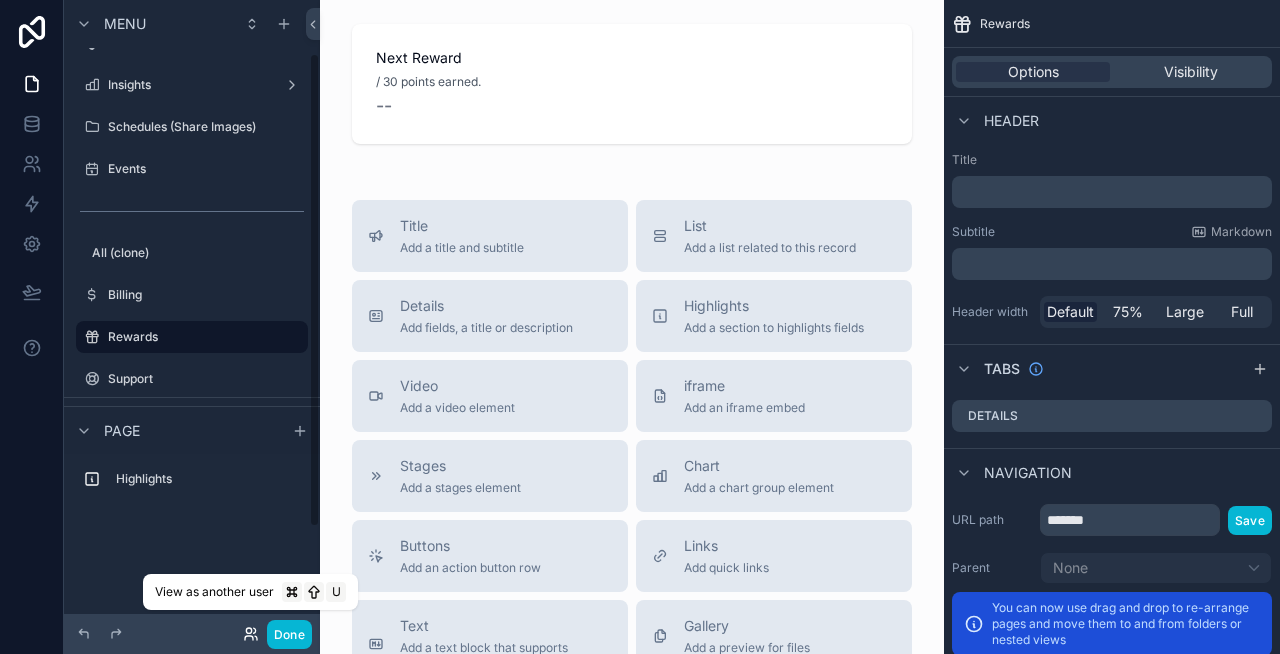 click 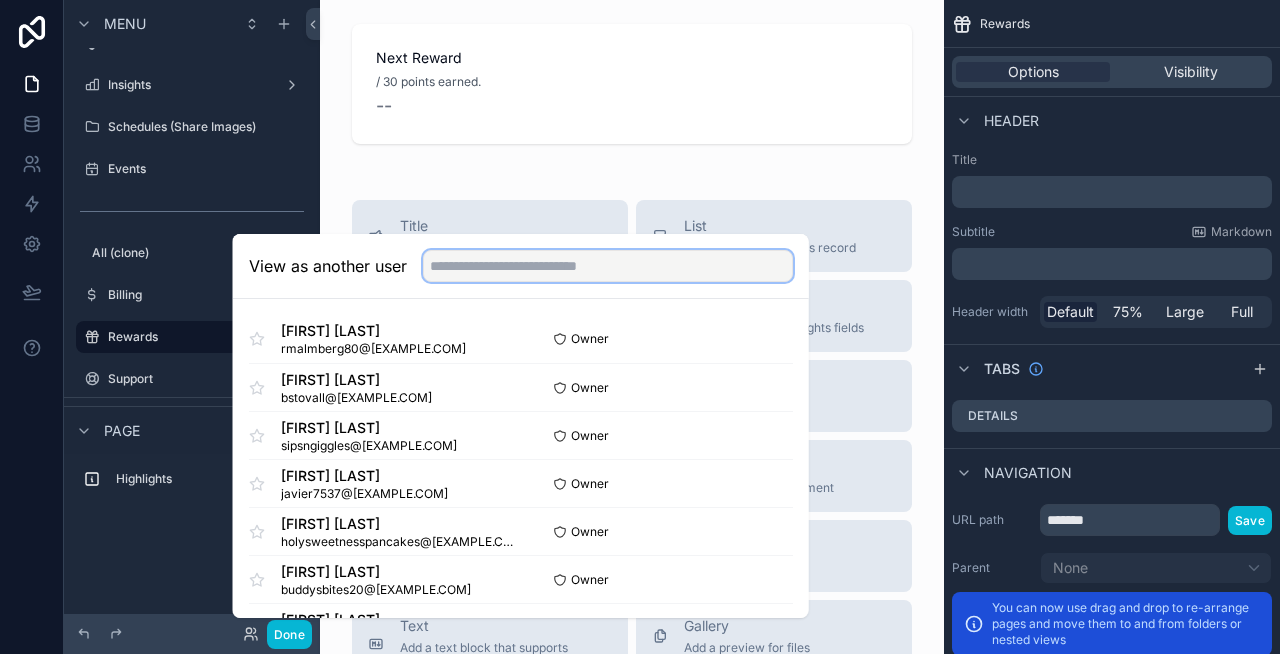 click at bounding box center (608, 266) 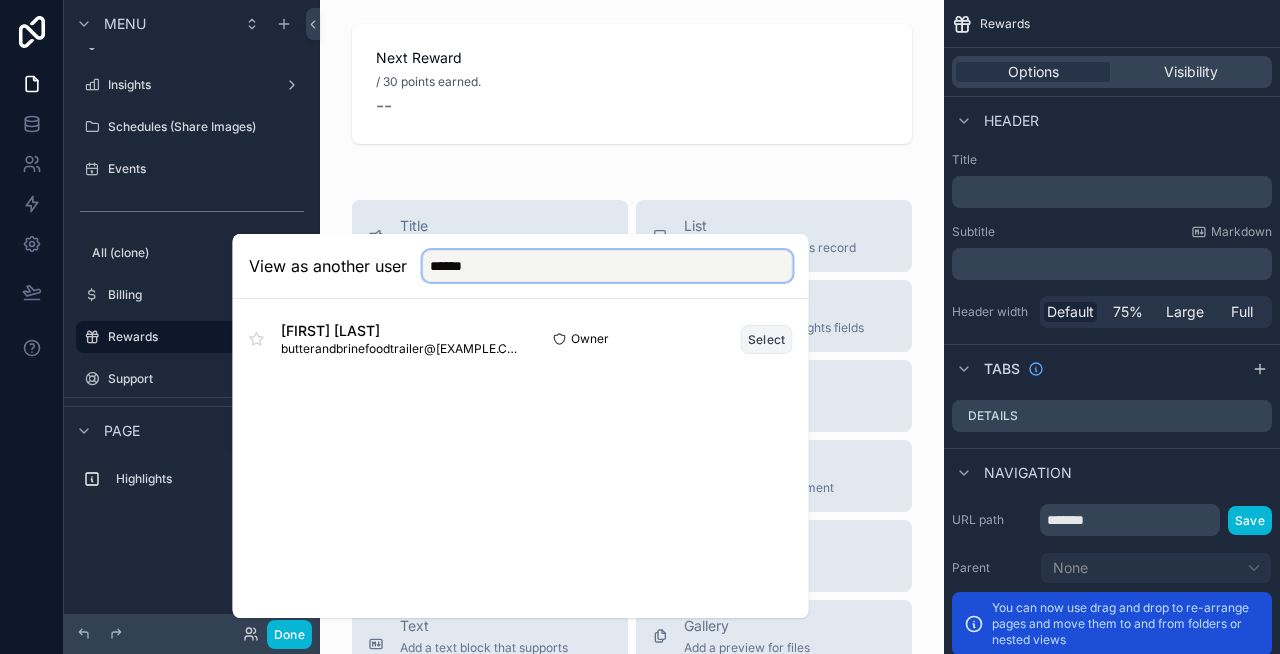 type on "******" 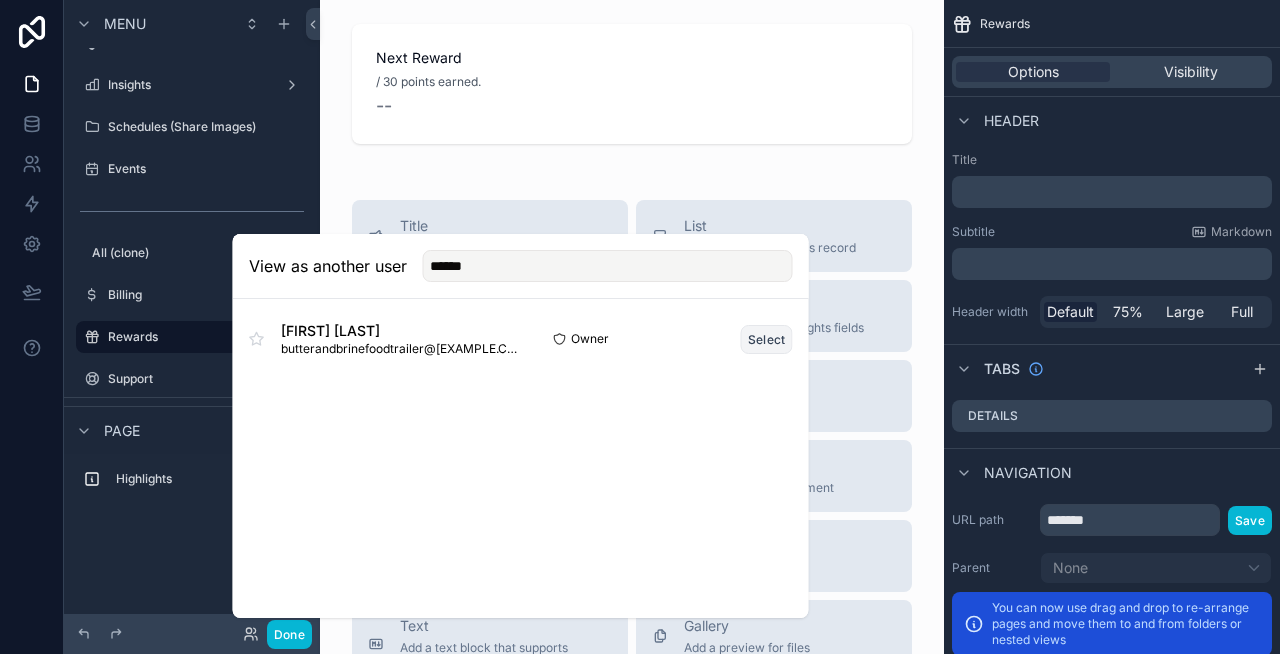 click on "Select" at bounding box center (767, 339) 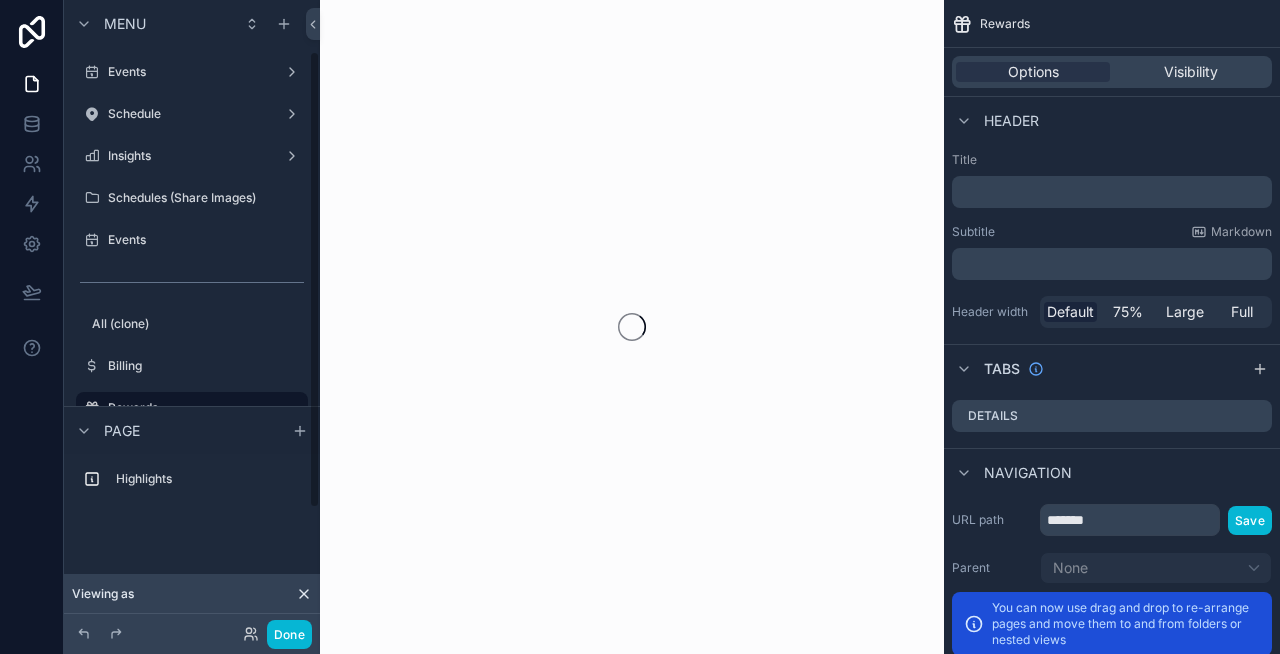 scroll, scrollTop: 0, scrollLeft: 0, axis: both 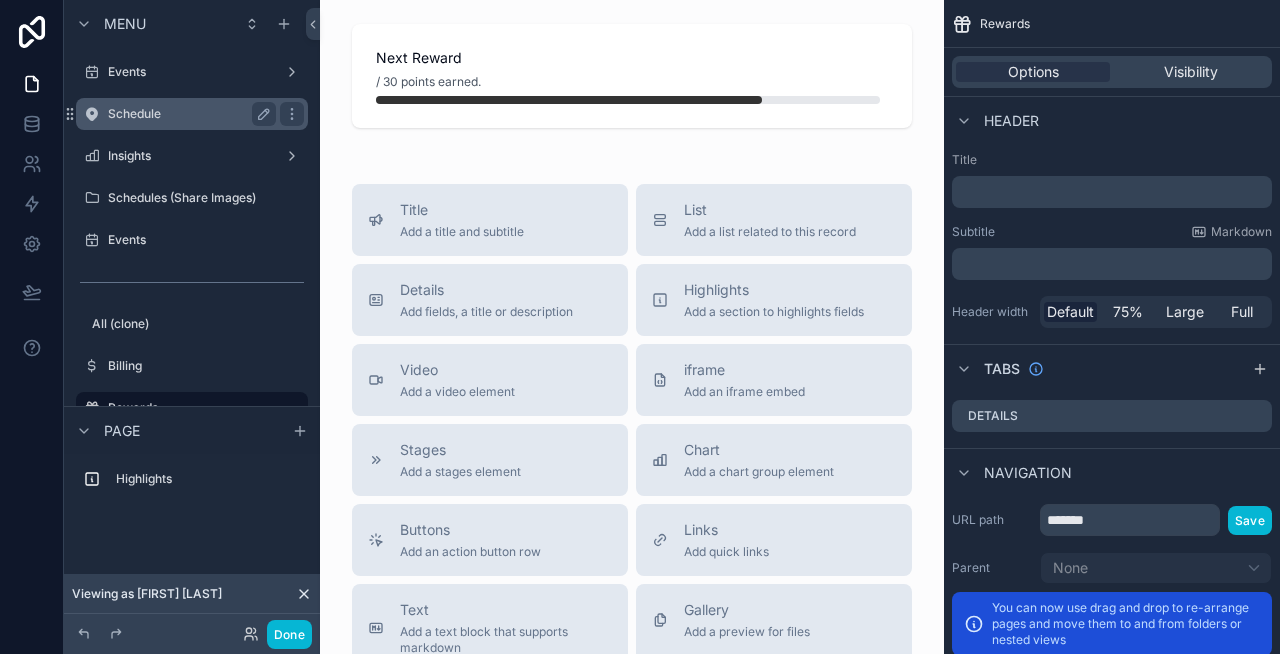 click on "Schedule" at bounding box center (188, 114) 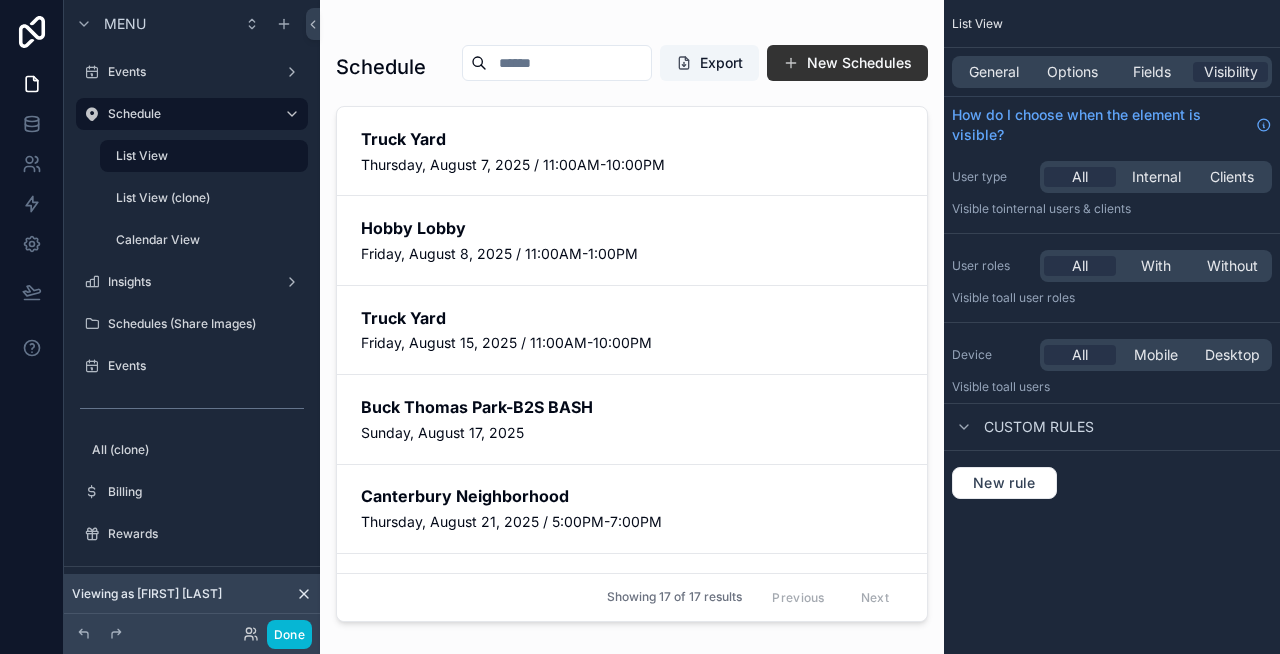 click at bounding box center [632, 315] 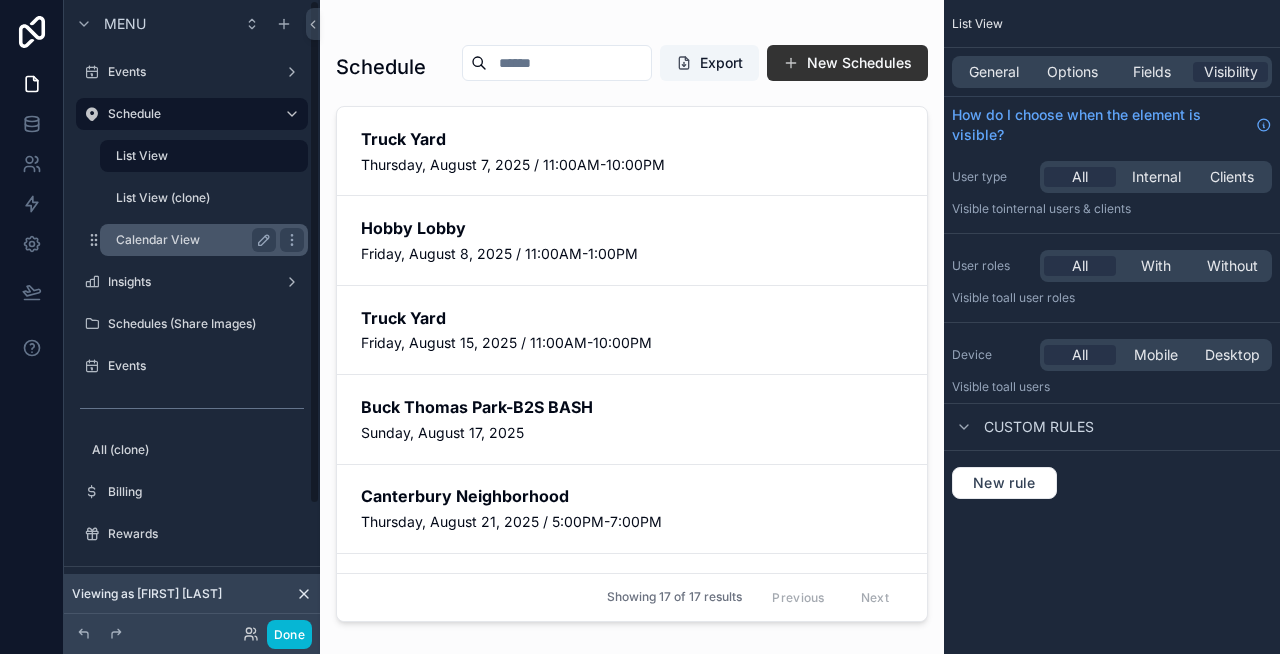 click on "Calendar View" at bounding box center (192, 240) 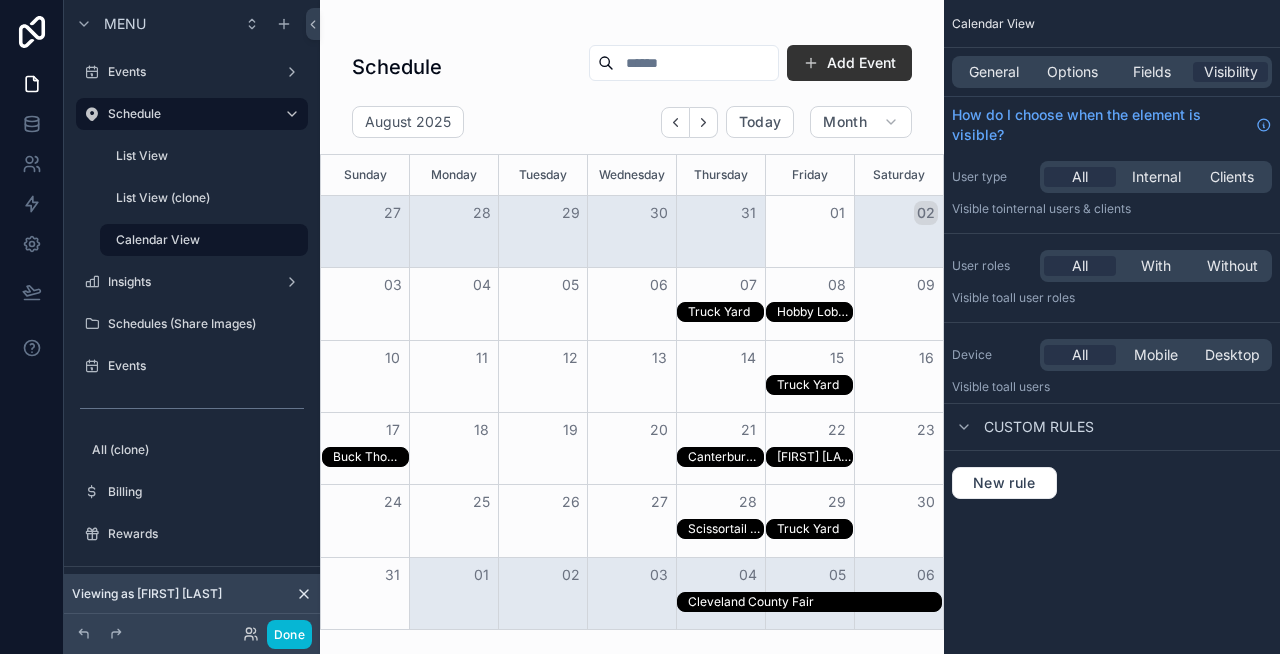 click on "Cleveland County Fair" at bounding box center (814, 602) 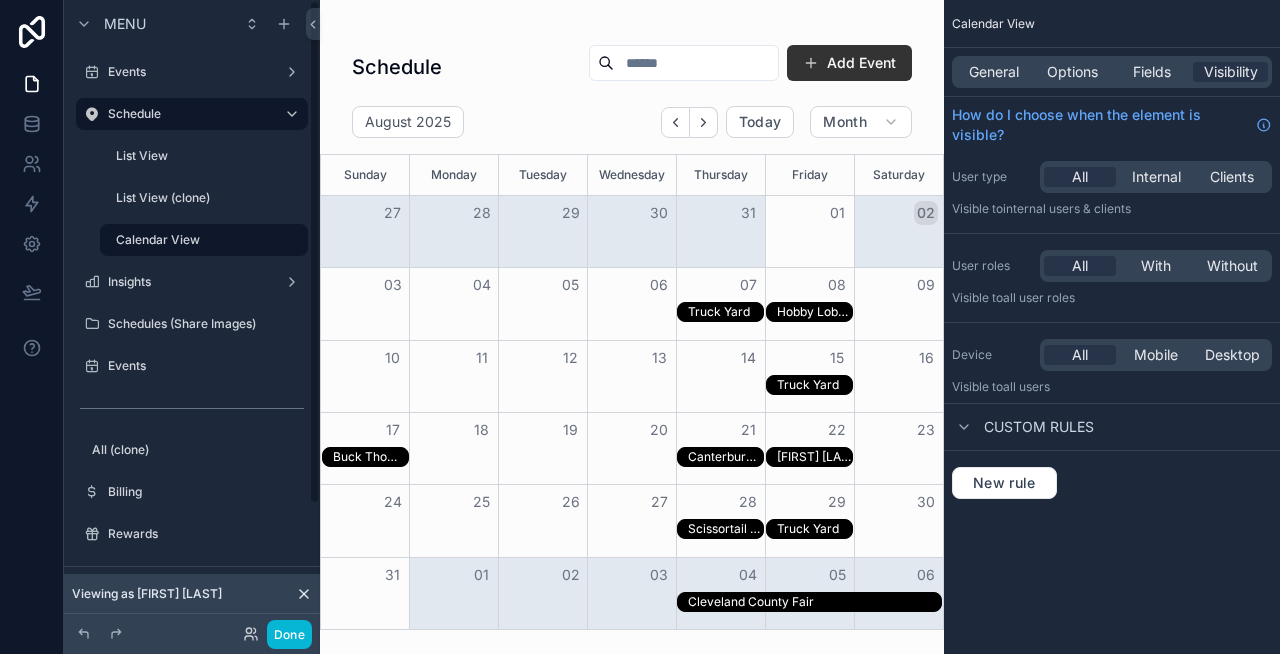 click on "Schedule Add Event August 2025 Today Month Sunday Monday Tuesday Wednesday Thursday Friday Saturday 27 28 29 30 31 01 02 03 04 05 06 07 08 09   Truck Yard Hobby Lobby 10 11 12 13 14 15 16   Truck Yard 17 18 19 20 21 22 23 Buck Thomas Park-B2S BASH   Canterbury Neighborhood Frey Miller 24 25 26 27 28 29 30   Scissortail Park Truck Yard 31 01 02 03 04 05 06   Cleveland County Fair" at bounding box center (632, 331) 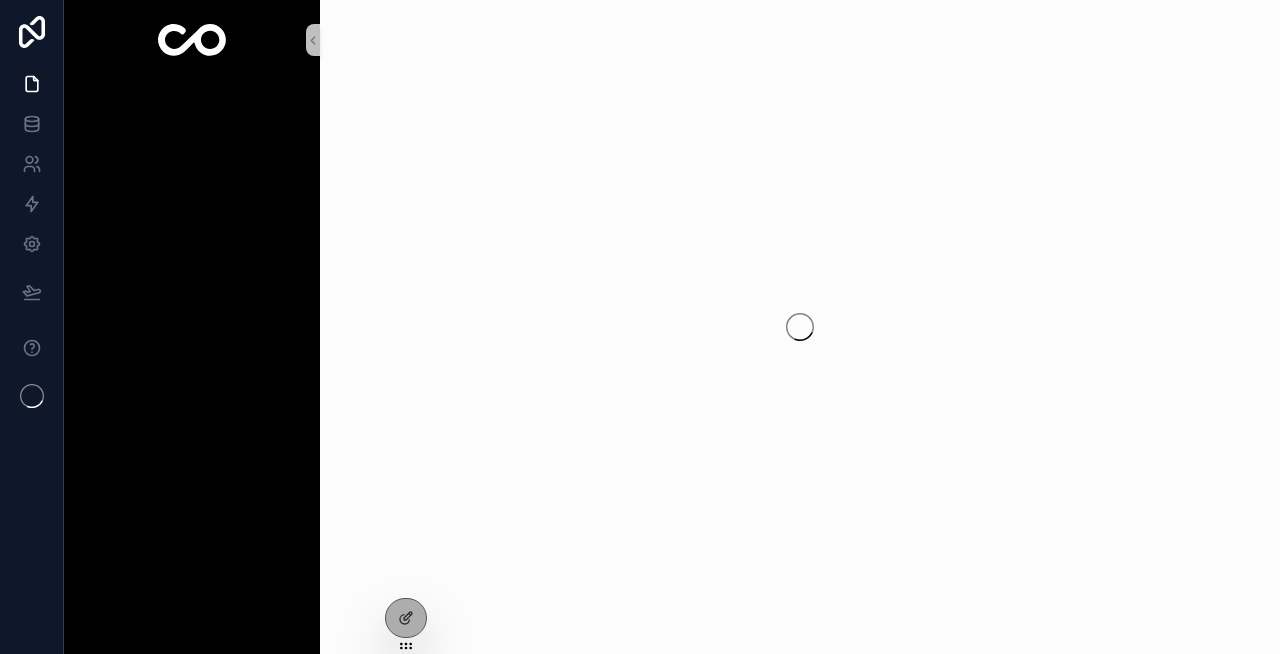 scroll, scrollTop: 0, scrollLeft: 0, axis: both 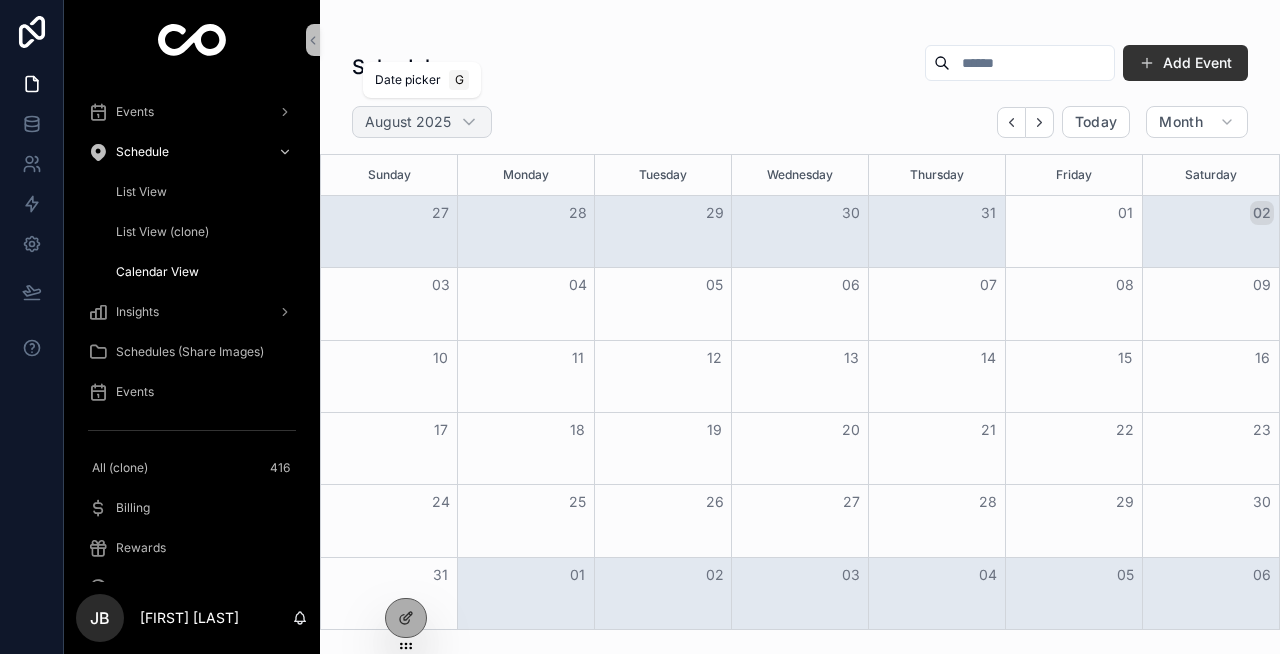 click 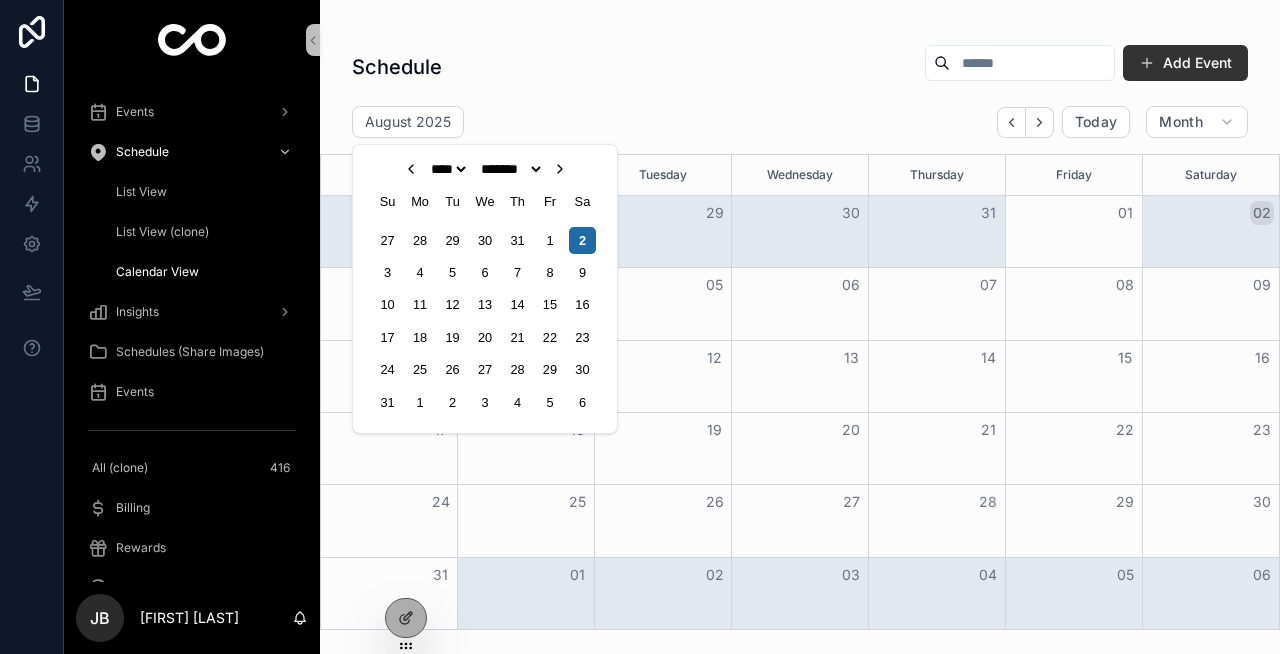 click on "Schedule Add Event" at bounding box center [800, 71] 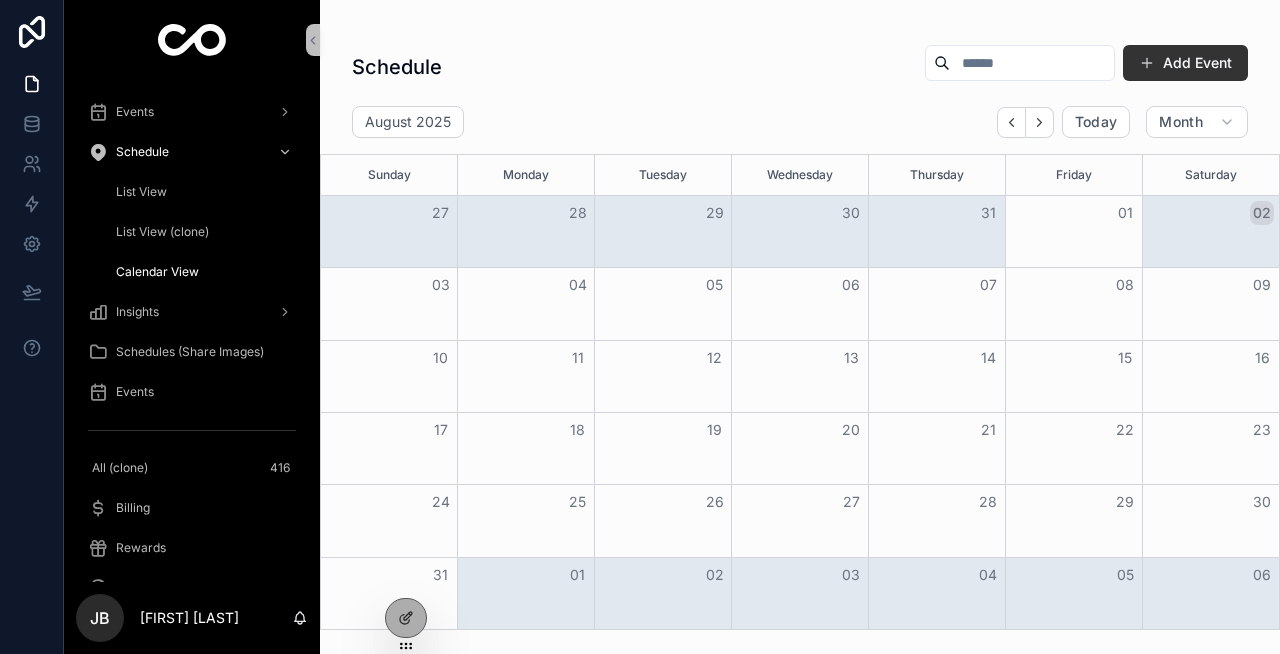 click on "List View" at bounding box center (204, 192) 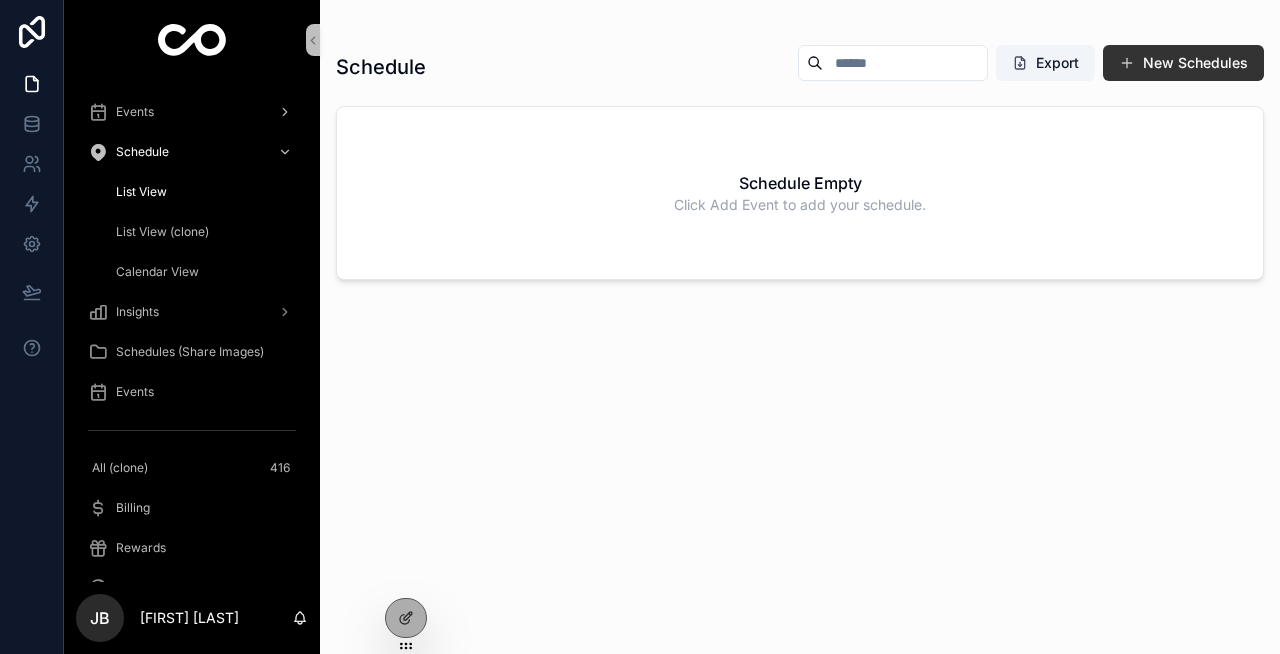 click on "Events" at bounding box center (192, 112) 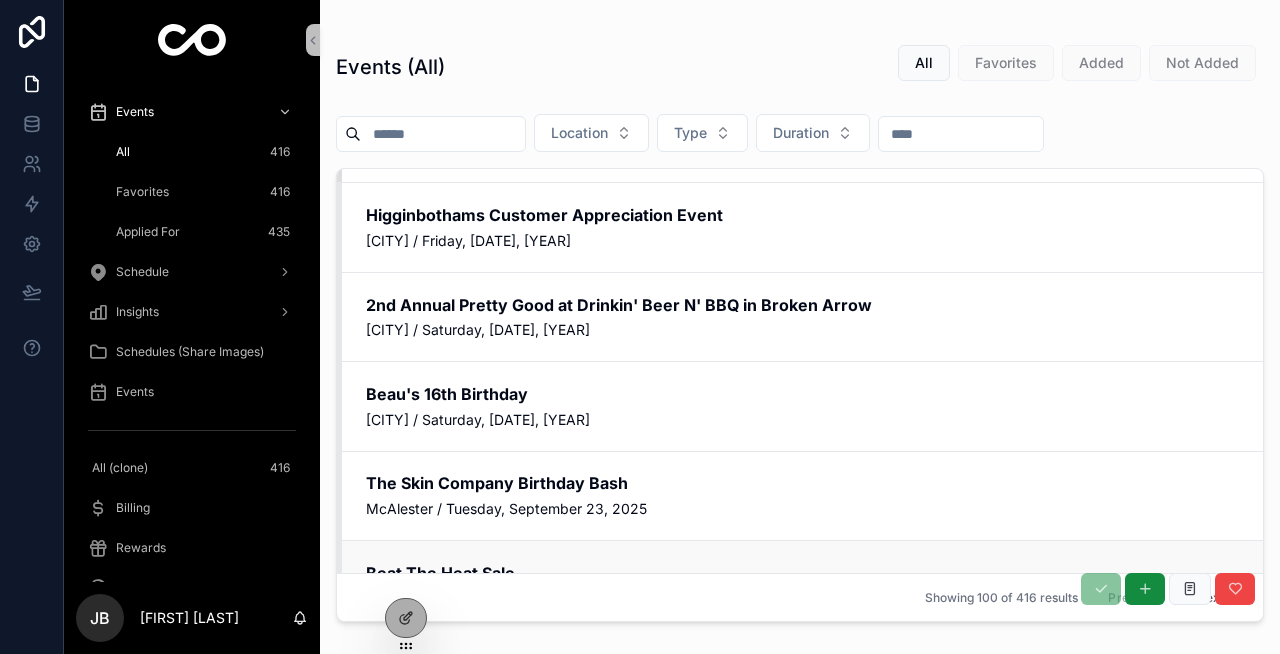 scroll, scrollTop: 0, scrollLeft: 0, axis: both 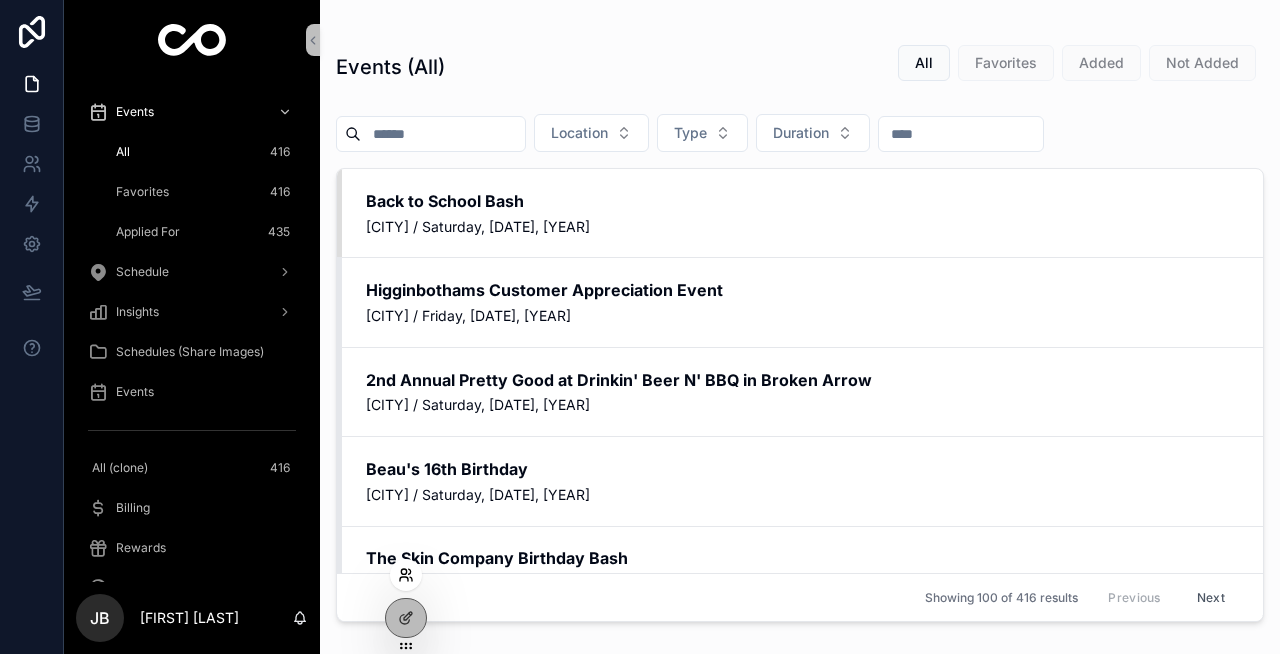 click 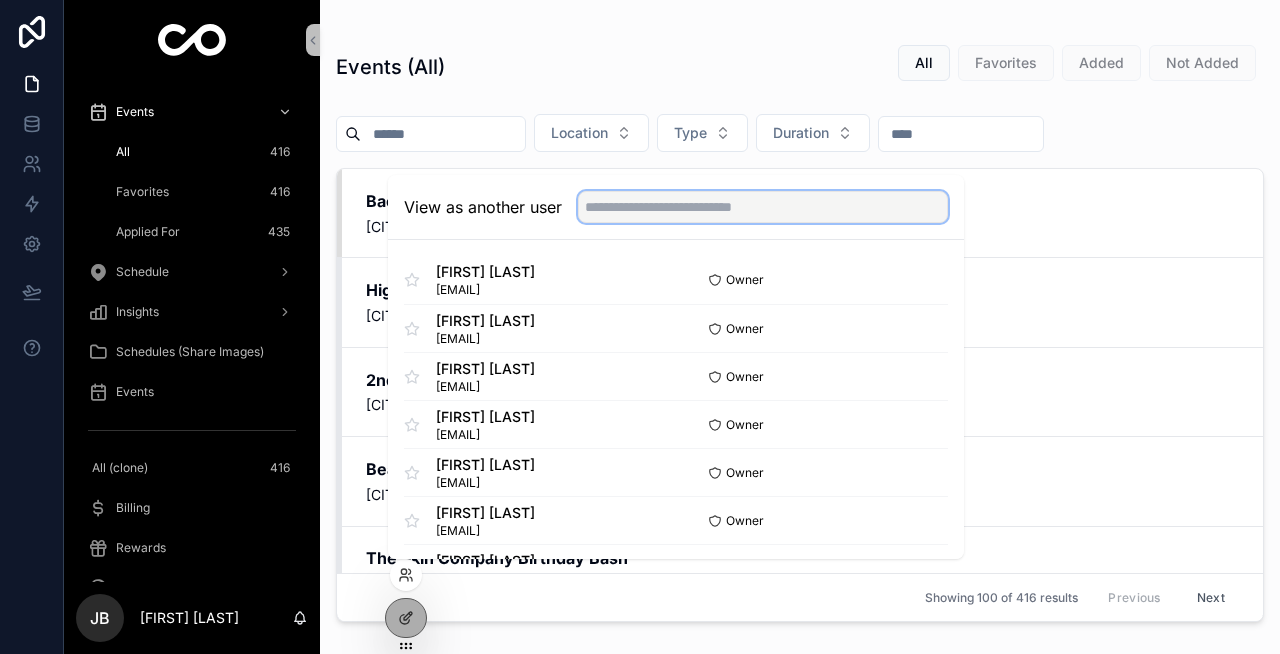 click at bounding box center (763, 207) 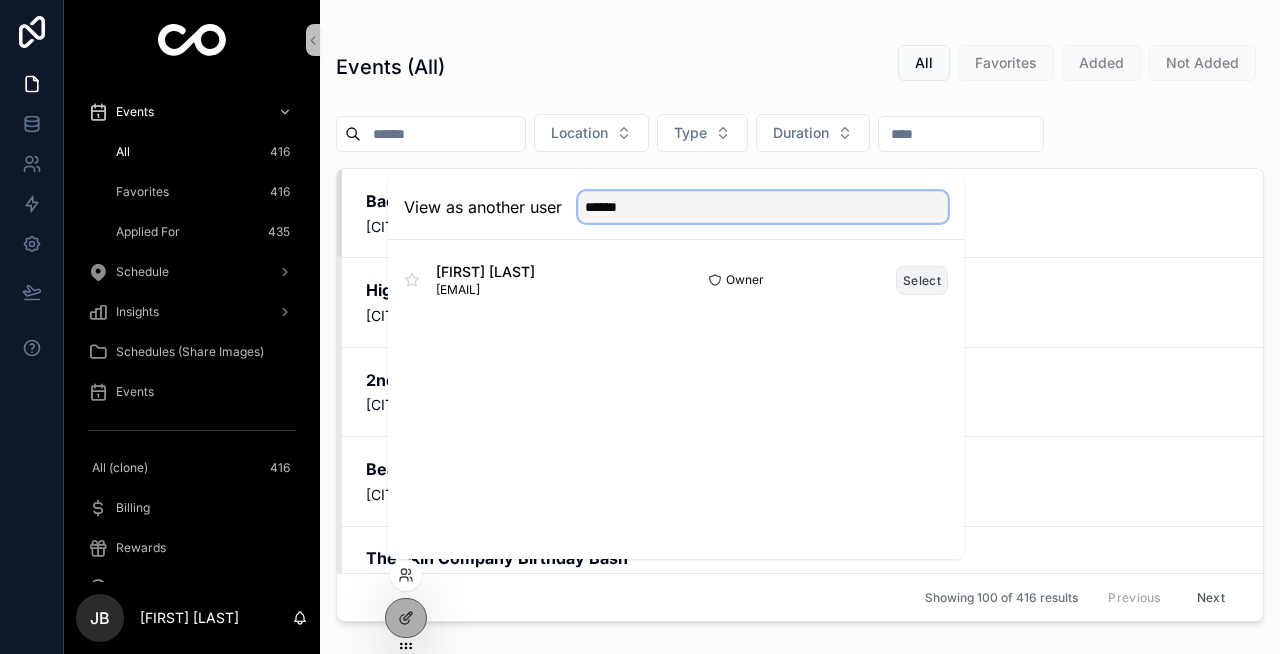 type on "******" 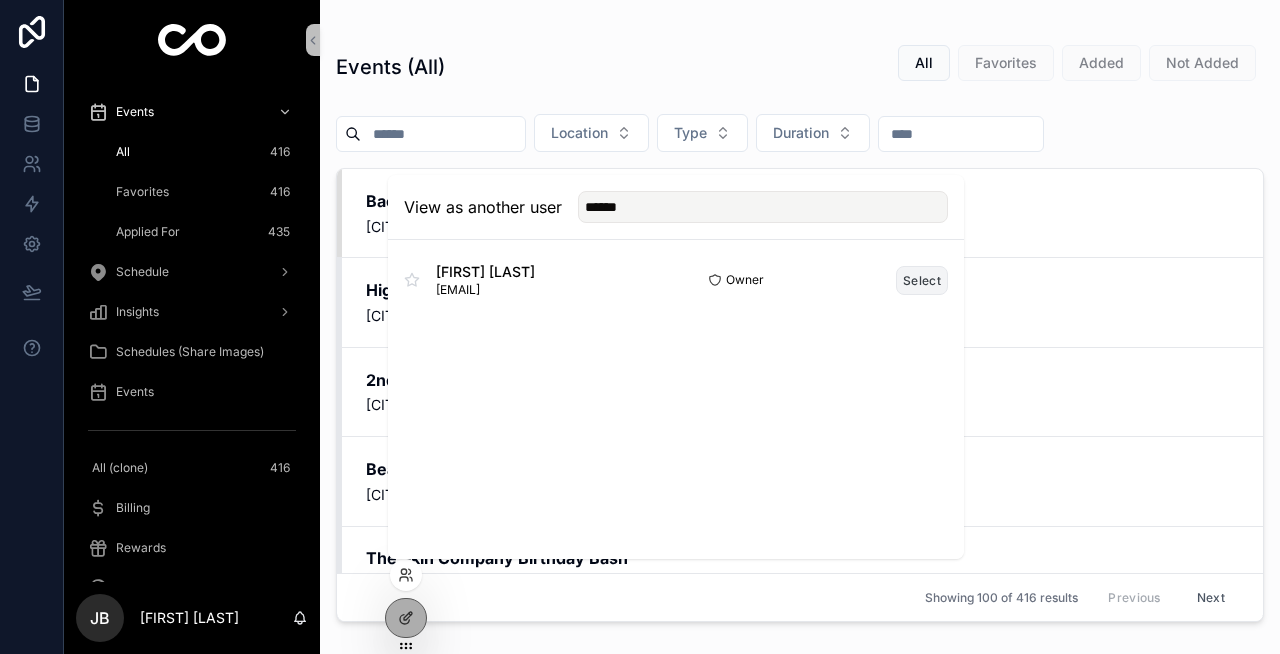 click on "Select" at bounding box center (922, 280) 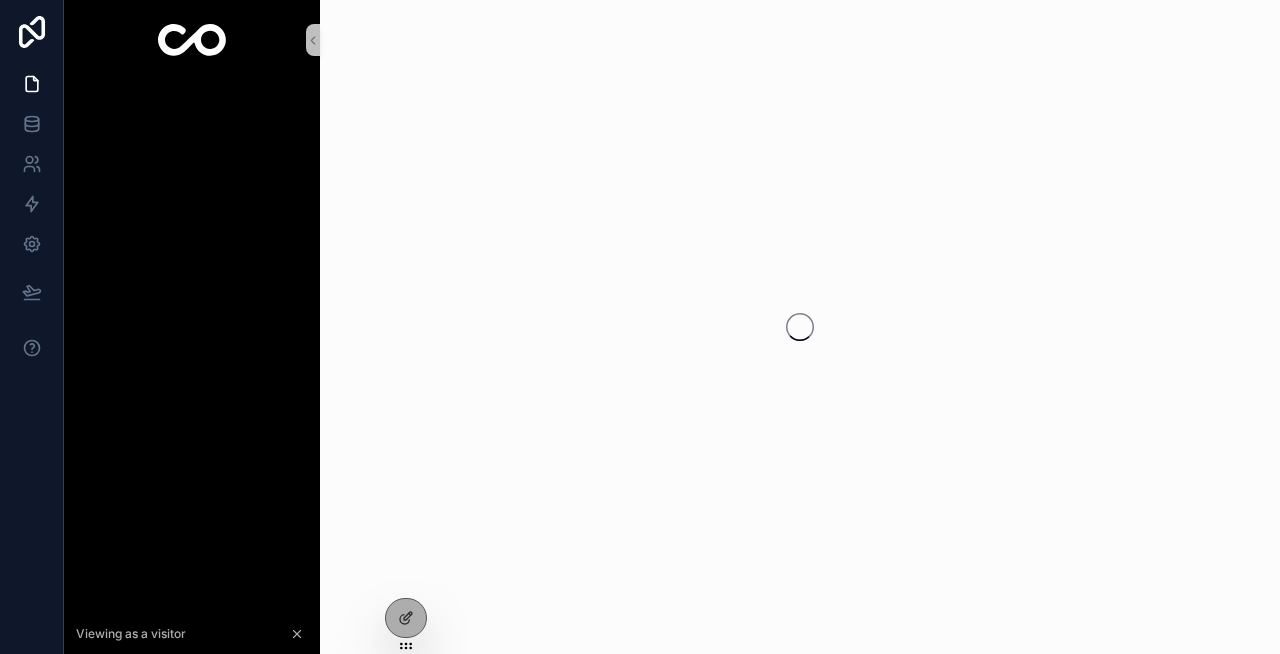 scroll, scrollTop: 0, scrollLeft: 0, axis: both 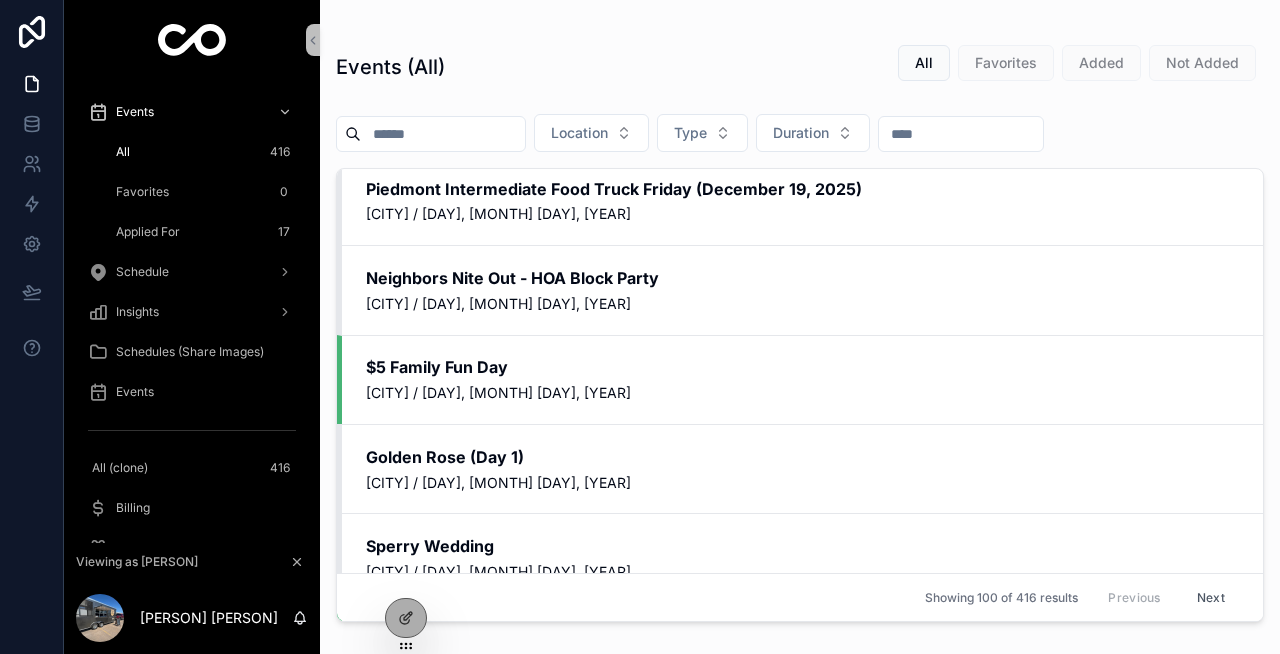 click at bounding box center (961, 134) 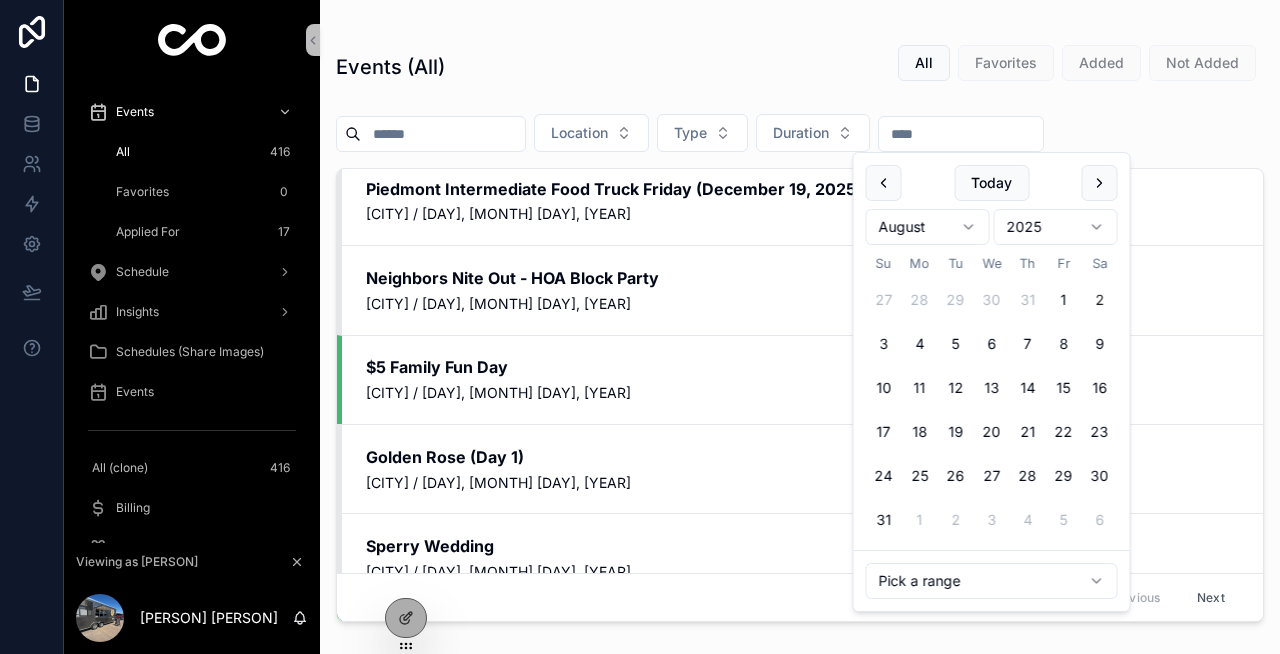click on "Location Type Duration" at bounding box center (800, 137) 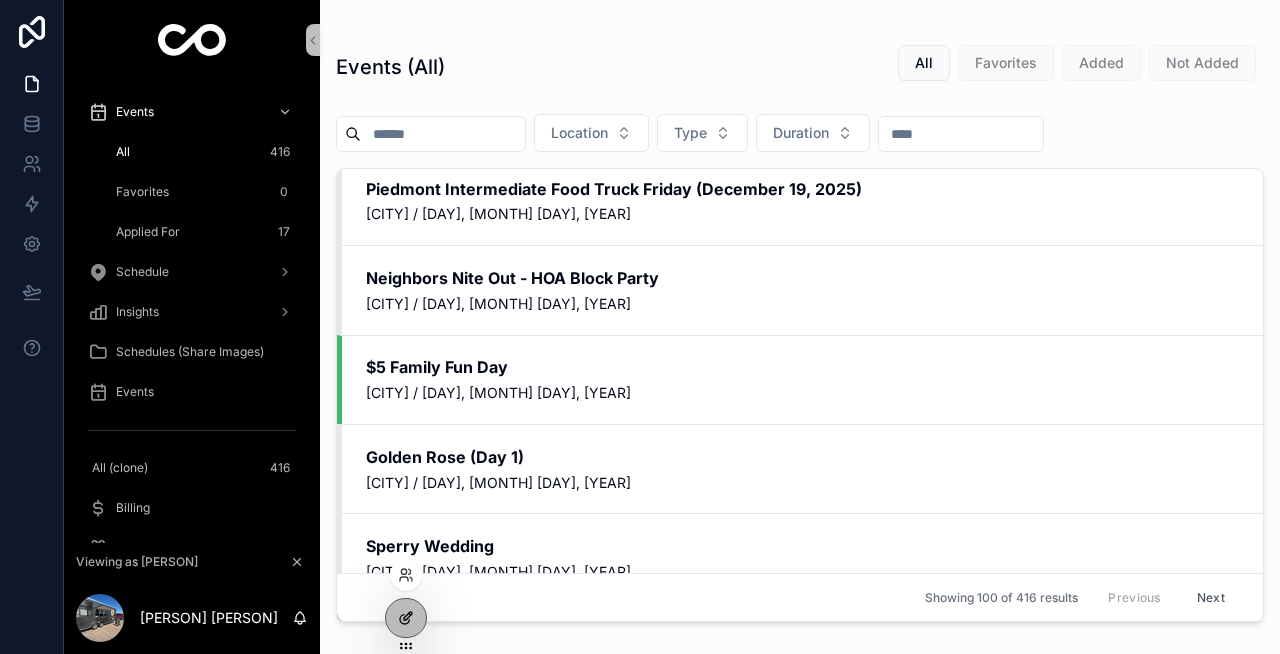 click 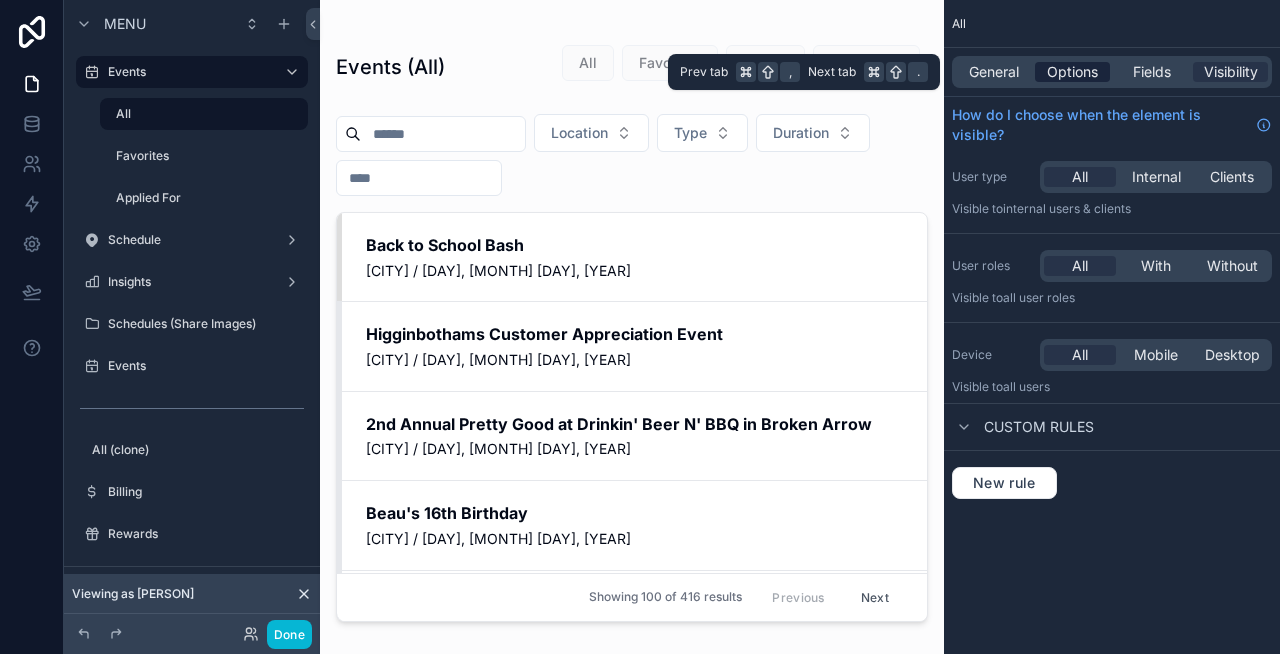 click on "Options" at bounding box center (1072, 72) 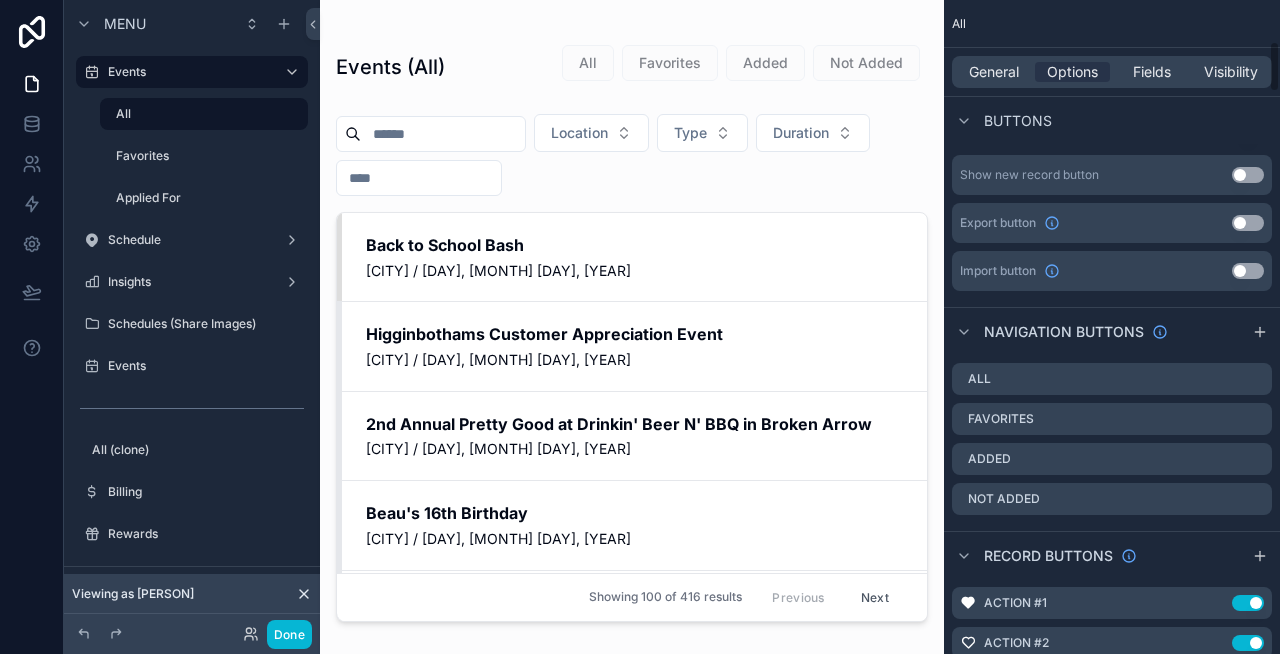 scroll, scrollTop: 562, scrollLeft: 0, axis: vertical 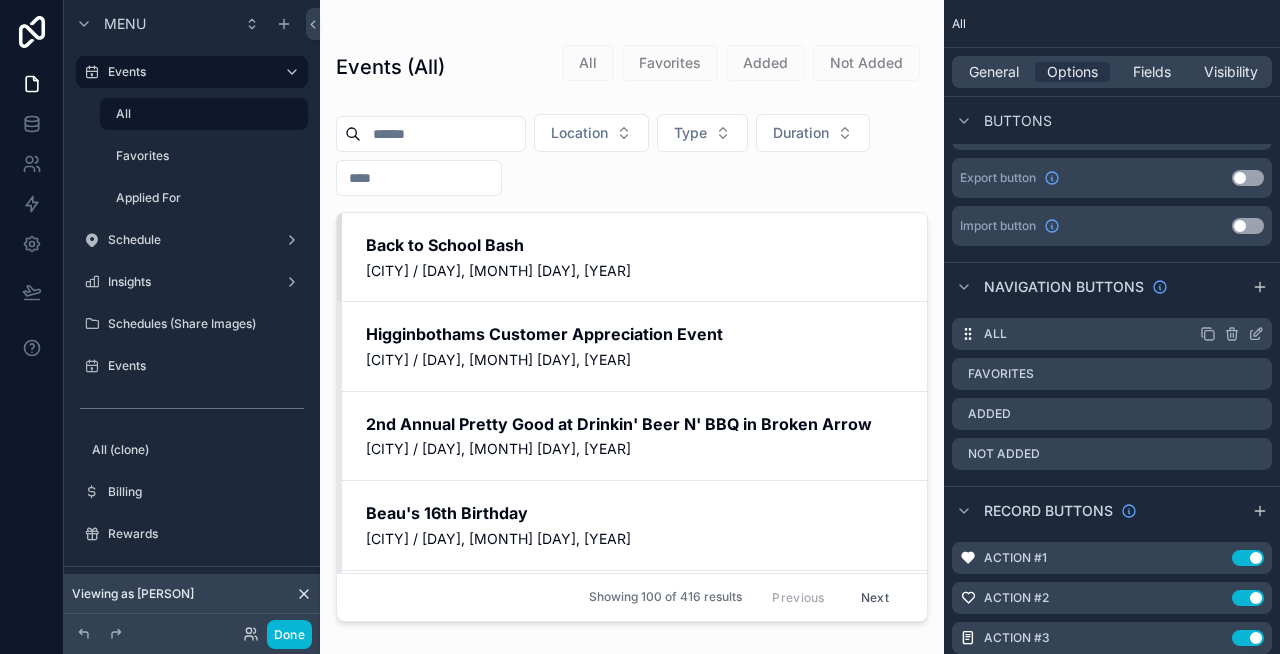 click 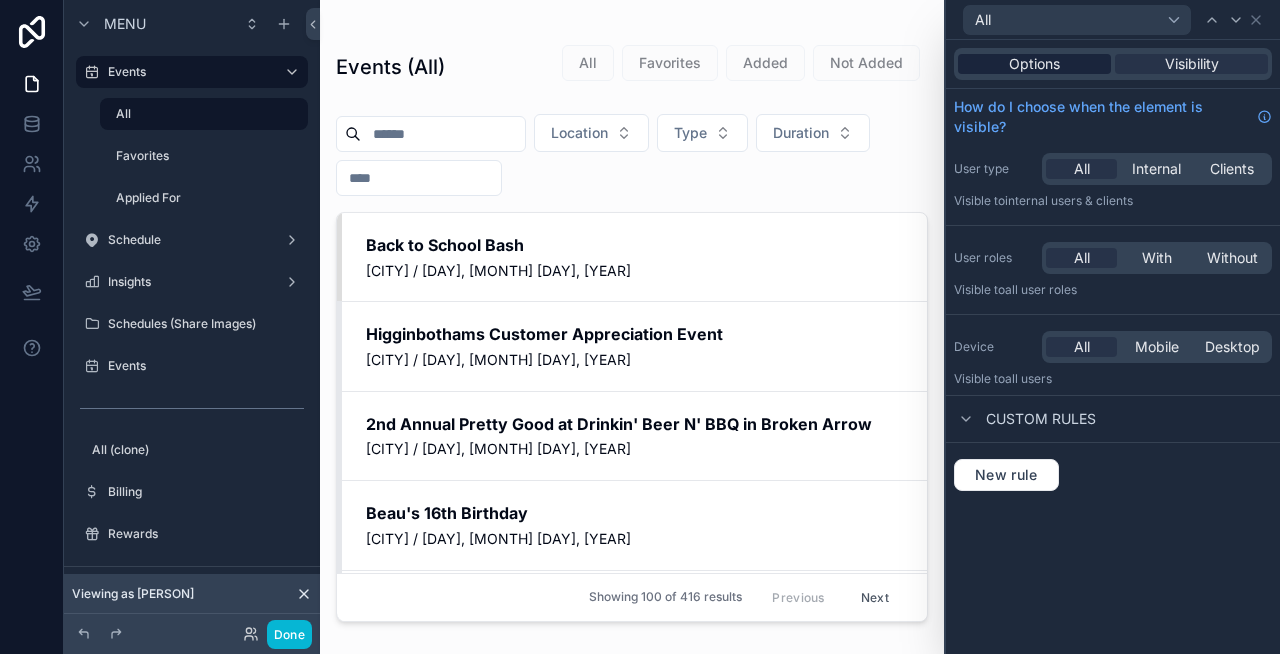 click on "Options" at bounding box center [1034, 64] 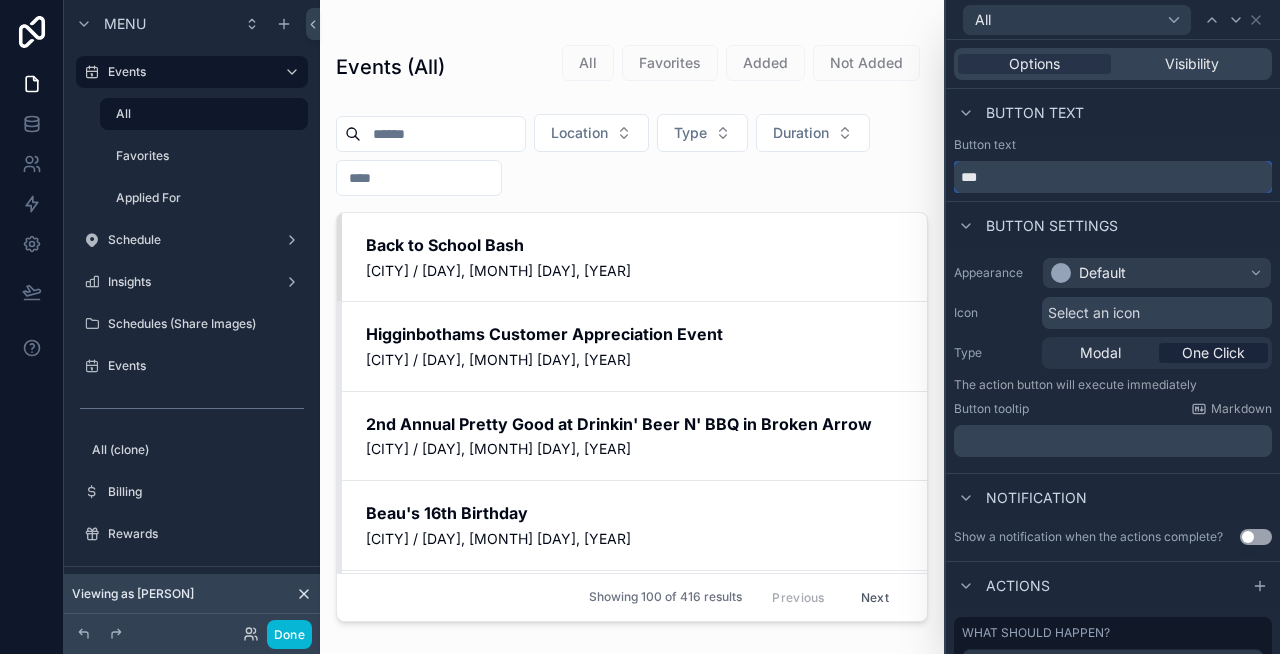 click on "***" at bounding box center (1113, 177) 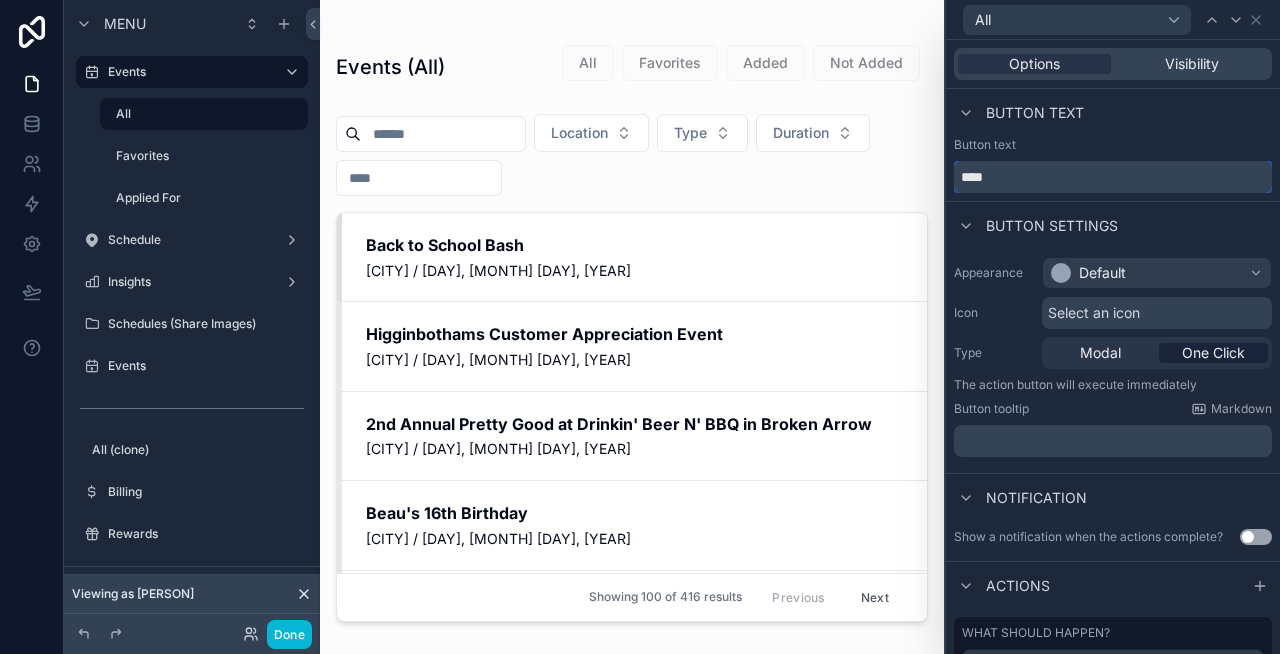 click on "***" at bounding box center [1113, 177] 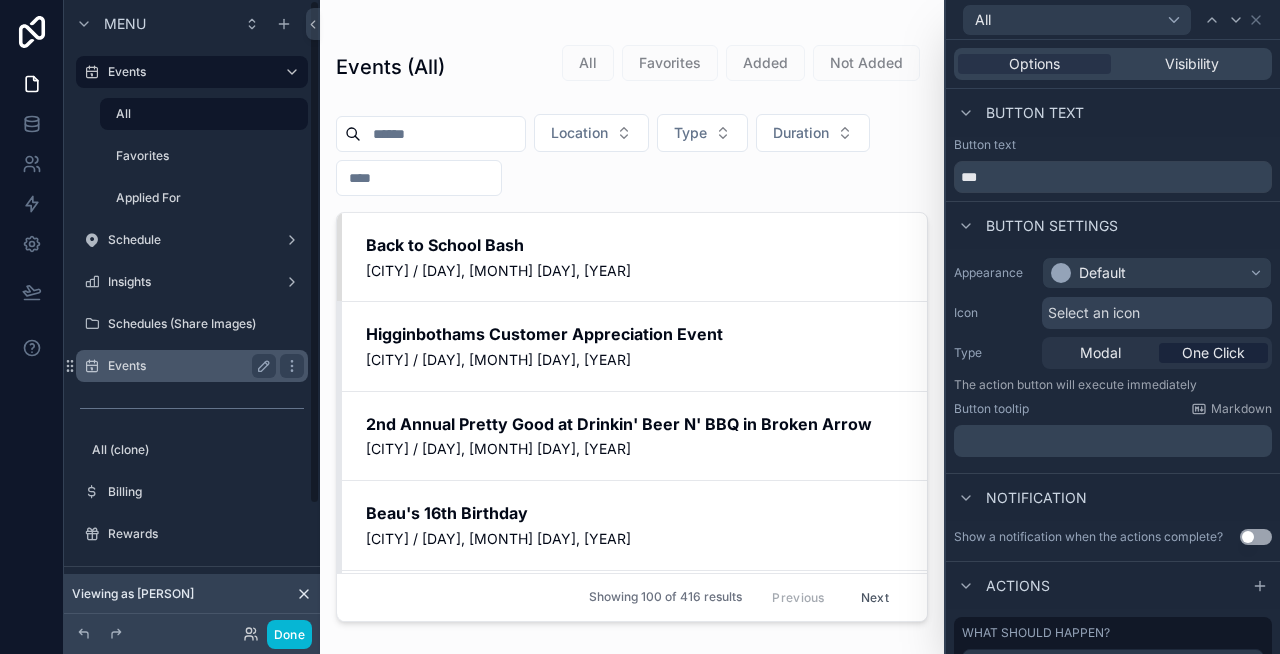 click on "Events" at bounding box center (188, 366) 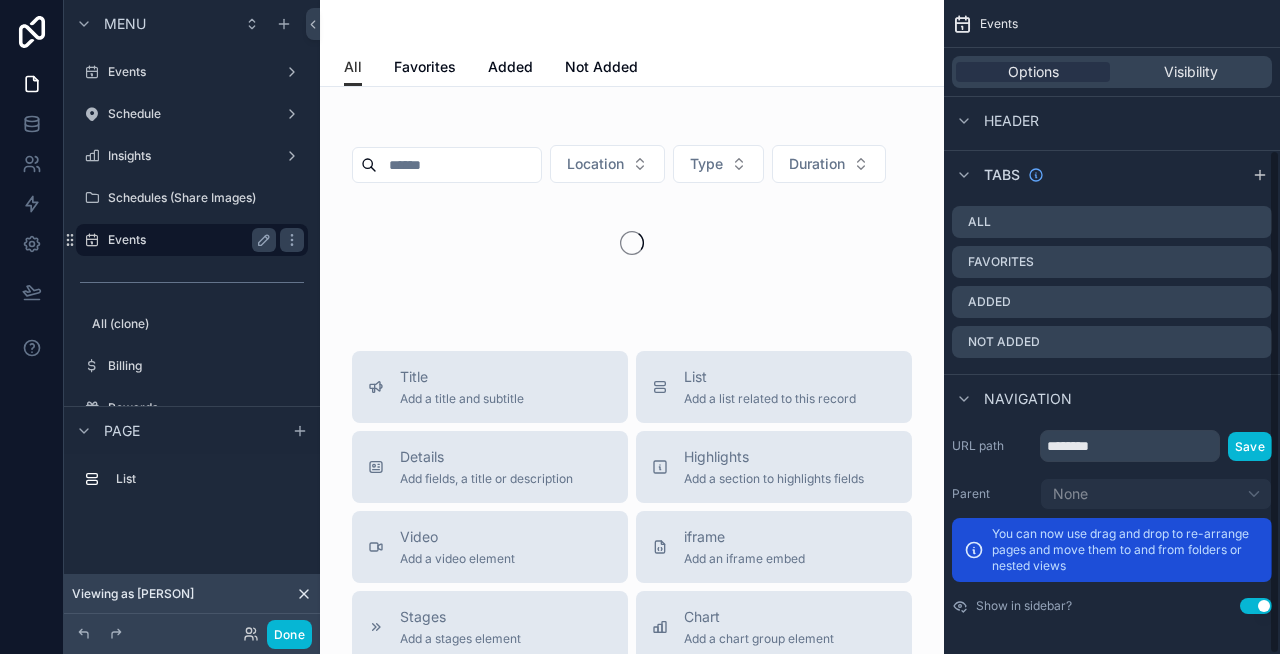 scroll, scrollTop: 194, scrollLeft: 0, axis: vertical 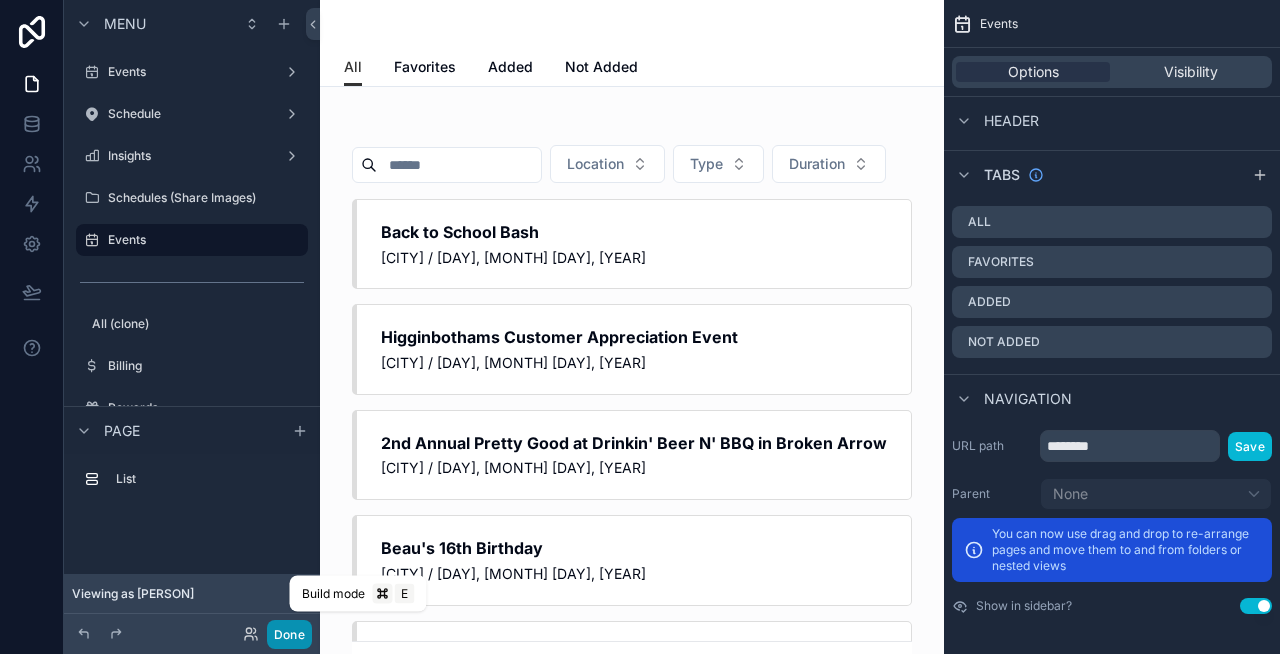 click on "Done" at bounding box center [289, 634] 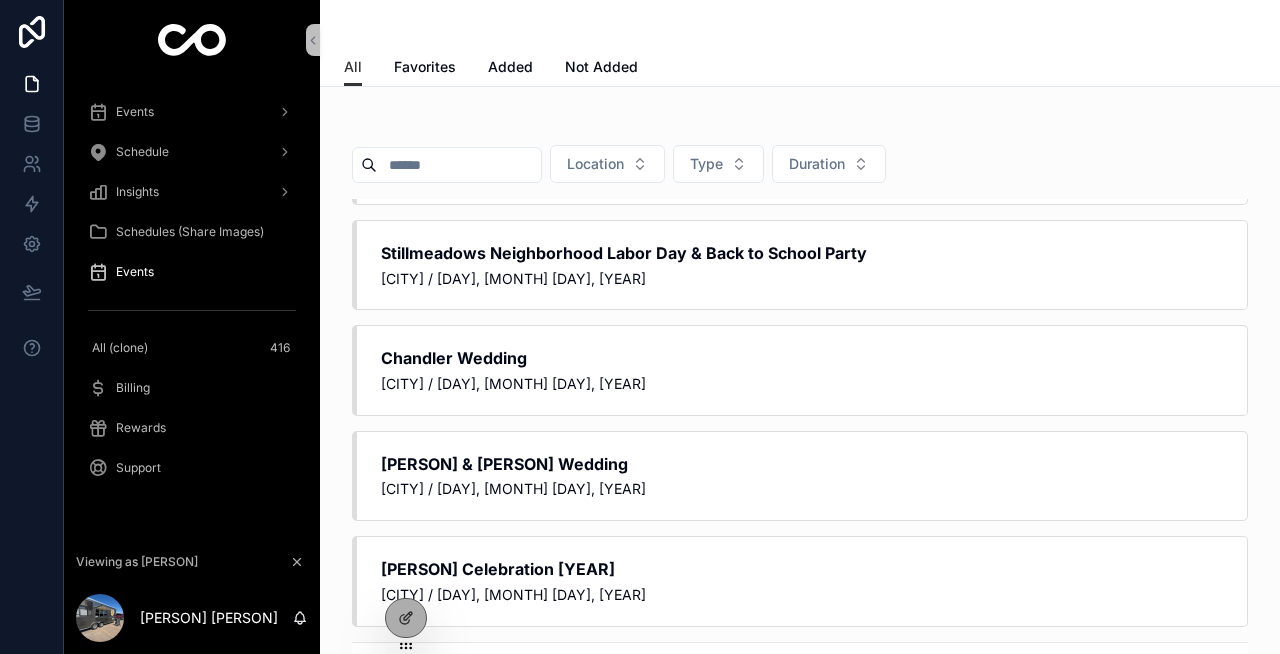 scroll, scrollTop: 8819, scrollLeft: 0, axis: vertical 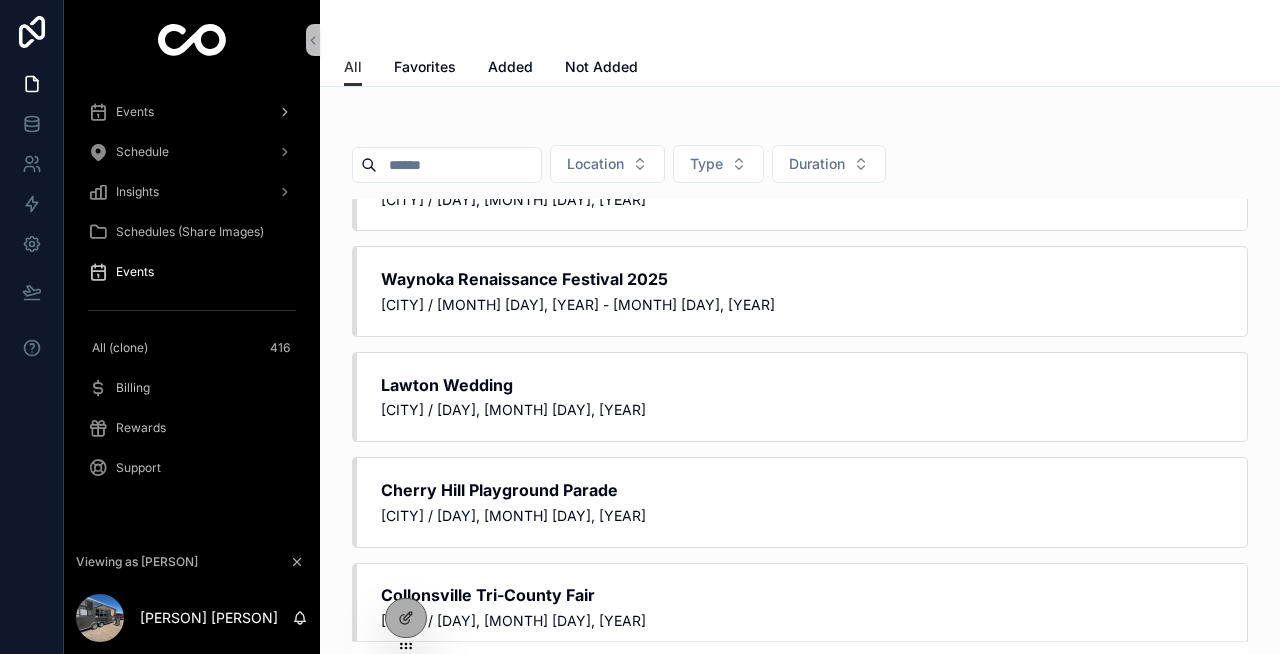 click on "Events" at bounding box center (192, 112) 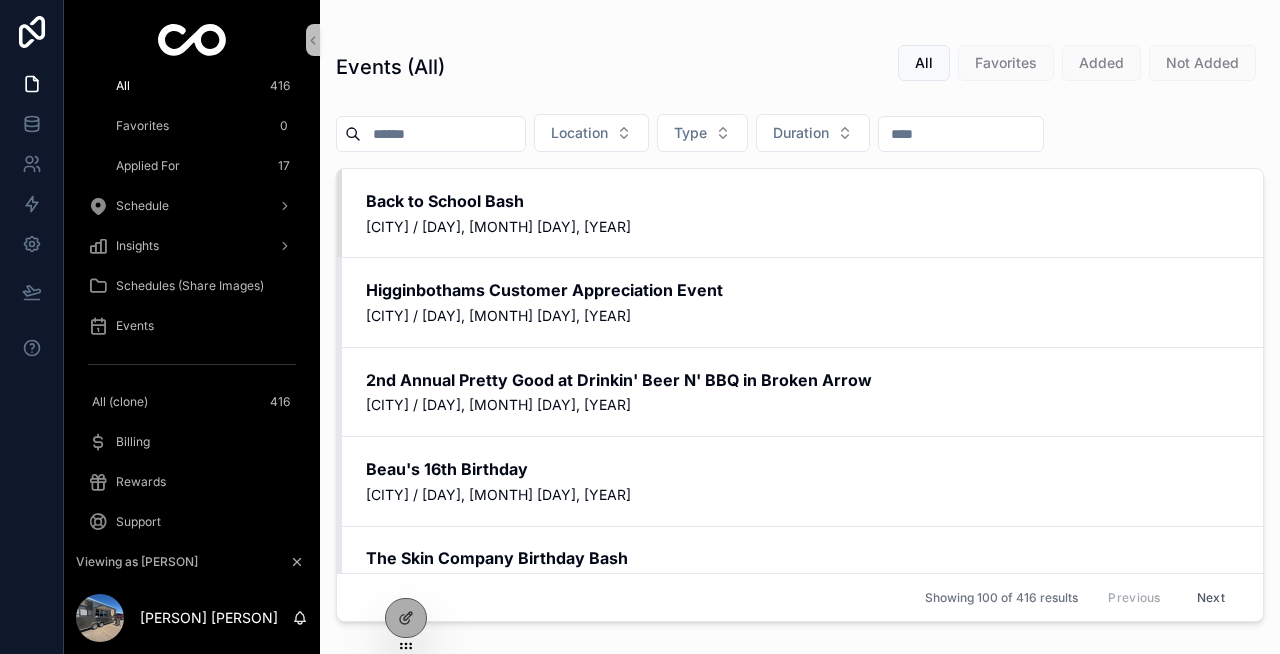 scroll, scrollTop: 0, scrollLeft: 0, axis: both 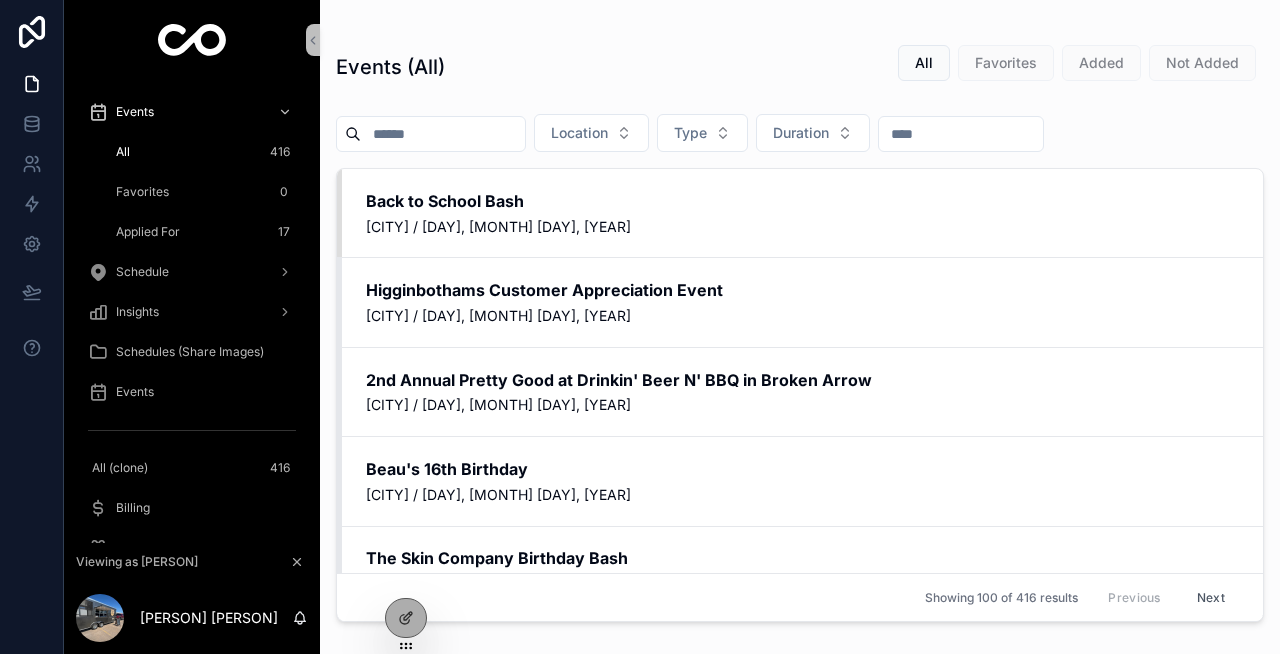 click on "Events" at bounding box center [192, 392] 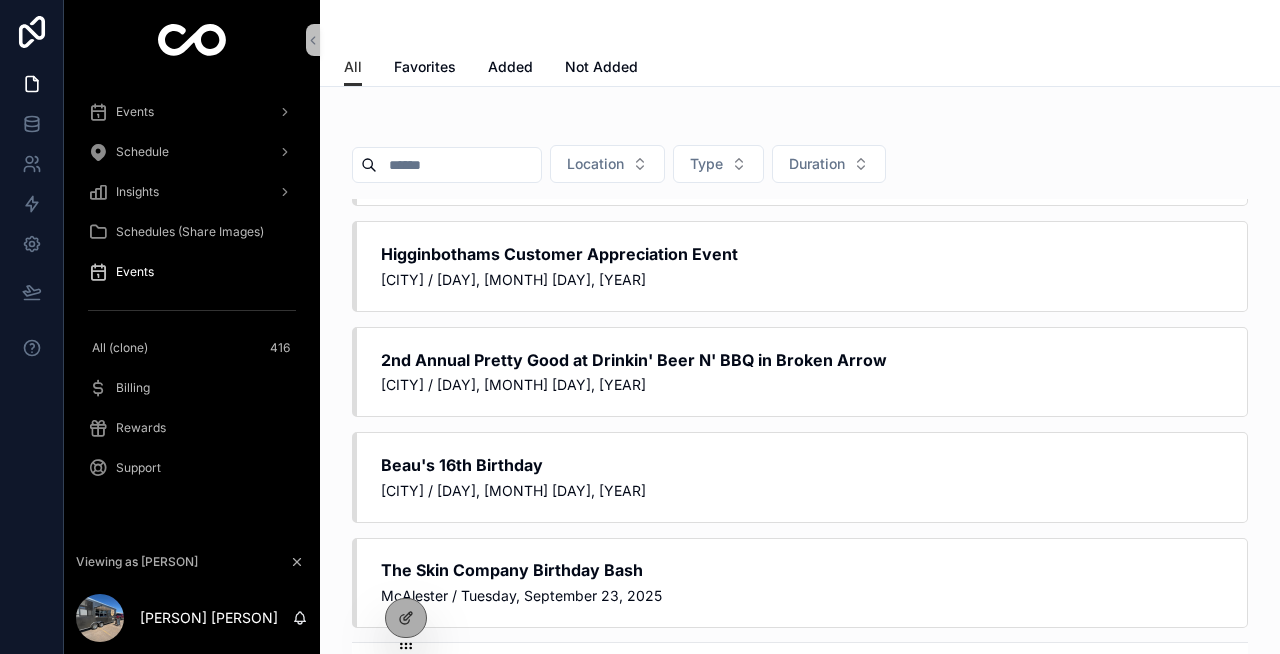 scroll, scrollTop: 0, scrollLeft: 0, axis: both 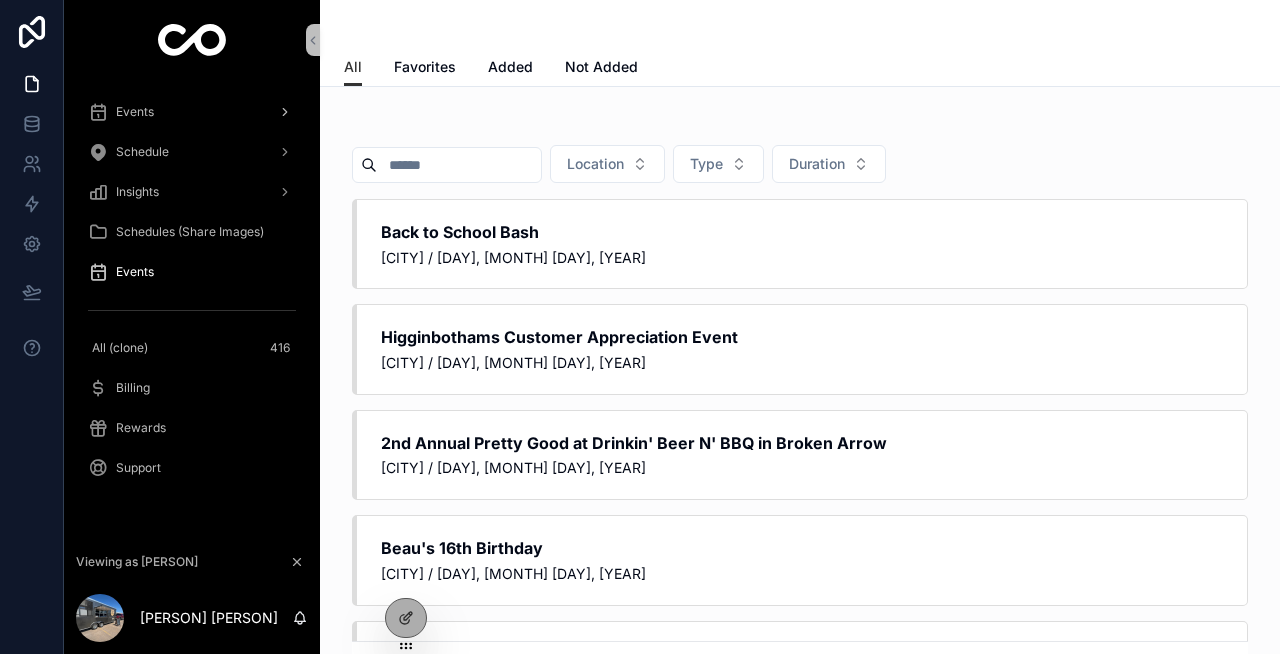 click on "Events" at bounding box center (192, 112) 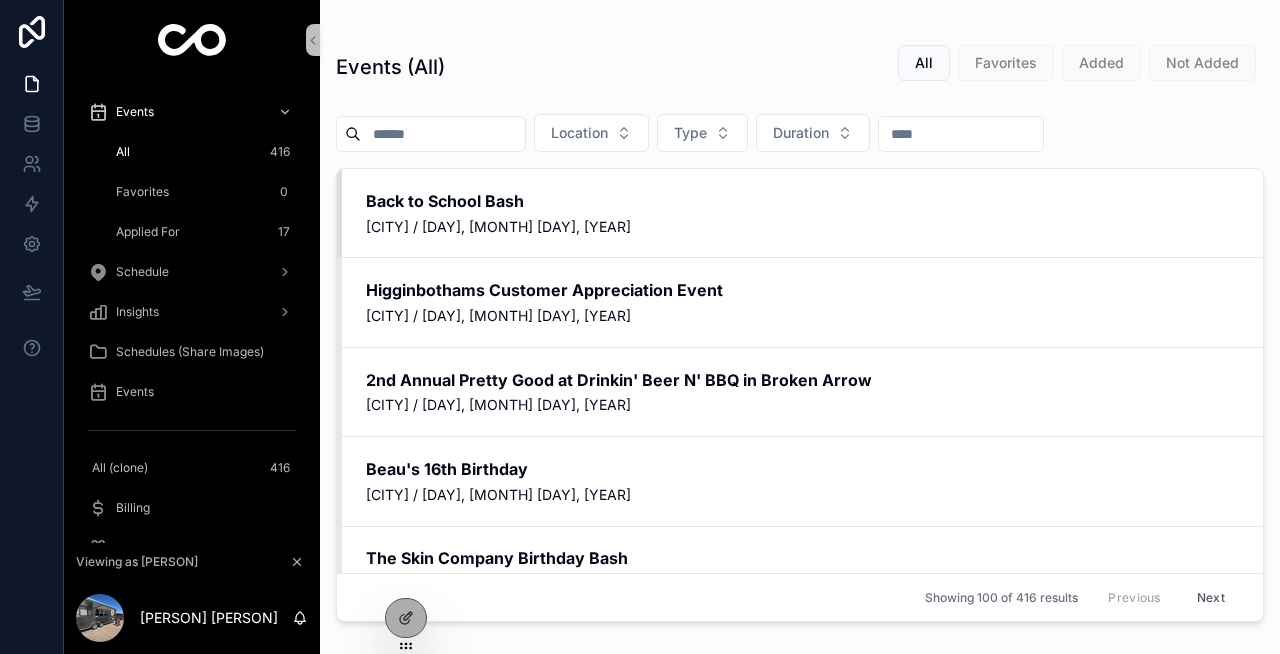 click on "Applied For" at bounding box center [148, 232] 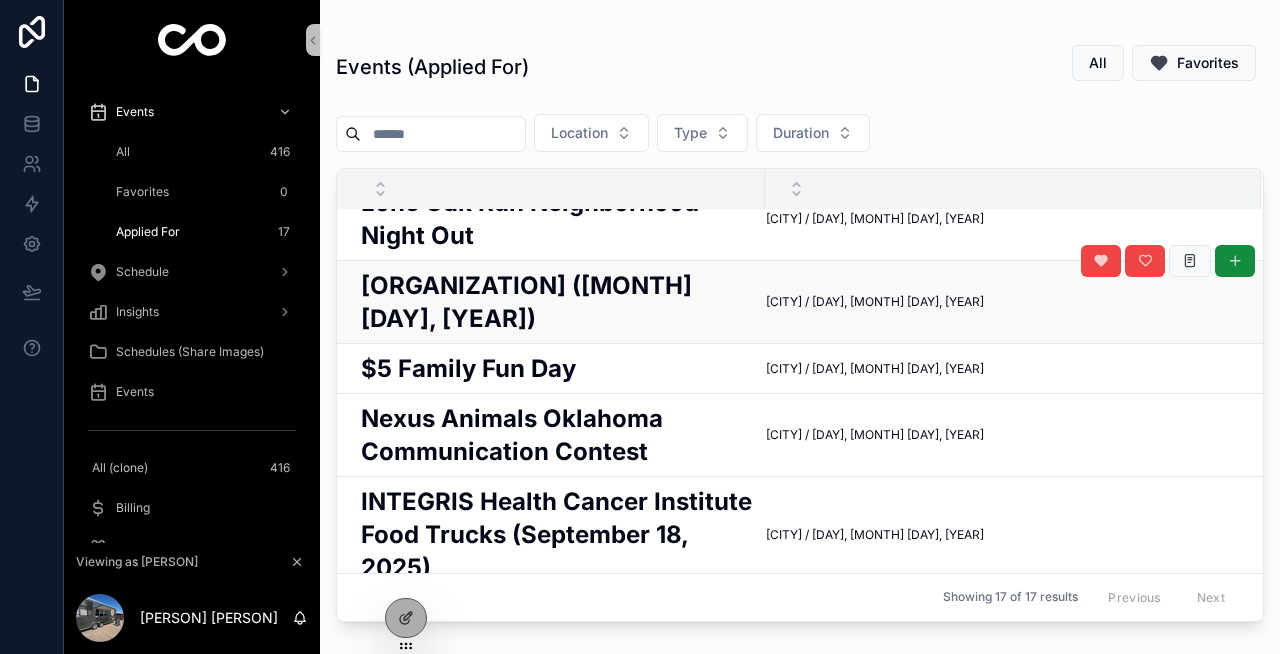 scroll, scrollTop: 0, scrollLeft: 0, axis: both 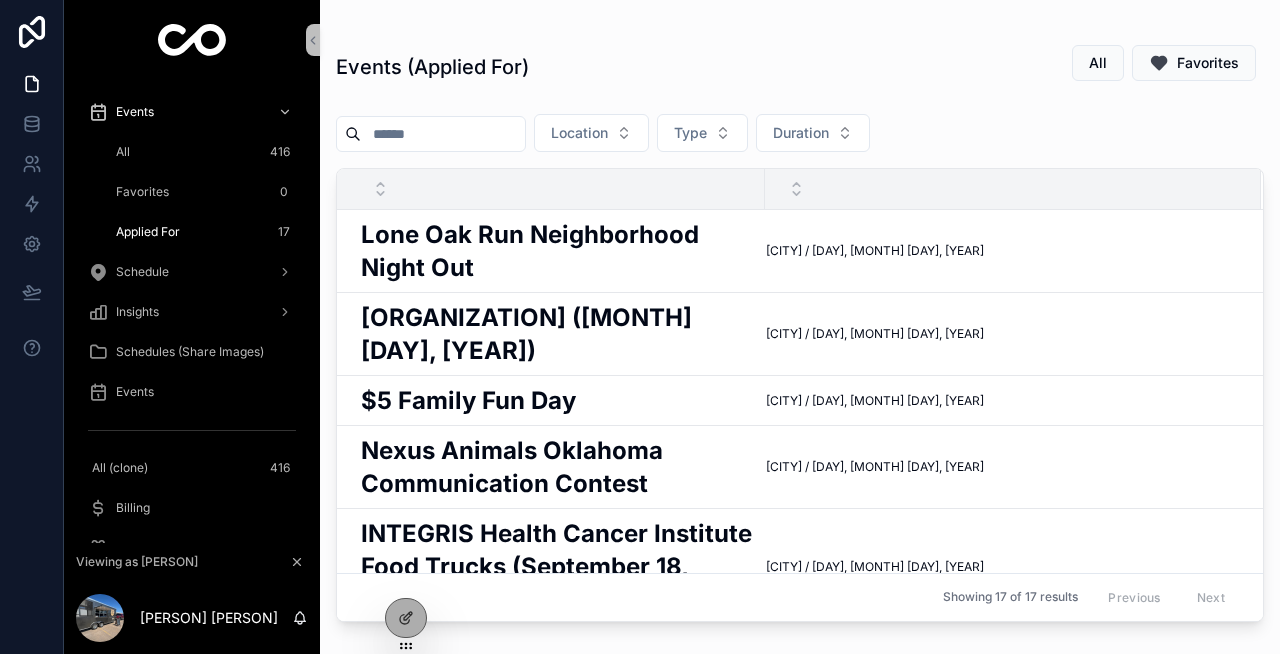 click on "Favorites 0" at bounding box center [204, 192] 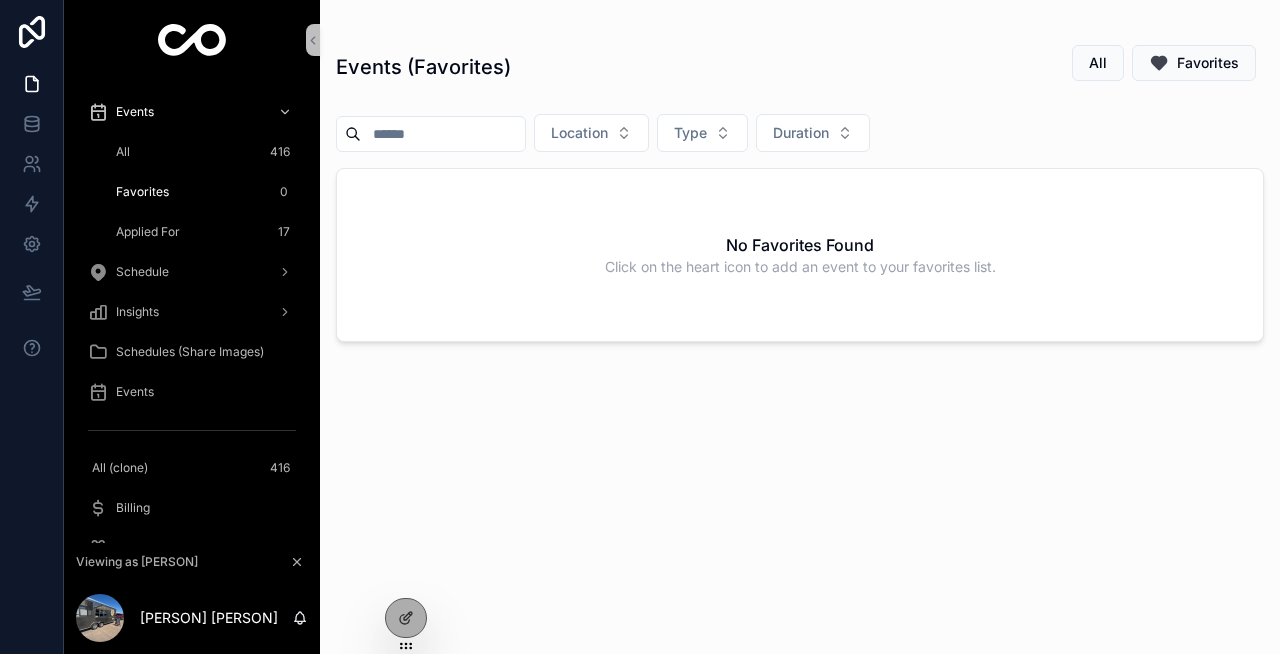 click on "Applied For 17" at bounding box center (204, 232) 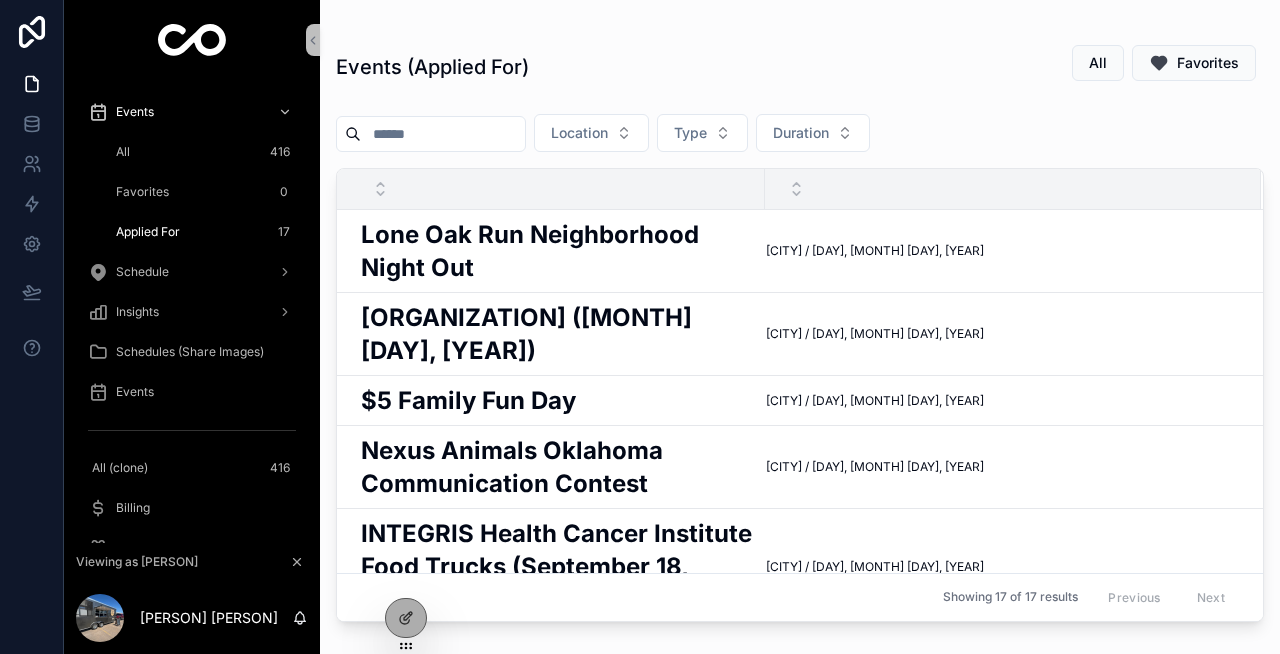 click on "All 416" at bounding box center [204, 152] 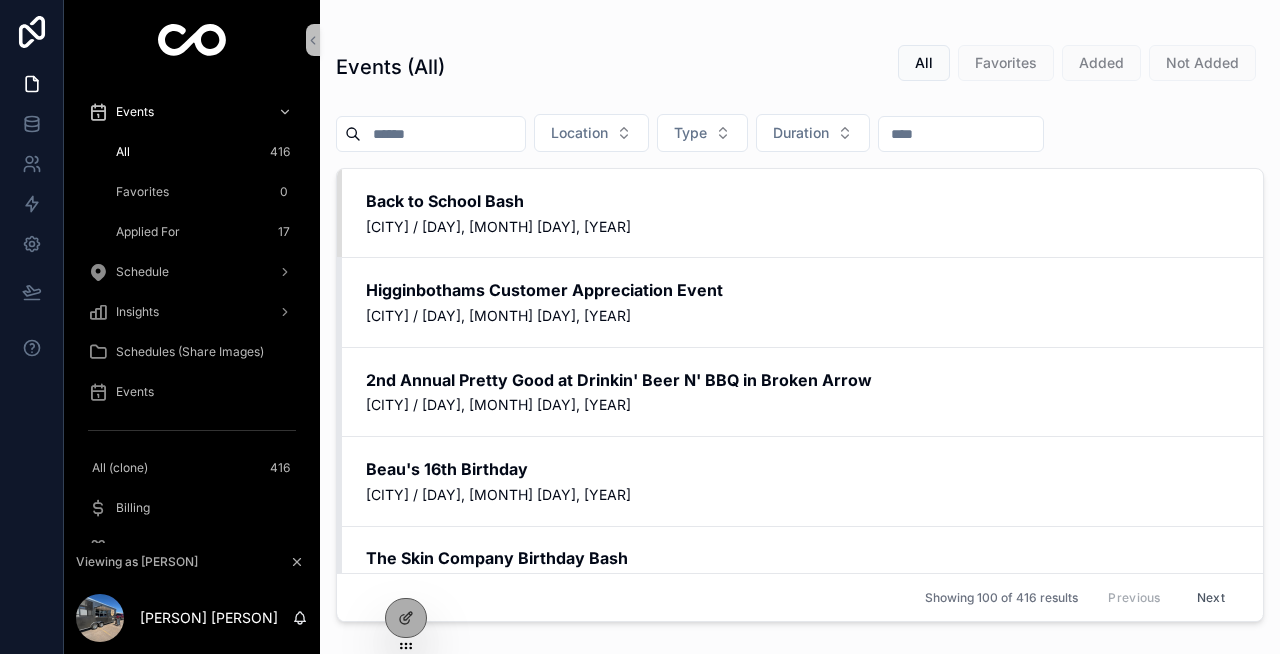 click on "Favorites 0" at bounding box center [204, 192] 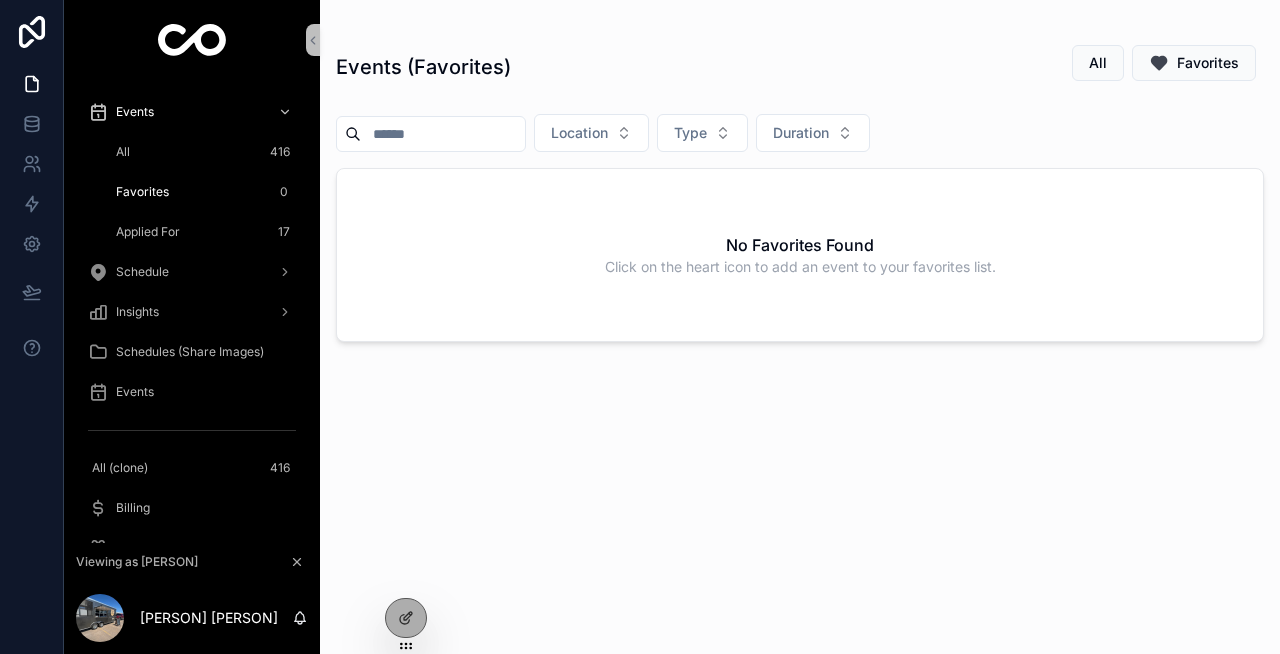 click on "All 416" at bounding box center (204, 152) 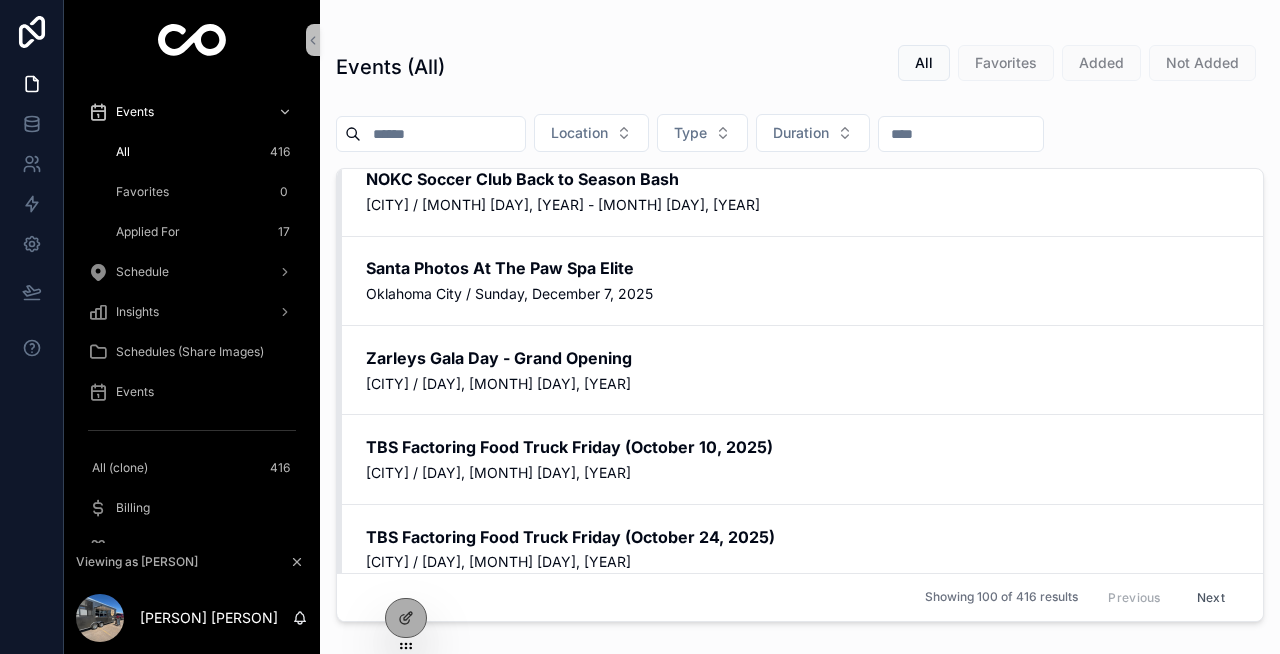 scroll, scrollTop: 0, scrollLeft: 0, axis: both 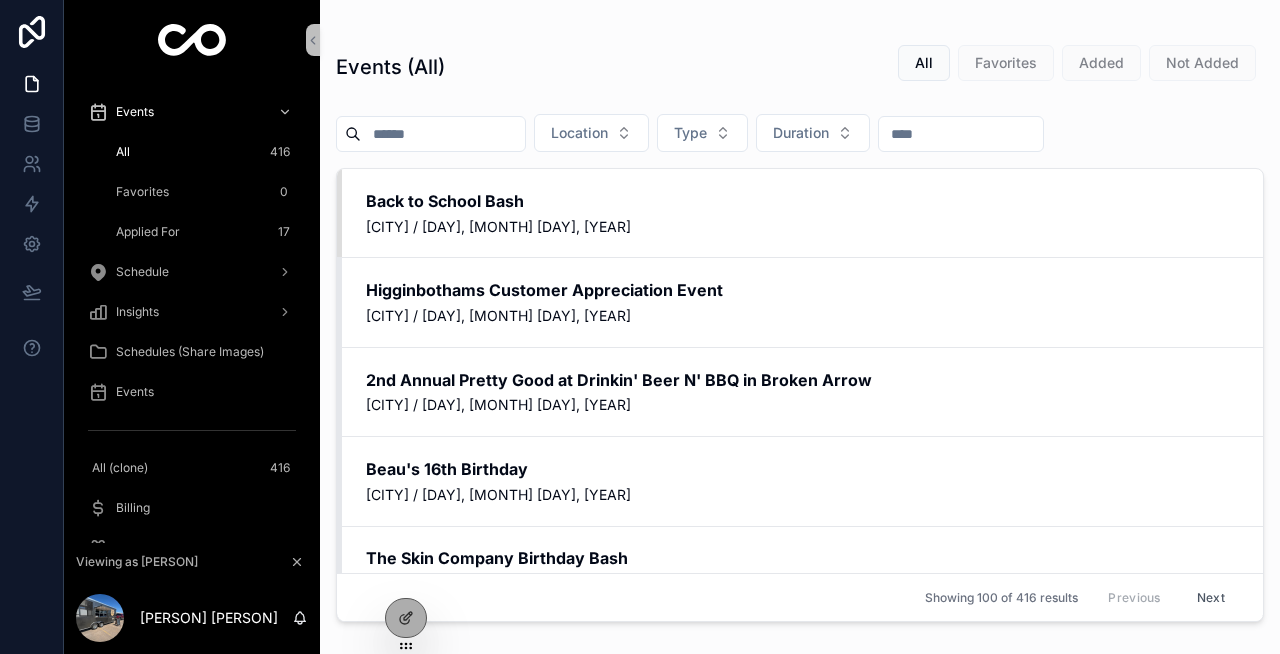 click on "Events" at bounding box center (192, 392) 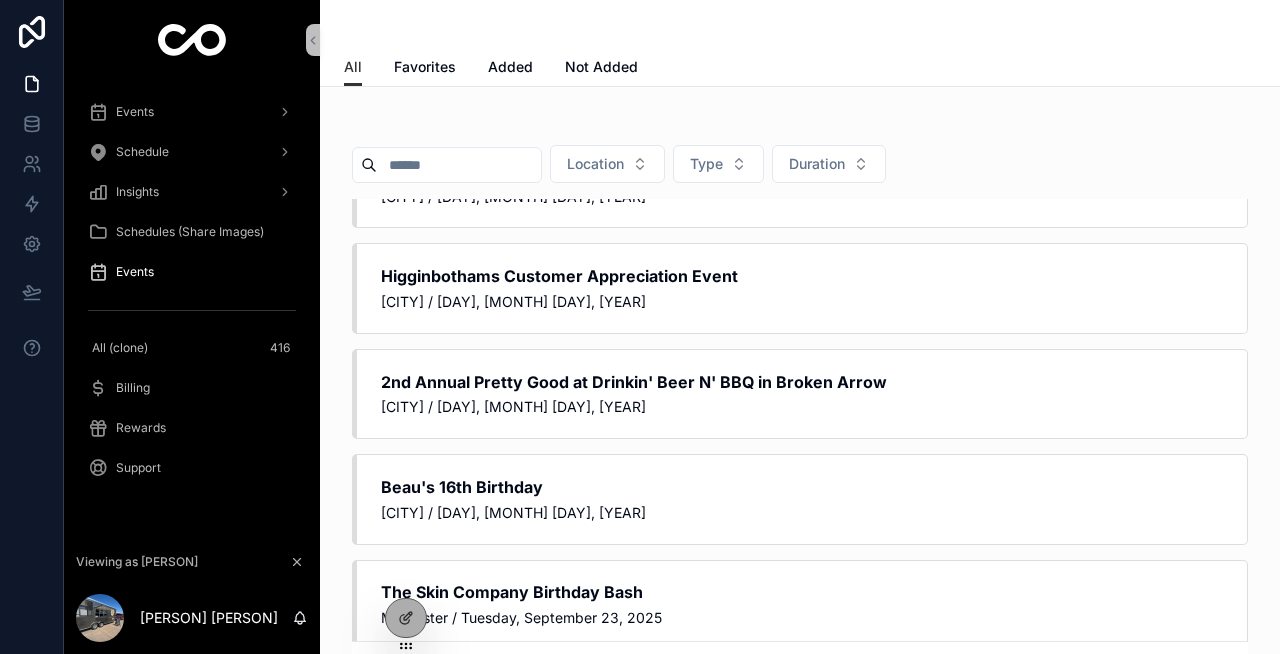 scroll, scrollTop: 0, scrollLeft: 0, axis: both 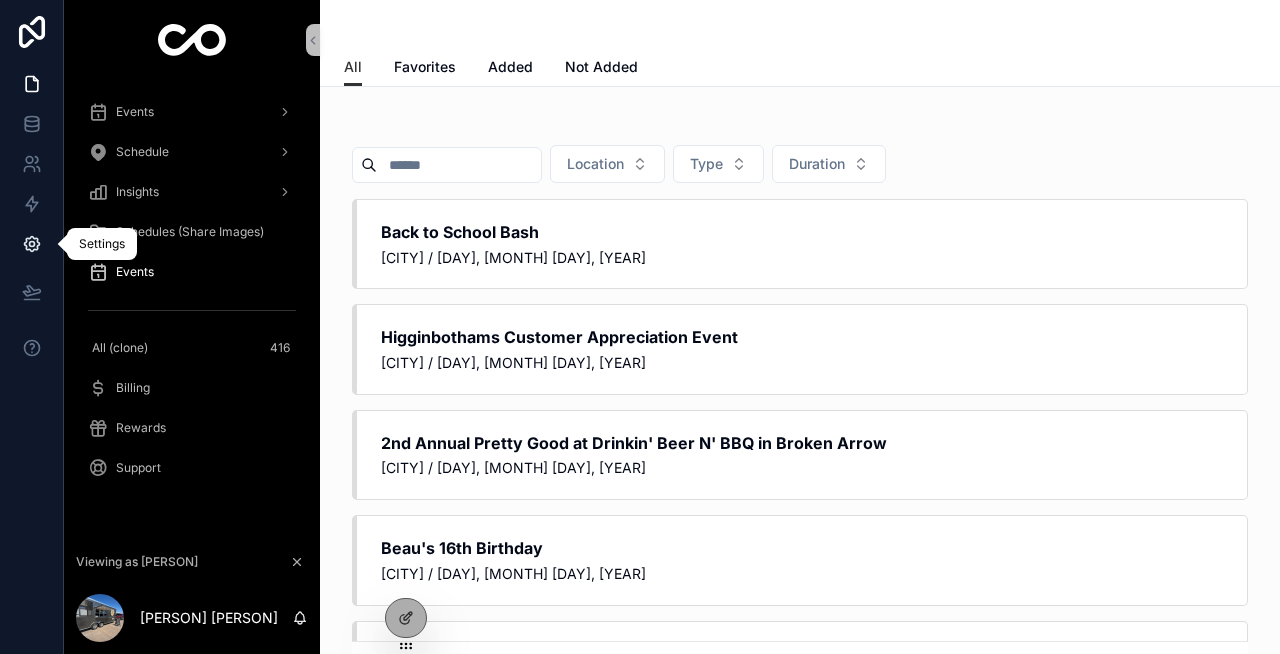 click 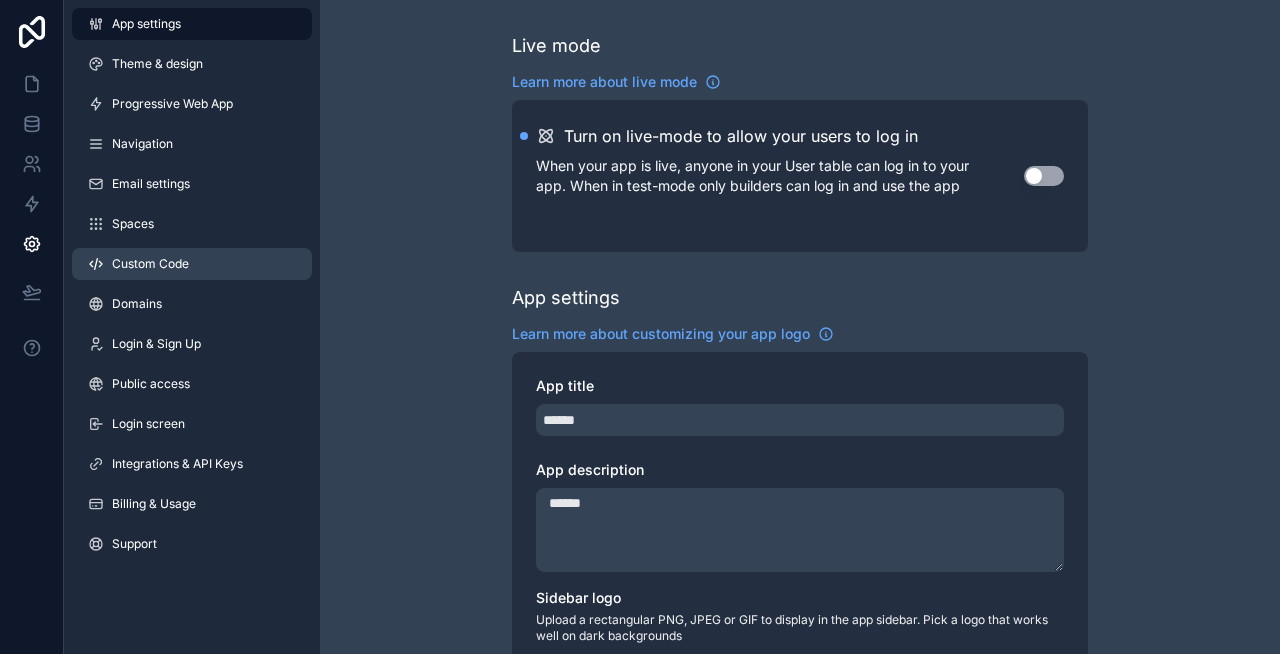 click on "Custom Code" at bounding box center (192, 264) 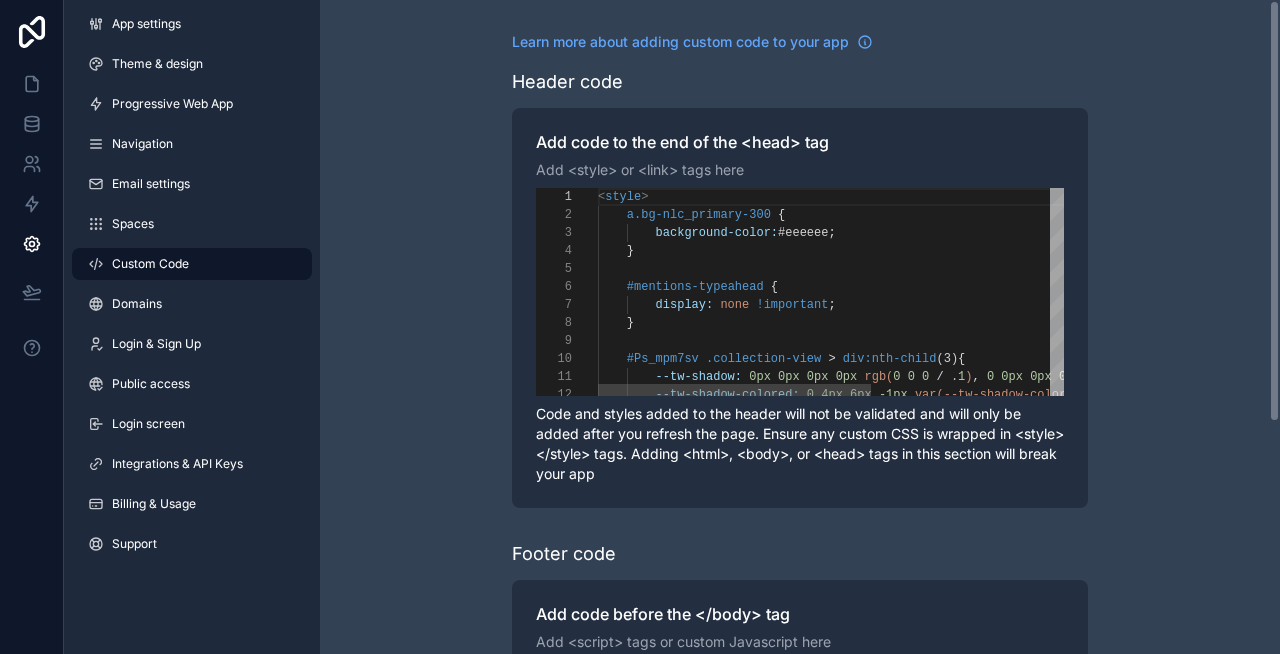 scroll, scrollTop: 72, scrollLeft: 0, axis: vertical 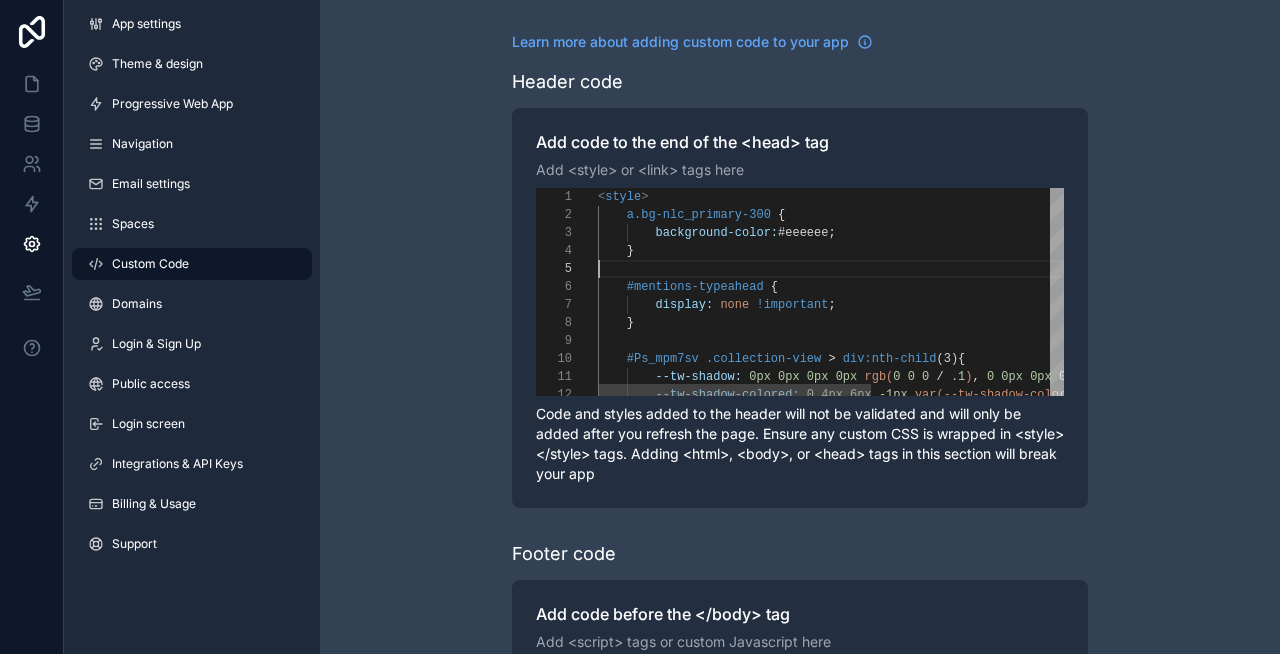 click at bounding box center (995, 269) 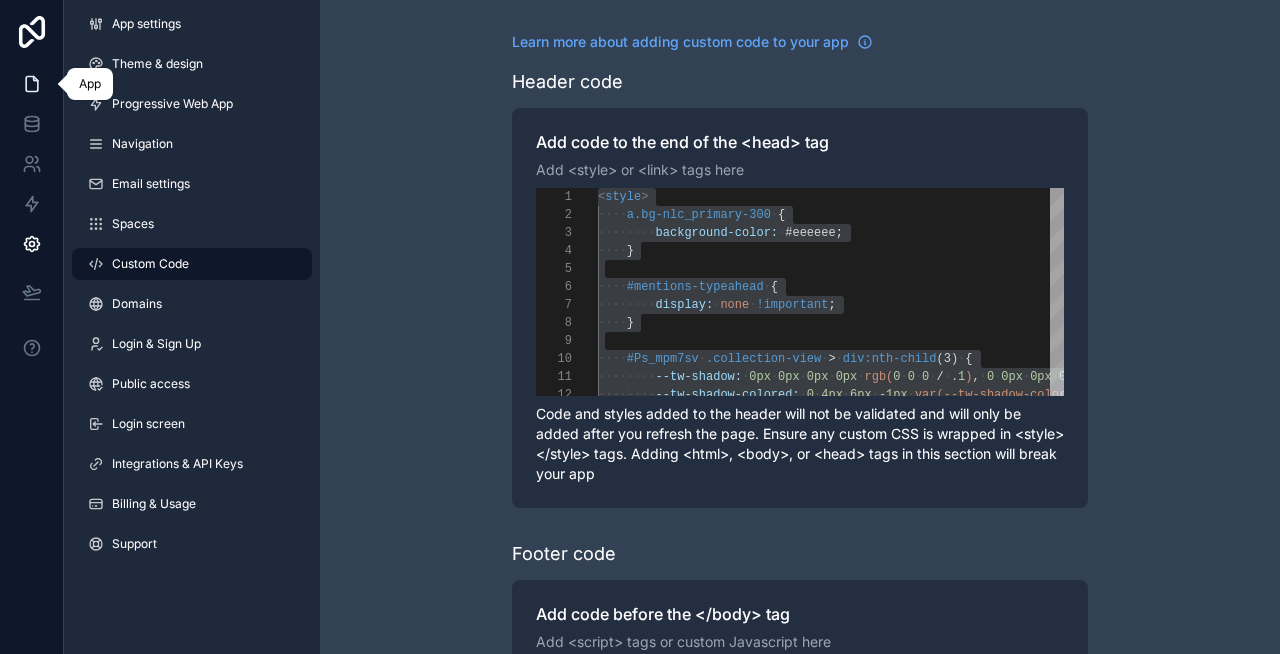 click 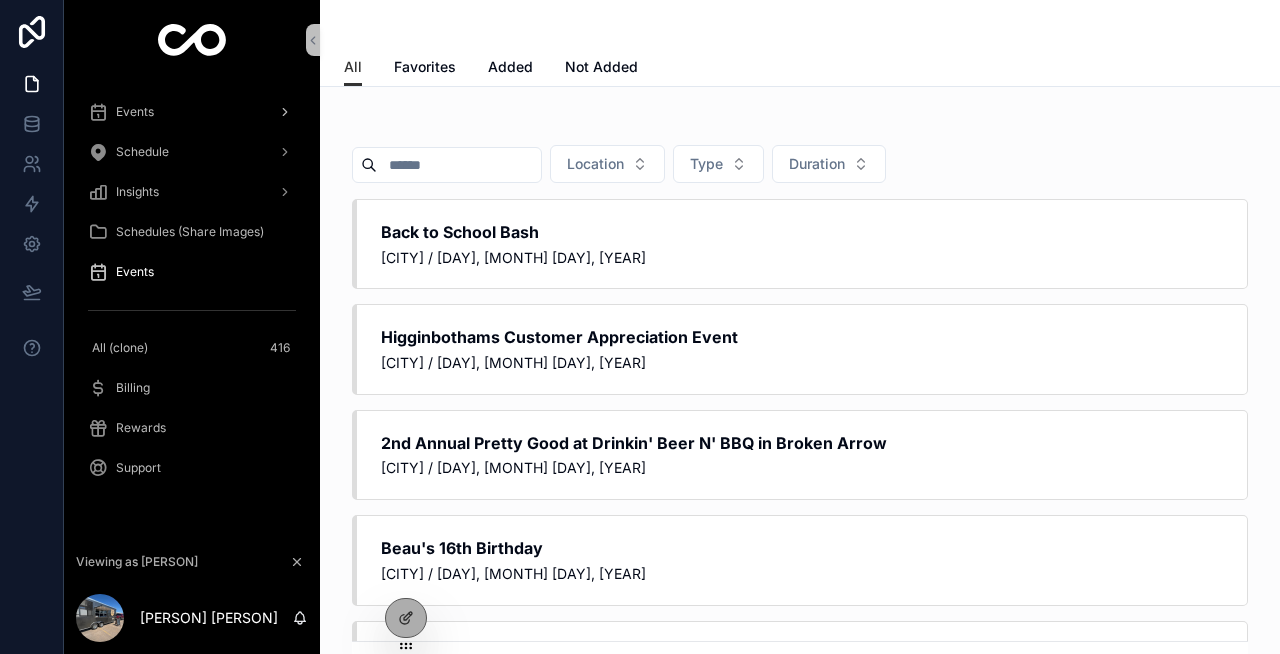 click on "Events" at bounding box center [192, 112] 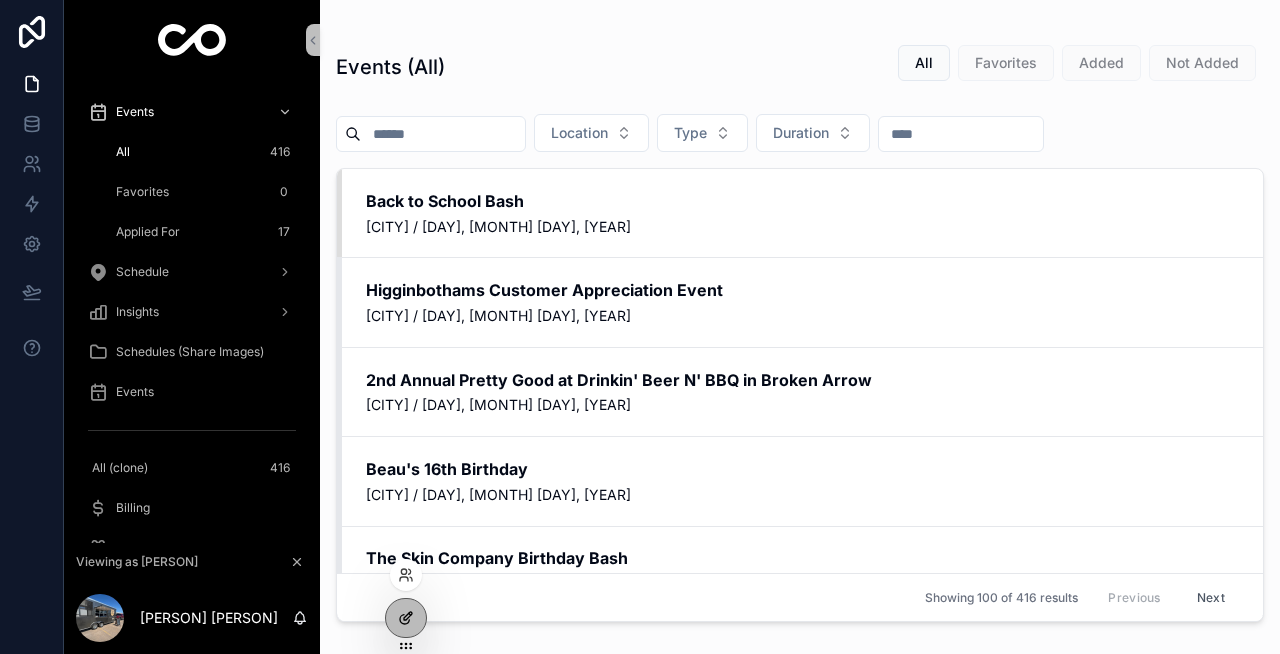 click 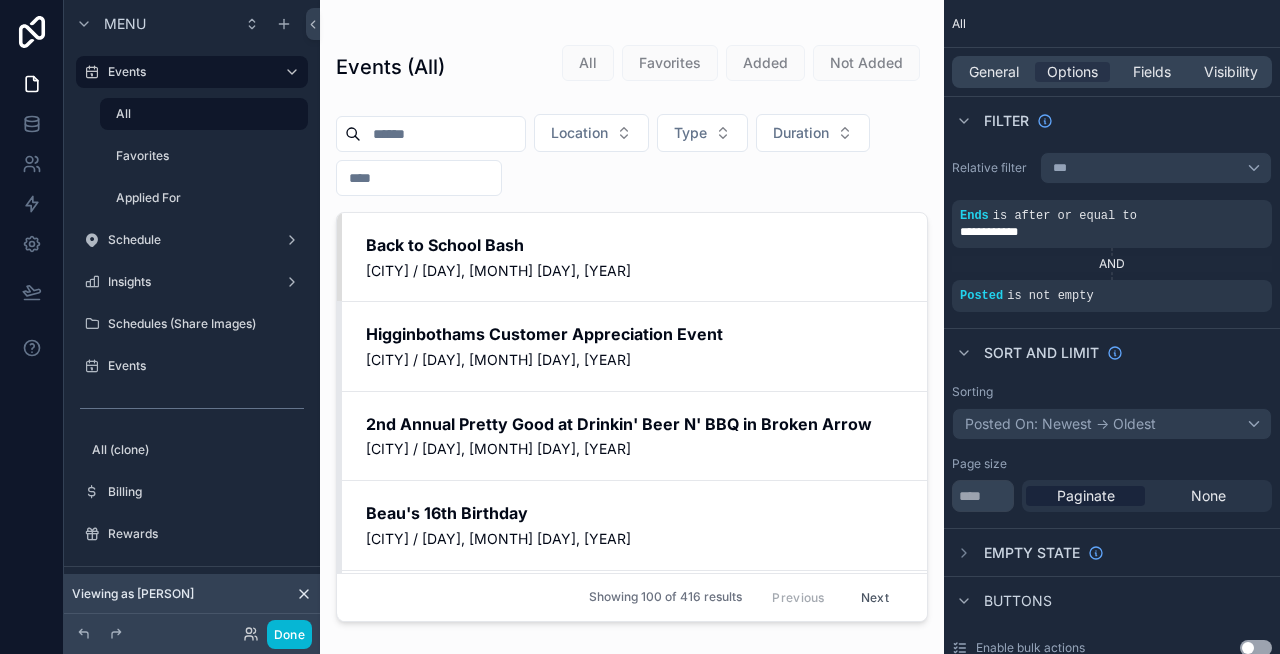 click at bounding box center (632, 315) 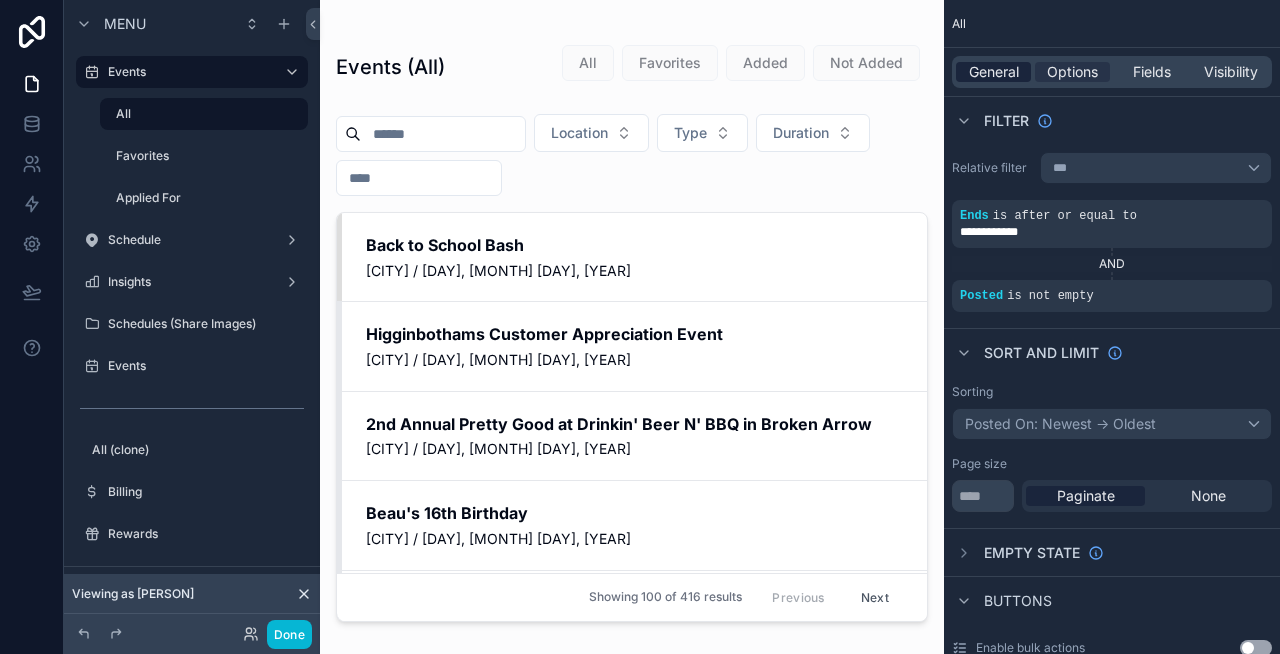 click on "General" at bounding box center (994, 72) 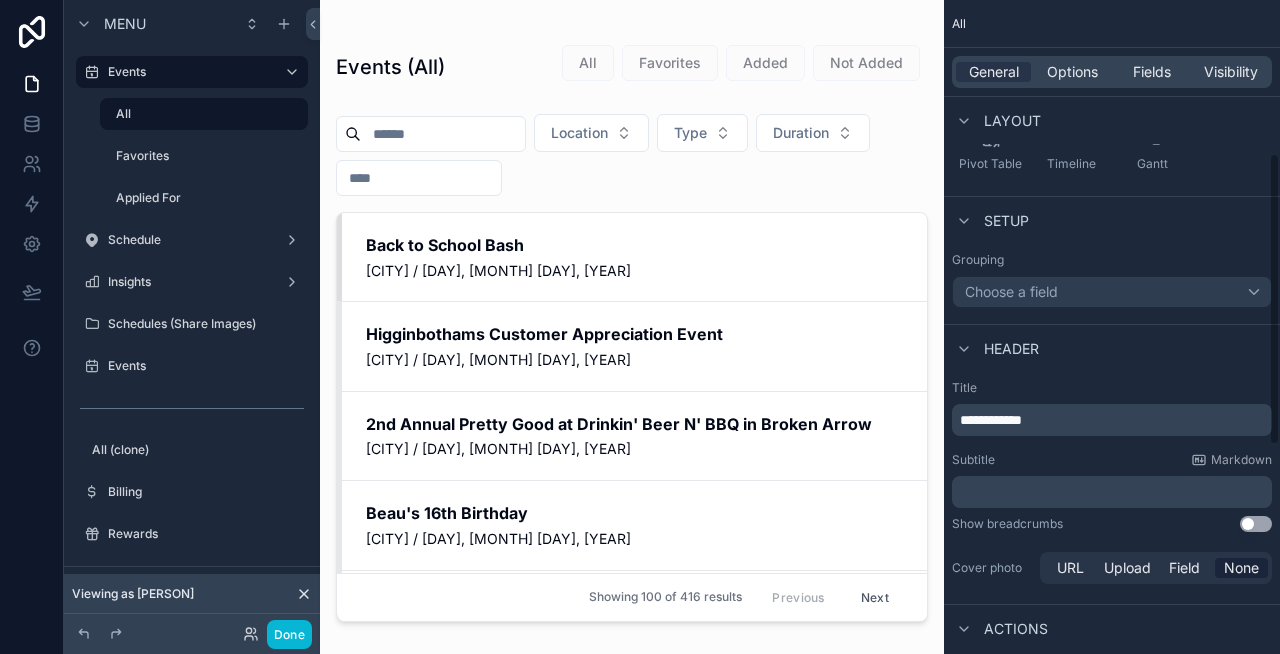 scroll, scrollTop: 343, scrollLeft: 0, axis: vertical 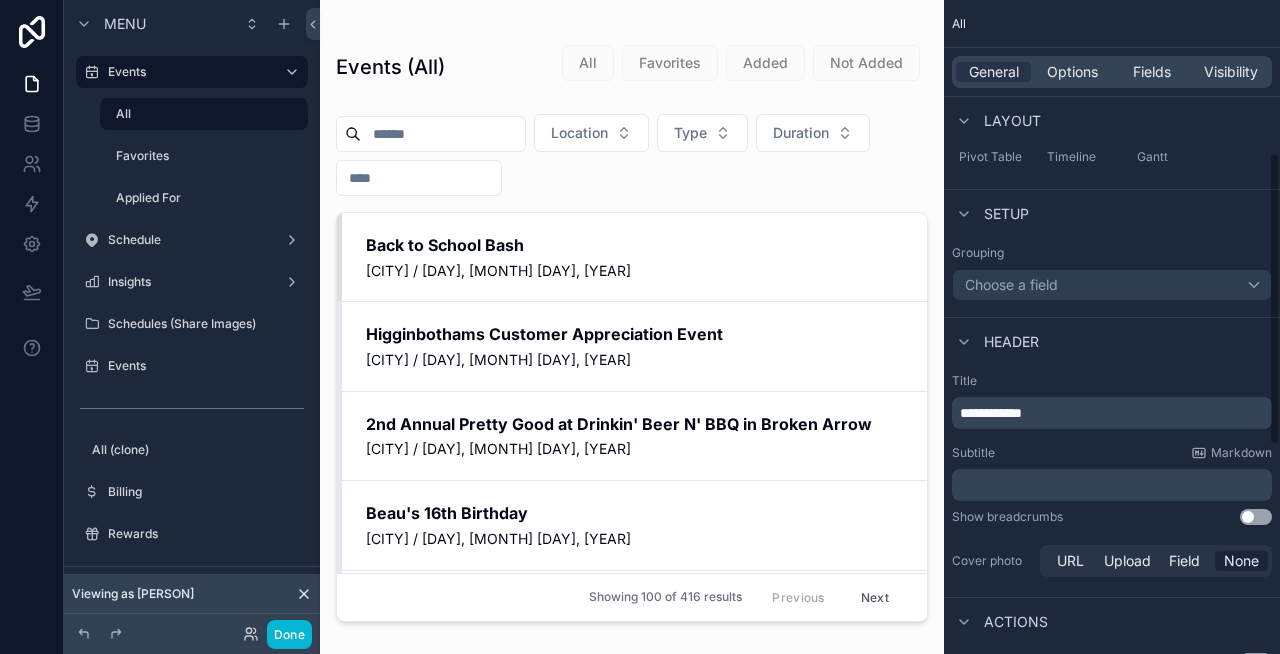 click on "﻿" at bounding box center (1114, 485) 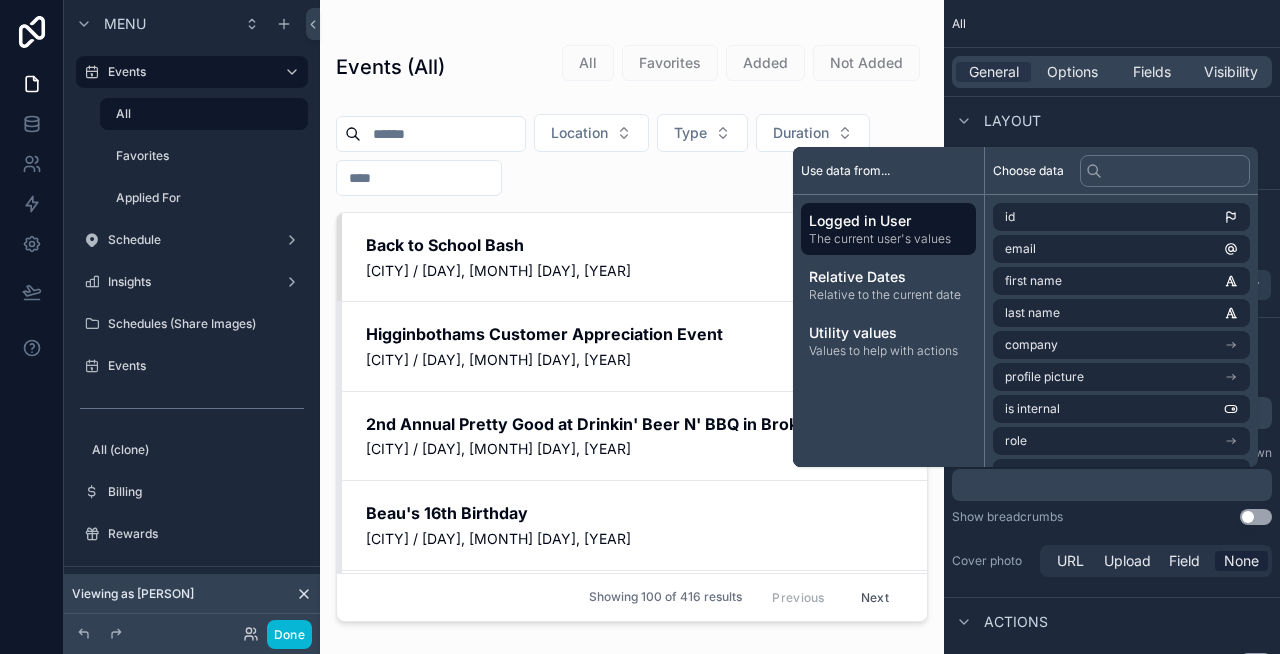 click on "﻿" at bounding box center (1114, 485) 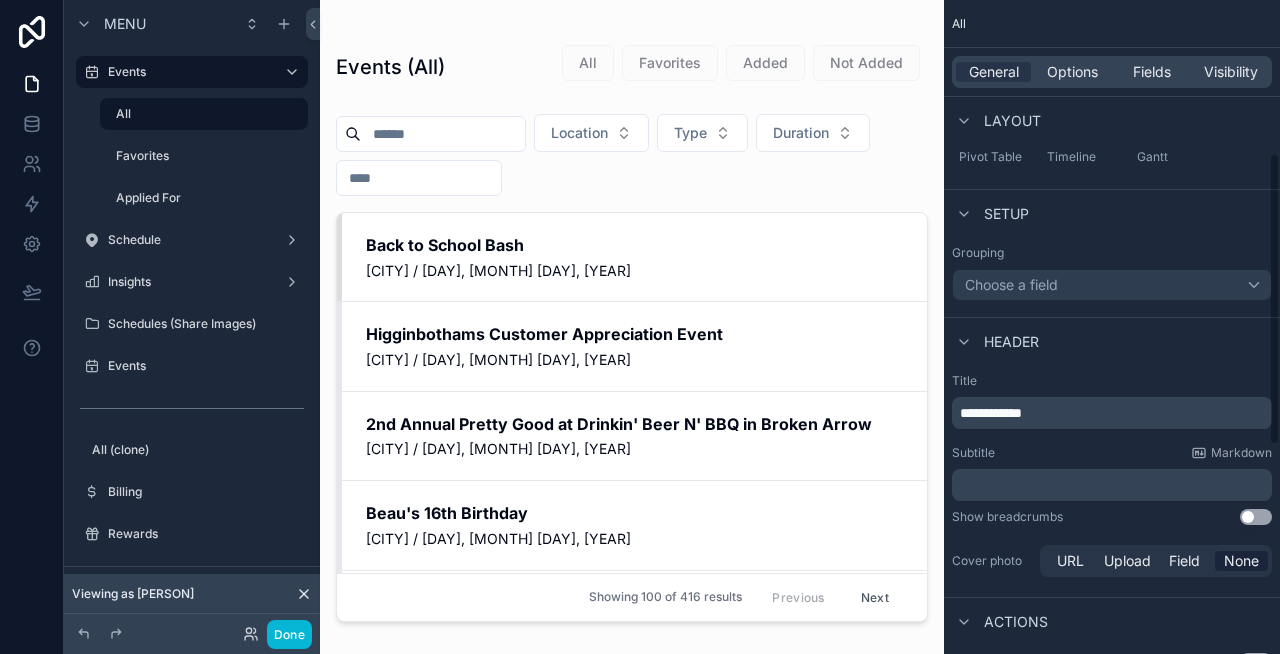 click on "Layout" at bounding box center (1112, 120) 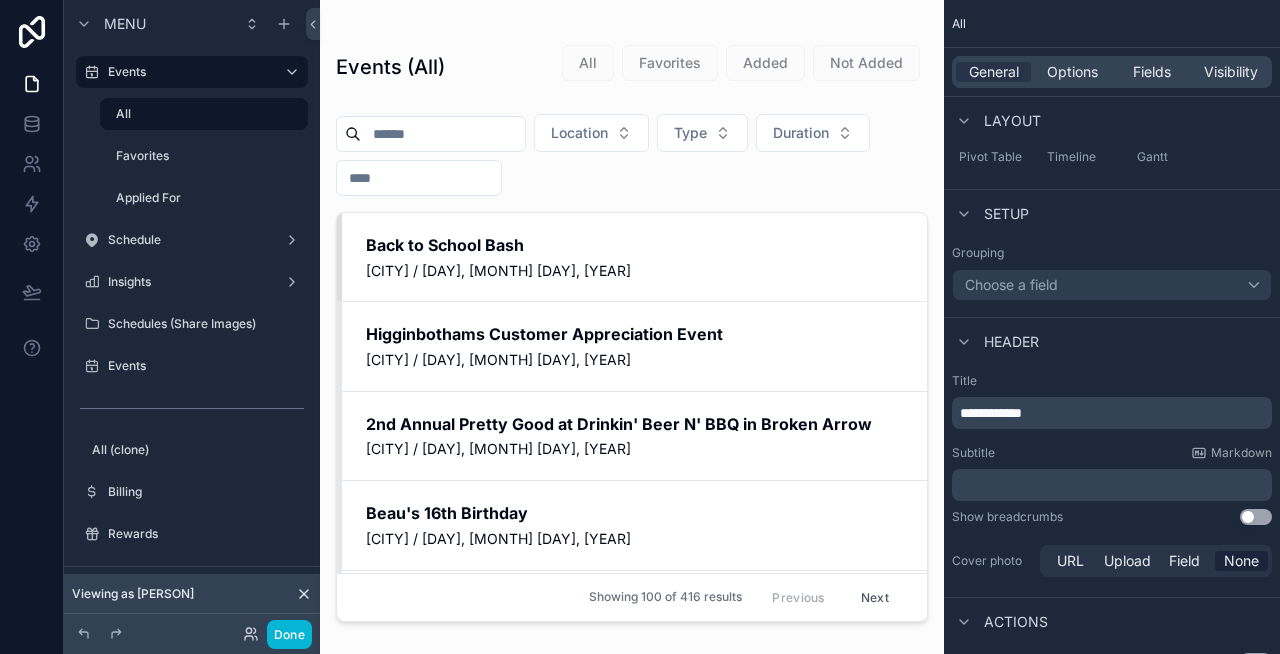 click on "General Options Fields Visibility" at bounding box center [1112, 72] 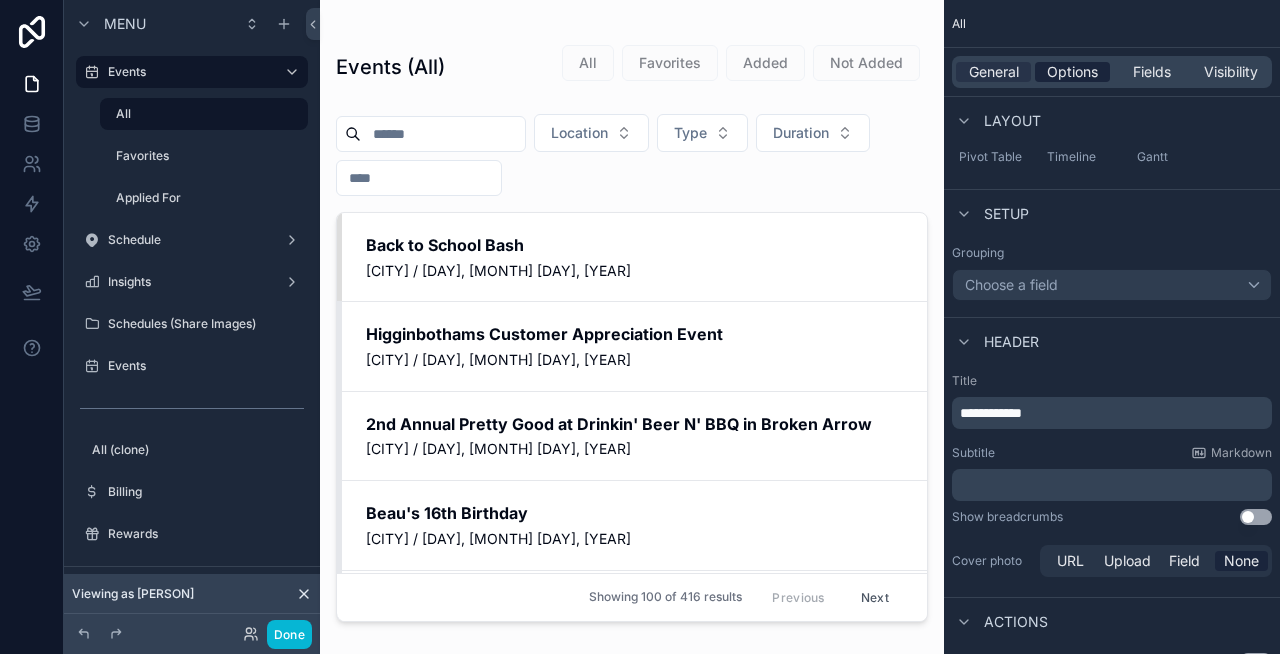 click on "Options" at bounding box center [1072, 72] 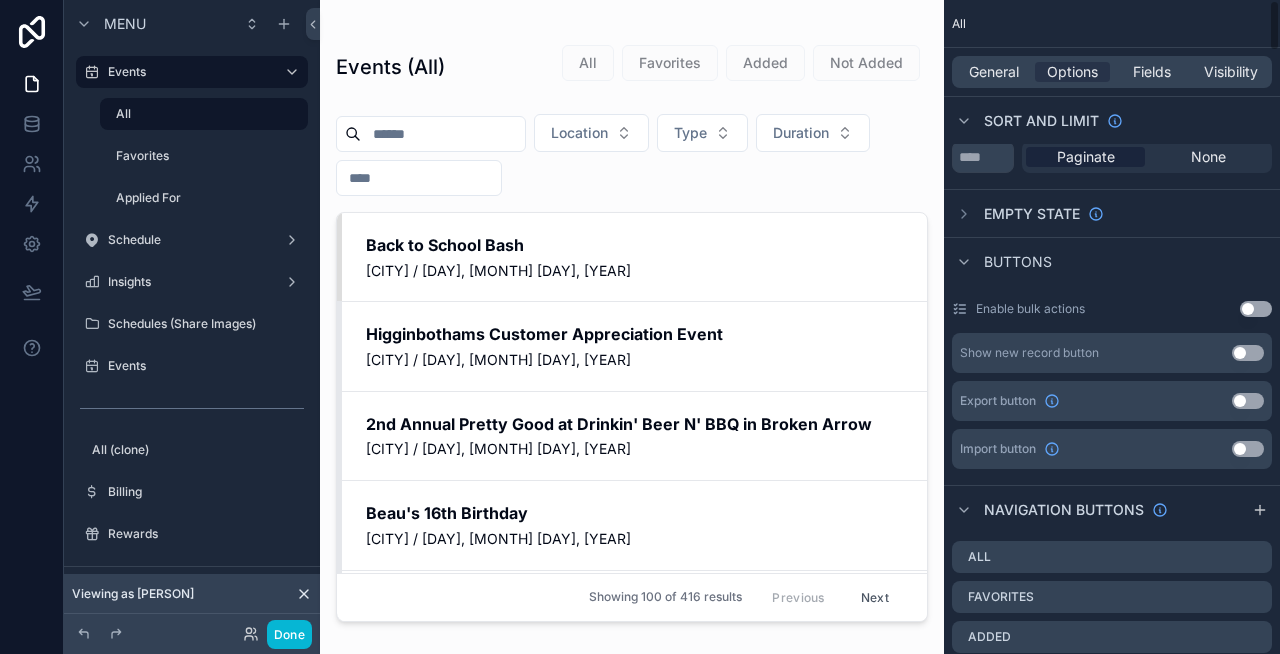 scroll, scrollTop: 0, scrollLeft: 0, axis: both 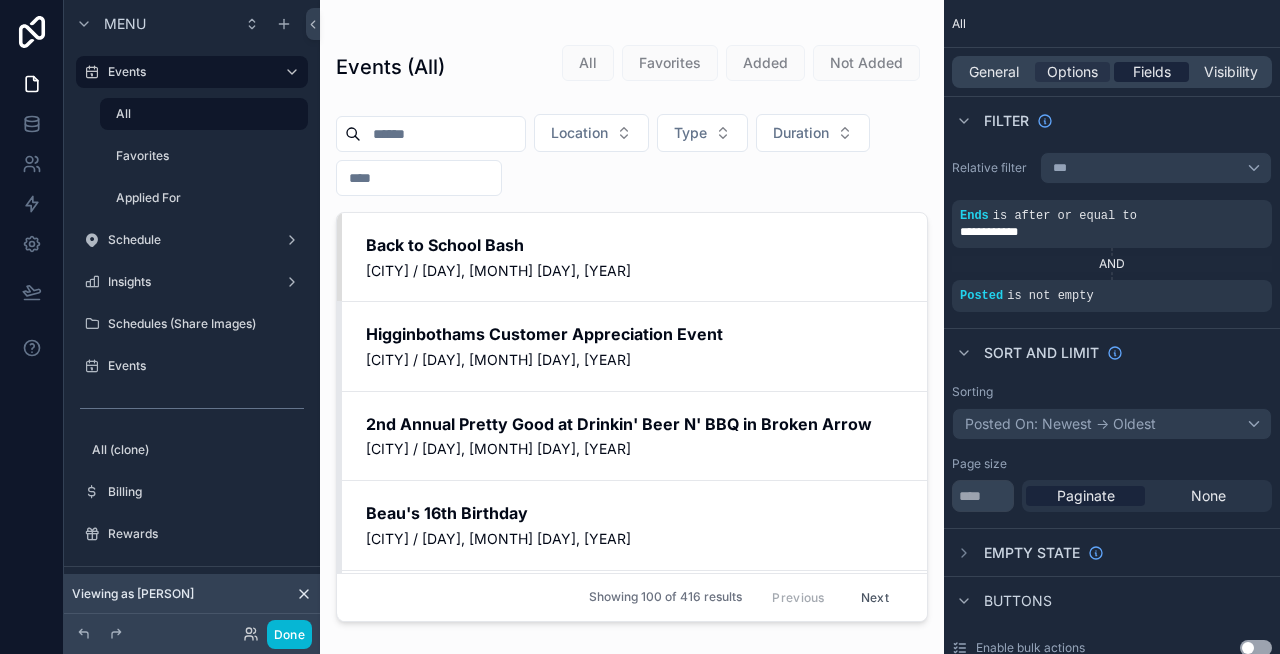 click on "Fields" at bounding box center (1152, 72) 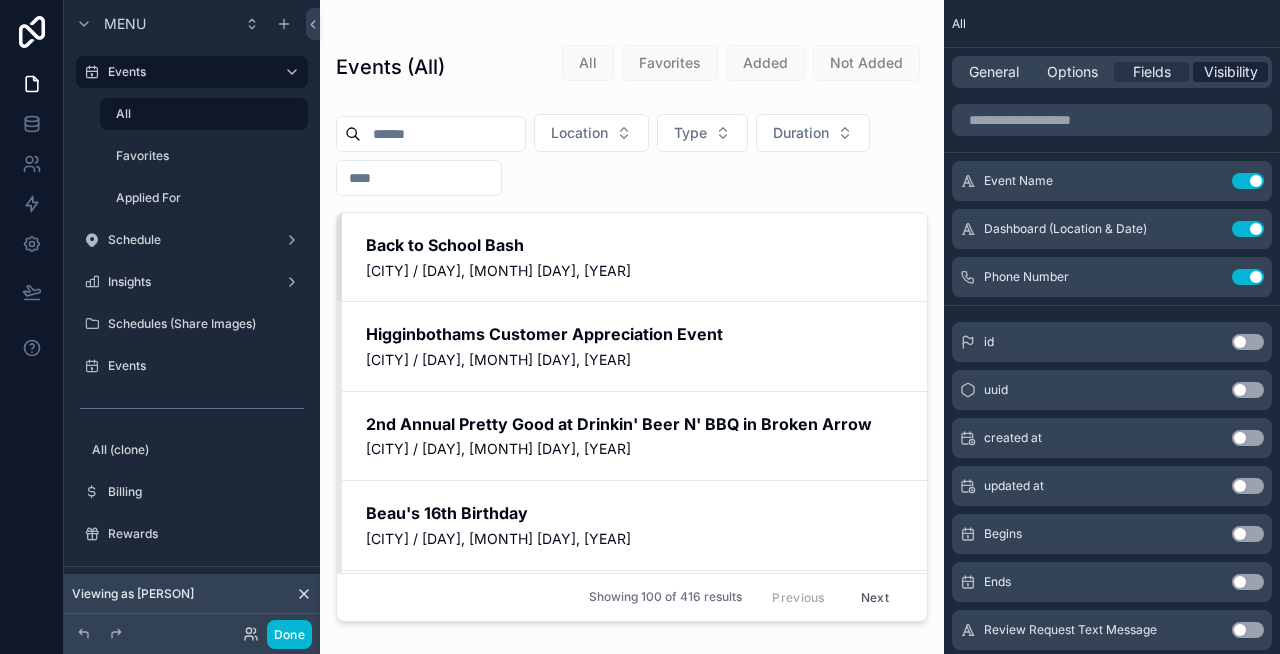 click on "Visibility" at bounding box center (1231, 72) 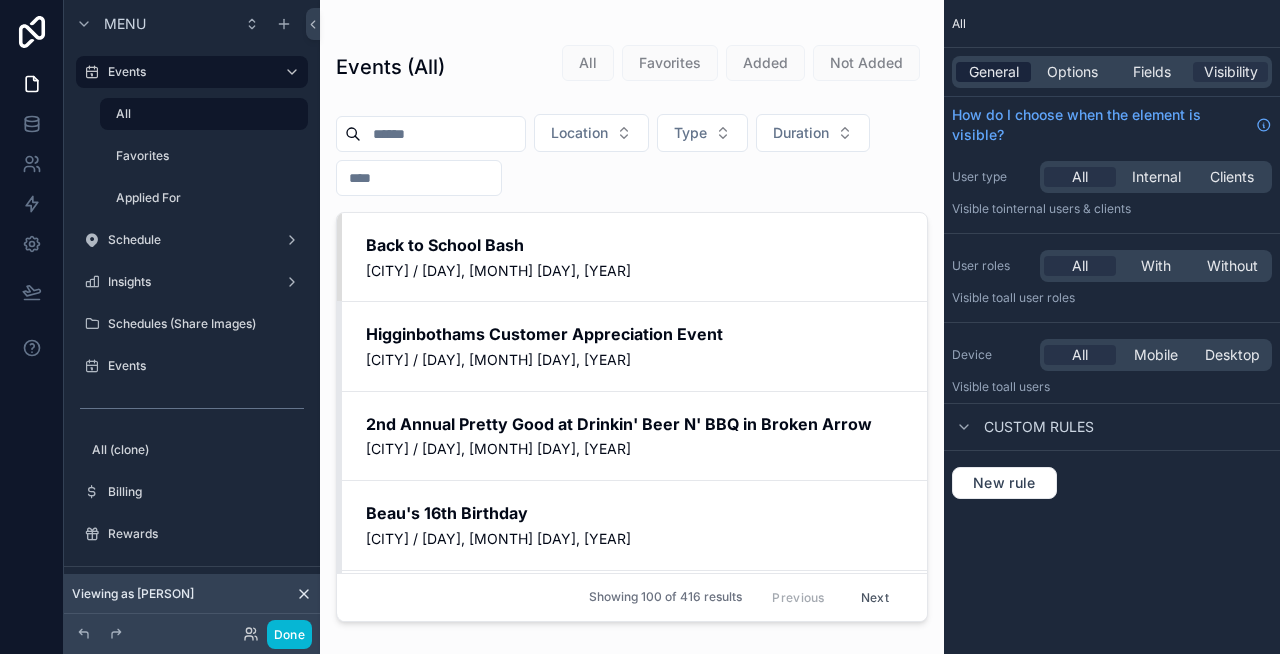 click on "General" at bounding box center [994, 72] 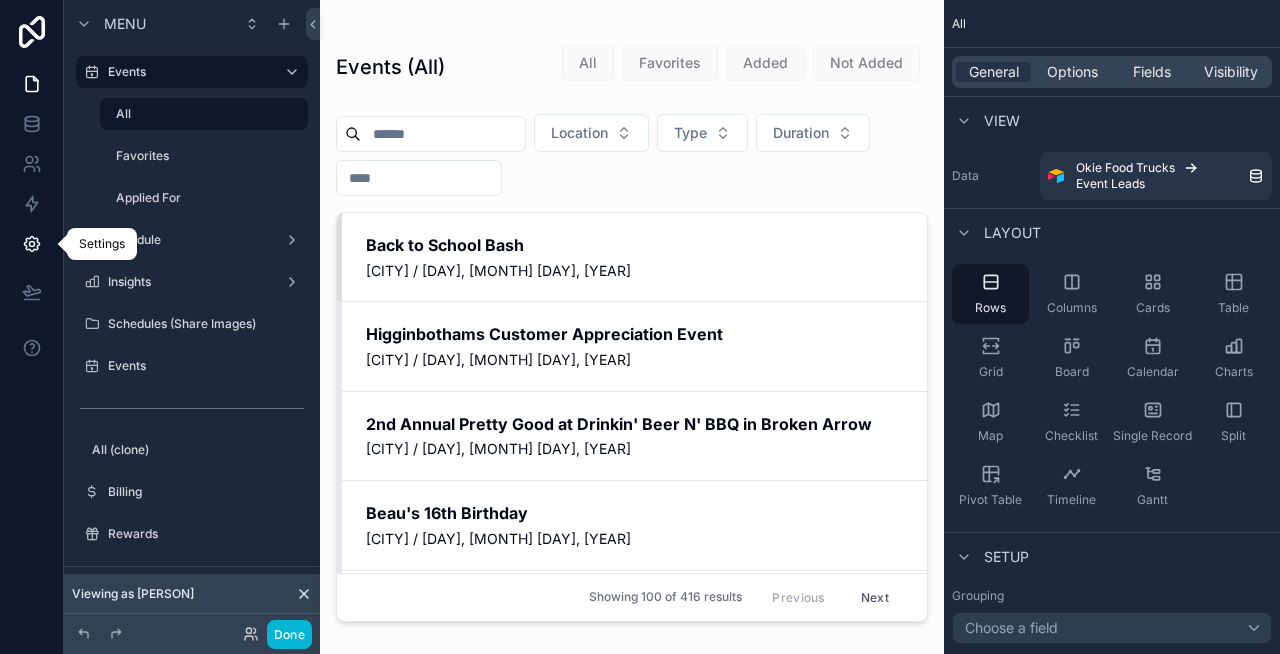 click 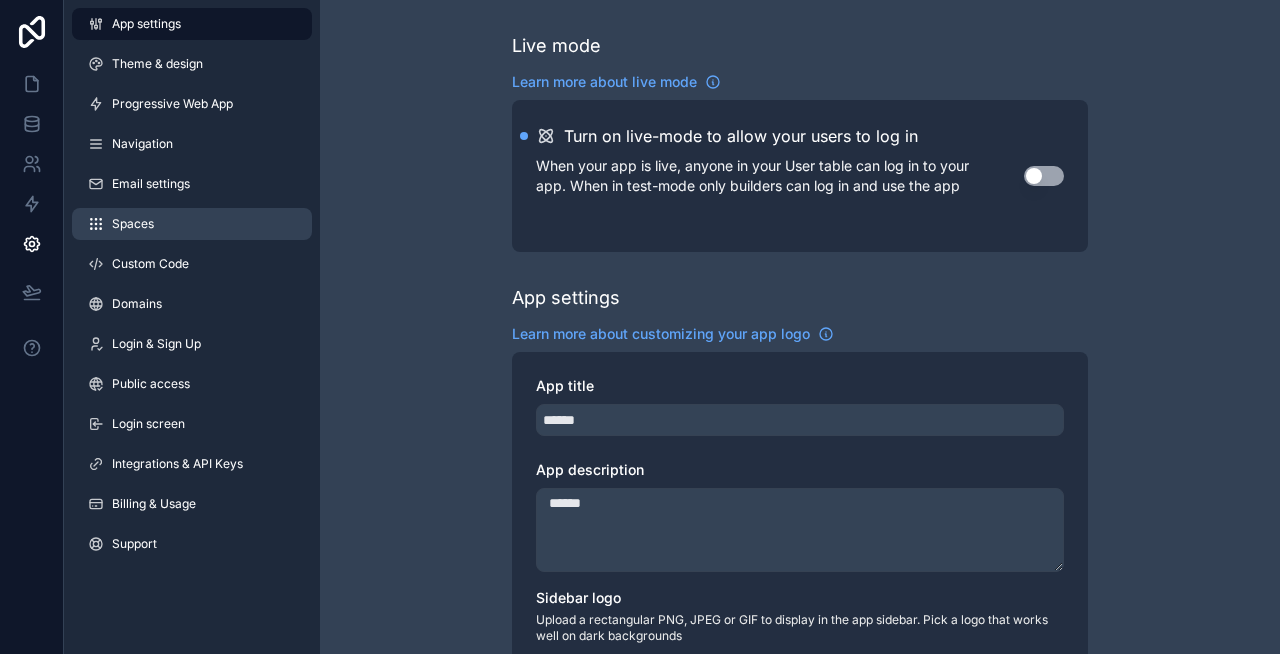 click on "Spaces" at bounding box center (133, 224) 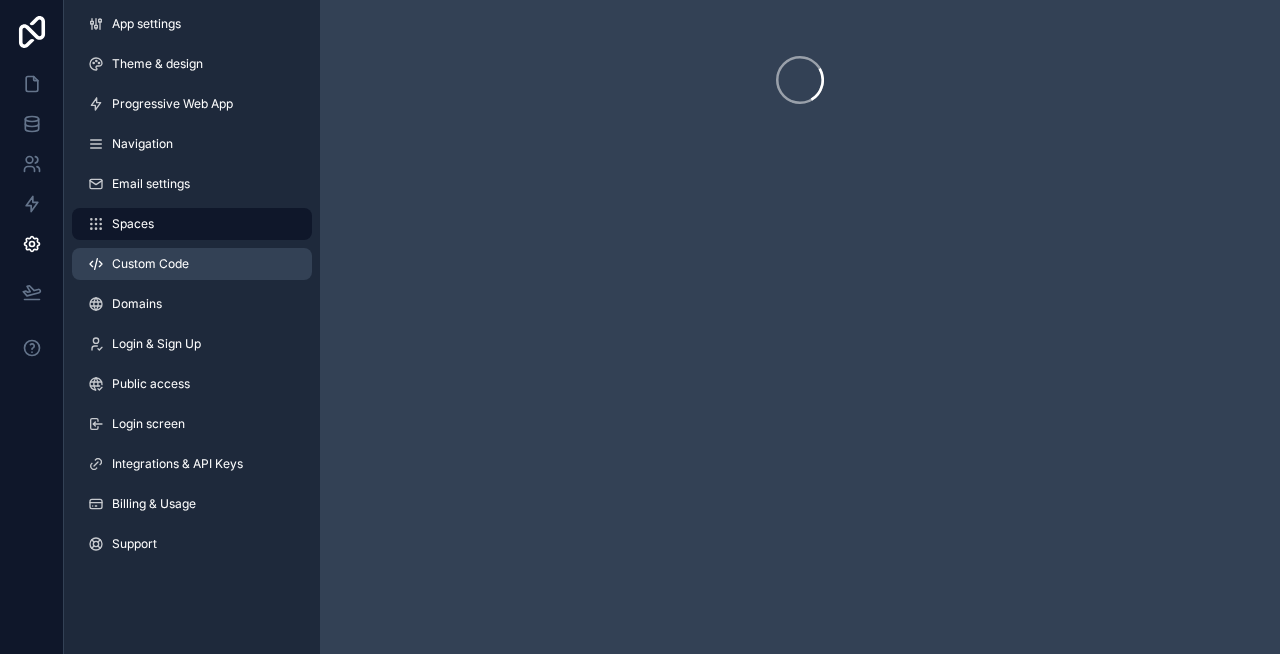 click on "Custom Code" at bounding box center [150, 264] 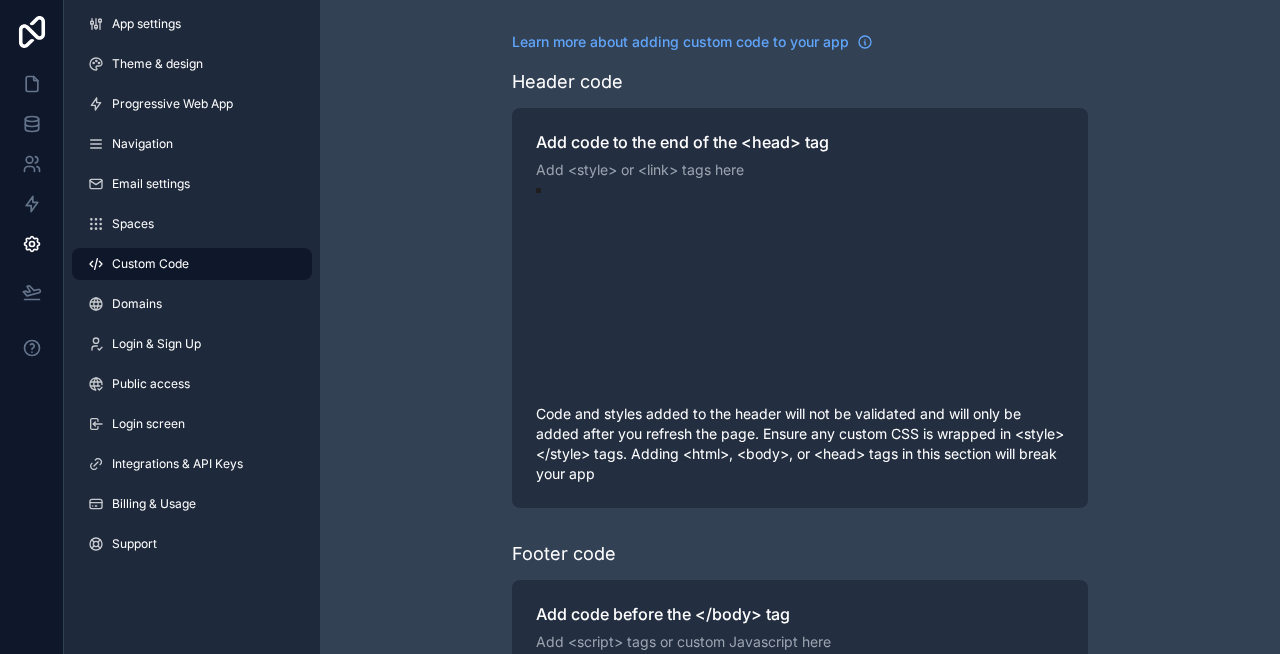 scroll, scrollTop: 180, scrollLeft: 0, axis: vertical 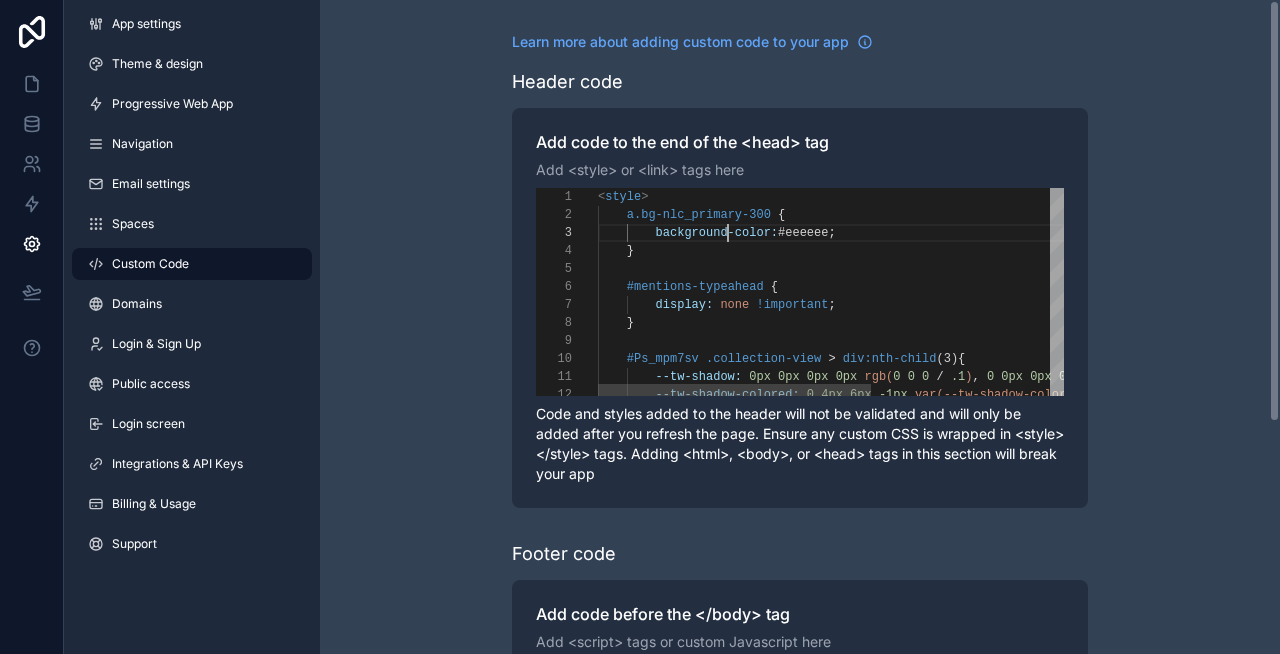 click on "**********" at bounding box center (800, 292) 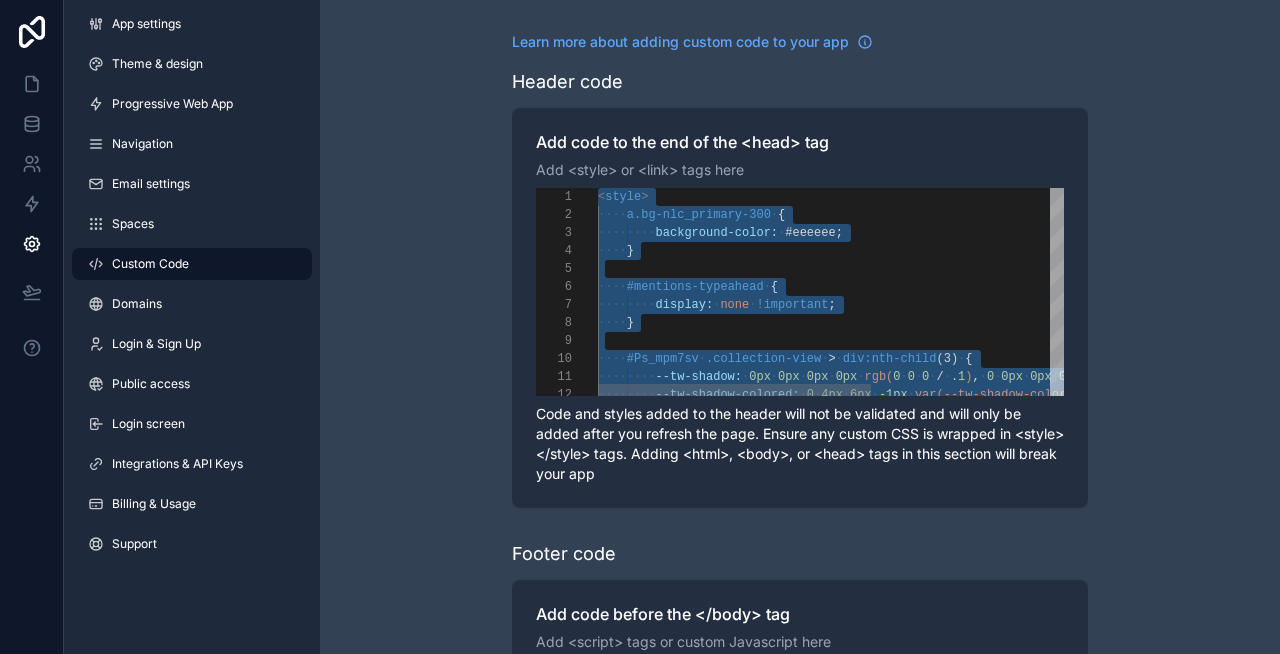 paste 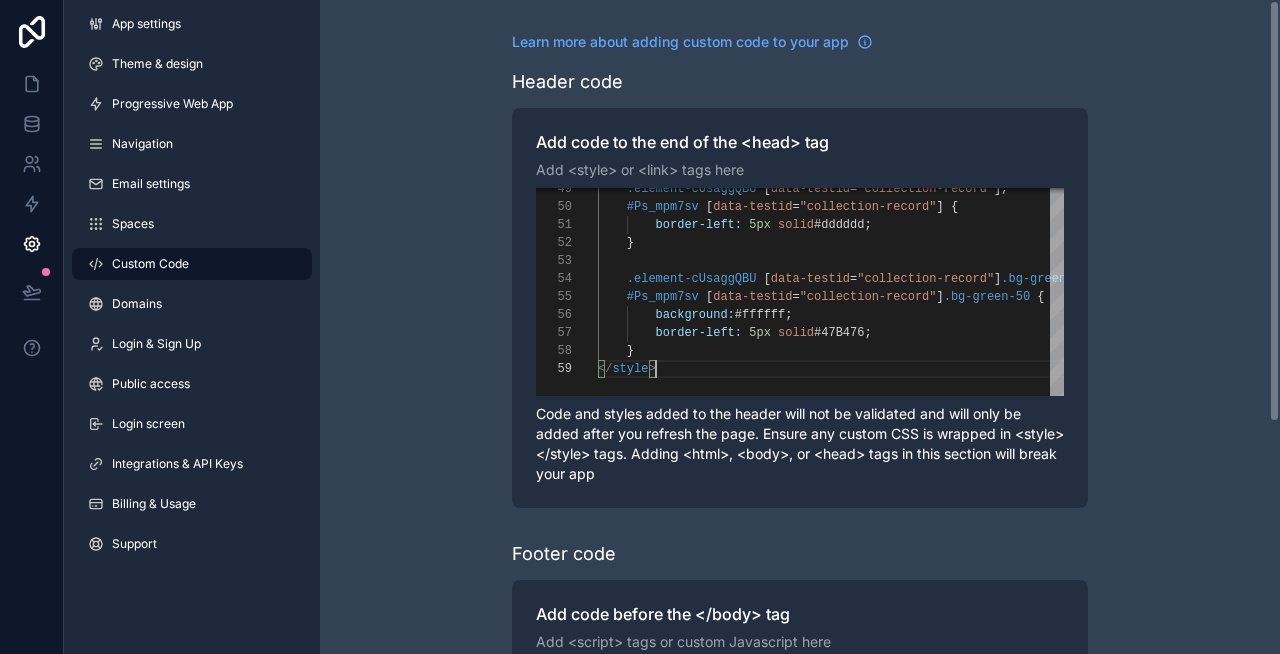 click on "**********" at bounding box center (800, 506) 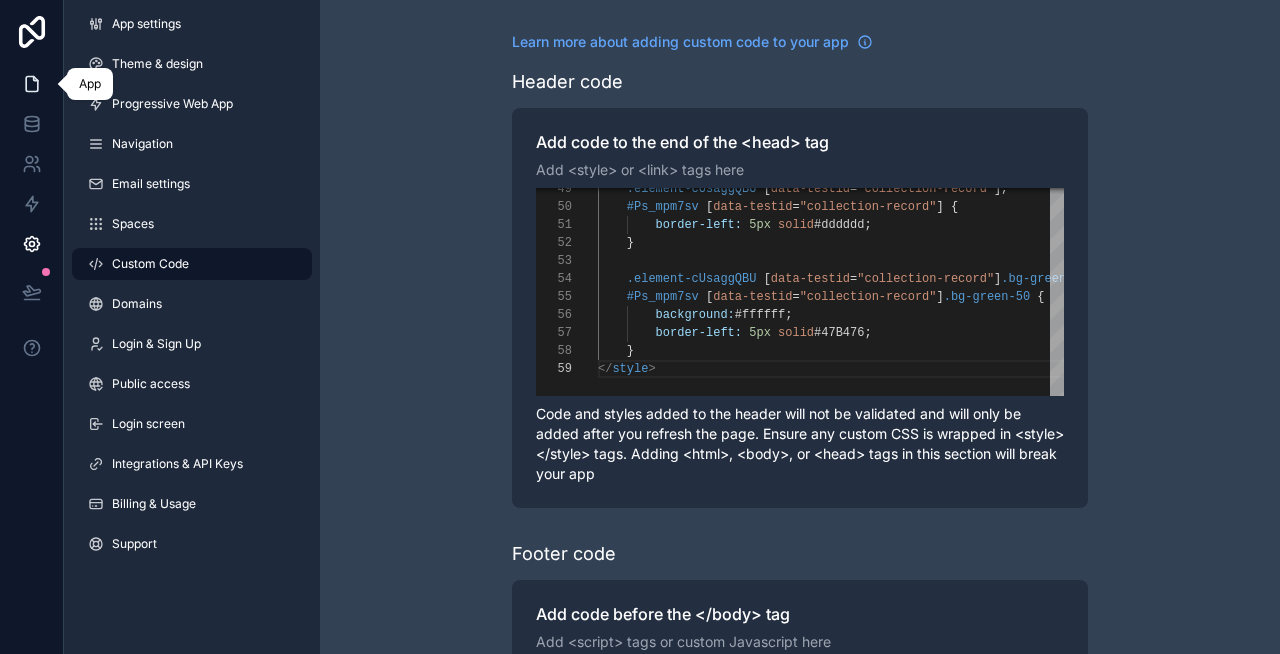 click 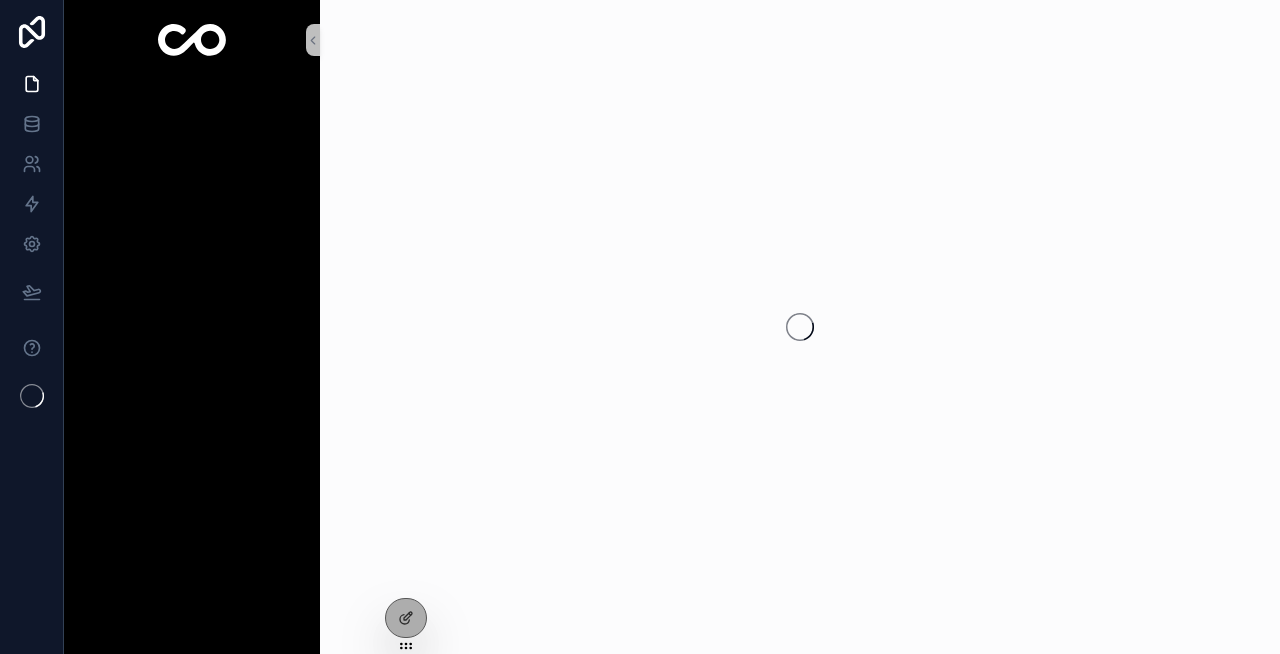 scroll, scrollTop: 0, scrollLeft: 0, axis: both 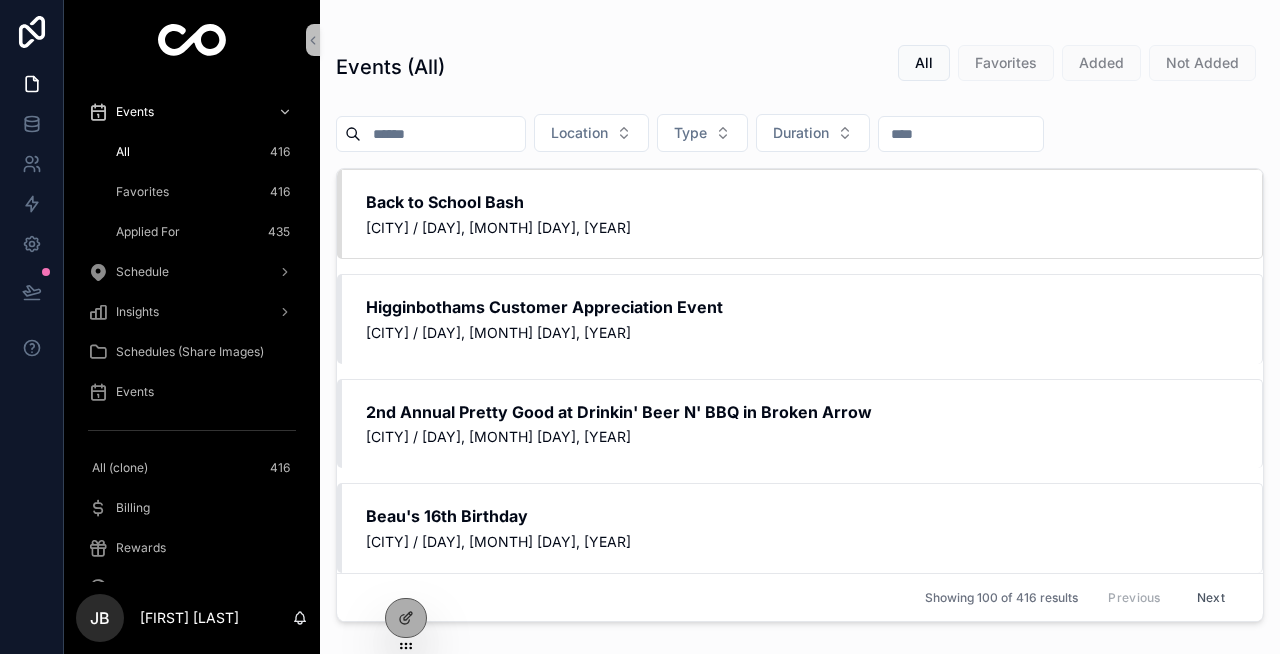 click on "Events" at bounding box center (135, 392) 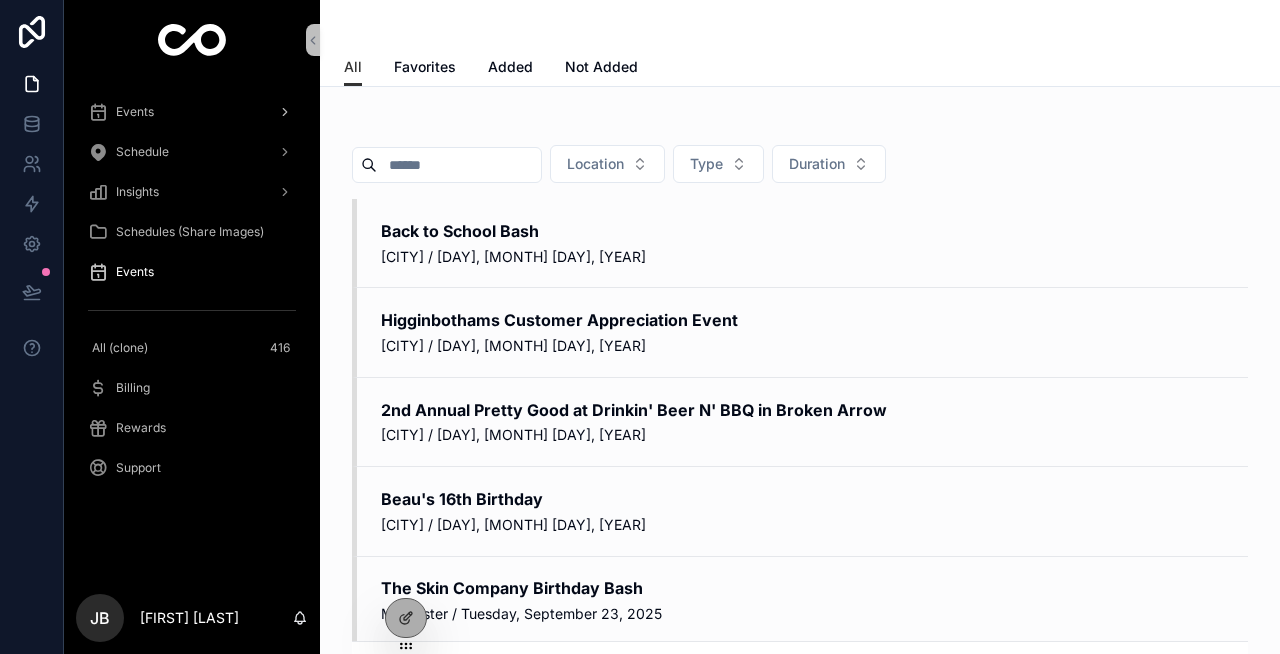 click on "Events" at bounding box center [135, 112] 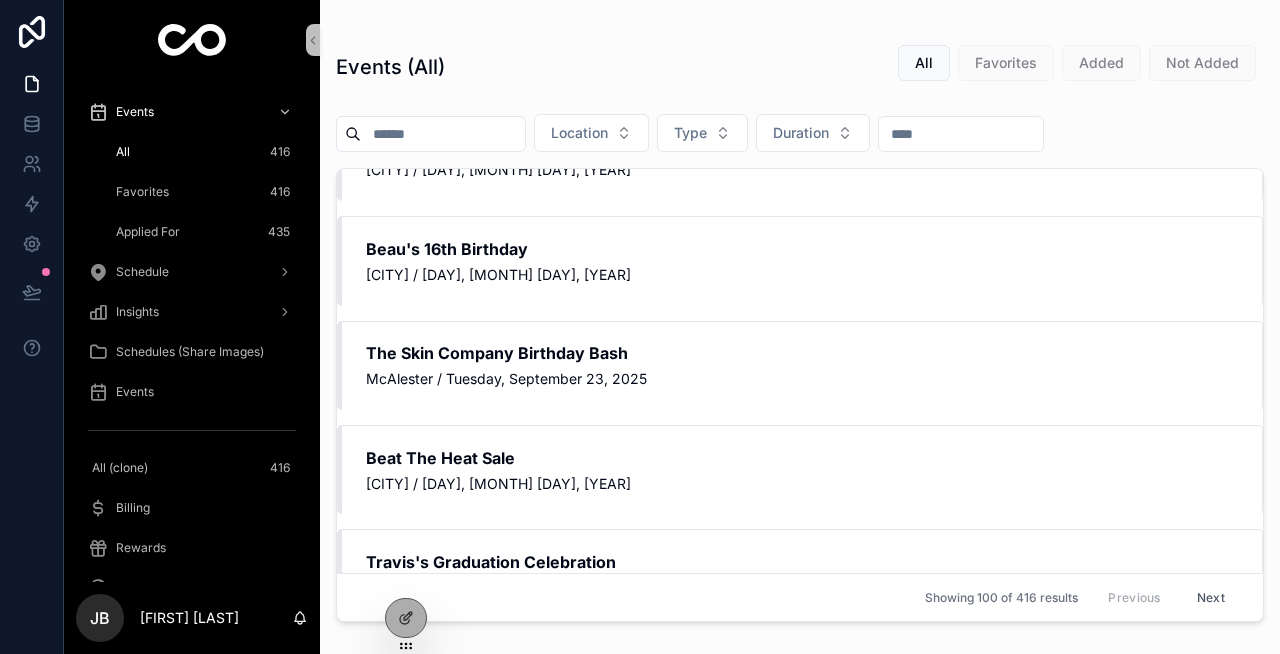 scroll, scrollTop: 269, scrollLeft: 0, axis: vertical 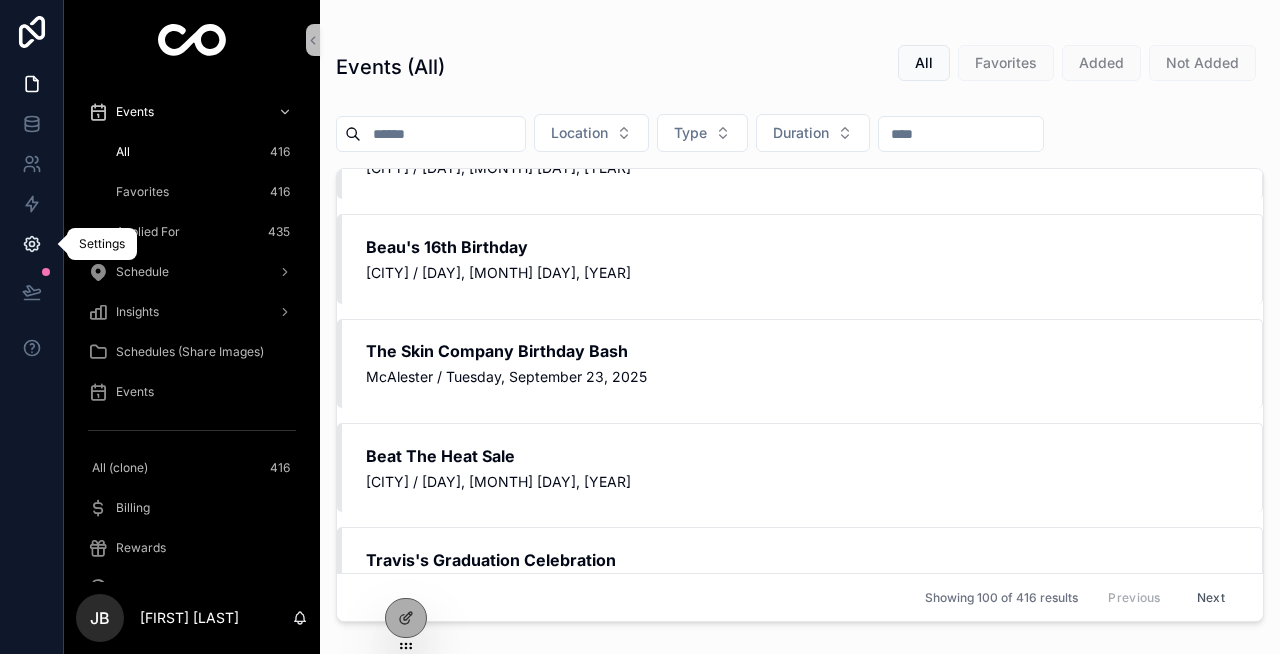 click 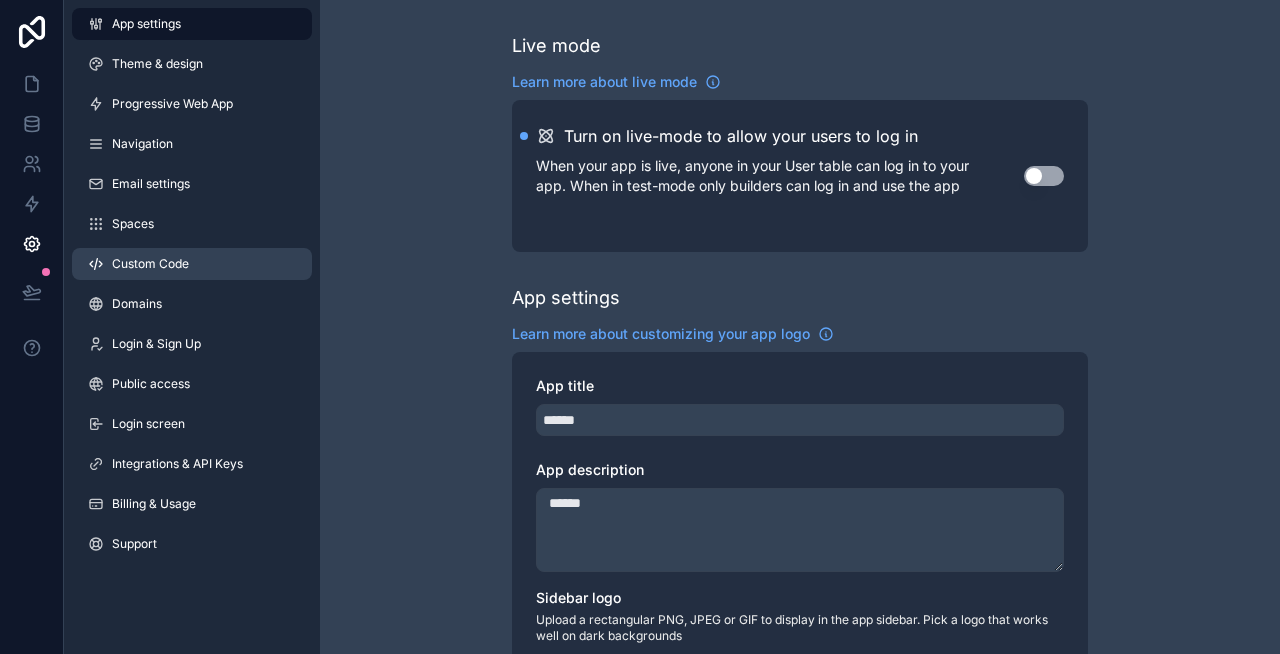 click on "Custom Code" at bounding box center [192, 264] 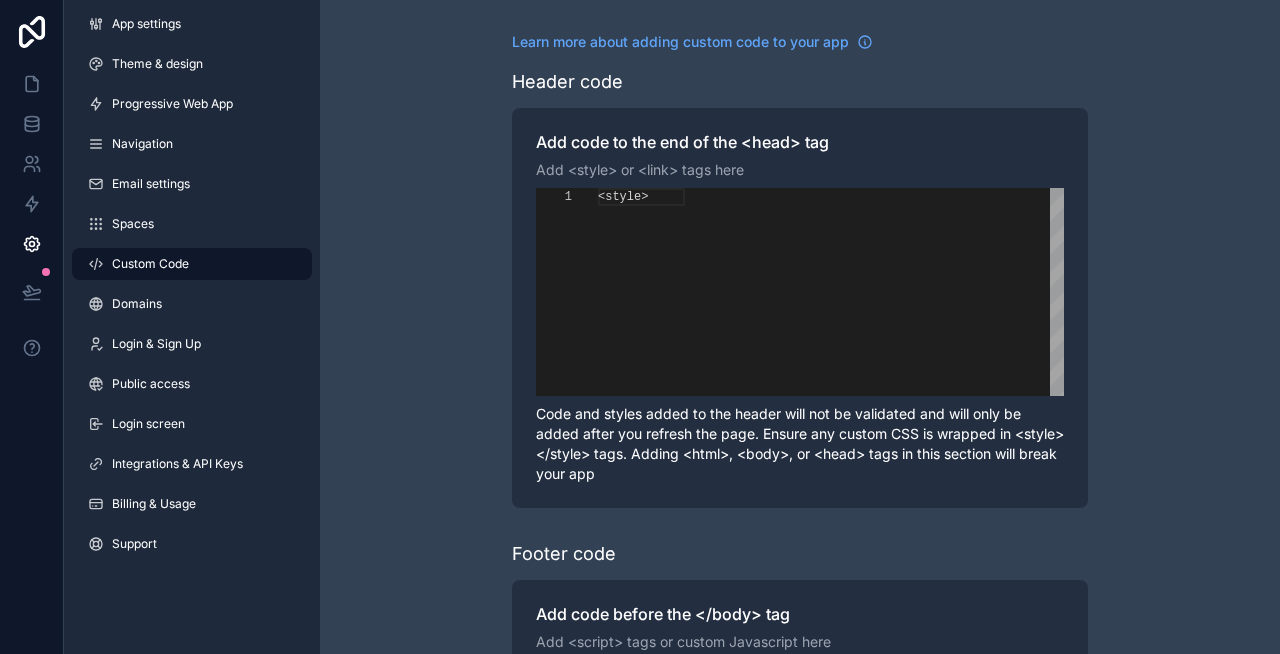 scroll, scrollTop: 180, scrollLeft: 0, axis: vertical 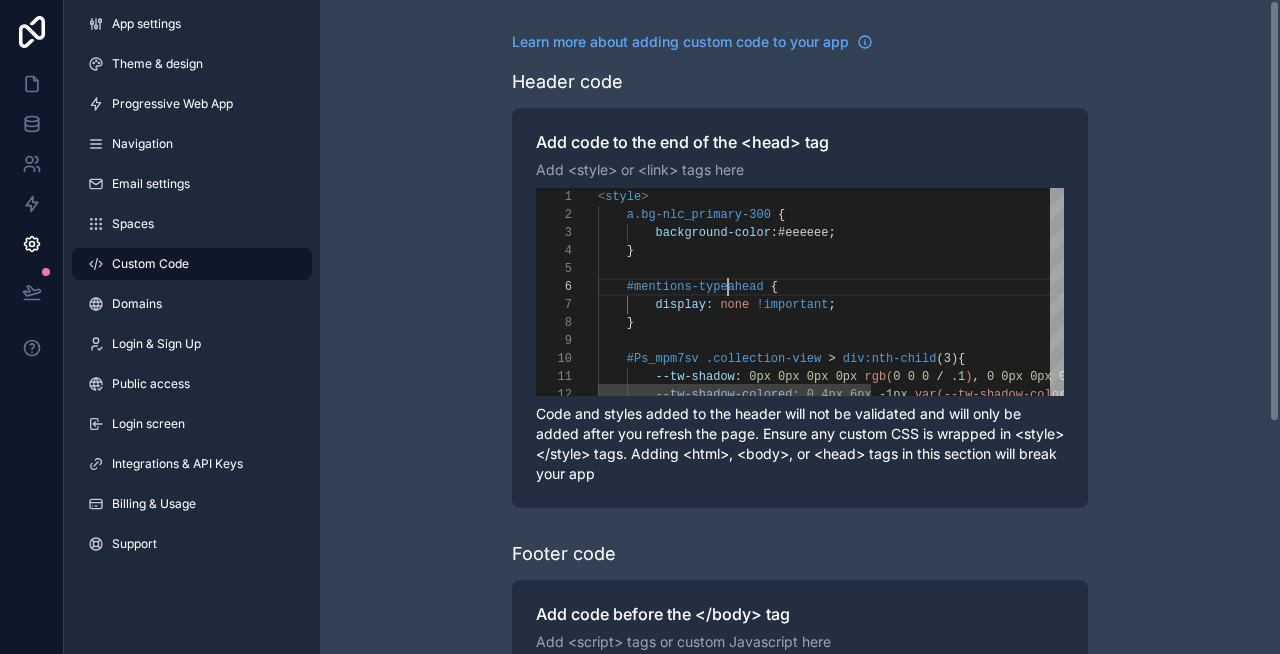 click on "#mentions-typeahead" at bounding box center (695, 287) 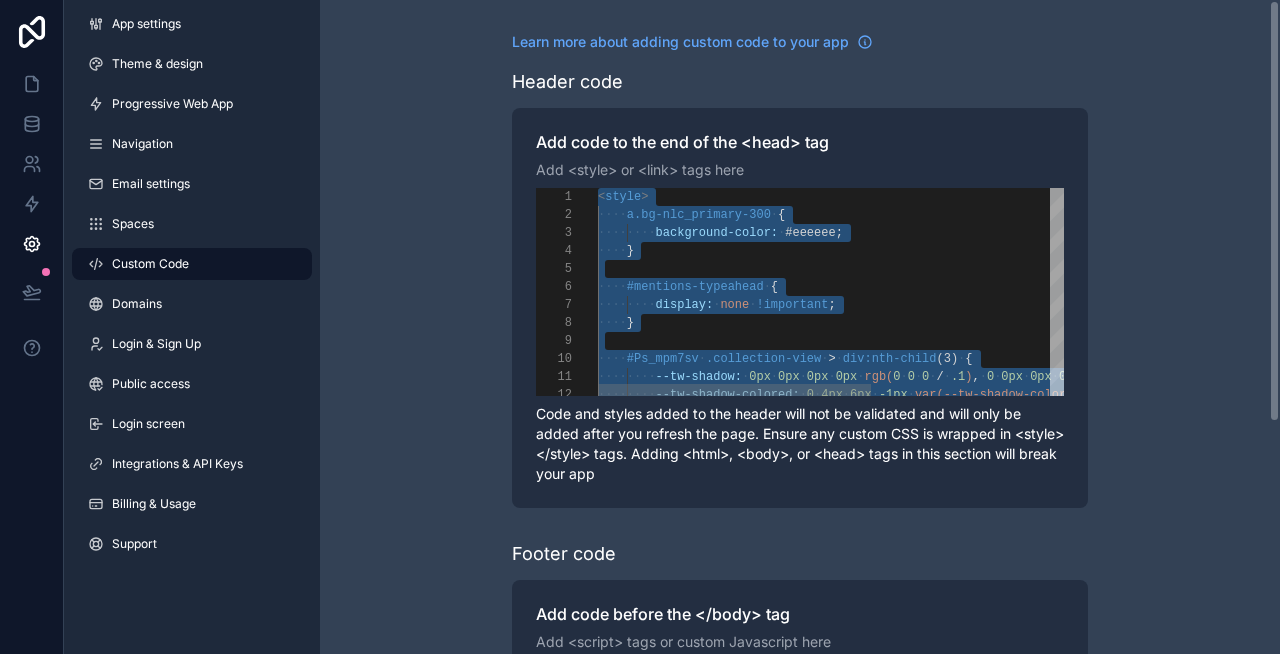 paste 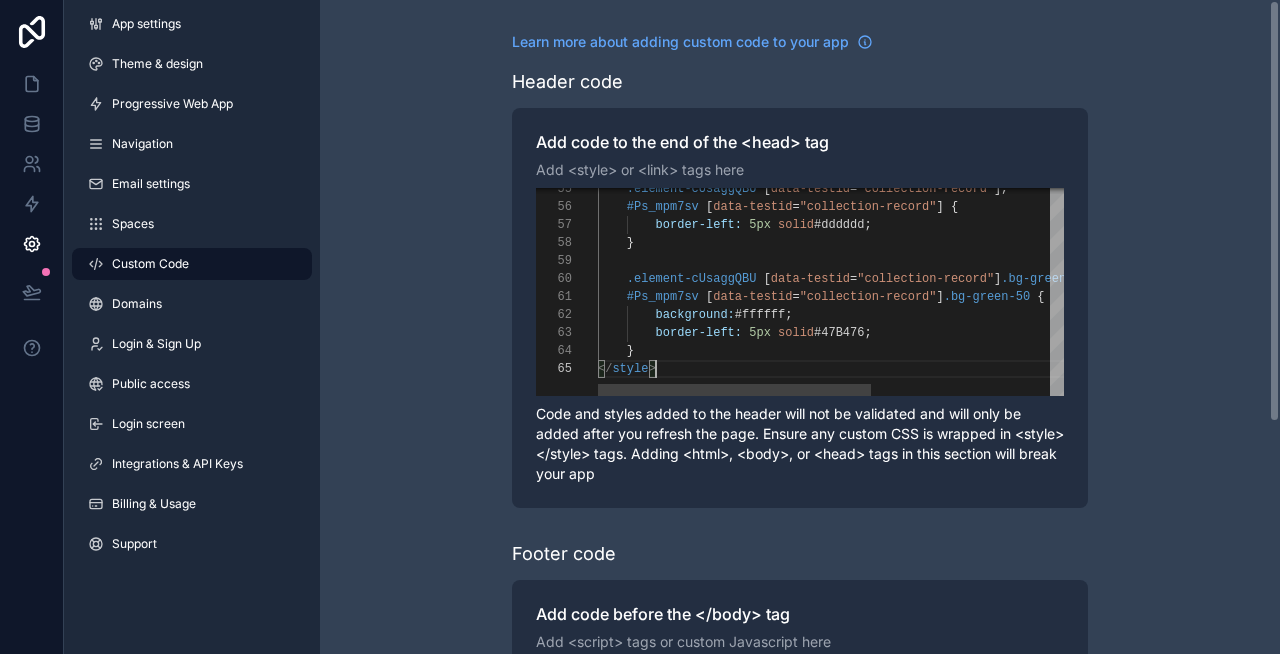 scroll, scrollTop: 72, scrollLeft: 58, axis: both 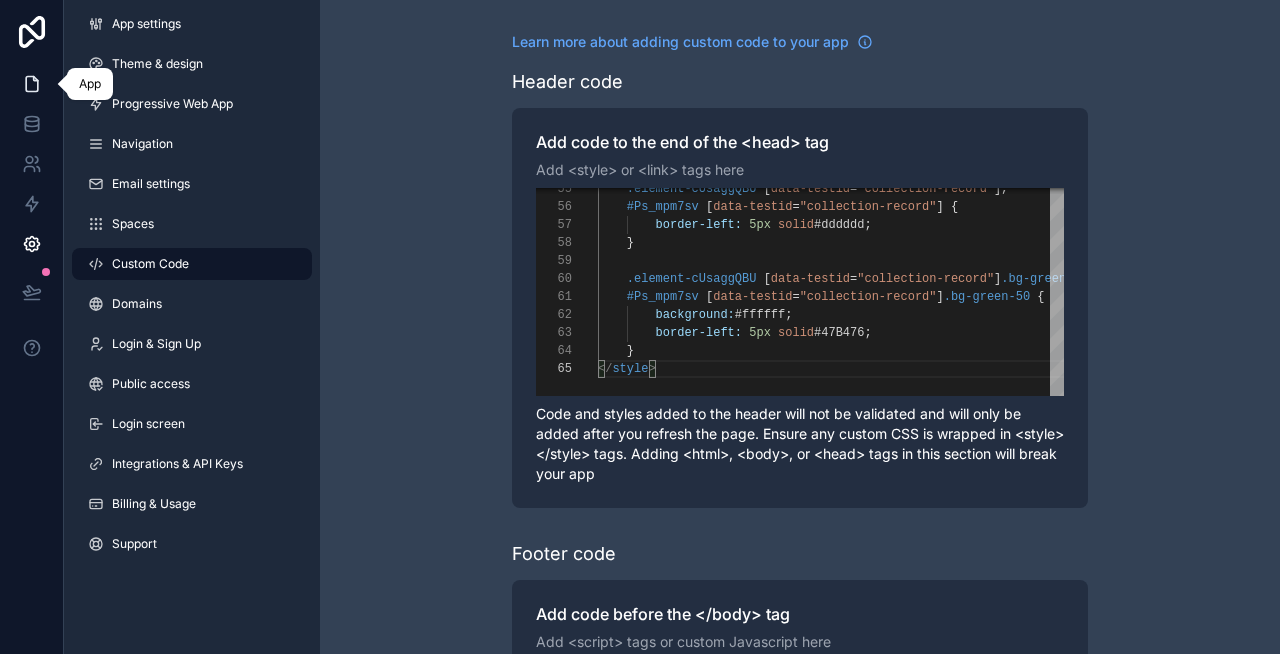 click 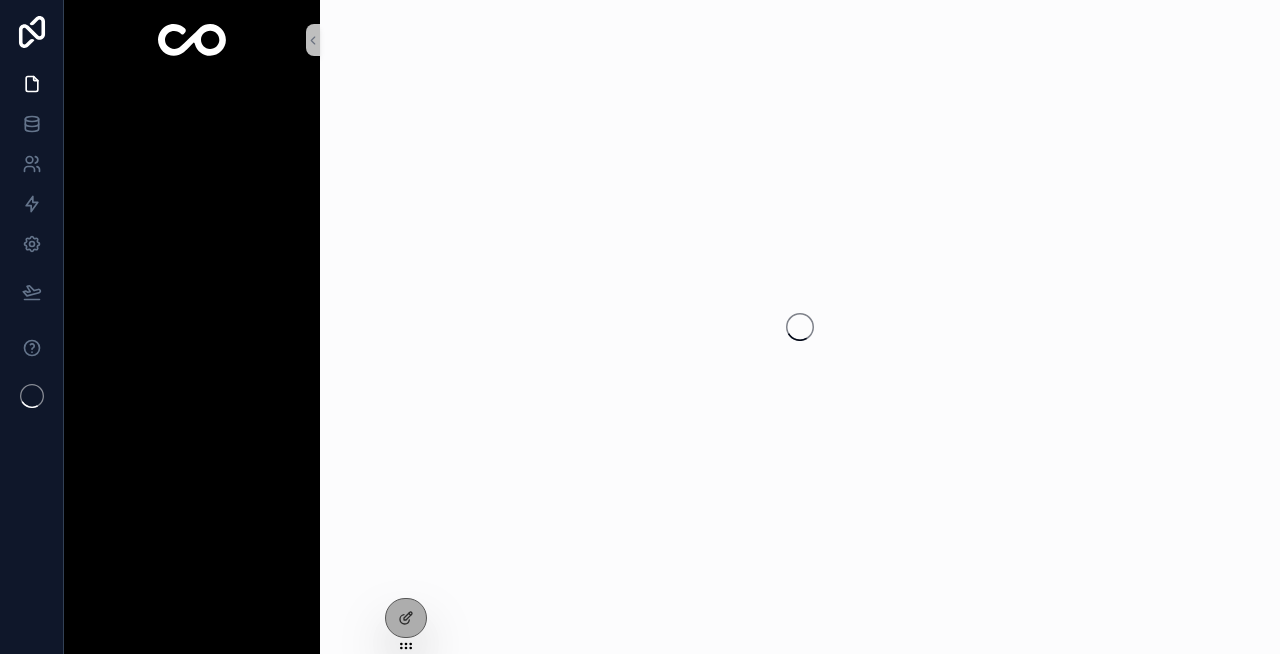 scroll, scrollTop: 0, scrollLeft: 0, axis: both 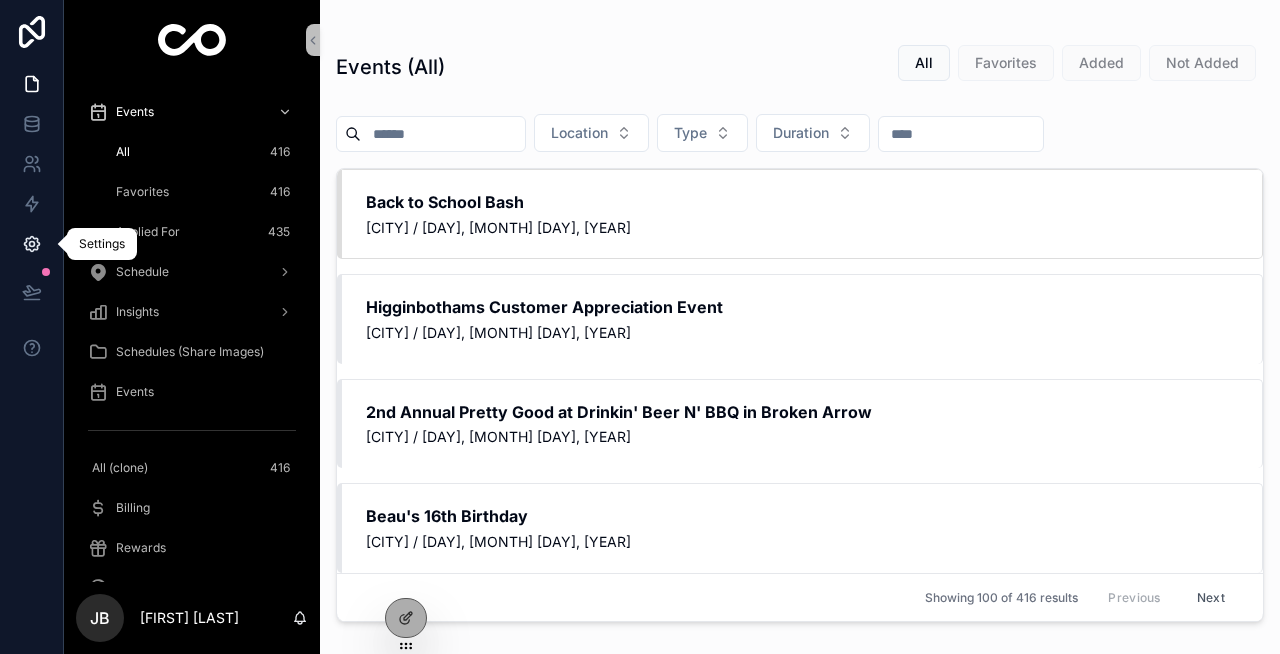 click 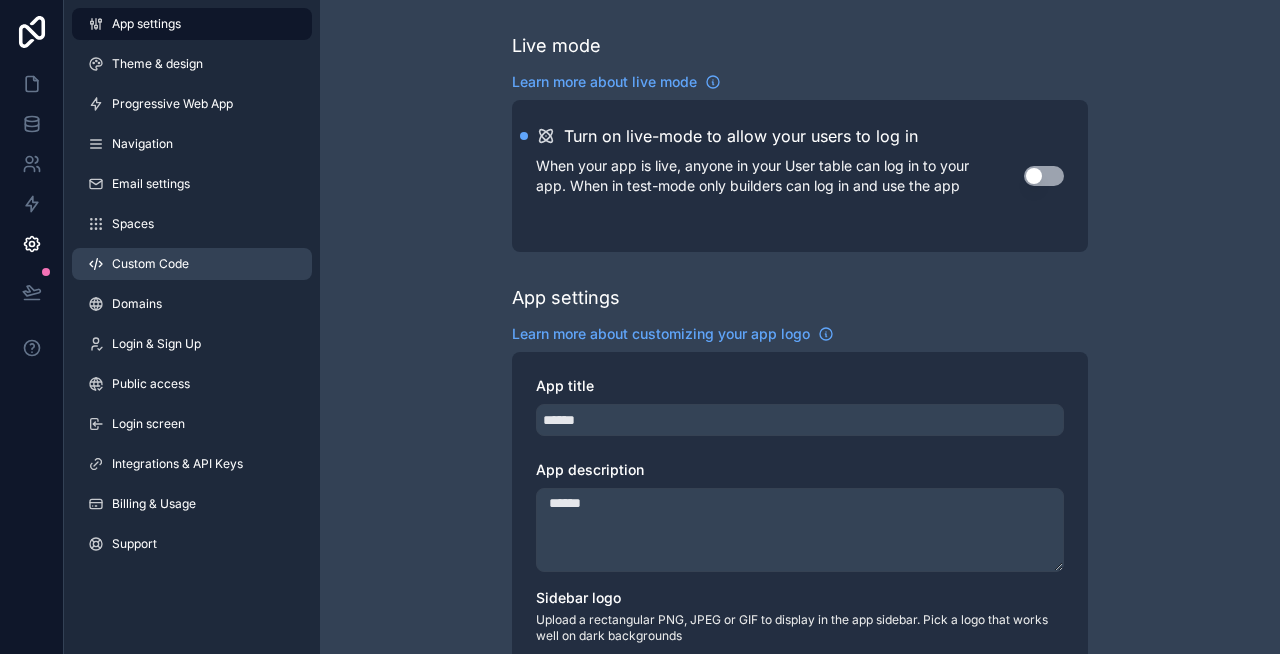click on "Custom Code" at bounding box center (192, 264) 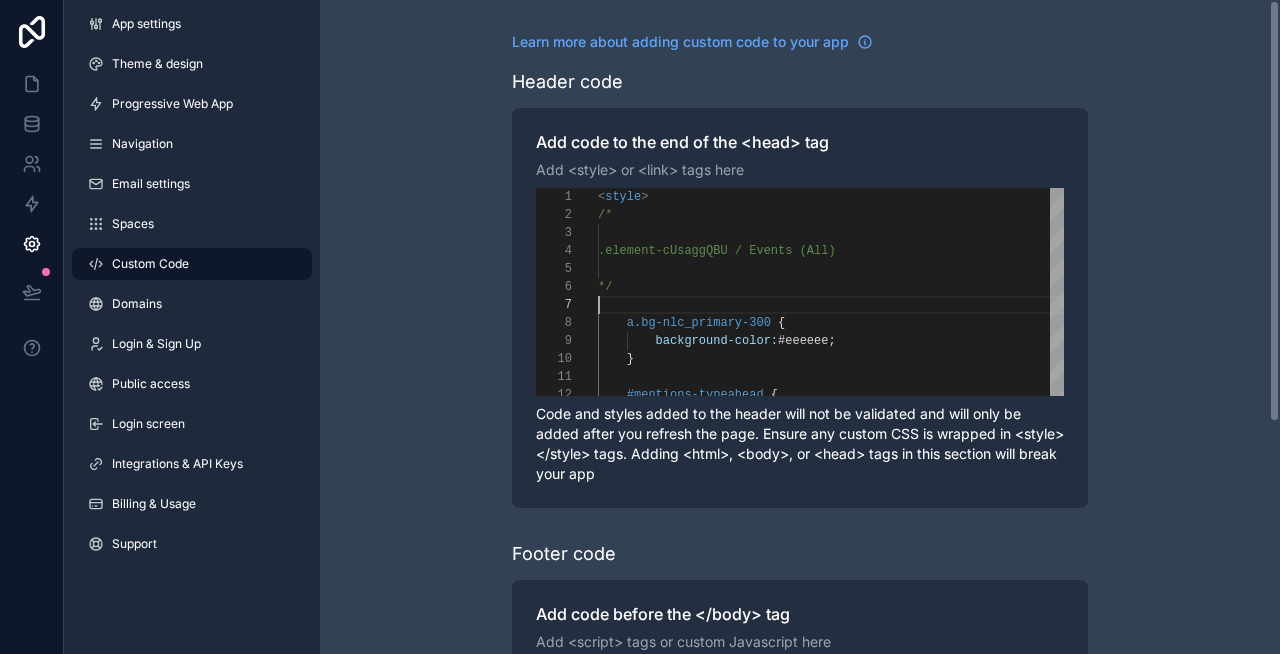 click at bounding box center (831, 305) 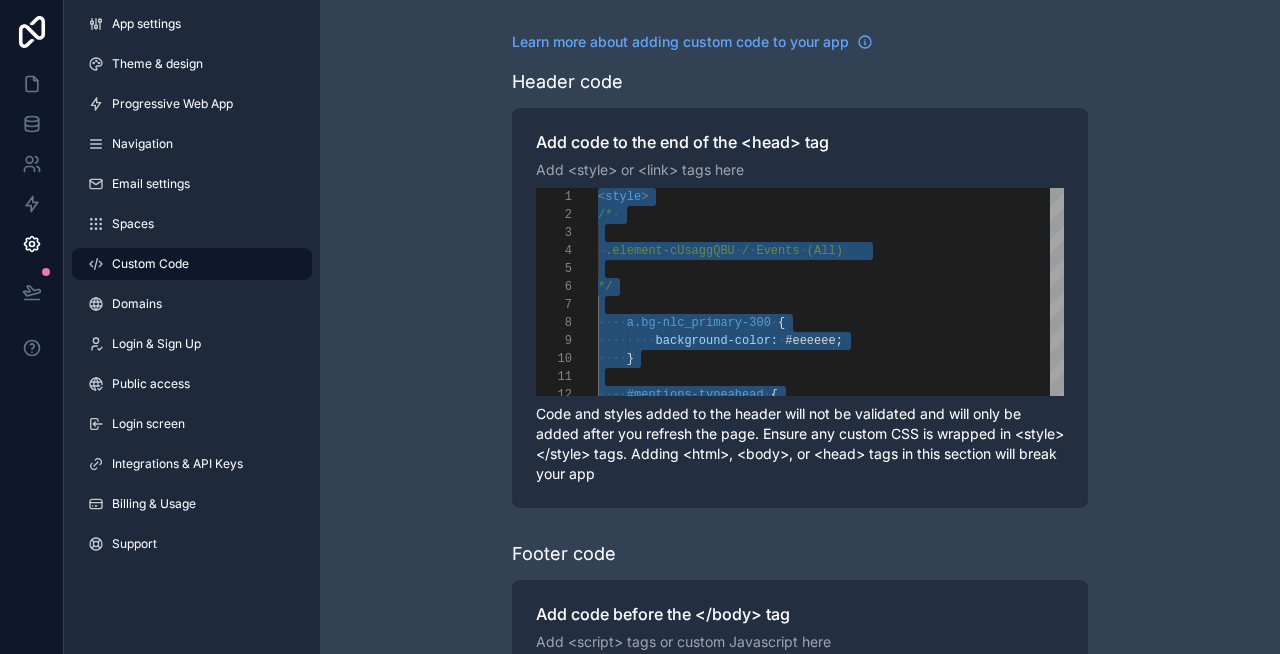 paste 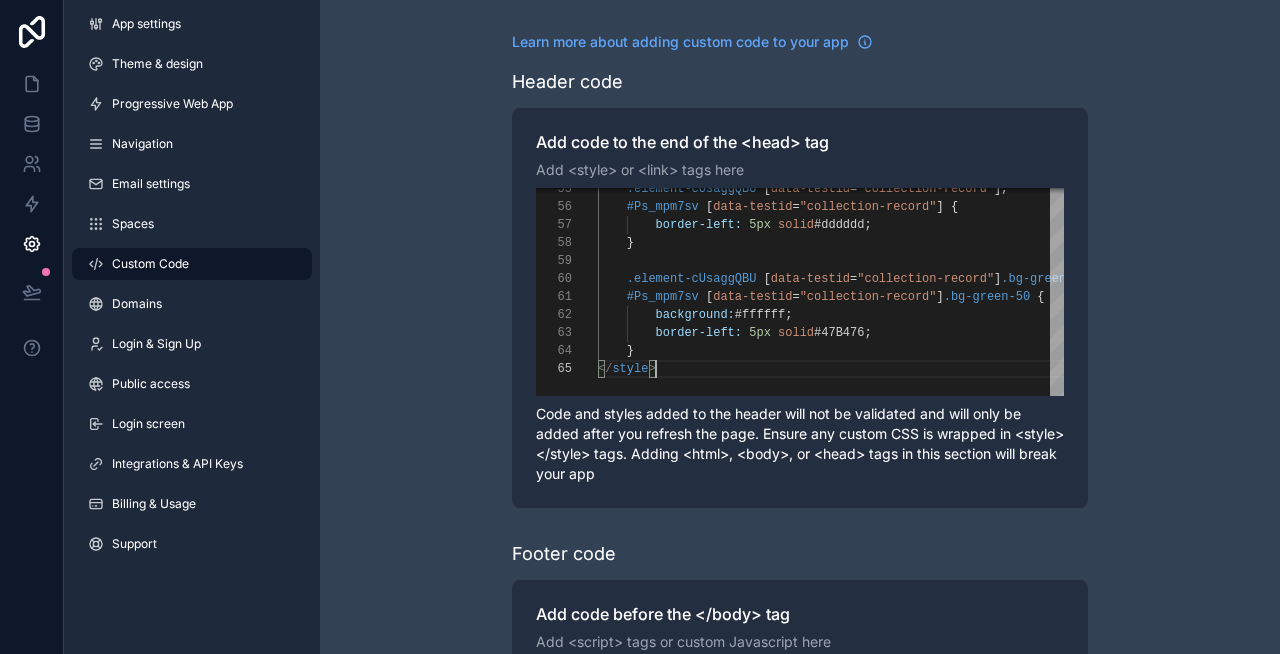 click on "**********" at bounding box center (800, 506) 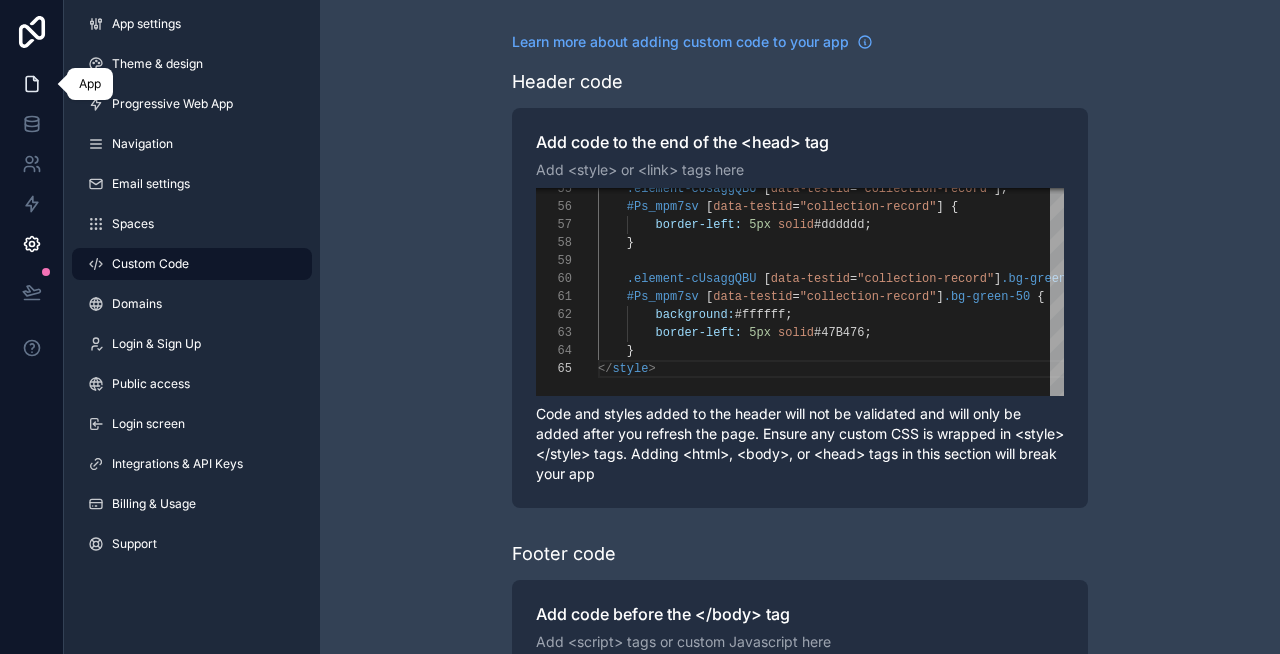 click at bounding box center [31, 84] 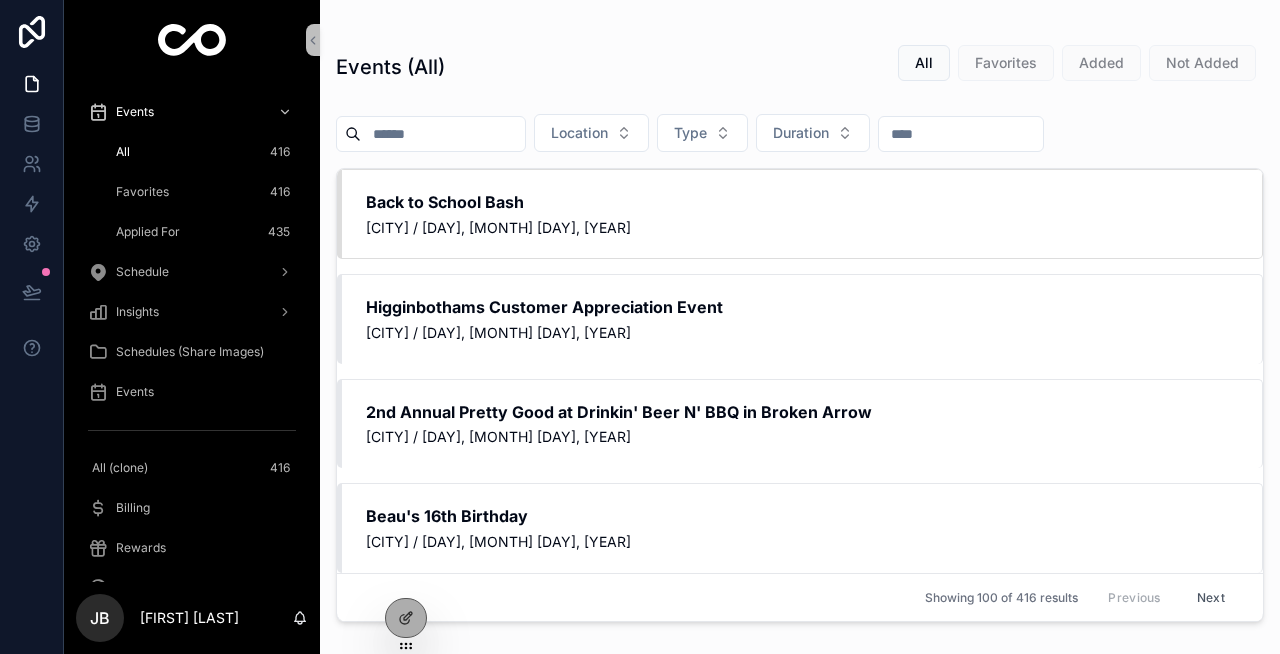 click on "Events" at bounding box center (192, 392) 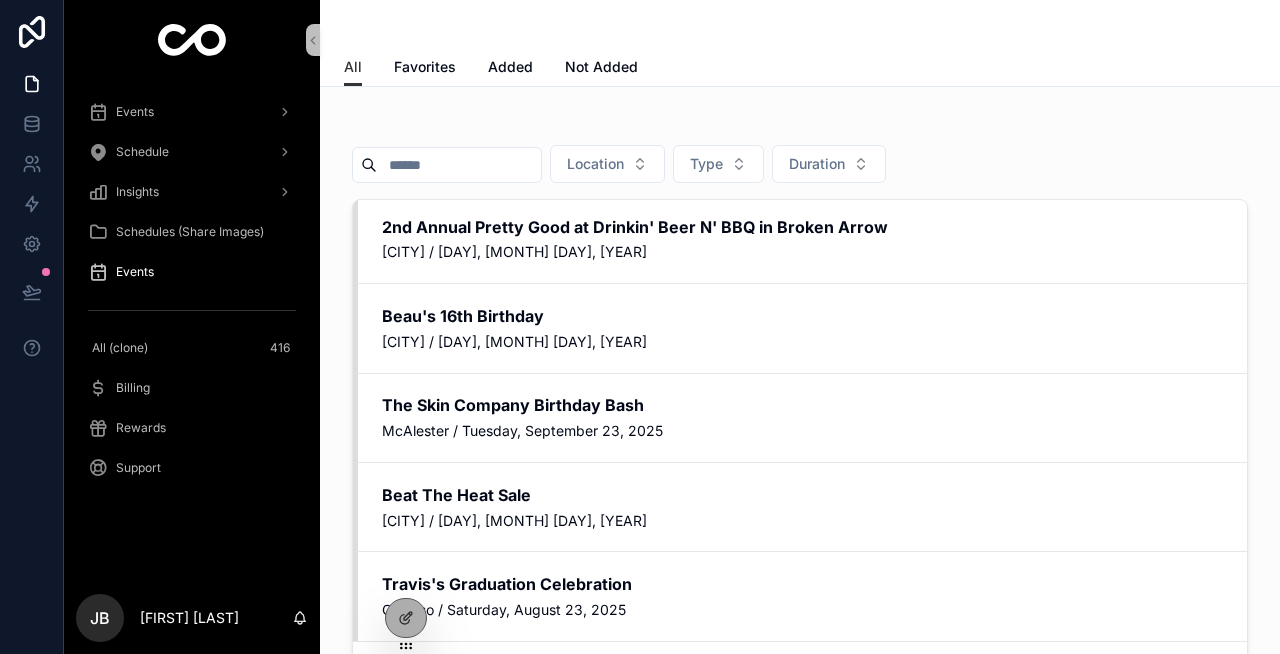 scroll, scrollTop: 0, scrollLeft: 0, axis: both 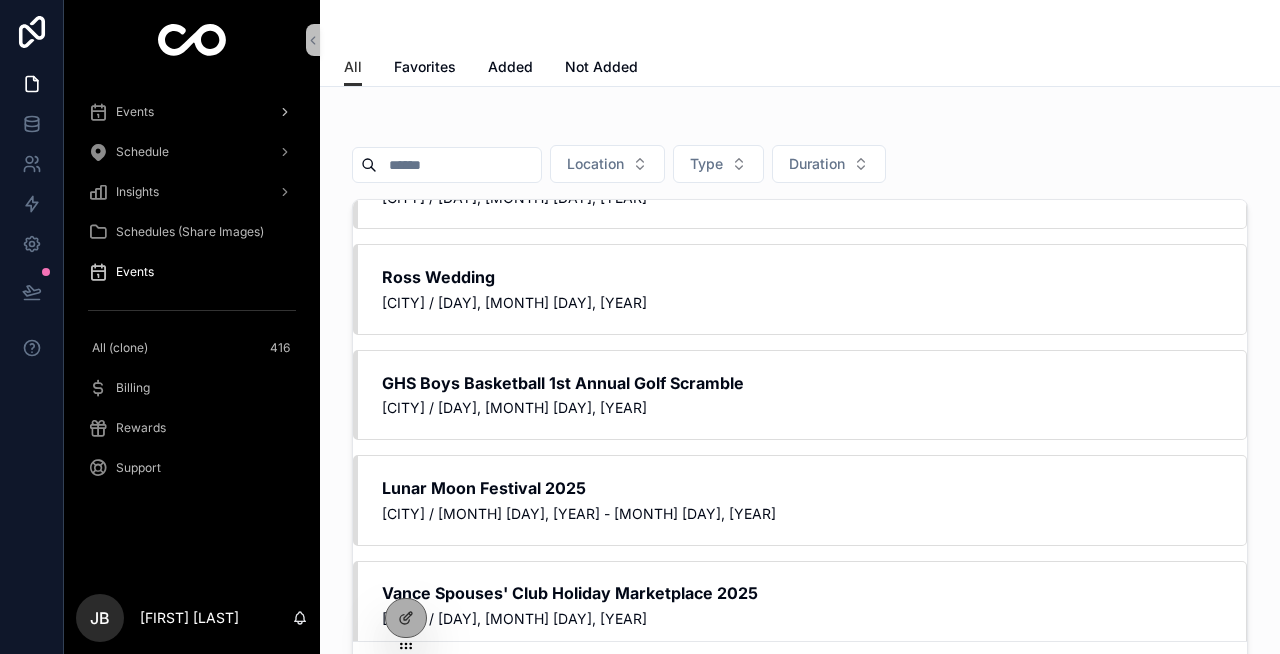 click on "Events" at bounding box center (192, 112) 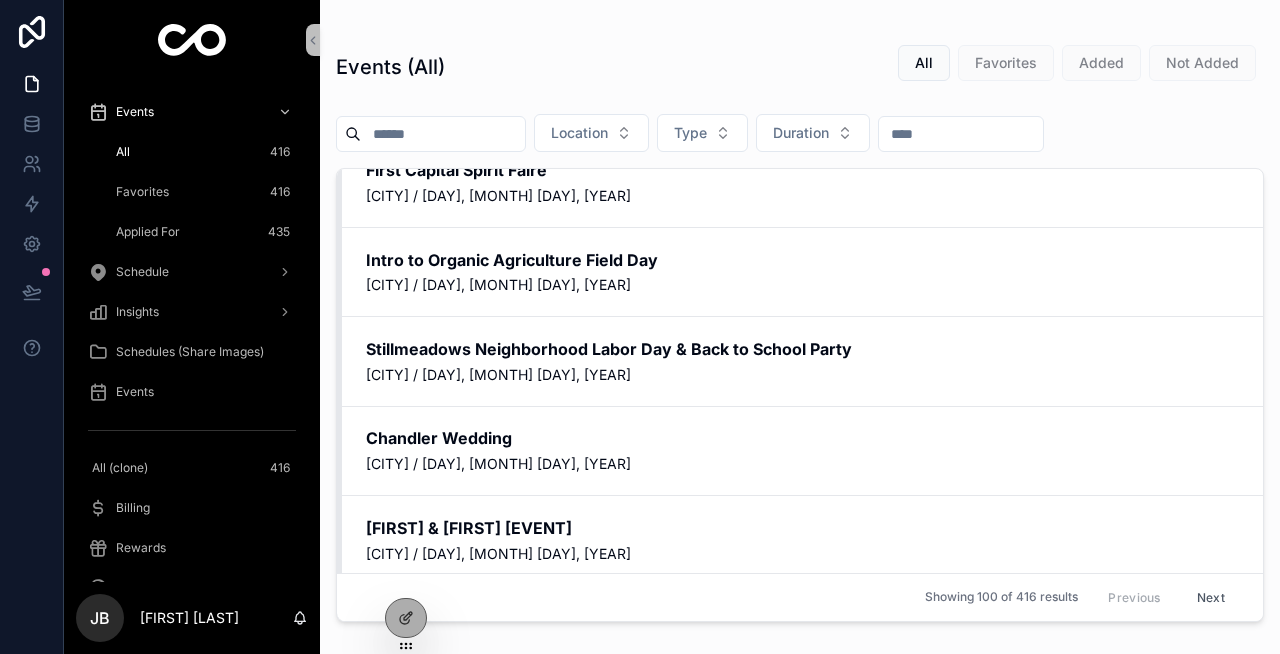 scroll, scrollTop: 8503, scrollLeft: 0, axis: vertical 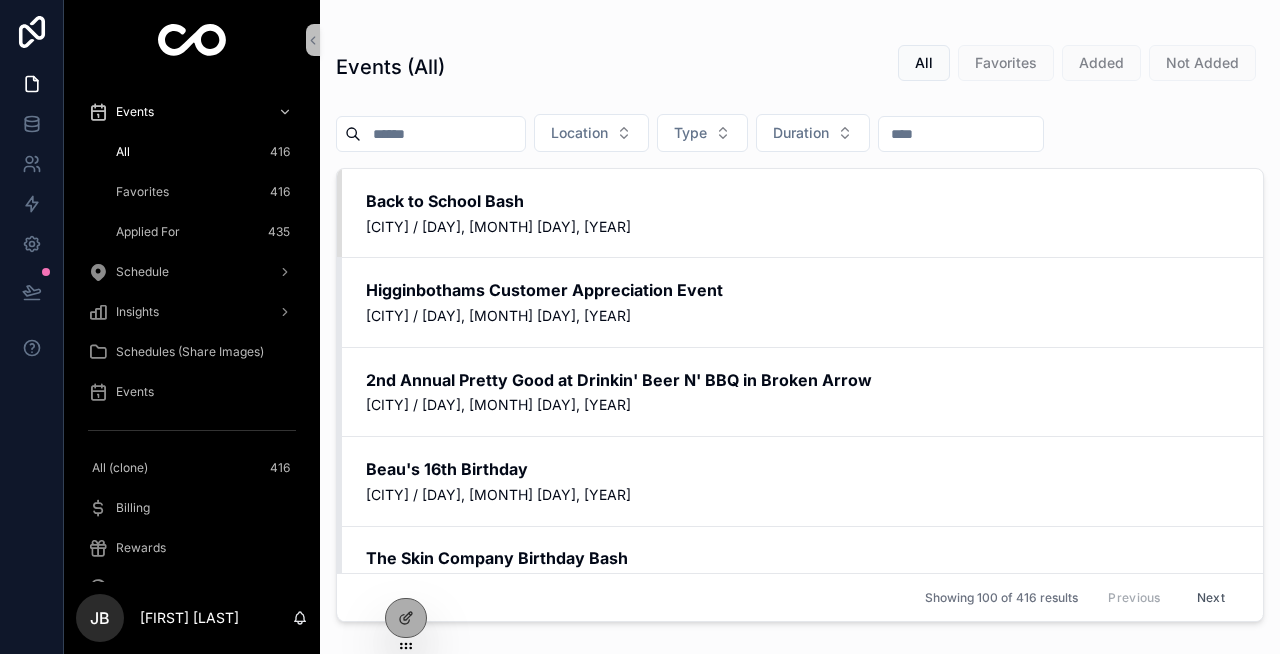 click on "Events" at bounding box center [192, 392] 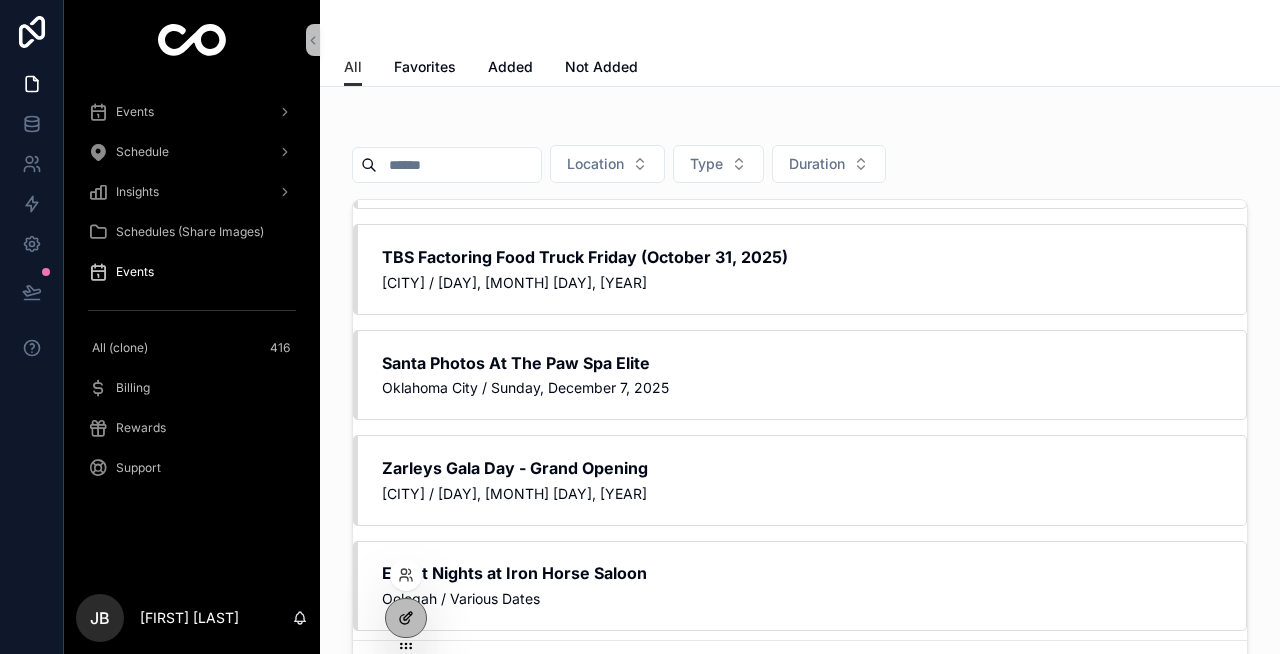 click at bounding box center [406, 618] 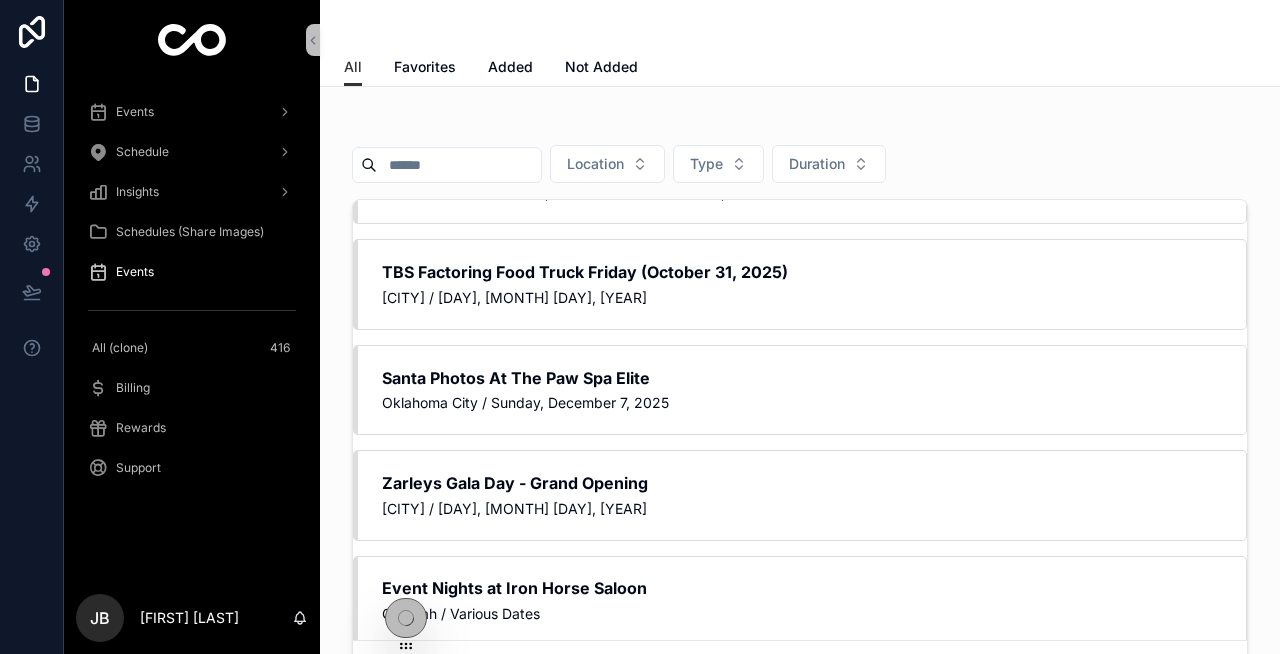 scroll, scrollTop: 1541, scrollLeft: 0, axis: vertical 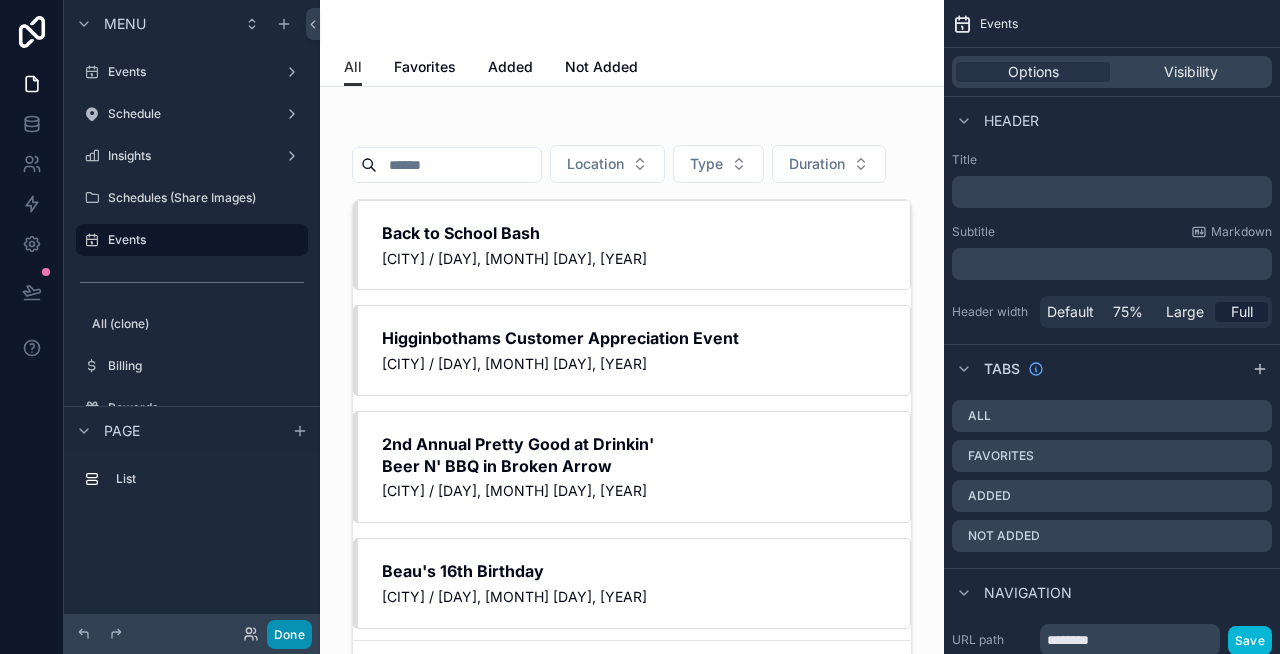 click on "Done" at bounding box center (289, 634) 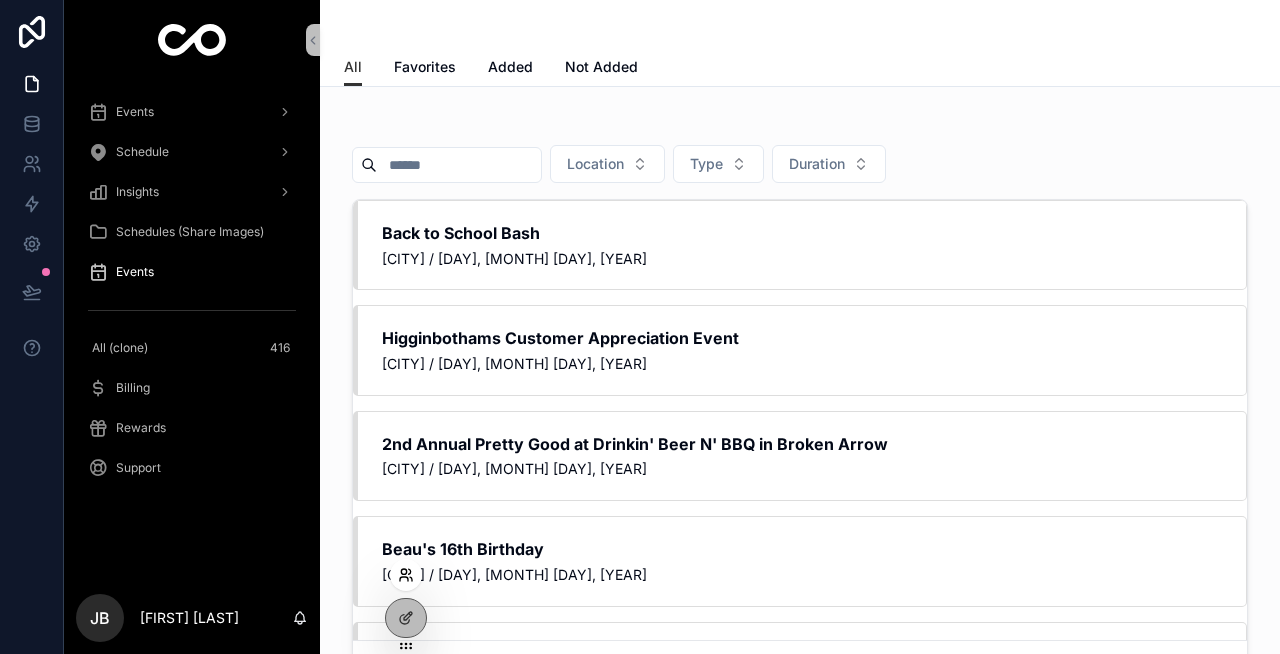 click 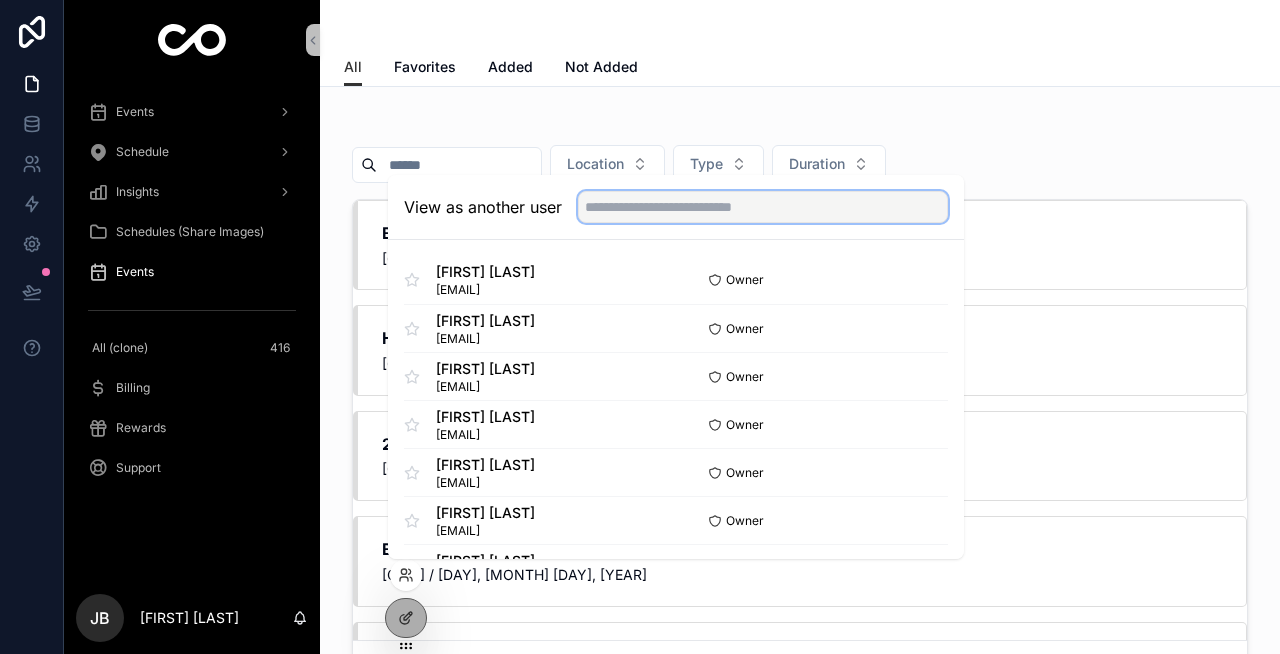 click at bounding box center [763, 207] 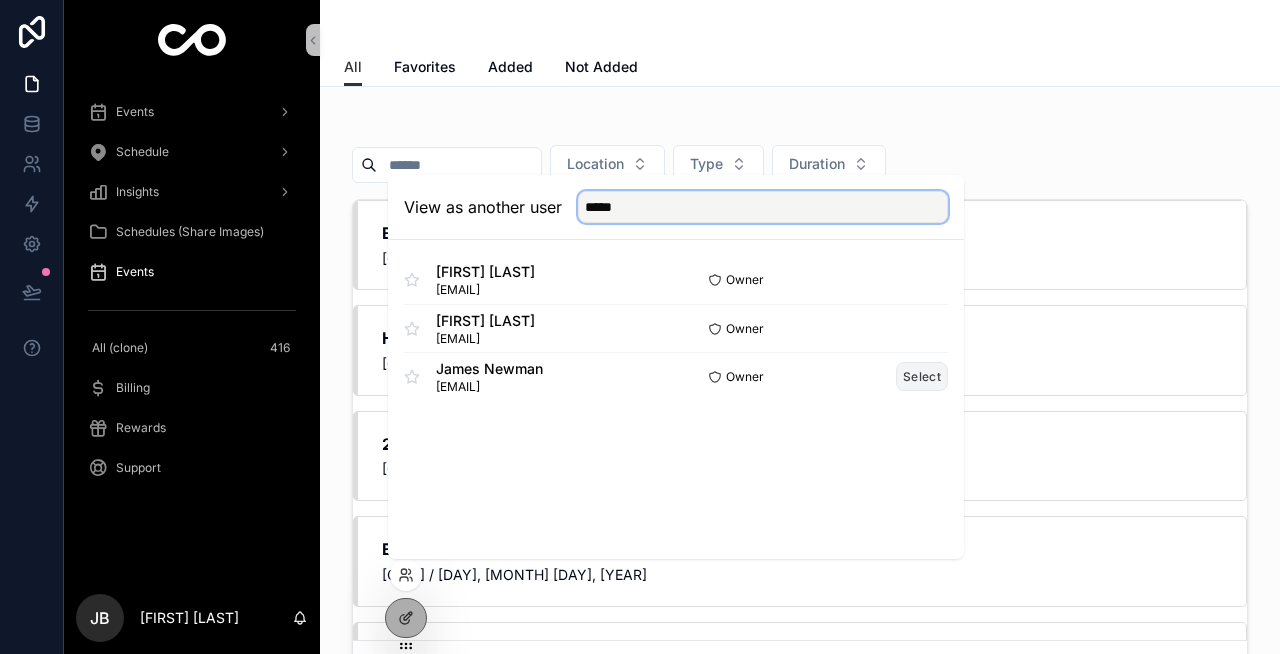 type on "*****" 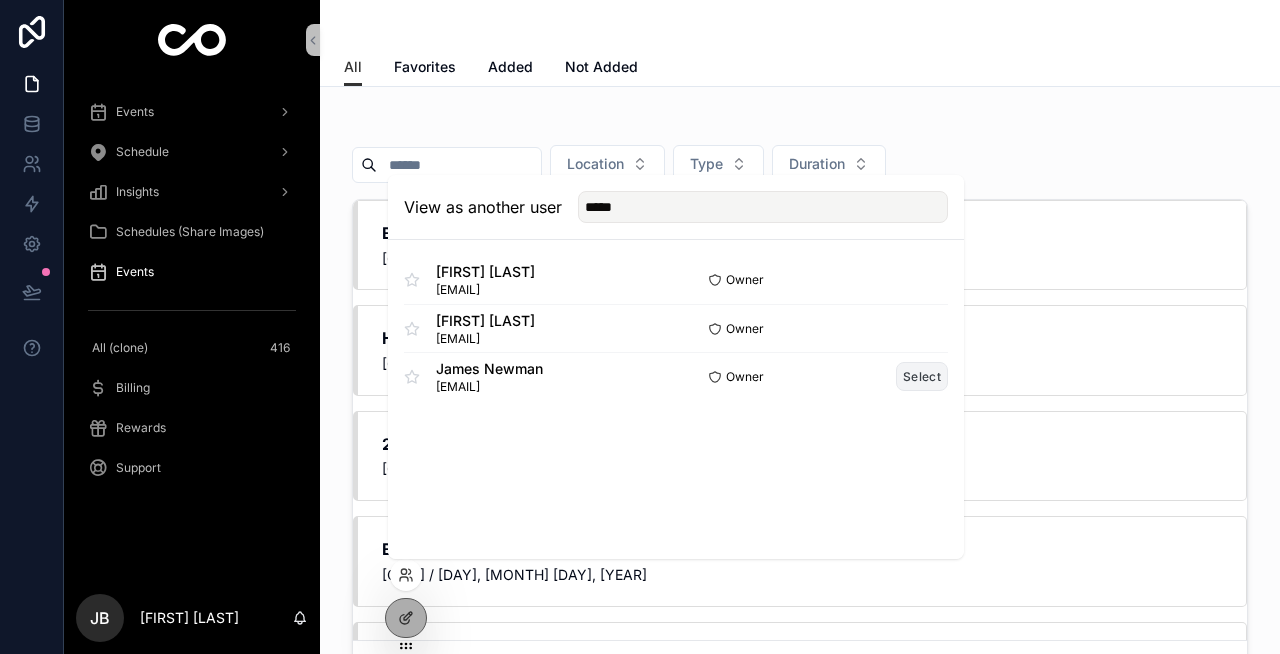 click on "Select" at bounding box center (922, 376) 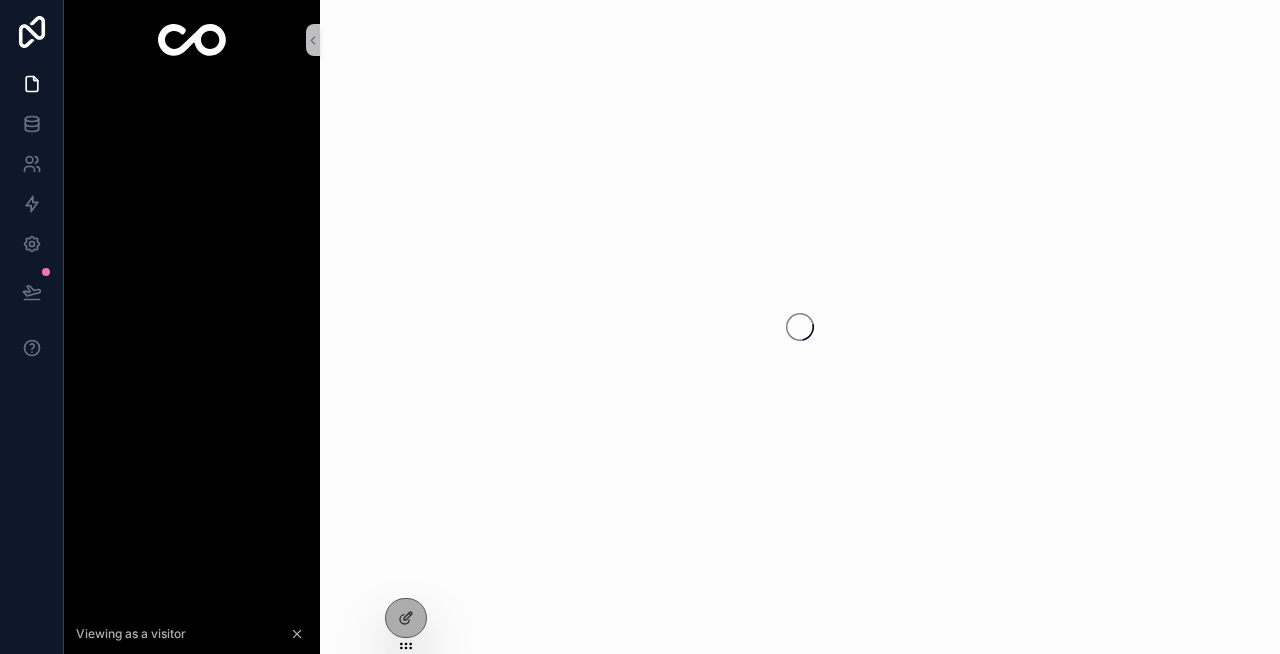 scroll, scrollTop: 0, scrollLeft: 0, axis: both 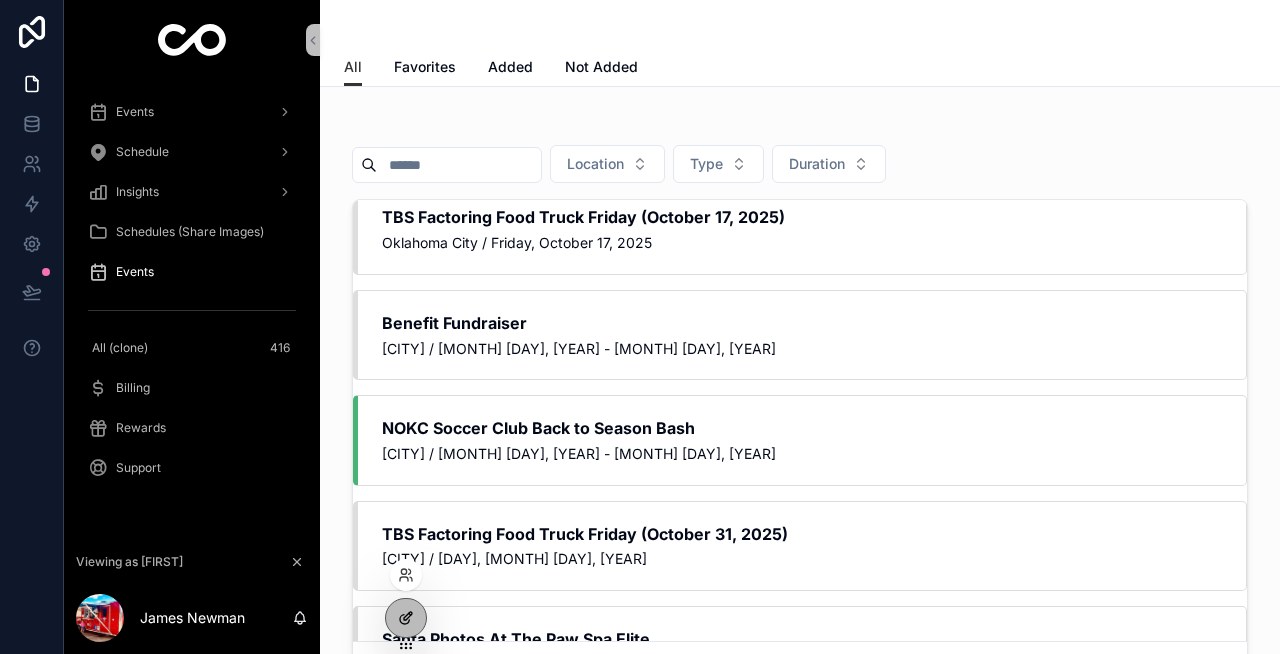 click at bounding box center (406, 618) 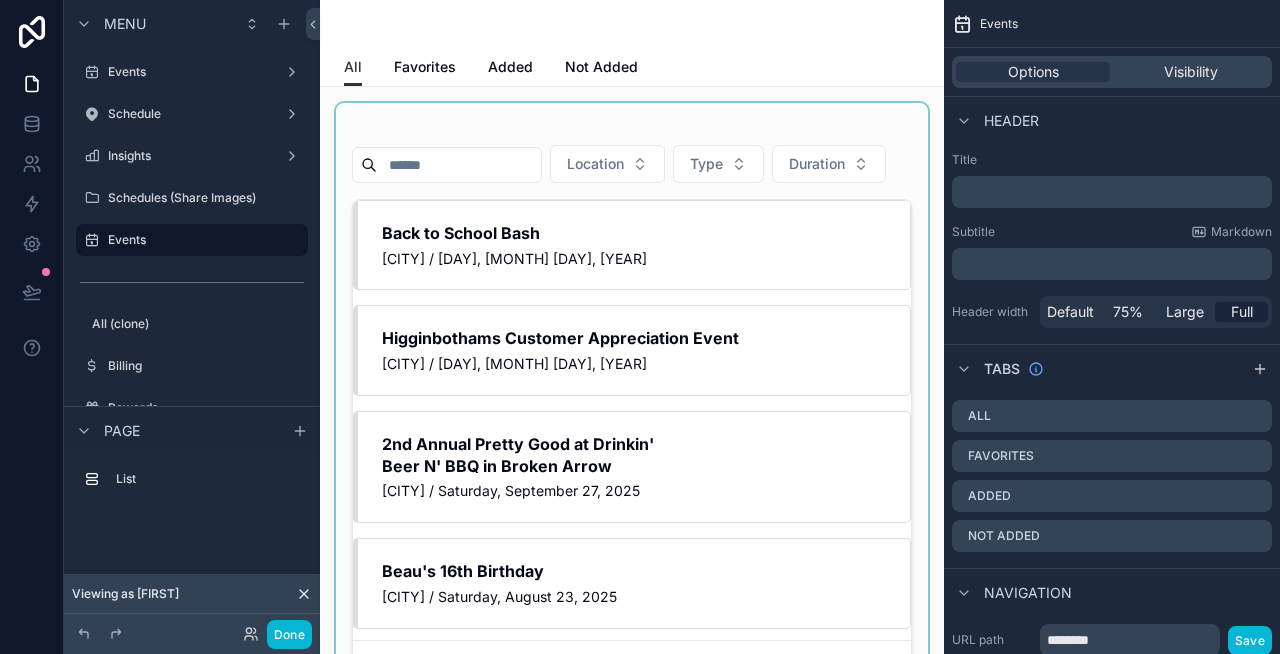 click at bounding box center (632, 404) 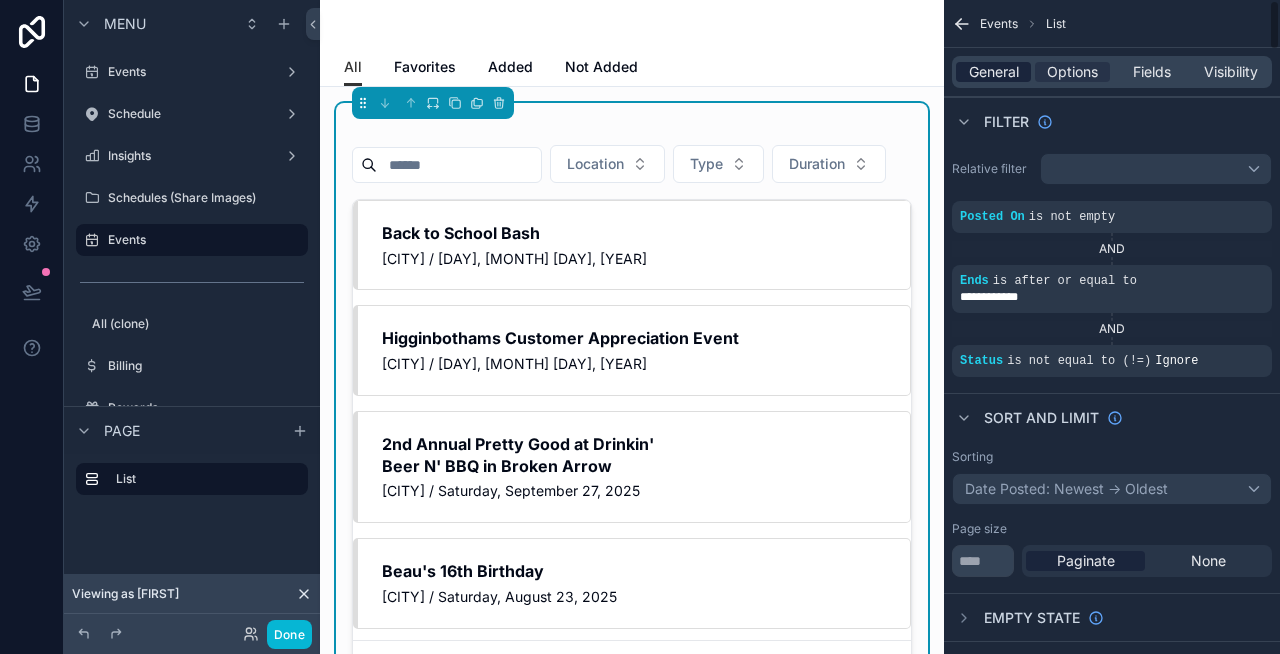click on "General" at bounding box center (993, 72) 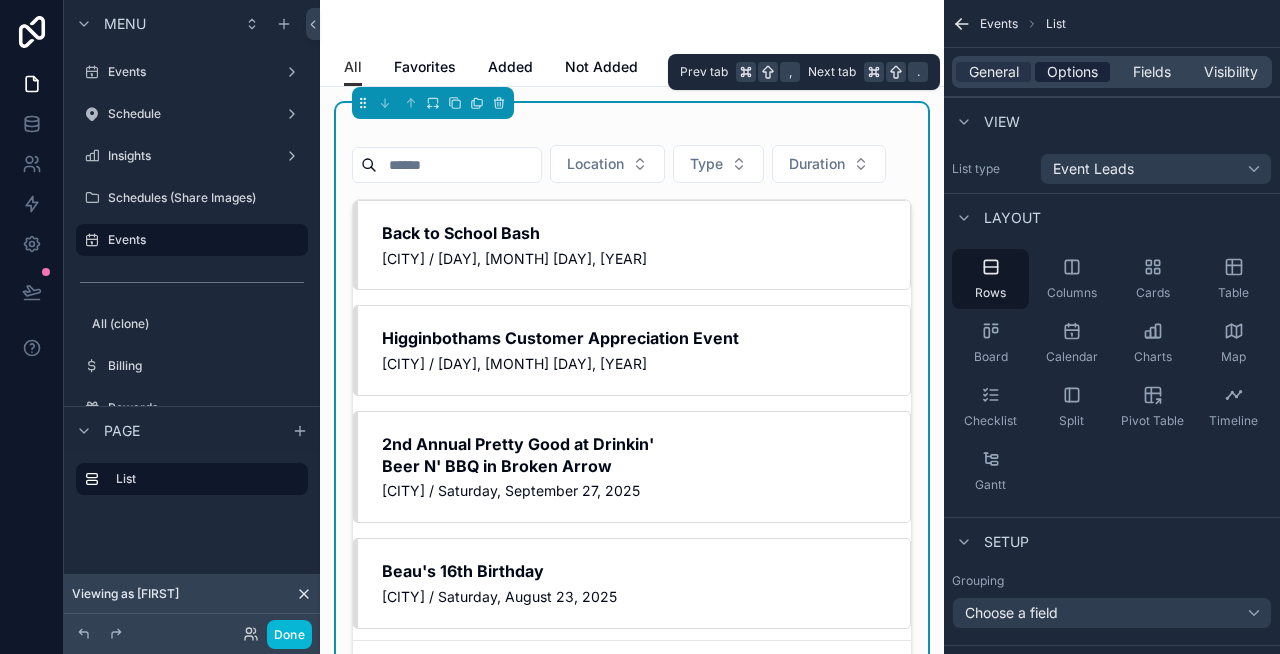 click on "Options" at bounding box center [1072, 72] 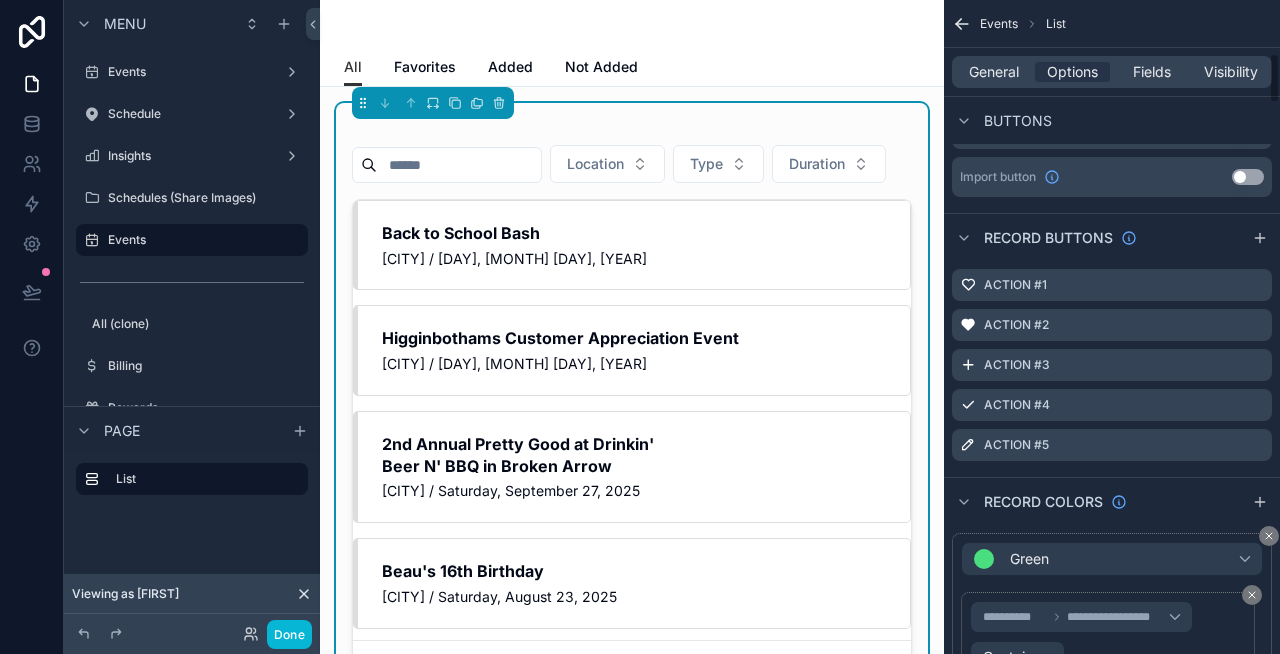 scroll, scrollTop: 687, scrollLeft: 0, axis: vertical 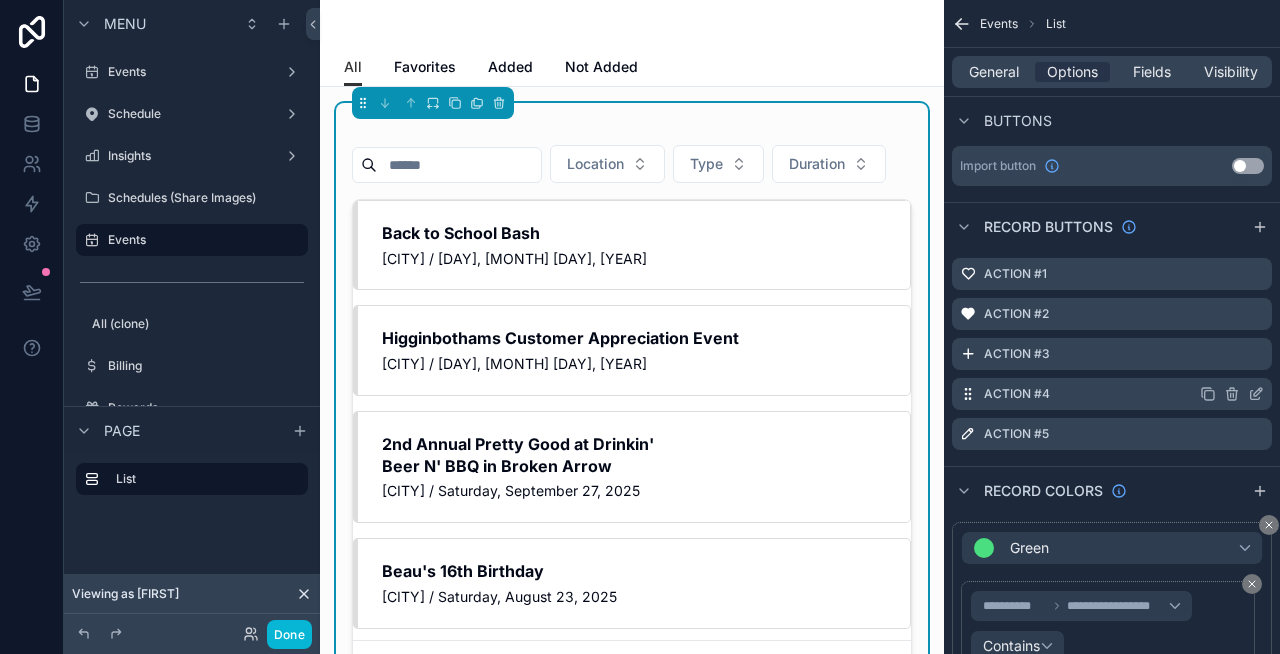 click on "Action #4" at bounding box center [1112, 394] 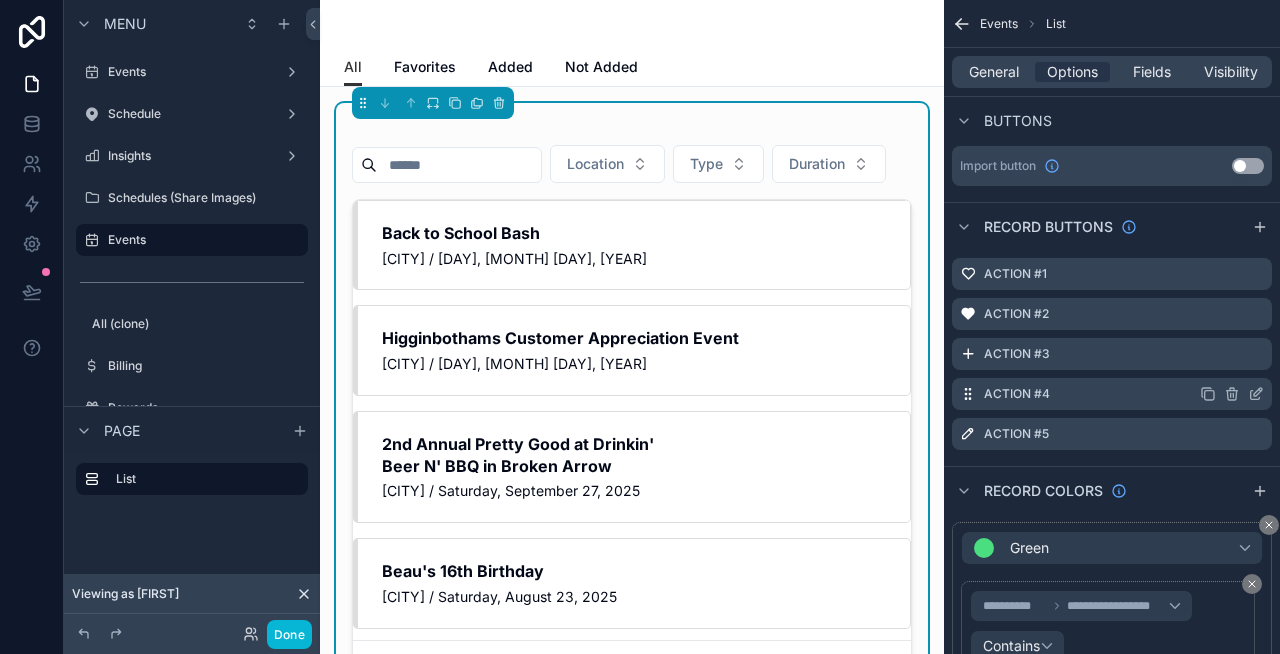 click 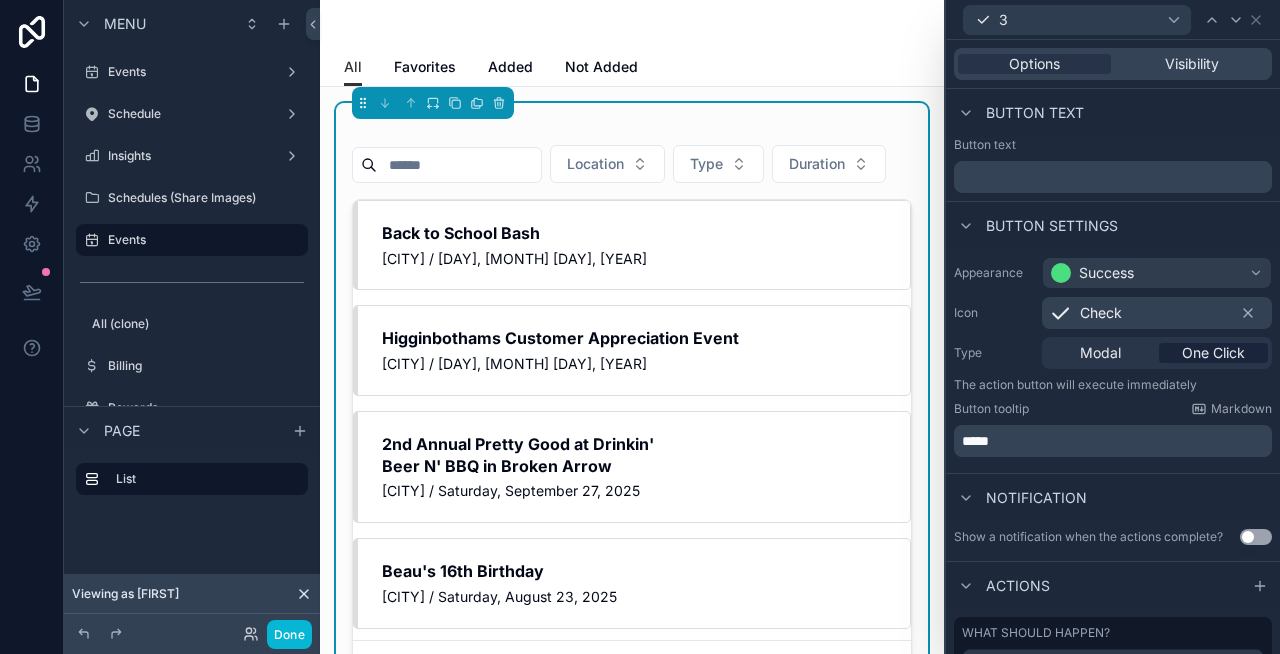 scroll, scrollTop: 94, scrollLeft: 0, axis: vertical 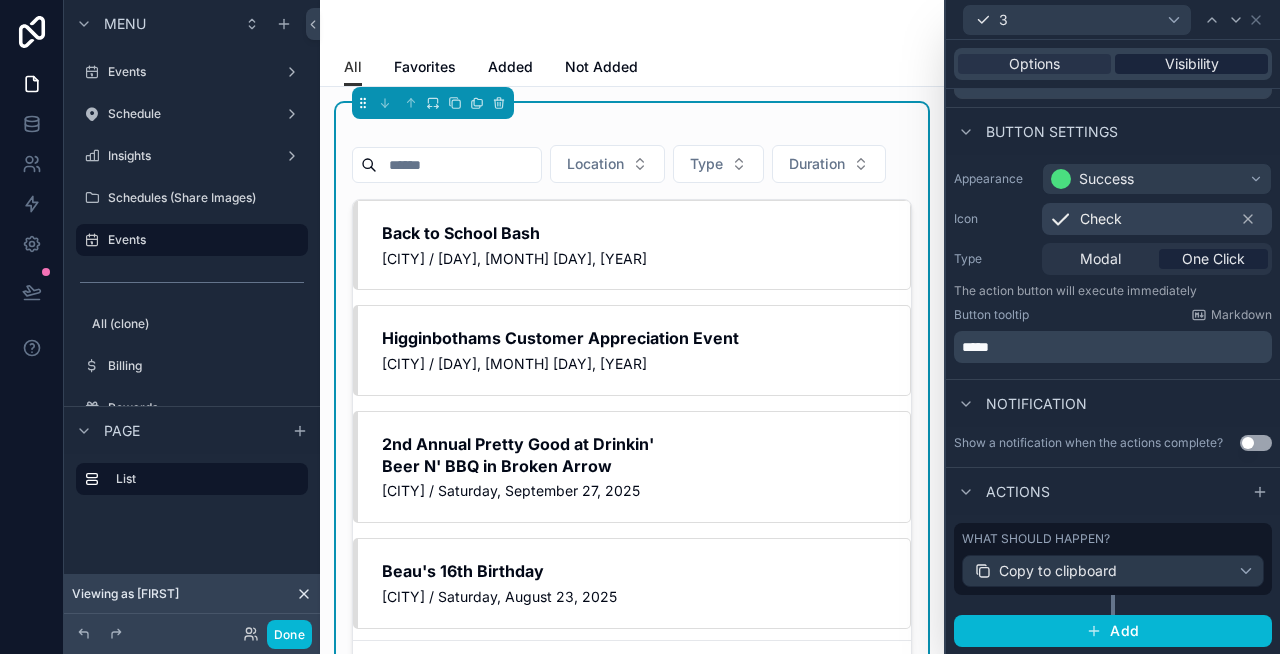 click on "Visibility" at bounding box center (1192, 64) 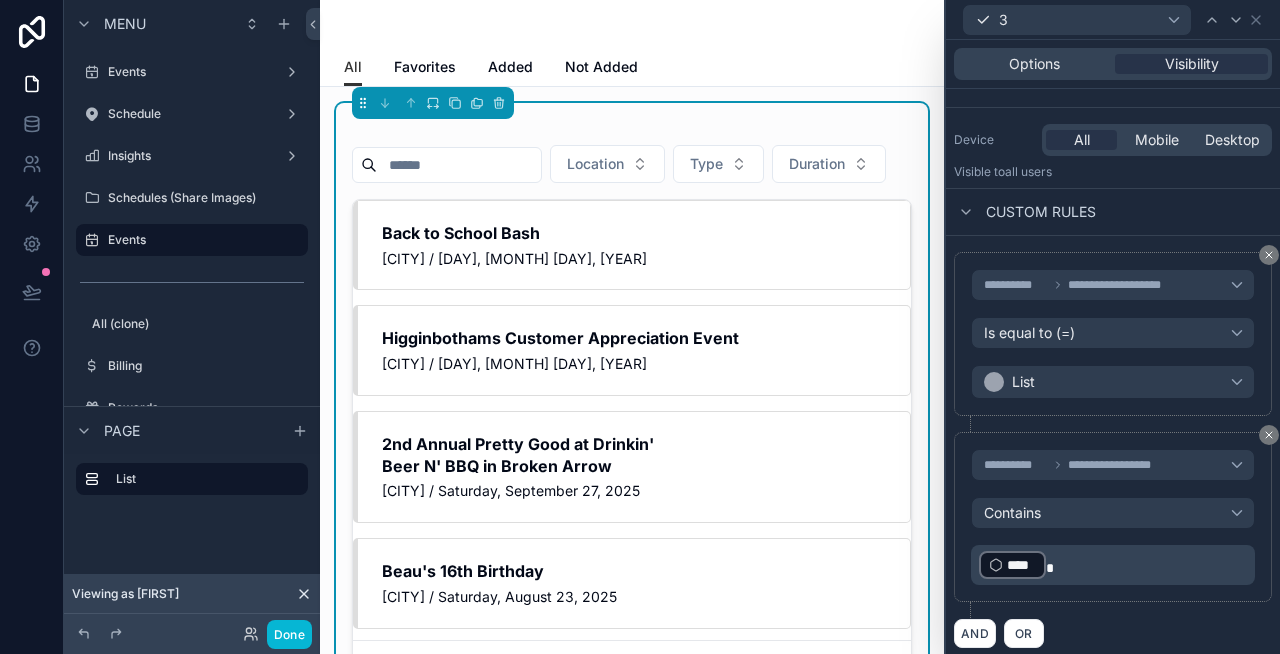 scroll, scrollTop: 217, scrollLeft: 0, axis: vertical 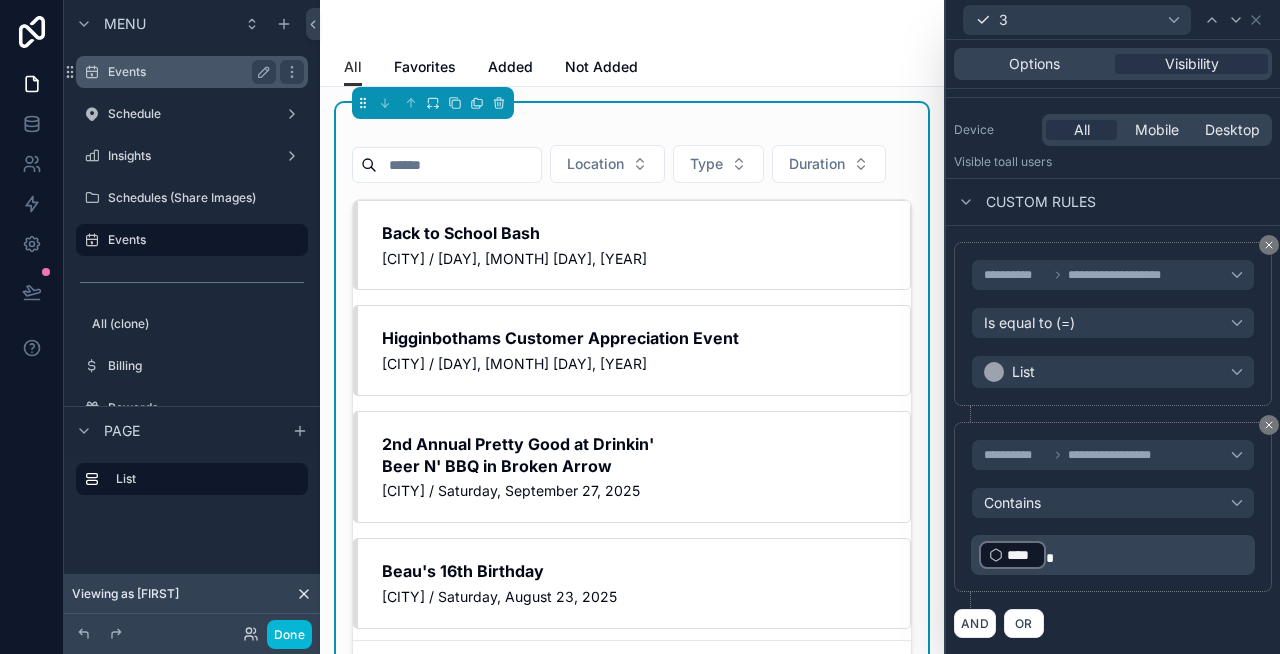 click on "Events" at bounding box center [188, 72] 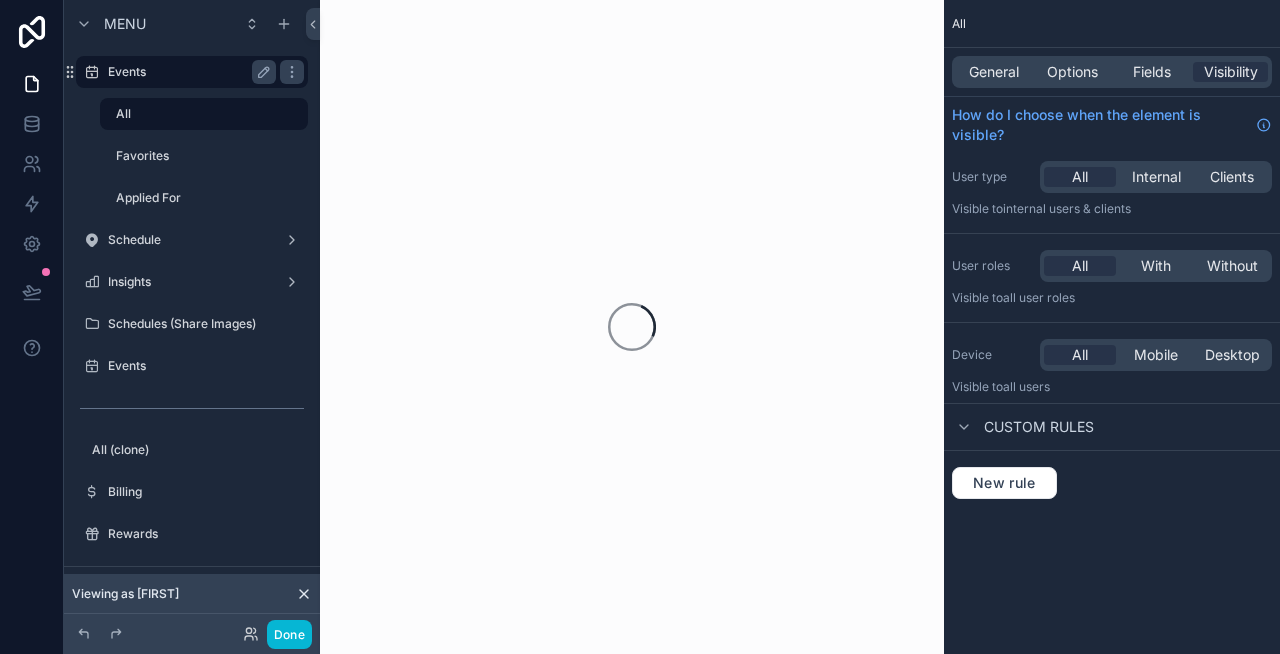 scroll, scrollTop: 0, scrollLeft: 0, axis: both 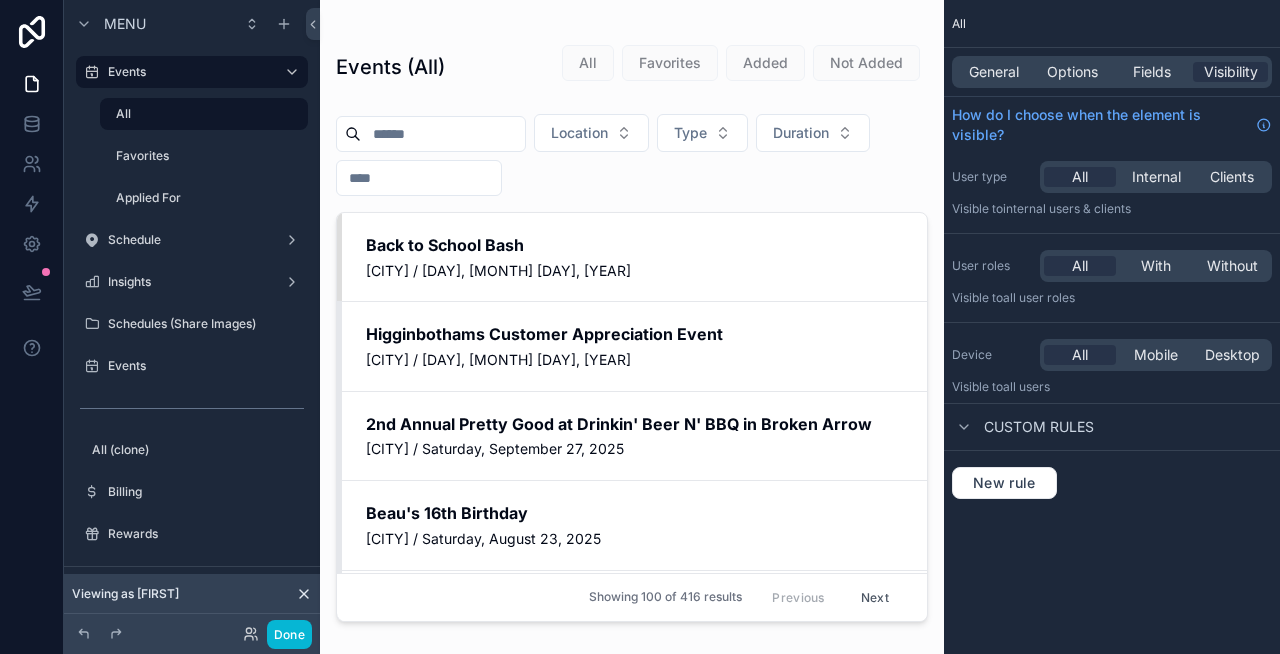 click at bounding box center (632, 315) 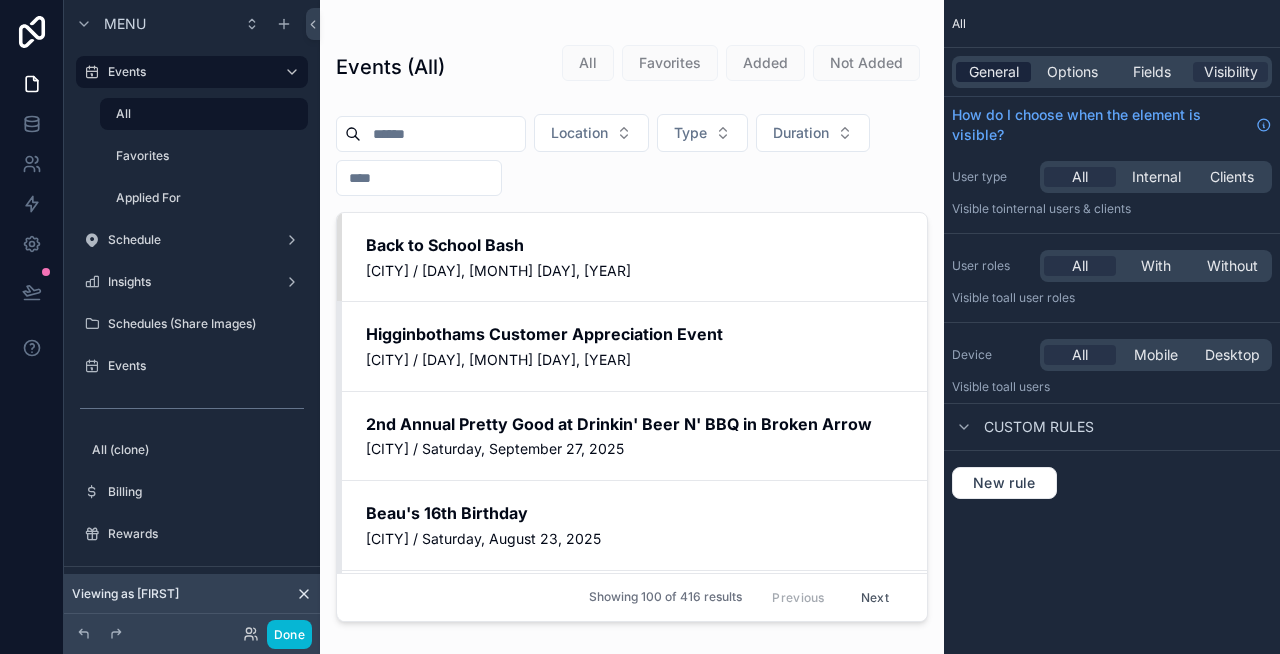 click on "General" at bounding box center [994, 72] 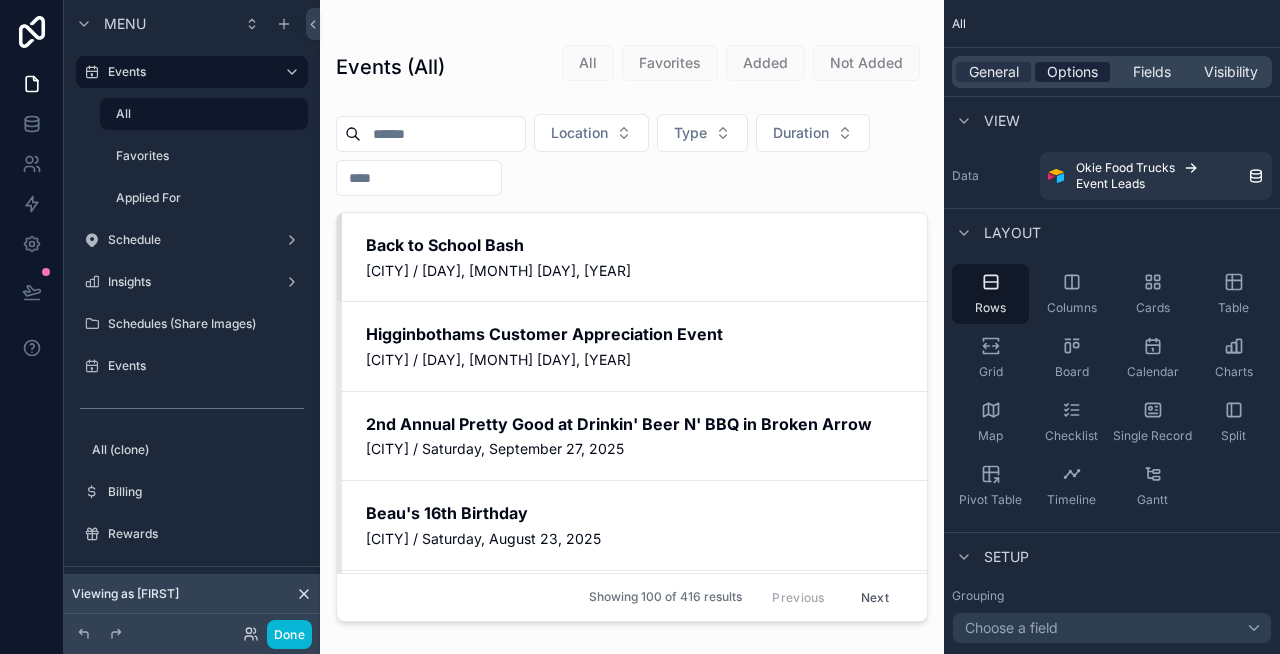 click on "Options" at bounding box center [1072, 72] 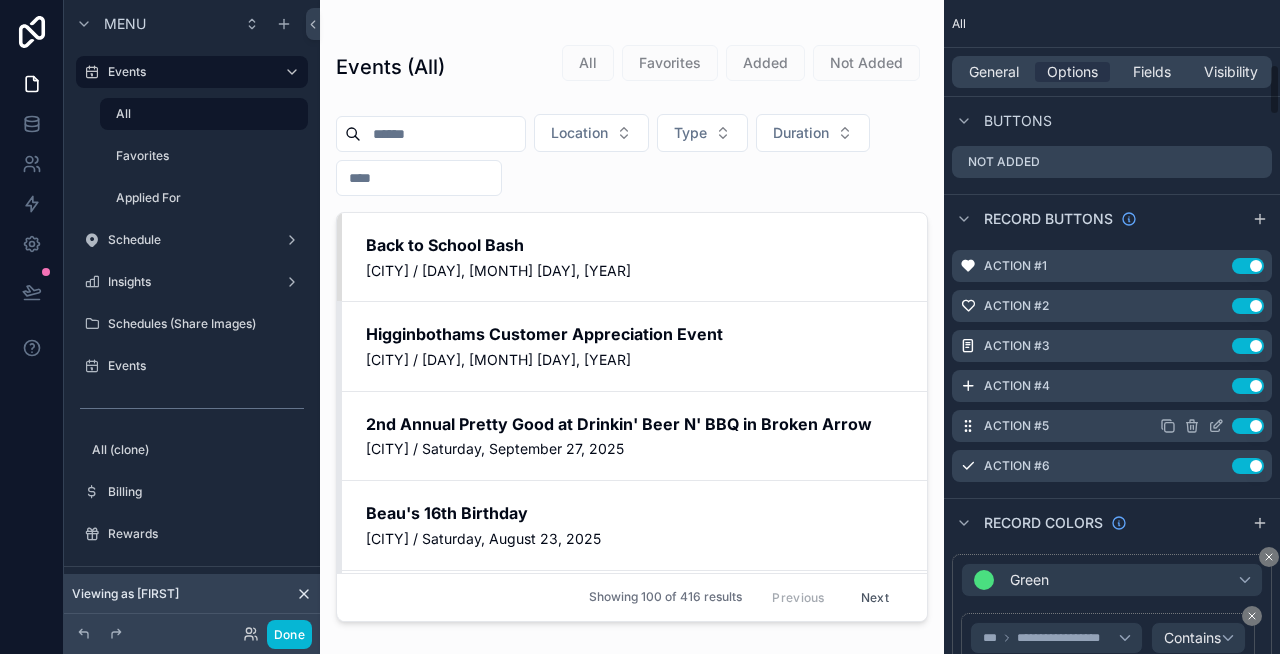 scroll, scrollTop: 900, scrollLeft: 0, axis: vertical 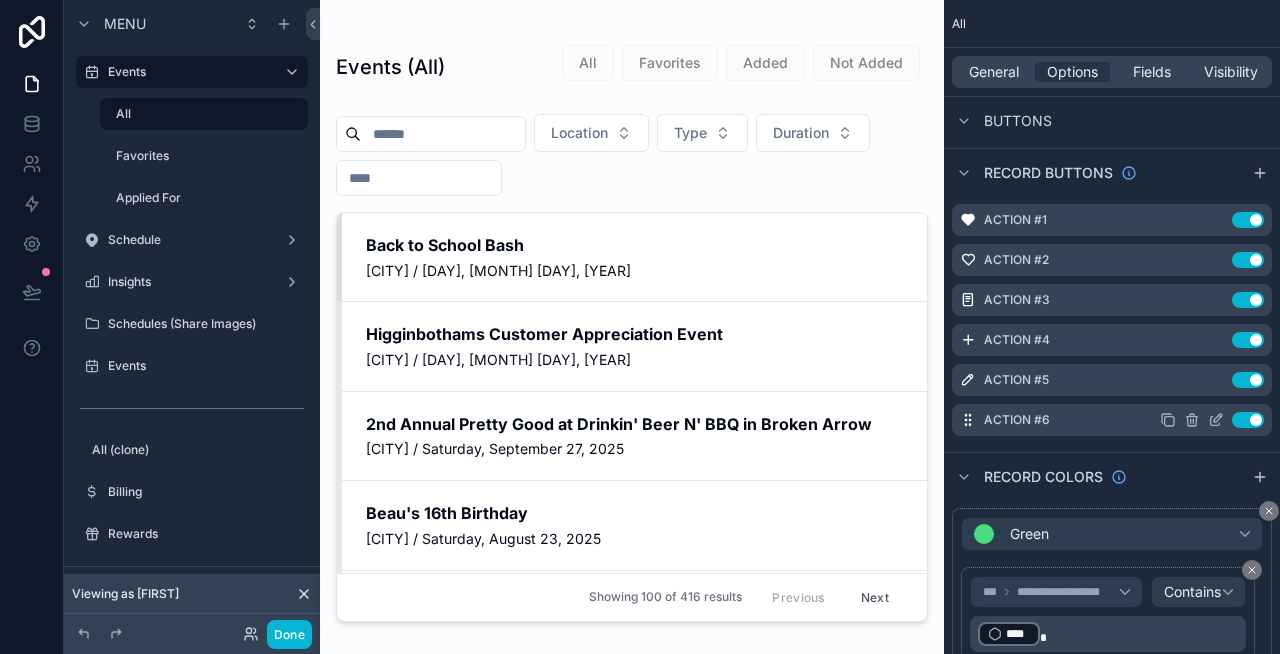 click 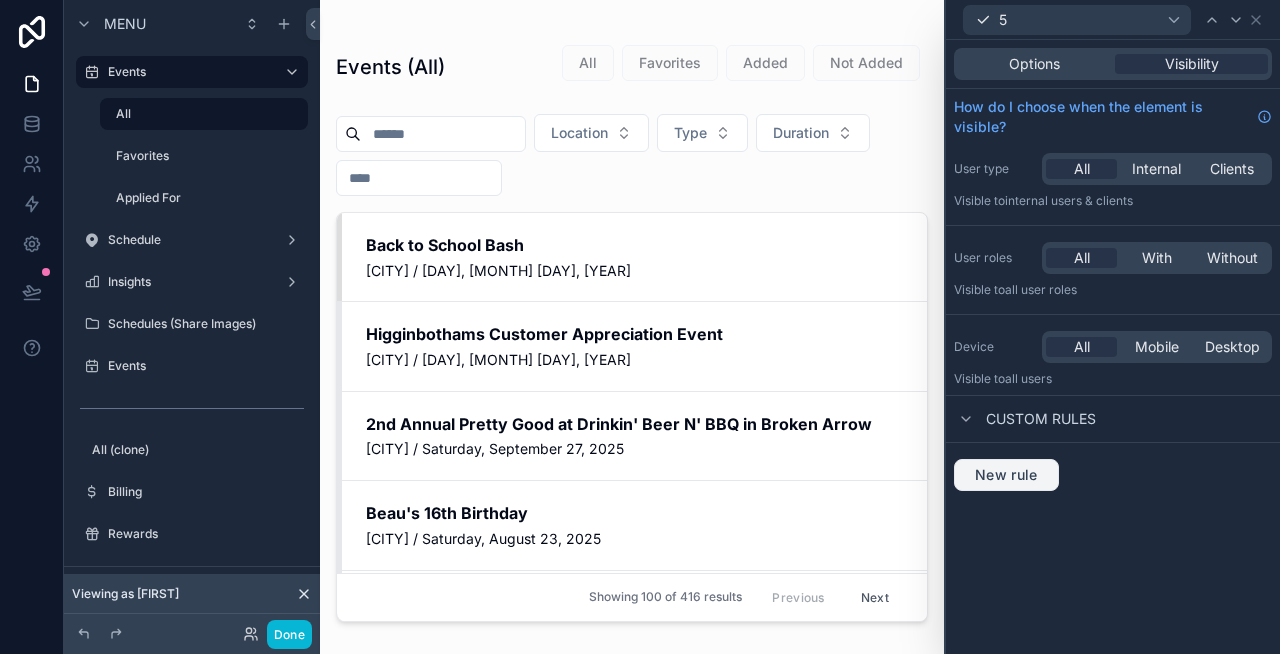 click on "New rule" at bounding box center (1006, 475) 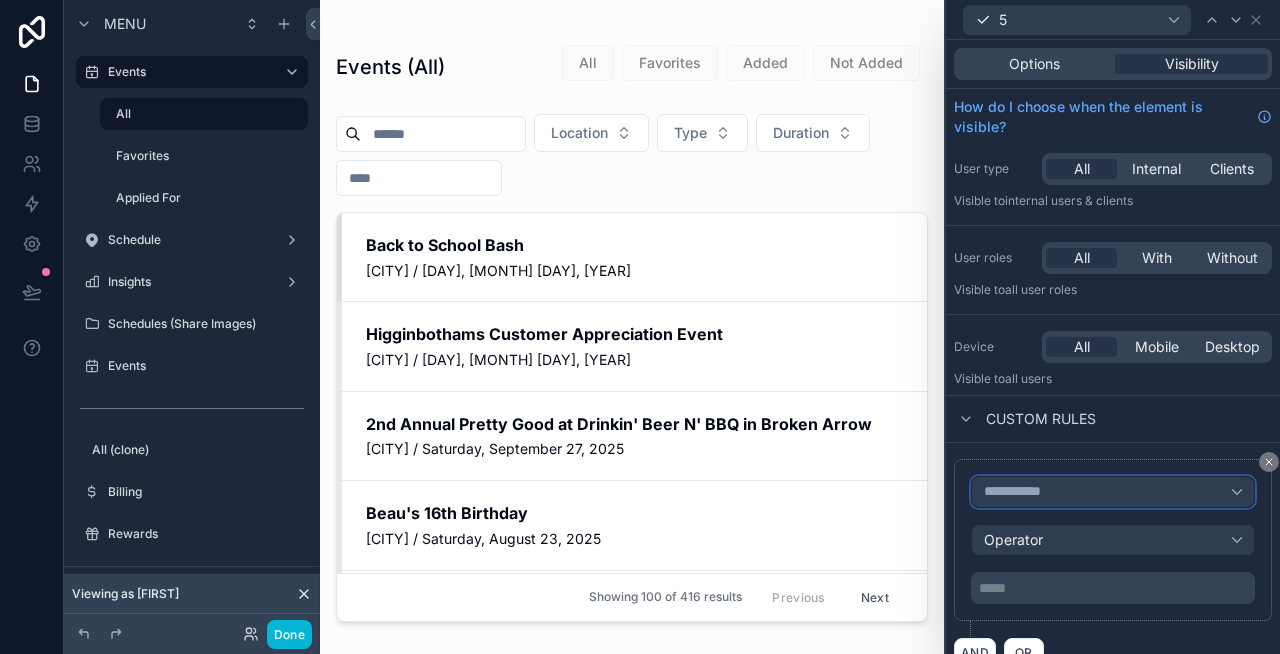 click on "**********" at bounding box center (1113, 492) 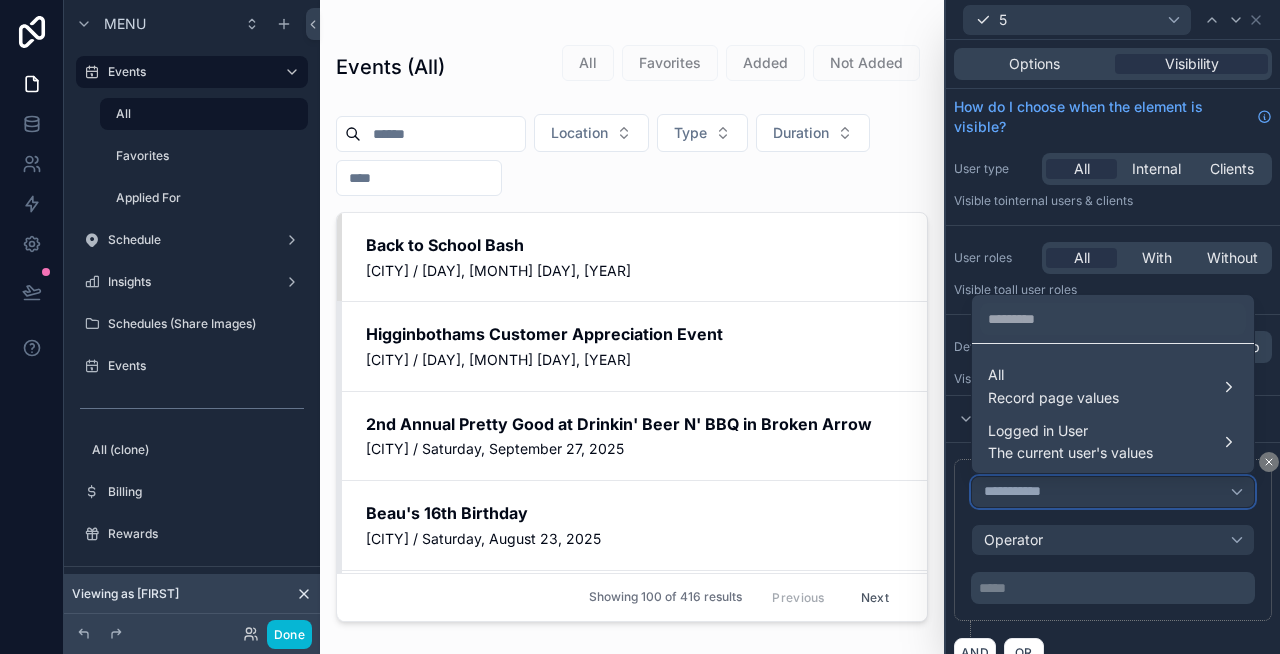 type 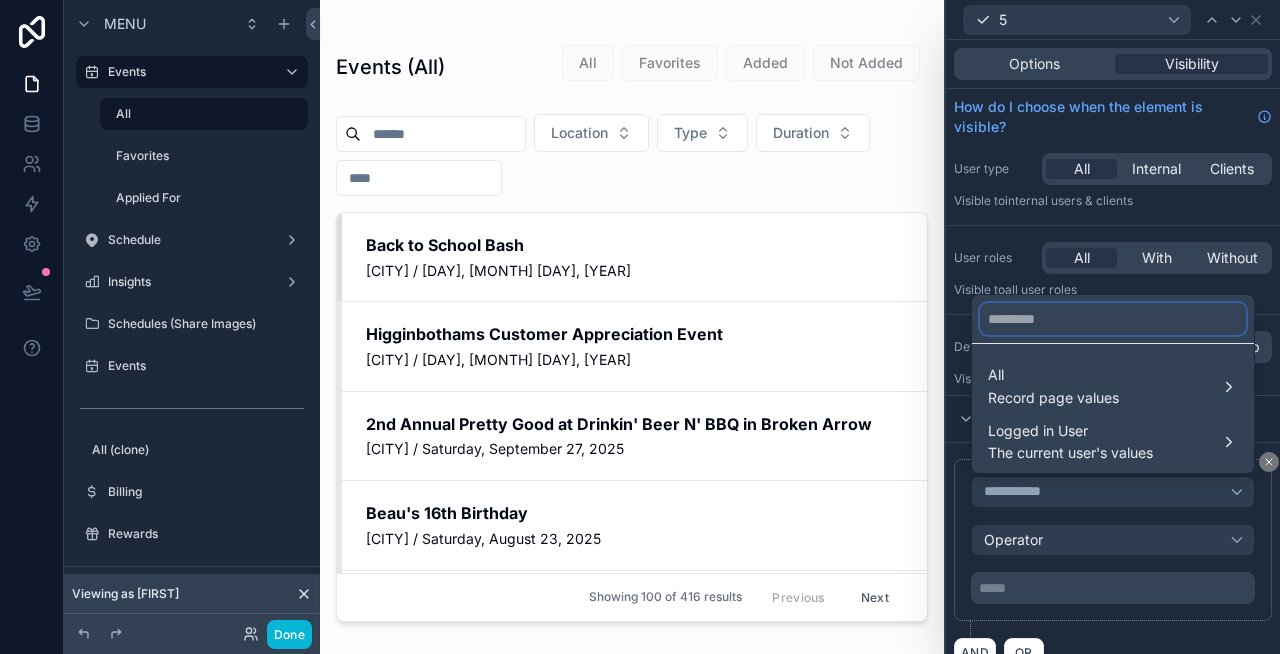 click at bounding box center [1113, 319] 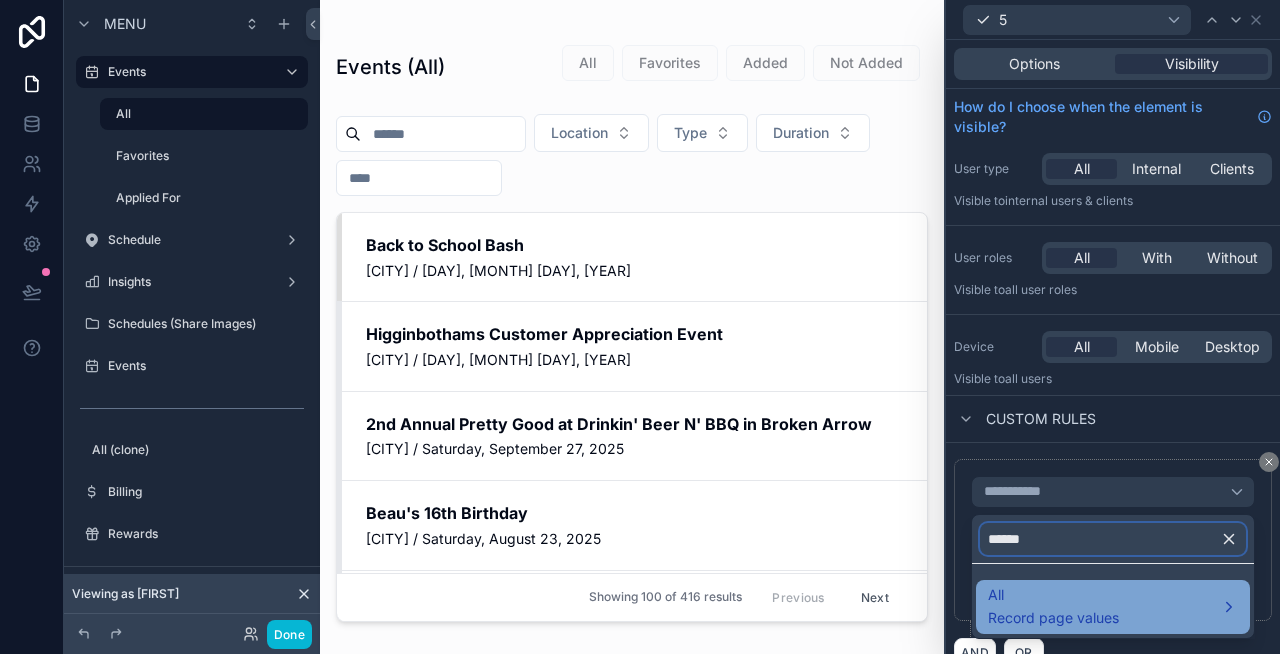 type on "******" 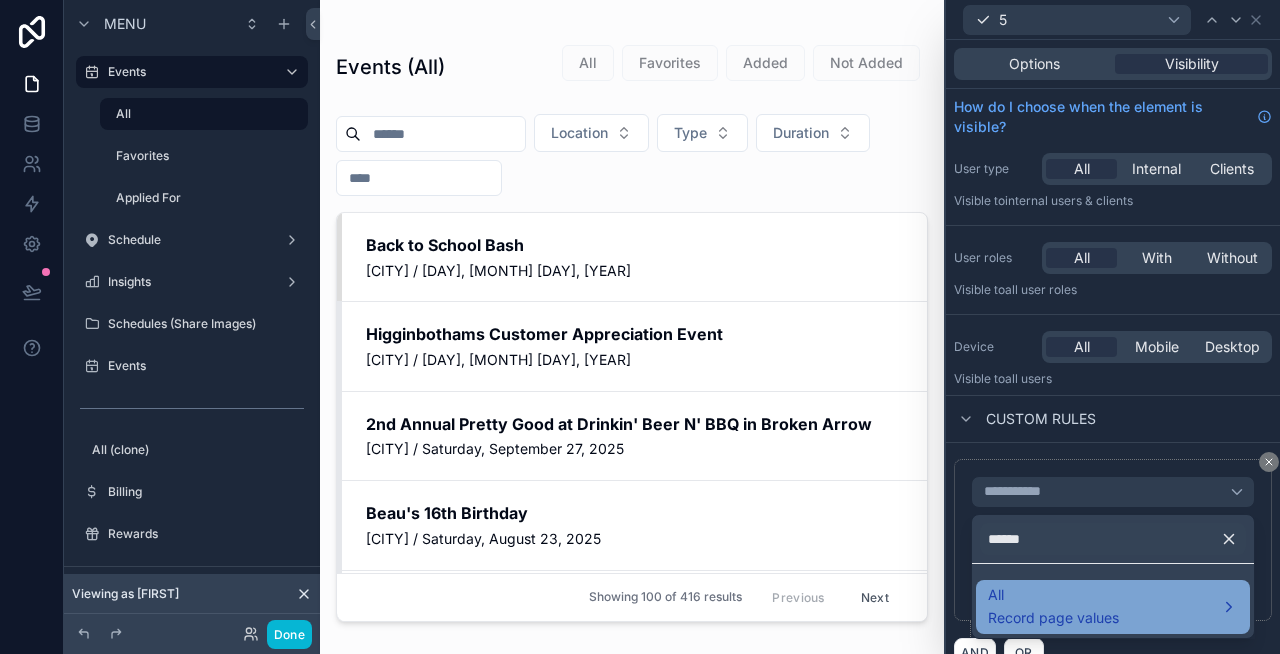 click on "All Record page values" at bounding box center (1113, 607) 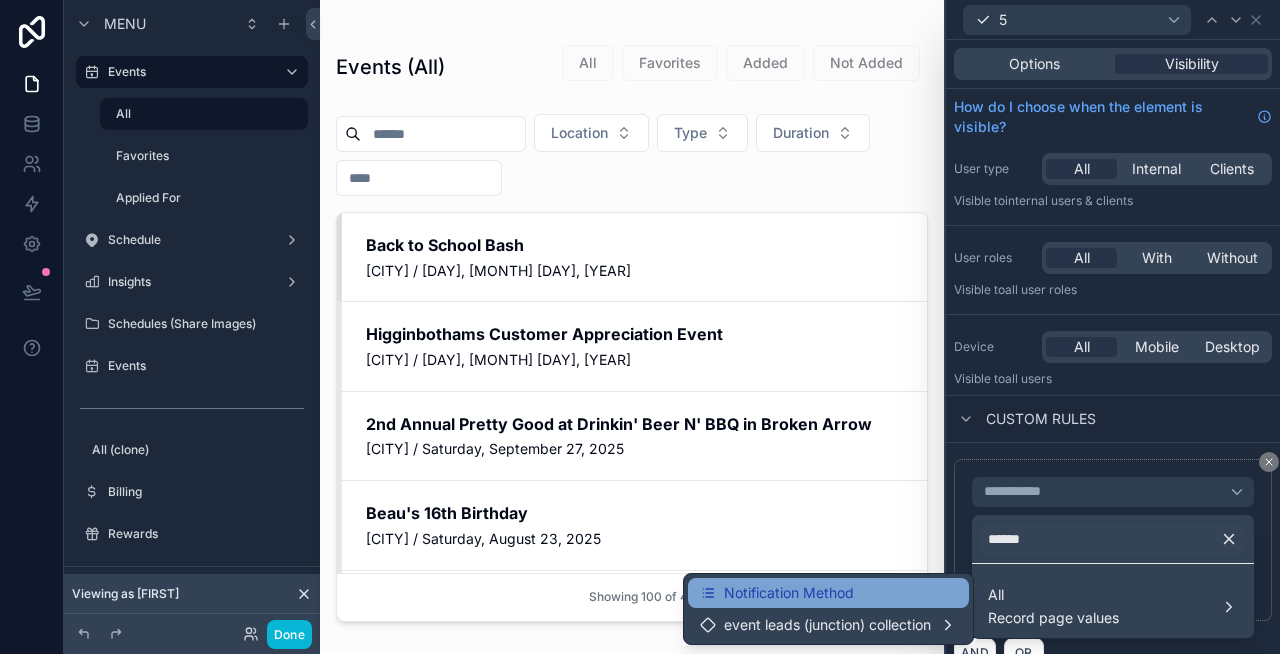 click on "Notification Method" at bounding box center [828, 593] 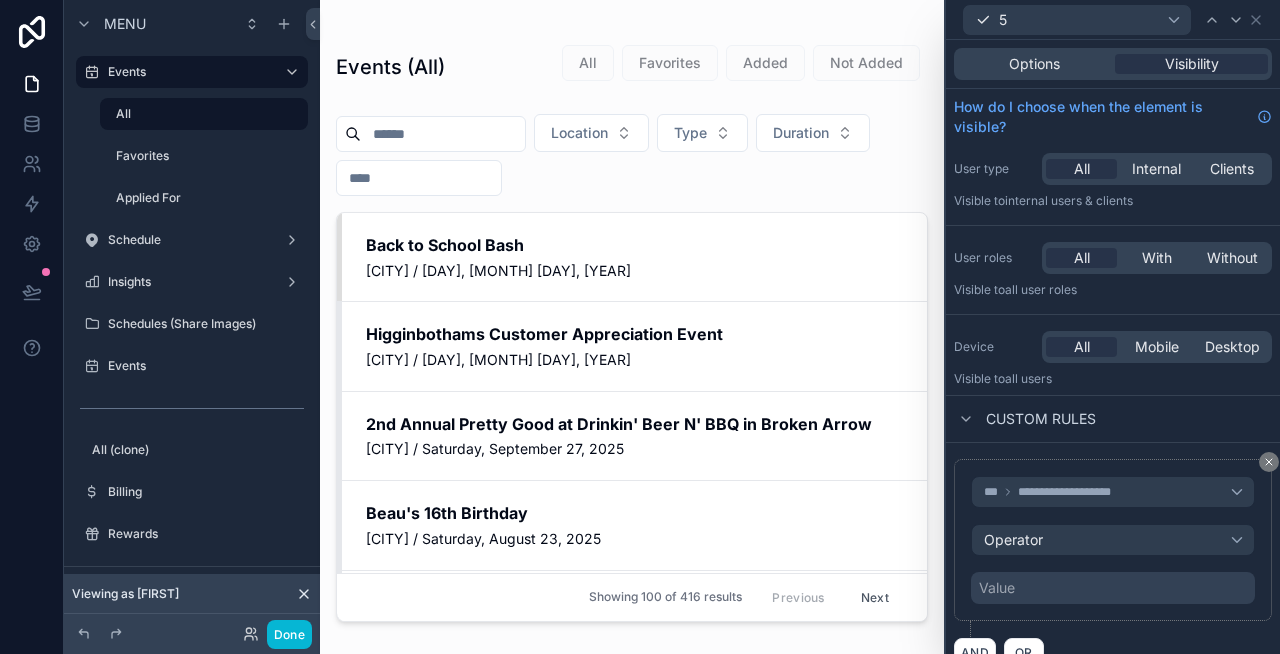 scroll, scrollTop: 29, scrollLeft: 0, axis: vertical 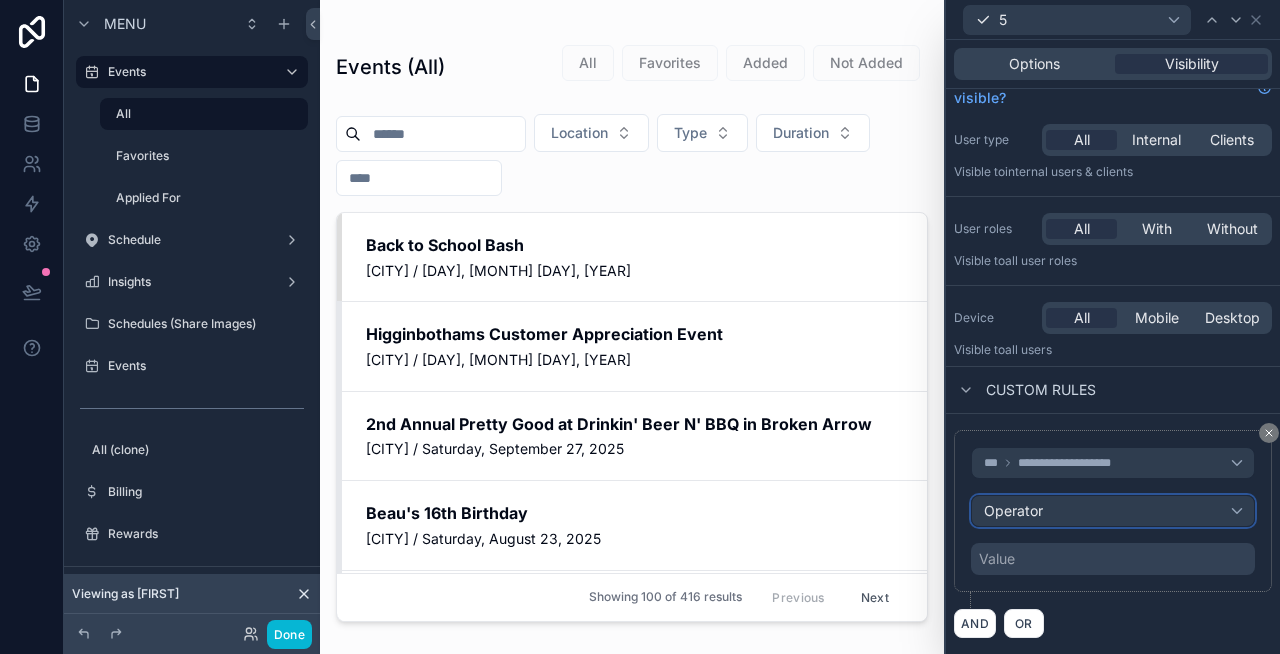 click on "Operator" at bounding box center [1113, 511] 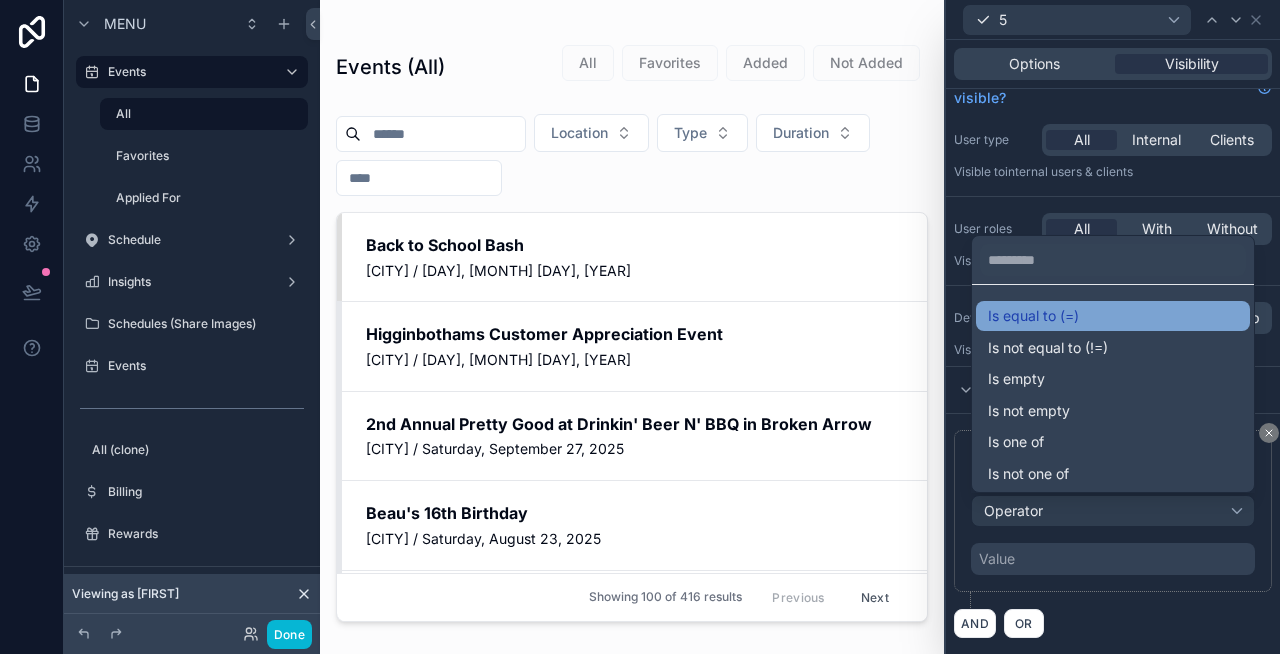click on "Is equal to (=)" at bounding box center (1033, 316) 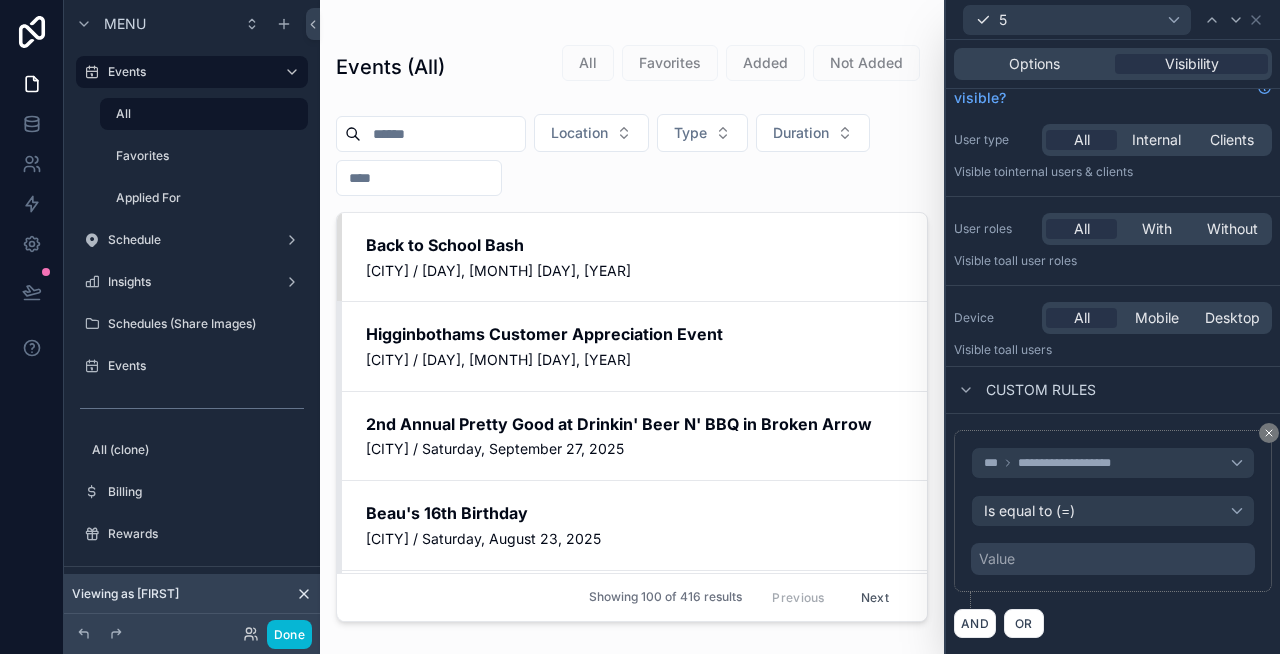 click on "Value" at bounding box center (1113, 559) 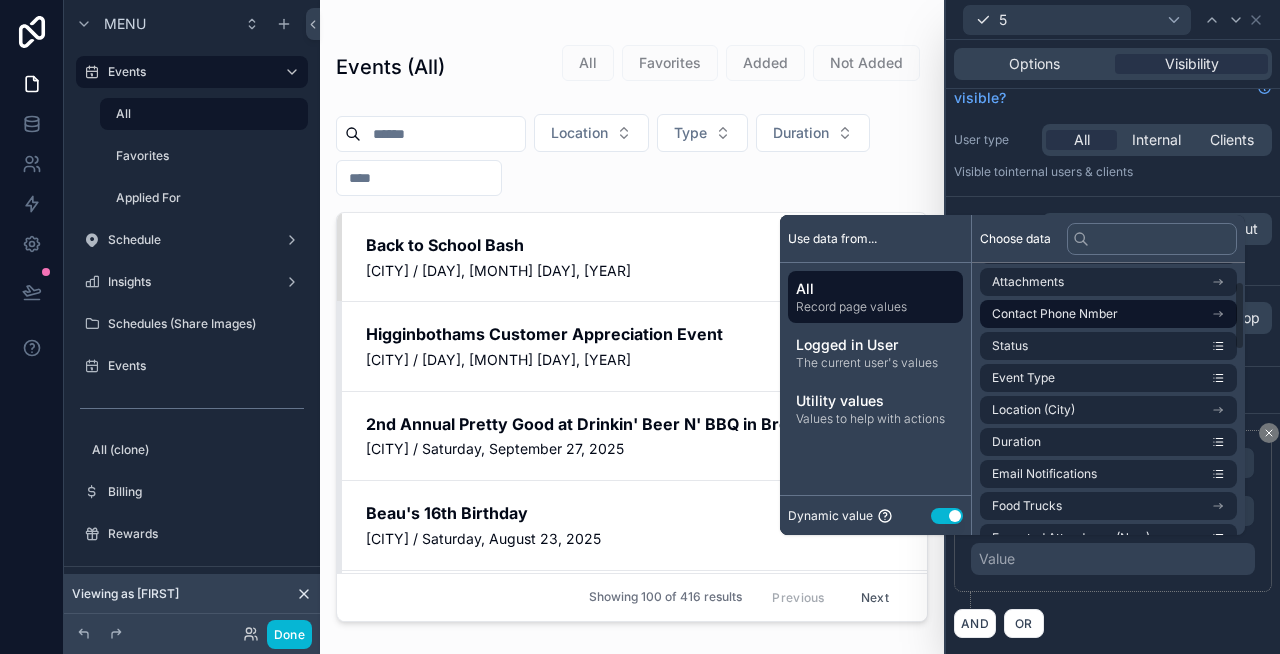scroll, scrollTop: 0, scrollLeft: 0, axis: both 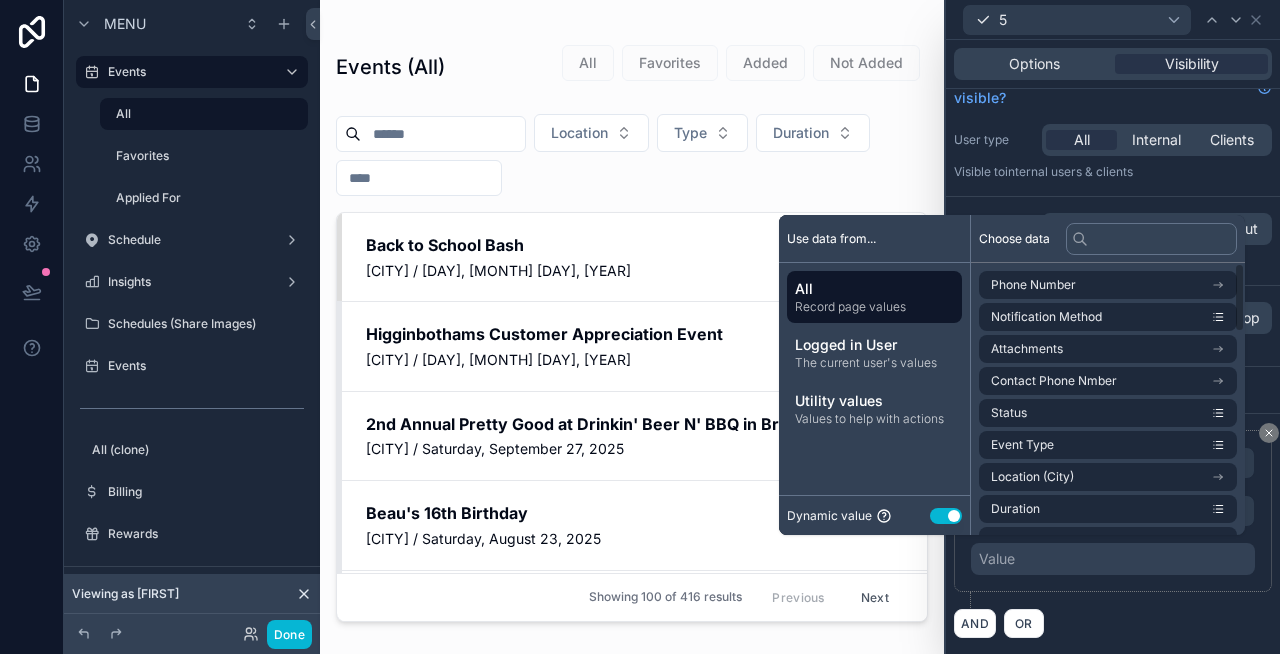 click on "Use setting" at bounding box center (946, 516) 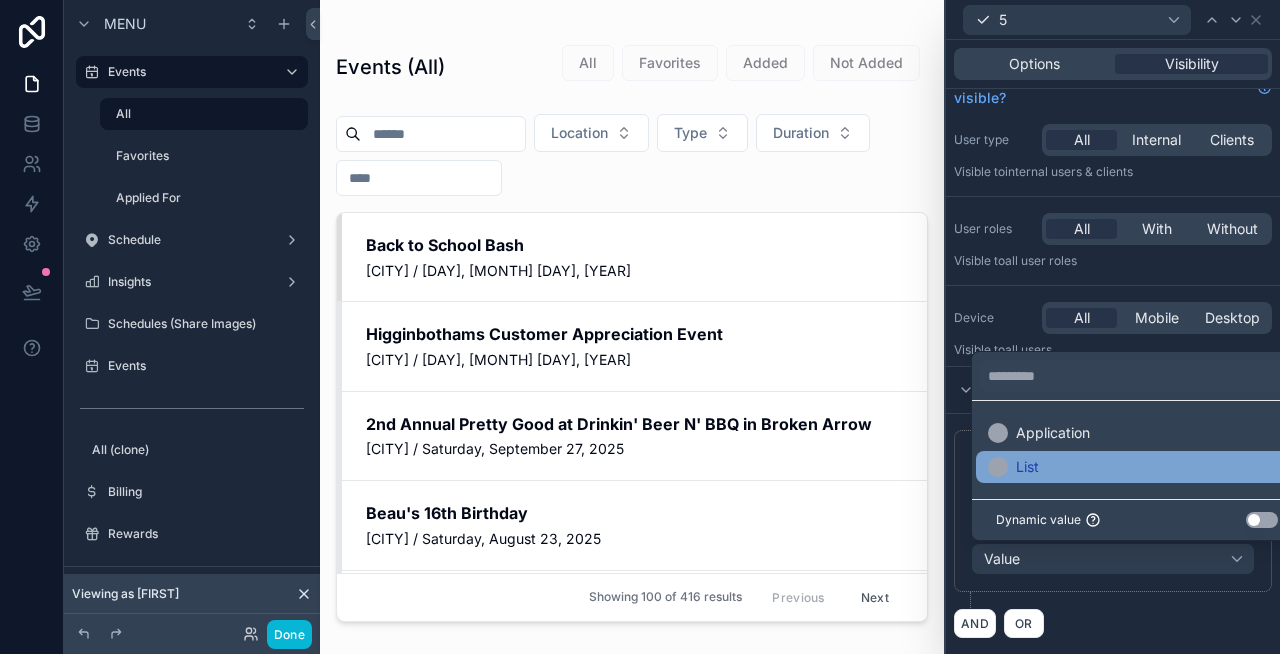 click on "List" at bounding box center (1027, 467) 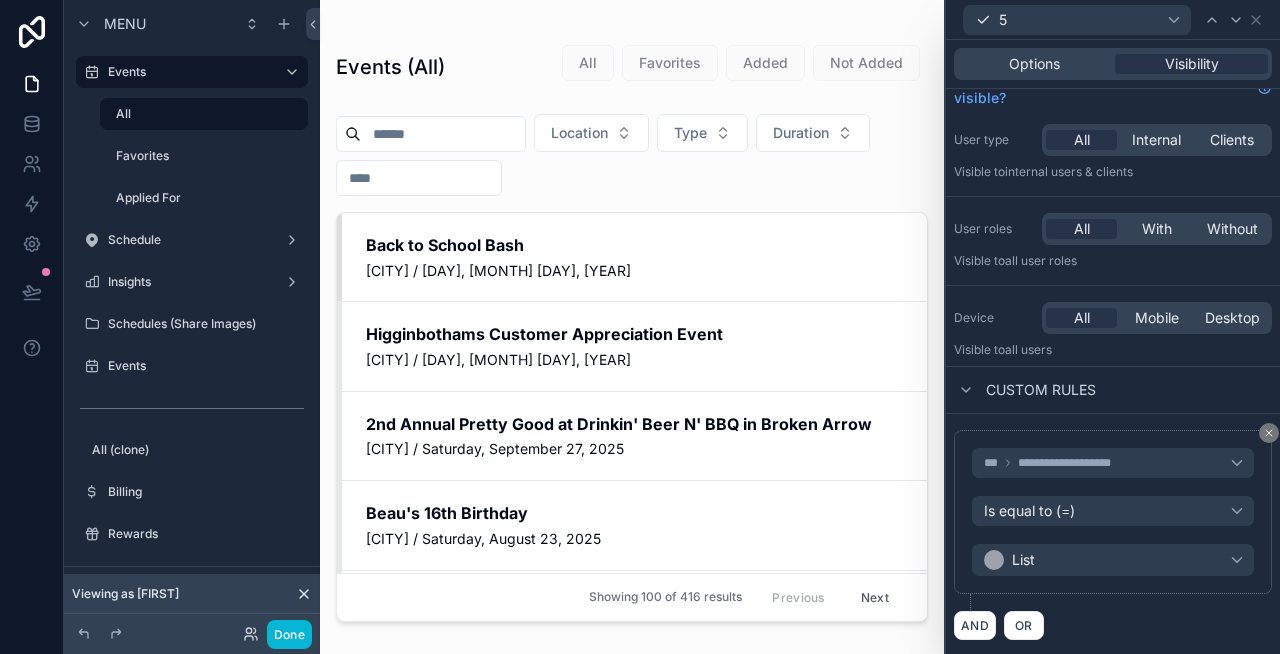 click on "**********" at bounding box center (1113, 512) 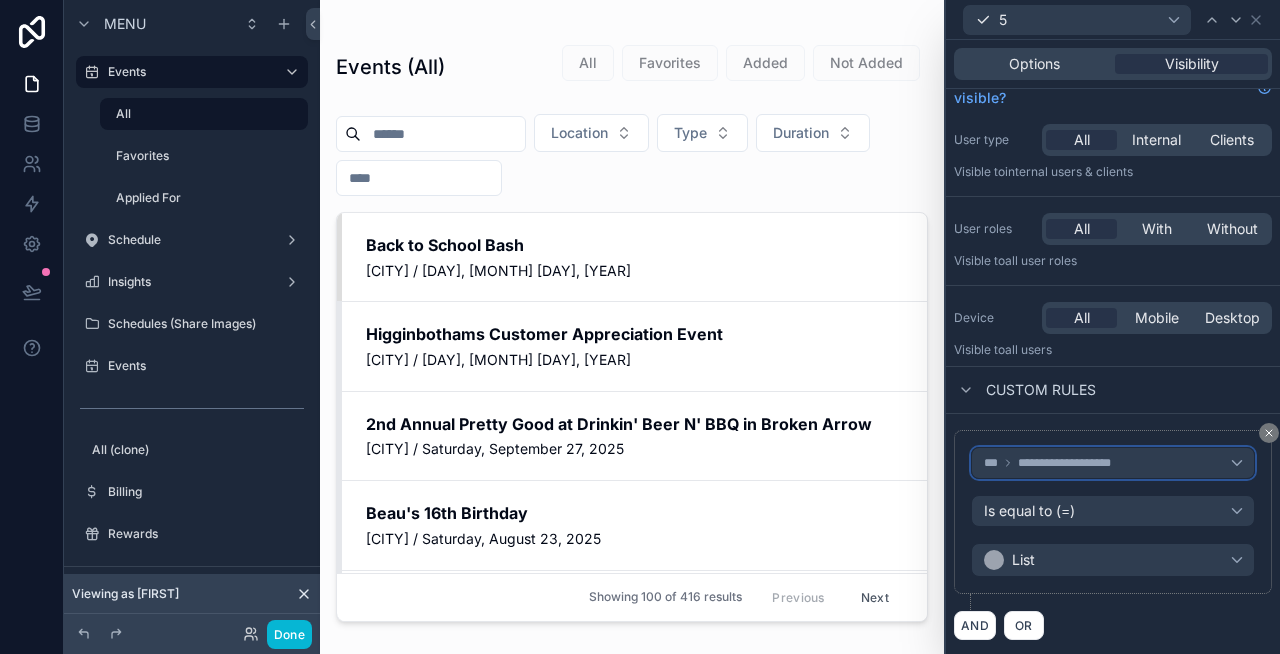 click on "**********" at bounding box center (1113, 463) 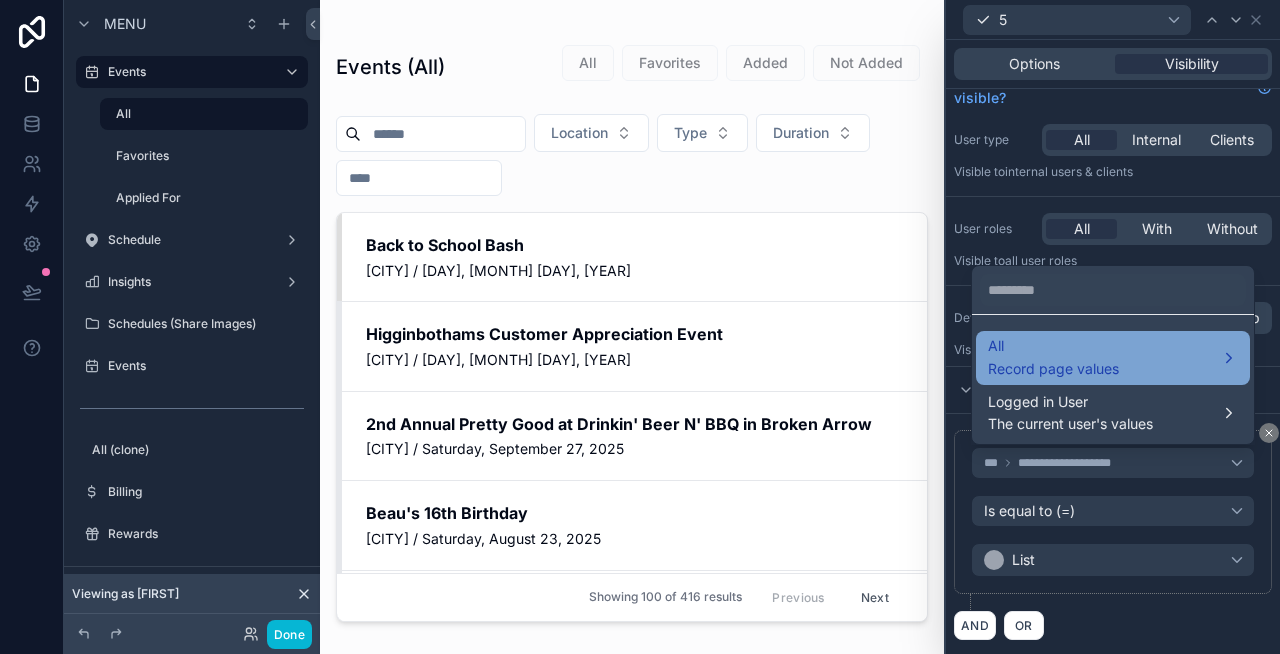 click on "All Record page values" at bounding box center [1053, 358] 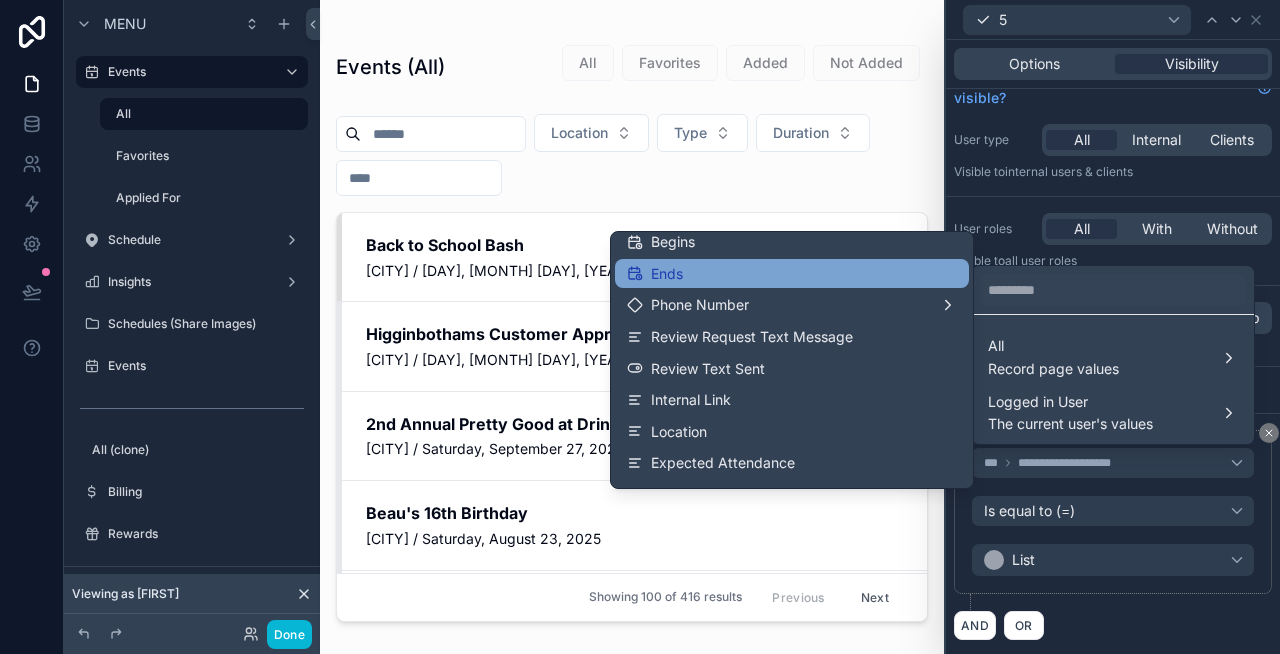 scroll, scrollTop: 0, scrollLeft: 0, axis: both 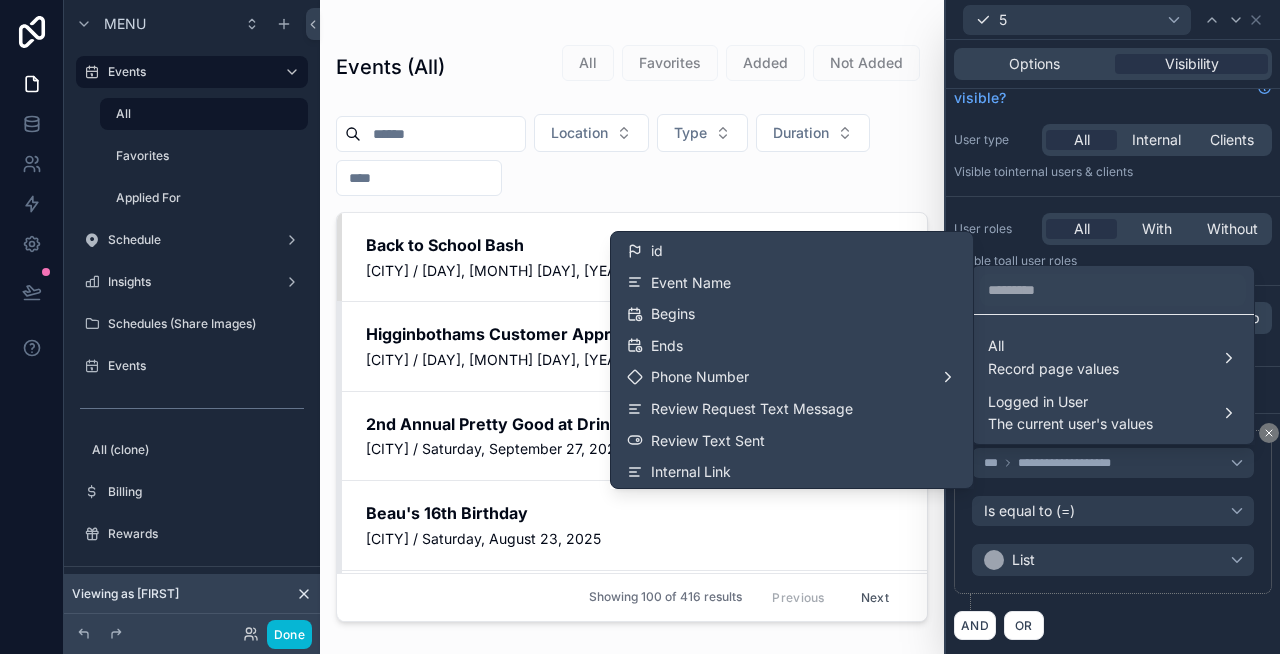 click at bounding box center [1113, 327] 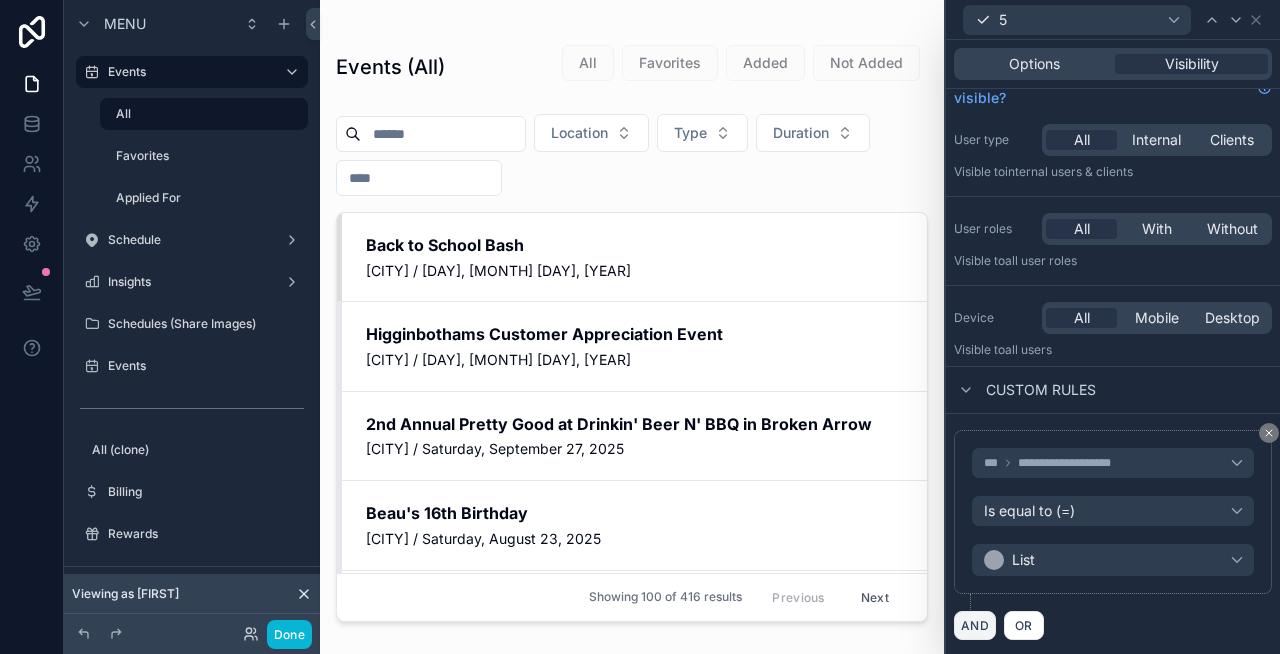 click on "AND" at bounding box center (975, 625) 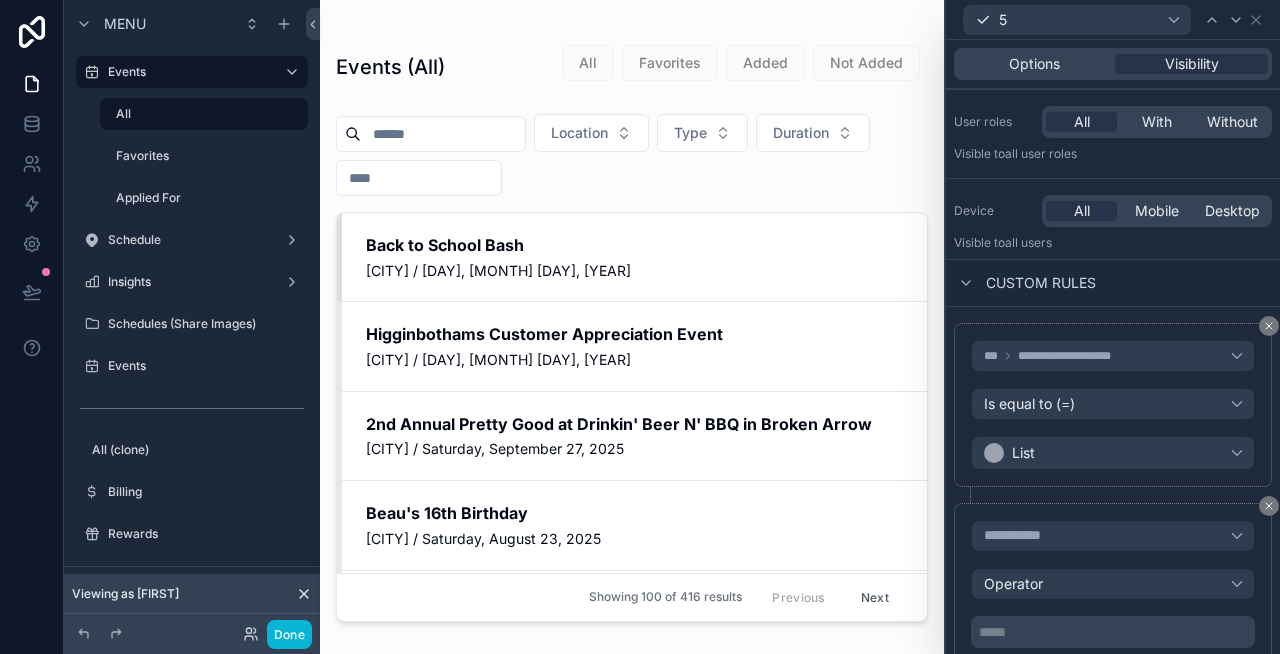 scroll, scrollTop: 209, scrollLeft: 0, axis: vertical 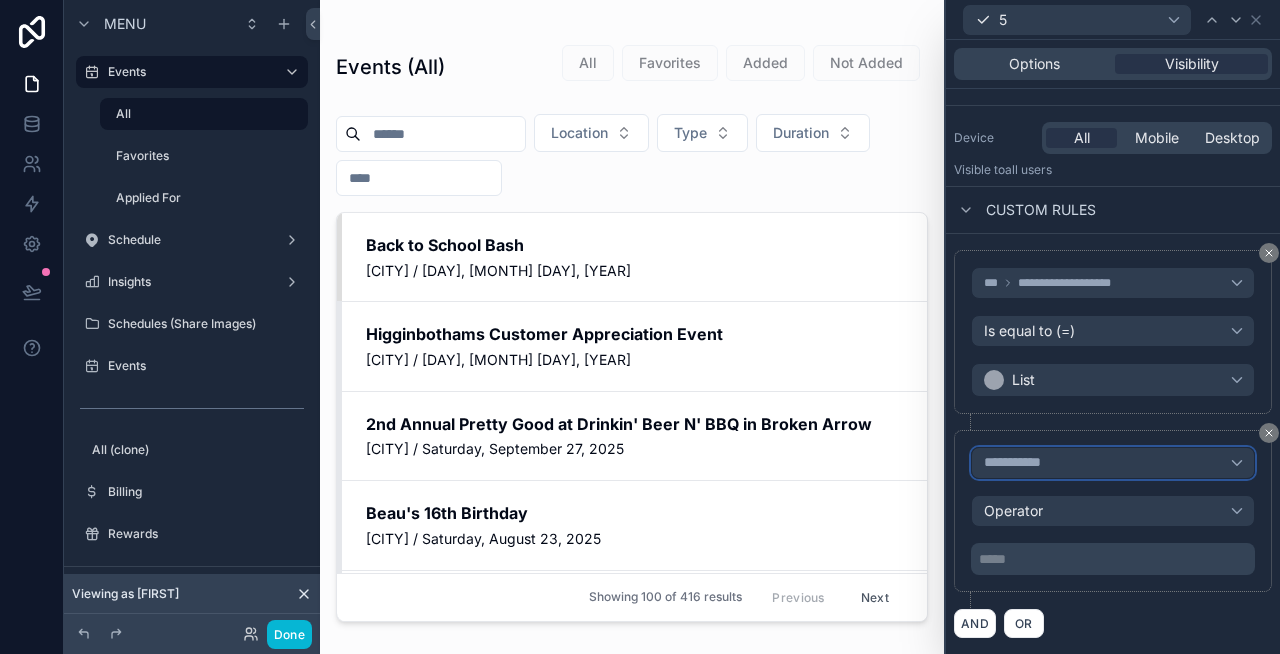 click on "**********" at bounding box center [1021, 463] 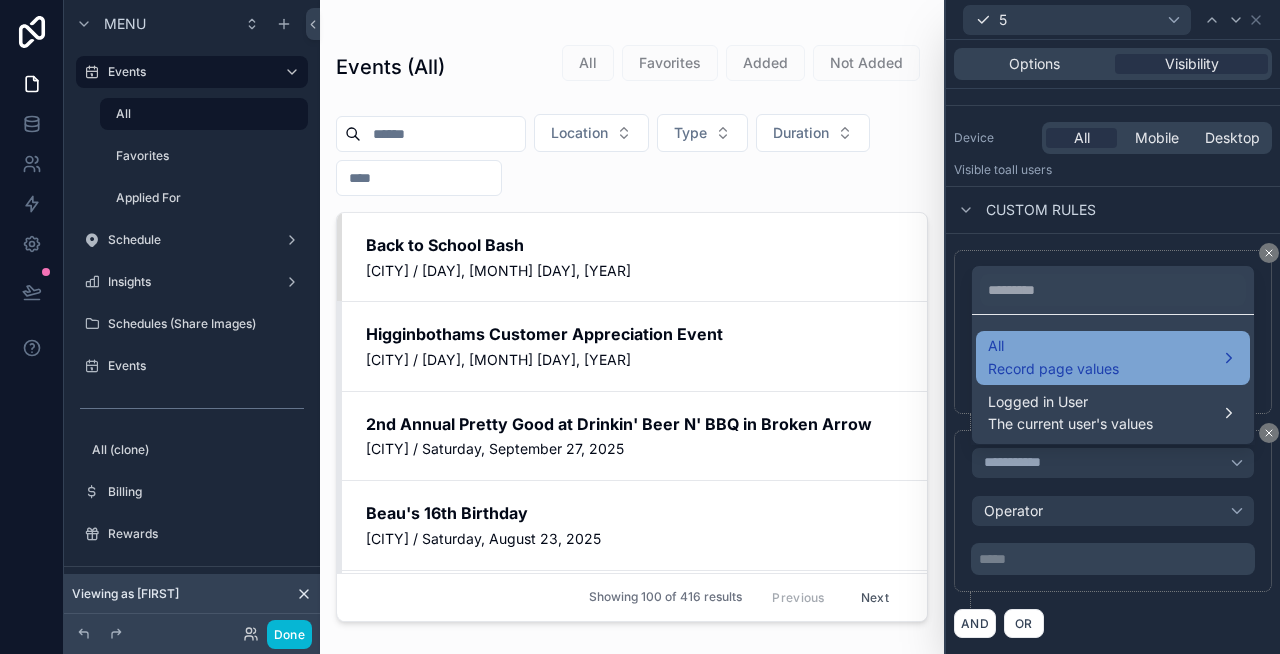 click on "Record page values" at bounding box center [1053, 369] 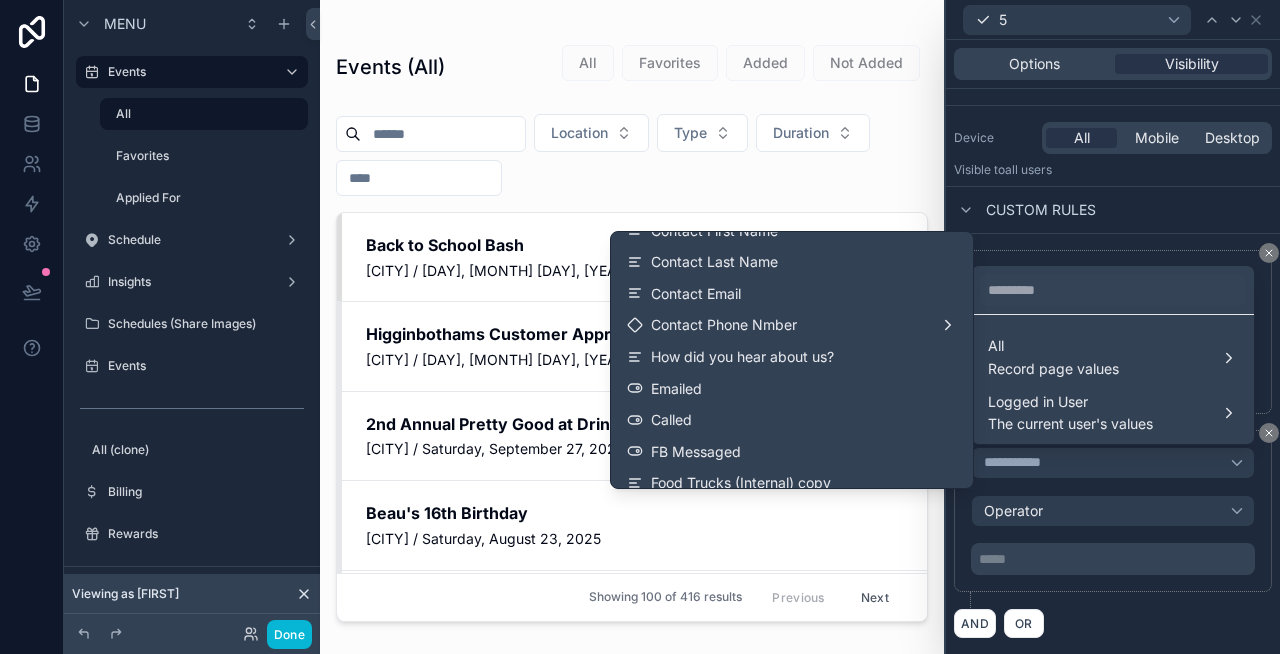scroll, scrollTop: 816, scrollLeft: 0, axis: vertical 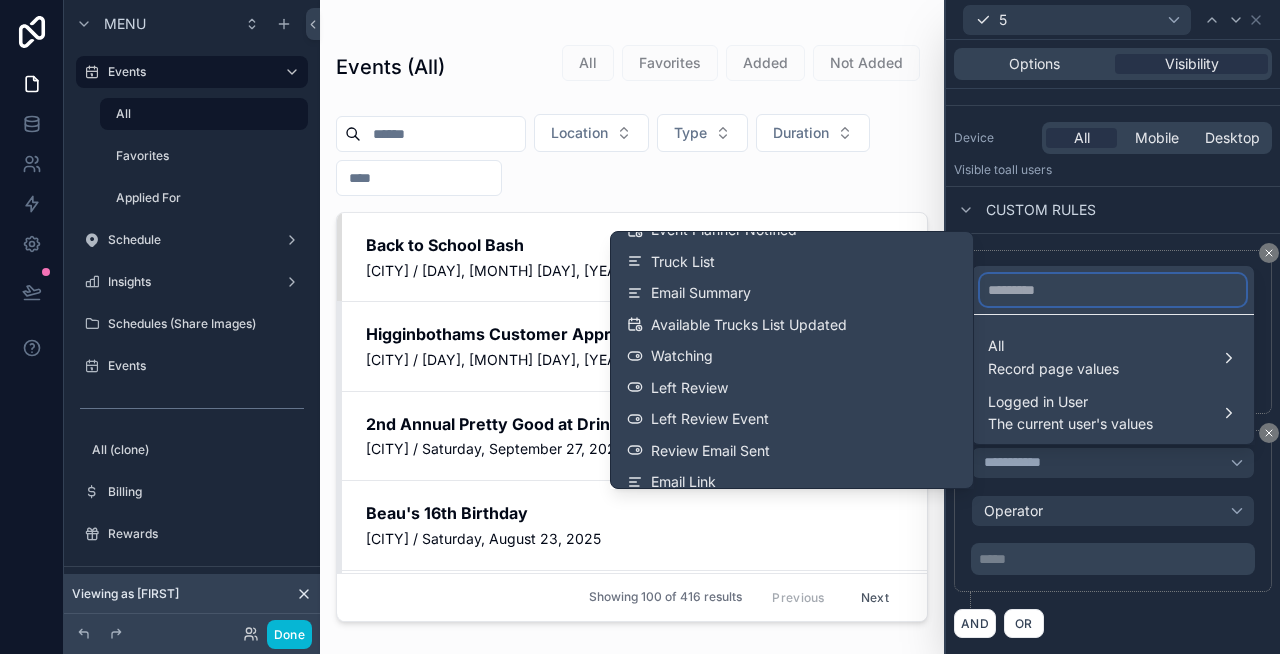 click at bounding box center [1113, 290] 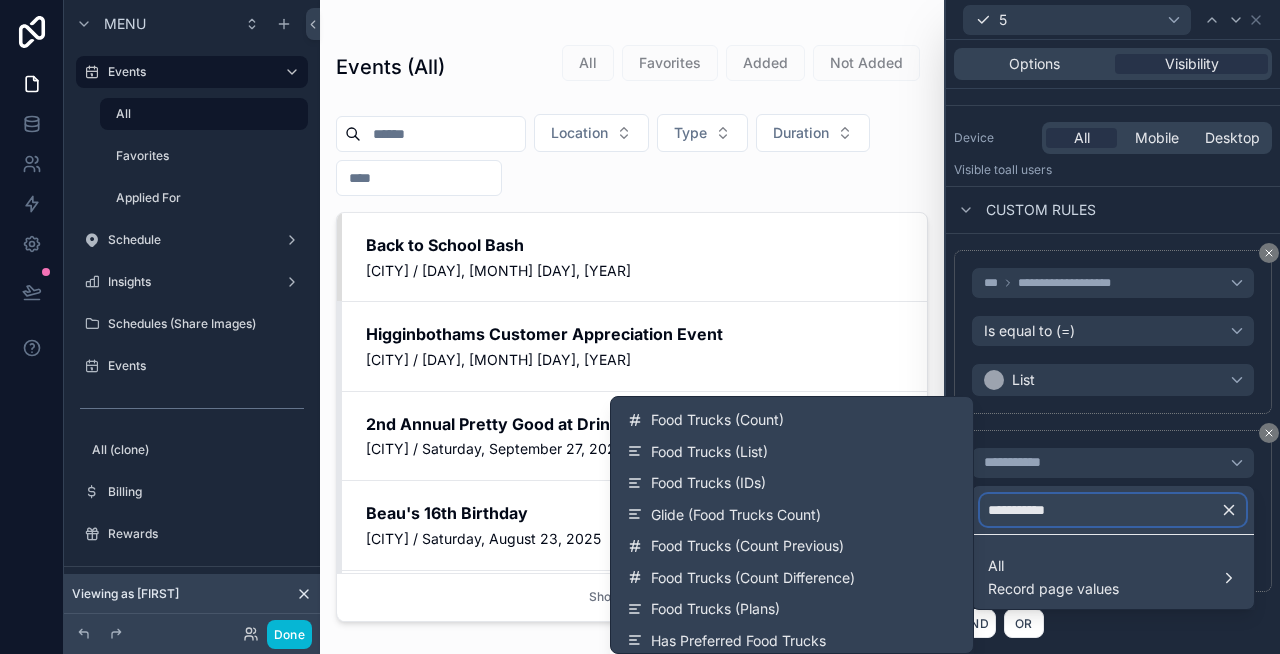 scroll, scrollTop: 0, scrollLeft: 0, axis: both 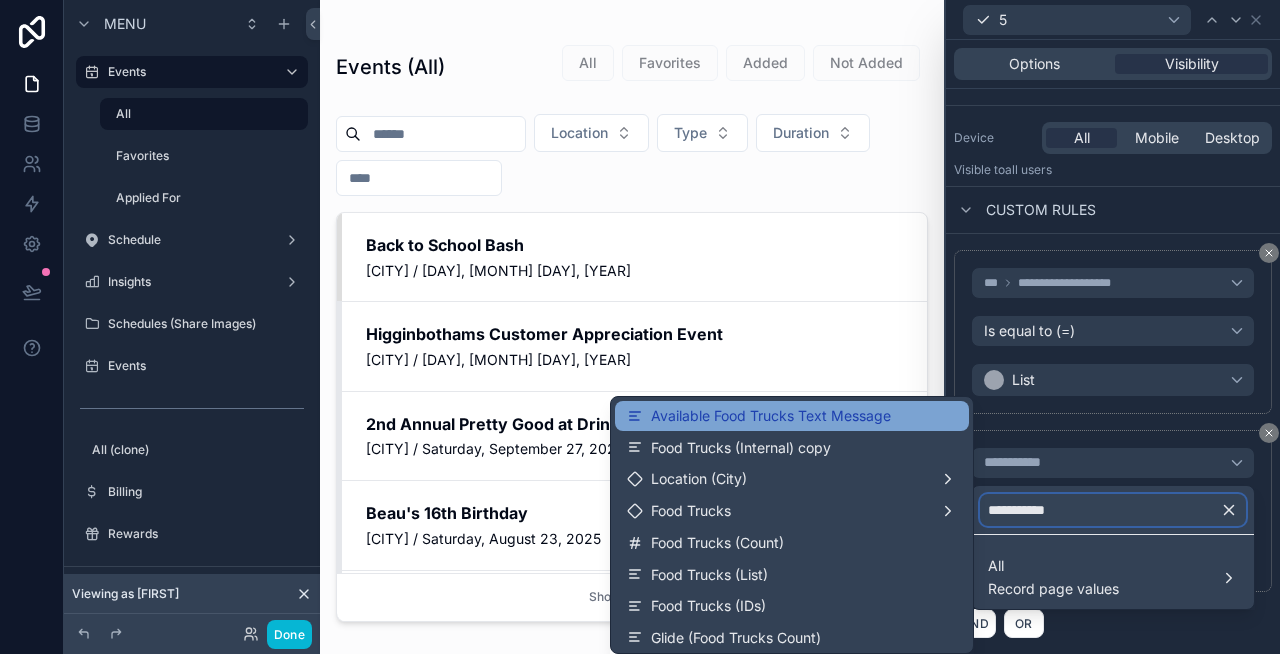 type on "**********" 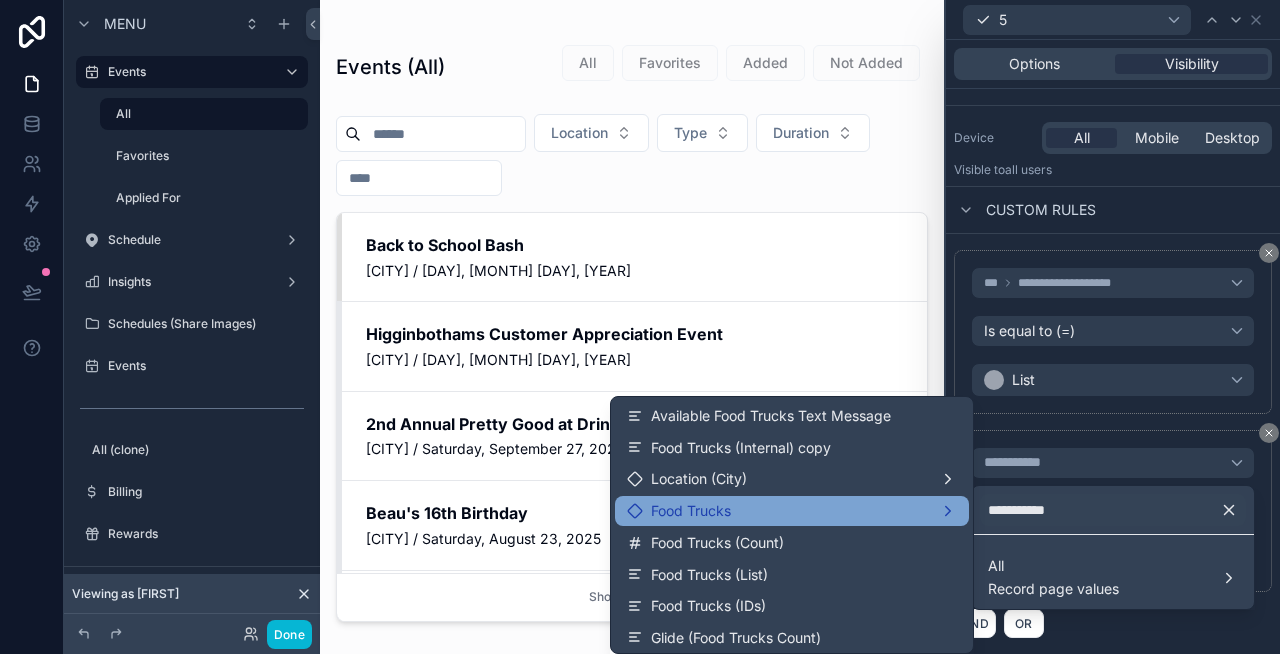 click on "Food Trucks" at bounding box center (792, 511) 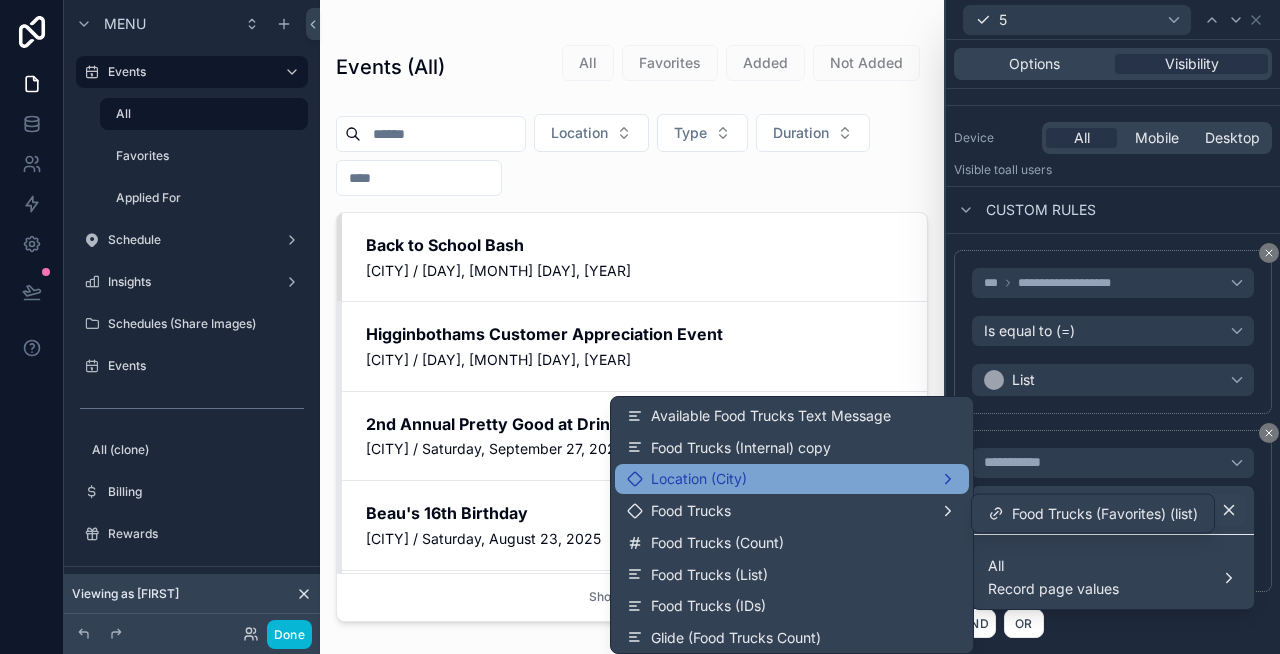 click on "Location (City)" at bounding box center [792, 479] 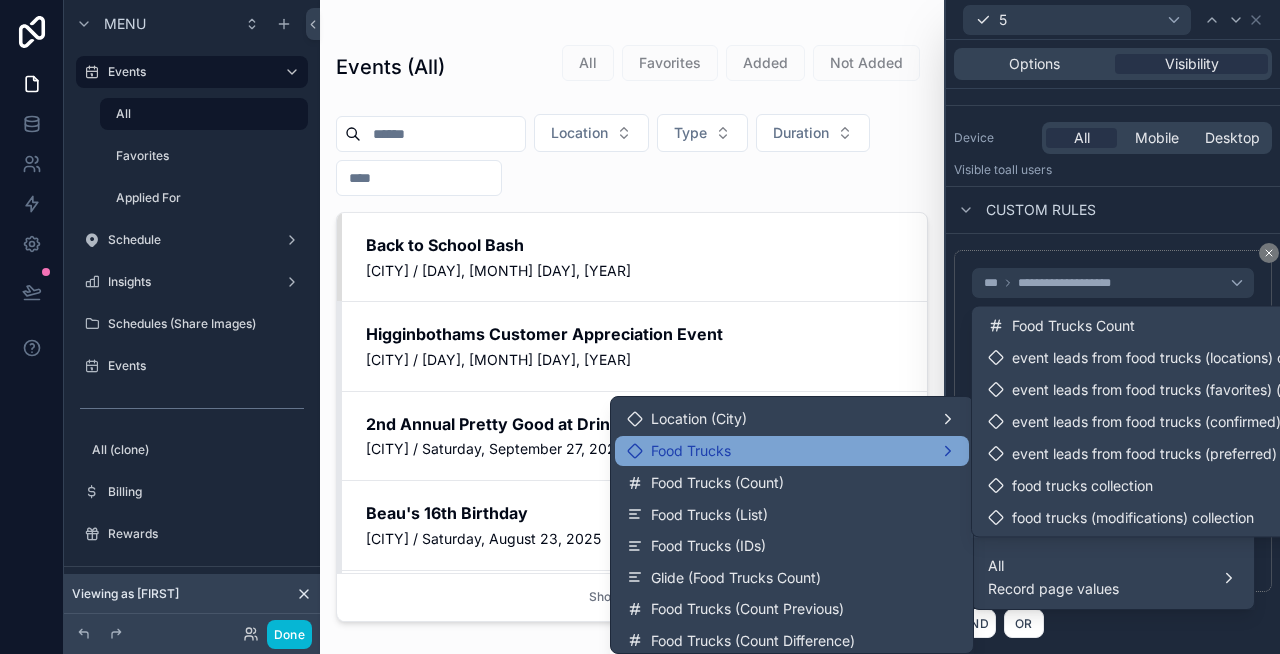 scroll, scrollTop: 67, scrollLeft: 0, axis: vertical 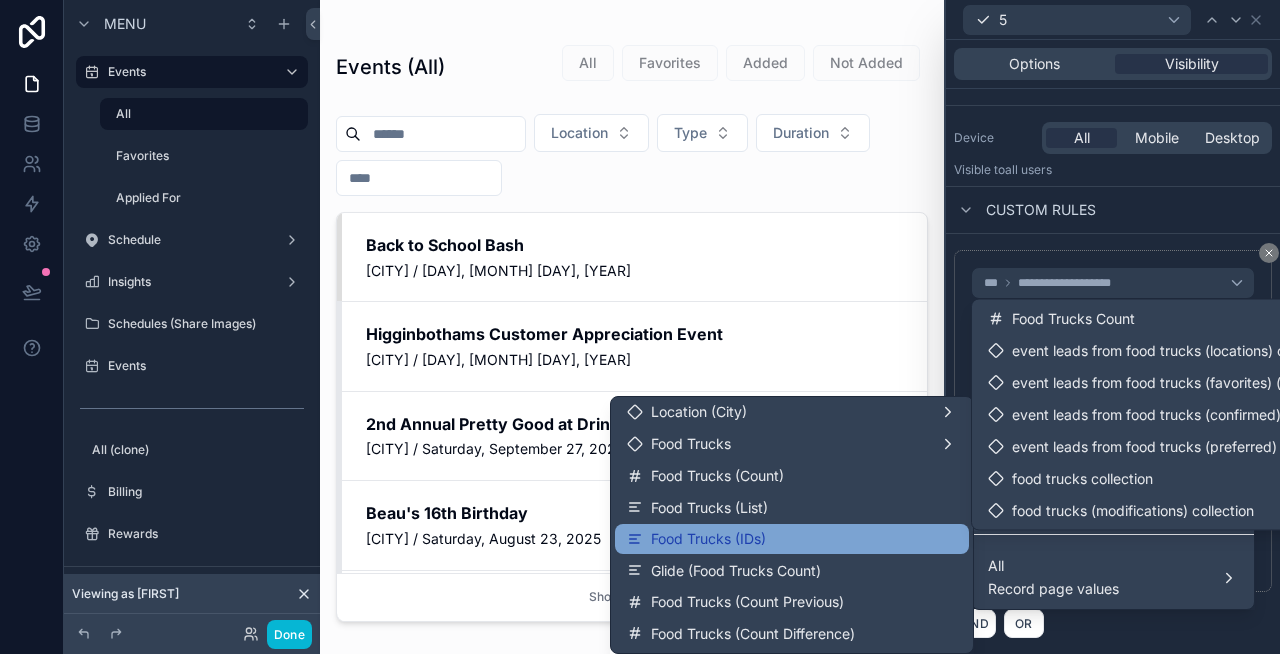 click on "Food Trucks (IDs)" at bounding box center (792, 539) 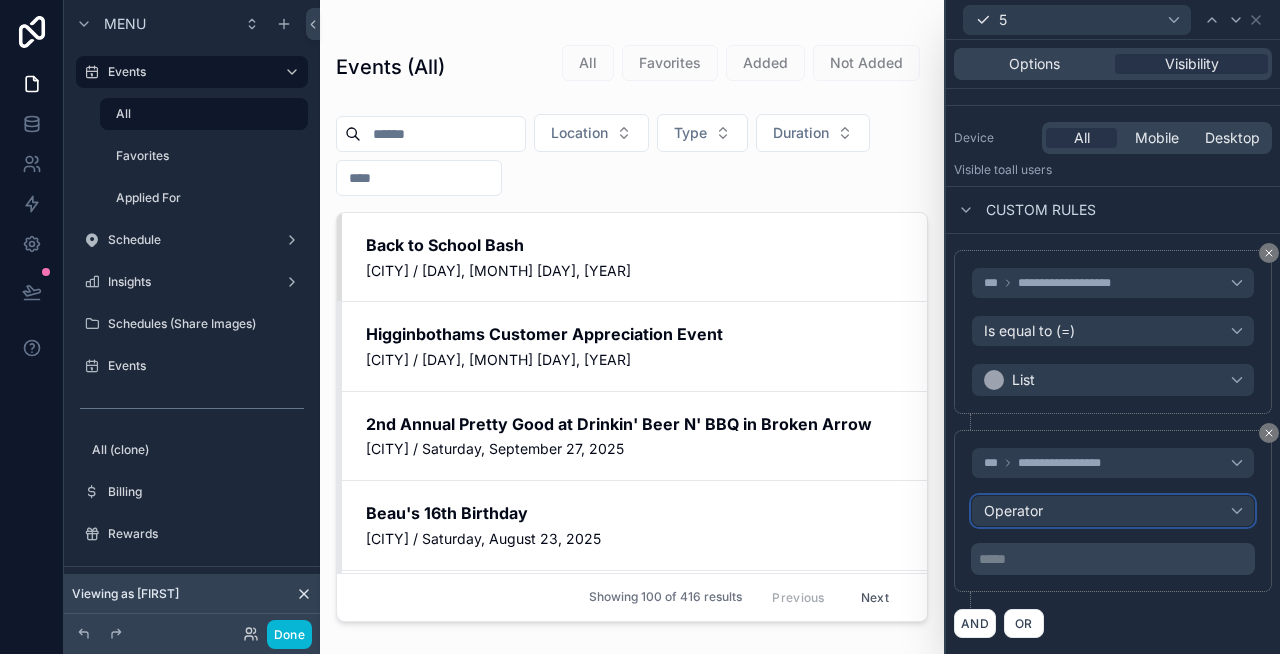click on "Operator" at bounding box center [1013, 510] 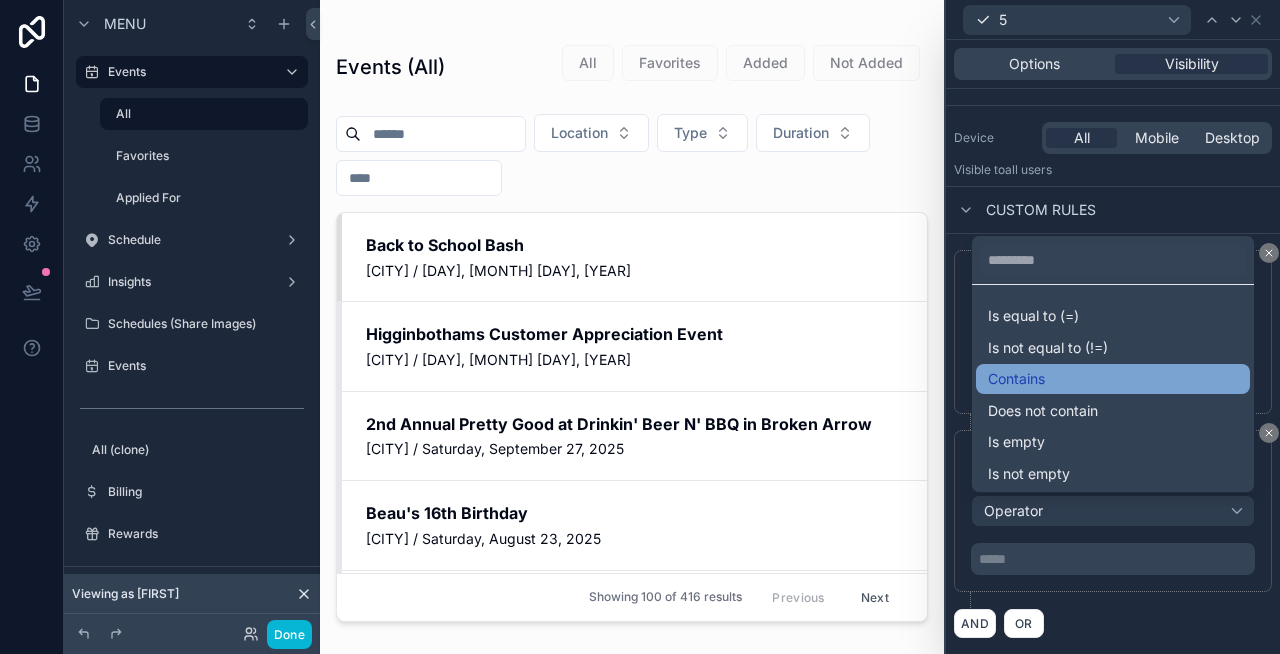 click on "Contains" at bounding box center (1113, 379) 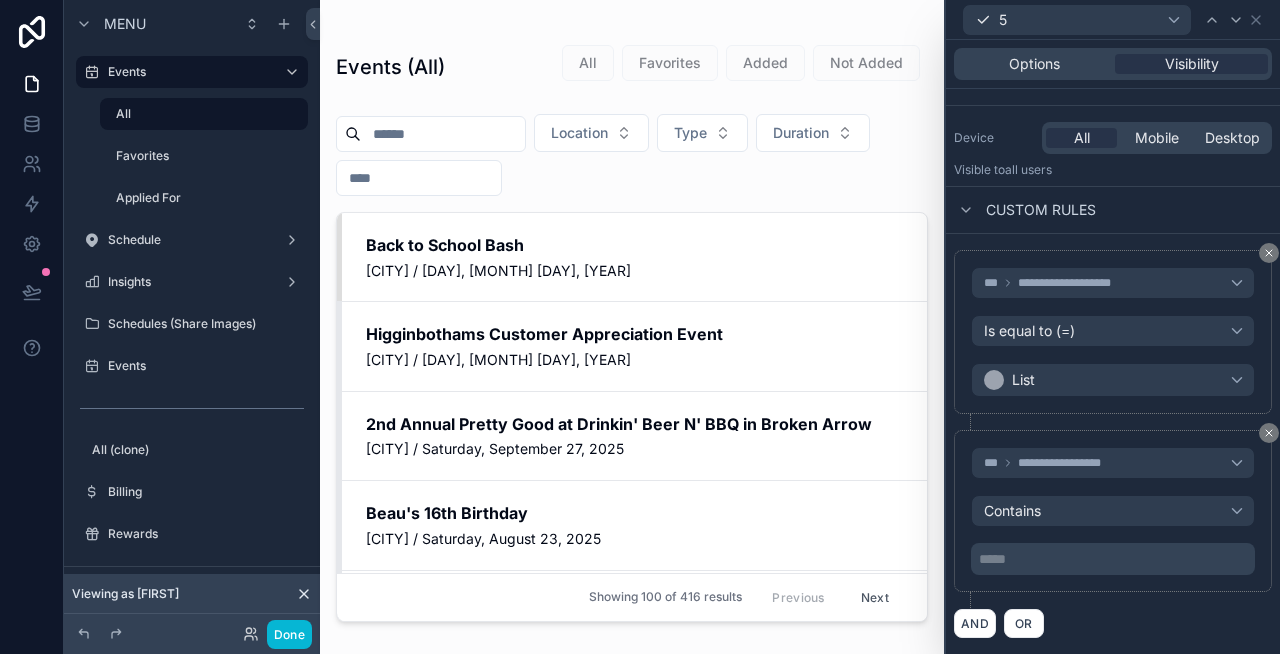 click on "***** ﻿" at bounding box center (1115, 559) 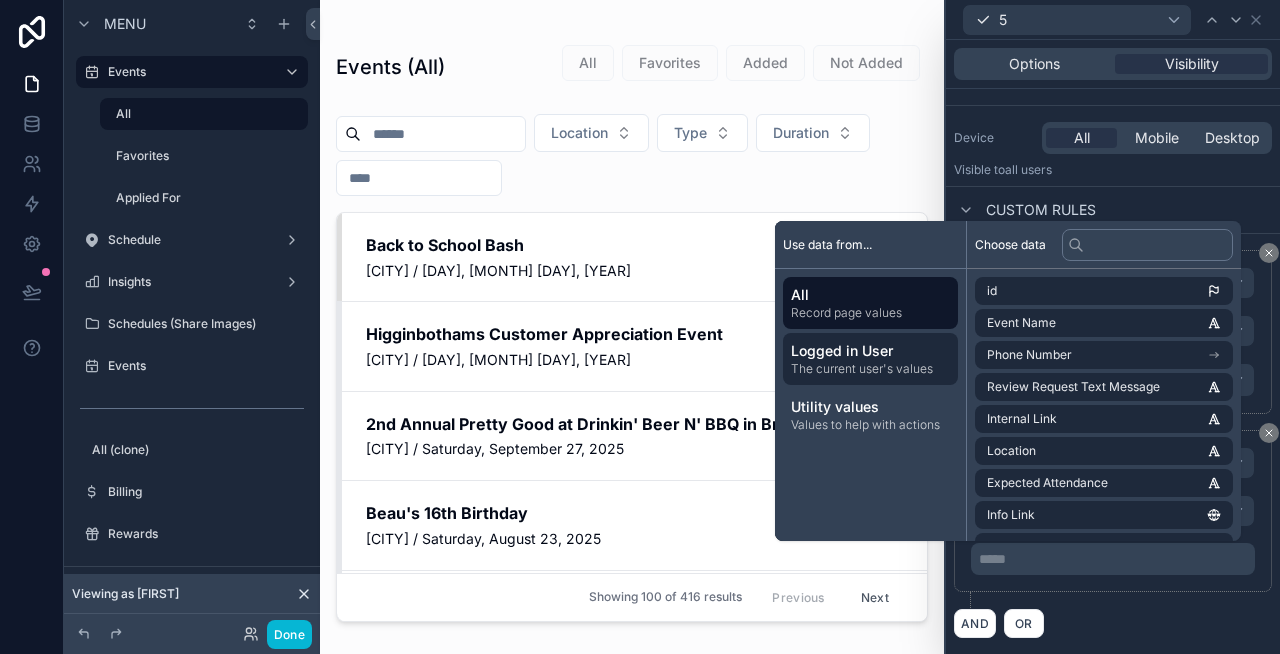 click on "The current user's values" at bounding box center [870, 369] 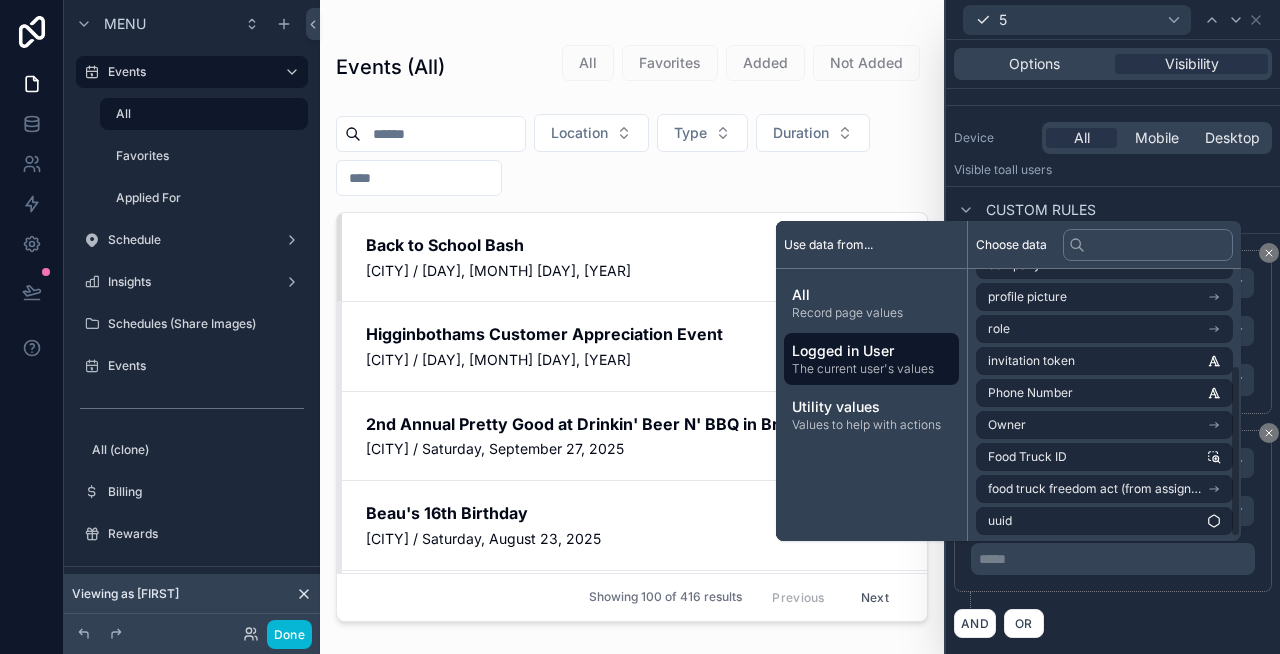 scroll, scrollTop: 156, scrollLeft: 0, axis: vertical 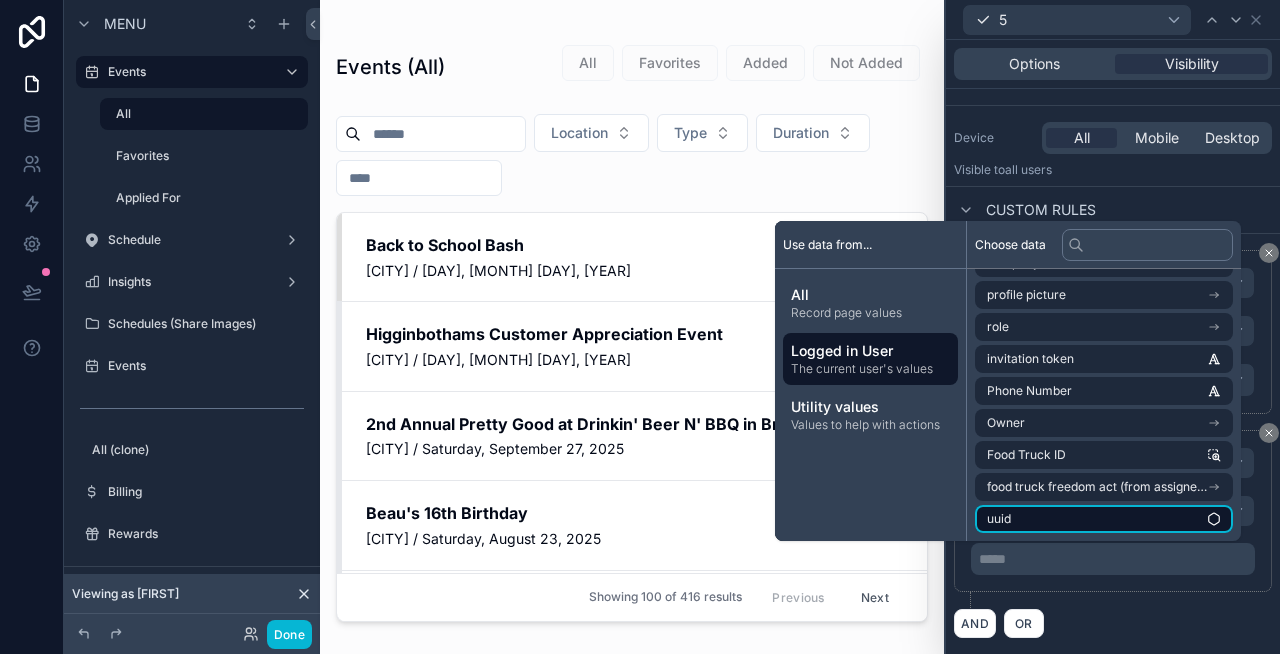 click on "uuid" at bounding box center (1104, 519) 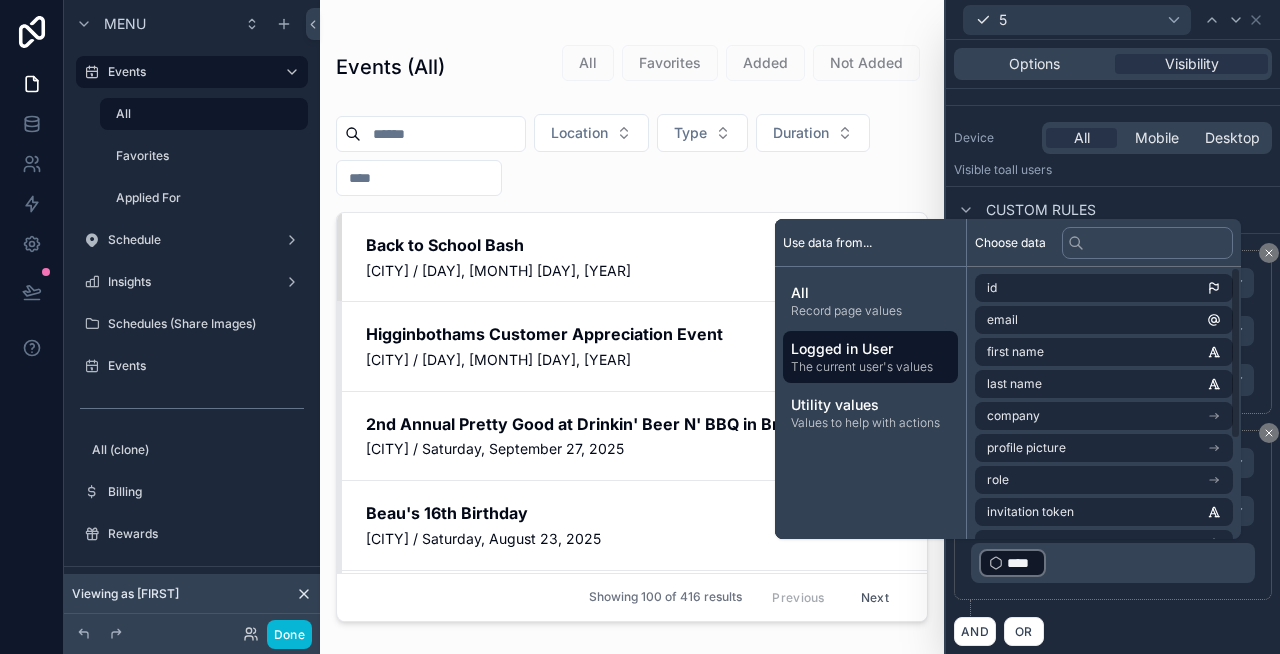 scroll, scrollTop: 0, scrollLeft: 0, axis: both 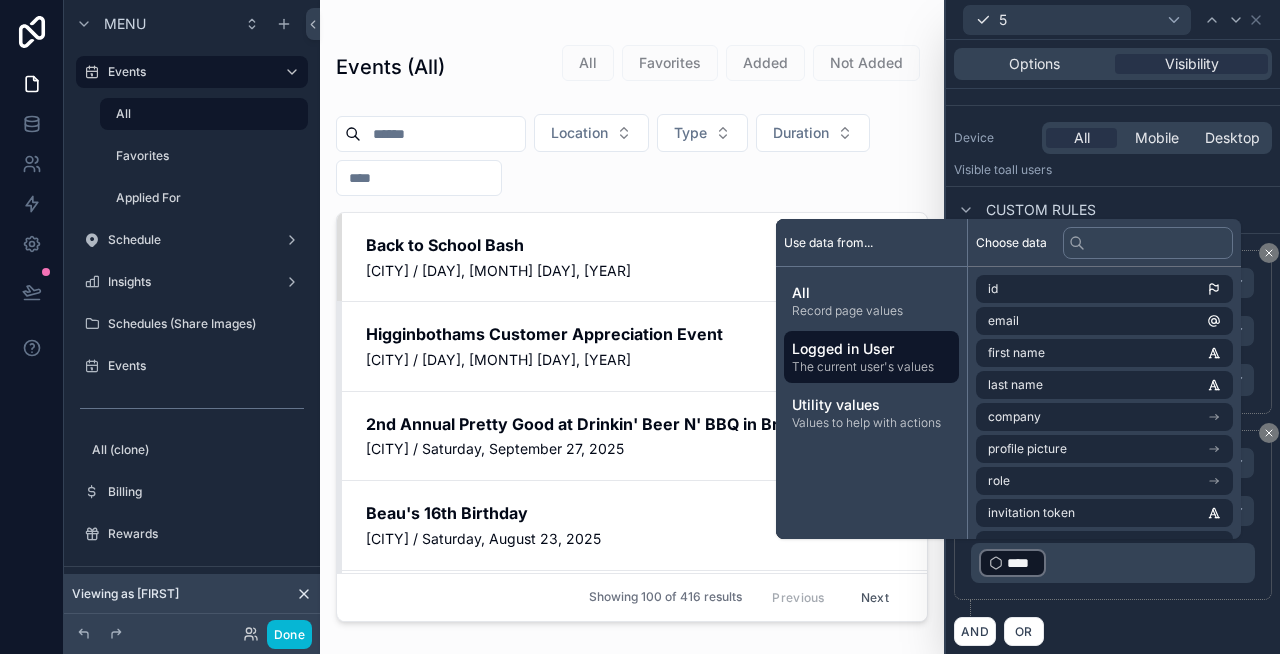 click on "**********" at bounding box center [1113, 515] 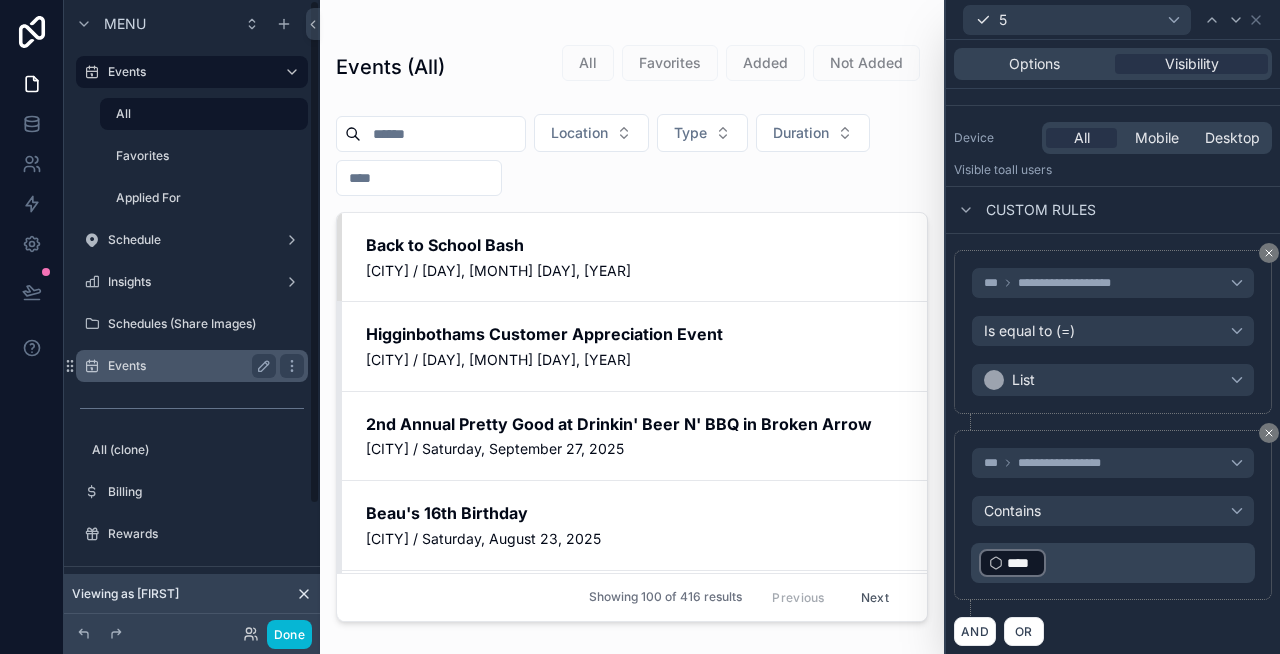 click on "Events" at bounding box center [188, 366] 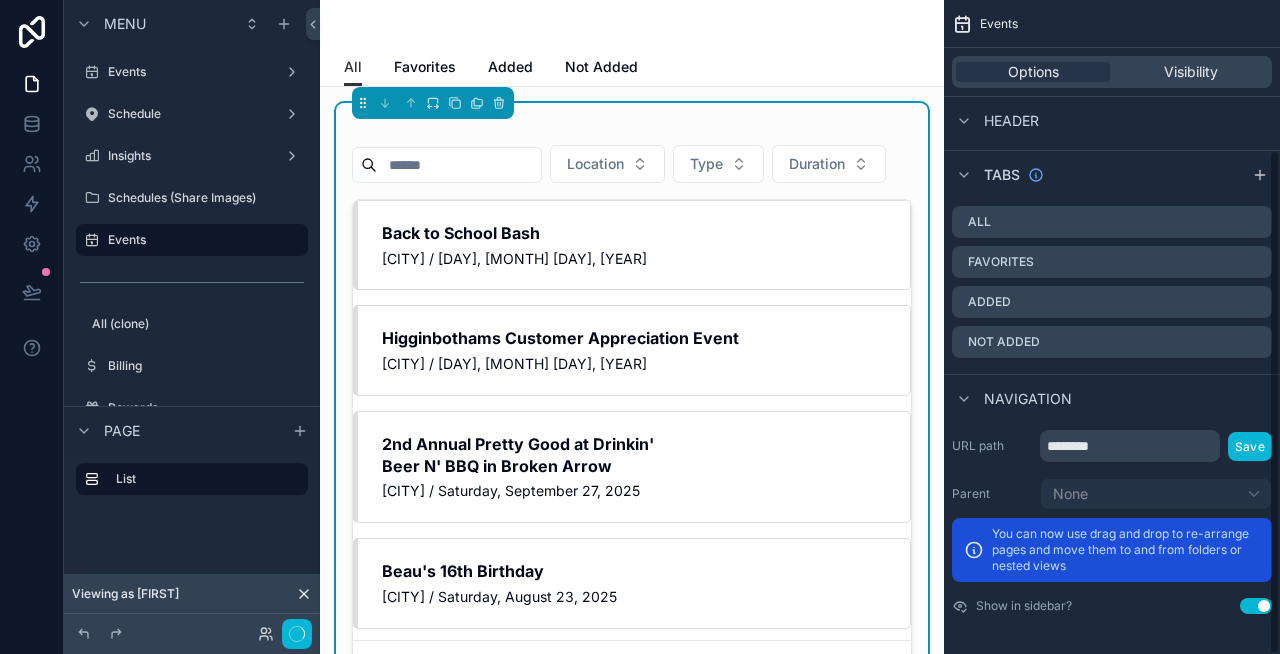 scroll, scrollTop: 194, scrollLeft: 0, axis: vertical 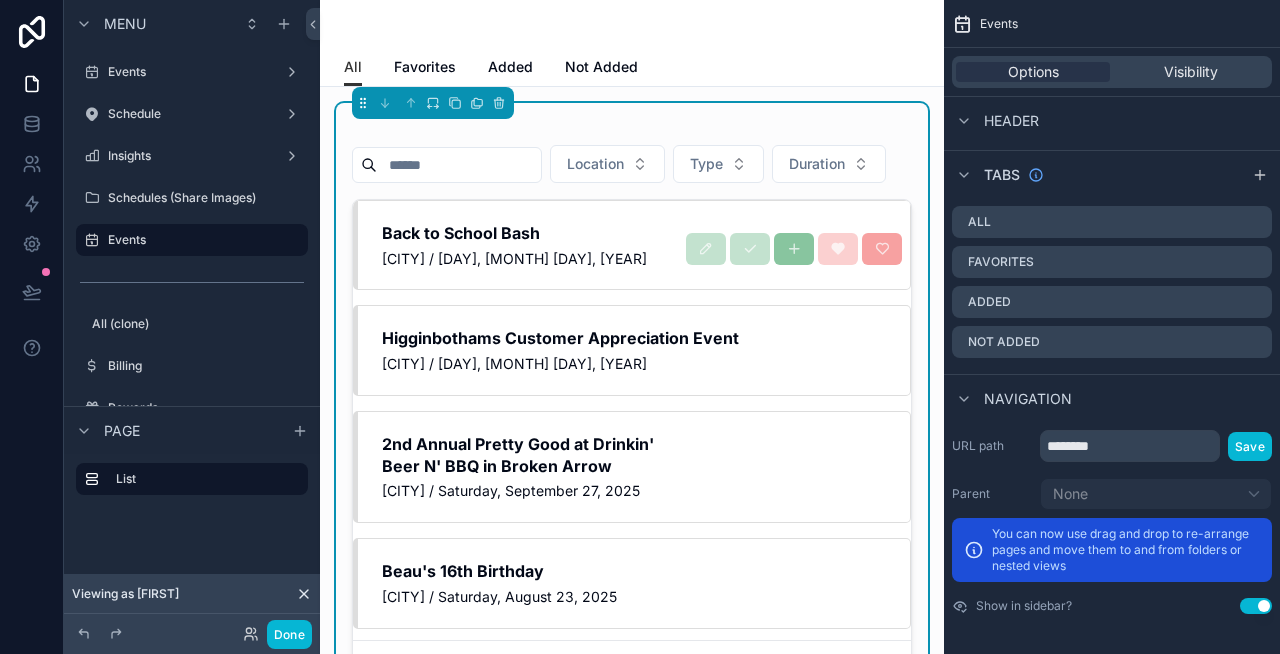 click on "[CITY] / [DAY], [MONTH] [DAY], [YEAR]" at bounding box center [634, 259] 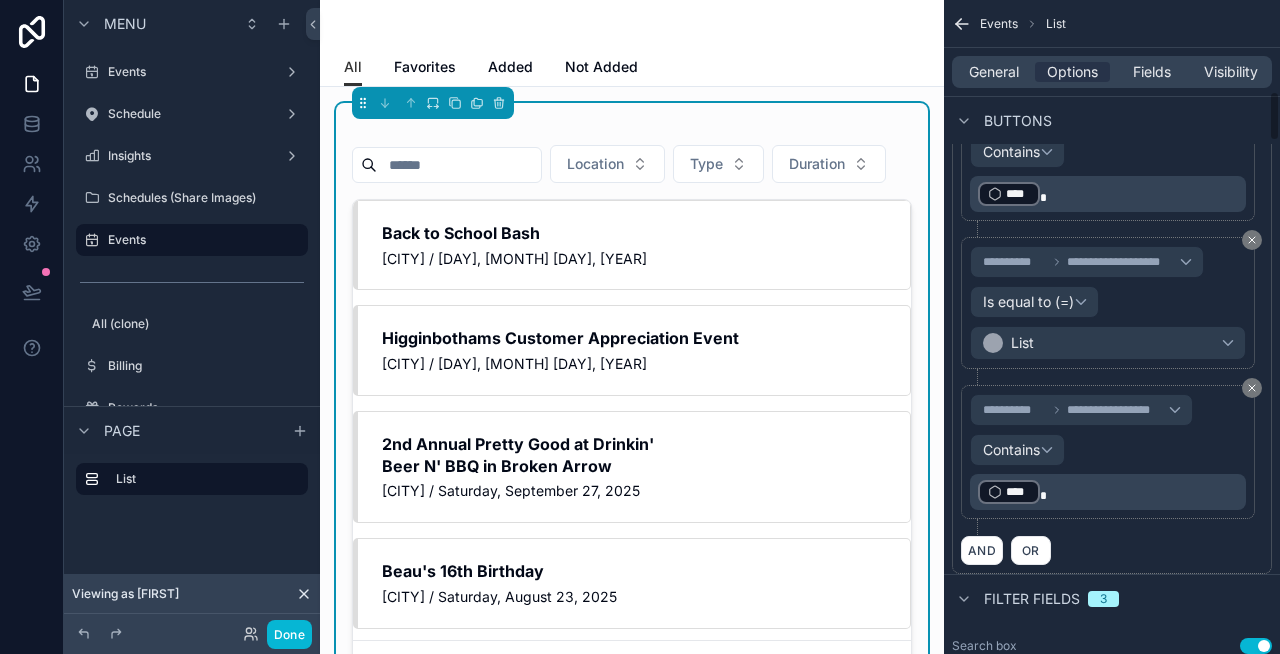 scroll, scrollTop: 1185, scrollLeft: 0, axis: vertical 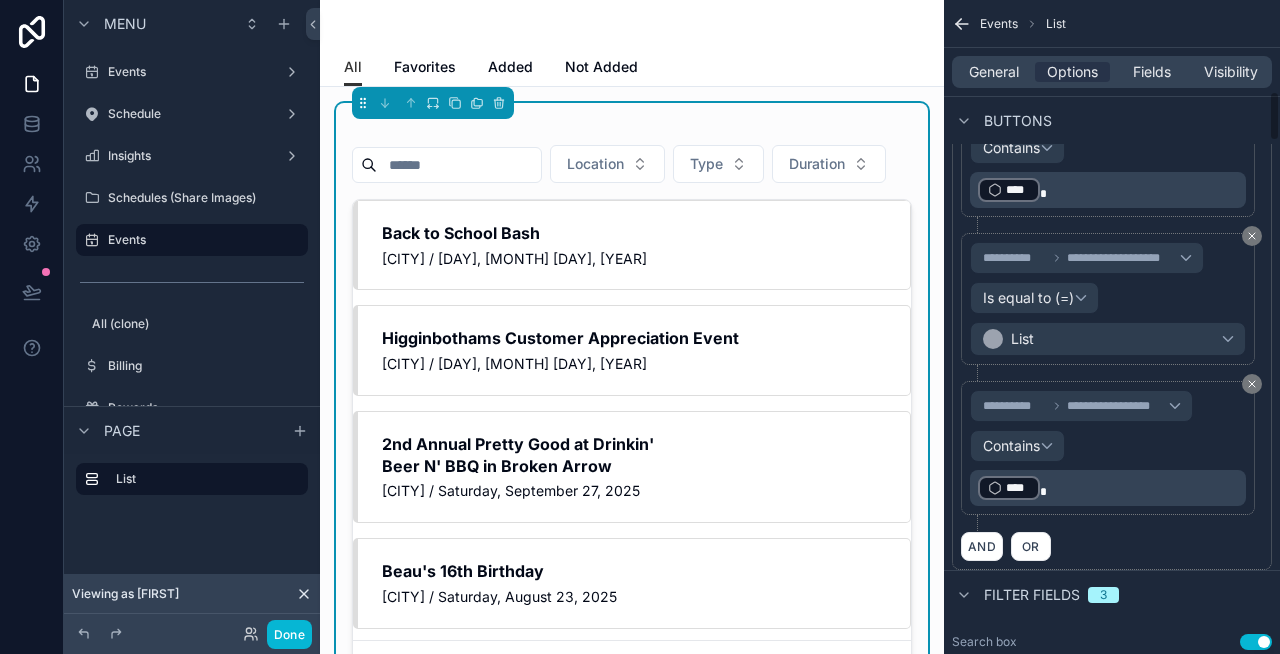 click on "﻿ **** ﻿" at bounding box center [1110, 488] 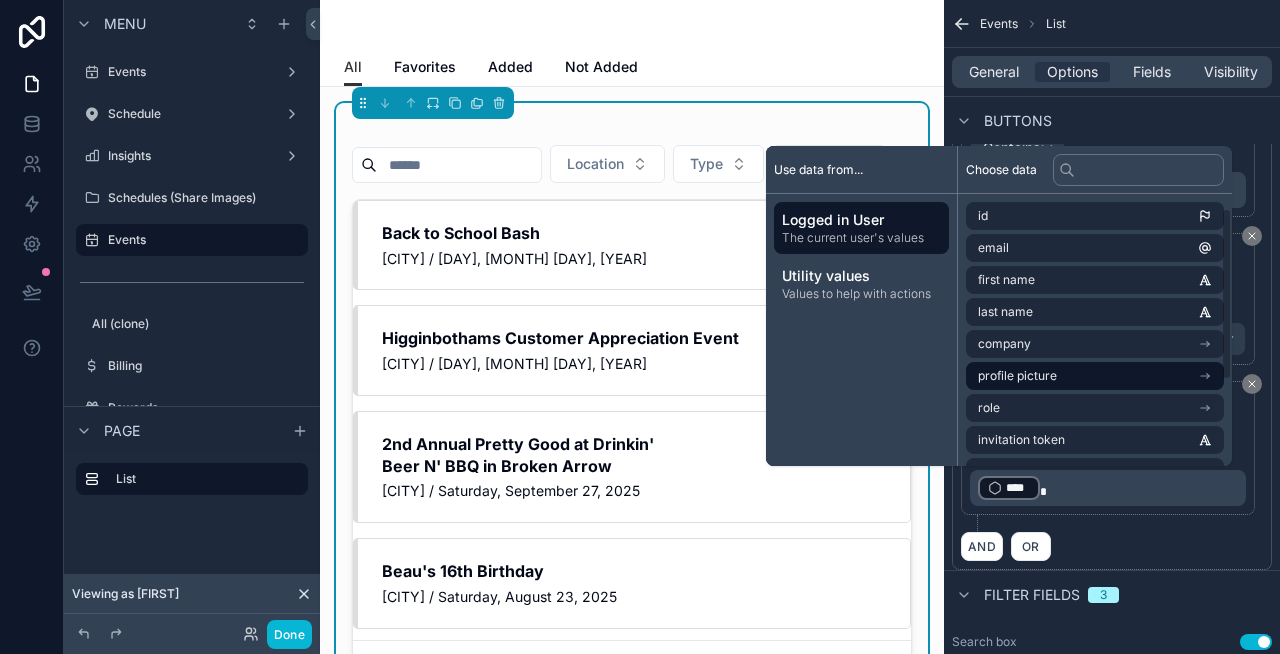 scroll, scrollTop: 156, scrollLeft: 0, axis: vertical 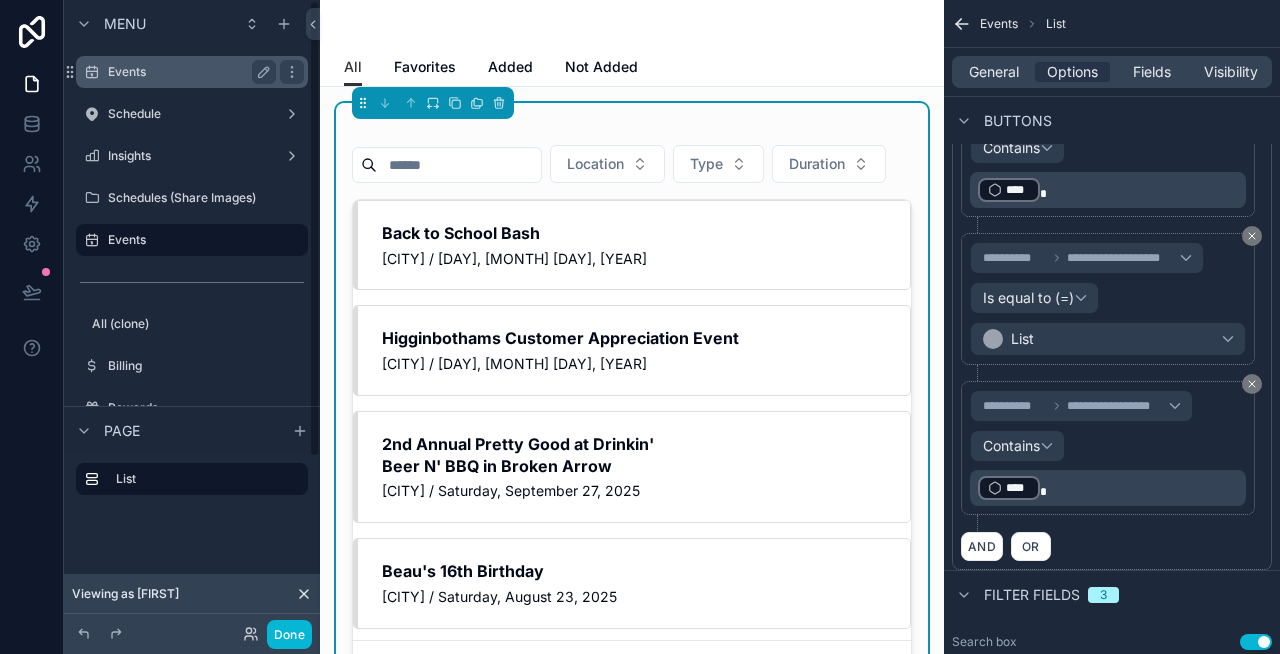 click on "Events" at bounding box center [188, 72] 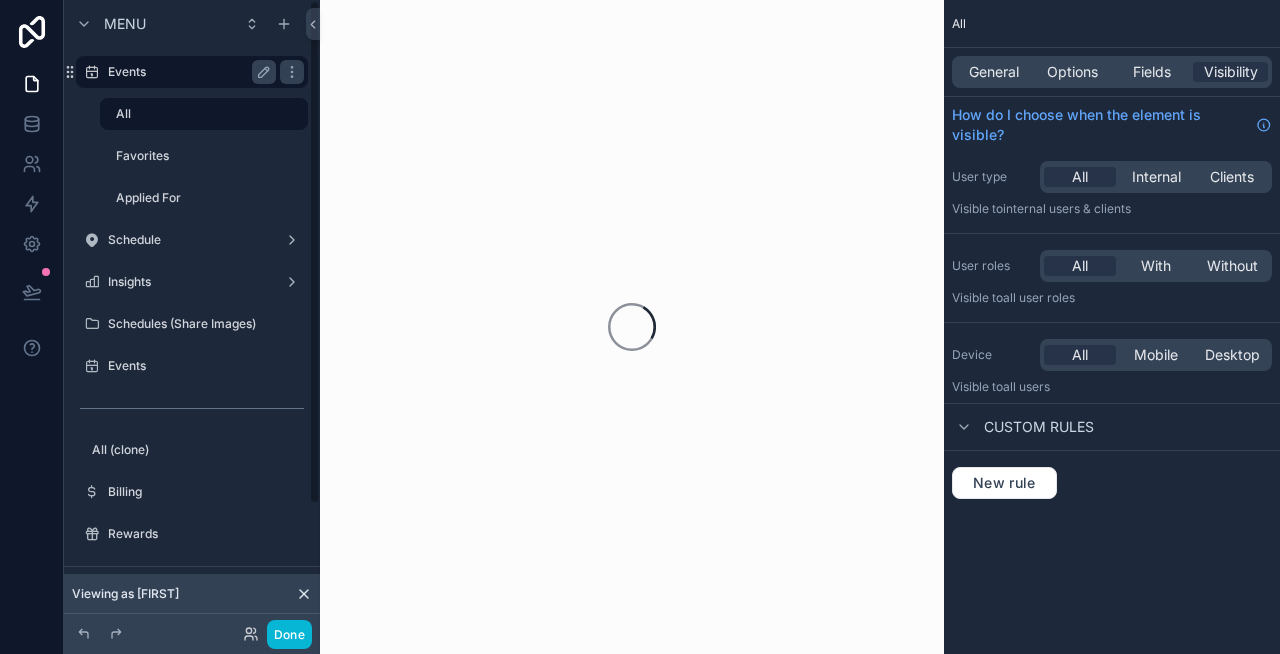 scroll, scrollTop: 0, scrollLeft: 0, axis: both 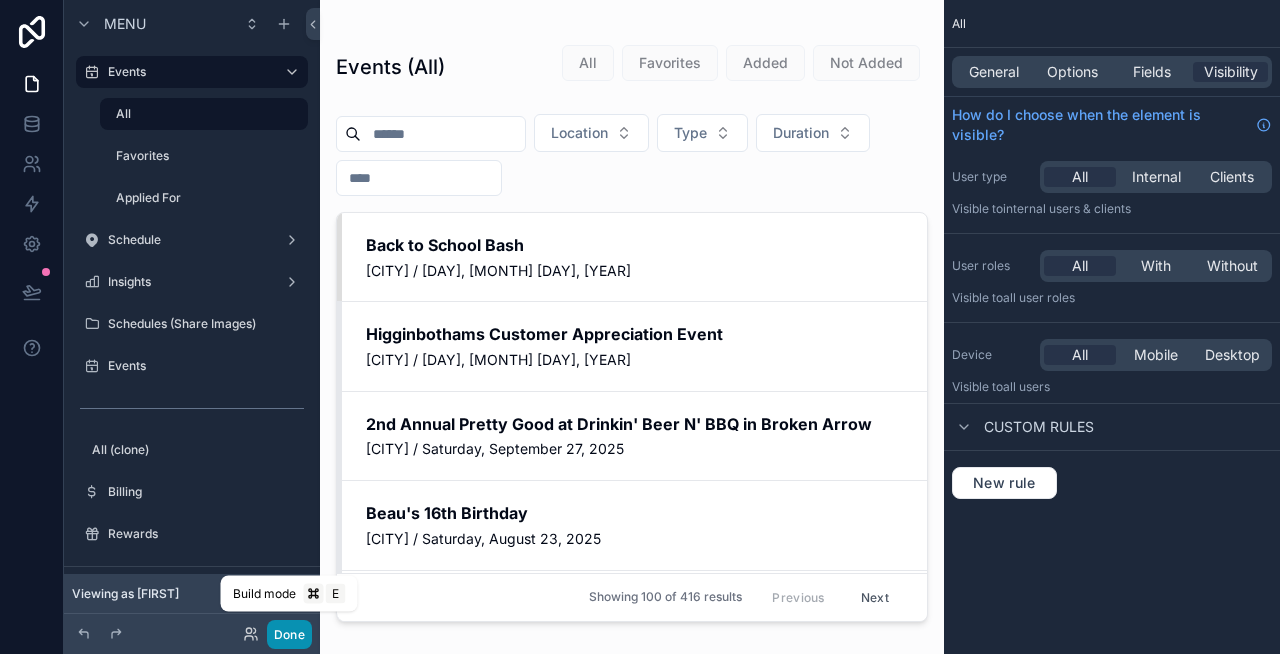 click on "Done" at bounding box center (289, 634) 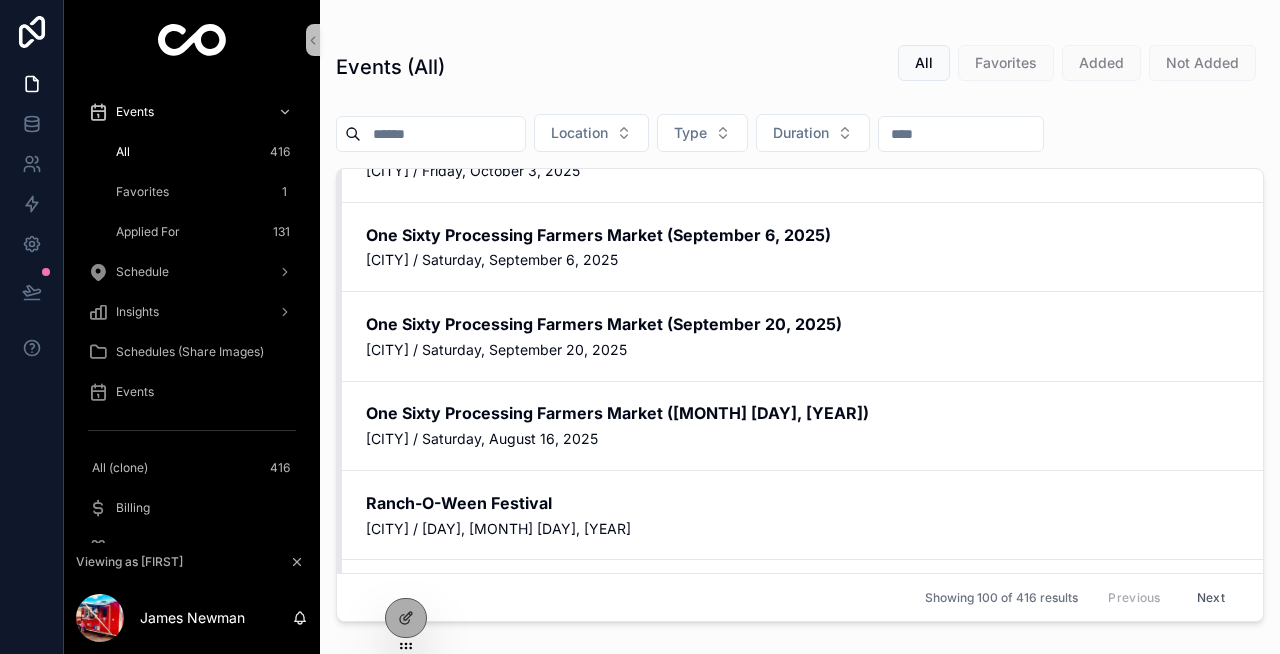 scroll, scrollTop: 3115, scrollLeft: 0, axis: vertical 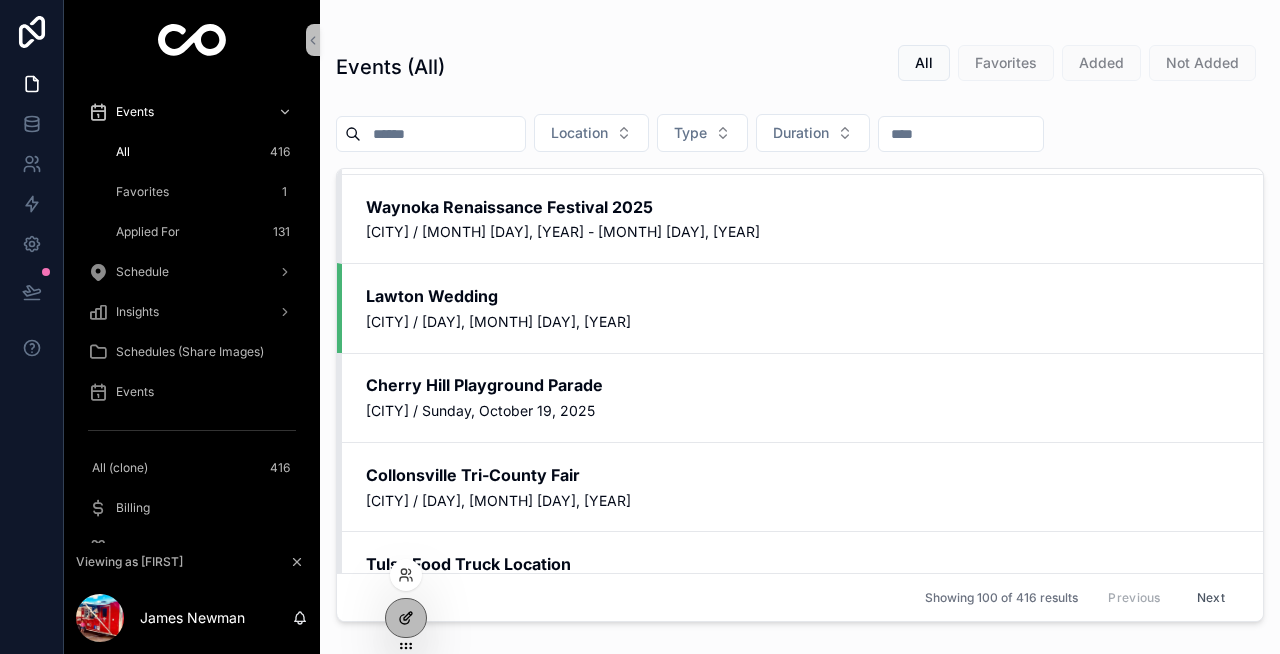 click 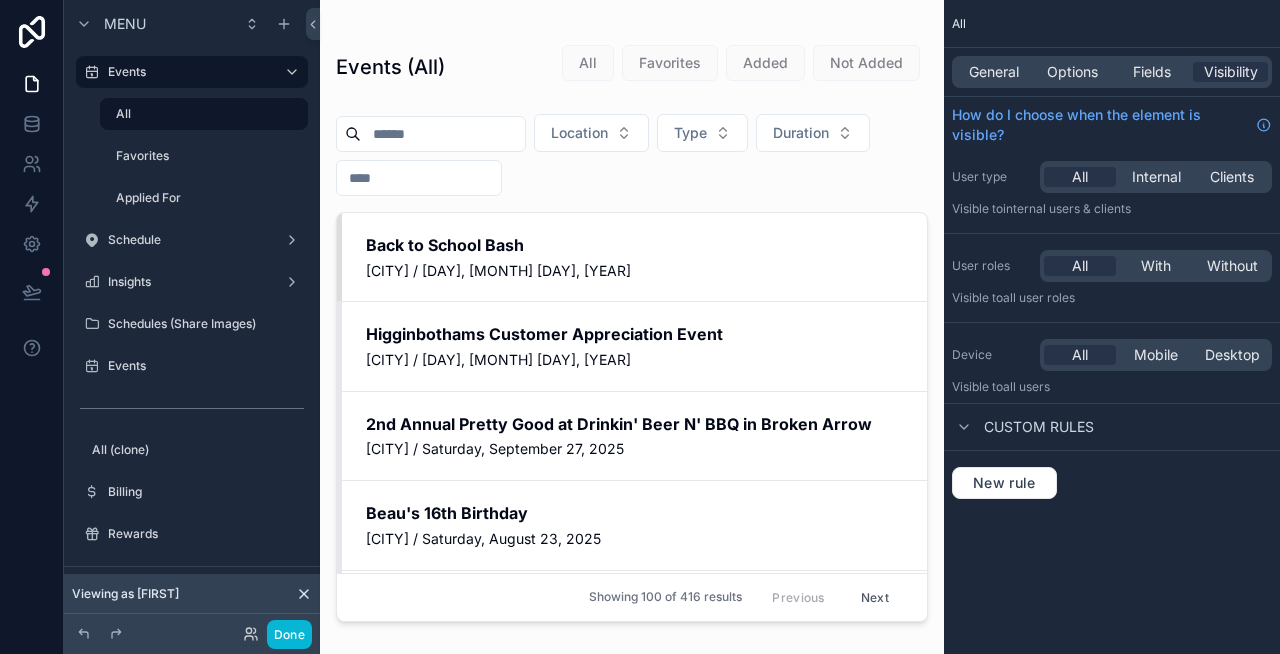 click at bounding box center (632, 315) 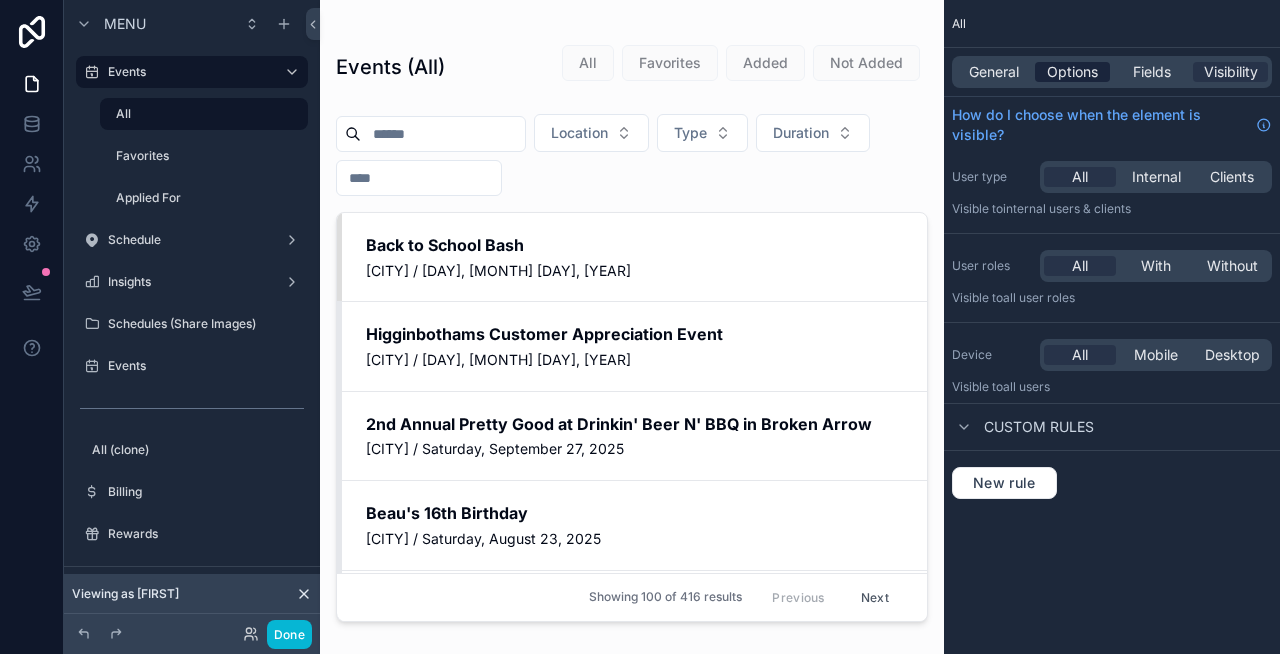 click on "Options" at bounding box center [1072, 72] 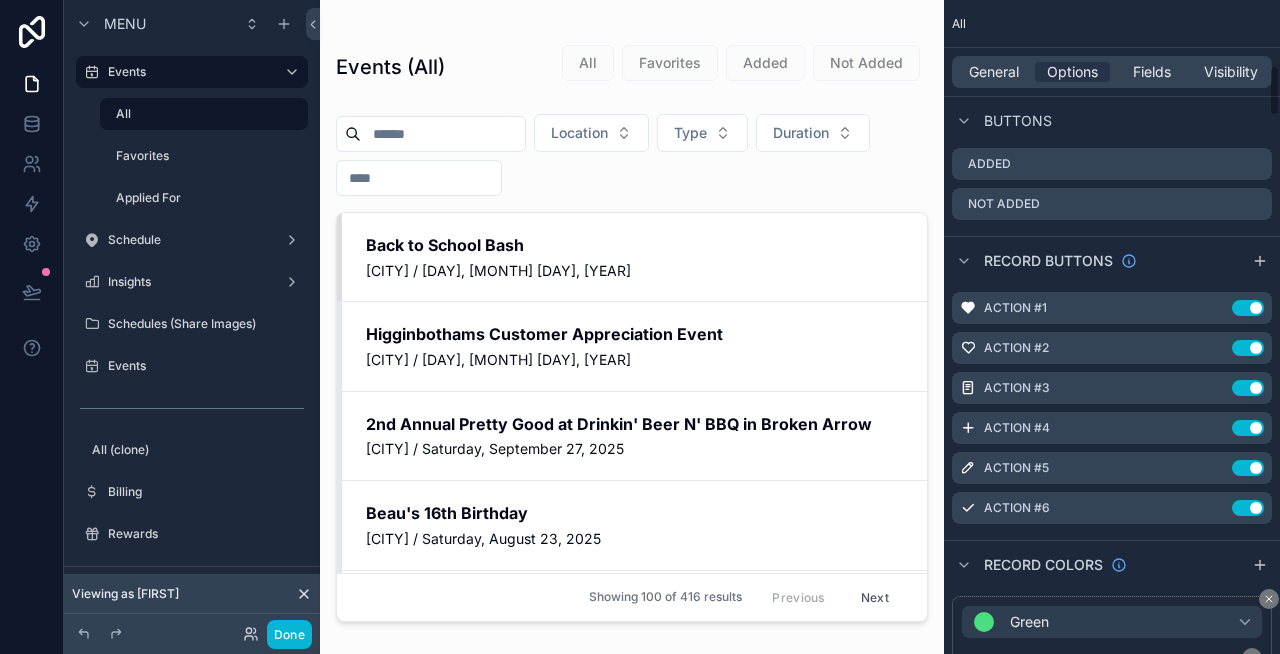 scroll, scrollTop: 834, scrollLeft: 0, axis: vertical 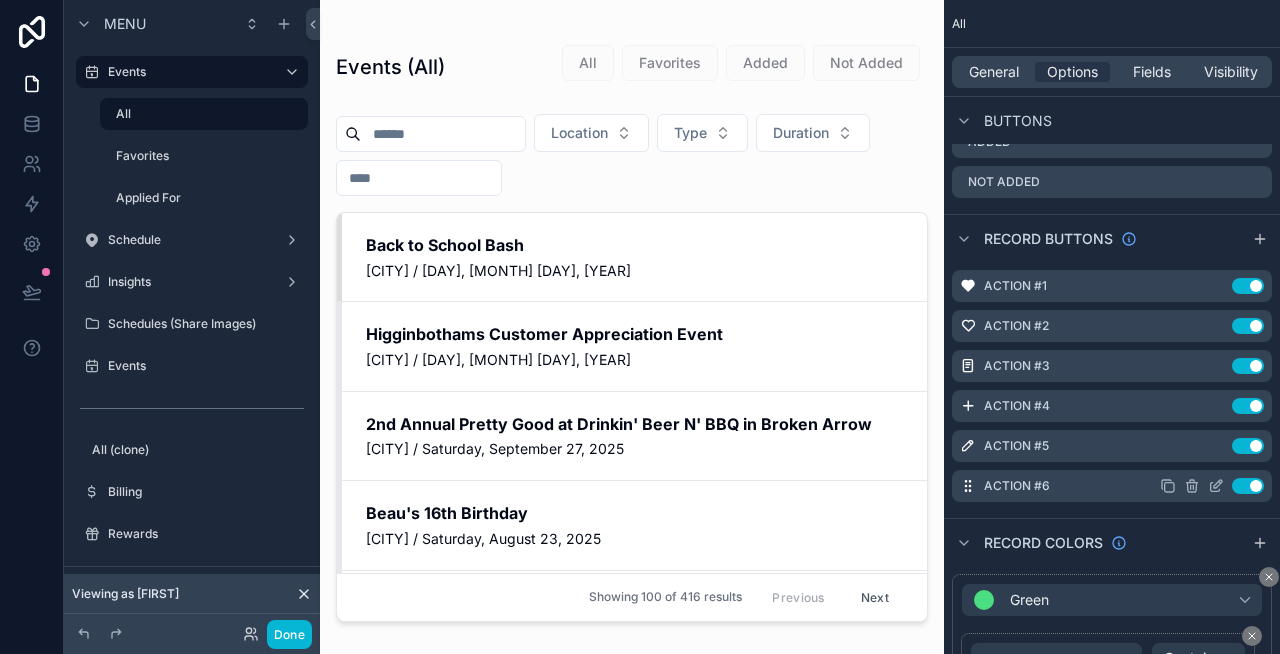 click 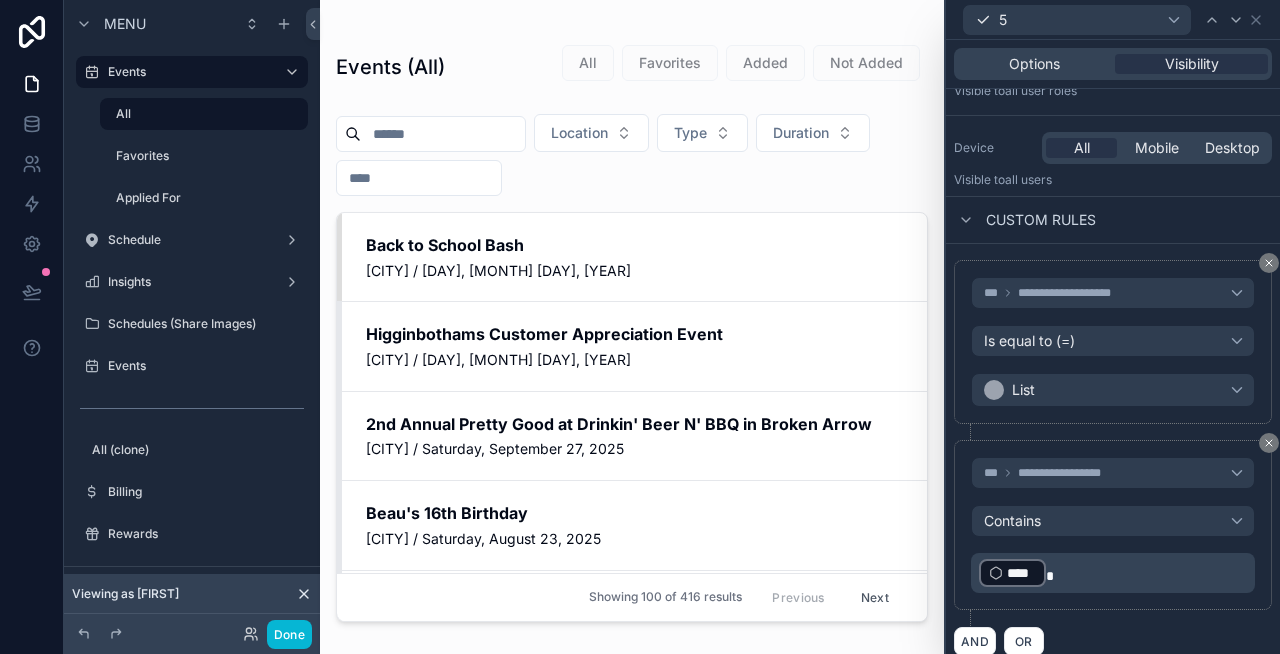 scroll, scrollTop: 217, scrollLeft: 0, axis: vertical 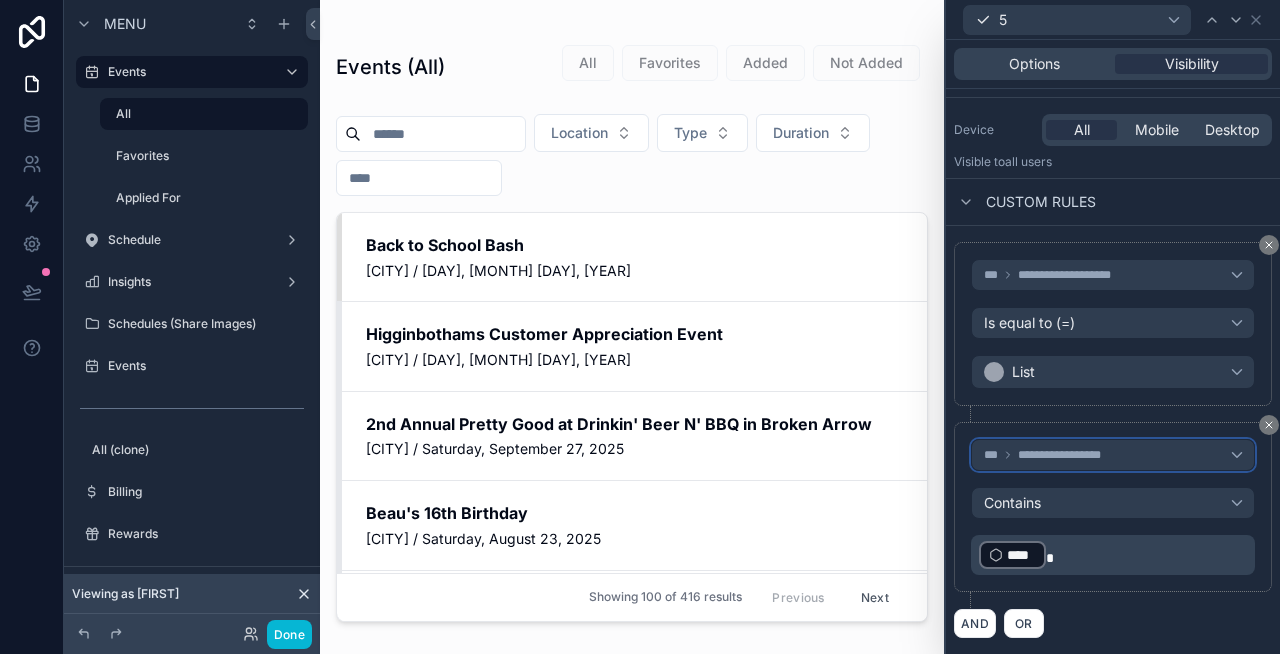 click on "**********" at bounding box center [1113, 455] 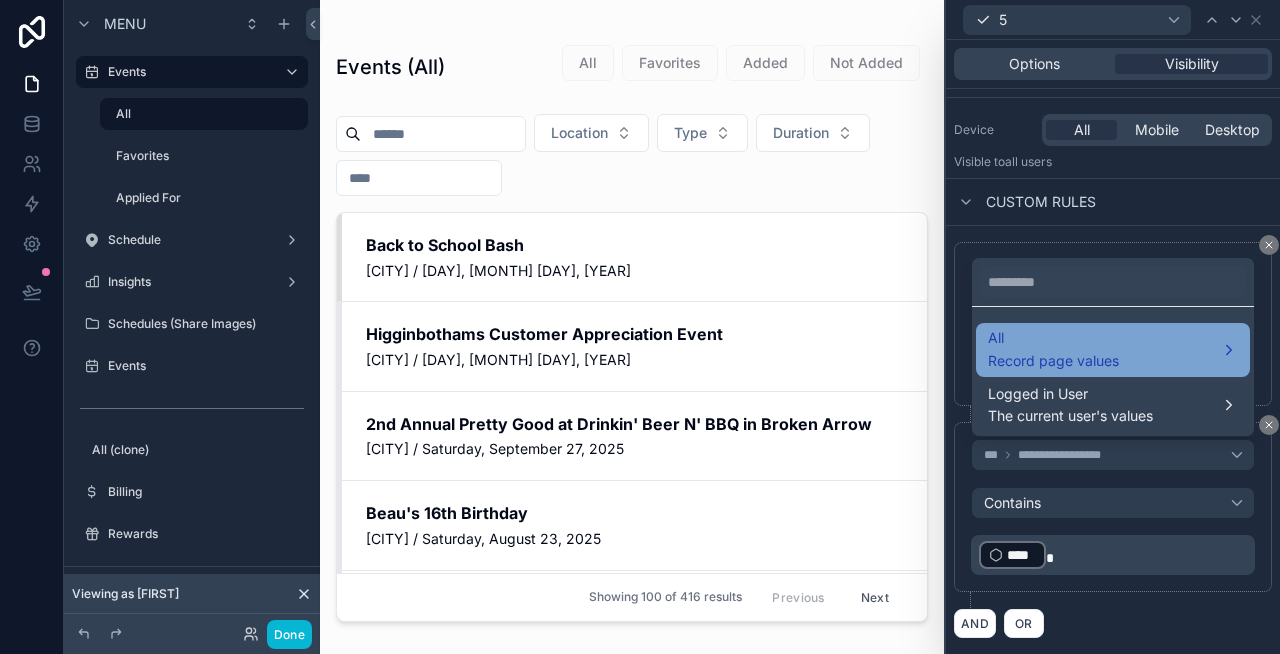 click on "Record page values" at bounding box center (1053, 361) 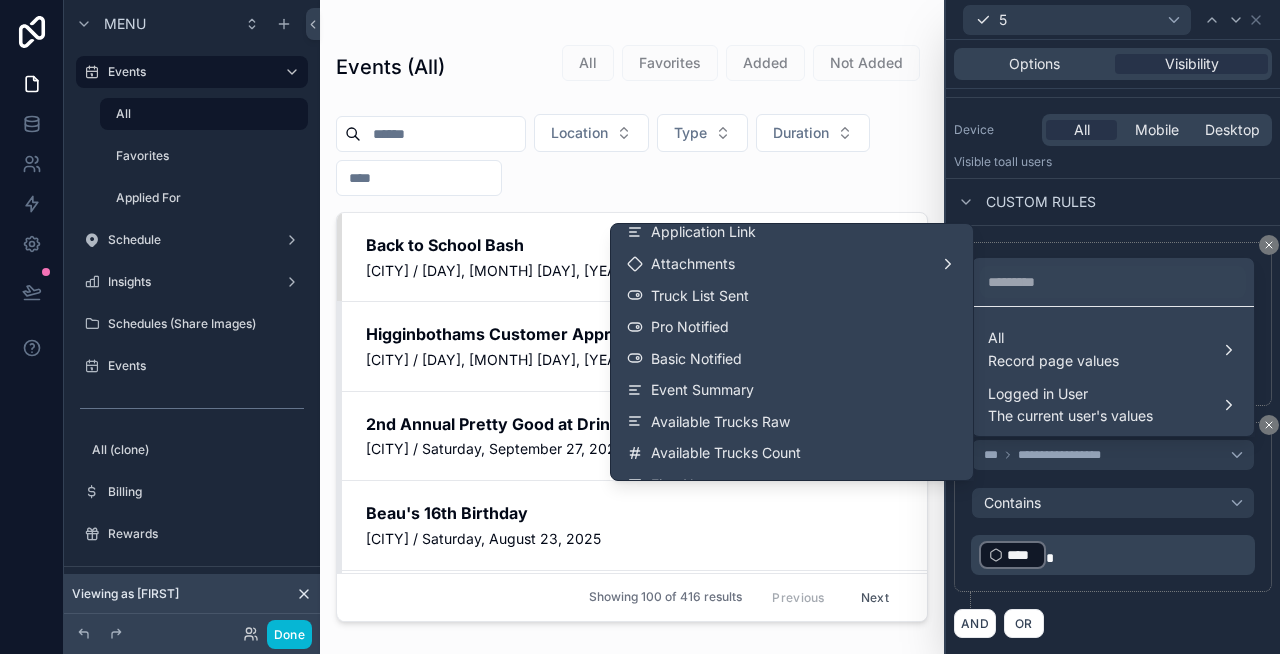 scroll, scrollTop: 435, scrollLeft: 0, axis: vertical 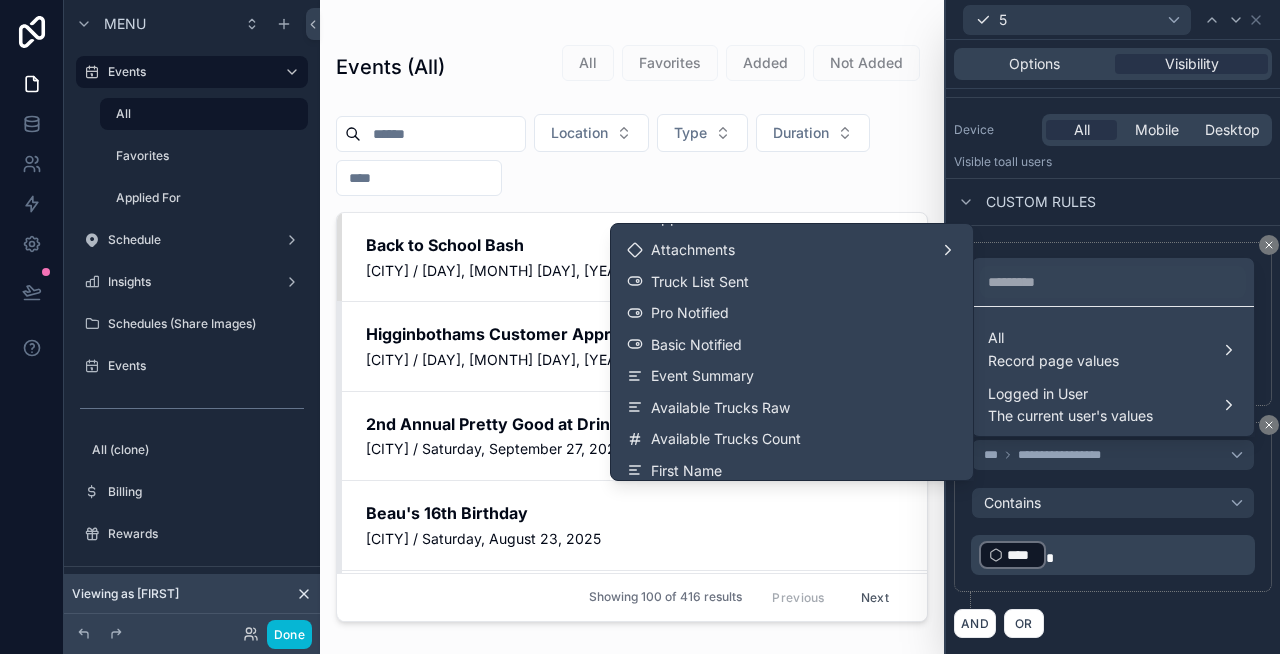 click at bounding box center [1113, 327] 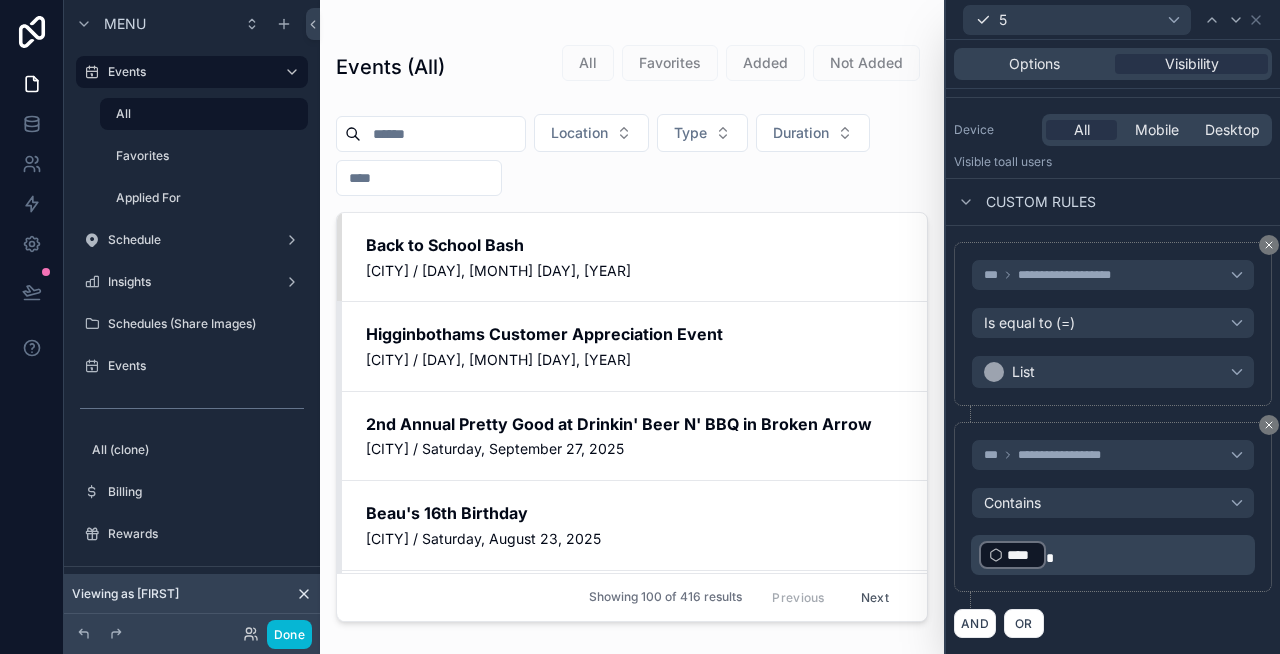 click on "﻿ **** ﻿" at bounding box center [1115, 555] 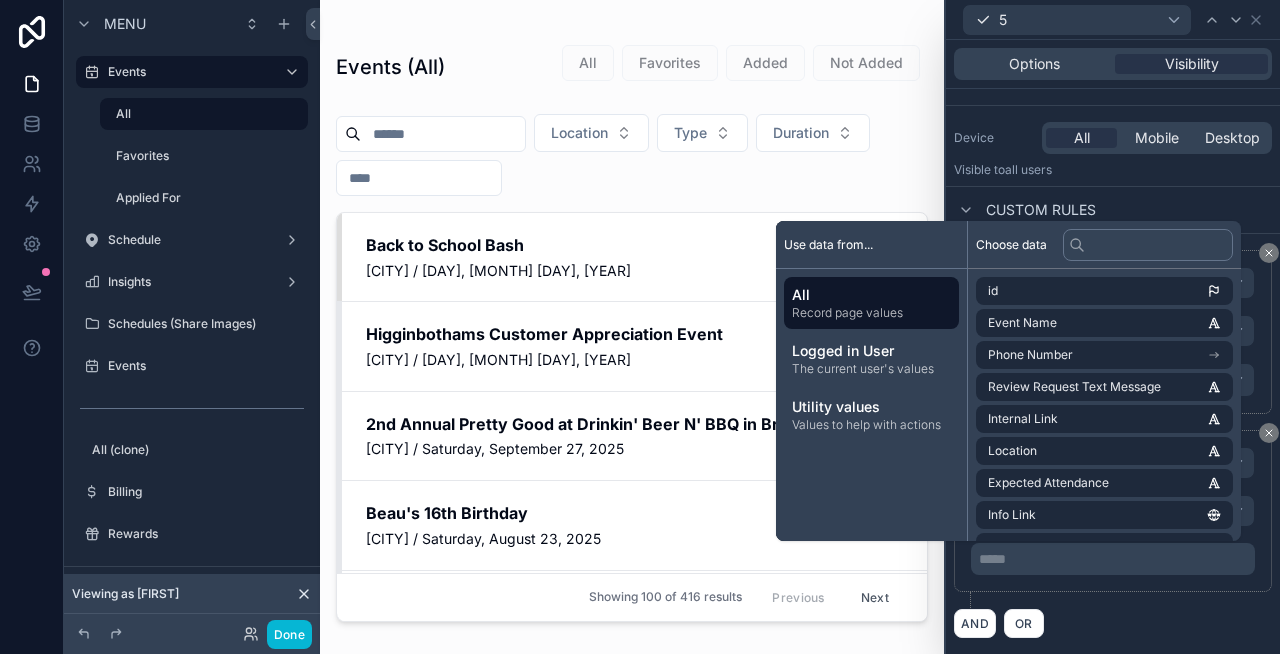 scroll, scrollTop: 209, scrollLeft: 0, axis: vertical 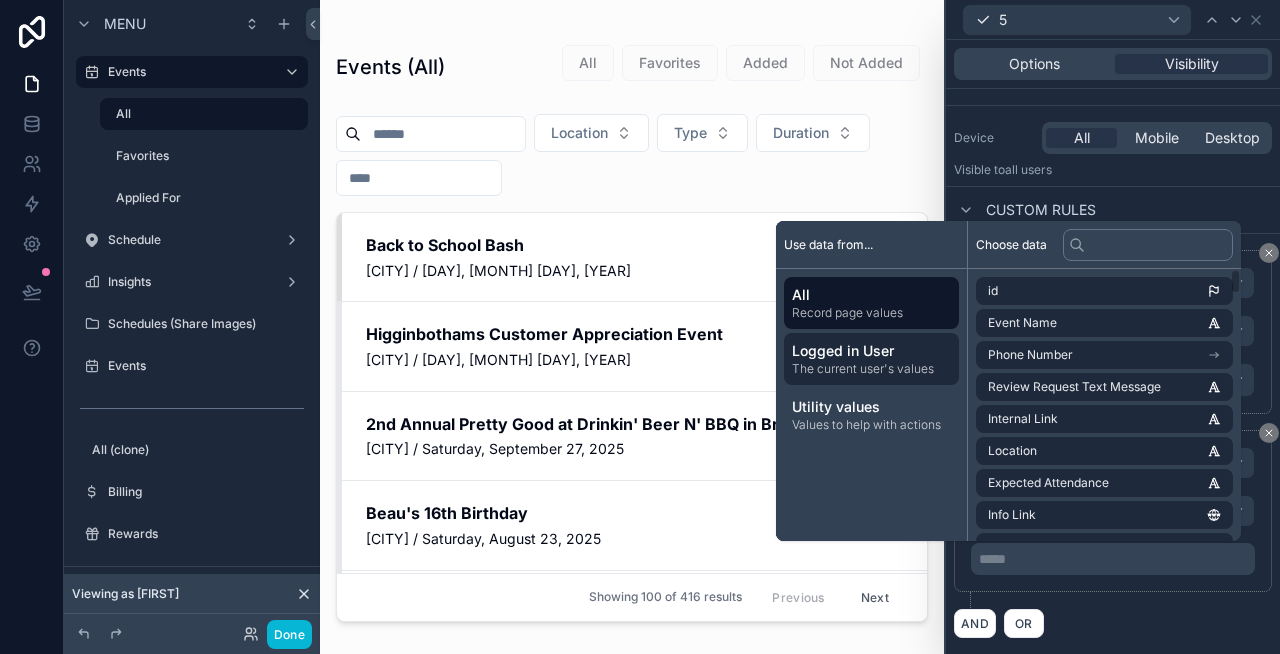 click on "The current user's values" at bounding box center [871, 369] 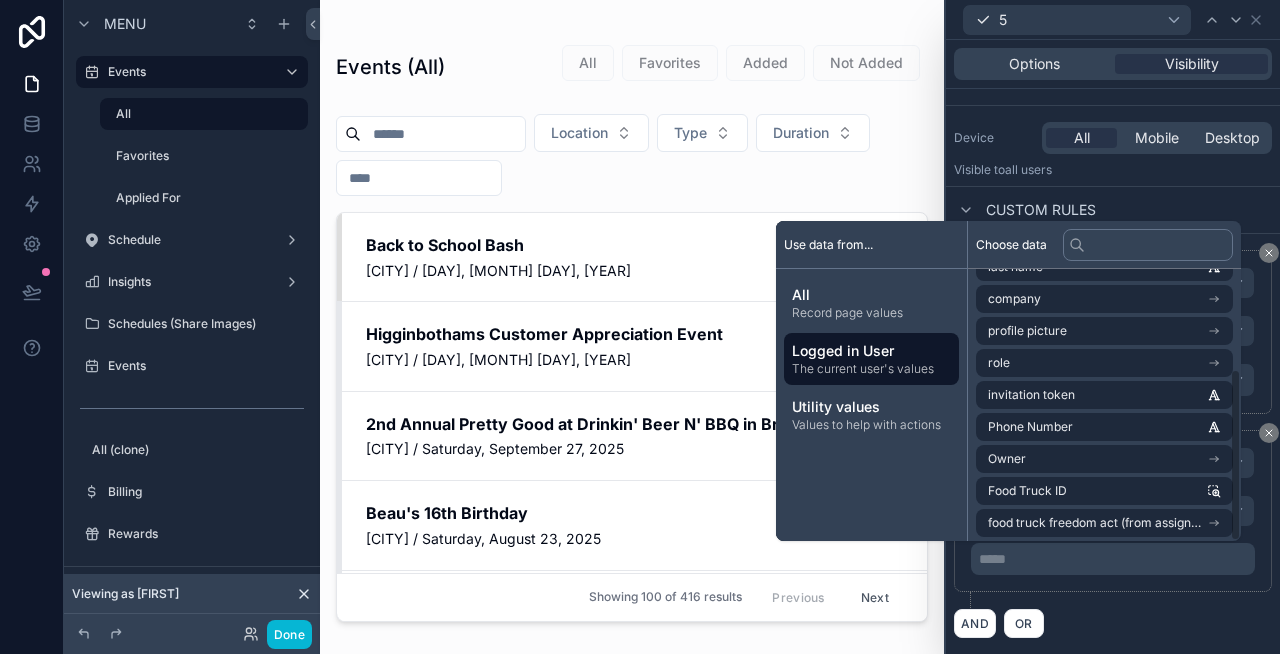 scroll, scrollTop: 156, scrollLeft: 0, axis: vertical 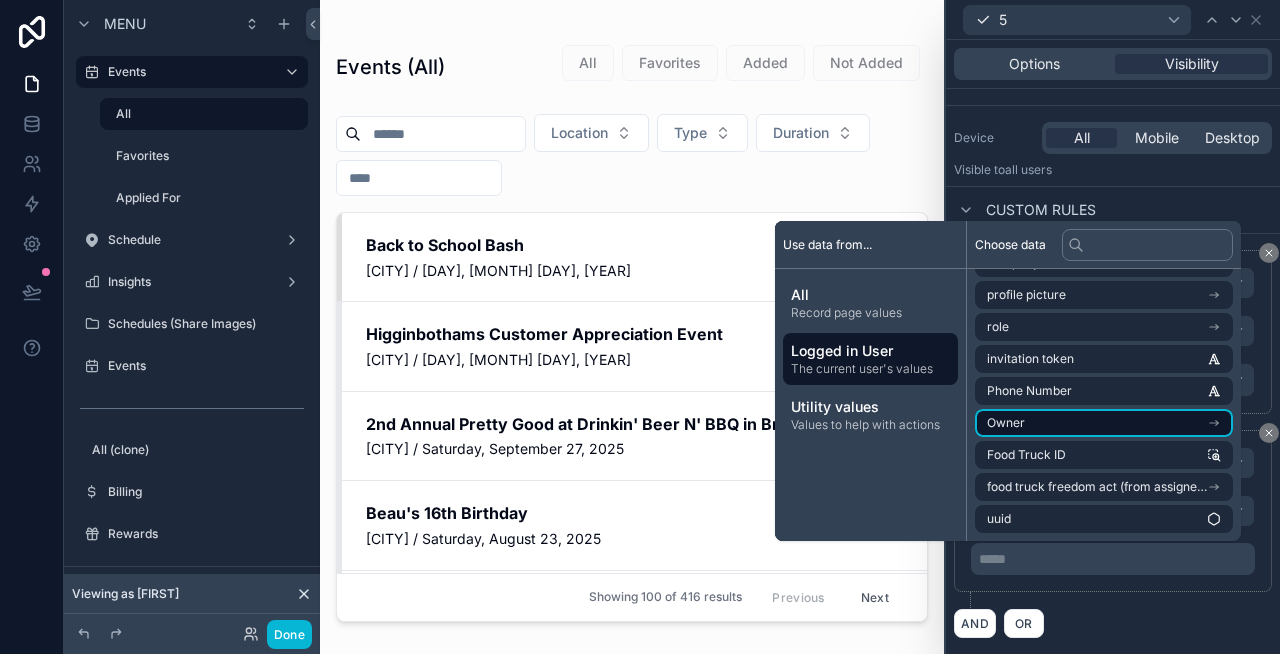 click on "Owner" at bounding box center [1104, 423] 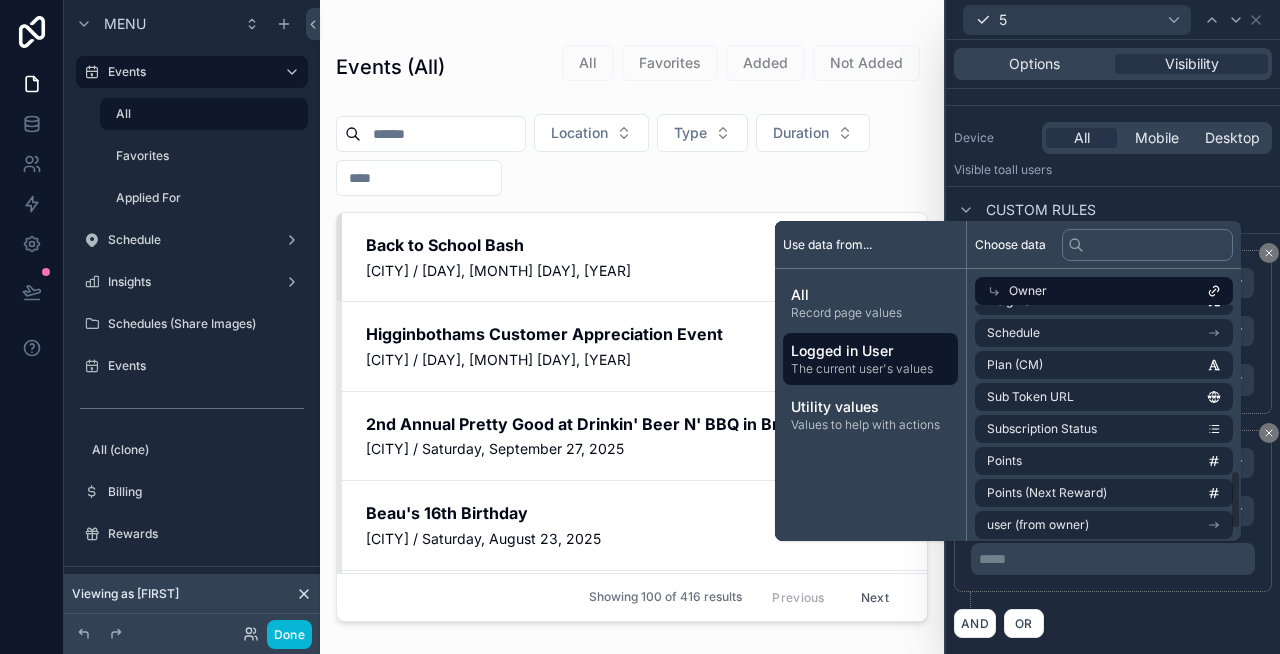 scroll, scrollTop: 704, scrollLeft: 0, axis: vertical 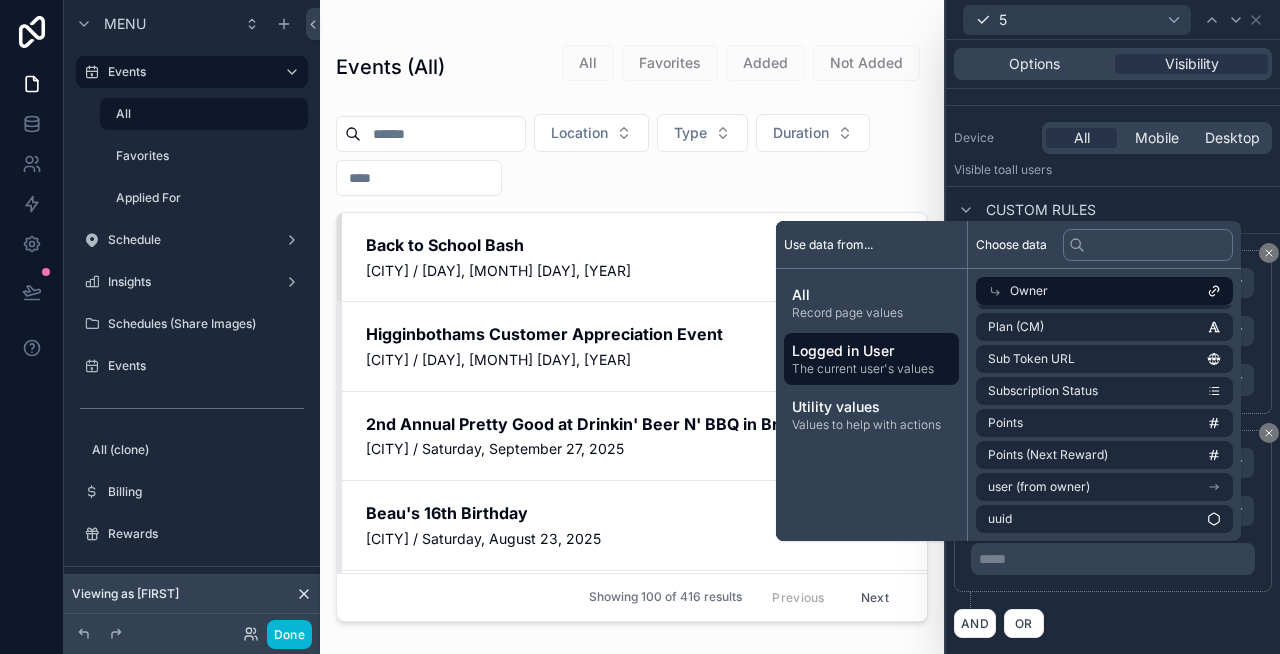 click on "Logged in User" at bounding box center [871, 351] 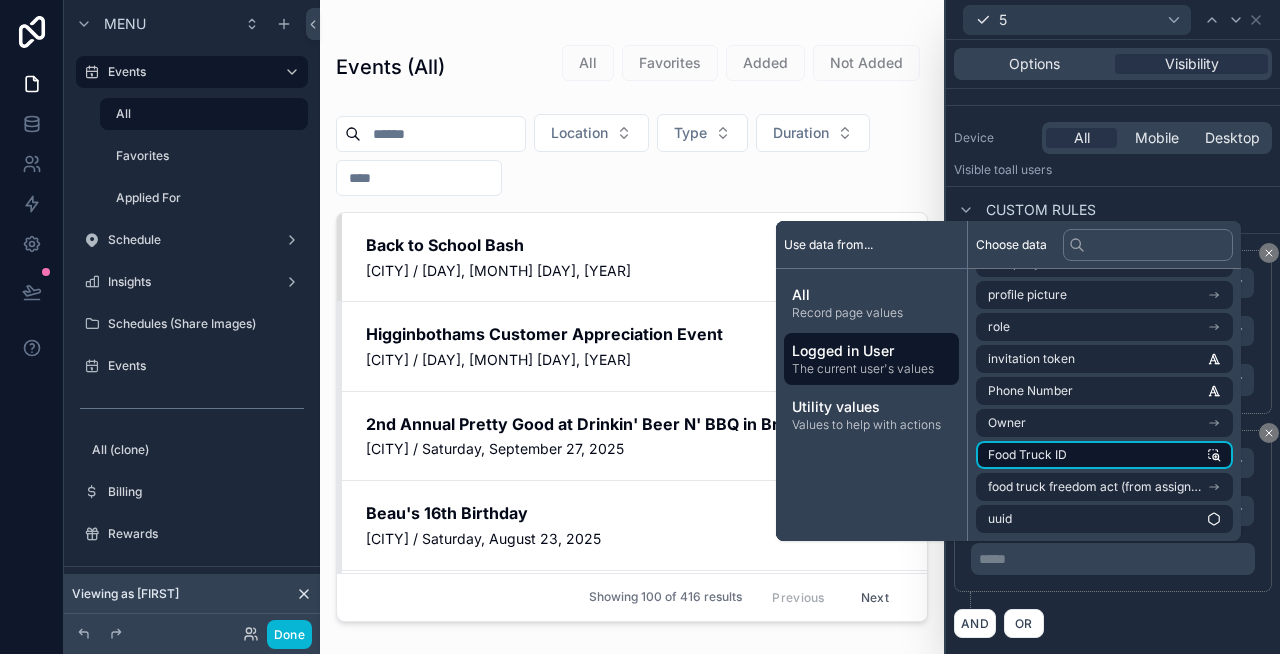 click on "Food Truck ID" at bounding box center (1104, 455) 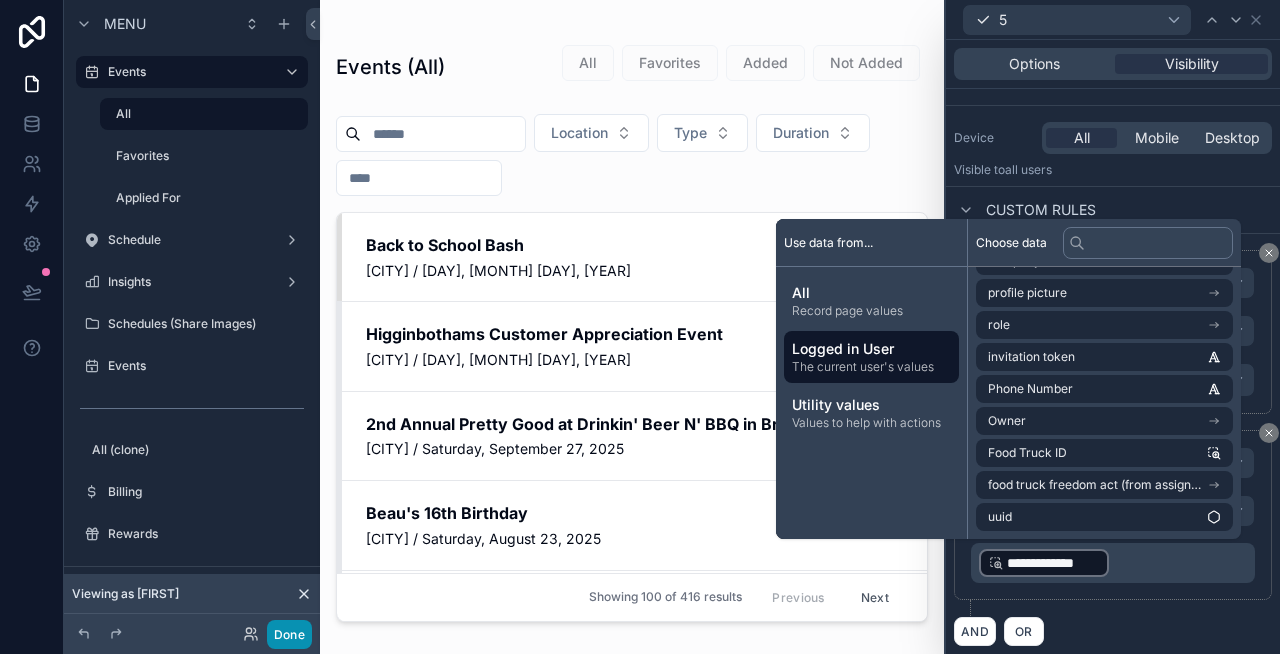 click on "Done" at bounding box center [289, 634] 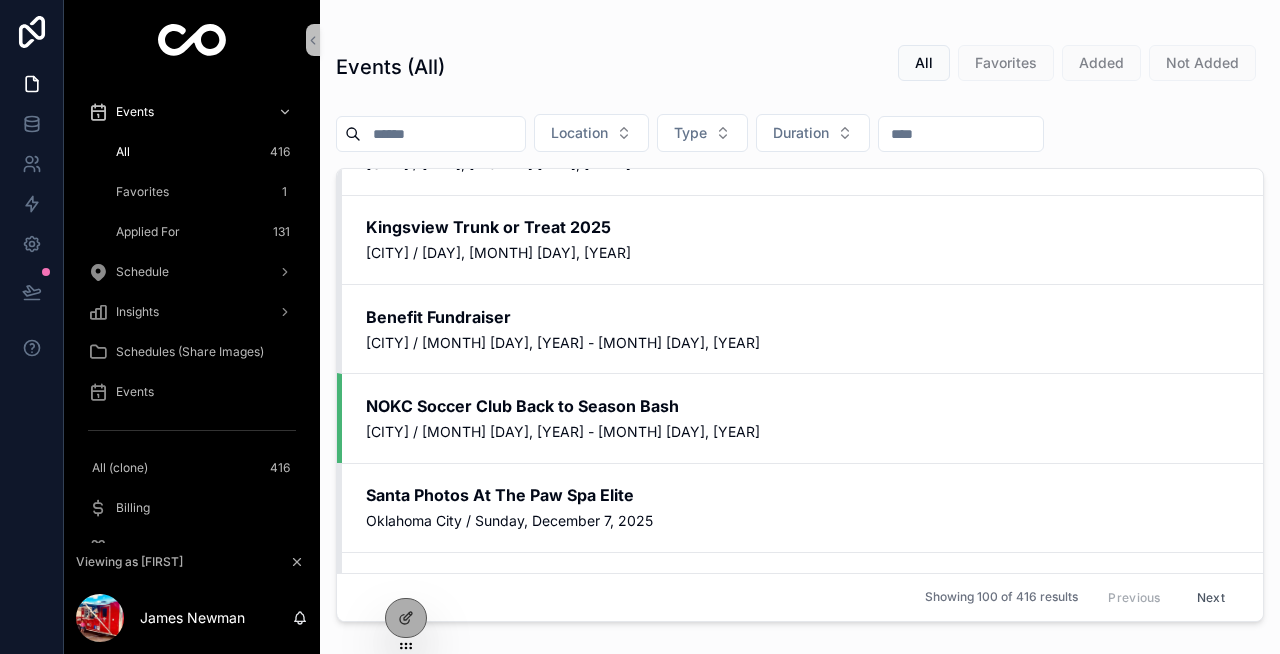 scroll, scrollTop: 837, scrollLeft: 0, axis: vertical 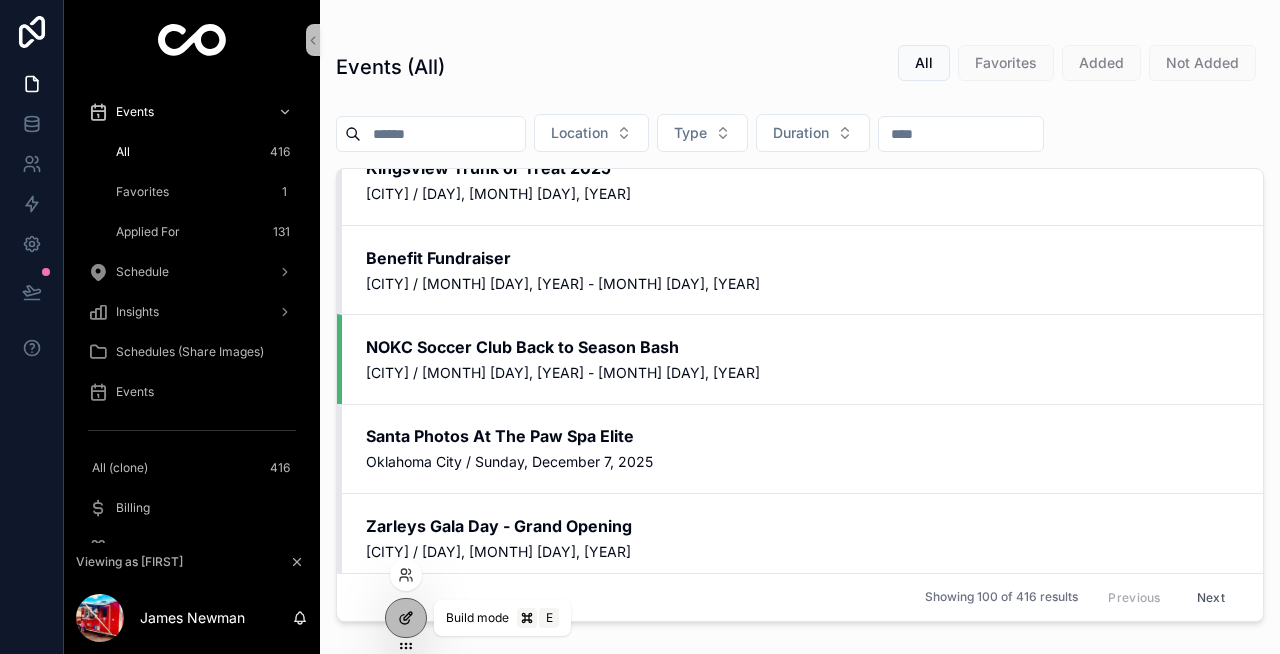 click 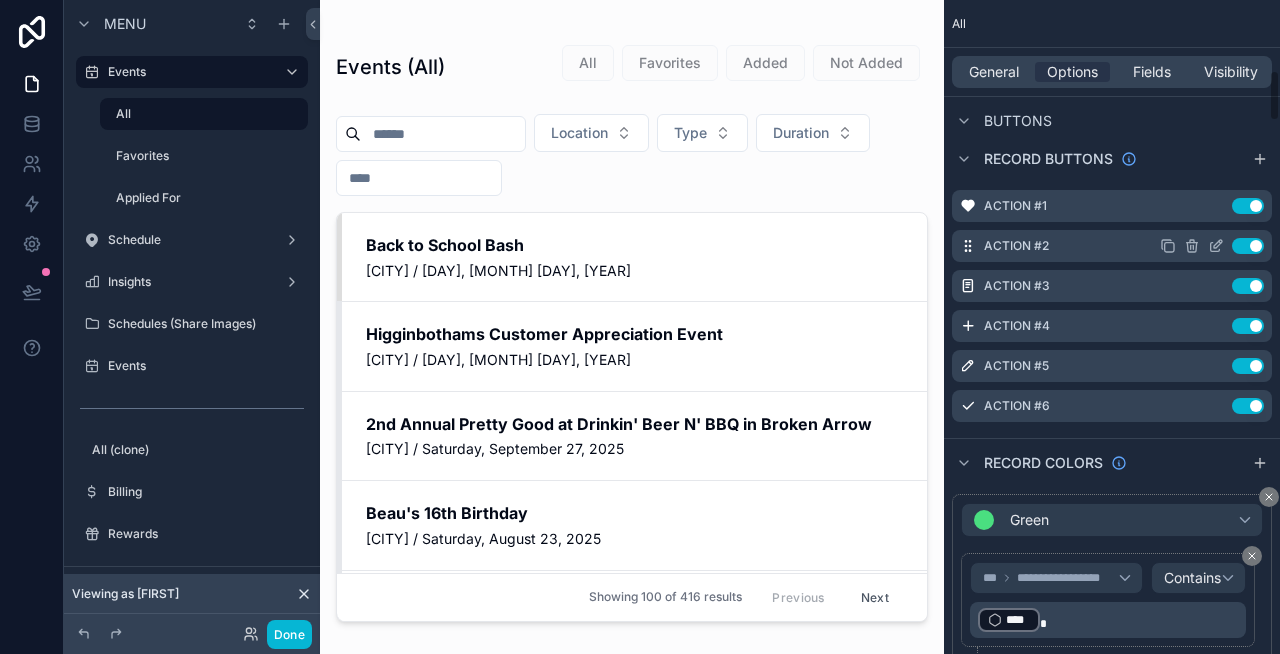 scroll, scrollTop: 902, scrollLeft: 0, axis: vertical 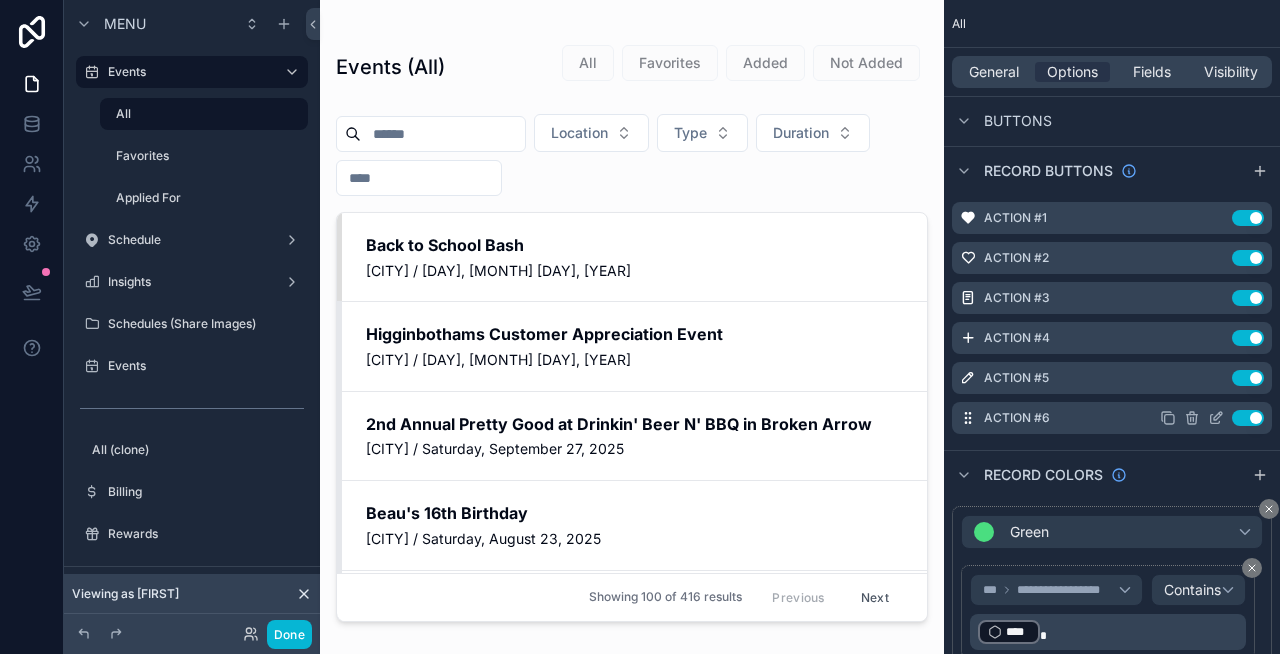click 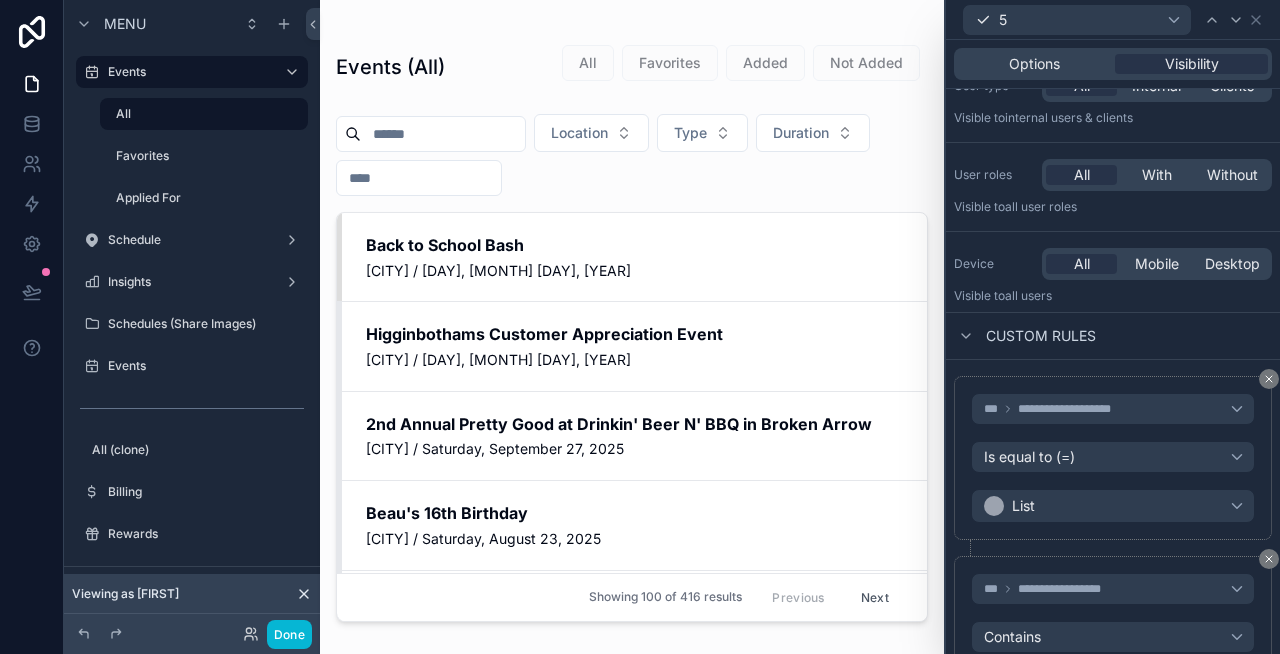 scroll, scrollTop: 0, scrollLeft: 0, axis: both 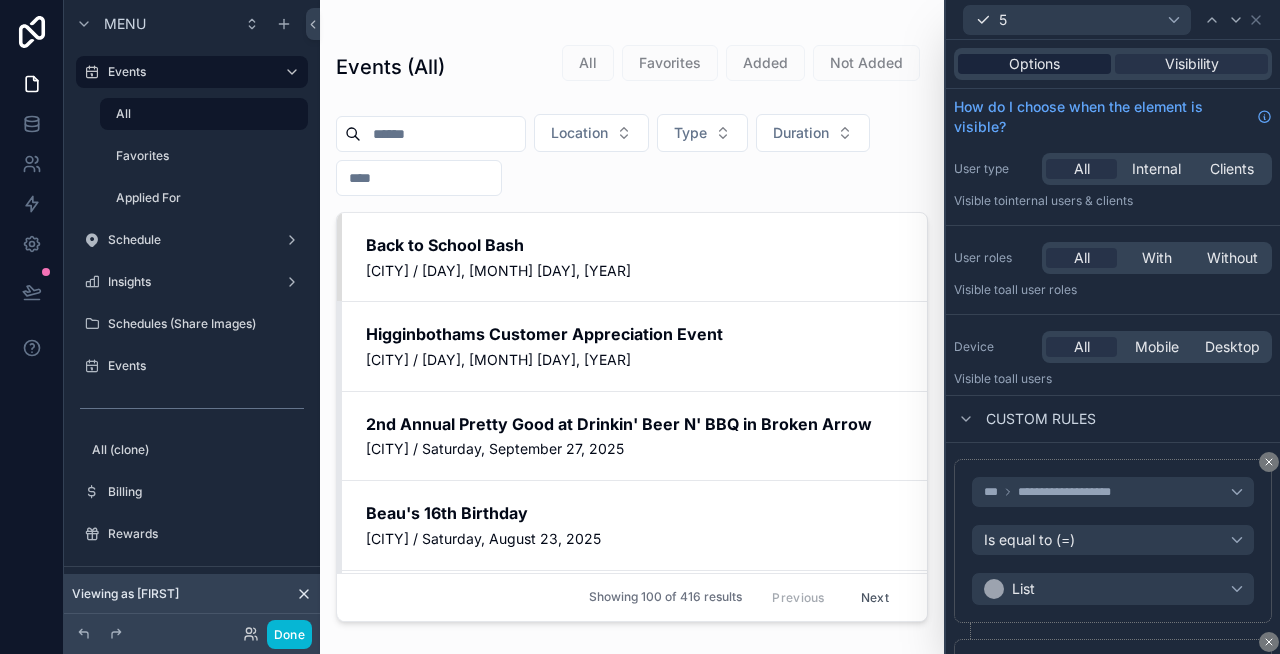 click on "Options" at bounding box center (1034, 64) 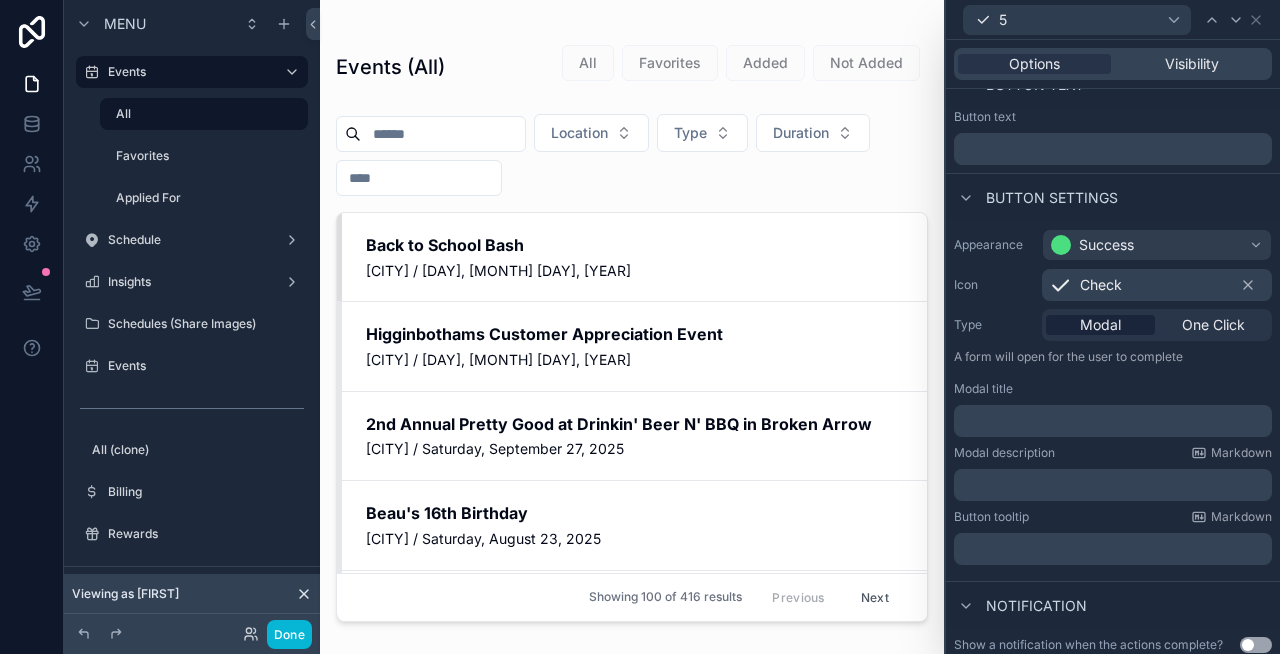 scroll, scrollTop: 31, scrollLeft: 0, axis: vertical 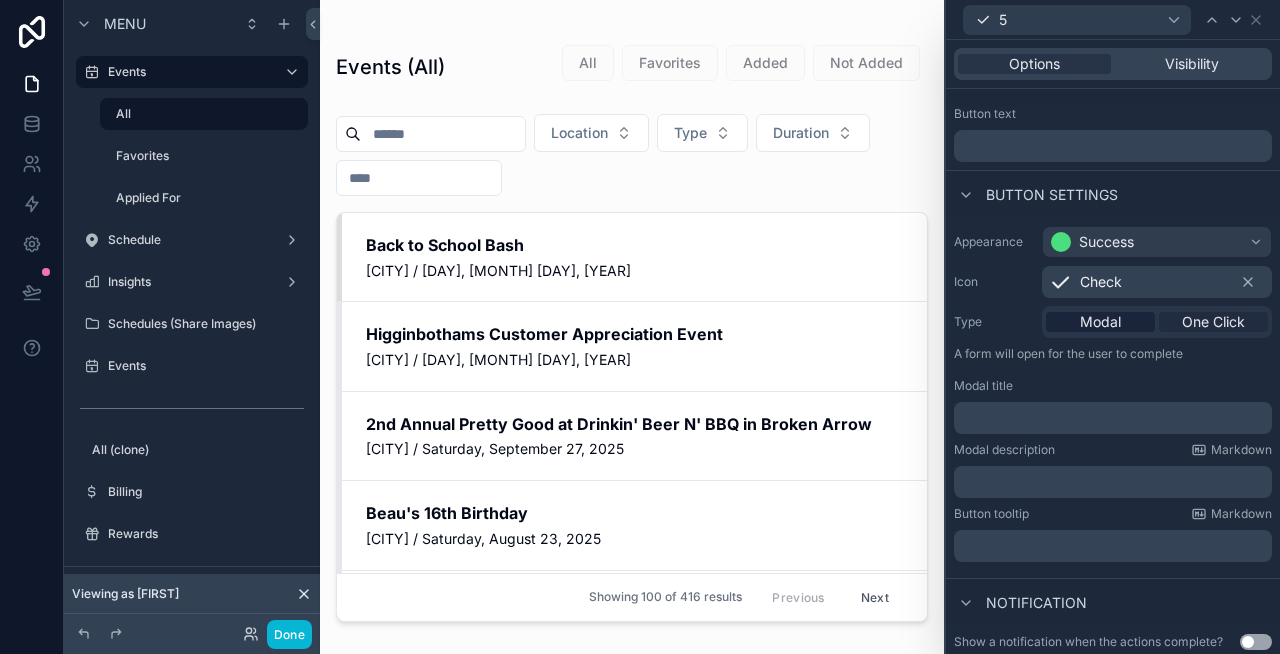 click on "One Click" at bounding box center (1213, 322) 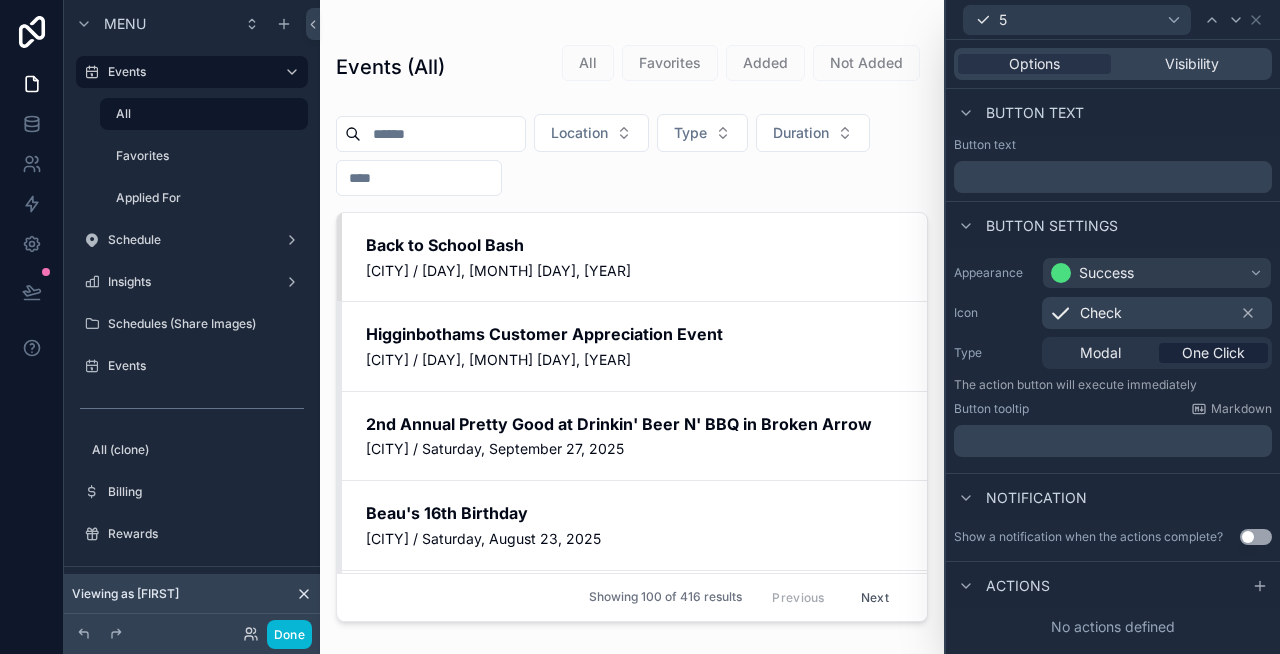 scroll, scrollTop: 0, scrollLeft: 0, axis: both 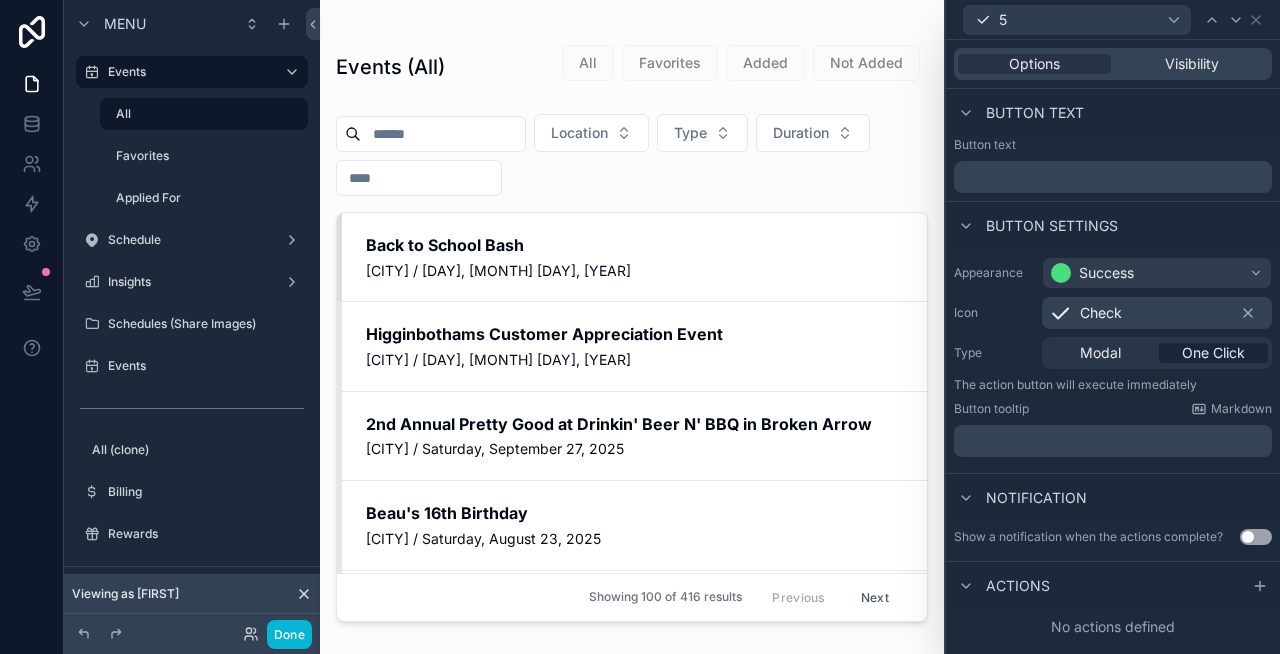 click on "﻿" at bounding box center [1115, 441] 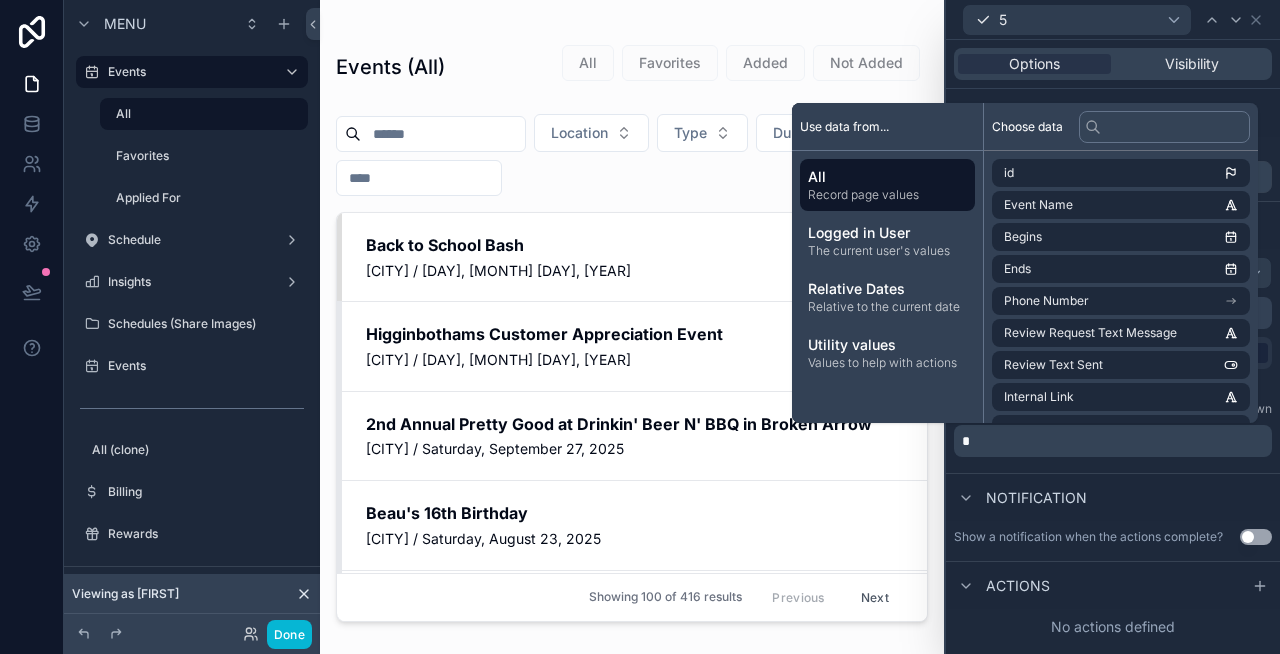 type 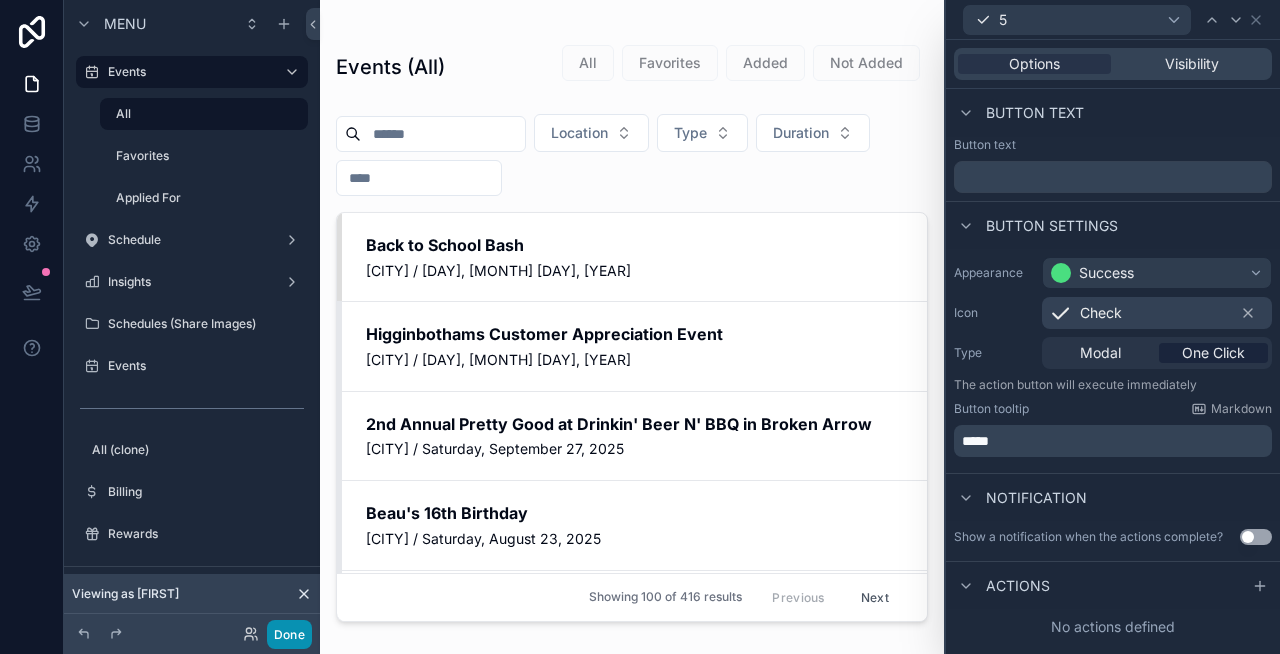 click on "Done" at bounding box center [289, 634] 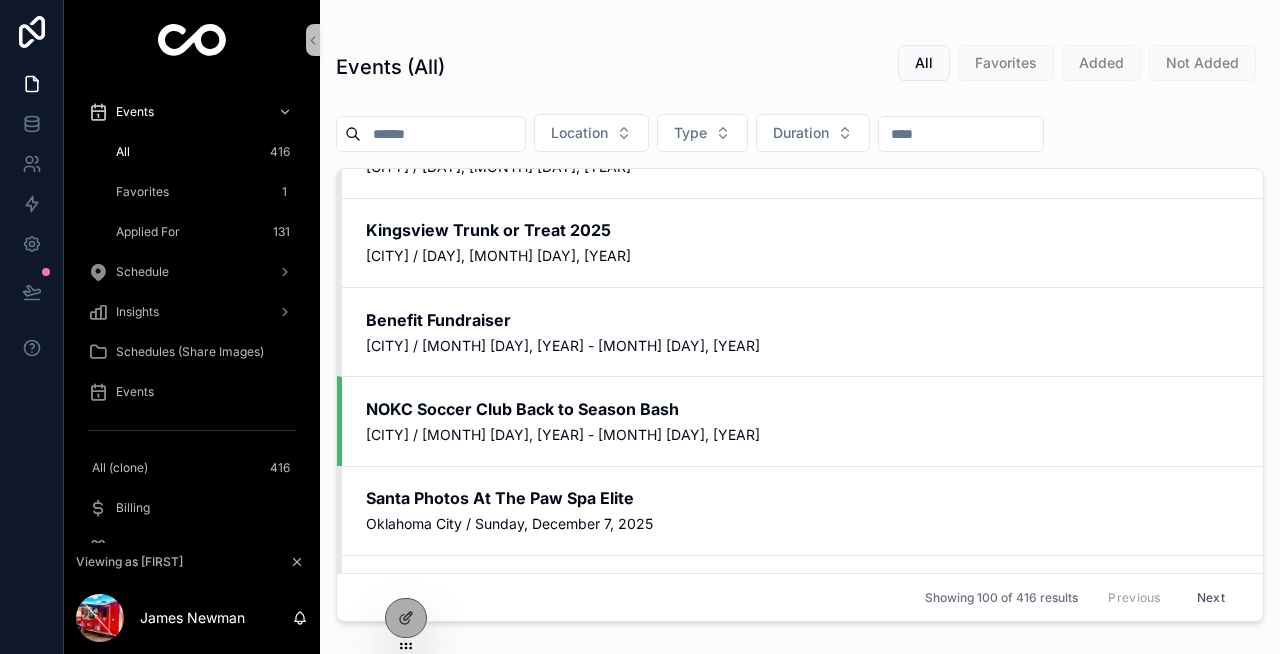 scroll, scrollTop: 777, scrollLeft: 0, axis: vertical 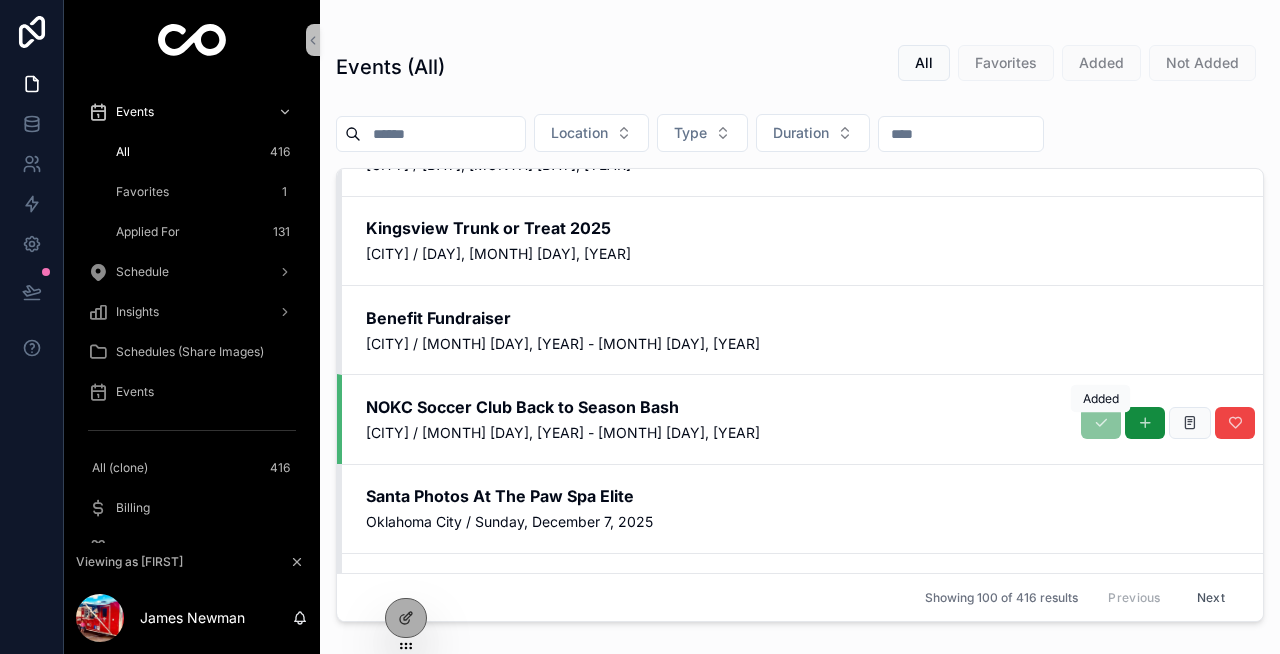 click at bounding box center (1101, 423) 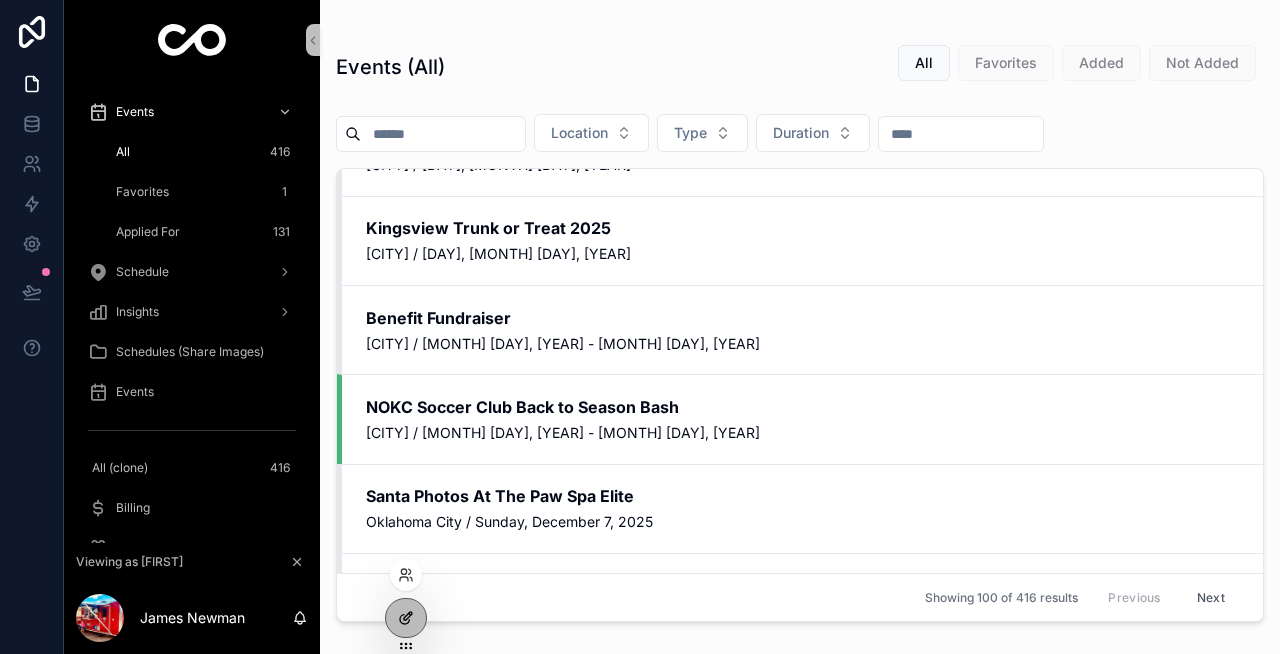 click at bounding box center [406, 618] 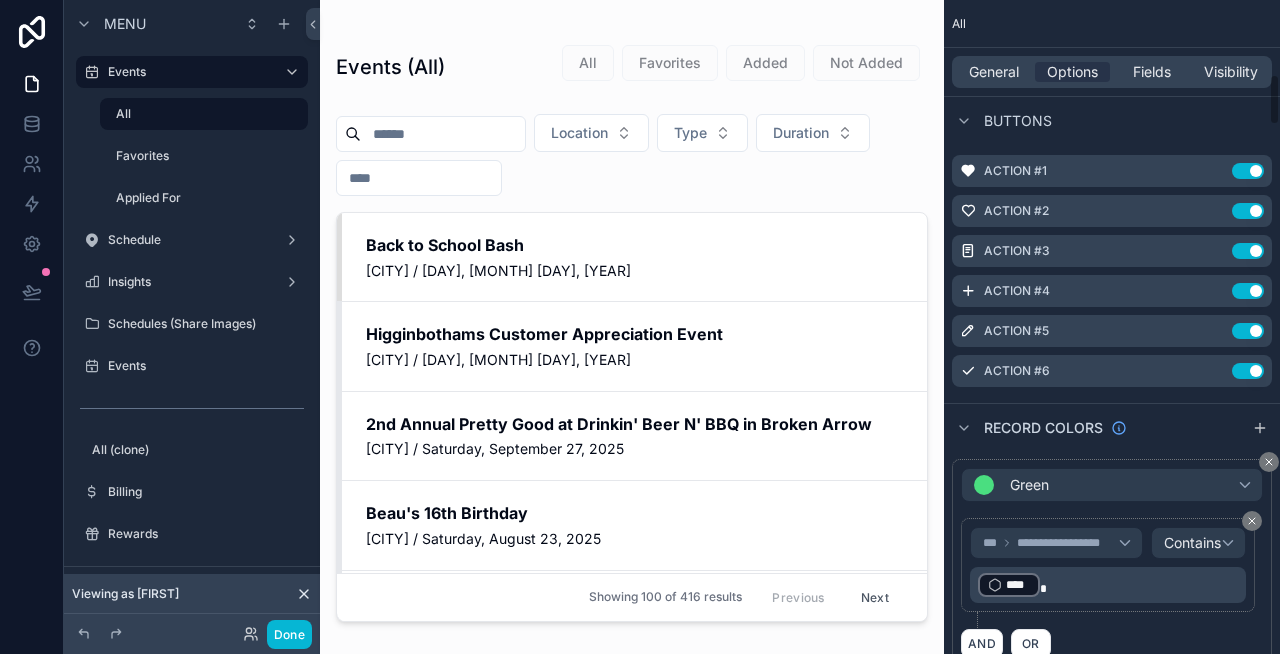 scroll, scrollTop: 952, scrollLeft: 0, axis: vertical 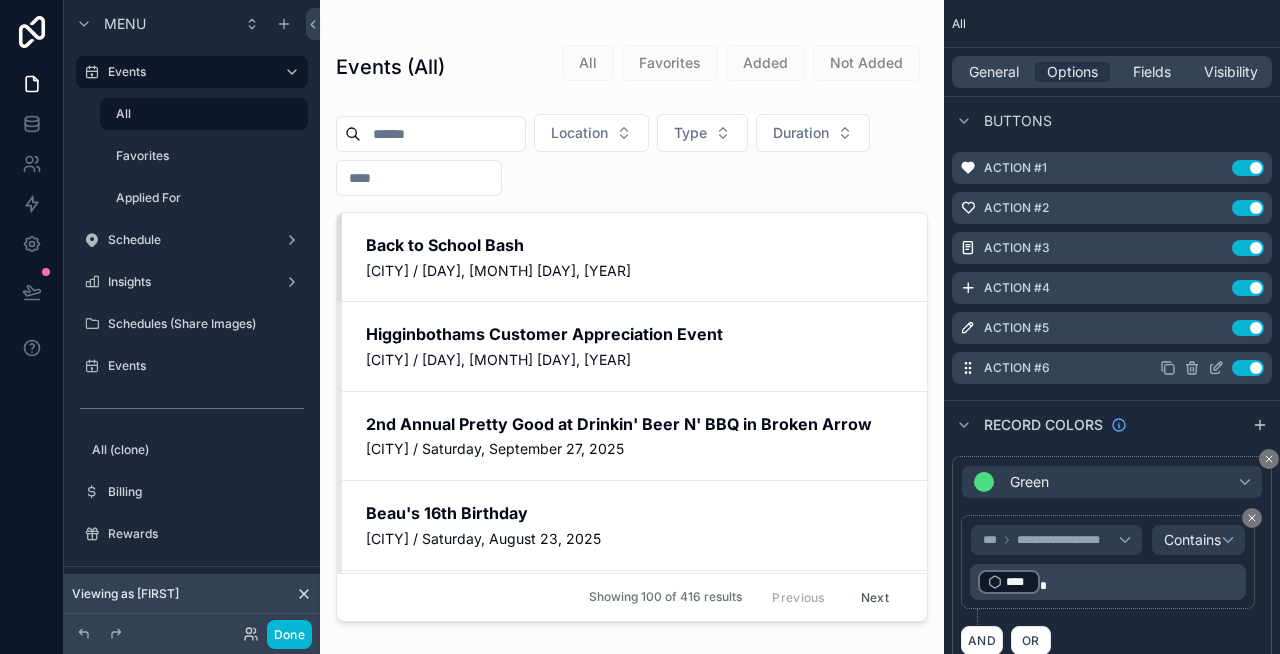 click 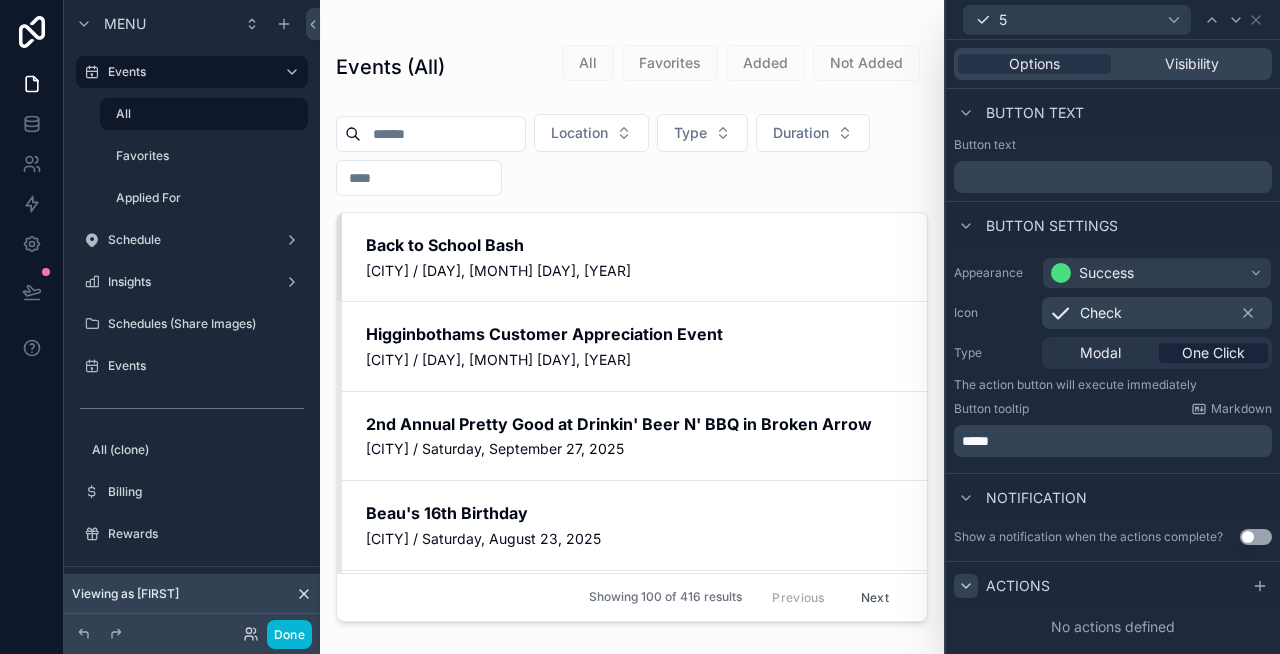 click 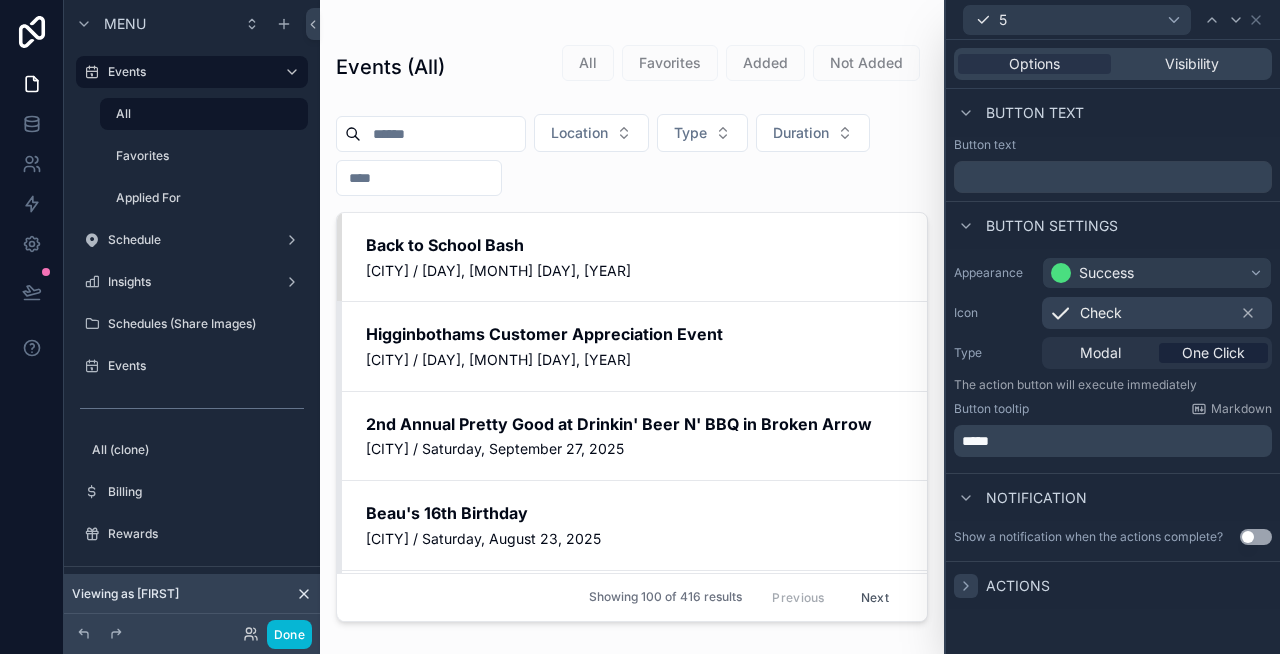 click on "Actions" at bounding box center (1018, 586) 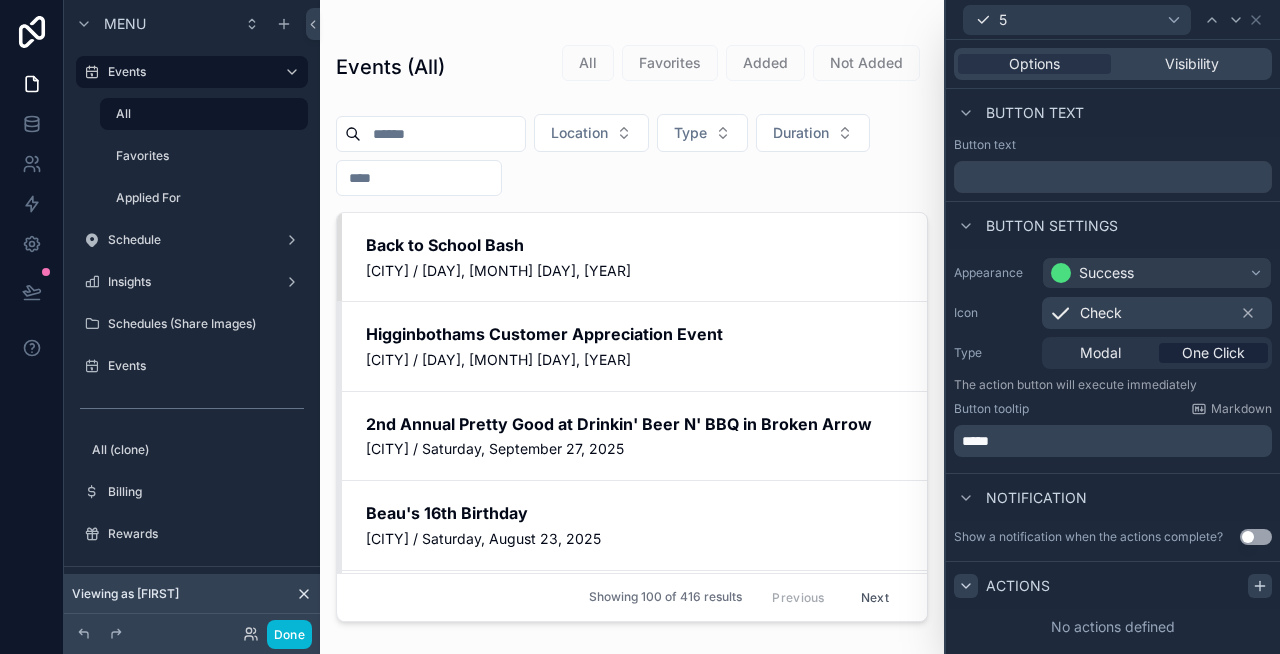 click 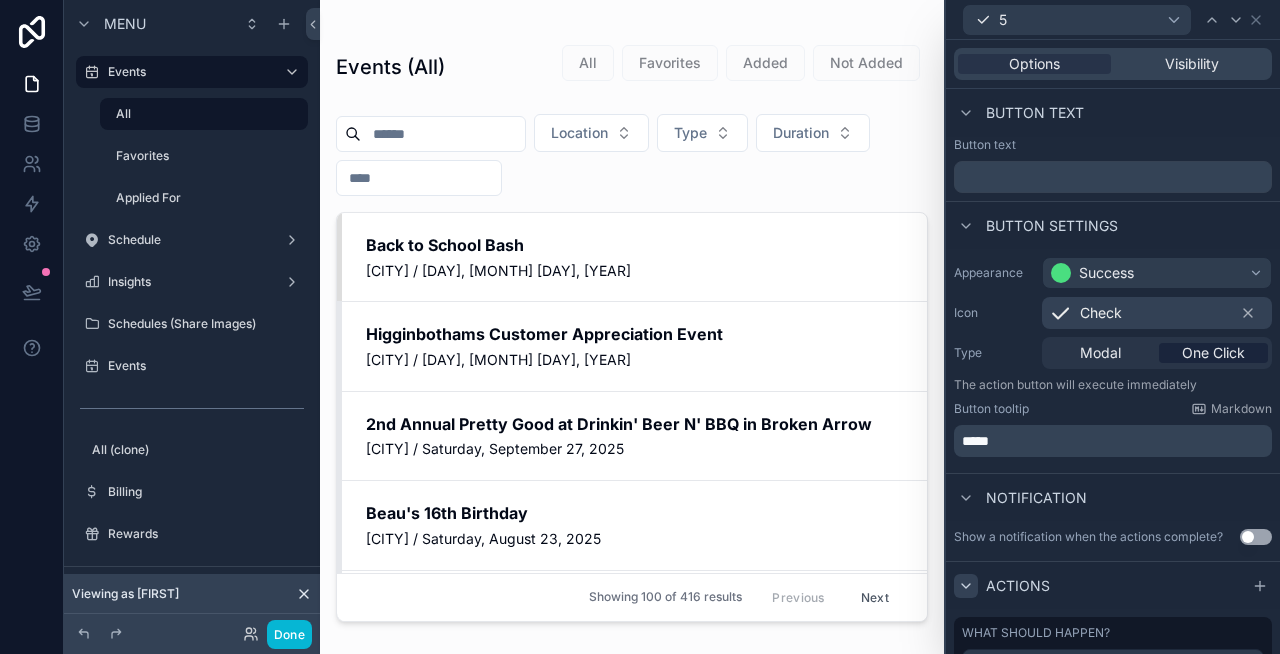scroll, scrollTop: 94, scrollLeft: 0, axis: vertical 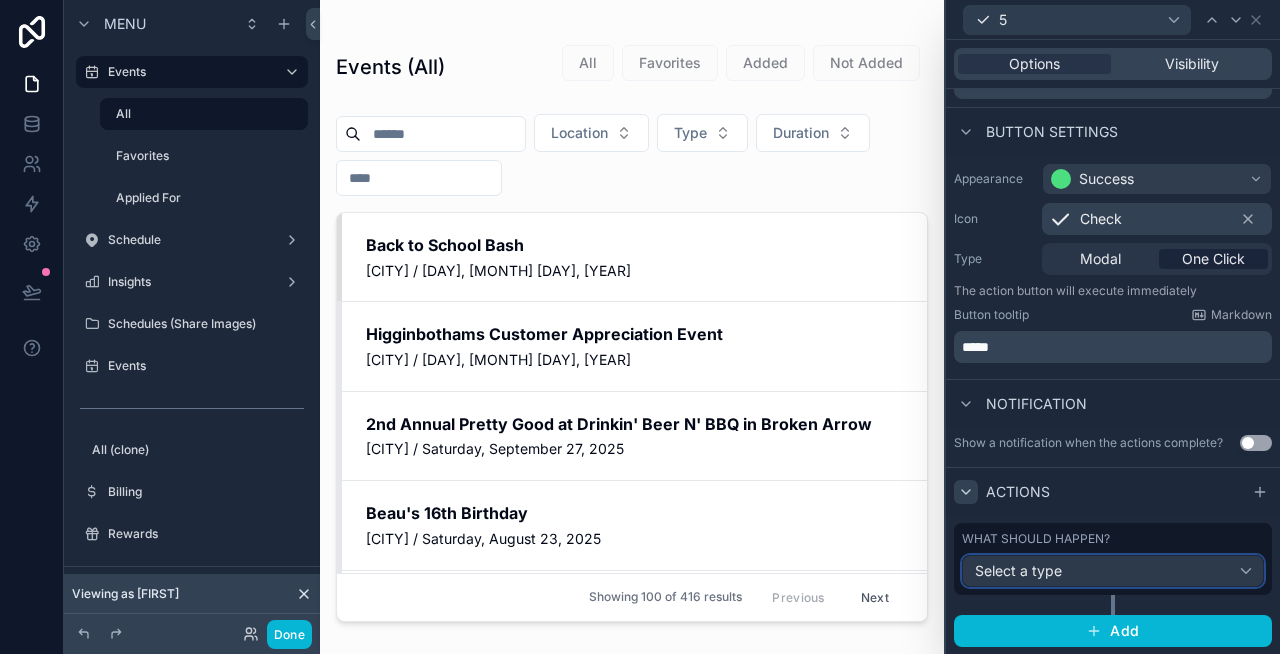click on "Select a type" at bounding box center (1113, 571) 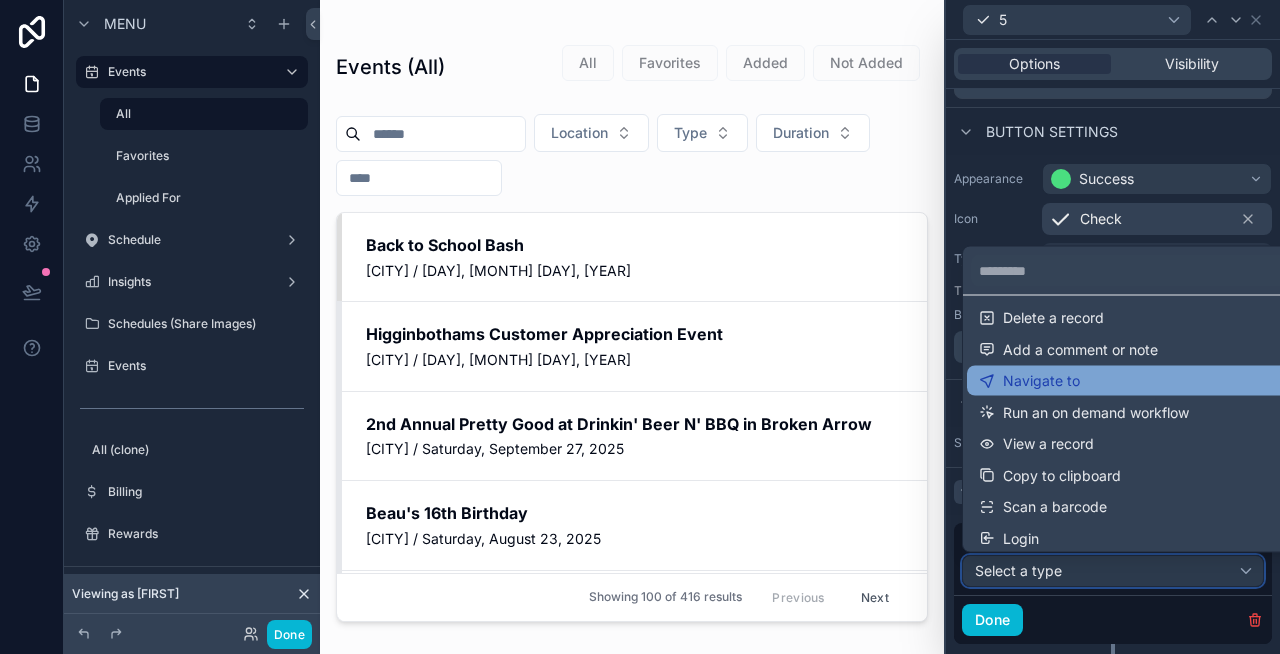 scroll, scrollTop: 77, scrollLeft: 0, axis: vertical 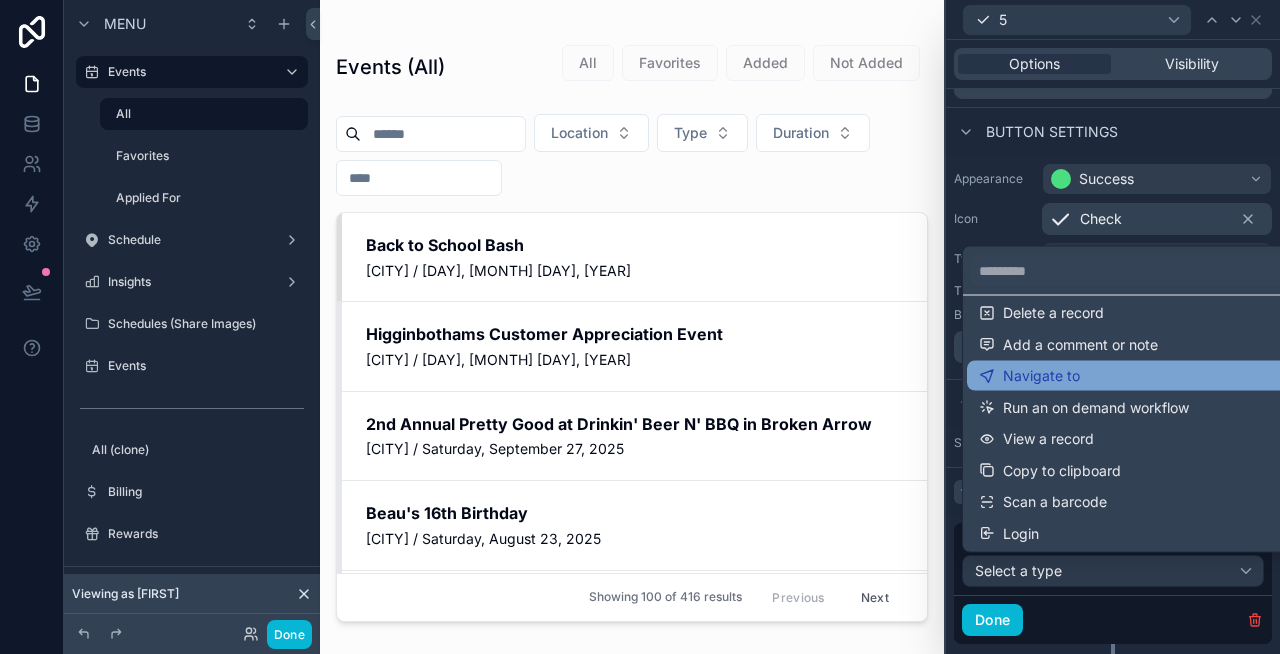 click on "Copy to clipboard" at bounding box center (1062, 470) 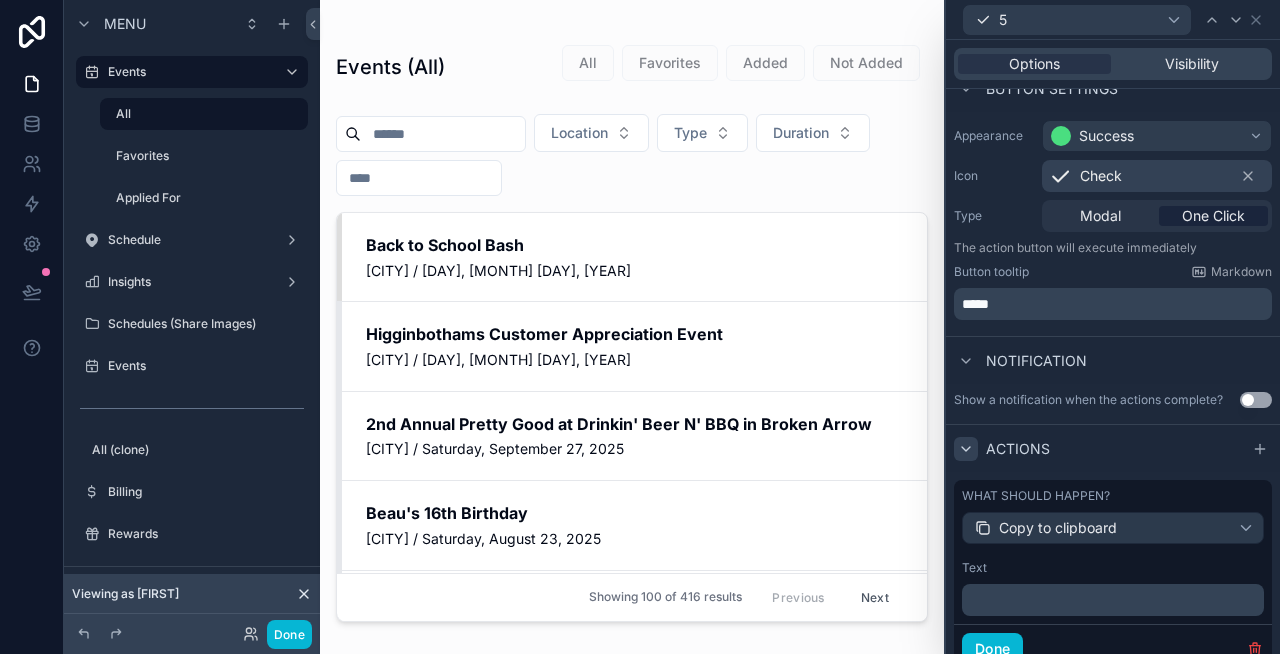scroll, scrollTop: 215, scrollLeft: 0, axis: vertical 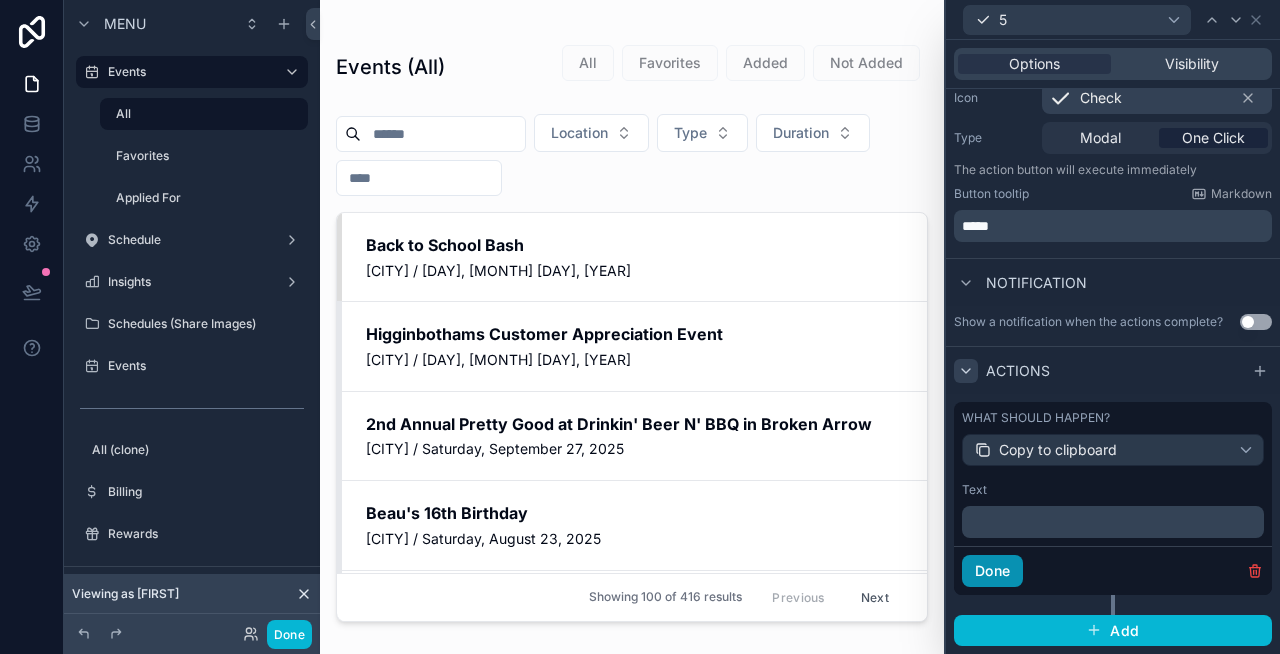 click on "Done" at bounding box center [992, 571] 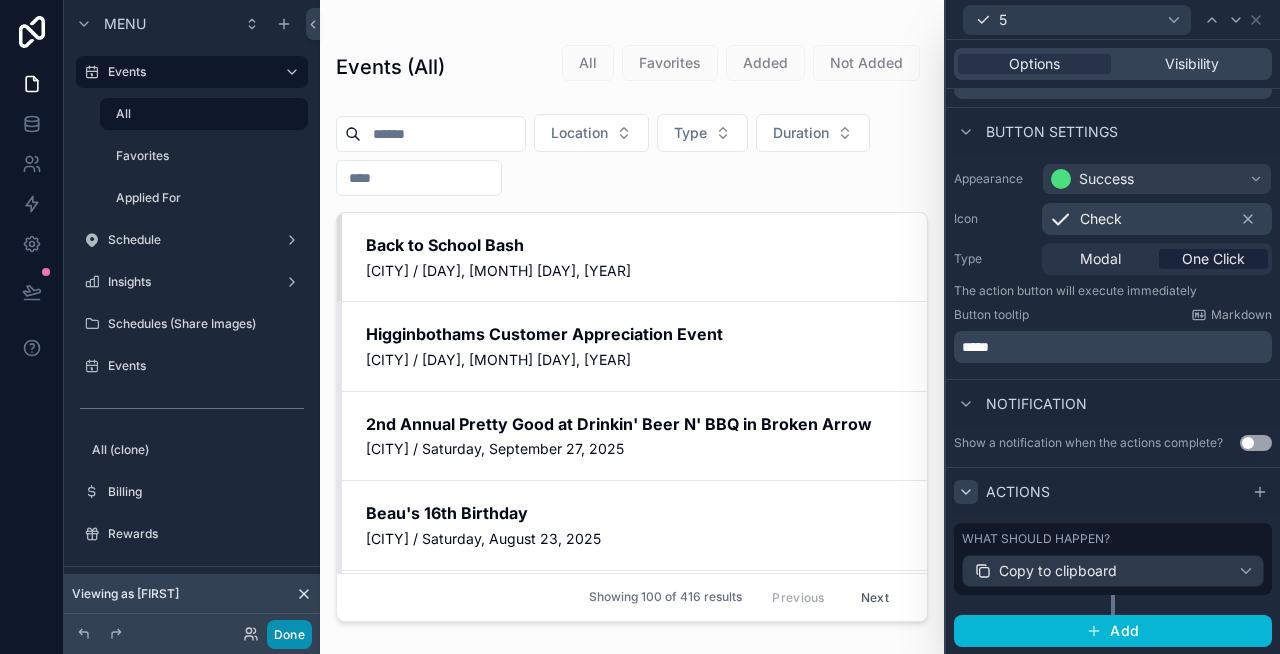 click on "Done" at bounding box center [289, 634] 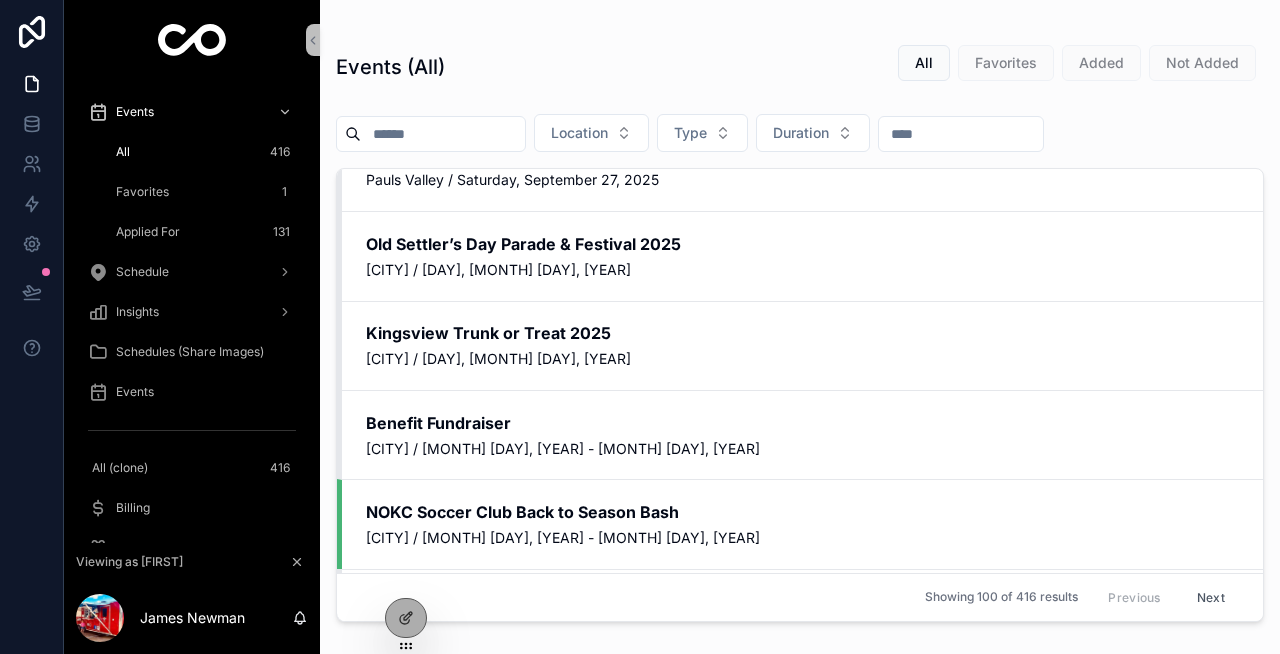 scroll, scrollTop: 788, scrollLeft: 0, axis: vertical 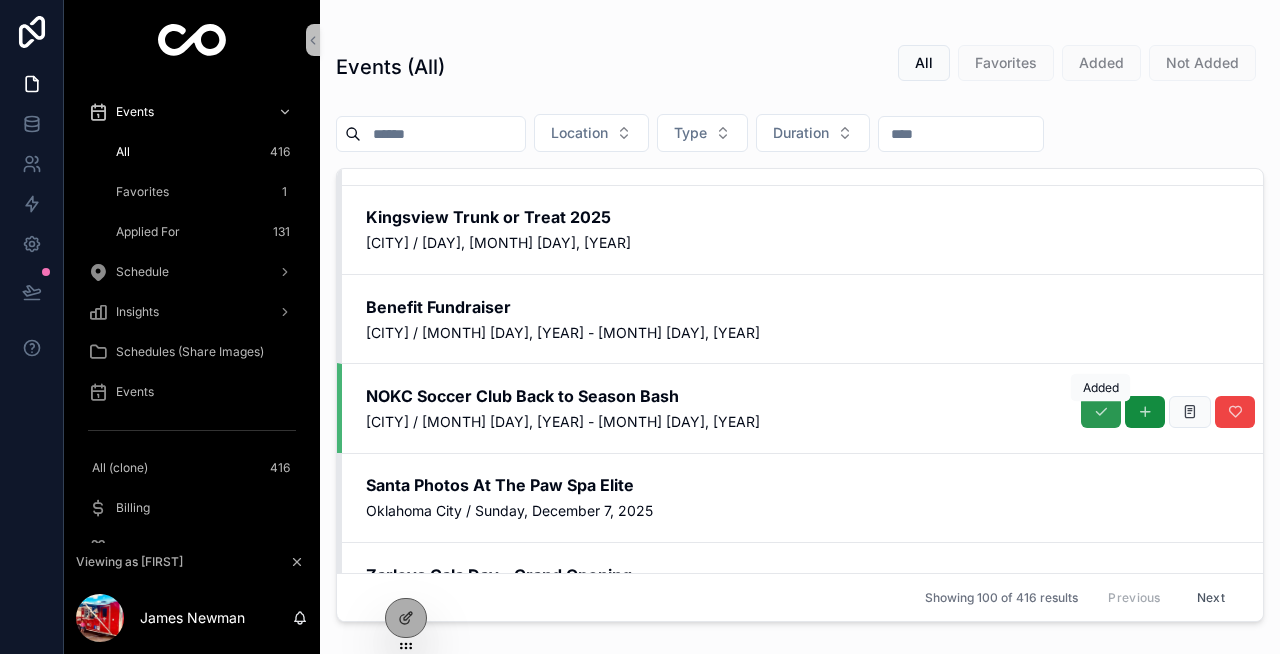 click at bounding box center (1101, 412) 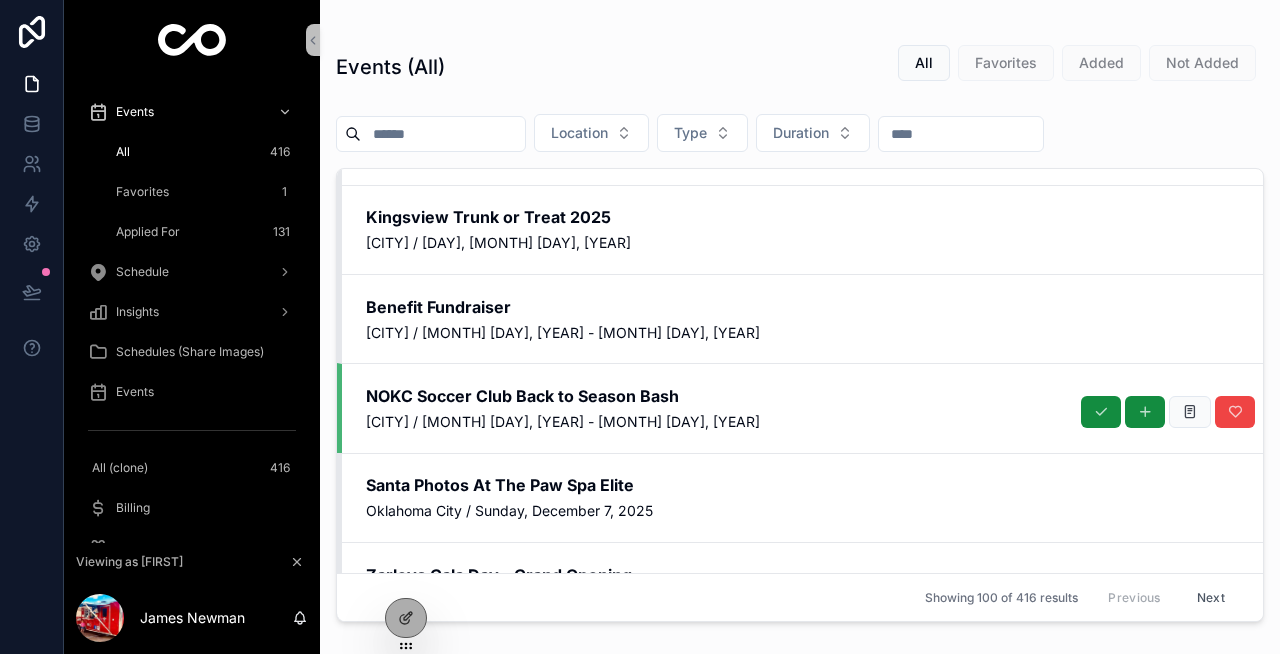 click at bounding box center [1101, 412] 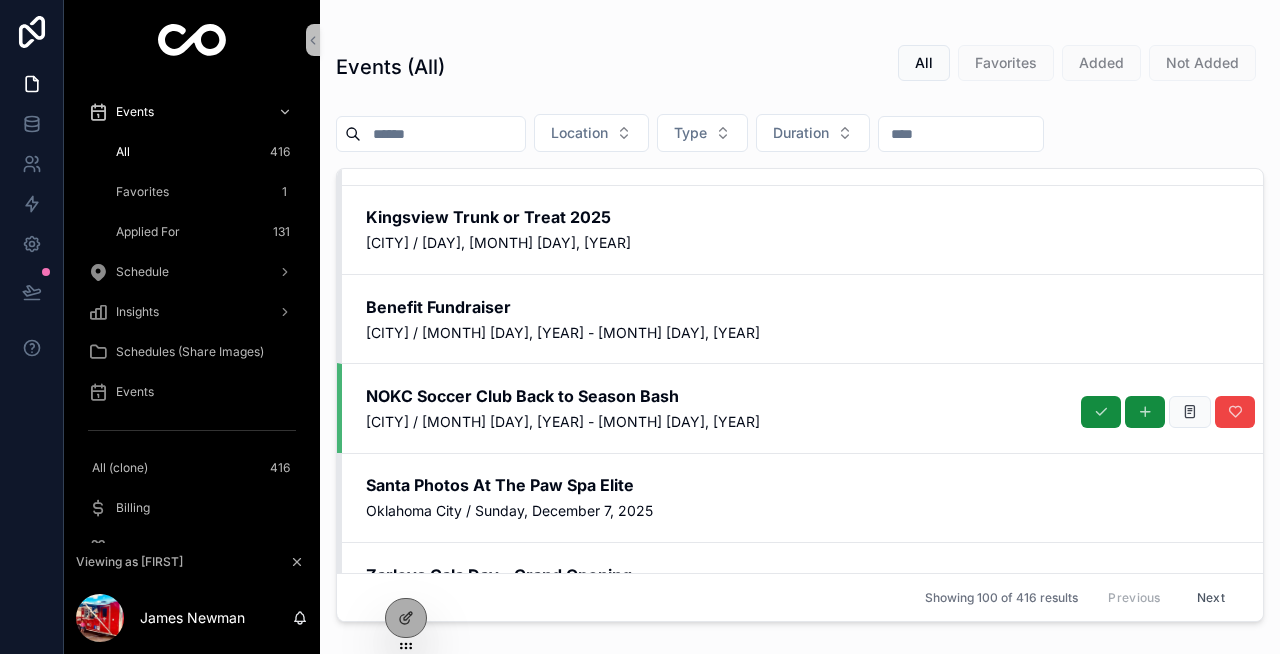 click on "Events" at bounding box center [192, 392] 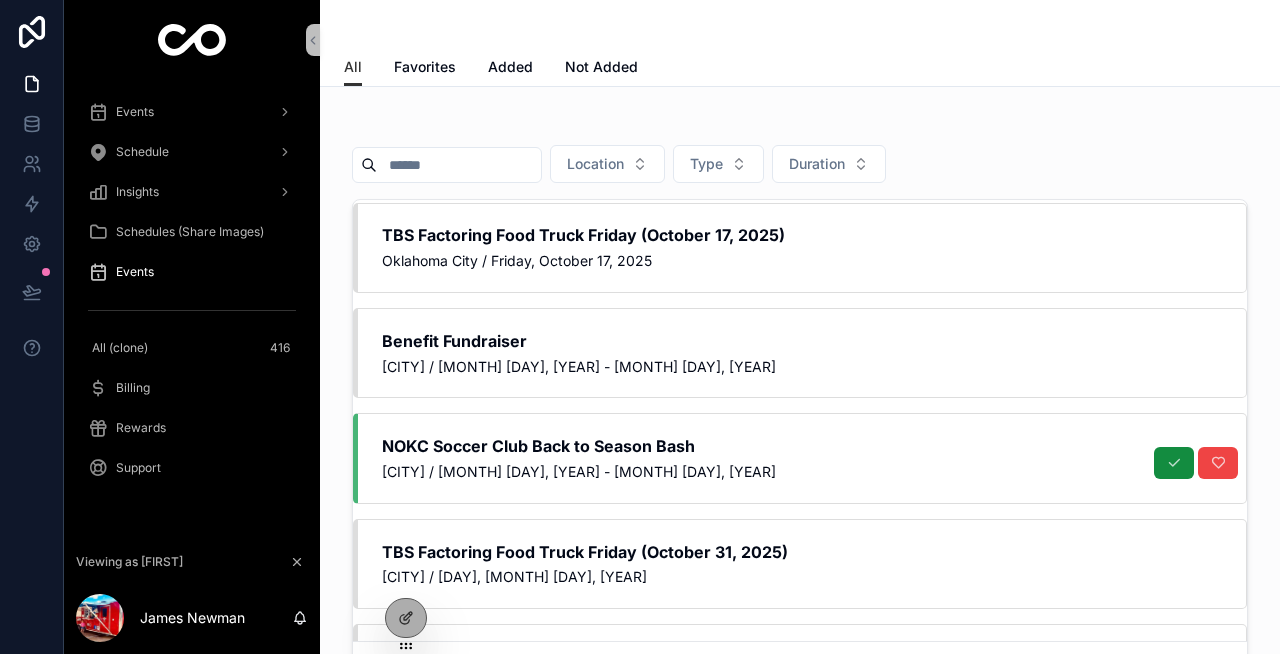 scroll, scrollTop: 1263, scrollLeft: 0, axis: vertical 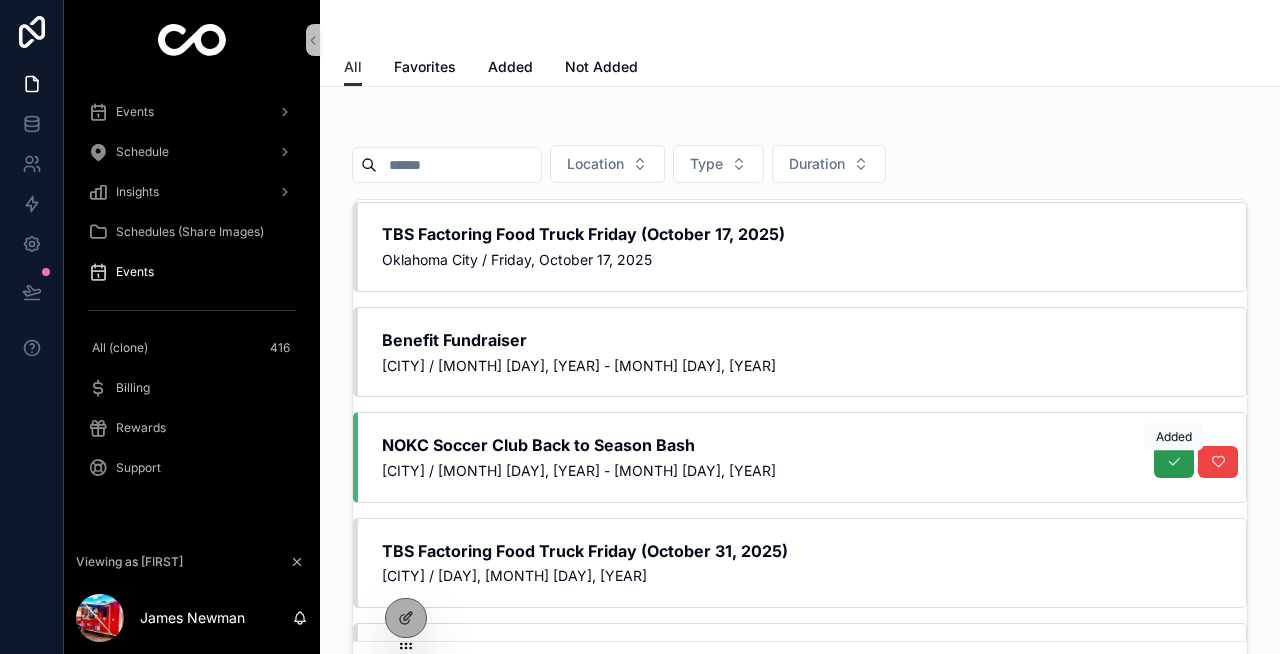 click at bounding box center [1174, 462] 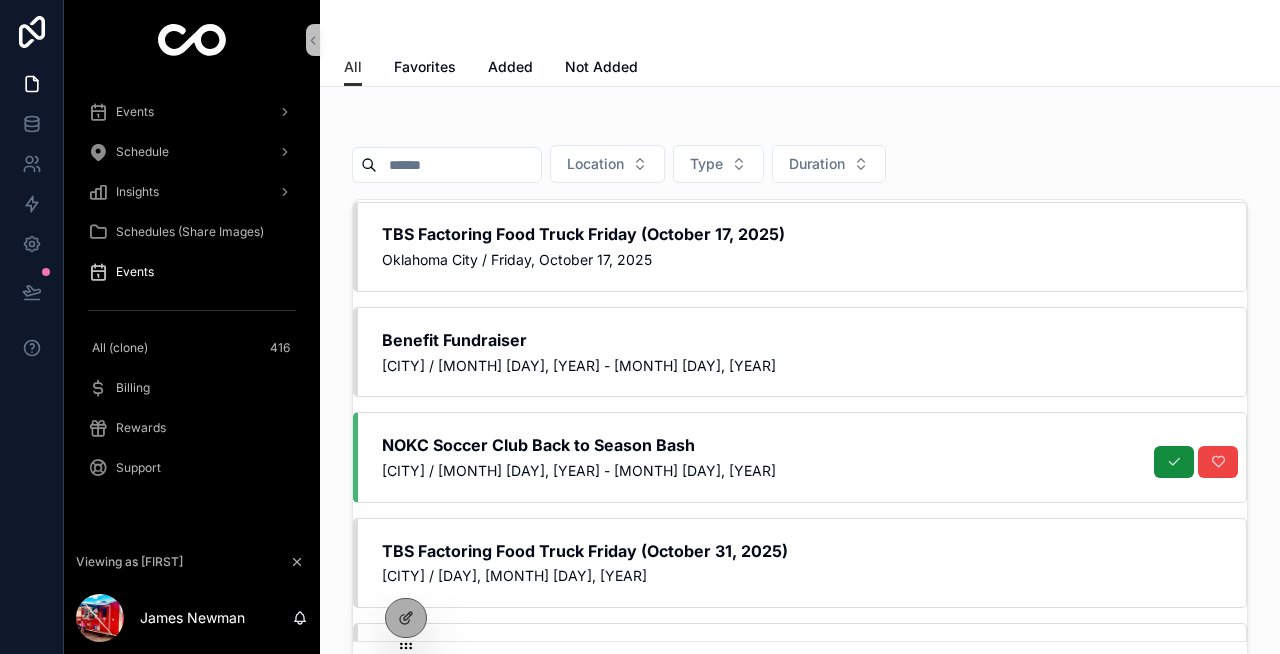 click at bounding box center [1174, 462] 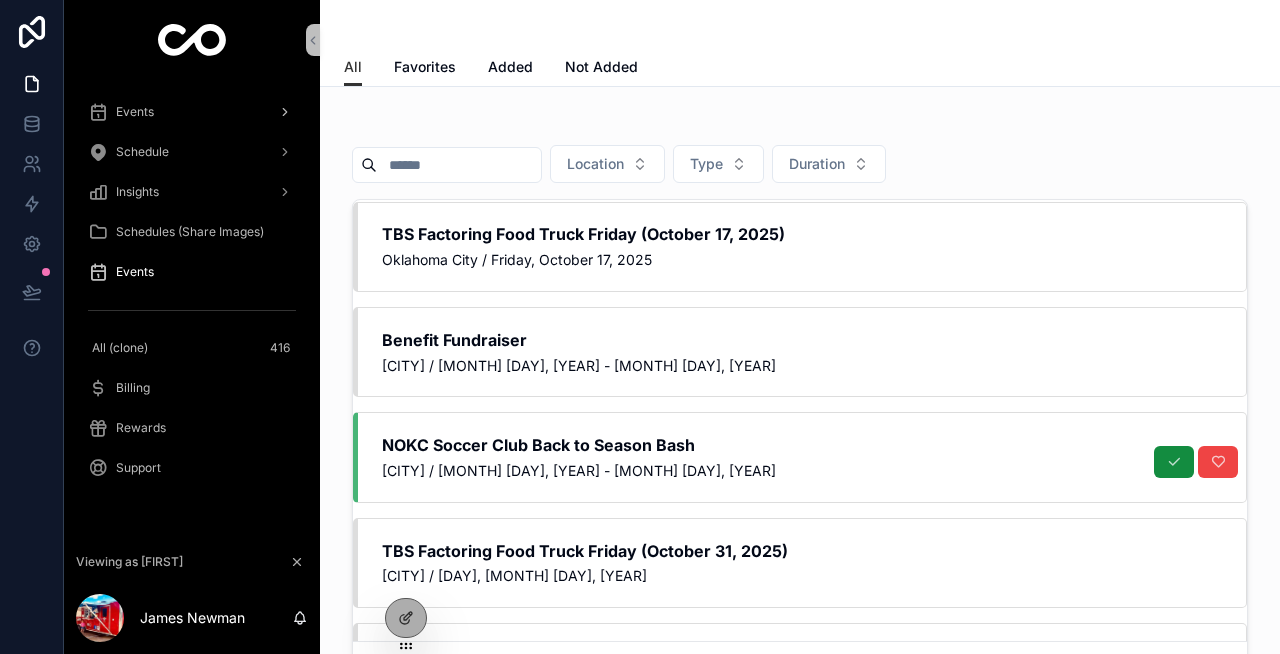 click on "Events" at bounding box center (192, 112) 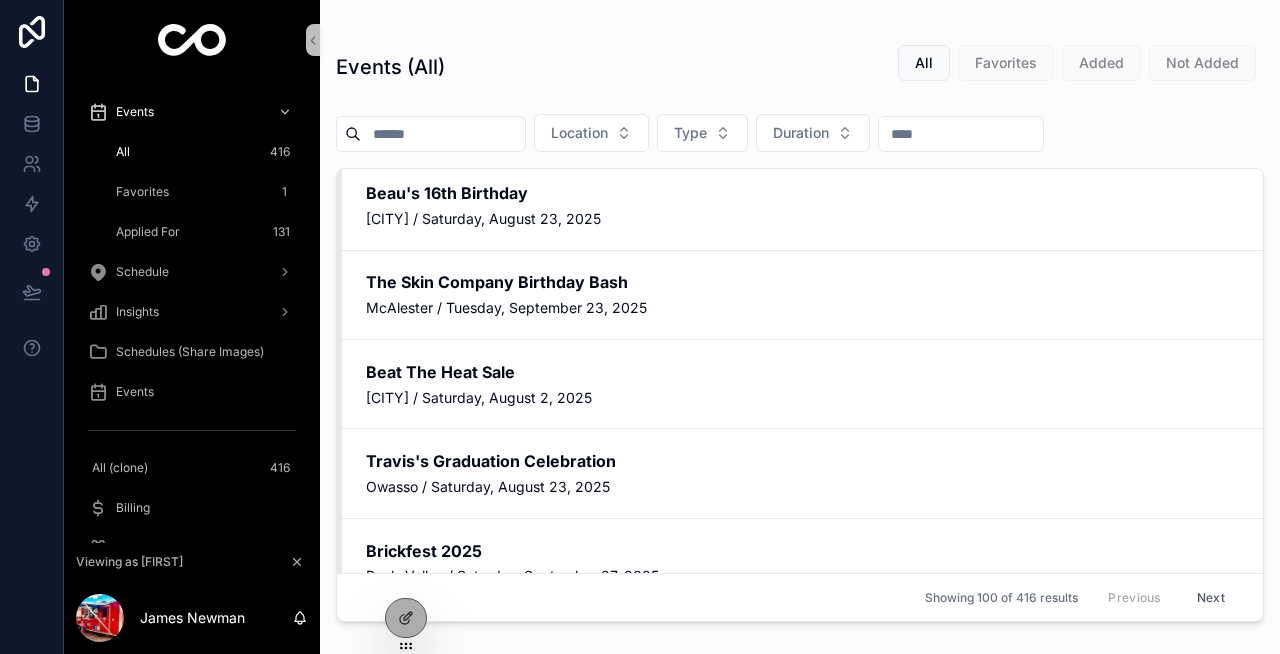 scroll, scrollTop: 282, scrollLeft: 0, axis: vertical 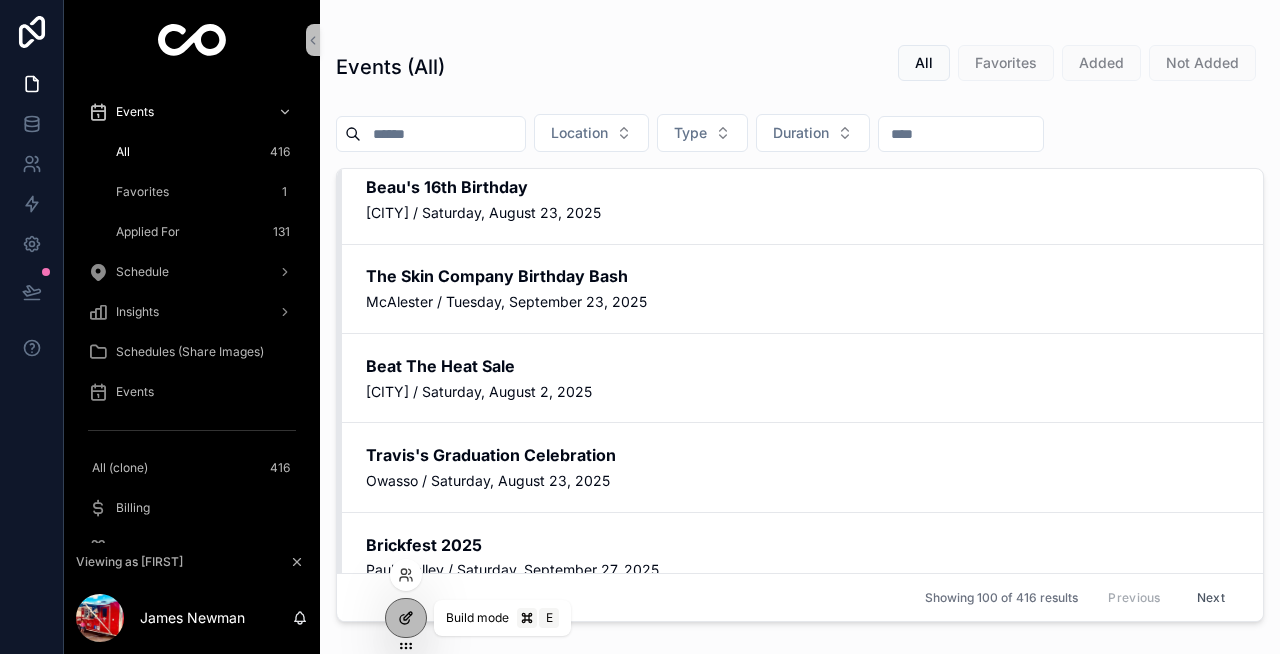 click 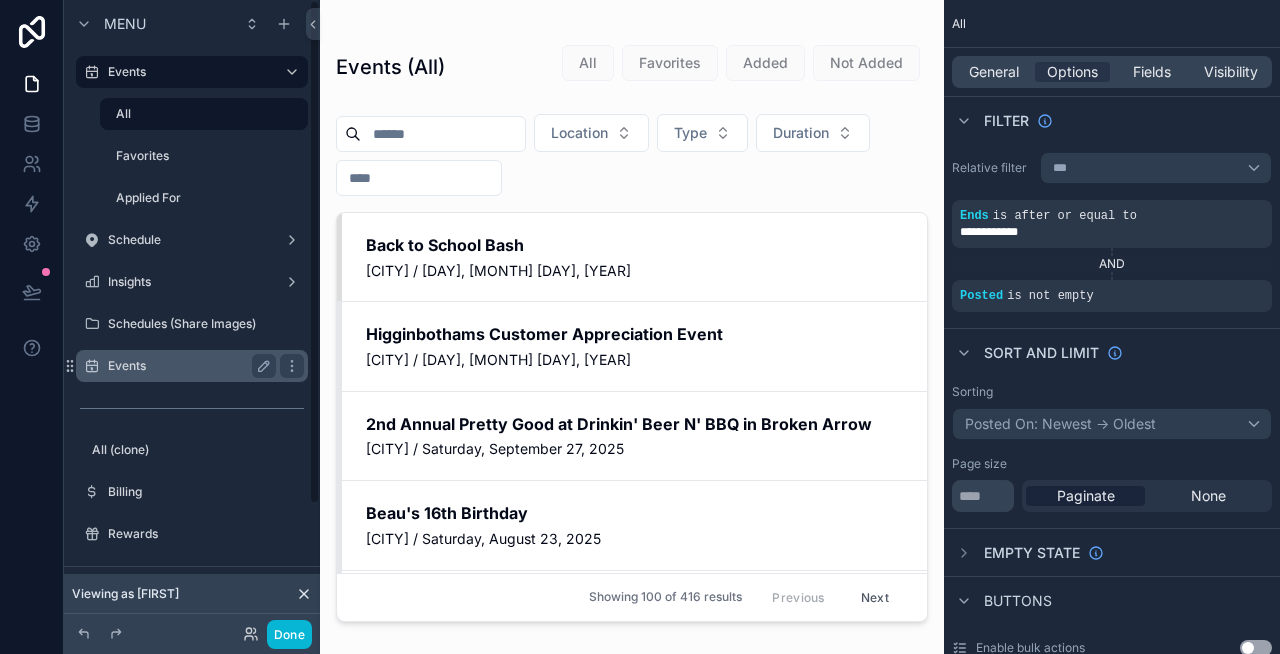 click on "Events" at bounding box center [192, 366] 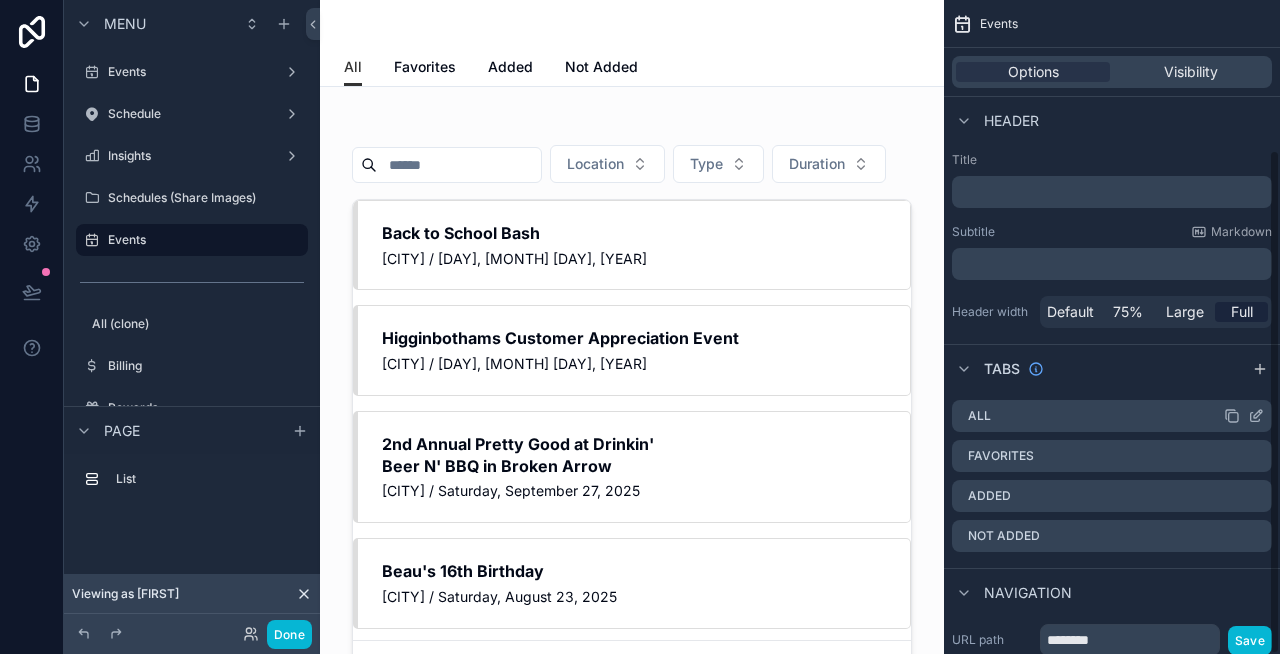 scroll, scrollTop: 194, scrollLeft: 0, axis: vertical 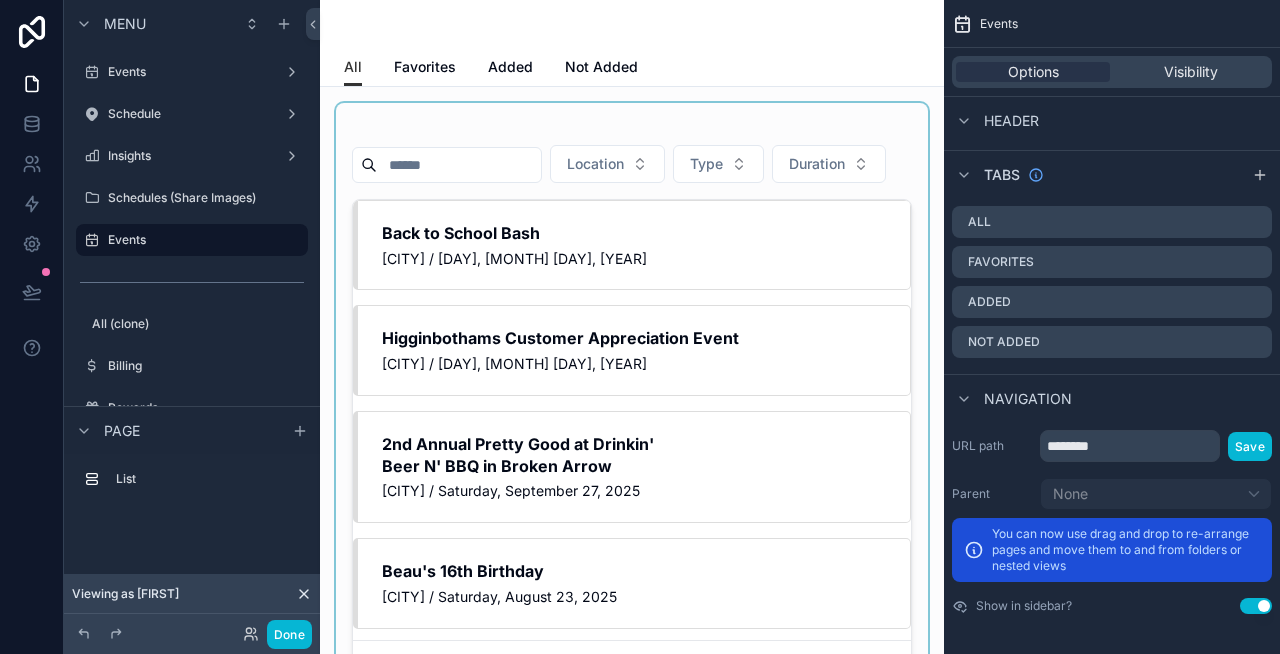 click at bounding box center (632, 404) 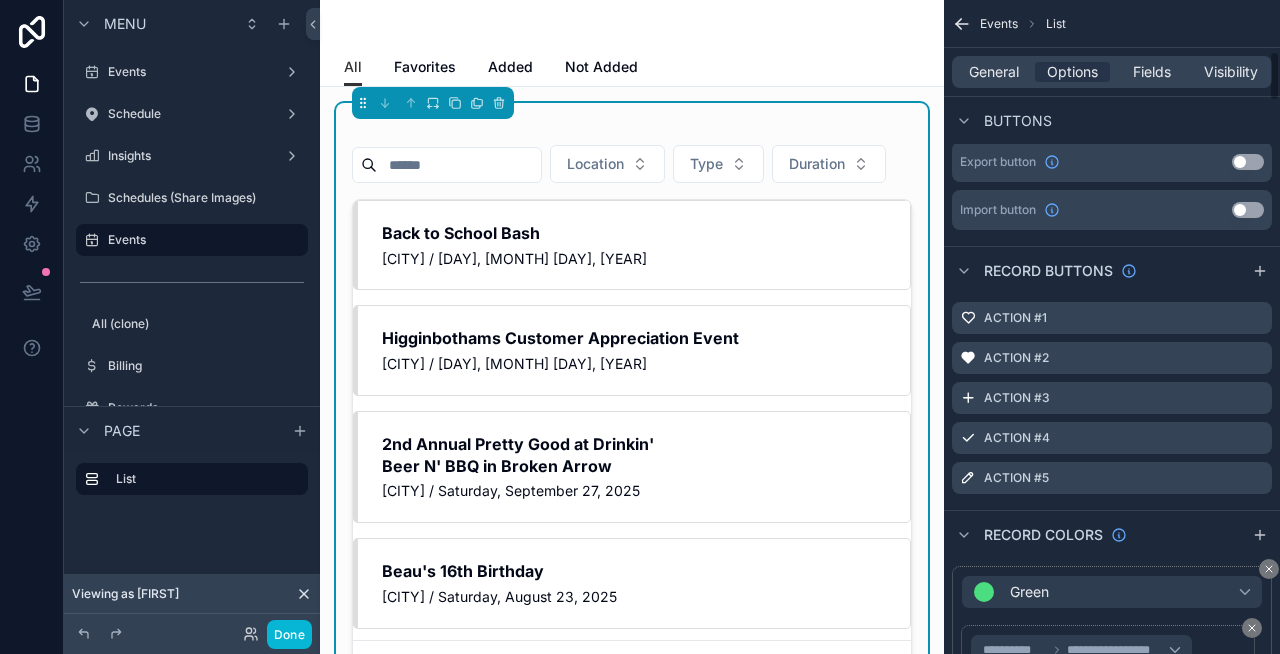 scroll, scrollTop: 668, scrollLeft: 0, axis: vertical 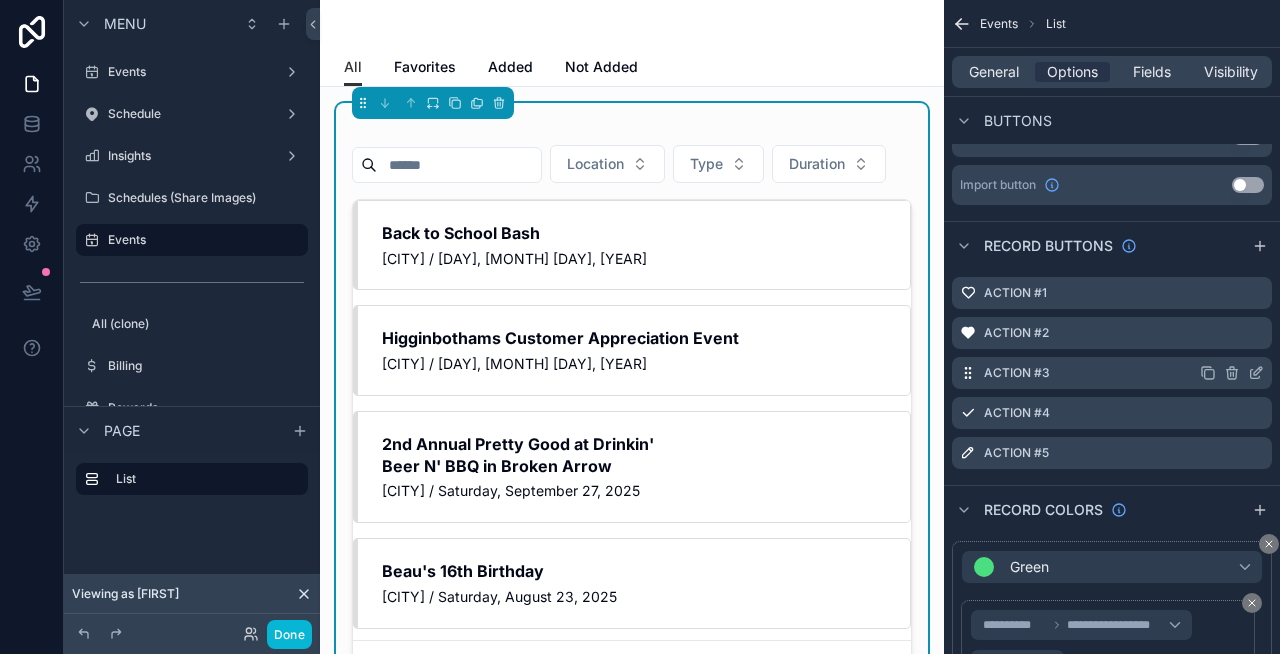 click 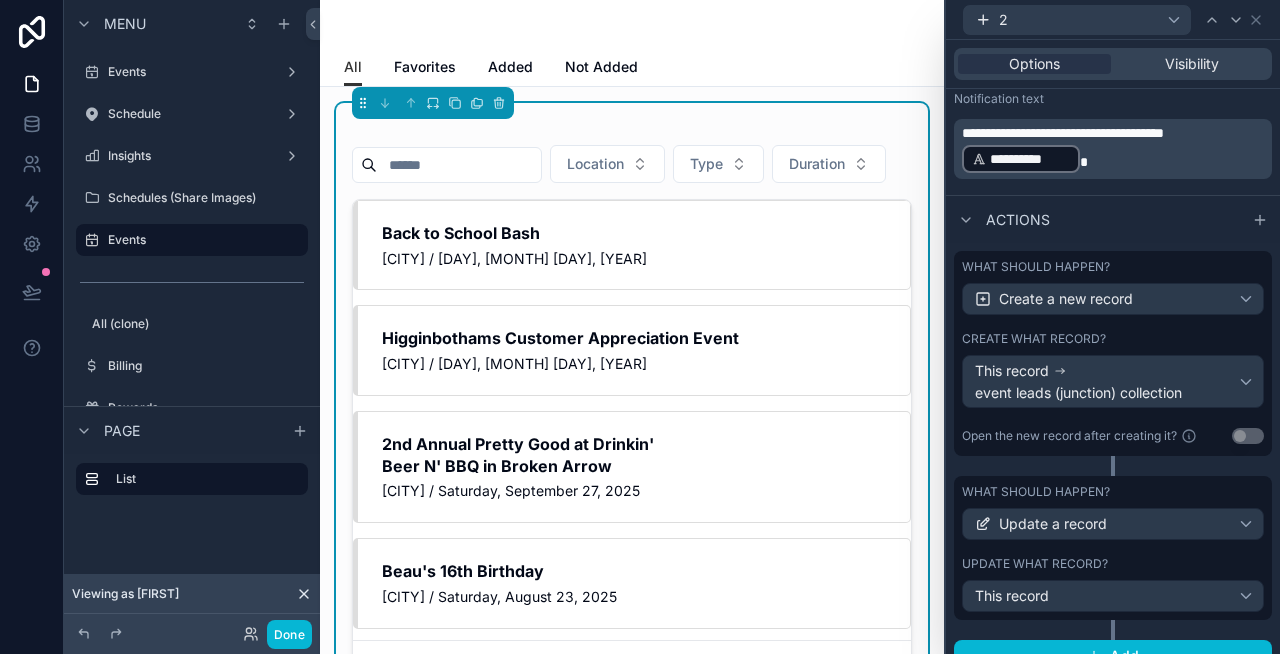 scroll, scrollTop: 555, scrollLeft: 0, axis: vertical 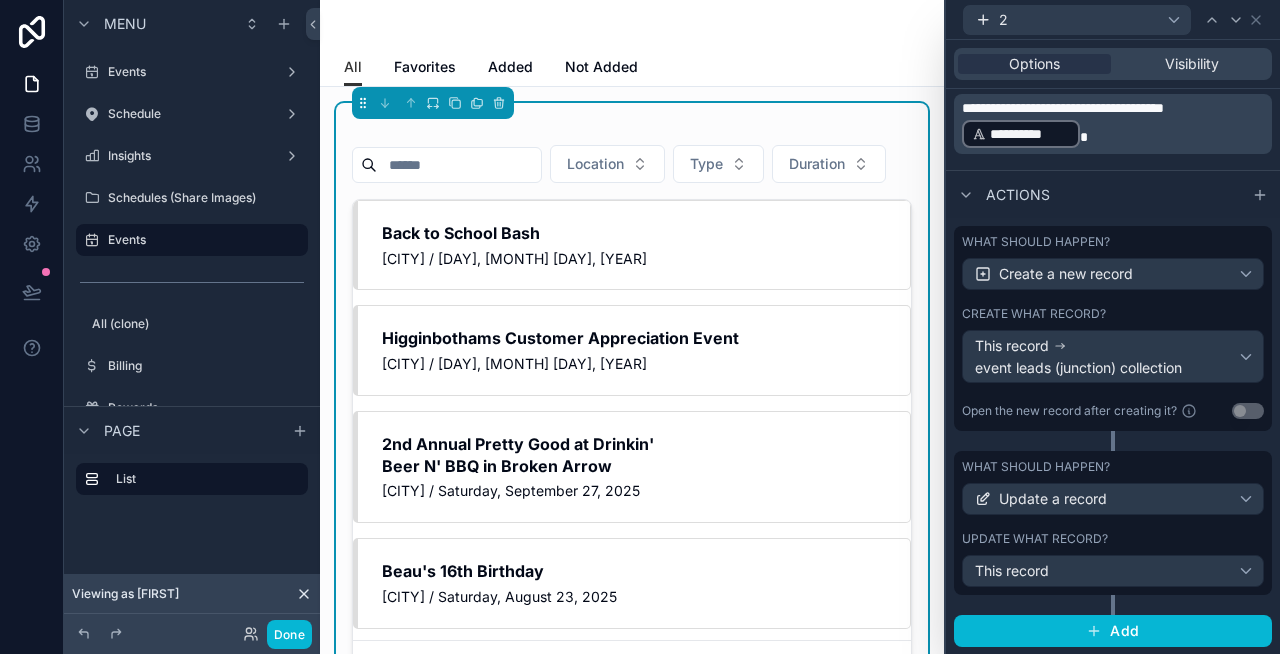 click on "What should happen? Create a new record Create what record? This record event leads (junction) collection Open the new record after creating it? Use setting" at bounding box center [1113, 328] 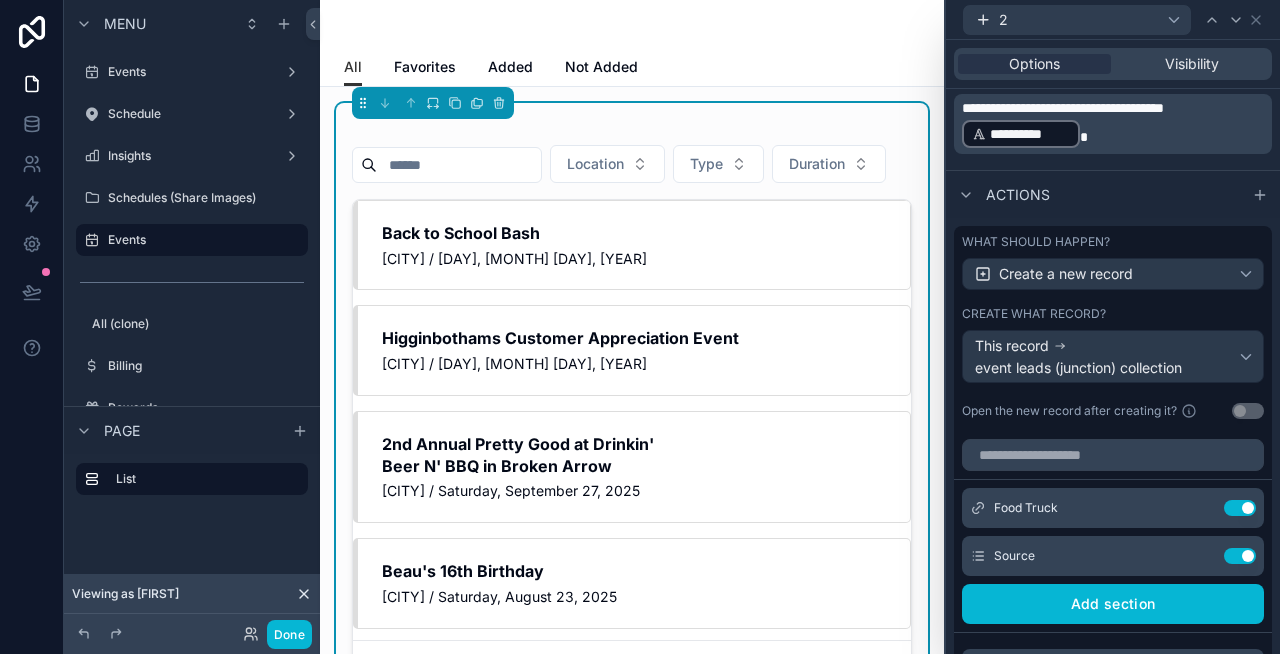 click on "What should happen? Create a new record Create what record? This record event leads (junction) collection Open the new record after creating it? Use setting" at bounding box center [1113, 328] 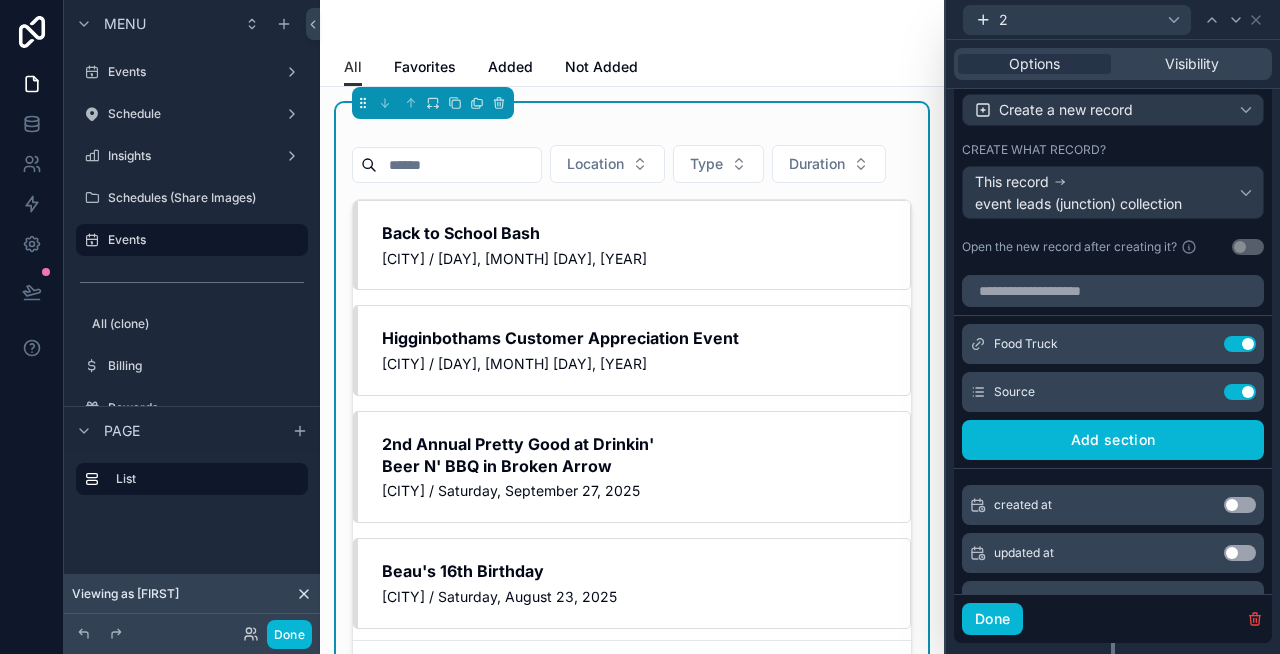 scroll, scrollTop: 931, scrollLeft: 0, axis: vertical 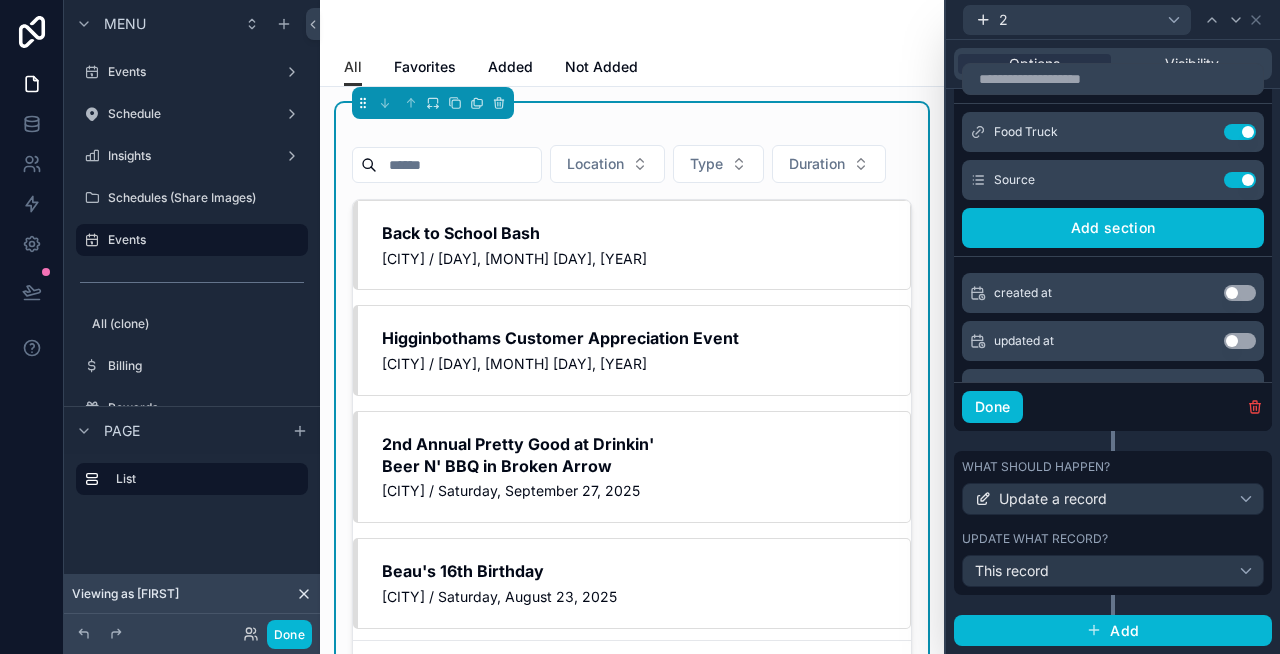 click on "What should happen?" at bounding box center (1036, 467) 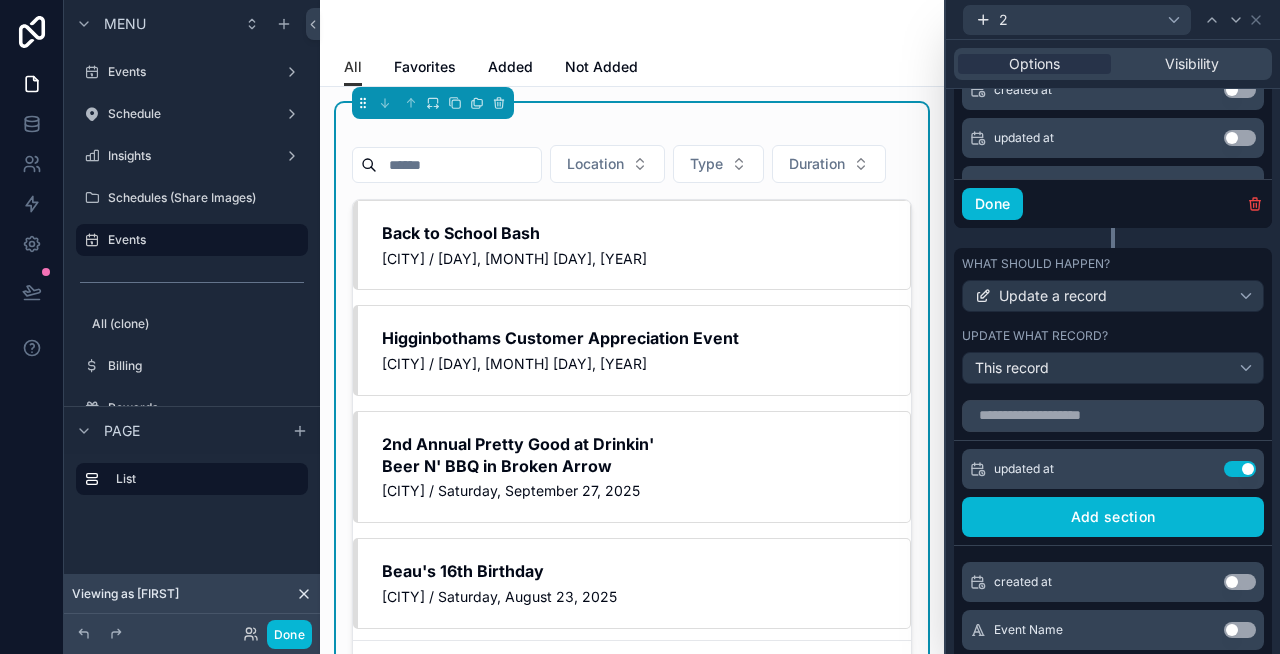 scroll, scrollTop: 1145, scrollLeft: 0, axis: vertical 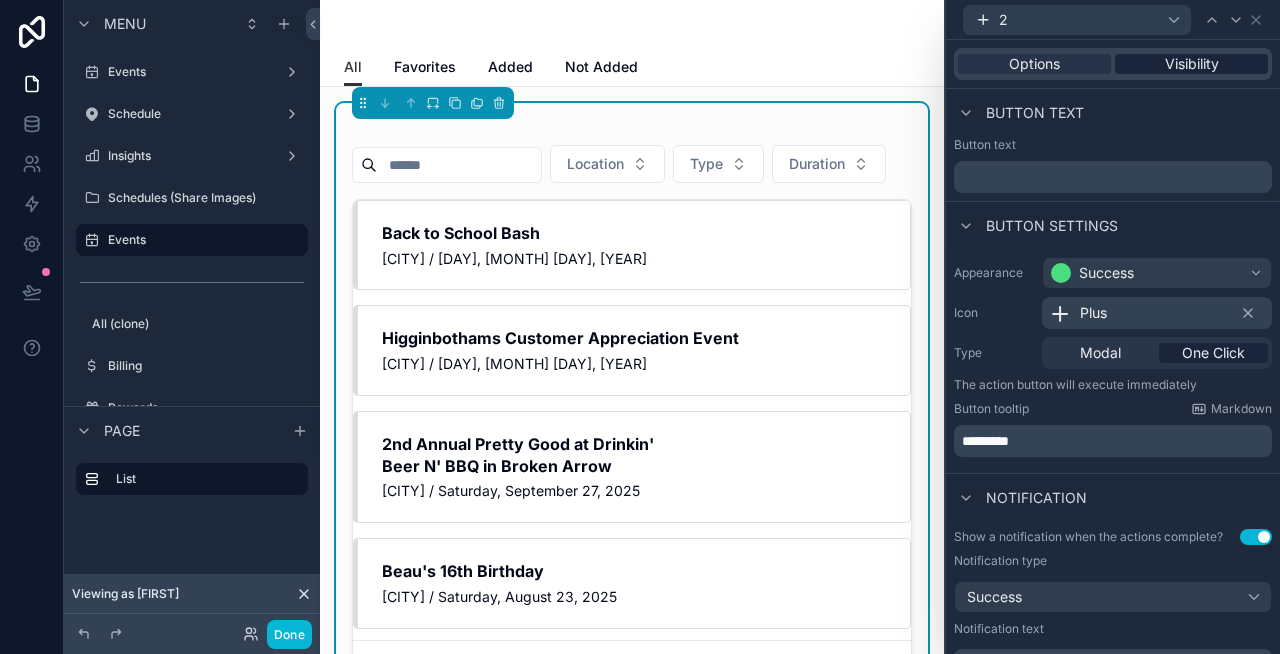 click on "Visibility" at bounding box center (1191, 64) 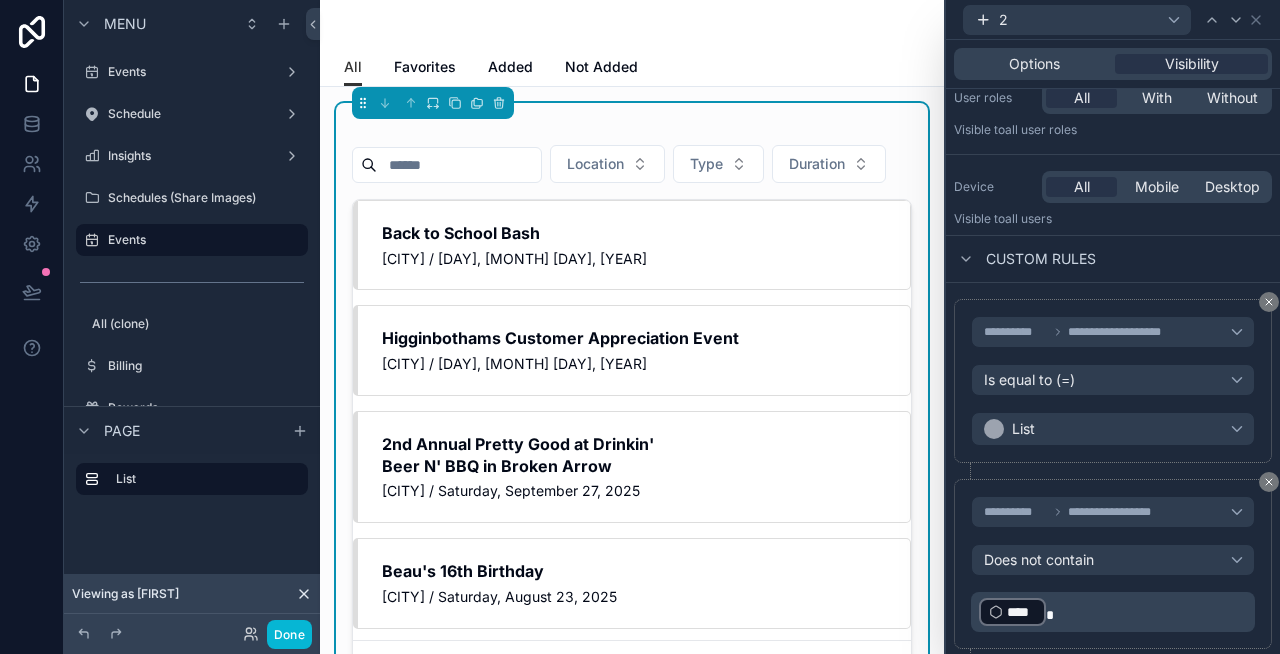 scroll, scrollTop: 217, scrollLeft: 0, axis: vertical 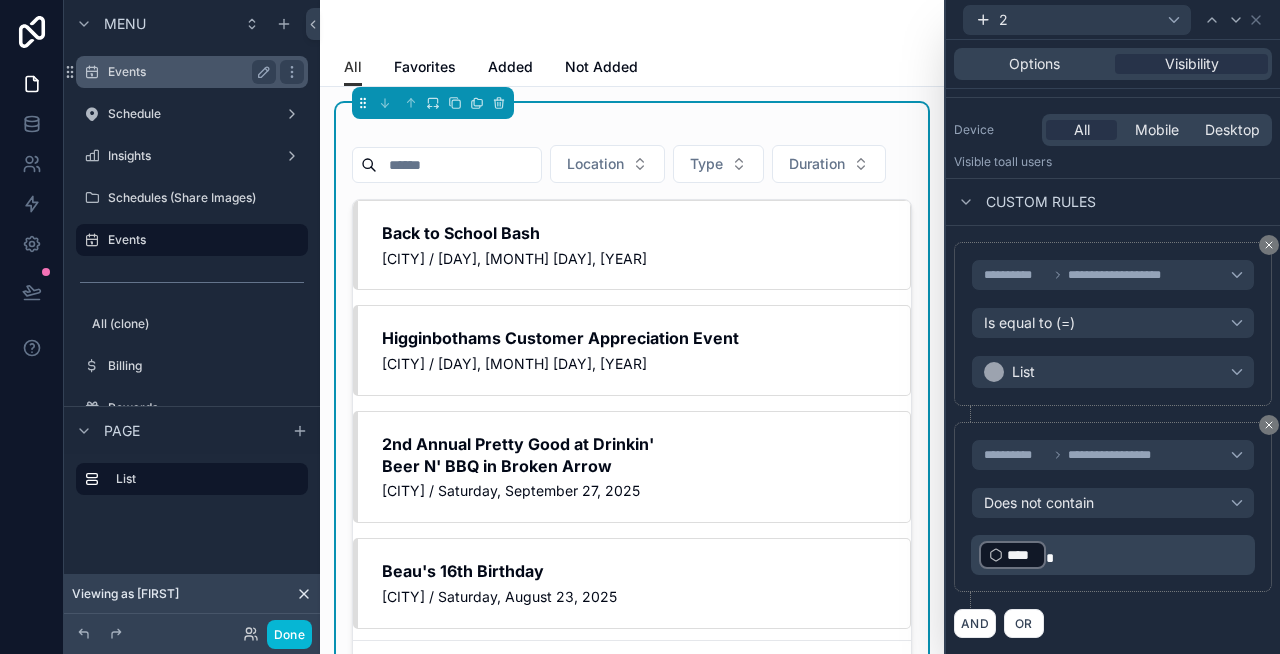 click on "Events" at bounding box center [192, 72] 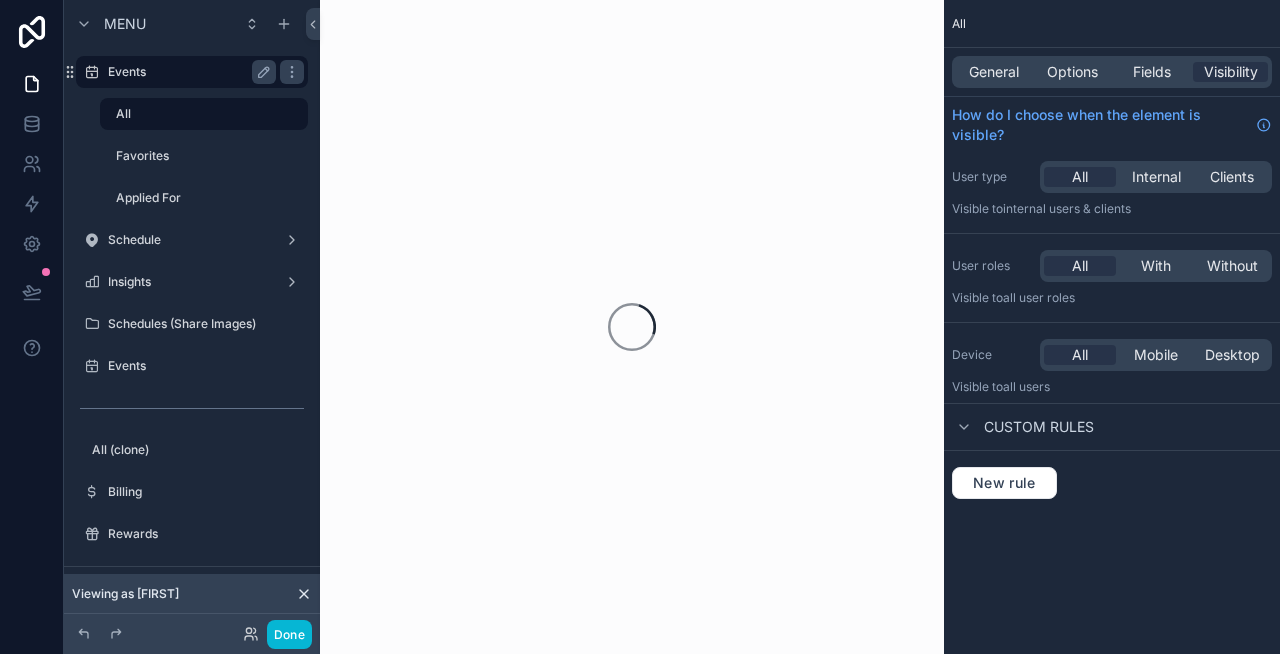 scroll, scrollTop: 0, scrollLeft: 0, axis: both 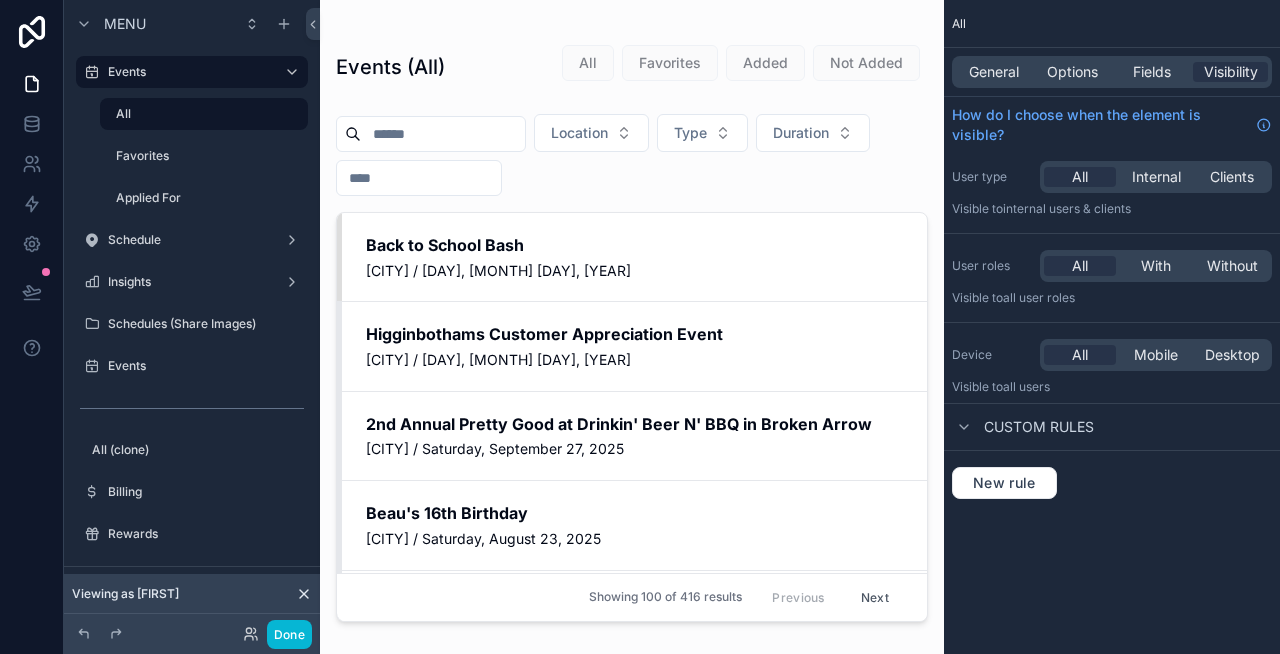 click at bounding box center [632, 315] 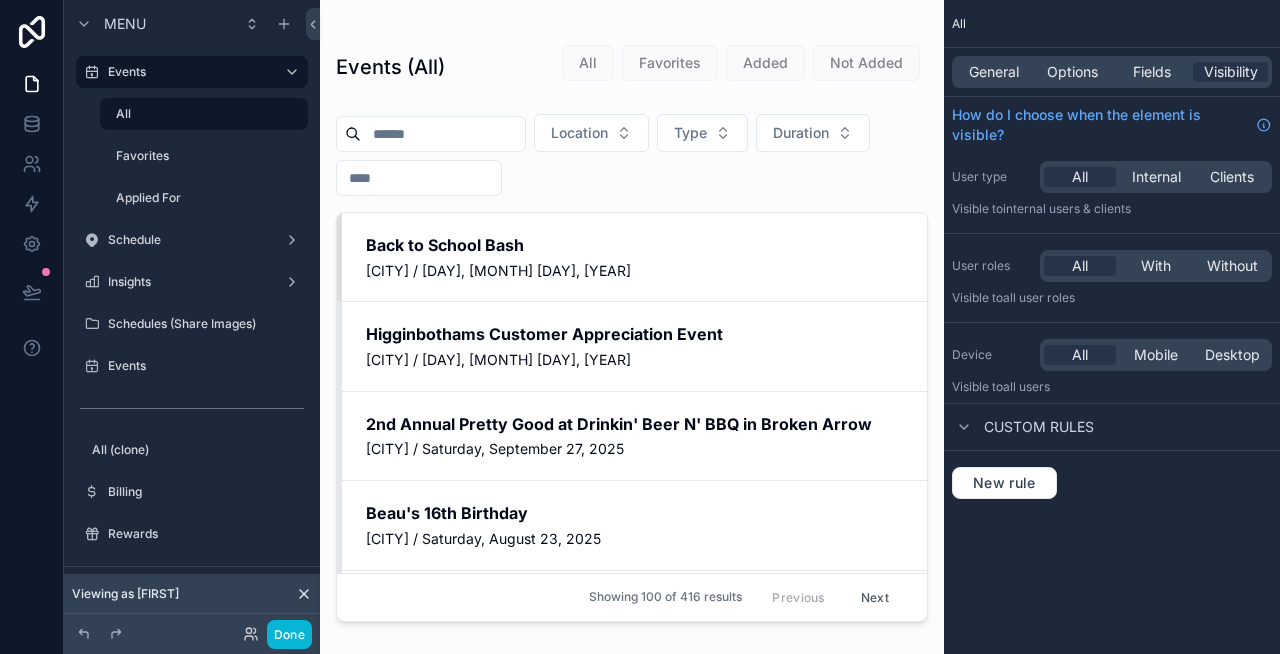 click on "Type" at bounding box center [702, 133] 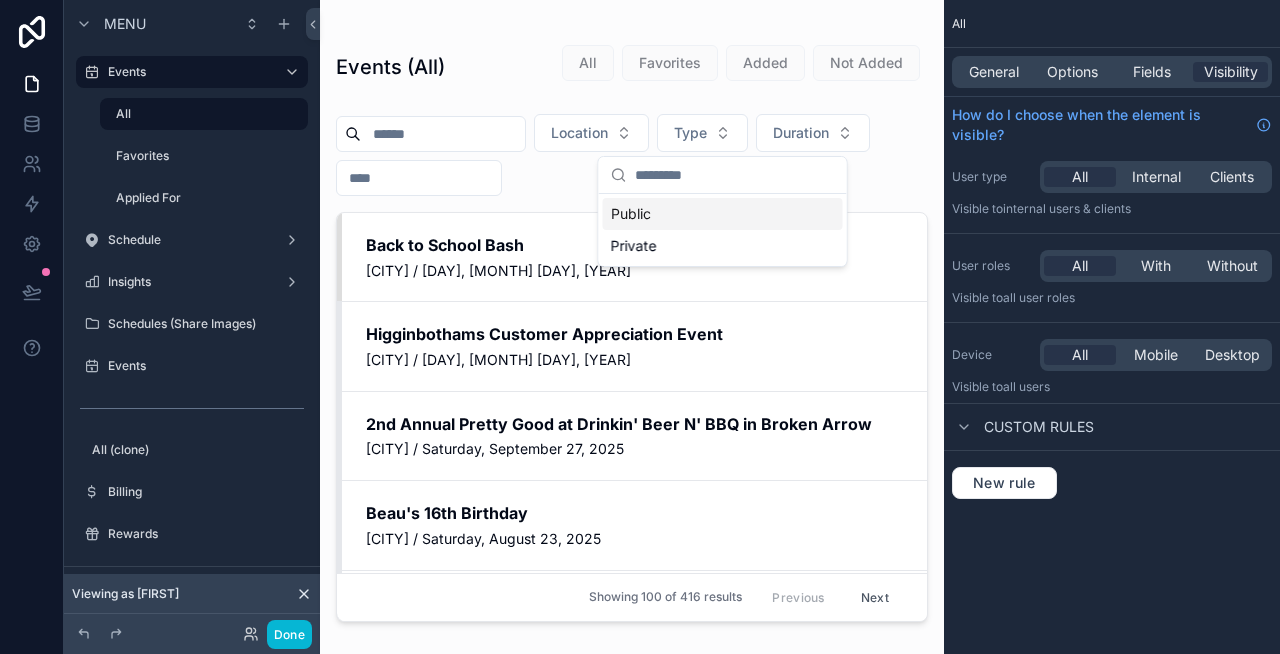 click on "Type" at bounding box center [702, 133] 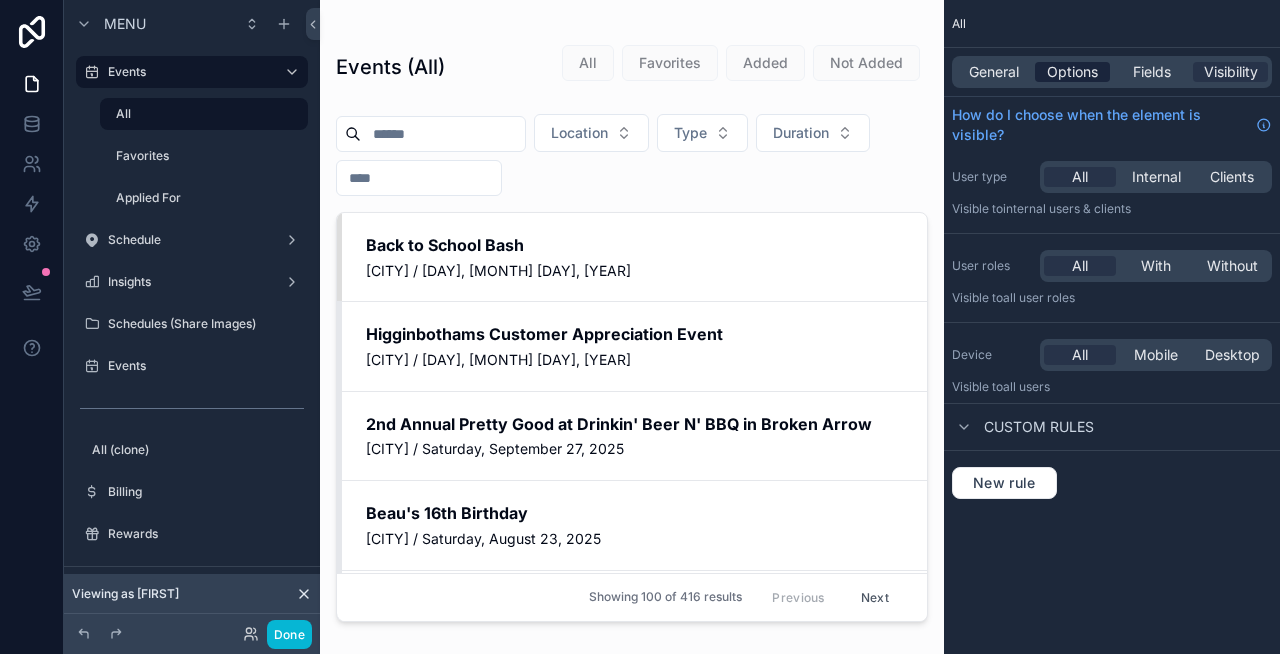 click on "Options" at bounding box center [1072, 72] 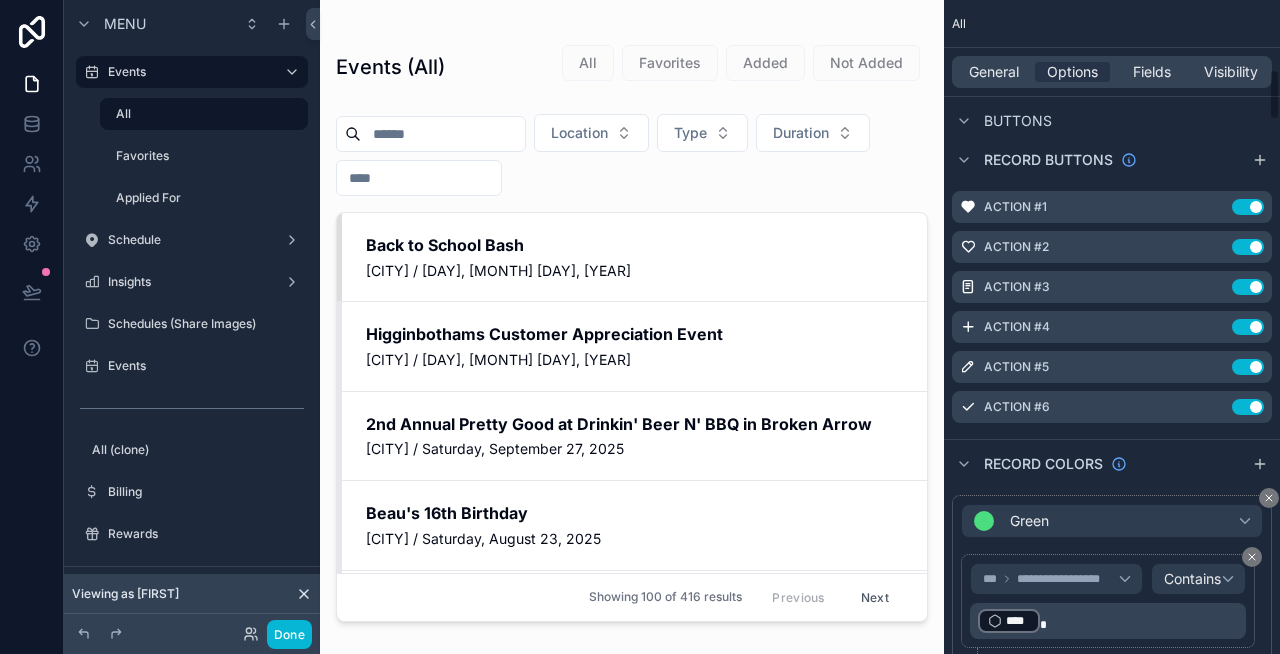 scroll, scrollTop: 915, scrollLeft: 0, axis: vertical 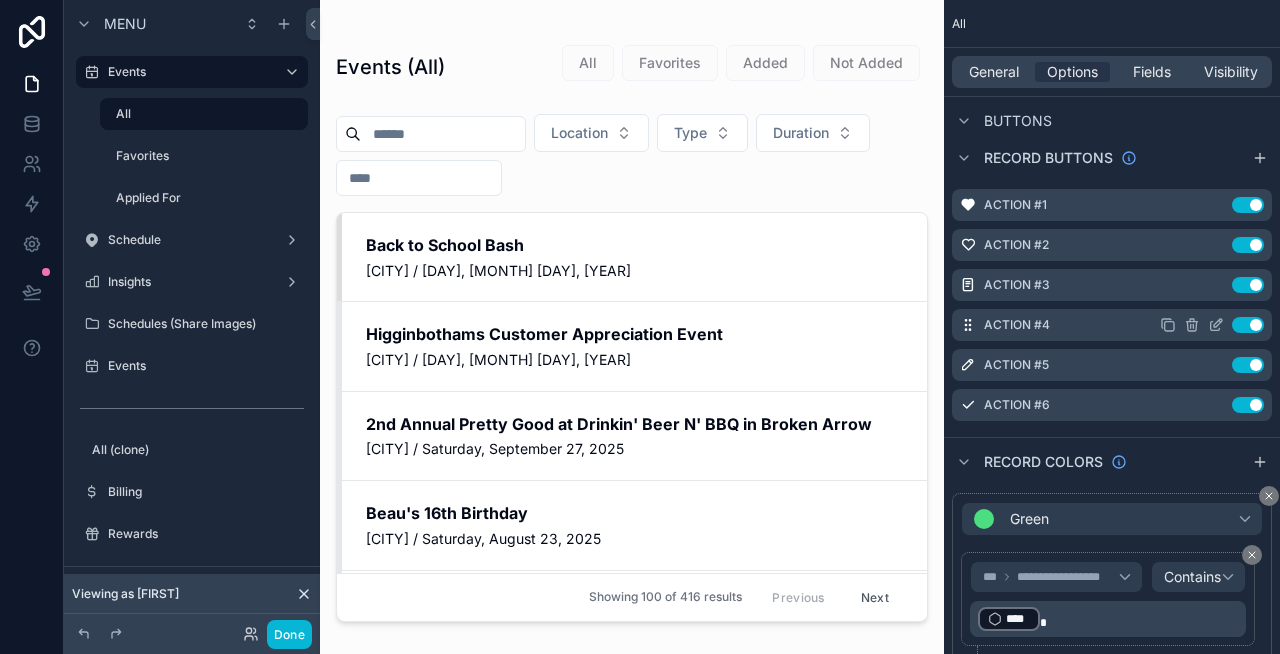 click 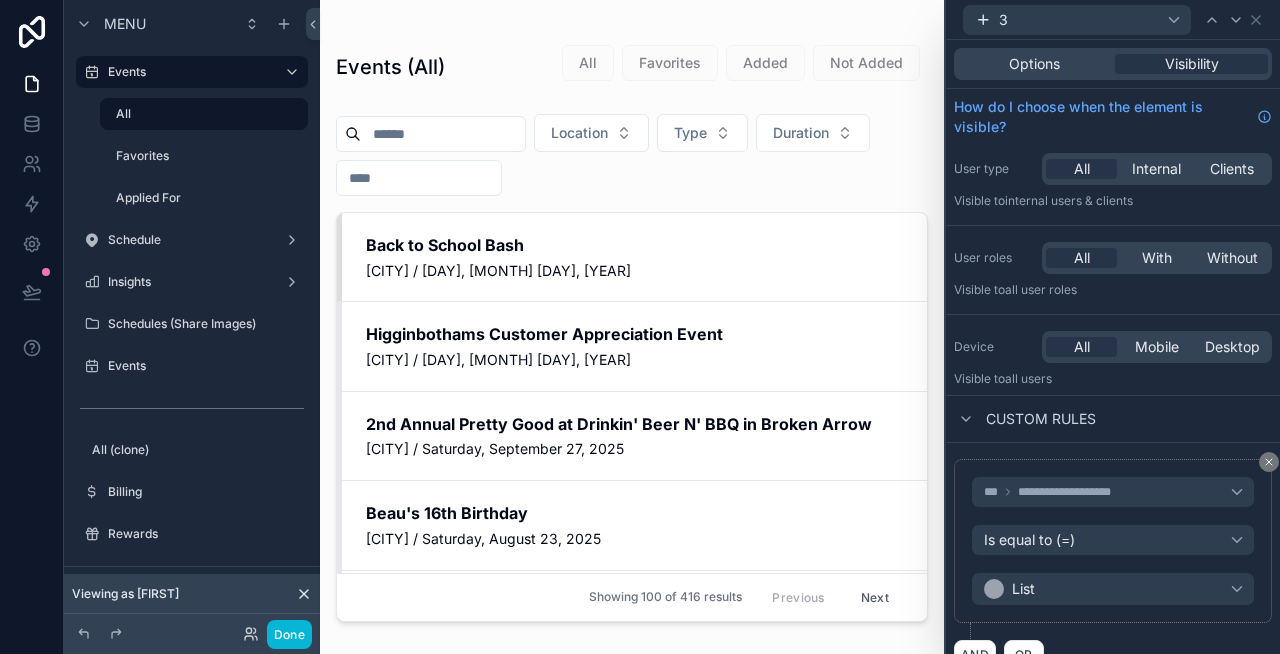 scroll, scrollTop: 31, scrollLeft: 0, axis: vertical 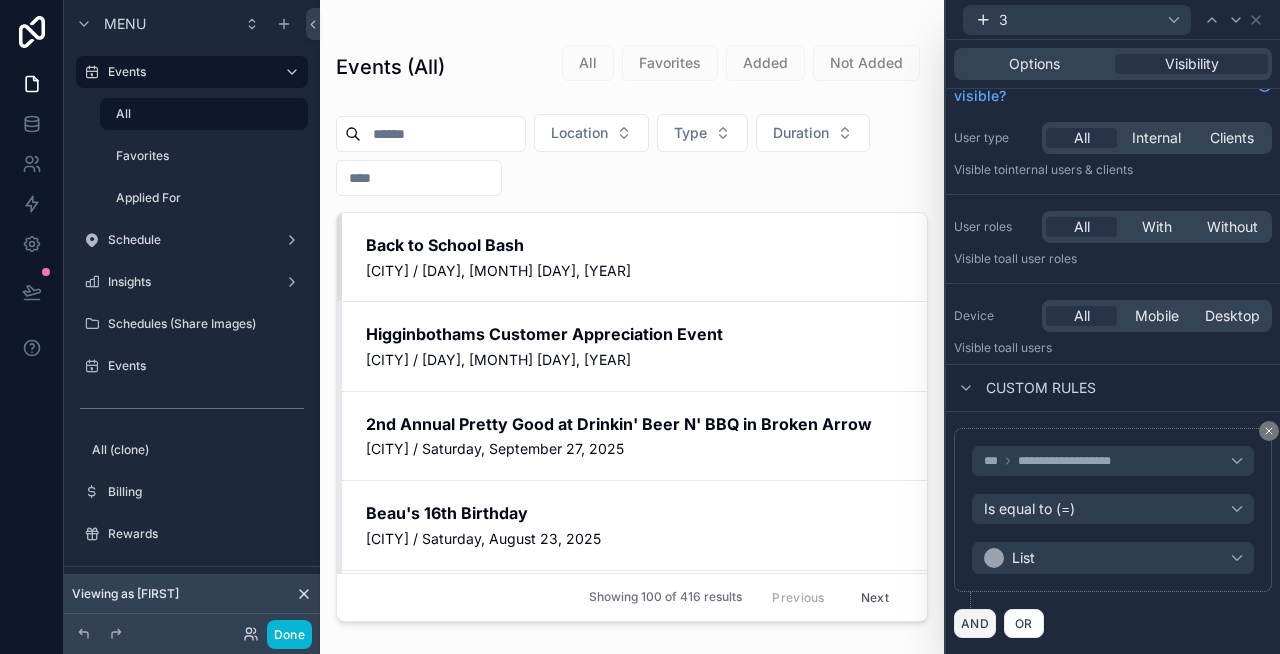 click on "AND" at bounding box center (975, 623) 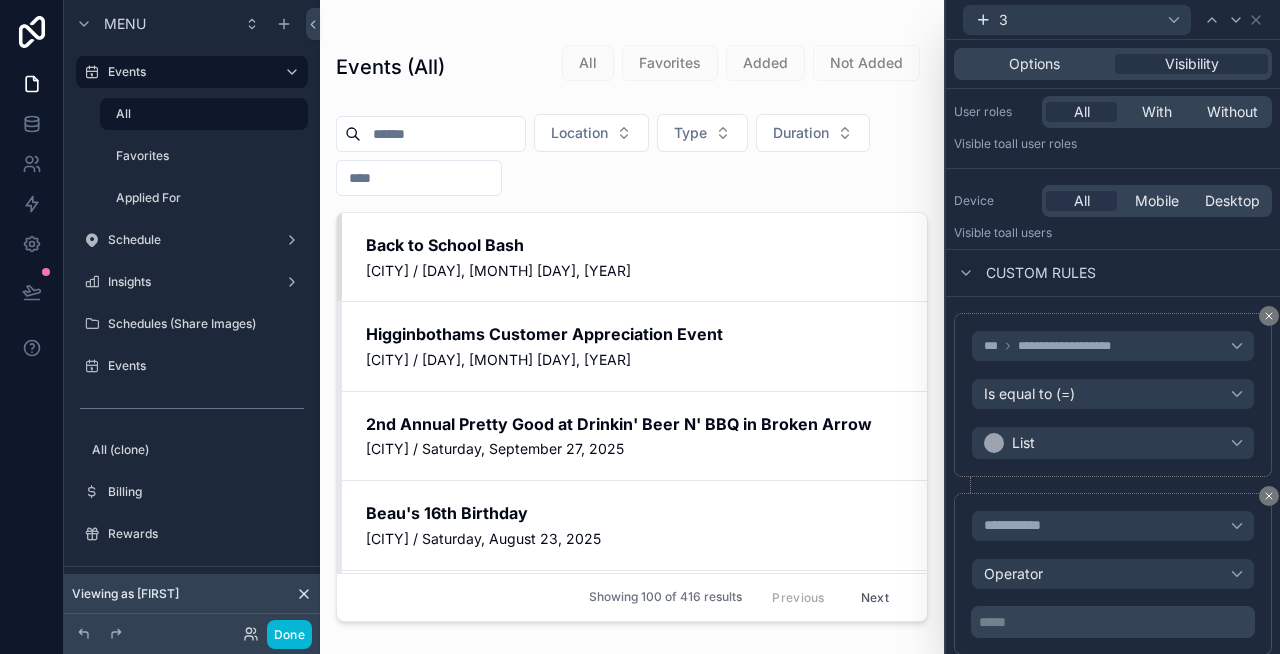 scroll, scrollTop: 209, scrollLeft: 0, axis: vertical 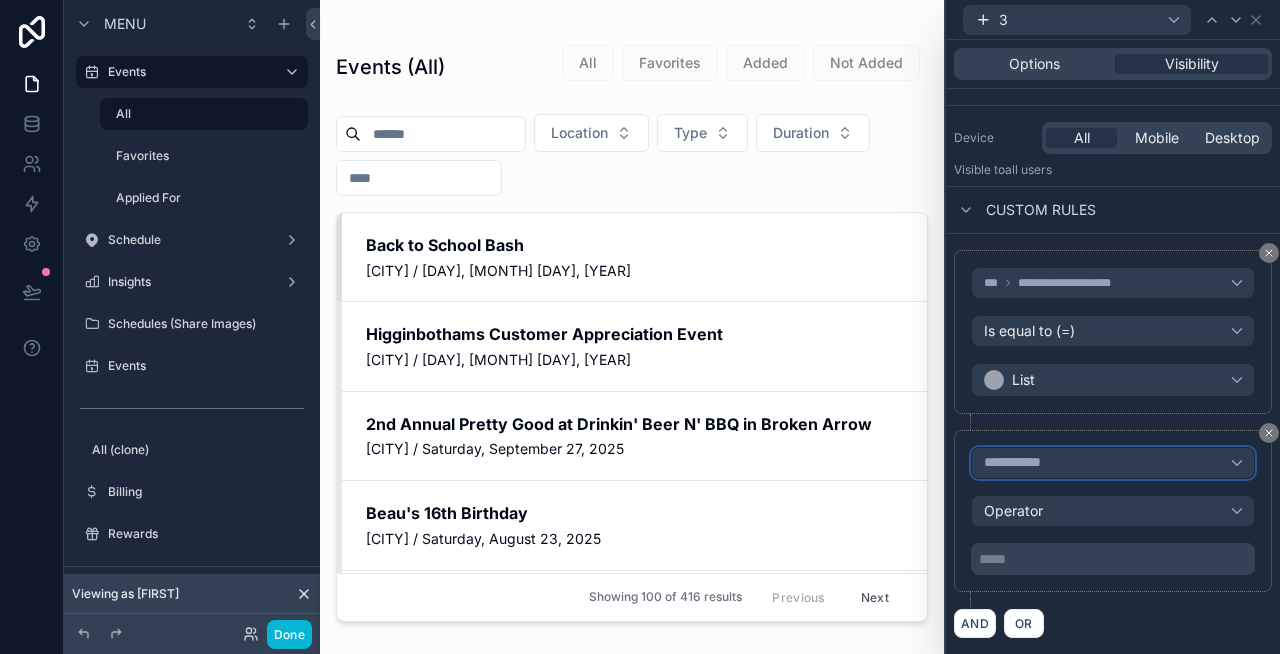 click on "**********" at bounding box center [1021, 463] 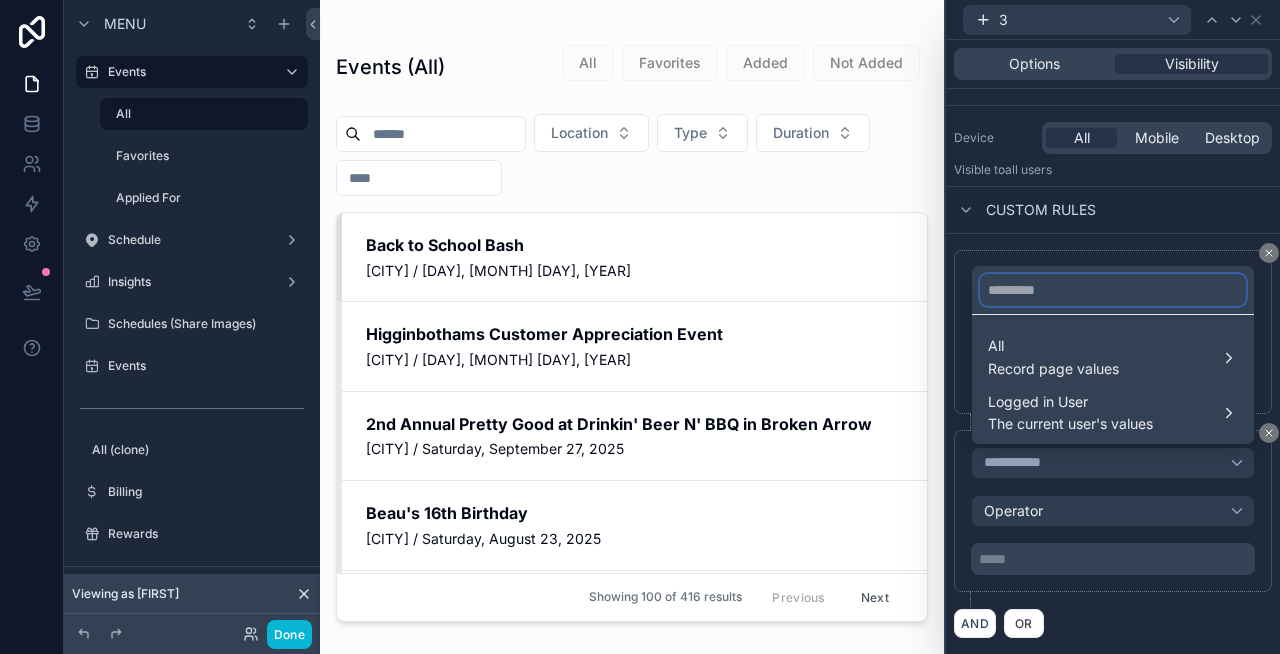 click at bounding box center [1113, 290] 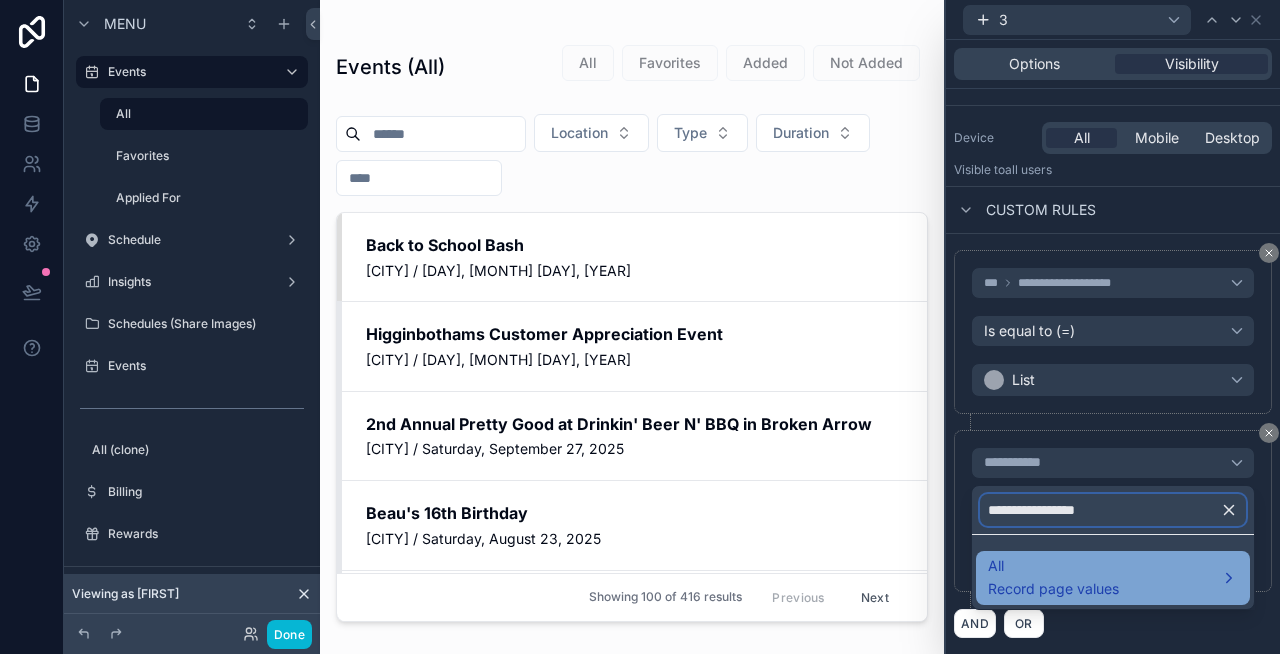 type on "**********" 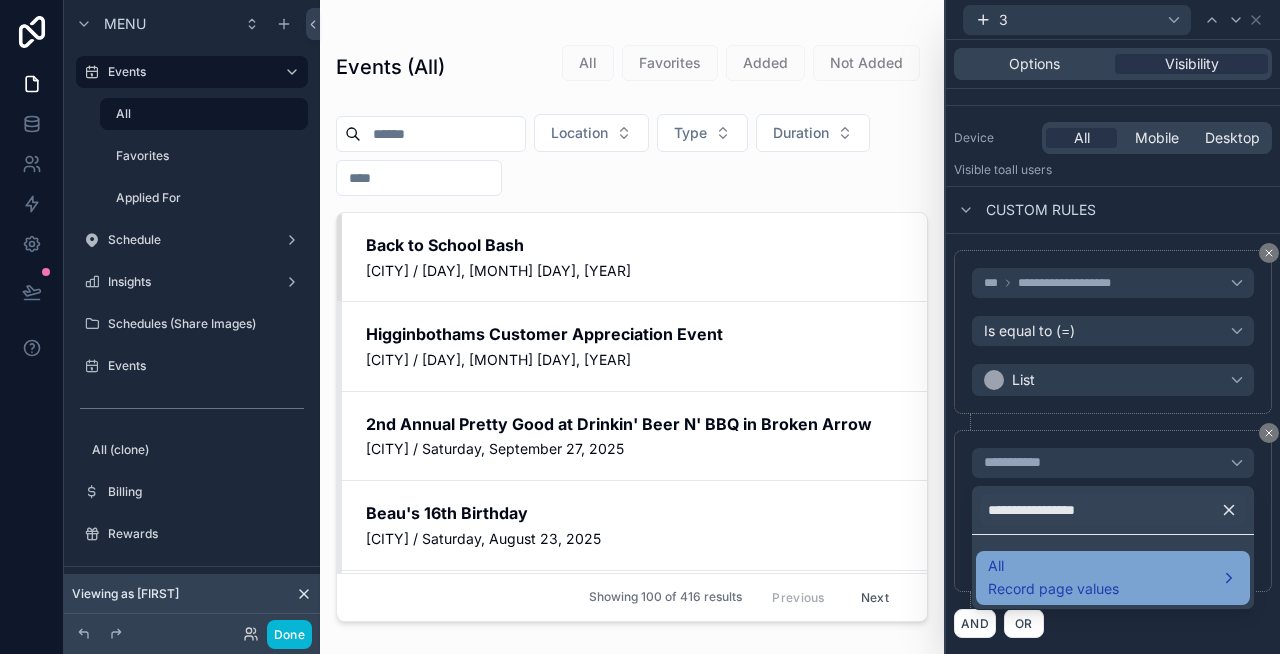 click on "Record page values" at bounding box center [1053, 589] 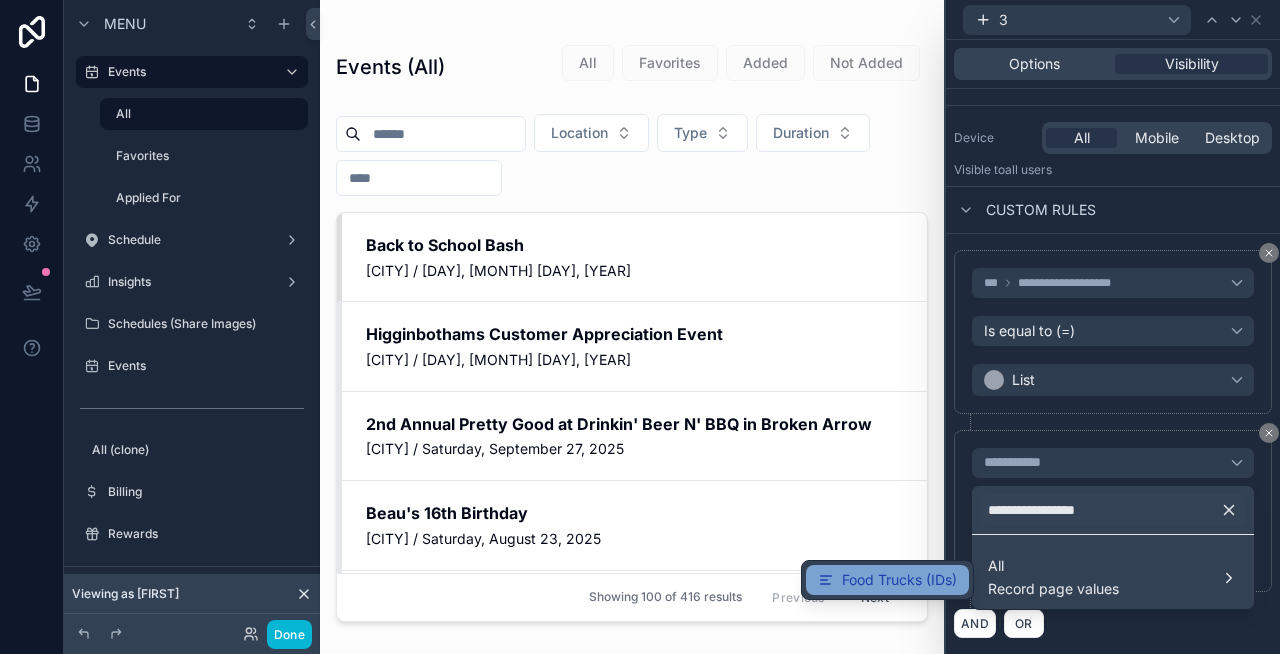click on "Food Trucks (IDs)" at bounding box center (899, 580) 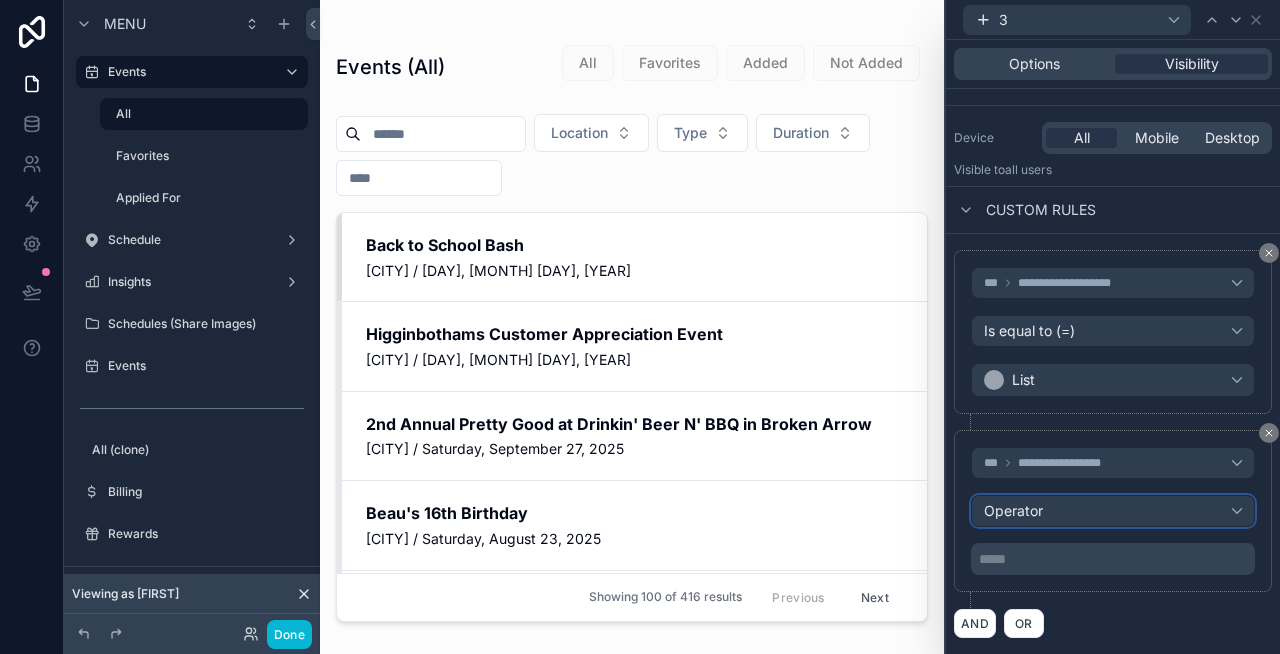 click on "Operator" at bounding box center (1113, 511) 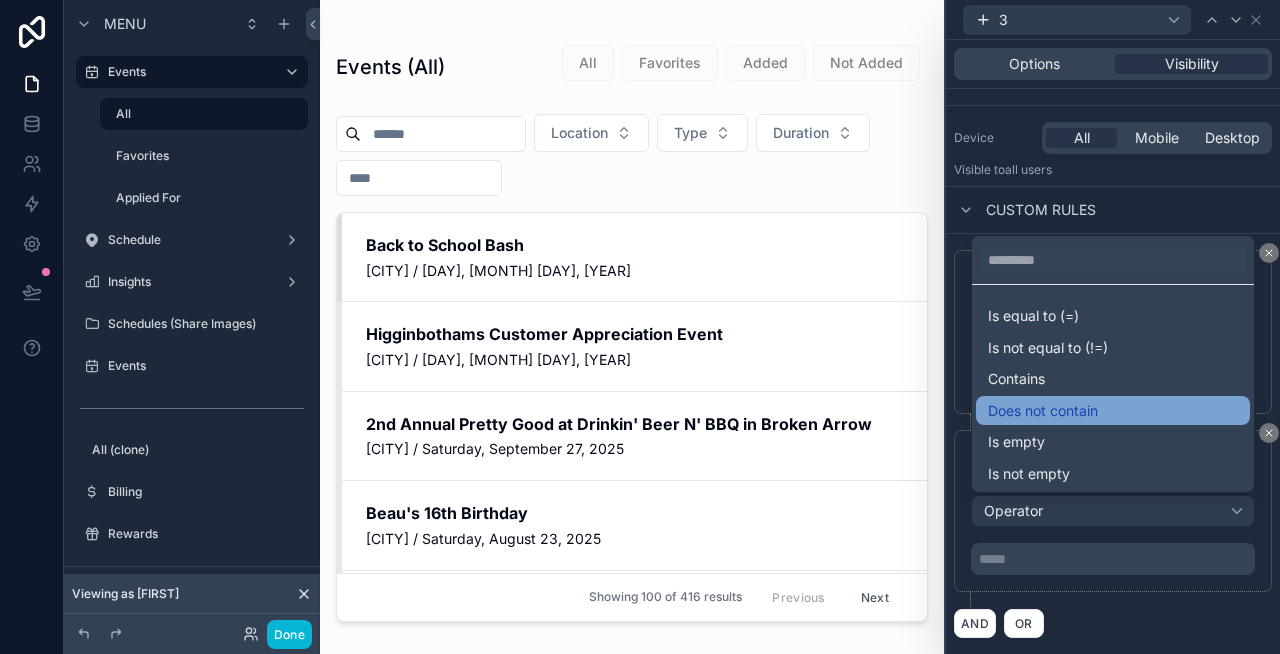 click on "Does not contain" at bounding box center [1043, 411] 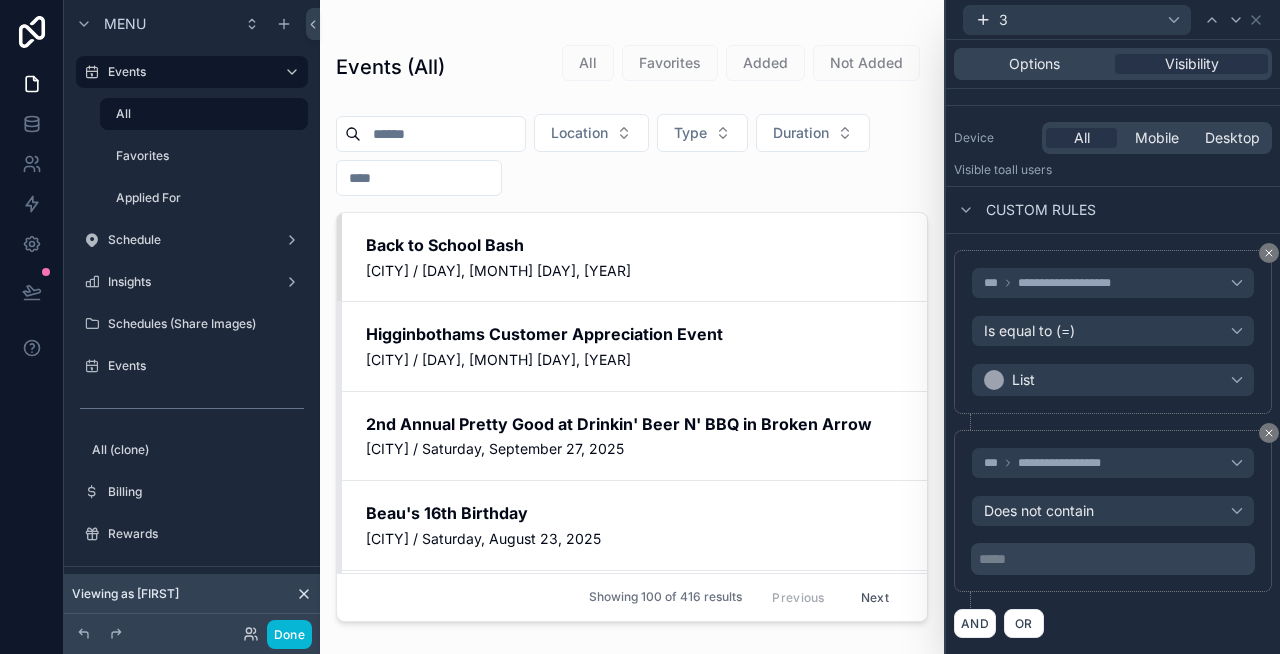 click on "***** ﻿" at bounding box center [1115, 559] 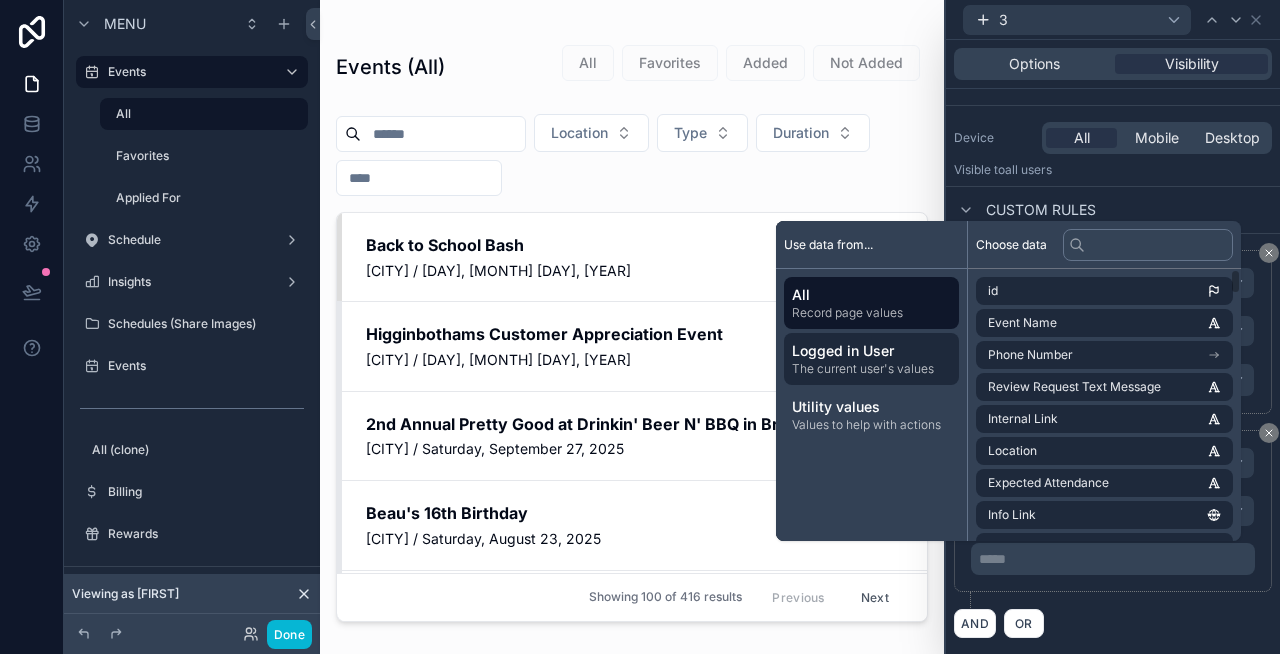 click on "Logged in User" at bounding box center (871, 351) 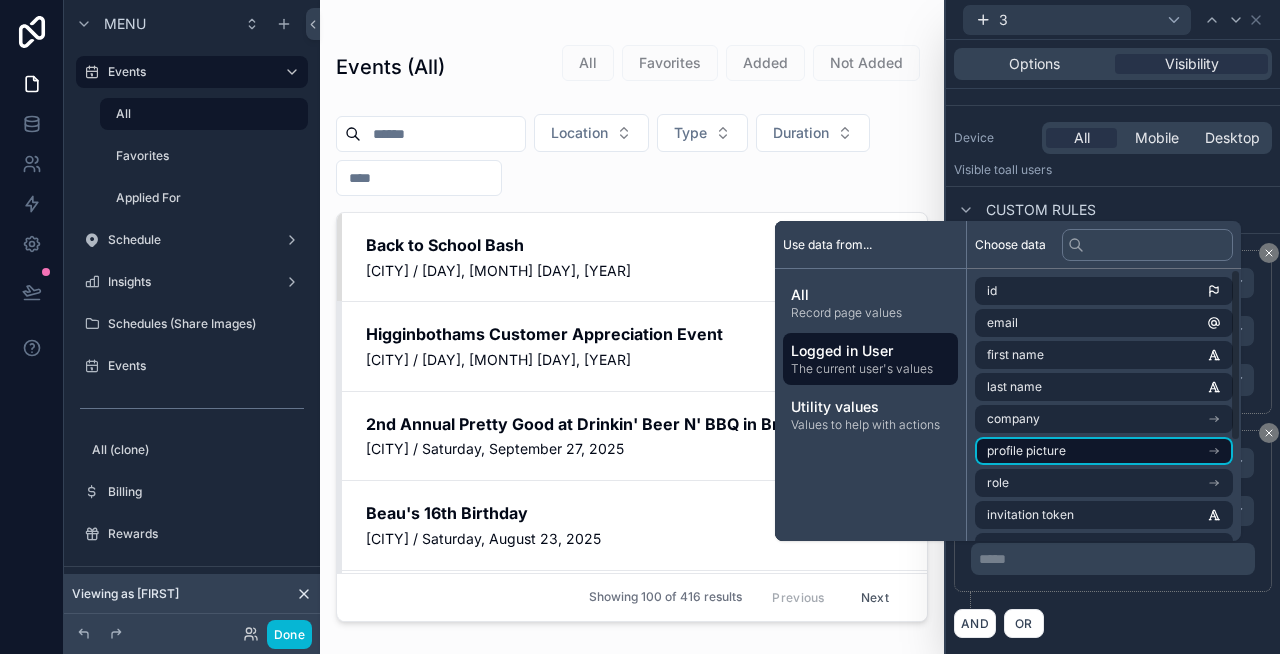 scroll, scrollTop: 156, scrollLeft: 0, axis: vertical 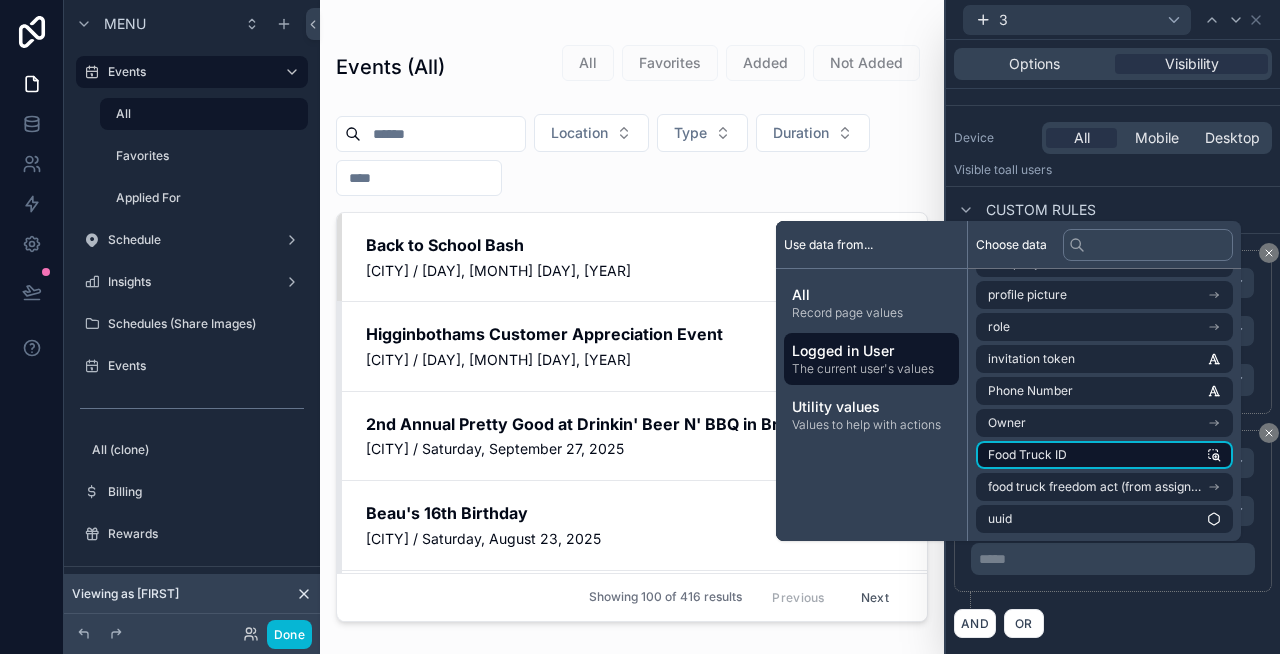click on "Food Truck ID" at bounding box center (1104, 455) 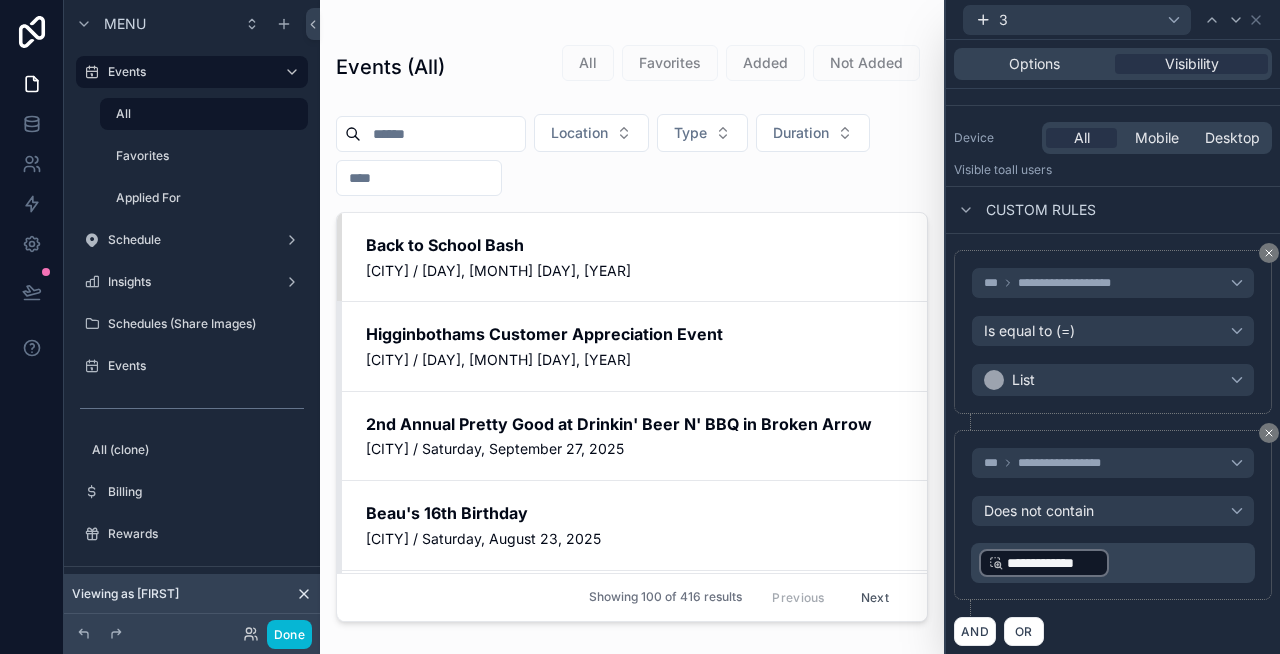 click on "AND OR" at bounding box center (1113, 631) 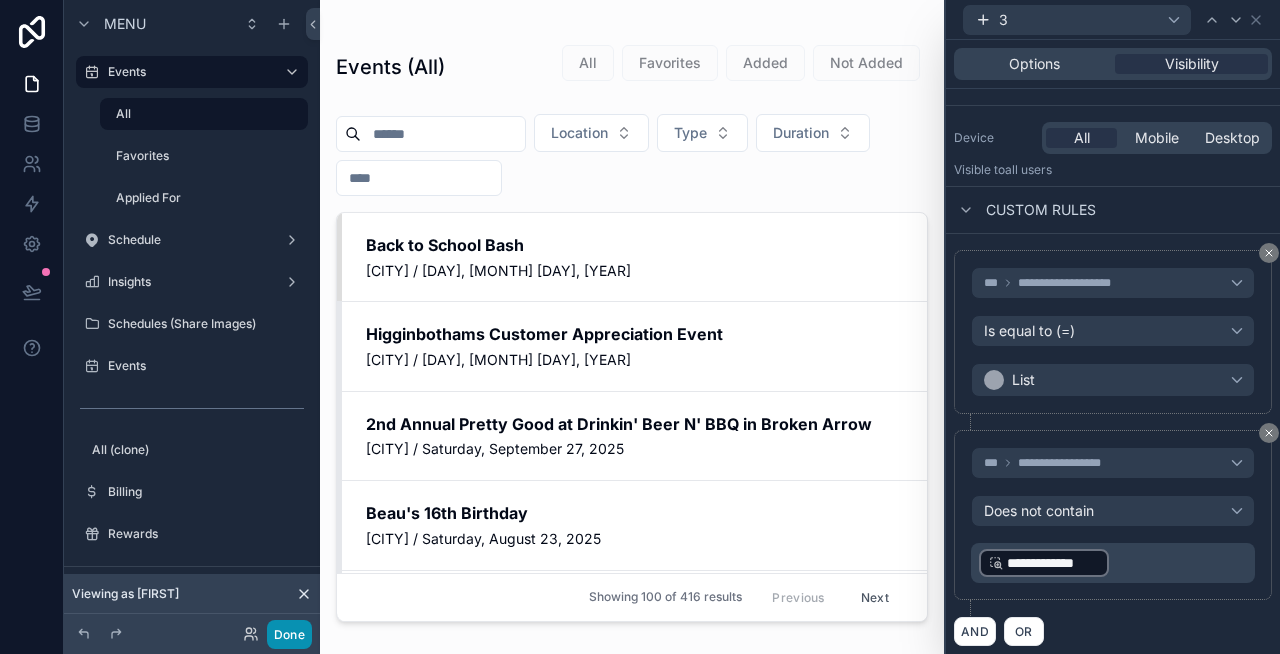 click on "Done" at bounding box center [289, 634] 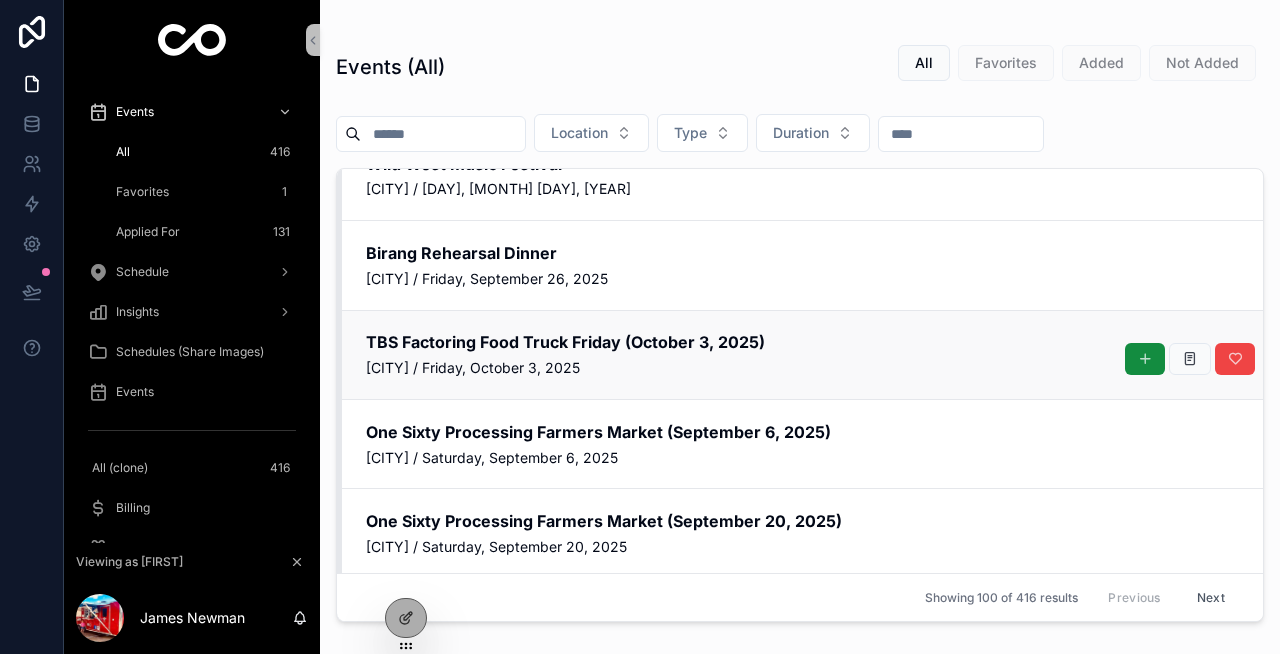 scroll, scrollTop: 2181, scrollLeft: 0, axis: vertical 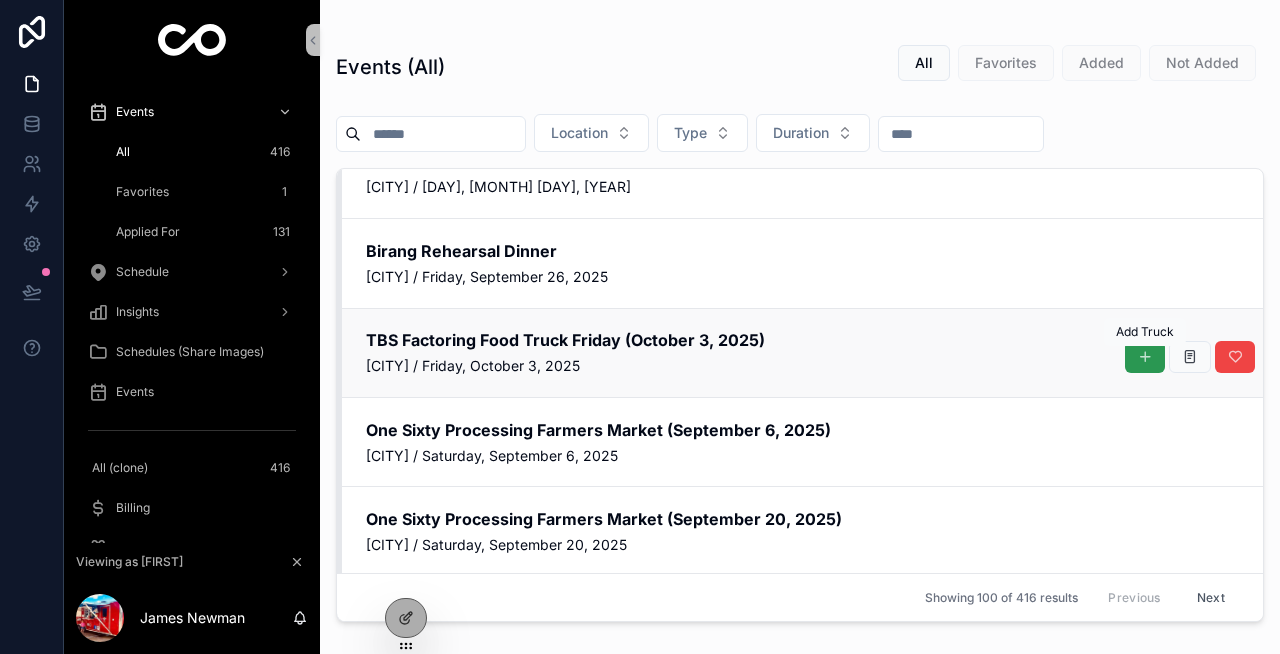 click at bounding box center [1145, 357] 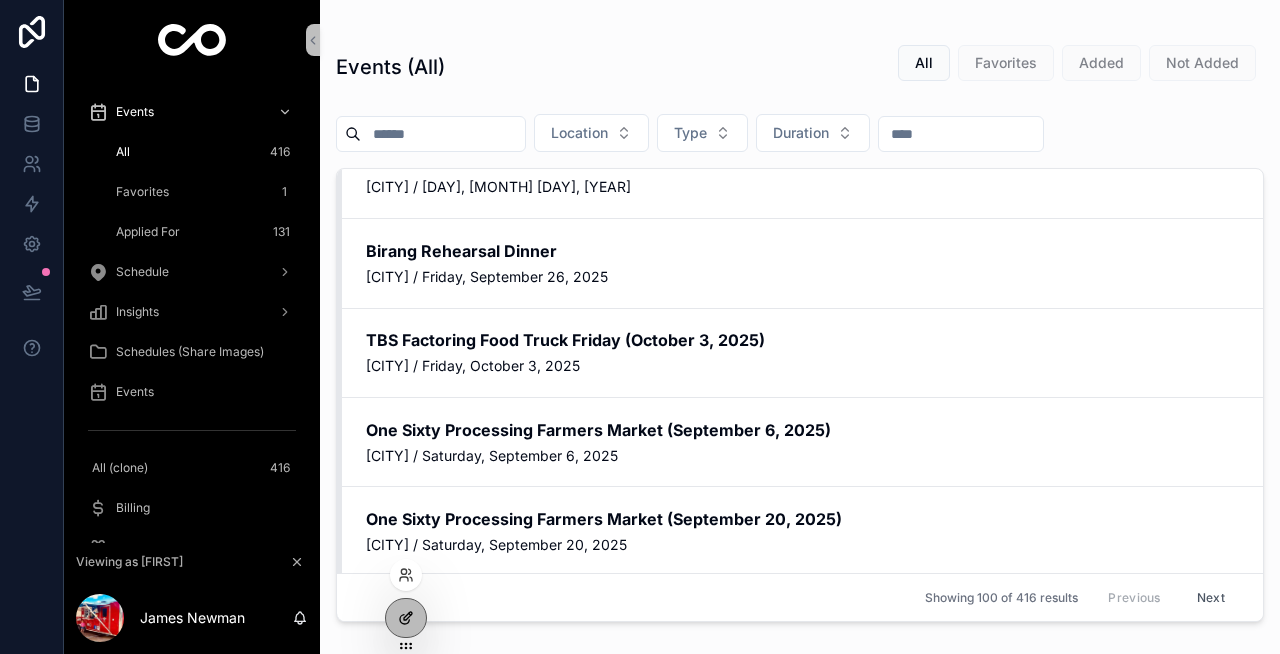 click 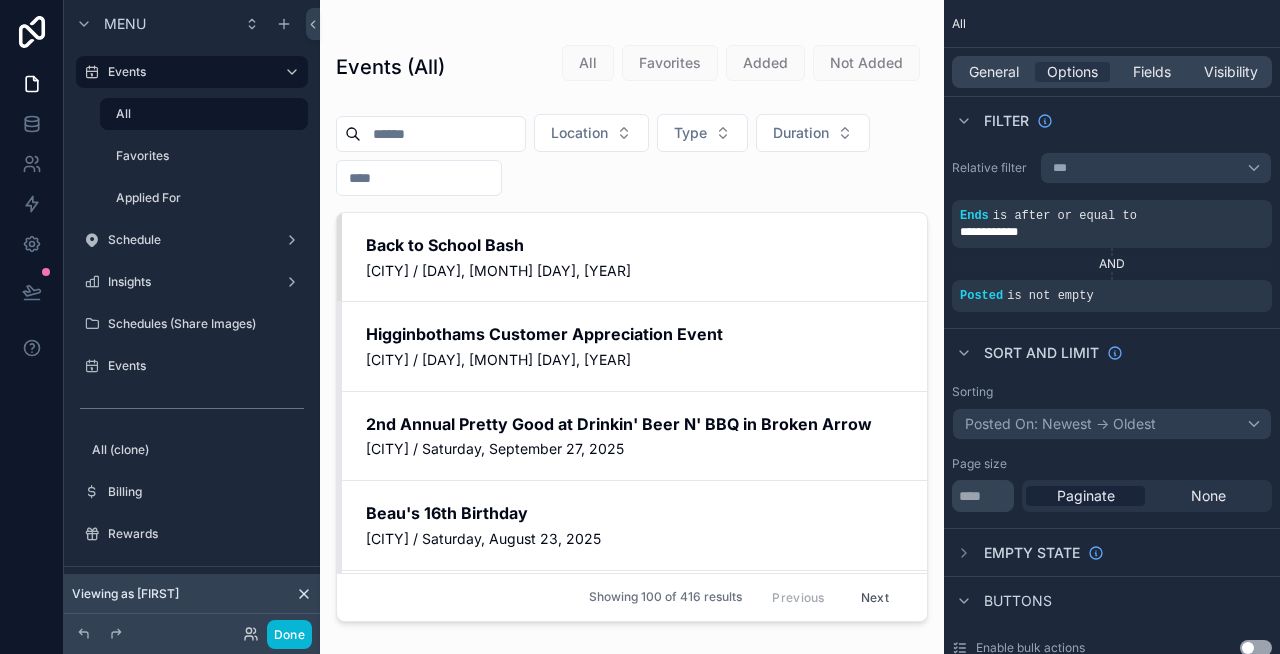 click at bounding box center (632, 315) 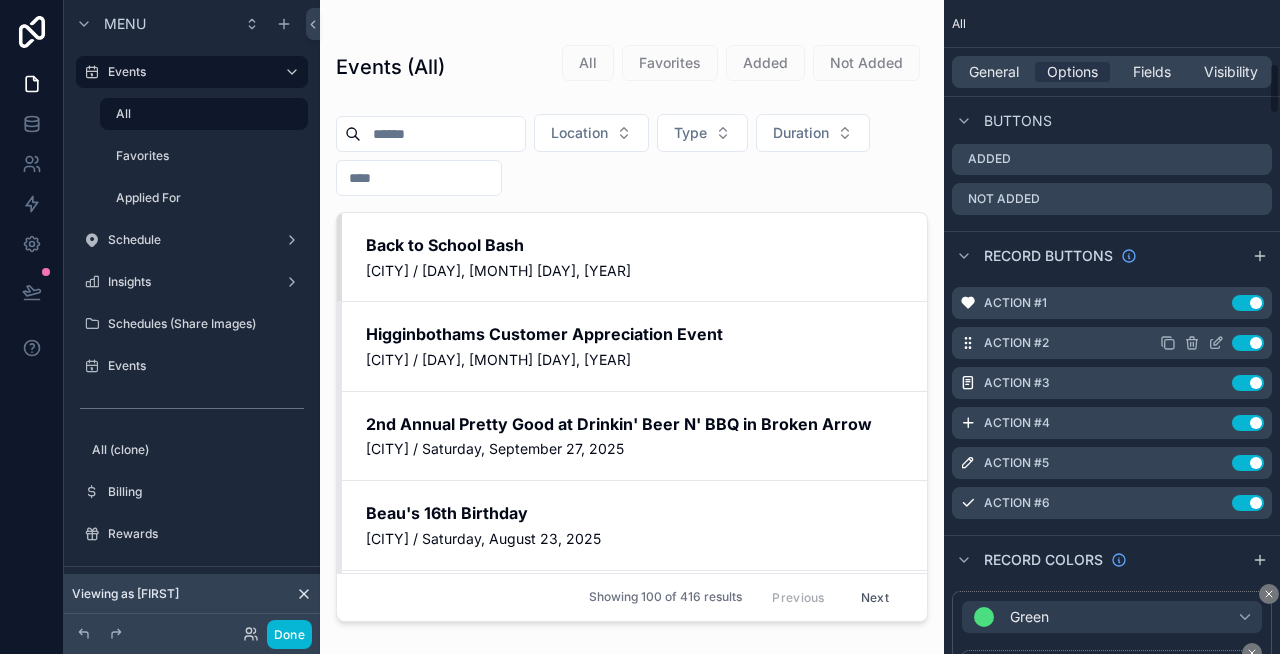 scroll, scrollTop: 824, scrollLeft: 0, axis: vertical 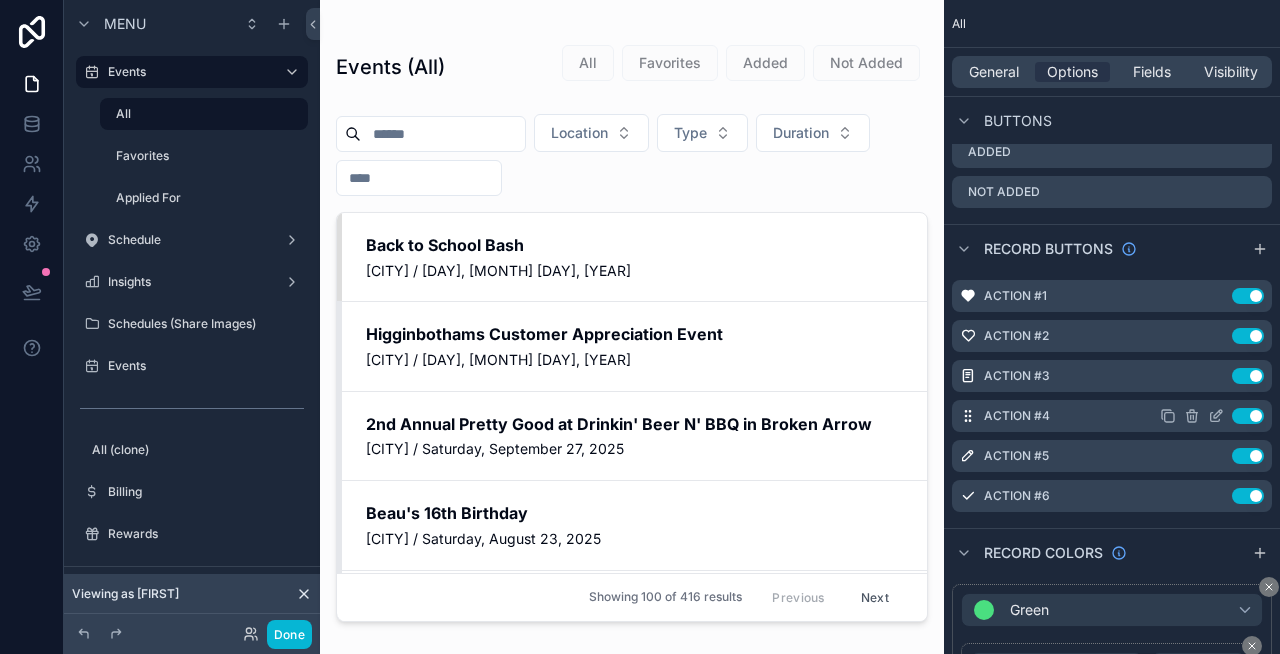 click 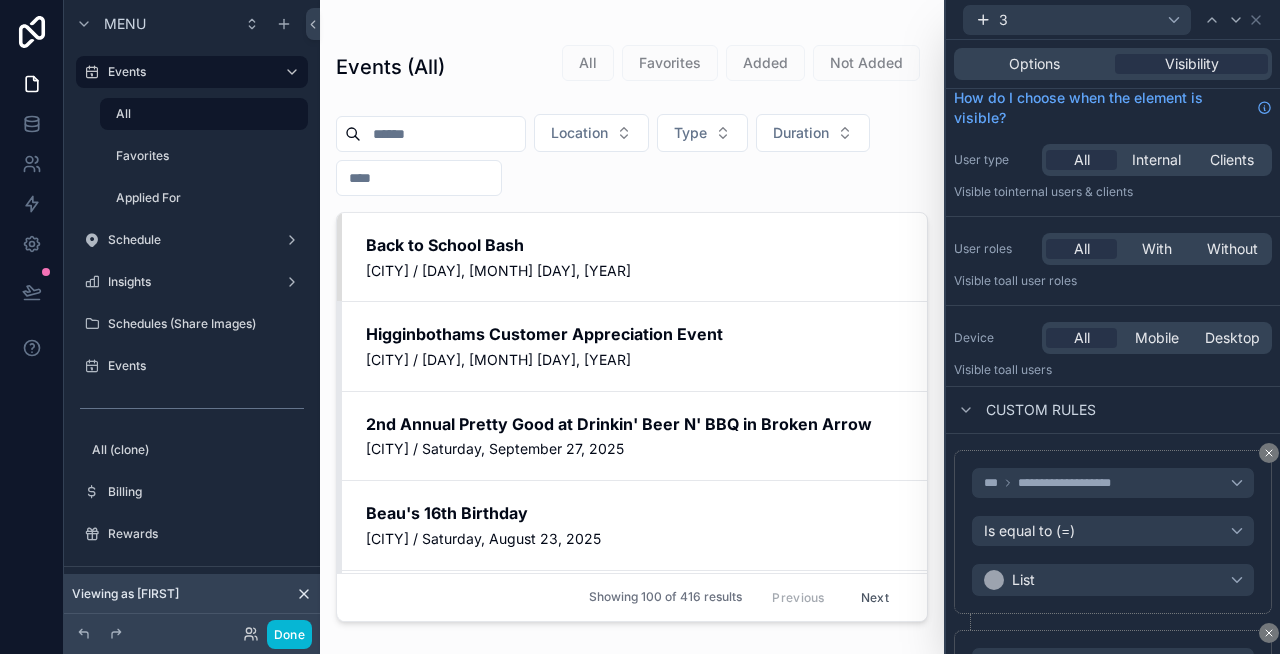 scroll, scrollTop: 0, scrollLeft: 0, axis: both 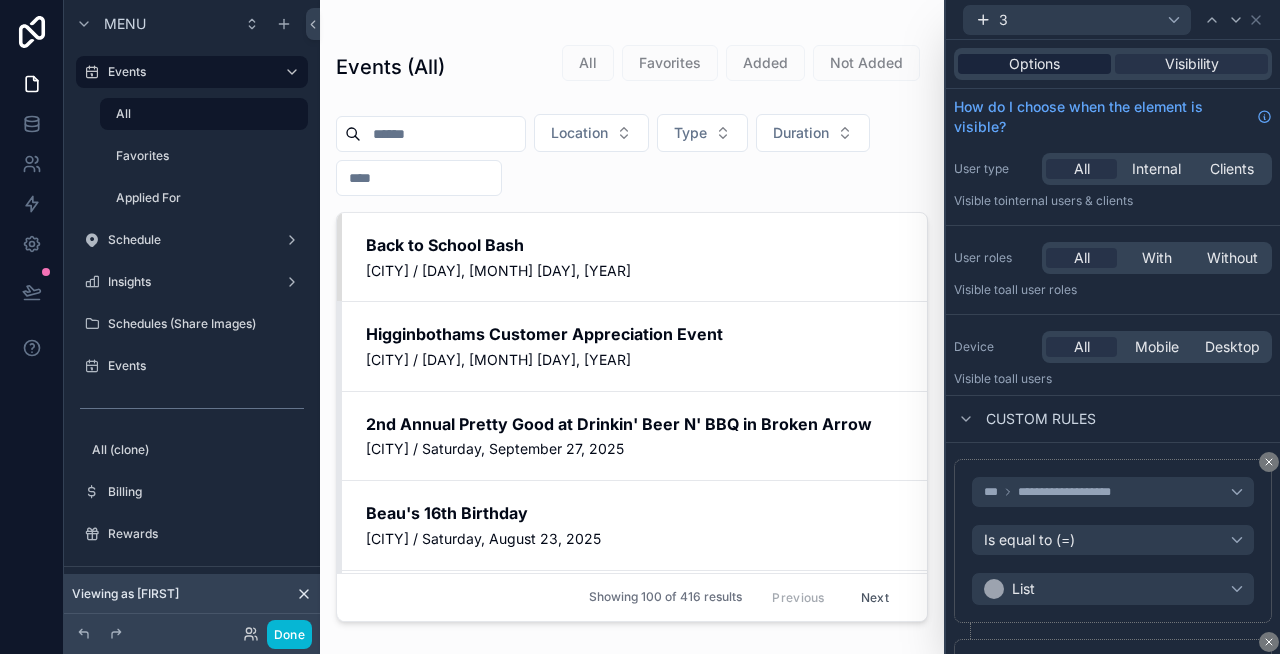 click on "Options" at bounding box center [1034, 64] 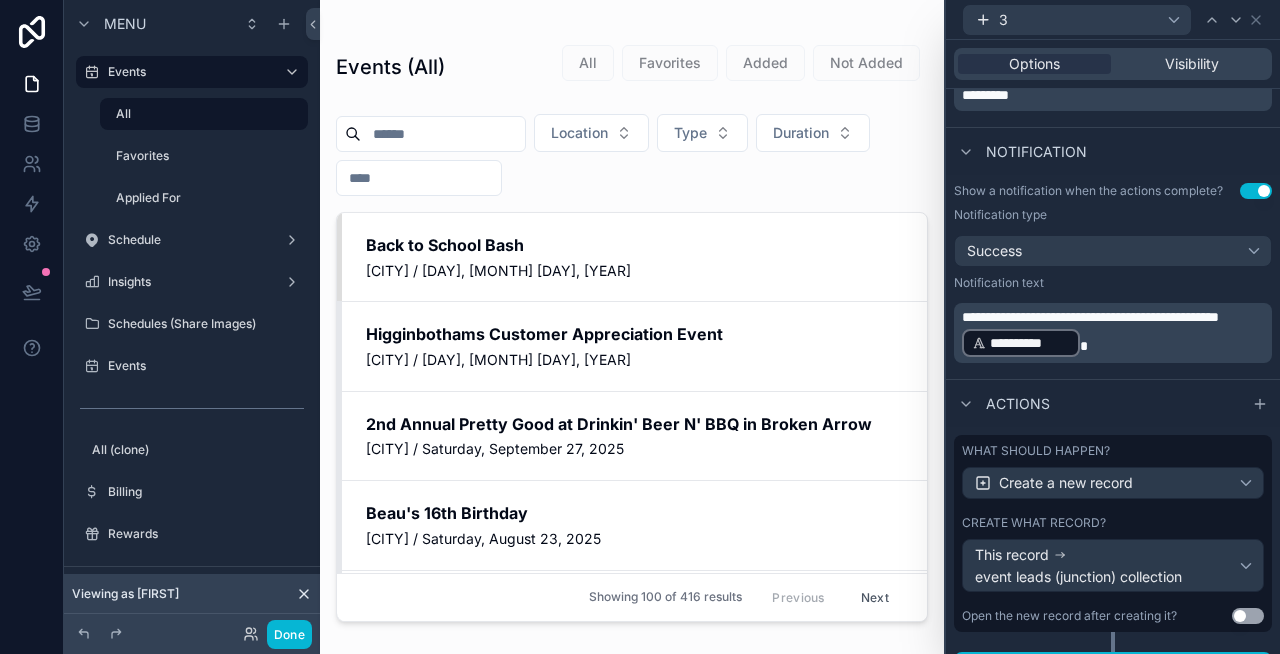 scroll, scrollTop: 383, scrollLeft: 0, axis: vertical 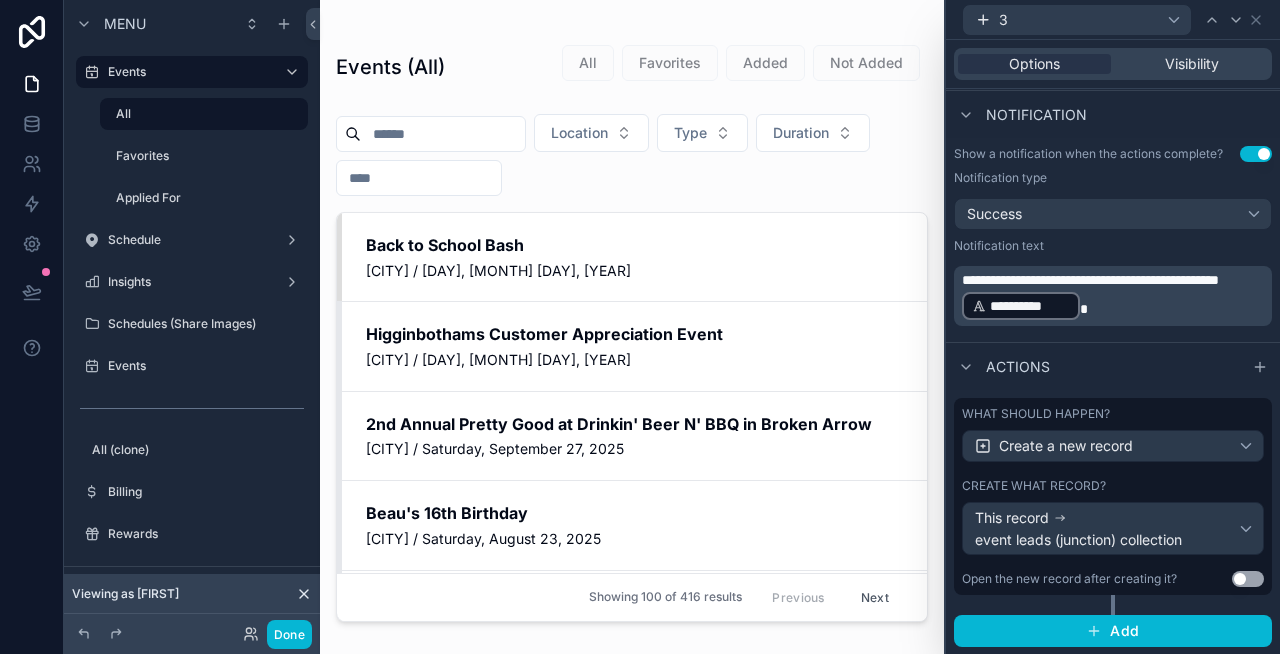 click on "What should happen?" at bounding box center [1036, 414] 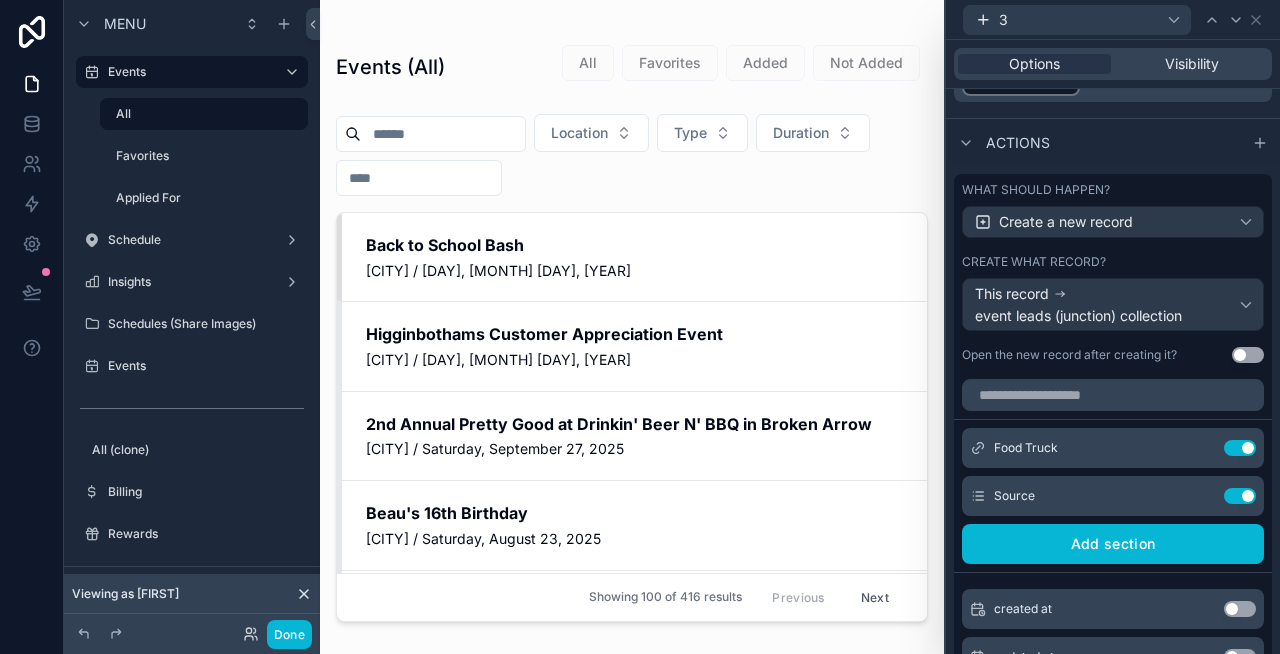 scroll, scrollTop: 640, scrollLeft: 0, axis: vertical 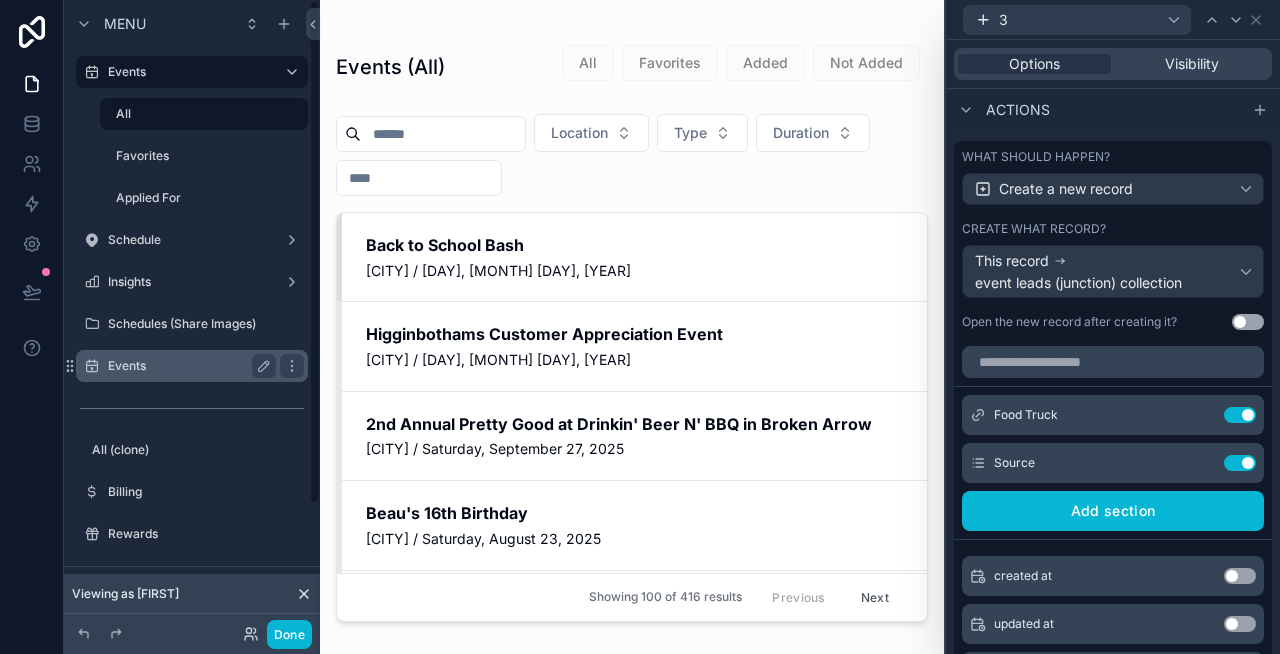 click on "Events" at bounding box center (188, 366) 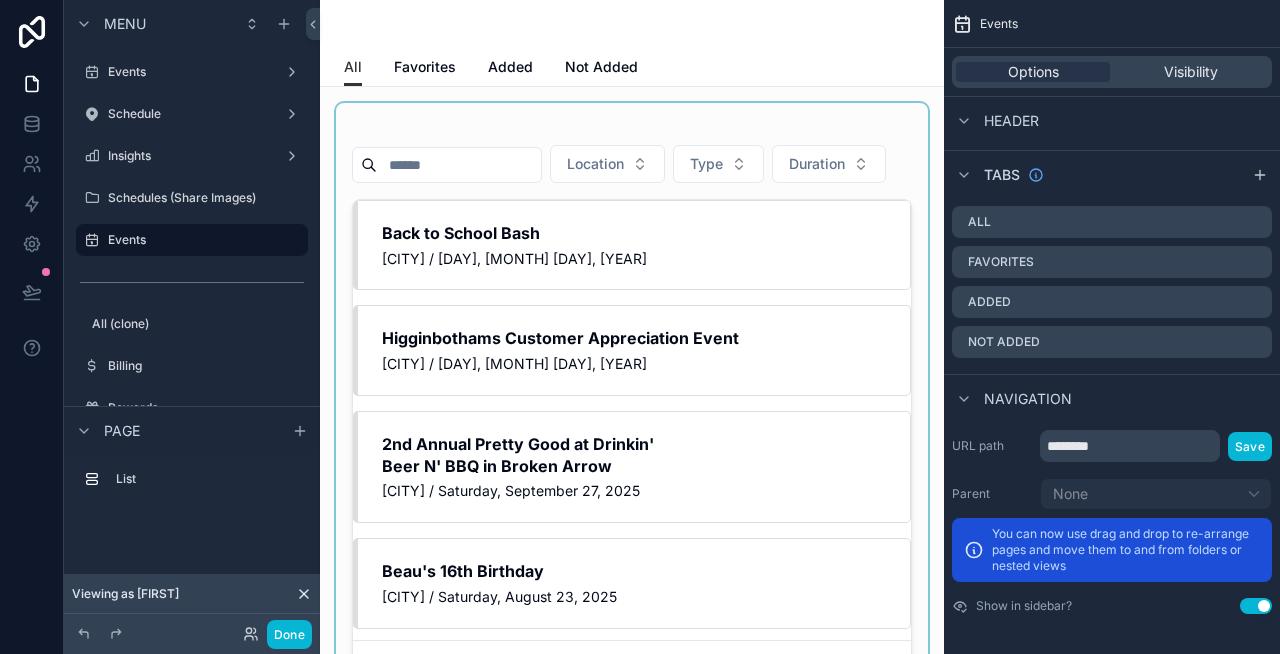 scroll, scrollTop: 194, scrollLeft: 0, axis: vertical 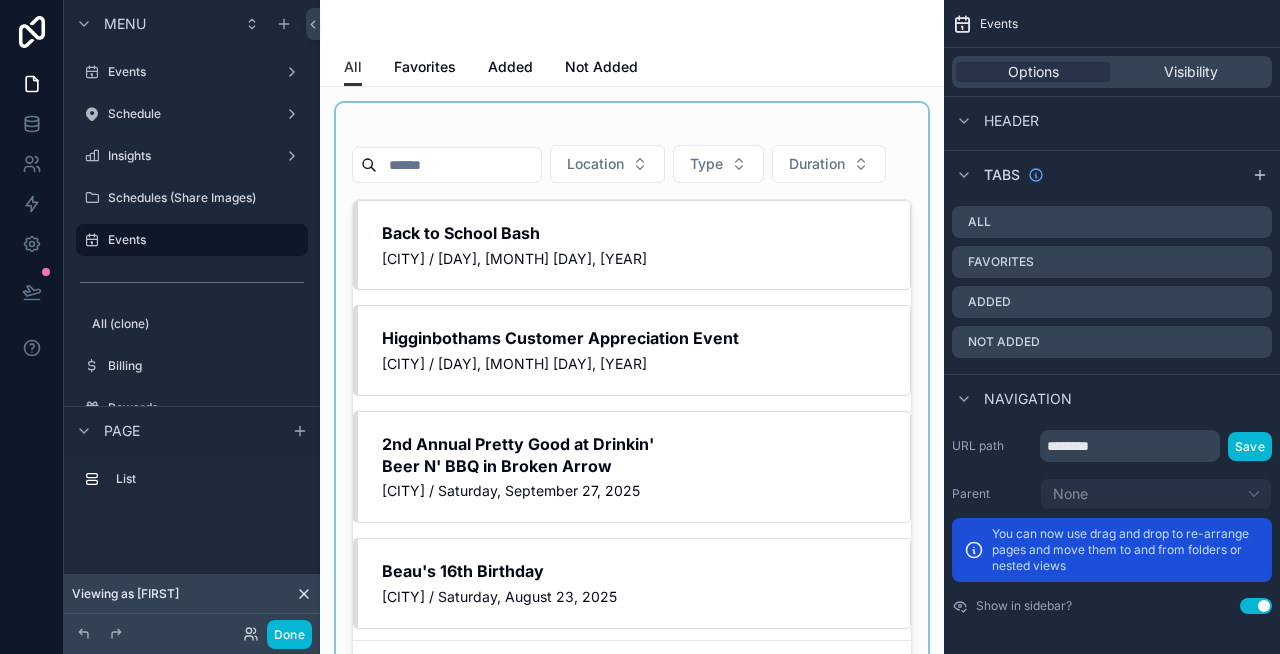click at bounding box center (632, 404) 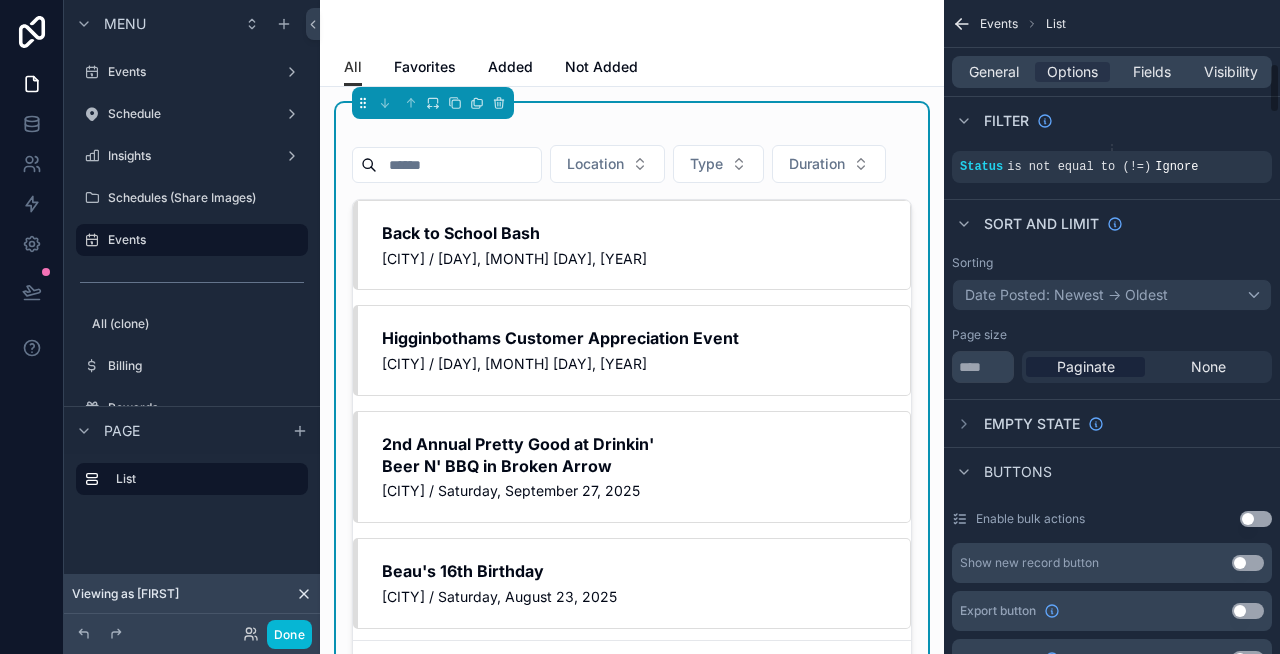 scroll, scrollTop: 824, scrollLeft: 0, axis: vertical 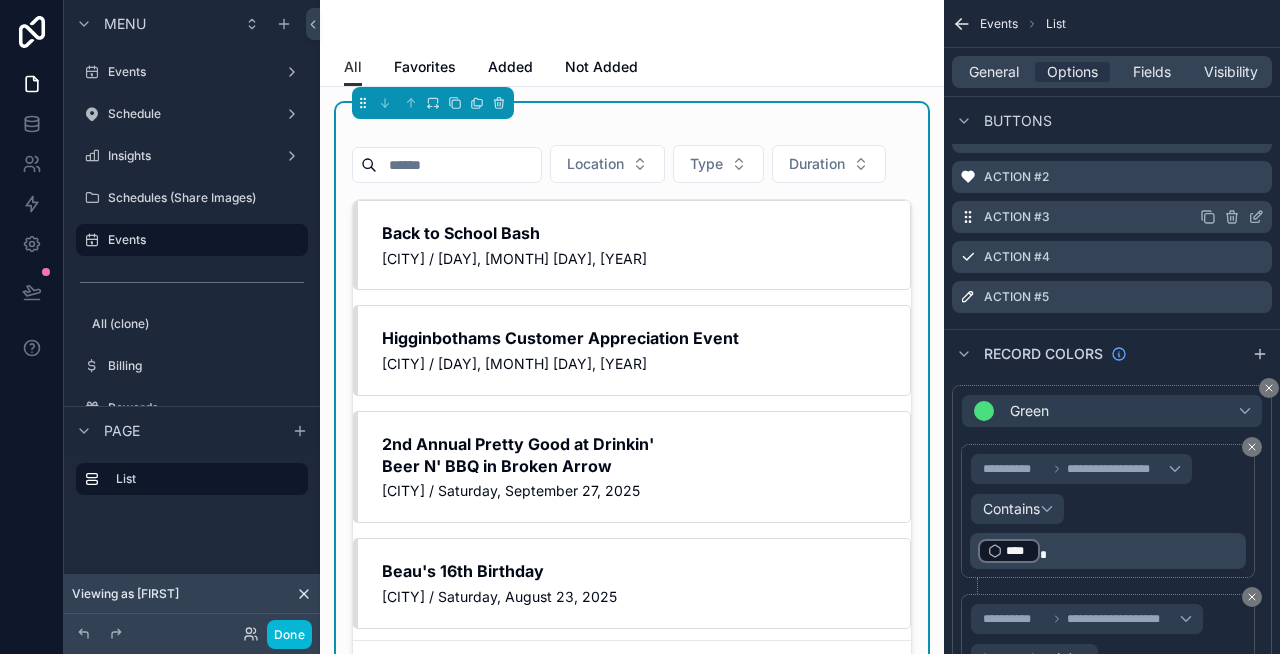click 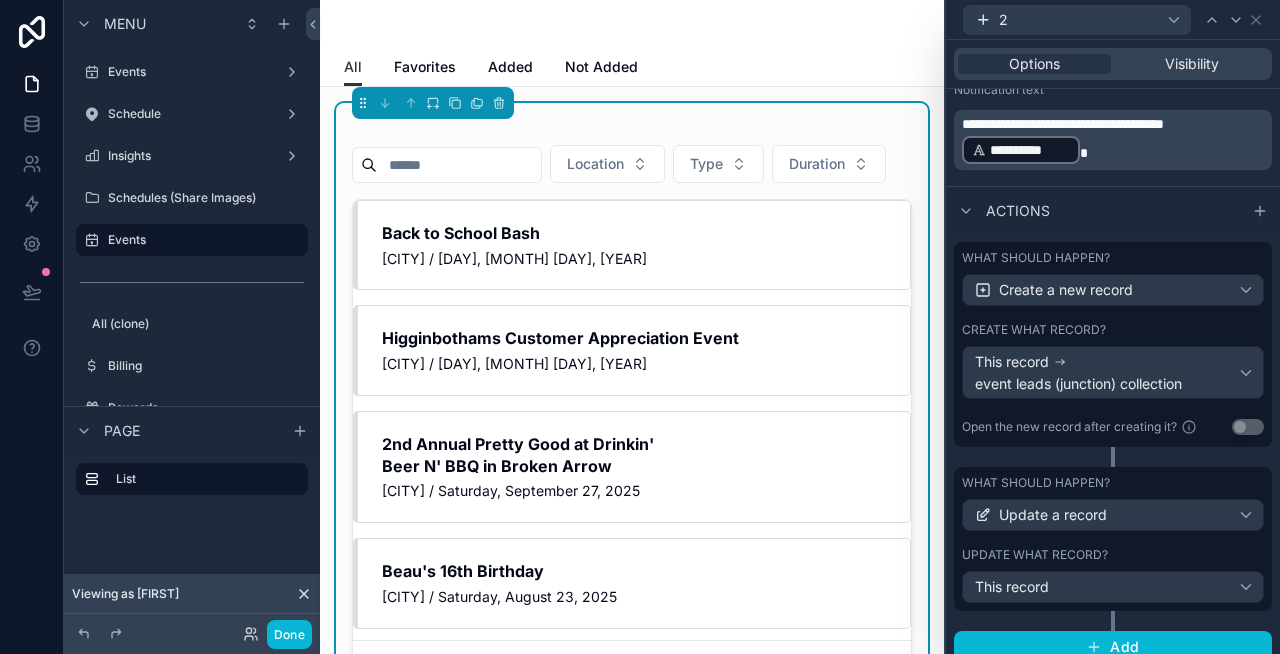 scroll, scrollTop: 555, scrollLeft: 0, axis: vertical 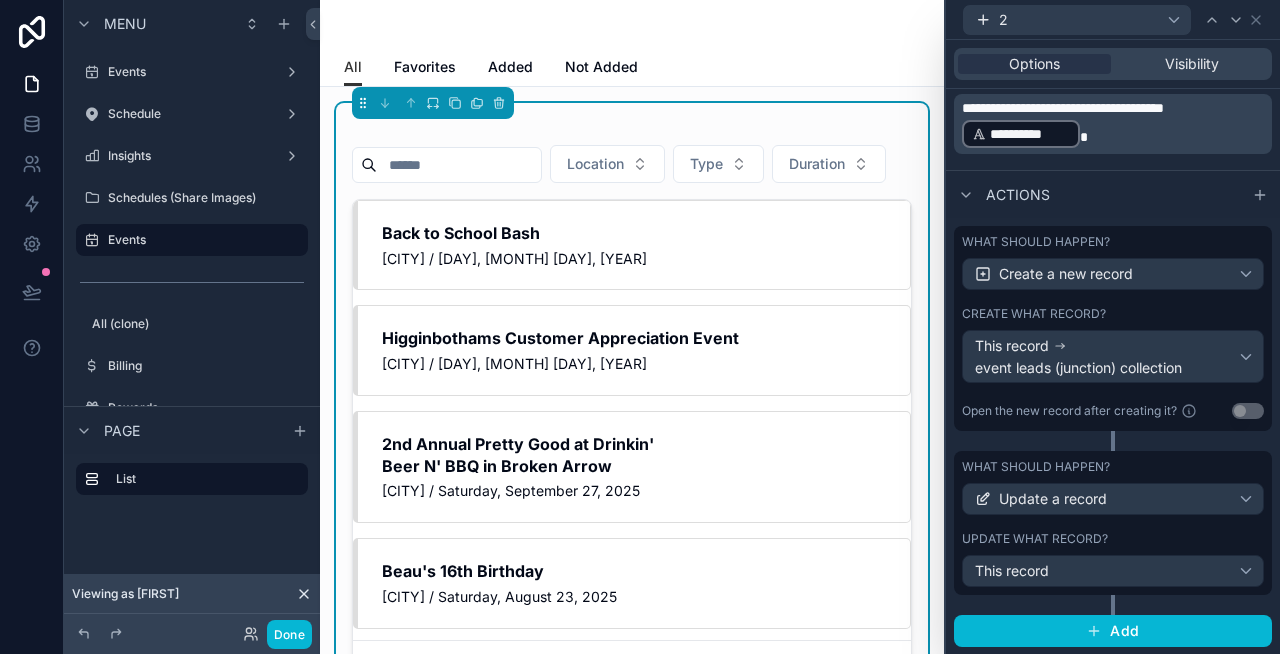 click on "What should happen?" at bounding box center (1036, 467) 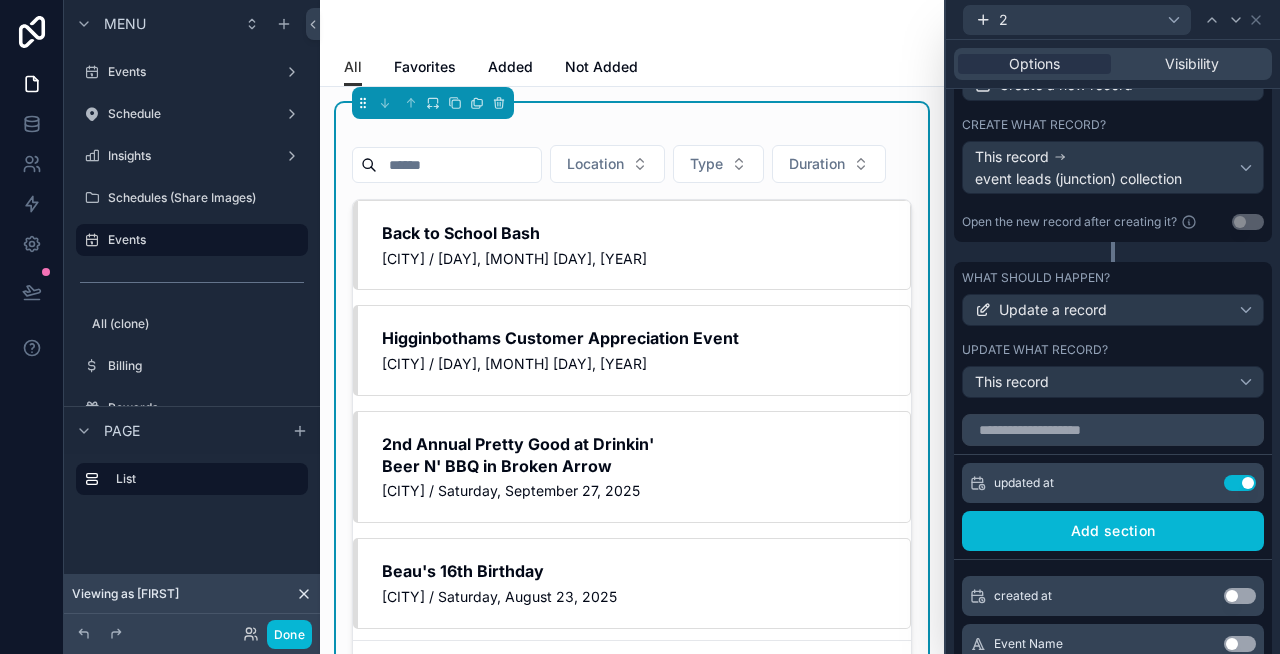 scroll, scrollTop: 747, scrollLeft: 0, axis: vertical 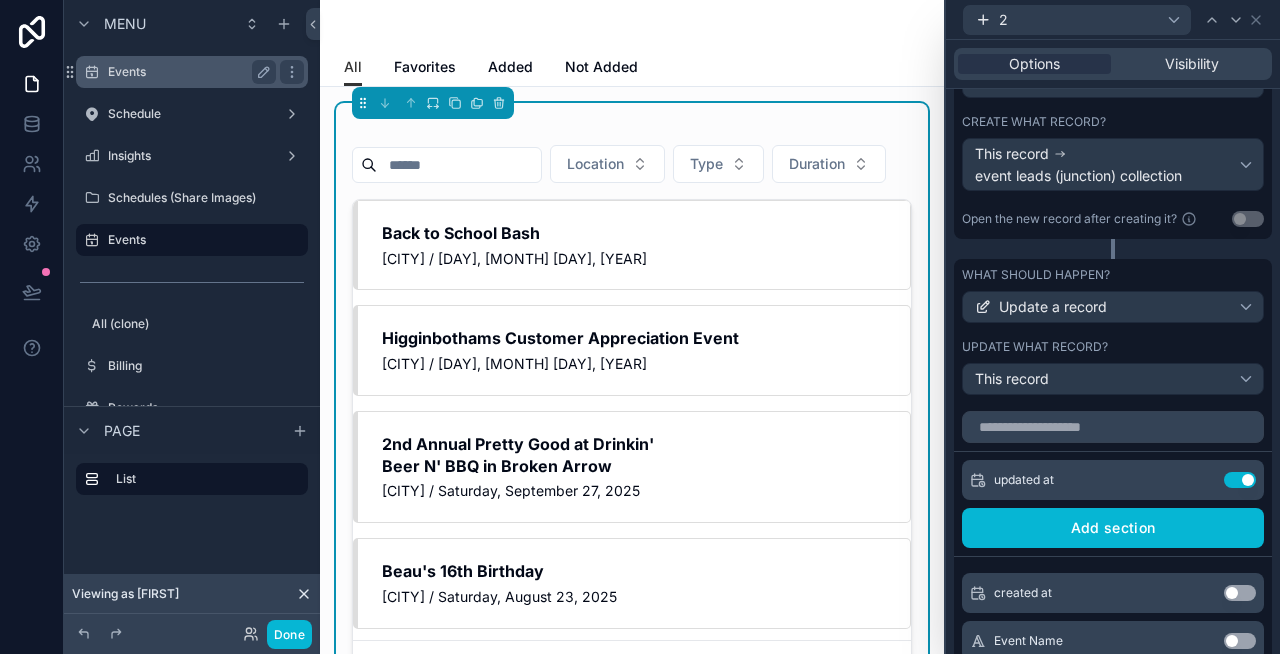 click on "Events" at bounding box center (188, 72) 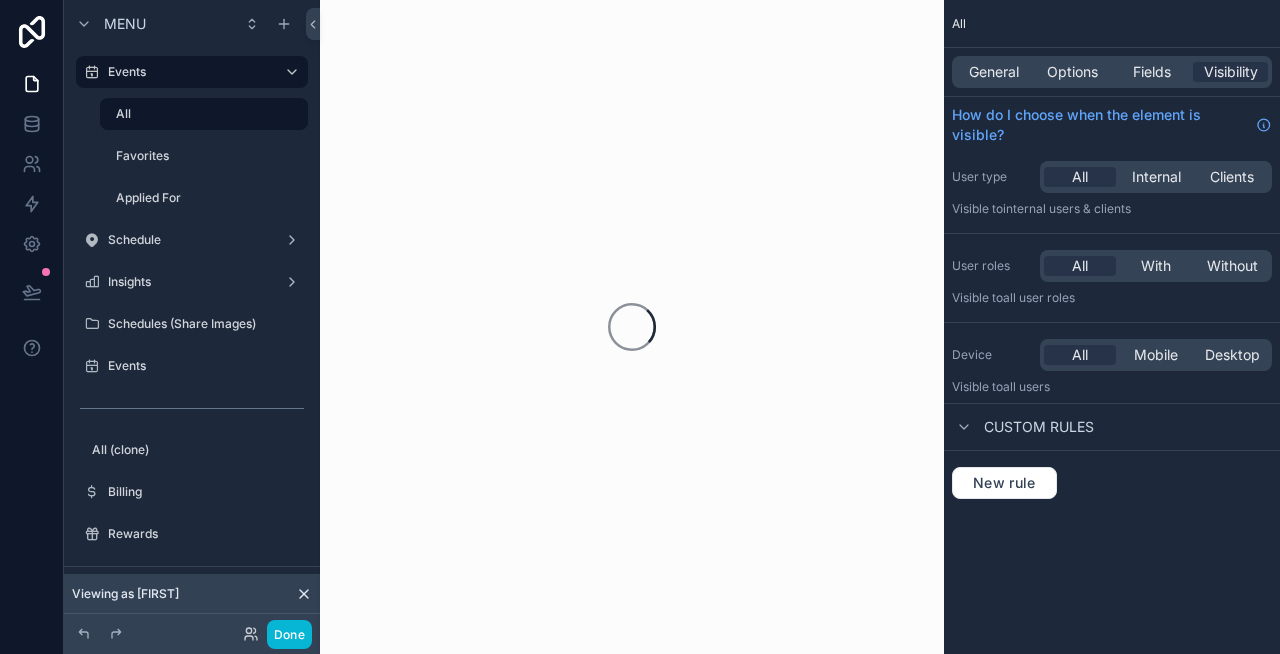 scroll, scrollTop: 0, scrollLeft: 0, axis: both 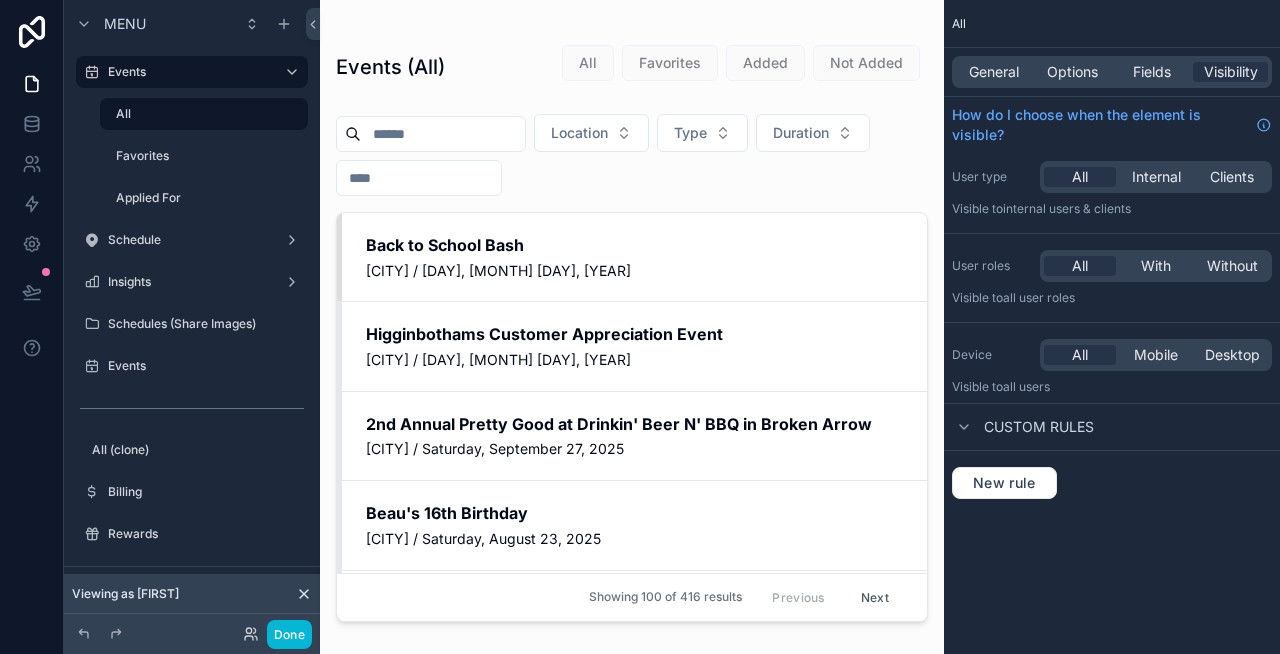 click at bounding box center [632, 315] 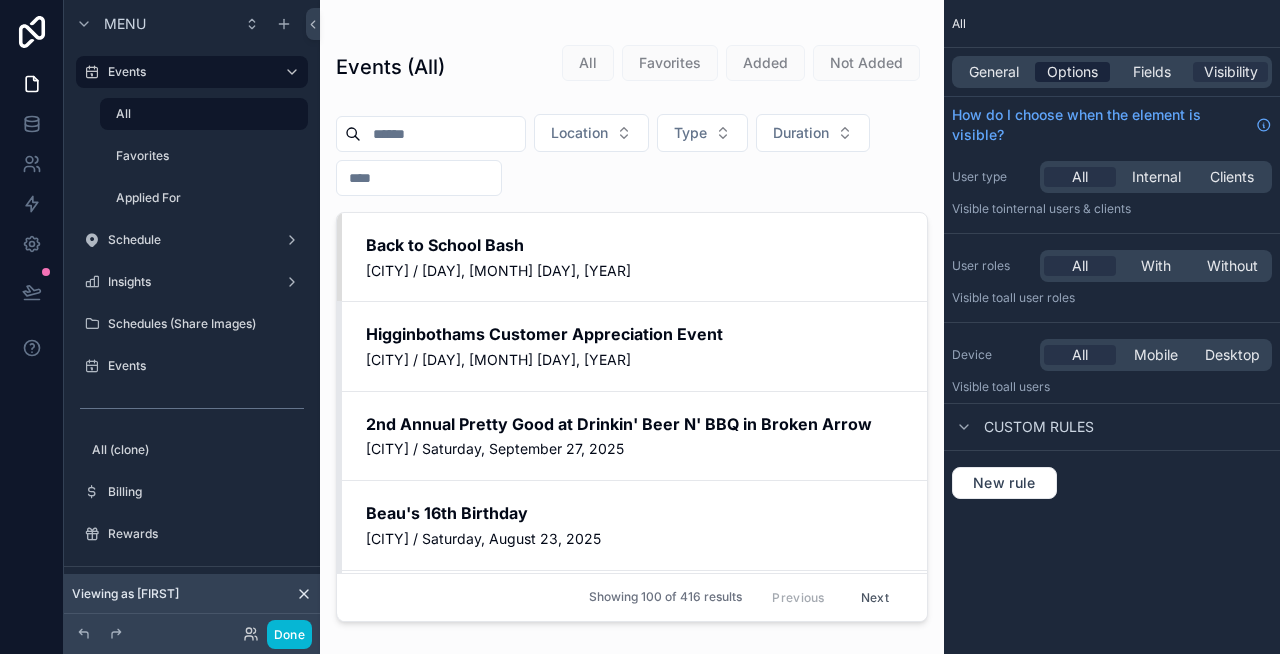 click on "Options" at bounding box center [1072, 72] 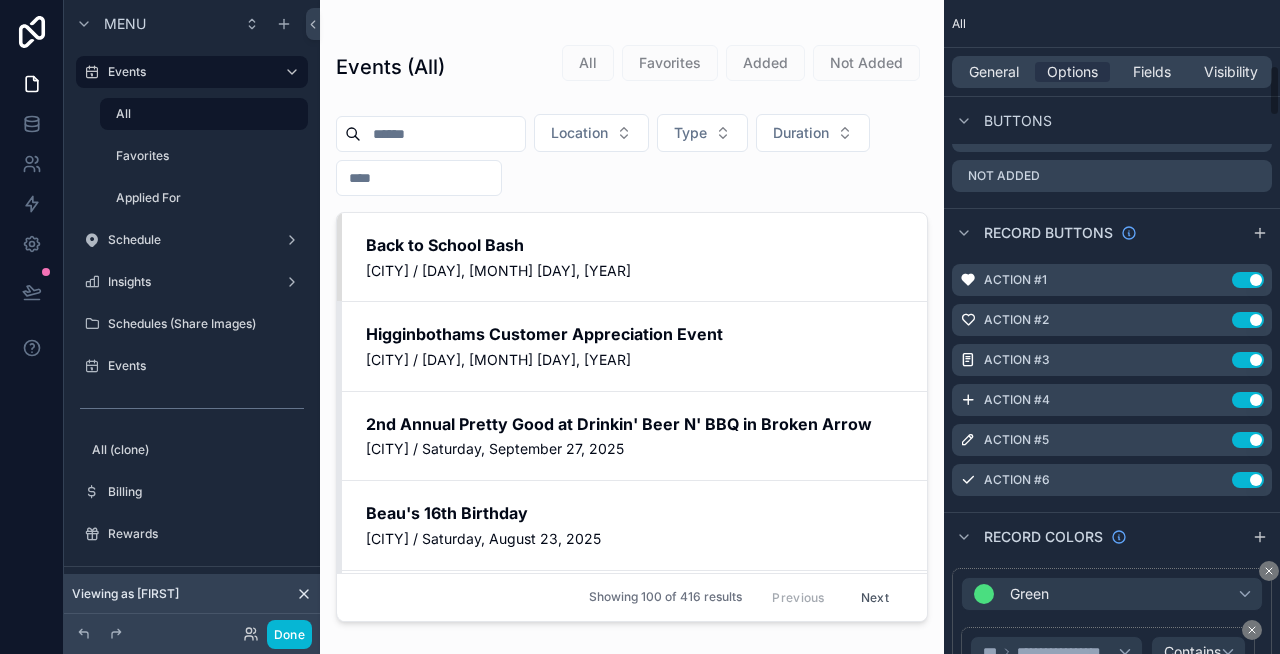 scroll, scrollTop: 841, scrollLeft: 0, axis: vertical 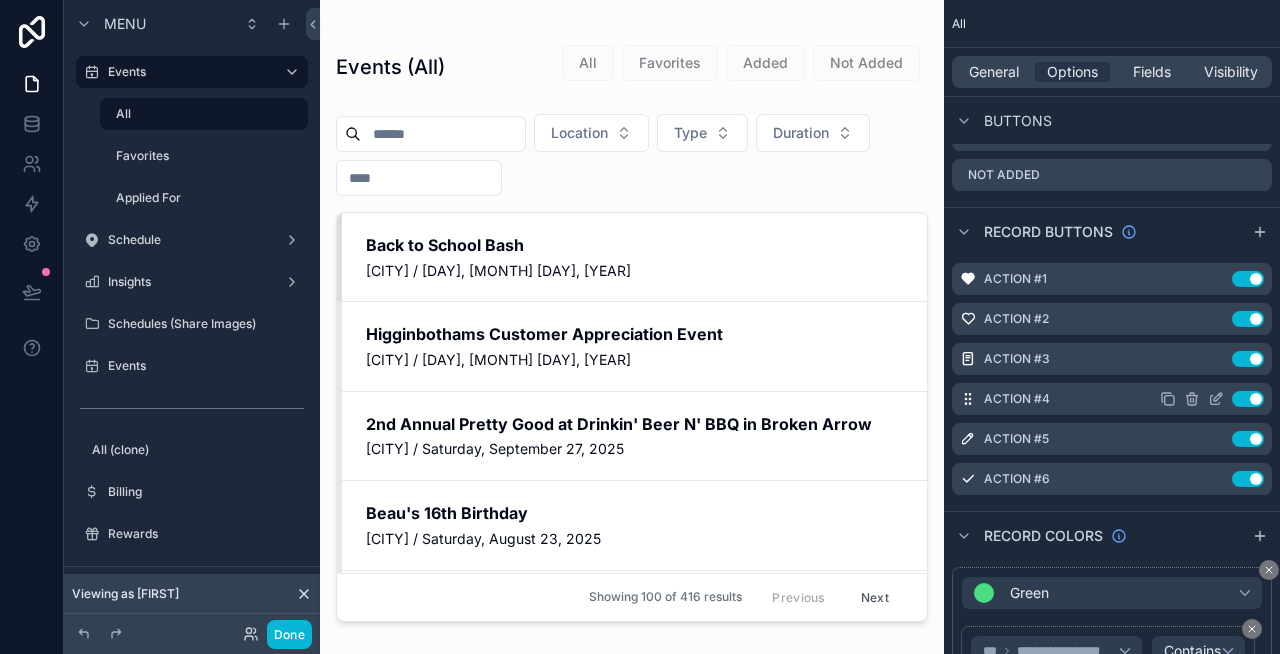 click 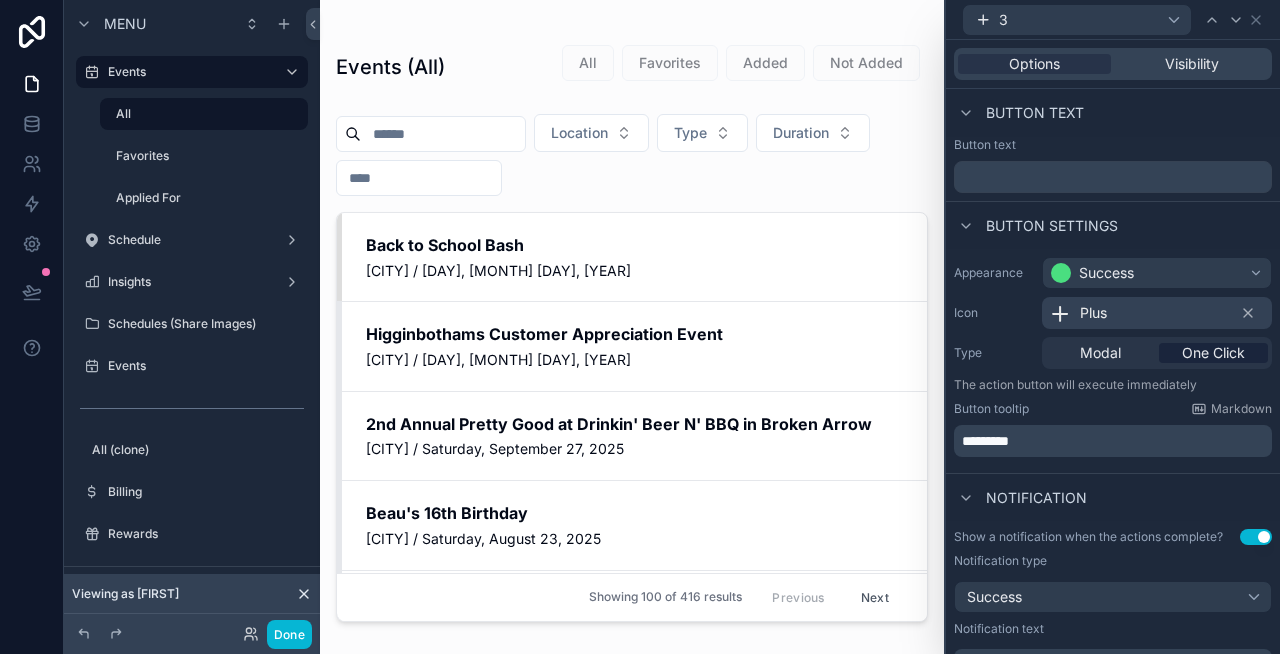 scroll, scrollTop: 383, scrollLeft: 0, axis: vertical 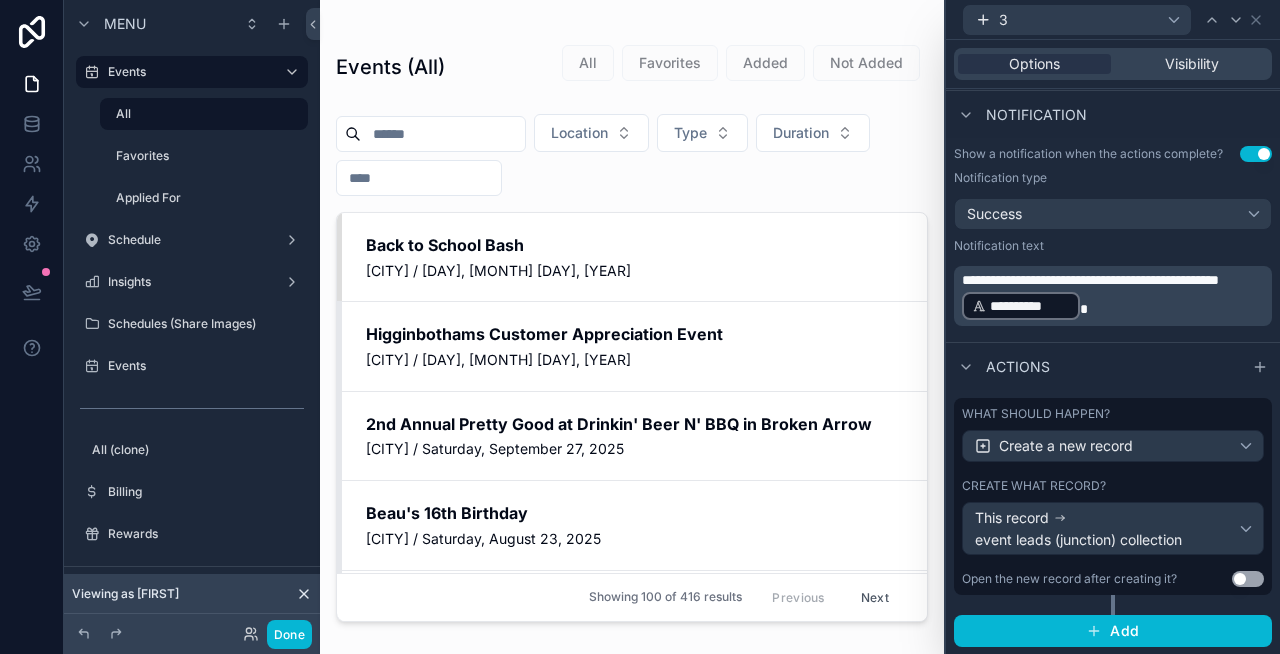 click on "What should happen?" at bounding box center [1036, 414] 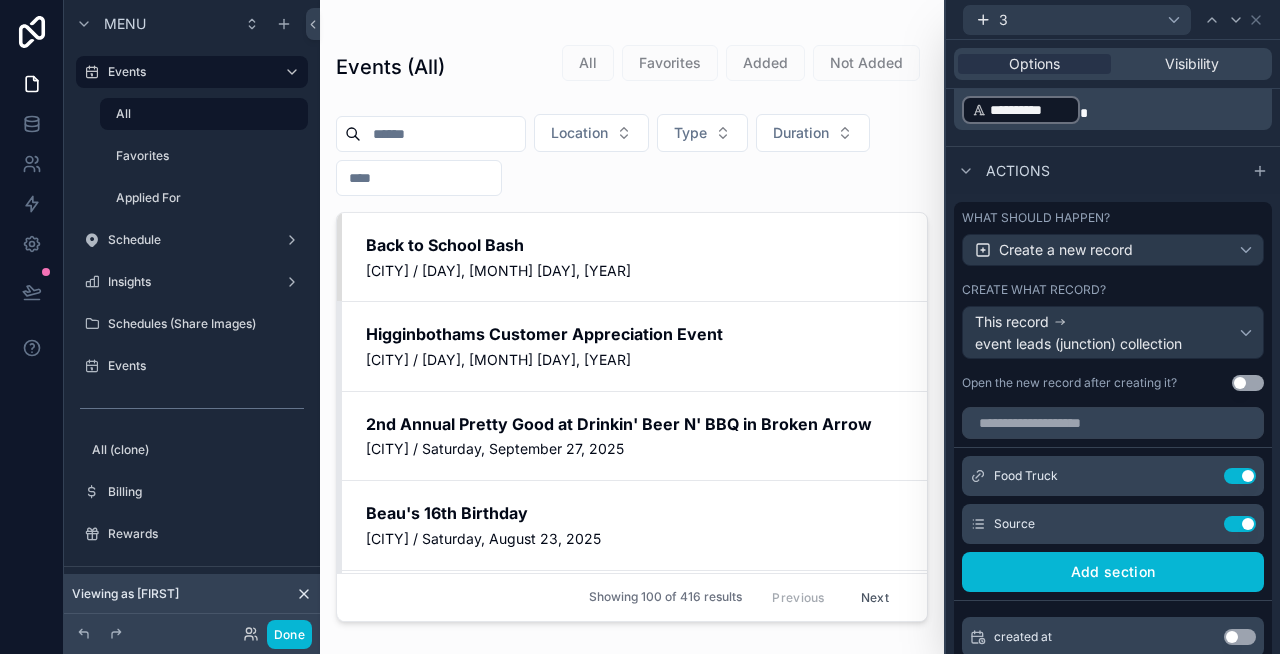 scroll, scrollTop: 578, scrollLeft: 0, axis: vertical 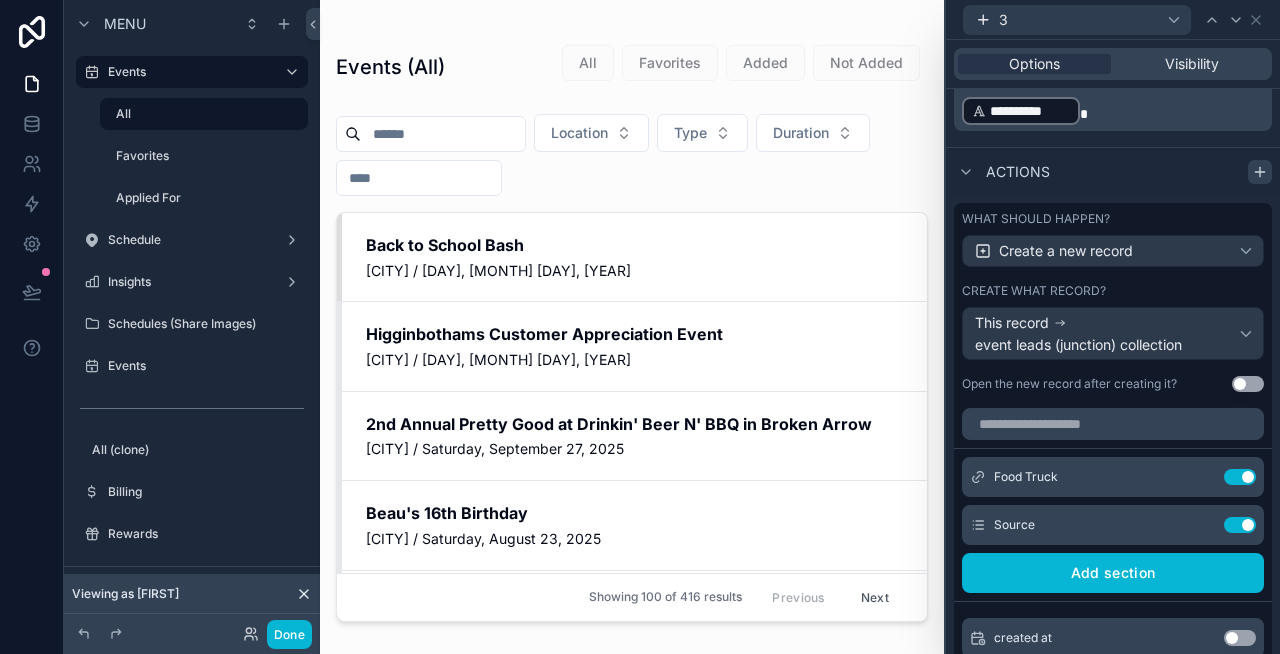 click 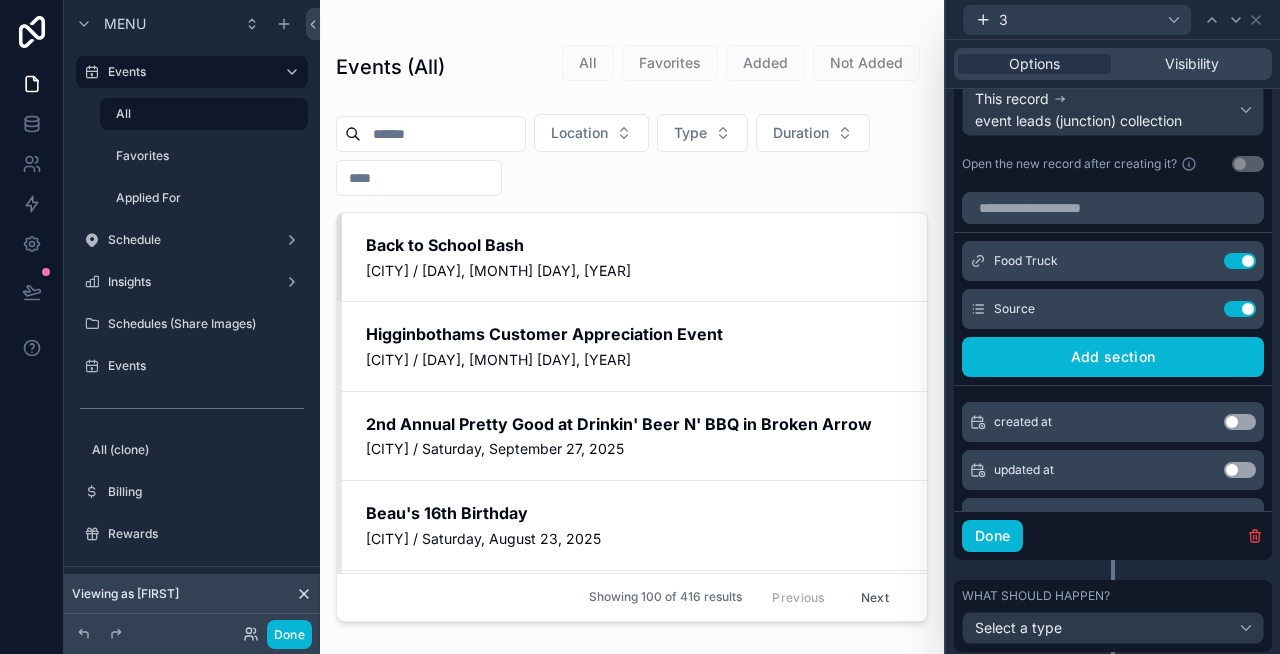 scroll, scrollTop: 859, scrollLeft: 0, axis: vertical 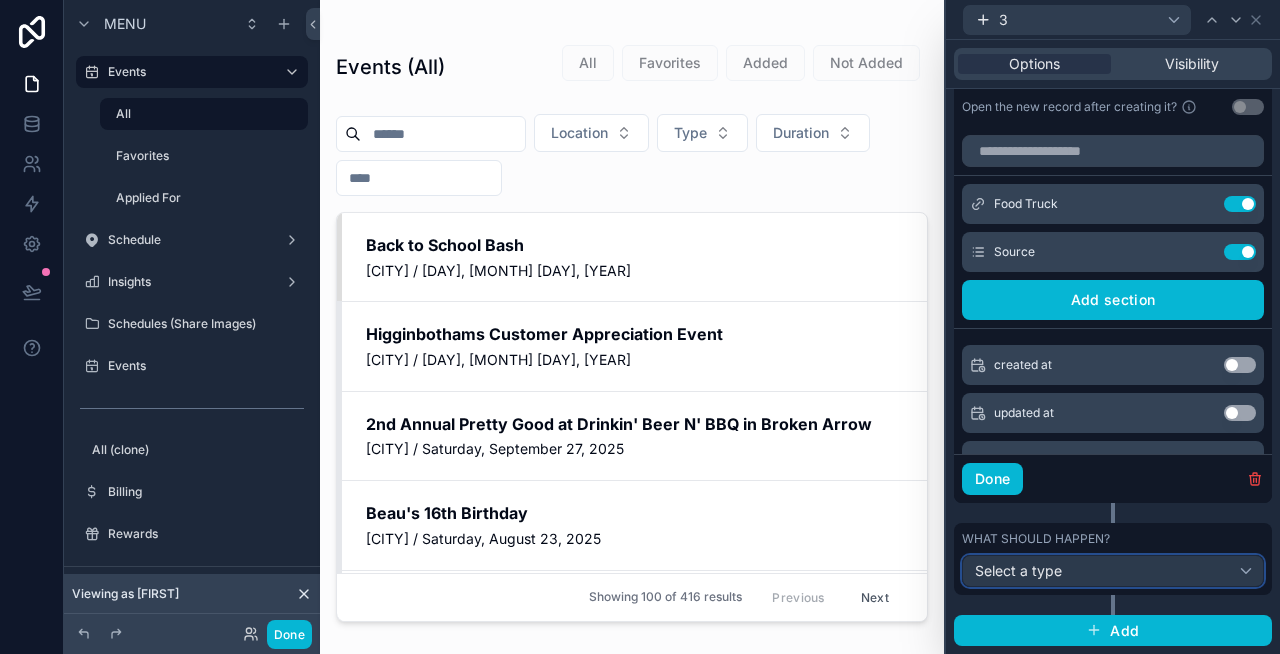 click on "Select a type" at bounding box center (1018, 570) 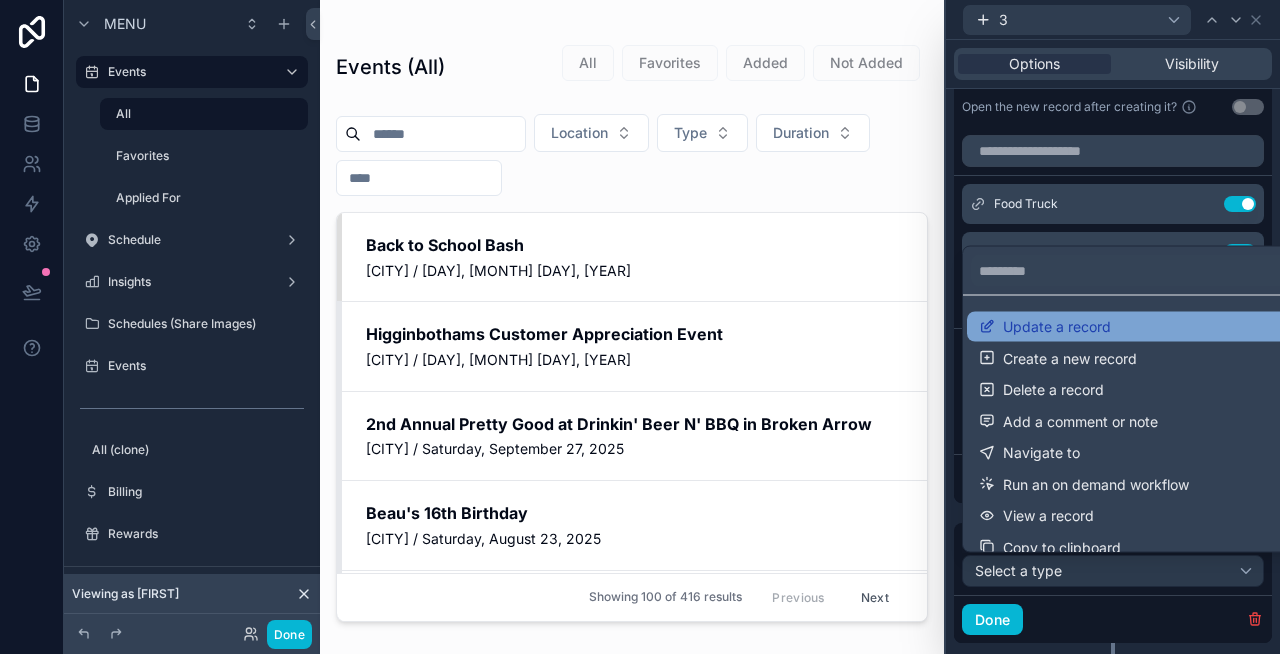 click on "Update a record" at bounding box center (1137, 327) 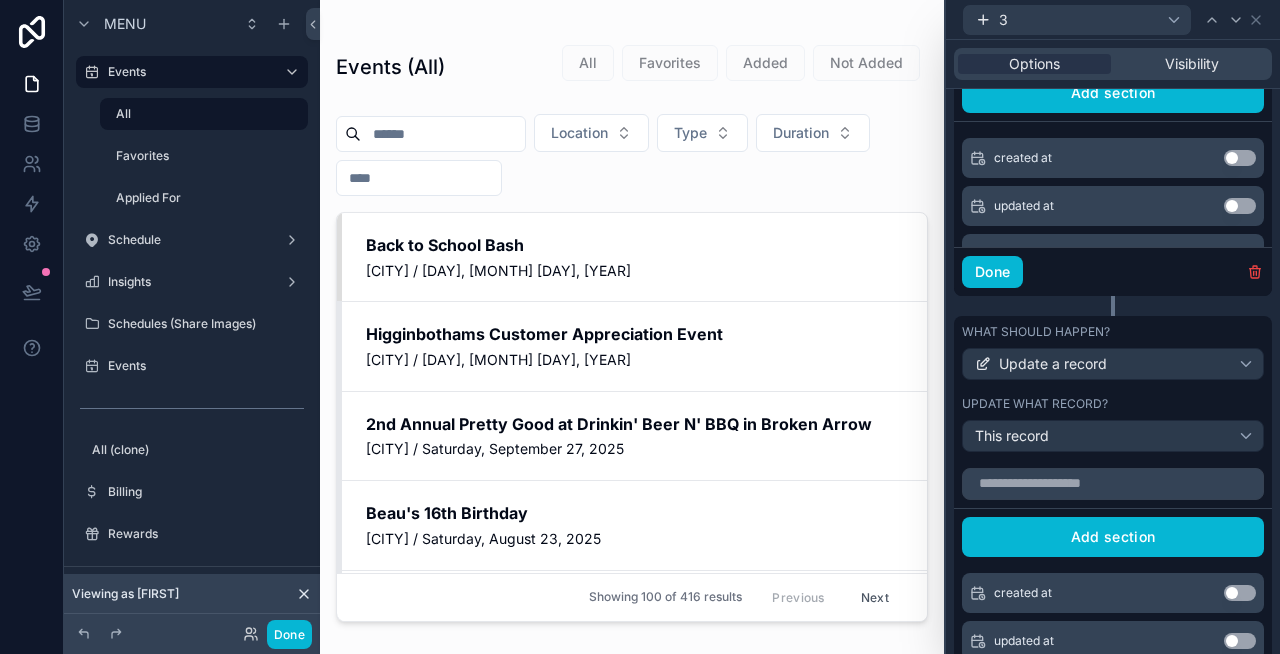 scroll, scrollTop: 1156, scrollLeft: 0, axis: vertical 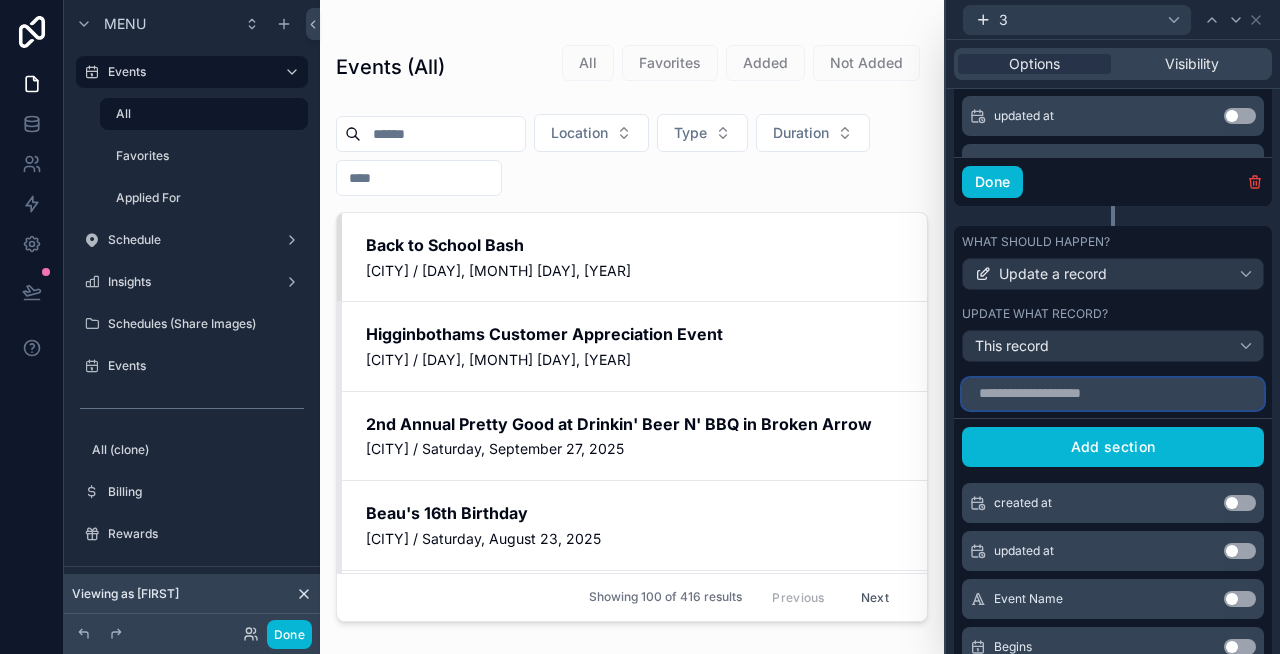 click at bounding box center [1113, 394] 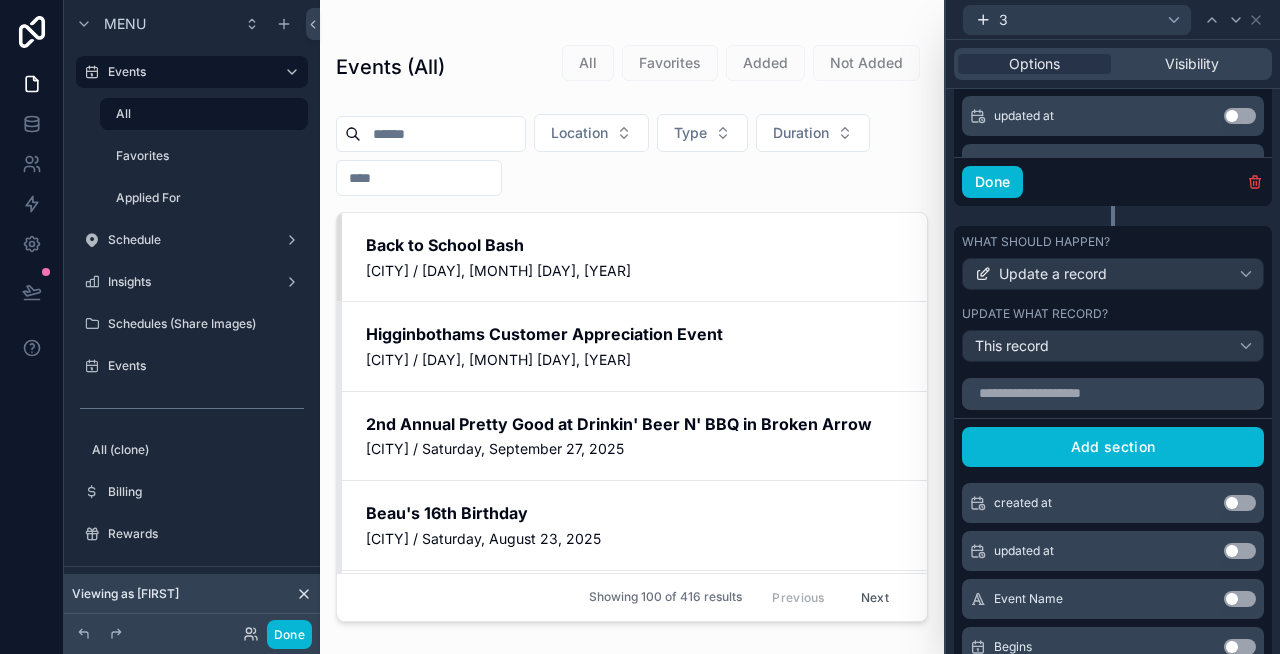 click on "Use setting" at bounding box center [1240, 551] 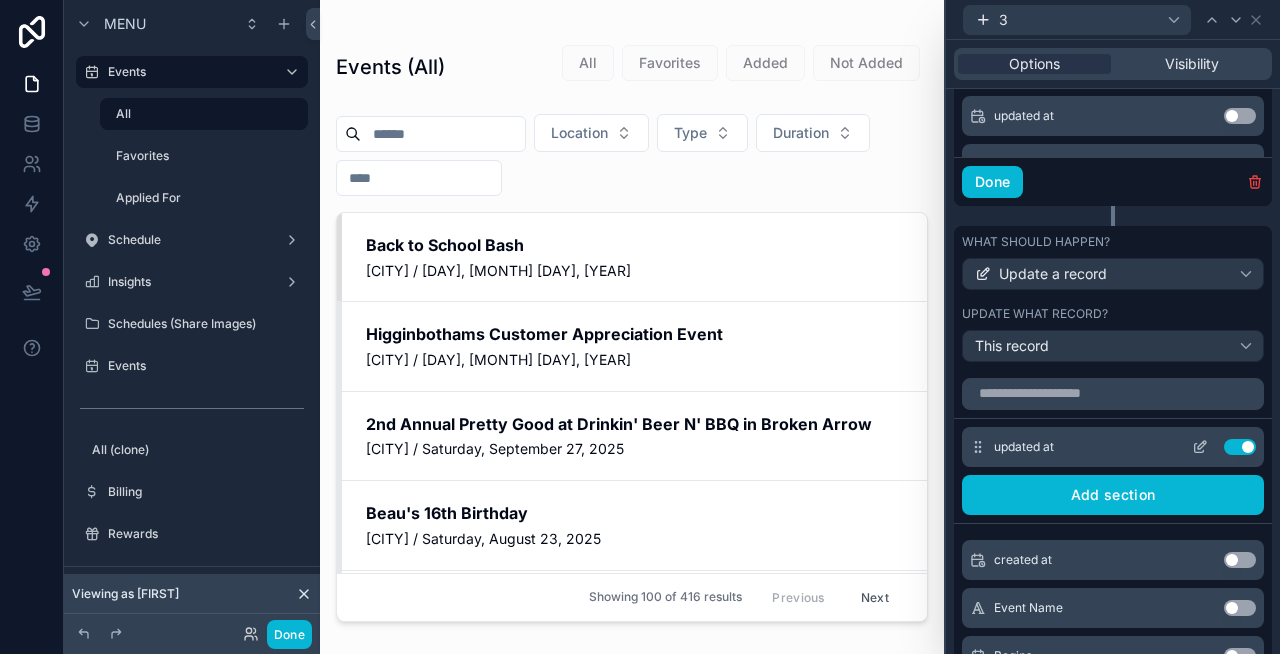 click 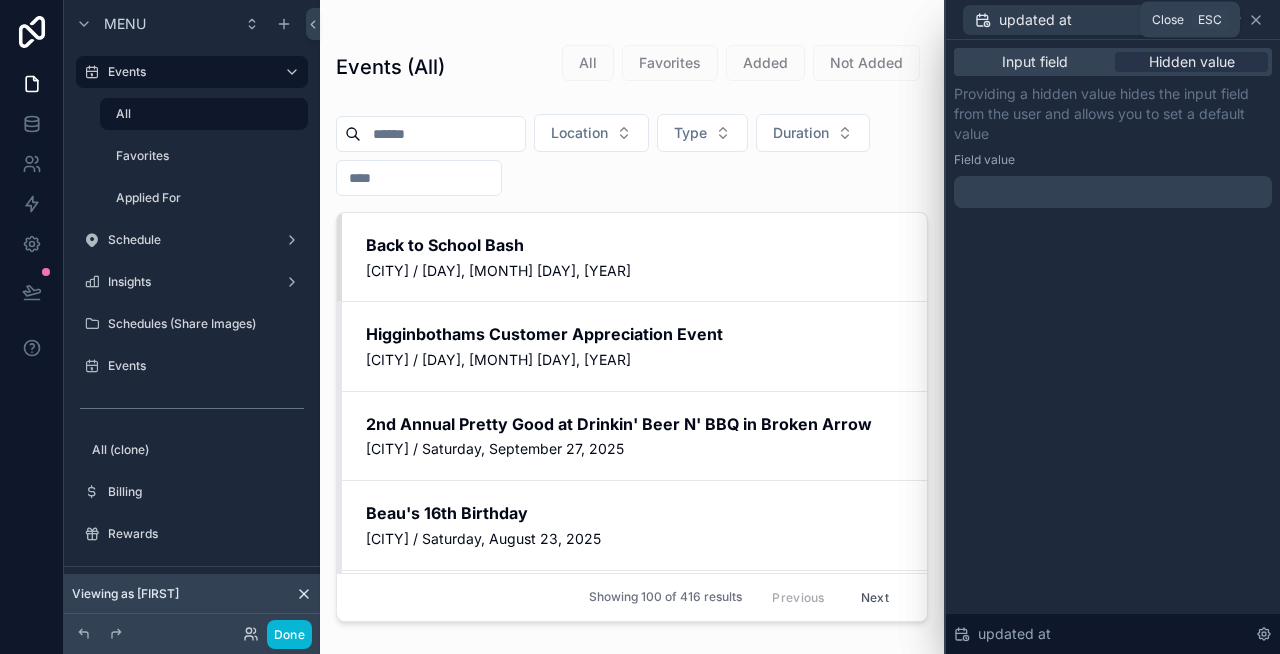 click 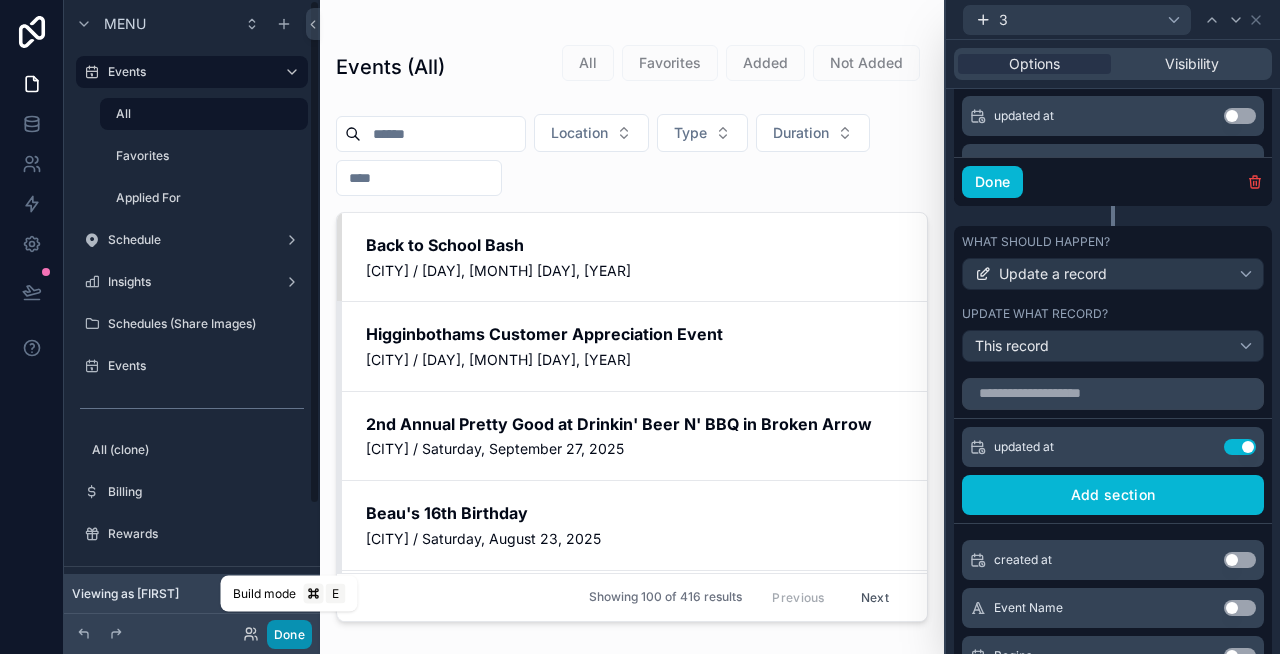 click on "Done" at bounding box center (289, 634) 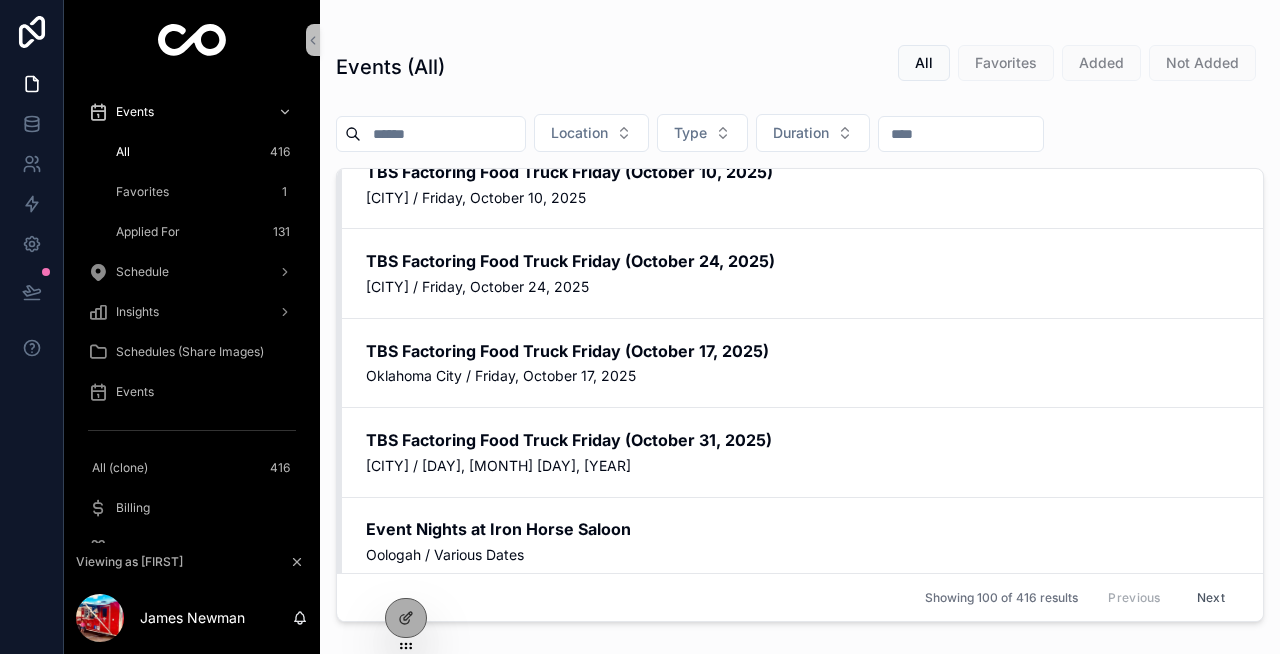 scroll, scrollTop: 1446, scrollLeft: 0, axis: vertical 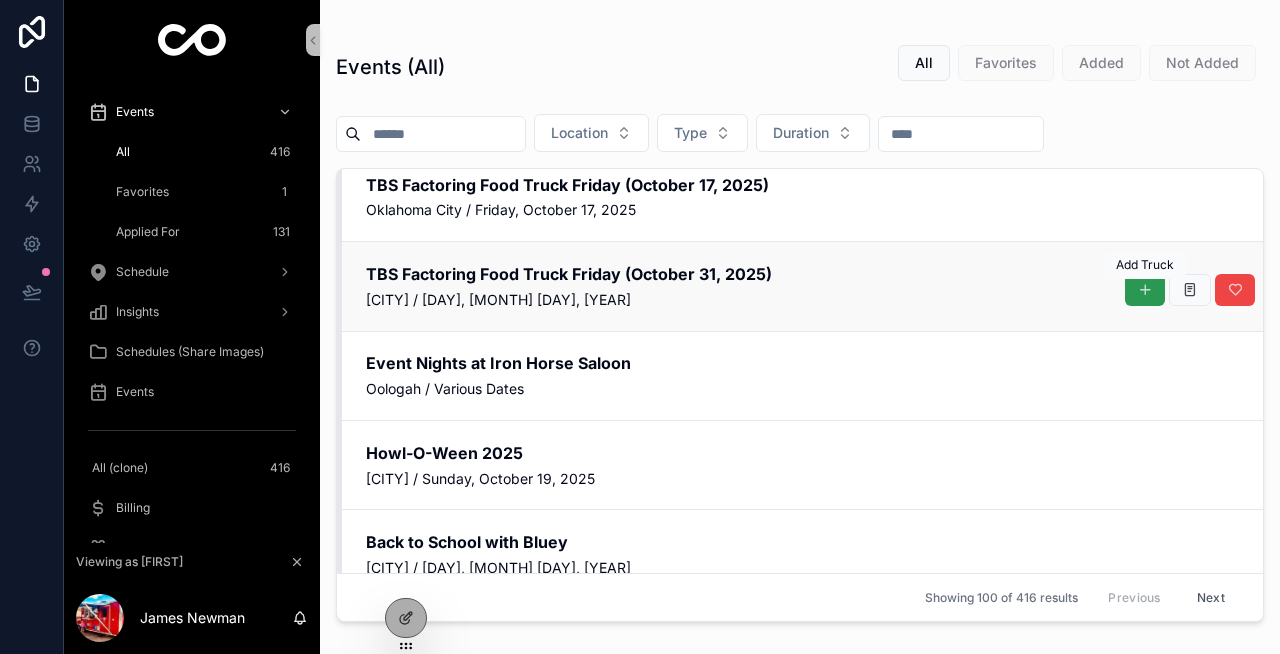 click at bounding box center [1145, 290] 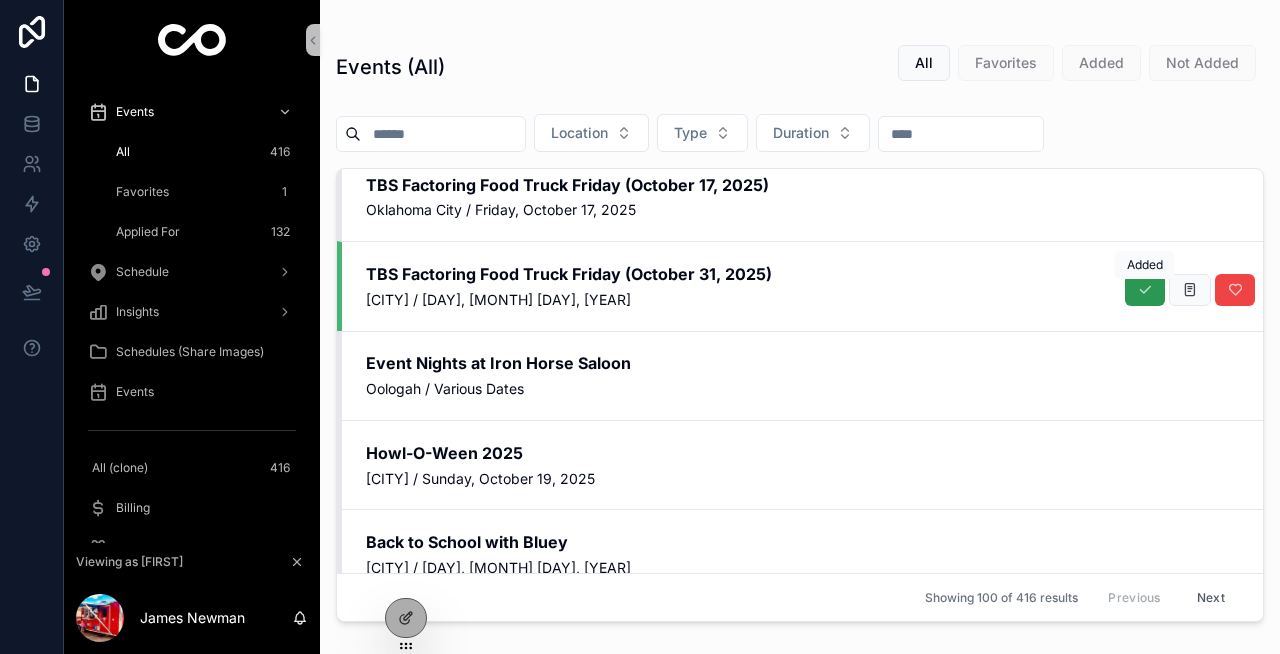 click at bounding box center (1145, 290) 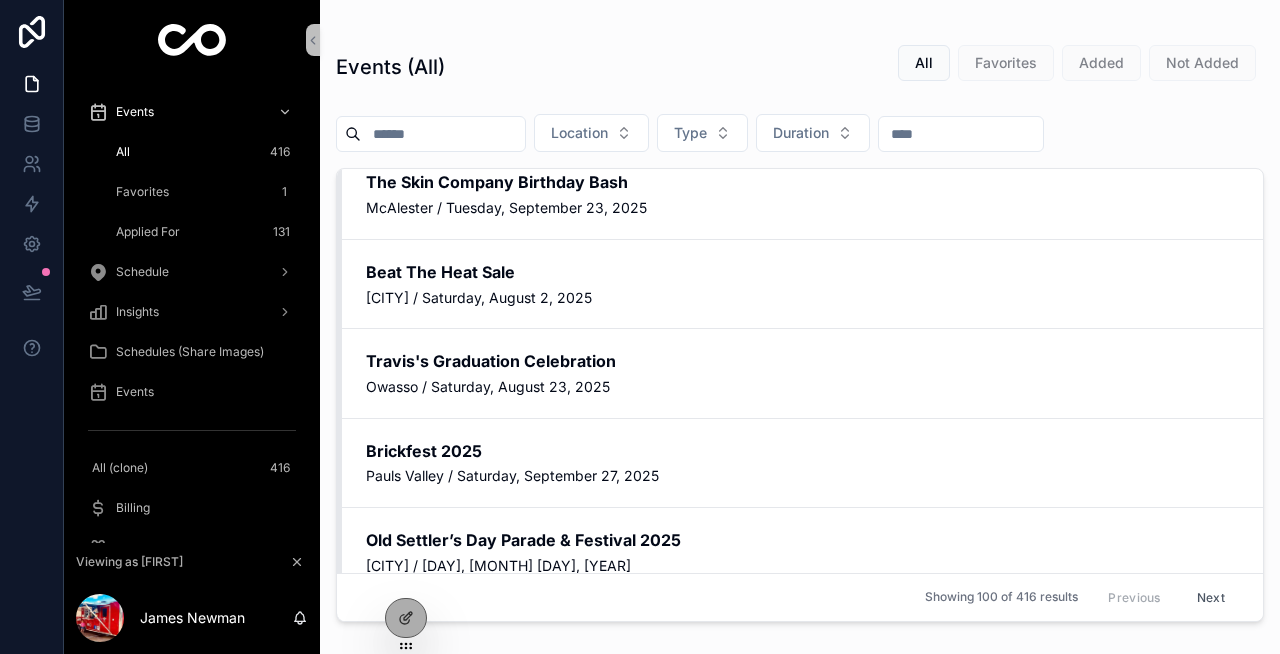 scroll, scrollTop: 0, scrollLeft: 0, axis: both 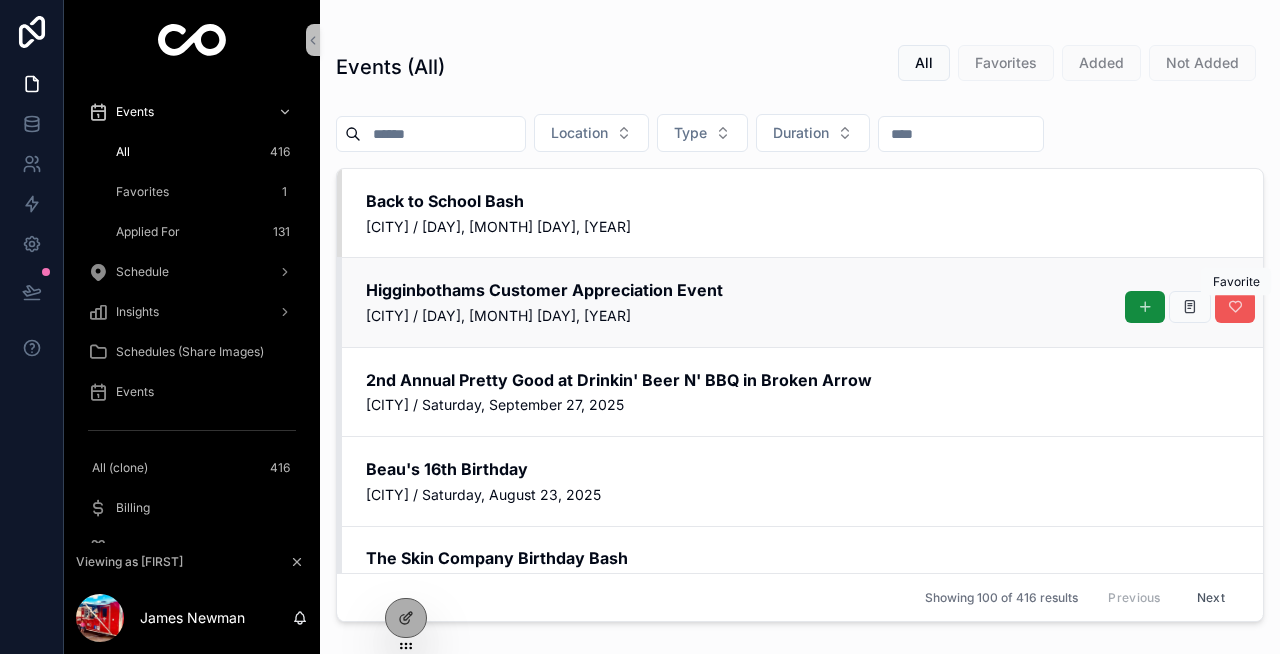 click at bounding box center [1235, 307] 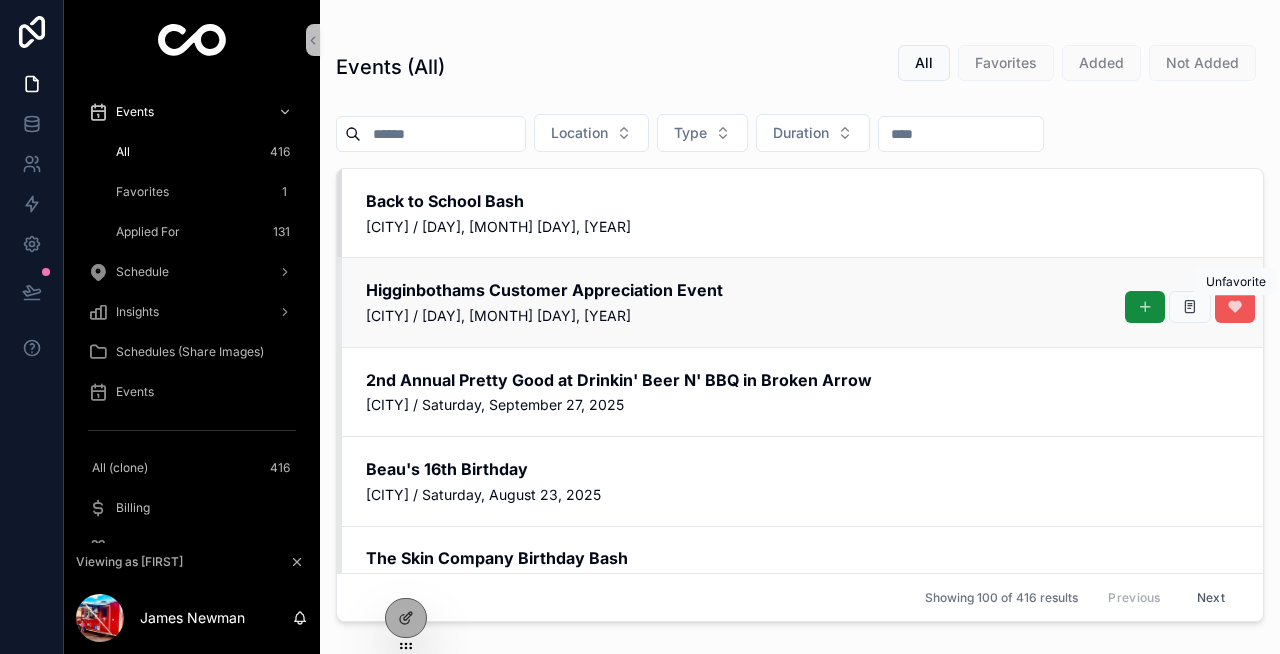 click at bounding box center [1235, 307] 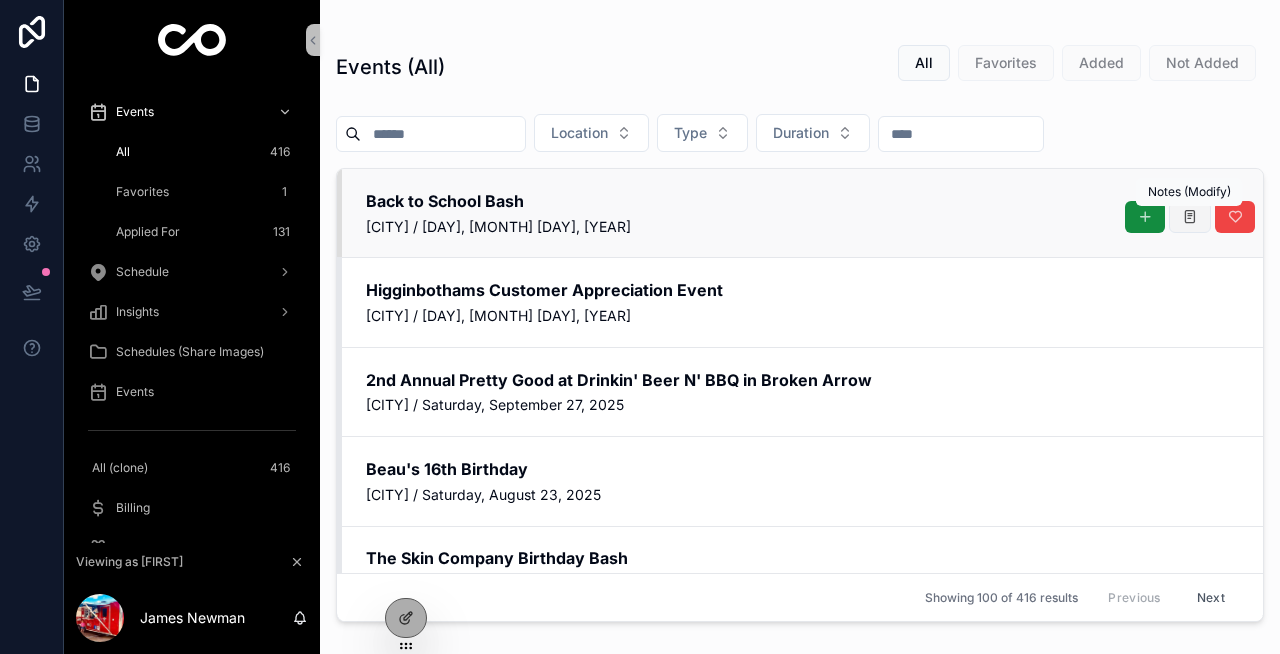 click at bounding box center [1190, 217] 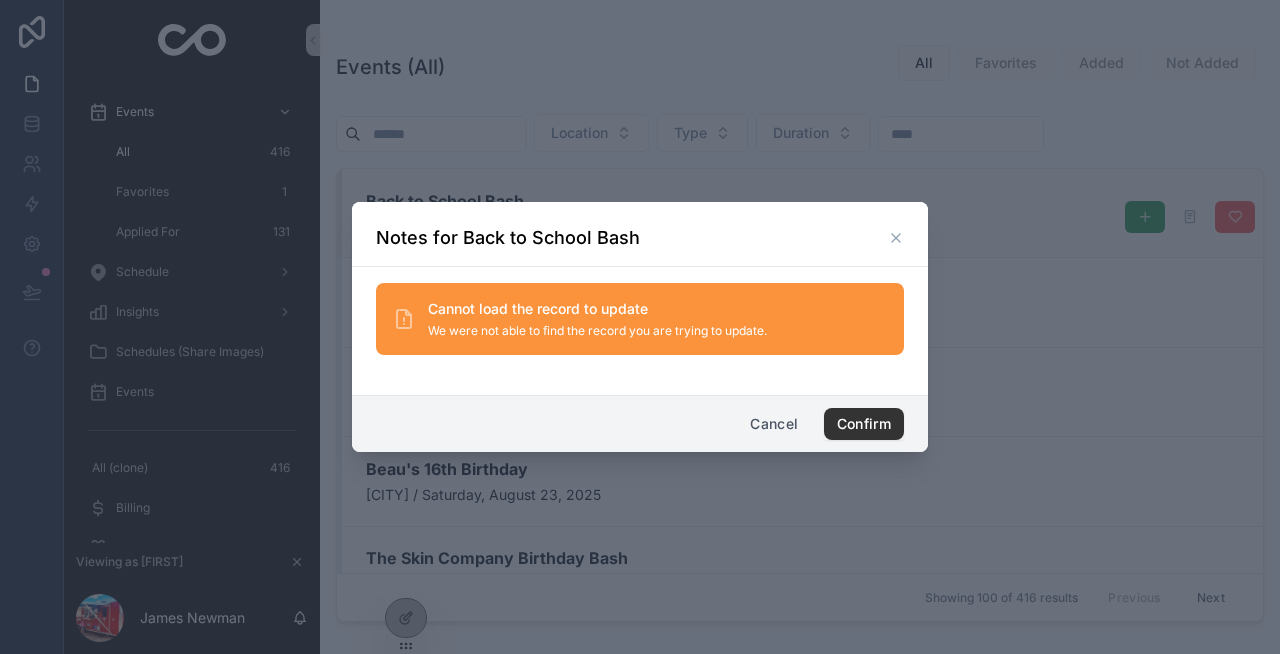 click on "Cancel" at bounding box center [774, 424] 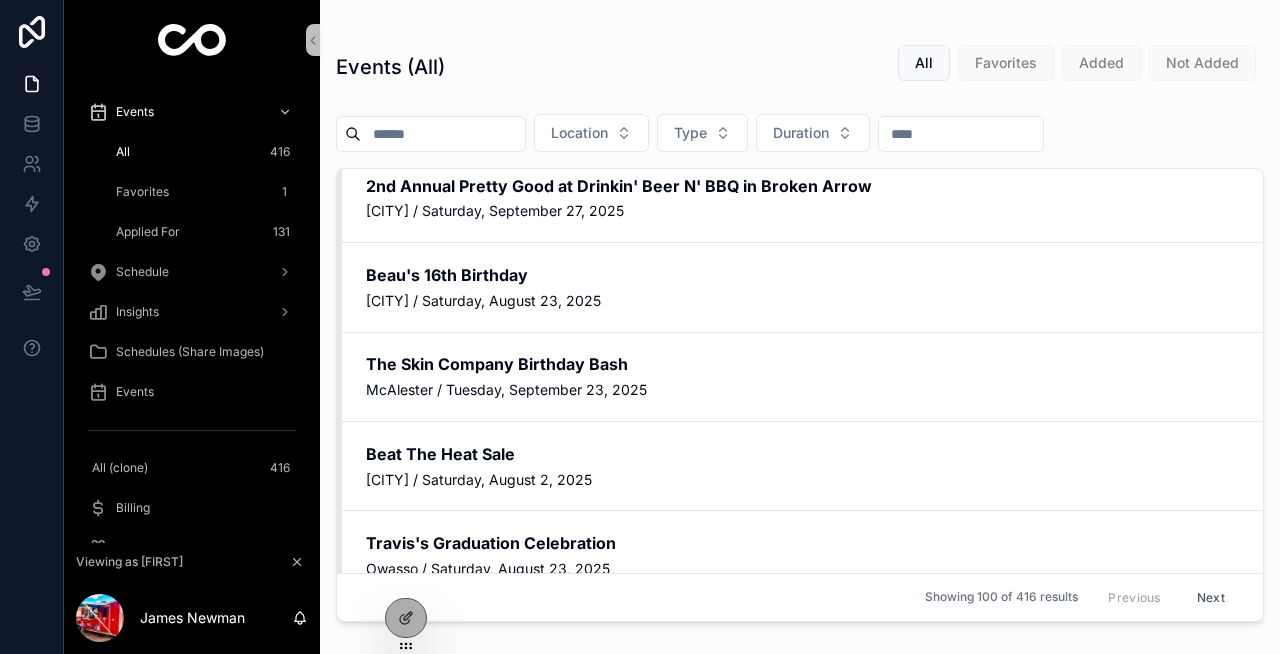 scroll, scrollTop: 0, scrollLeft: 0, axis: both 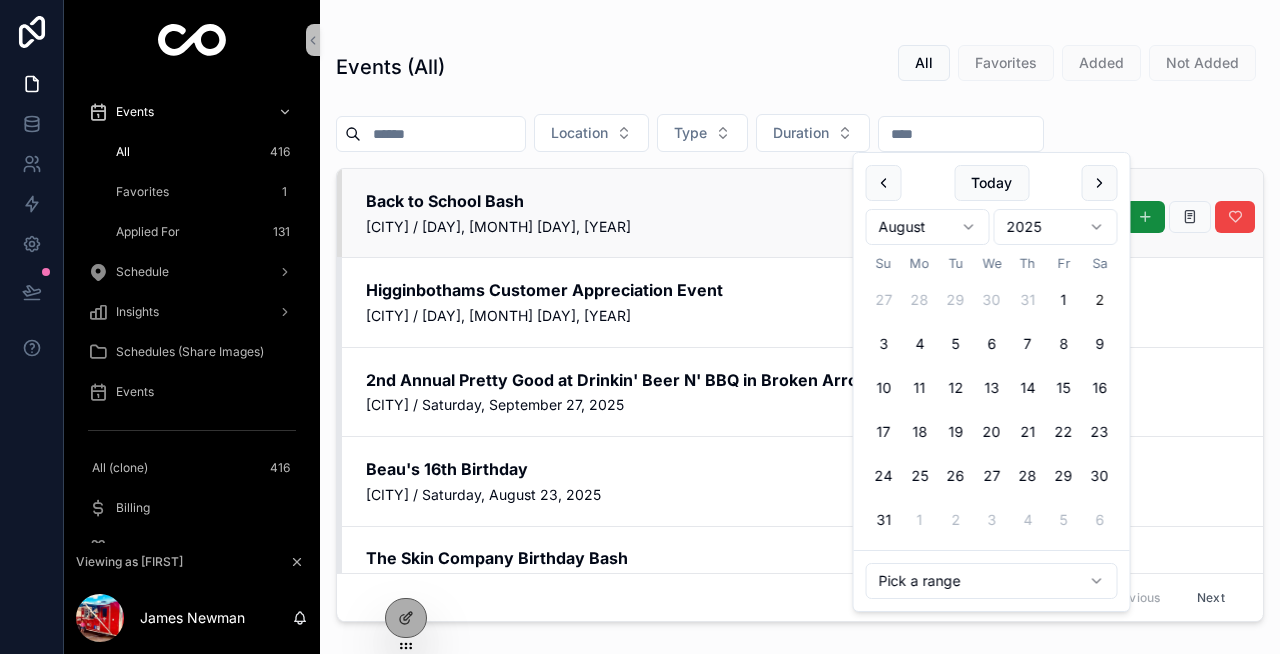 click at bounding box center (961, 134) 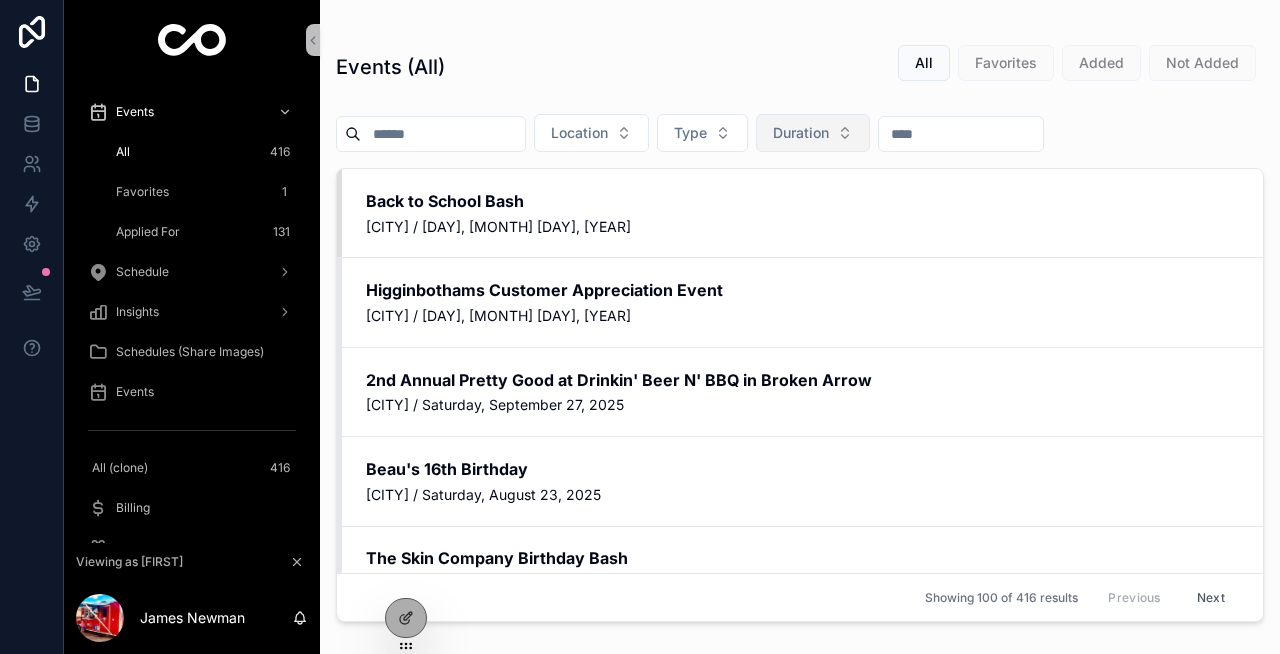click on "Duration" at bounding box center [813, 133] 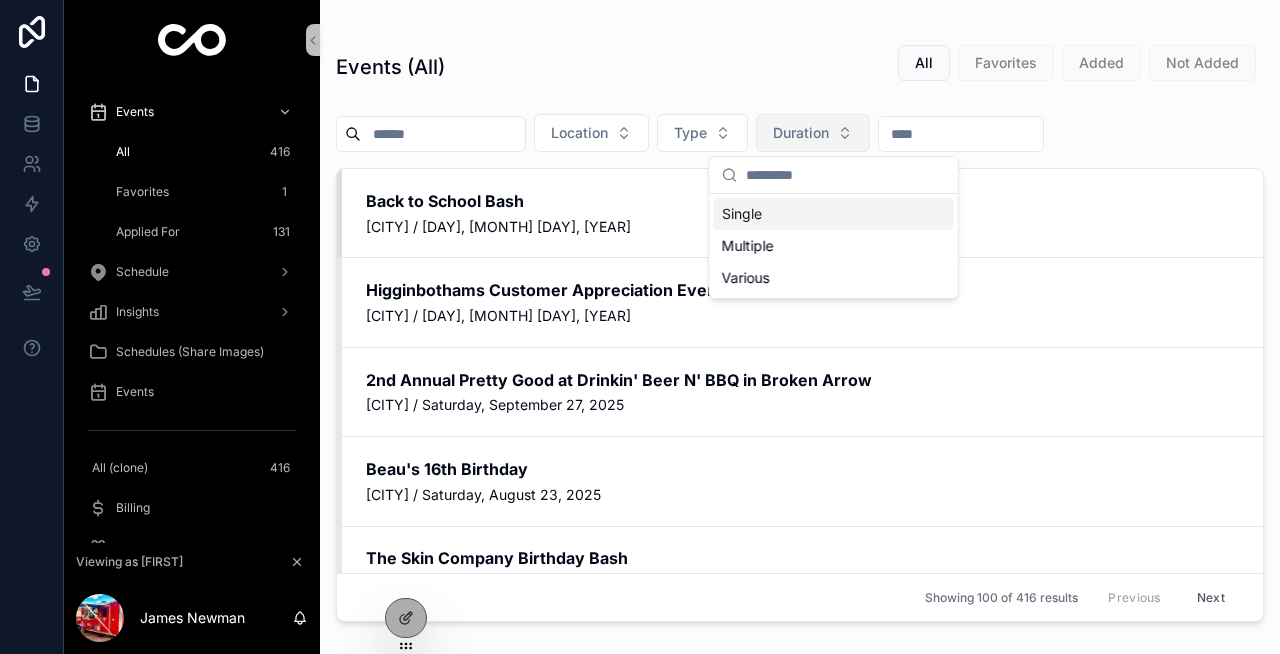 click on "Duration" at bounding box center [813, 133] 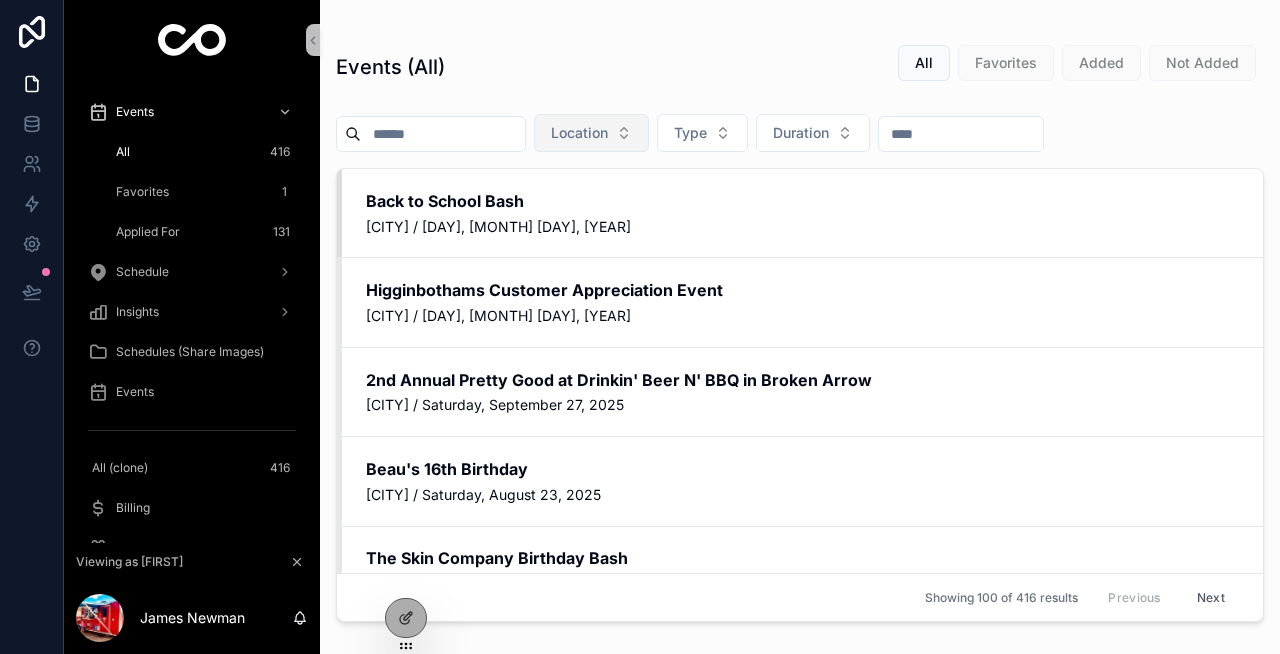 click on "Location" at bounding box center (579, 133) 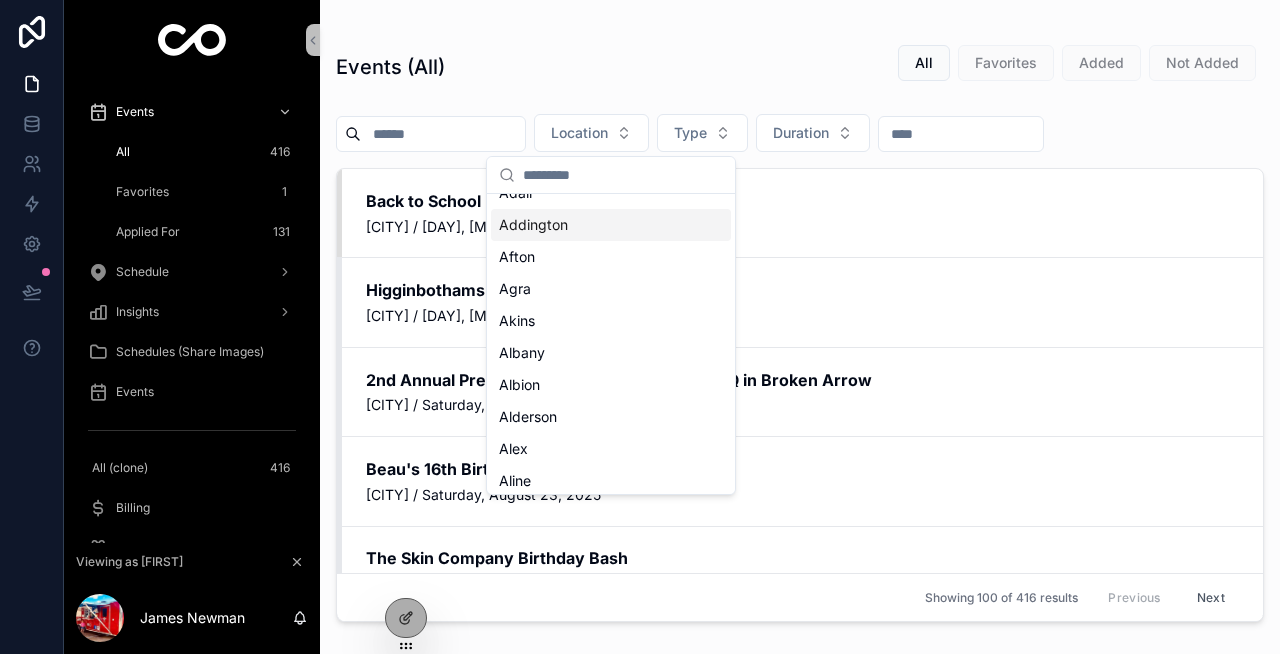 scroll, scrollTop: 0, scrollLeft: 0, axis: both 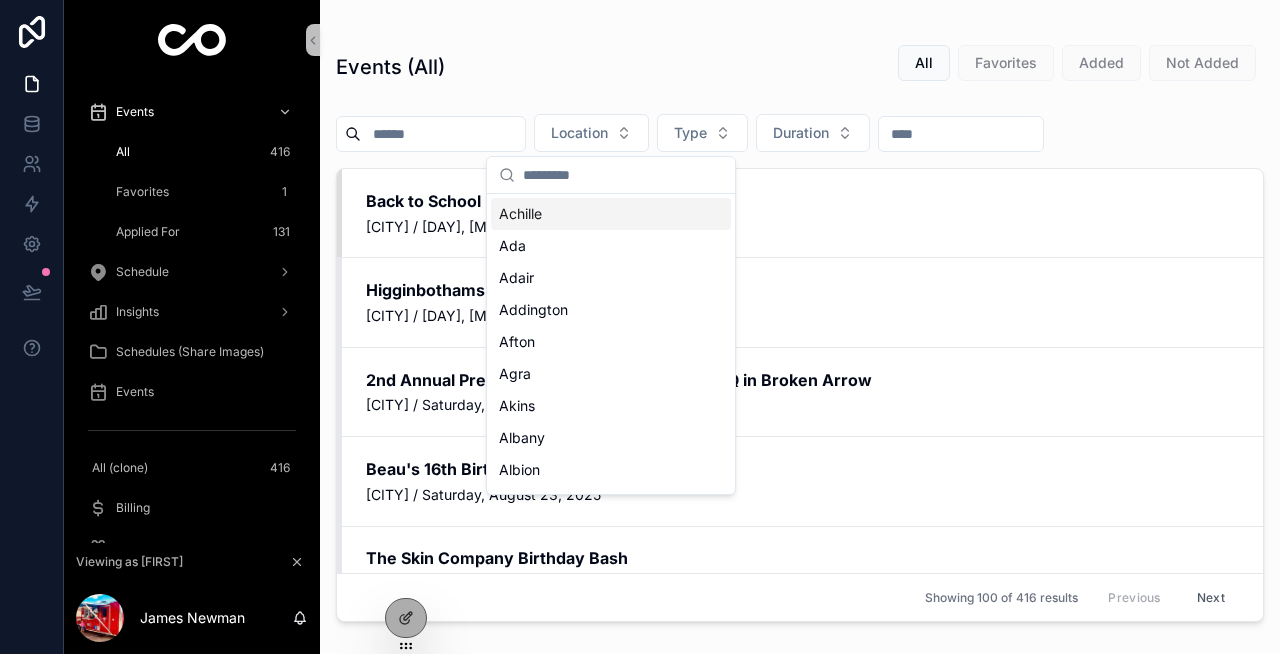 click on "Events (All) All Favorites Added Not Added" at bounding box center [800, 67] 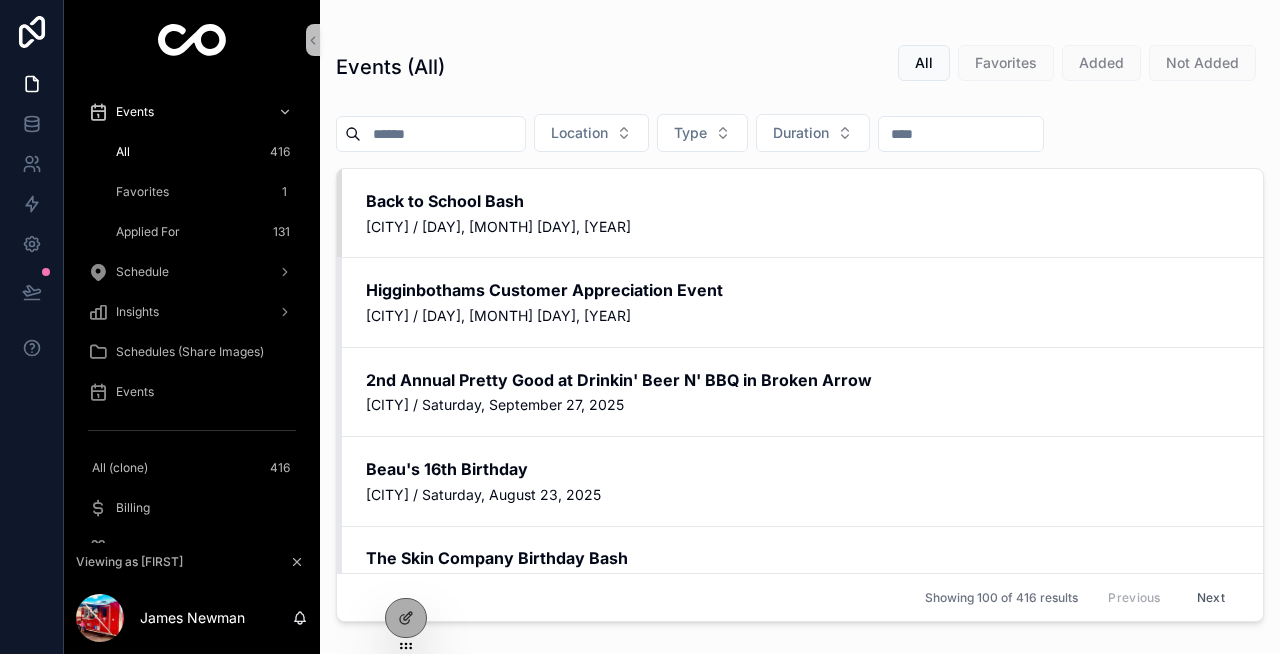 click on "Location Type Duration" at bounding box center [800, 137] 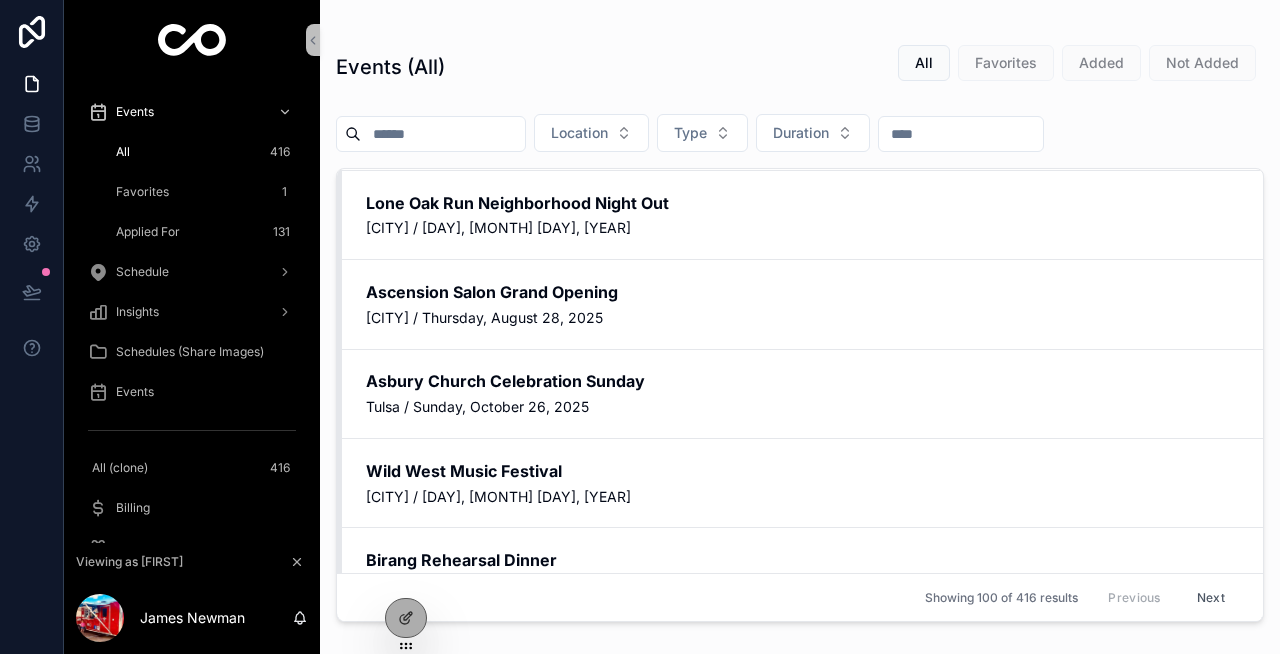 scroll, scrollTop: 1922, scrollLeft: 0, axis: vertical 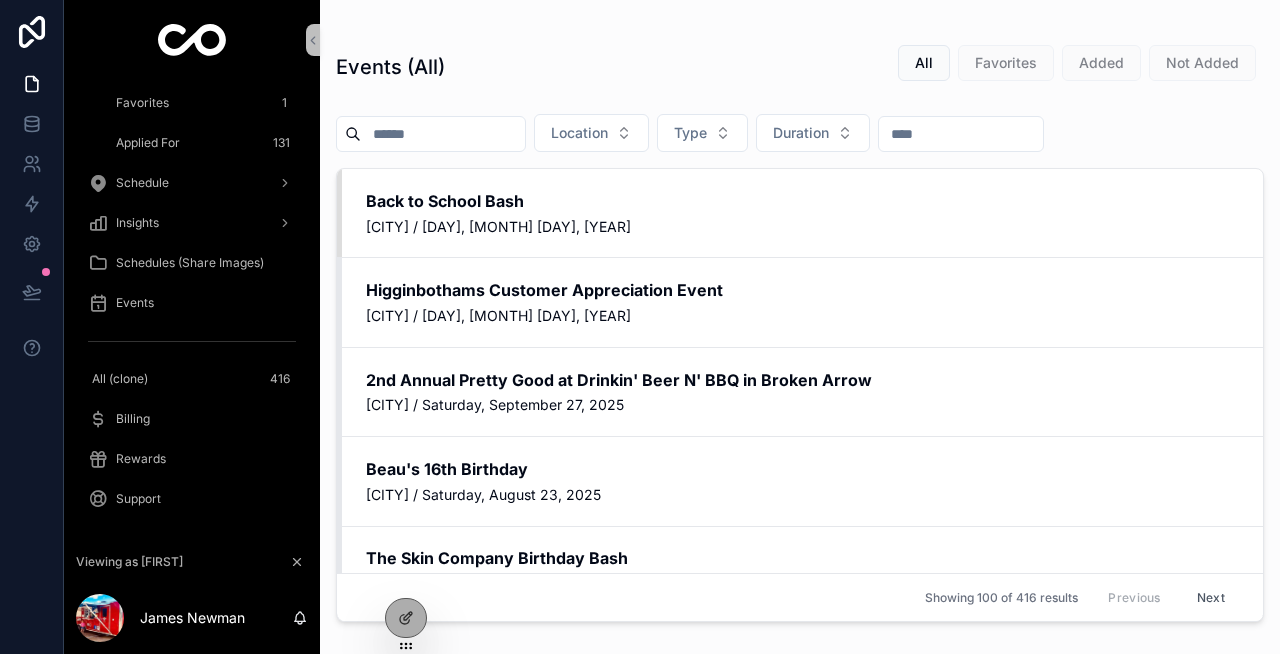 click on "Events (All) All Favorites Added Not Added" at bounding box center [800, 67] 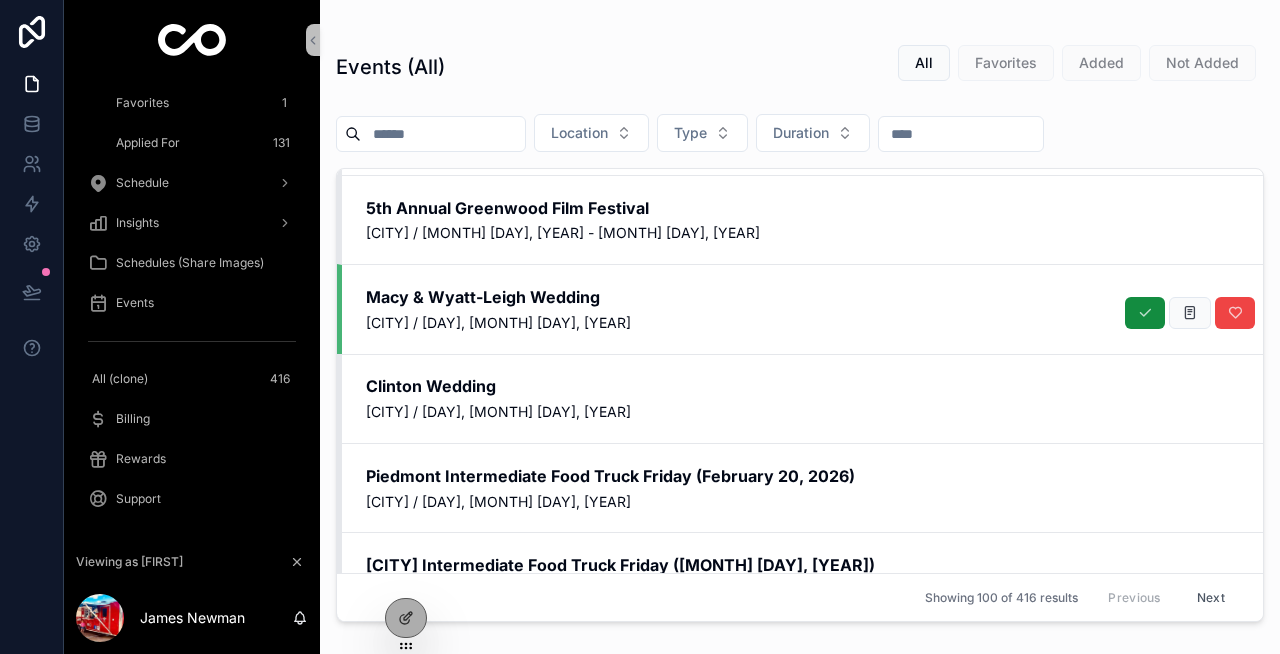 scroll, scrollTop: 4004, scrollLeft: 0, axis: vertical 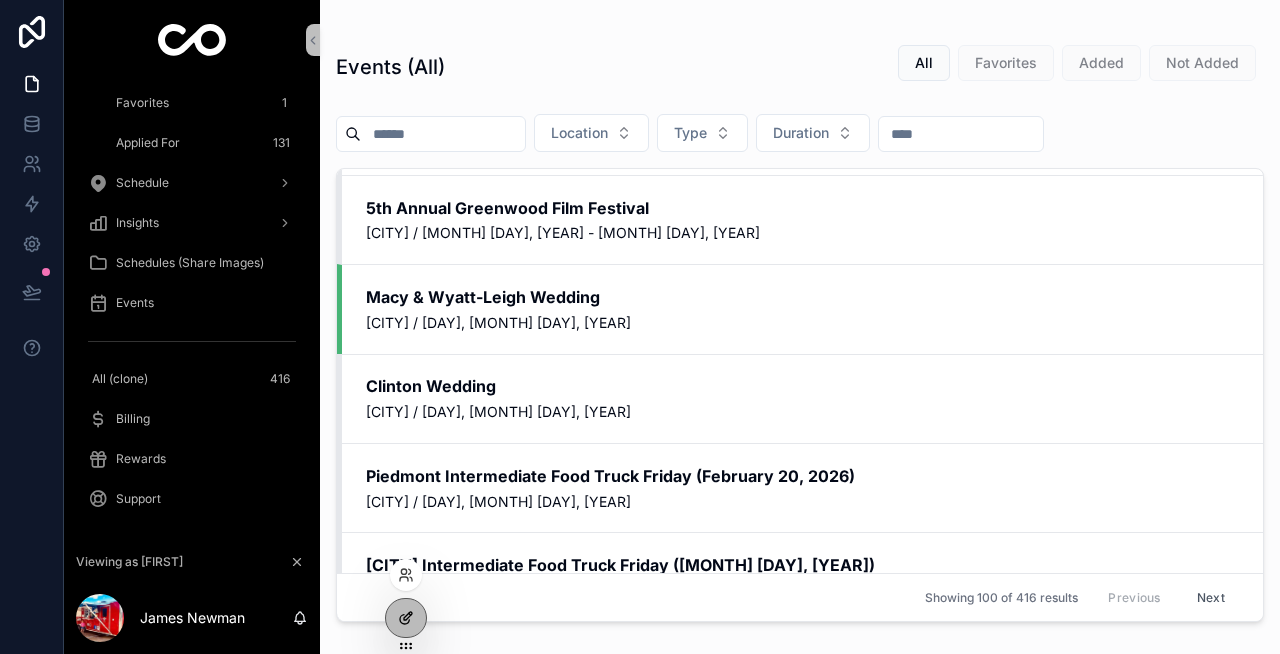 click 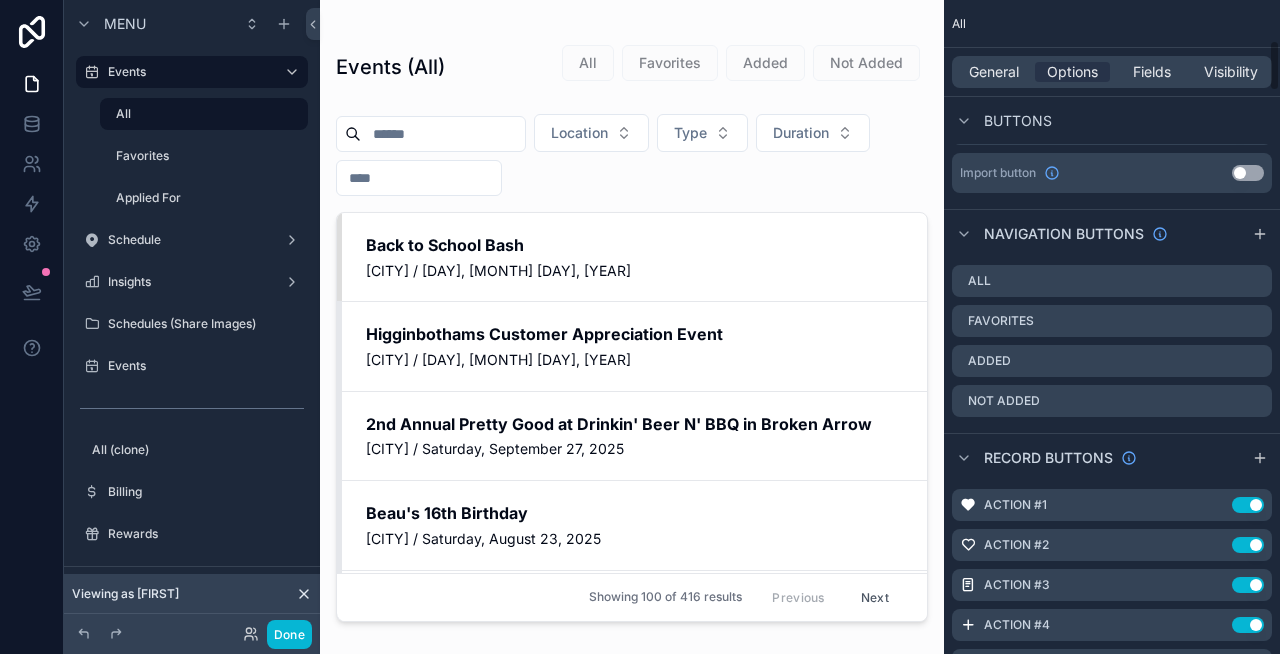scroll, scrollTop: 738, scrollLeft: 0, axis: vertical 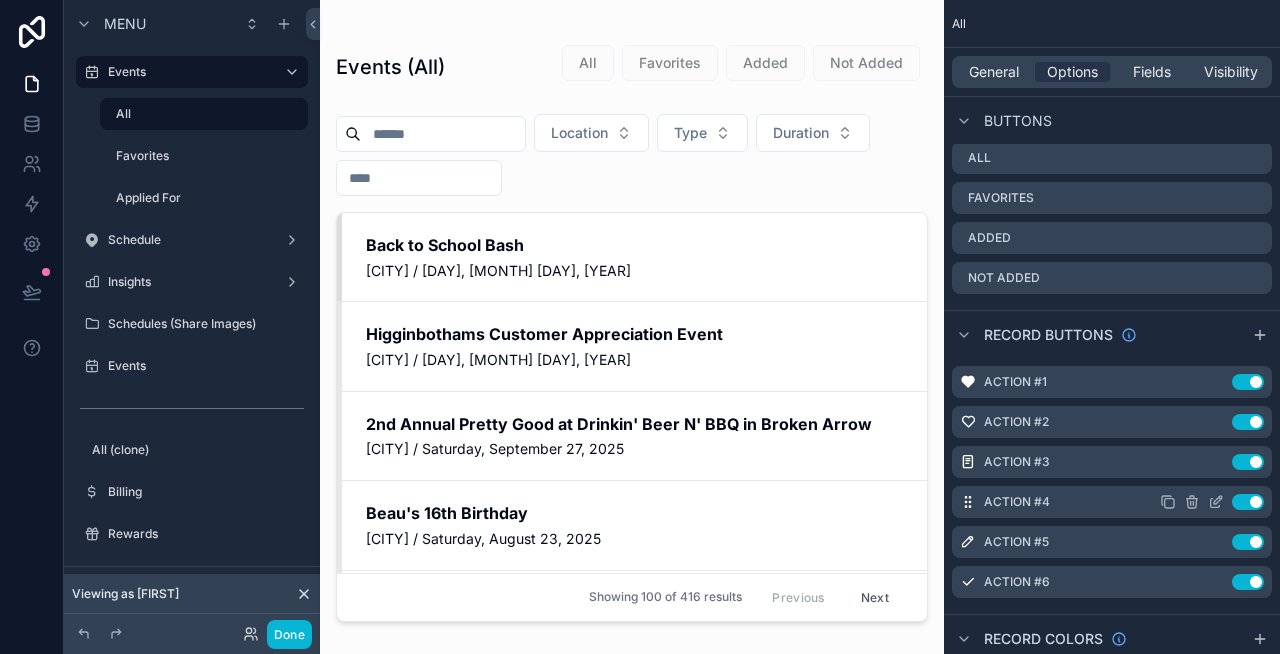 click 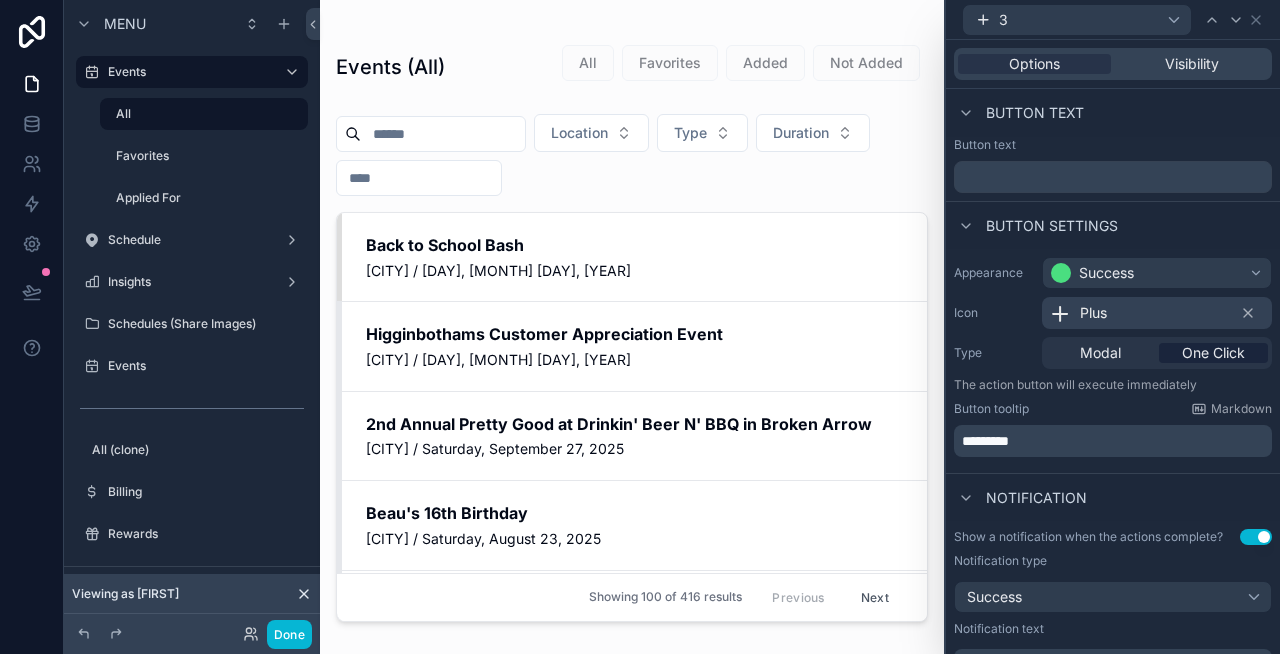 click on "Plus" at bounding box center [1157, 313] 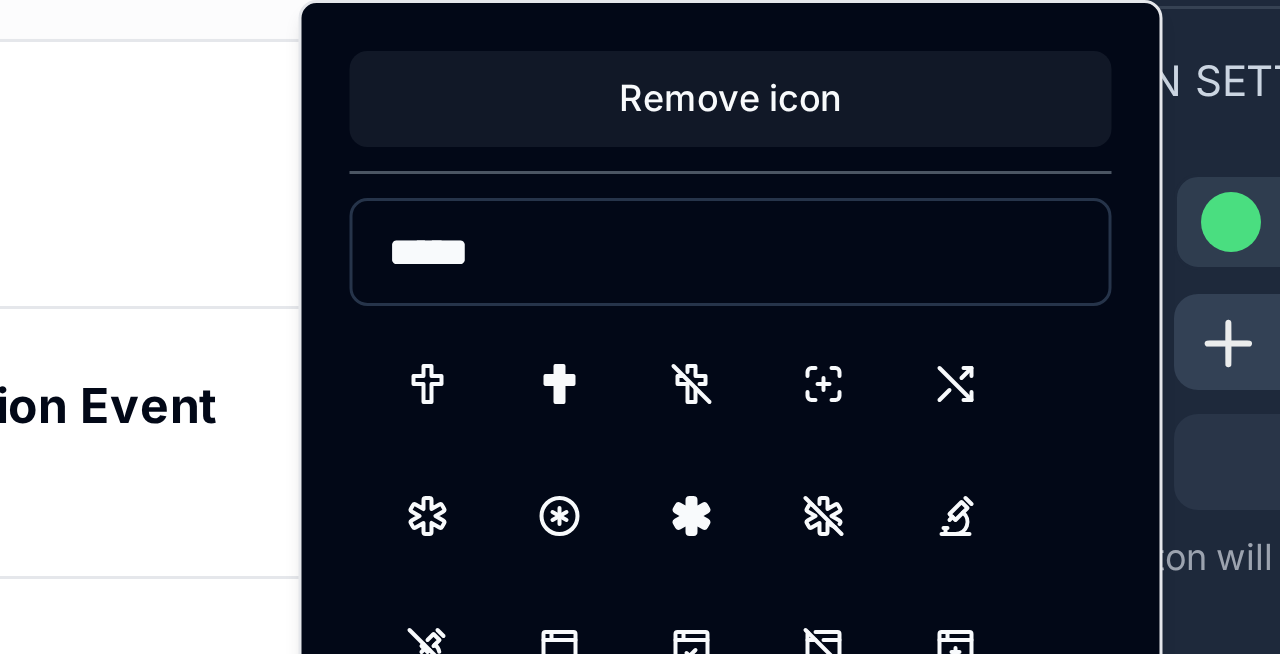 scroll, scrollTop: 112, scrollLeft: 0, axis: vertical 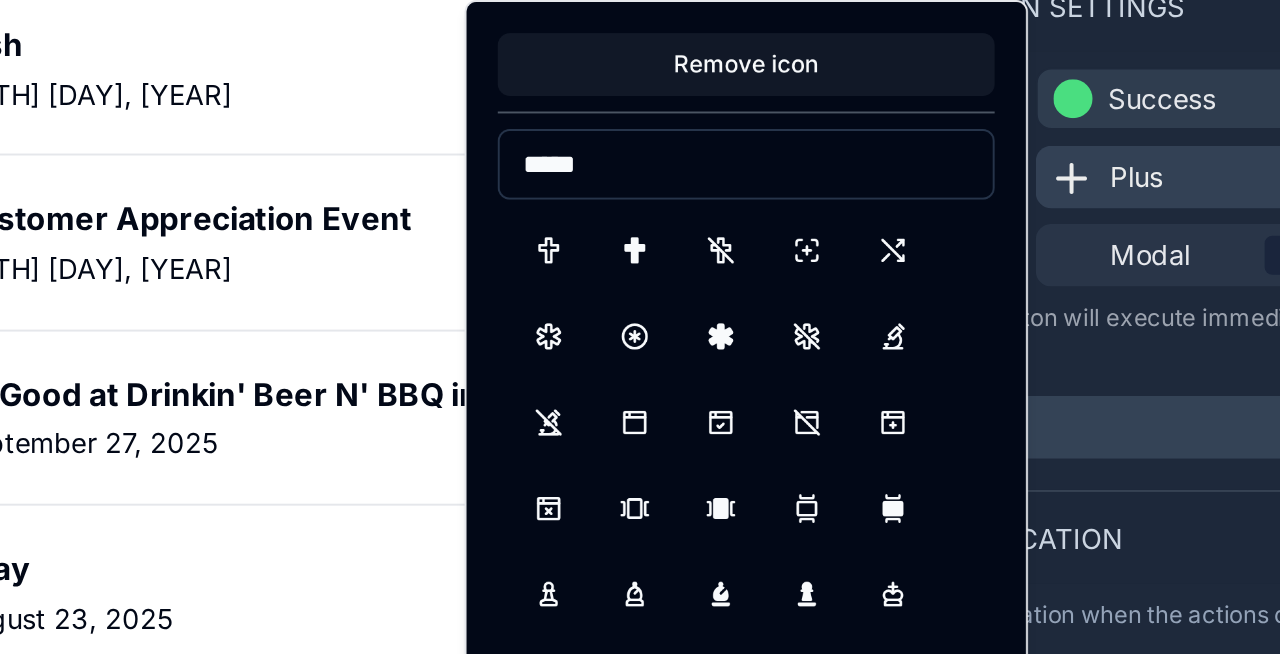 click on "*****" at bounding box center [894, 307] 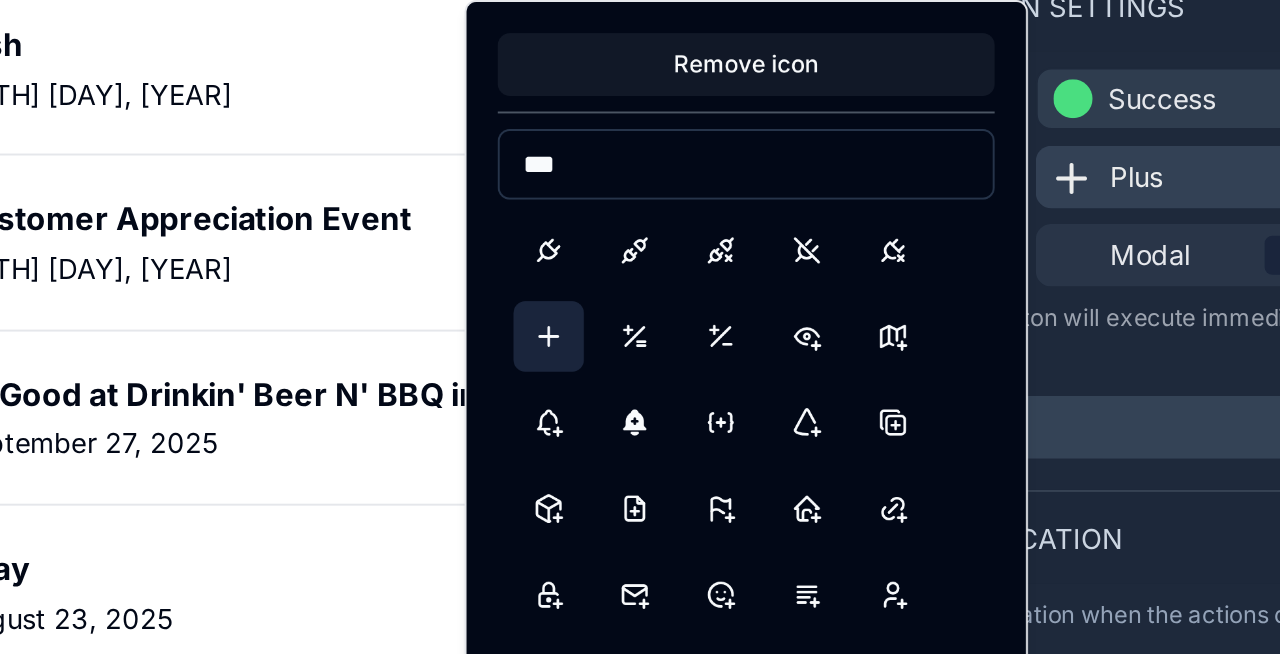 type on "****" 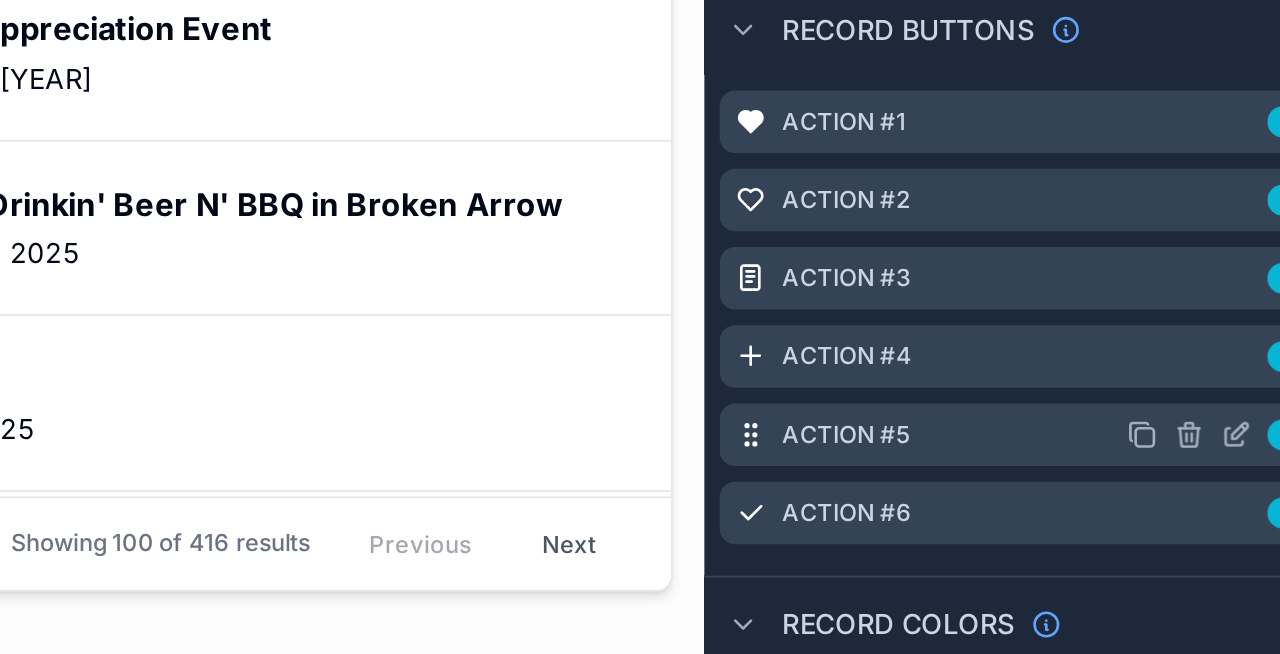 scroll, scrollTop: 0, scrollLeft: 0, axis: both 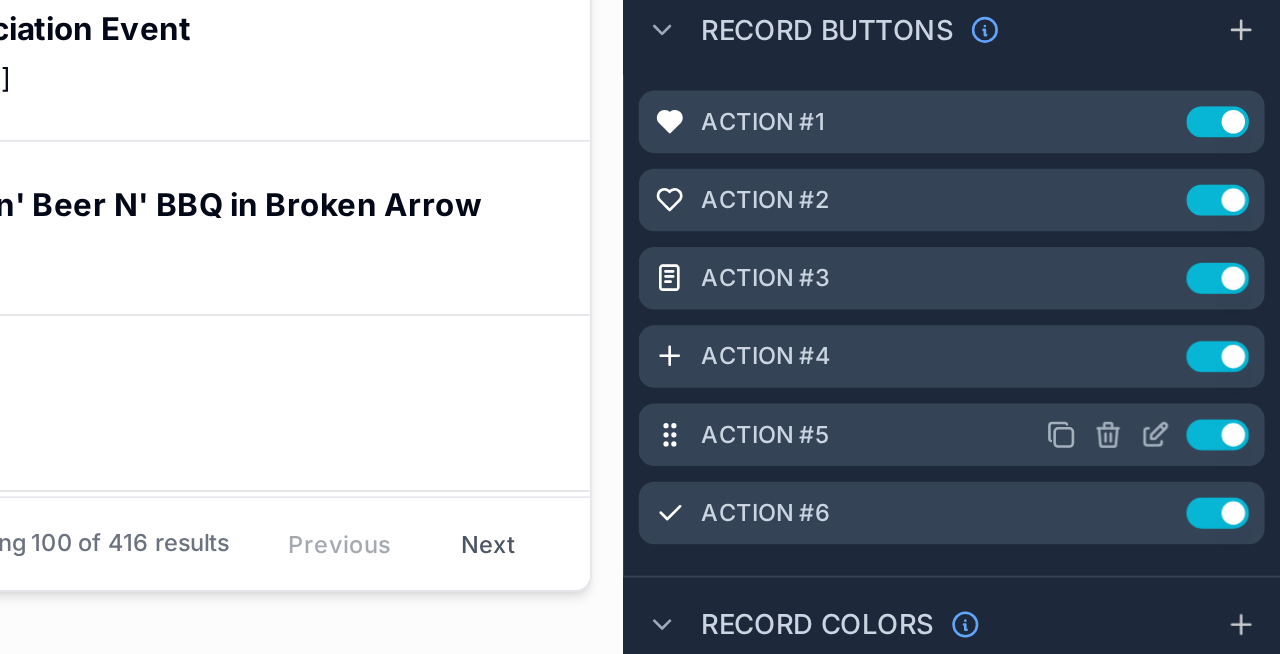 click 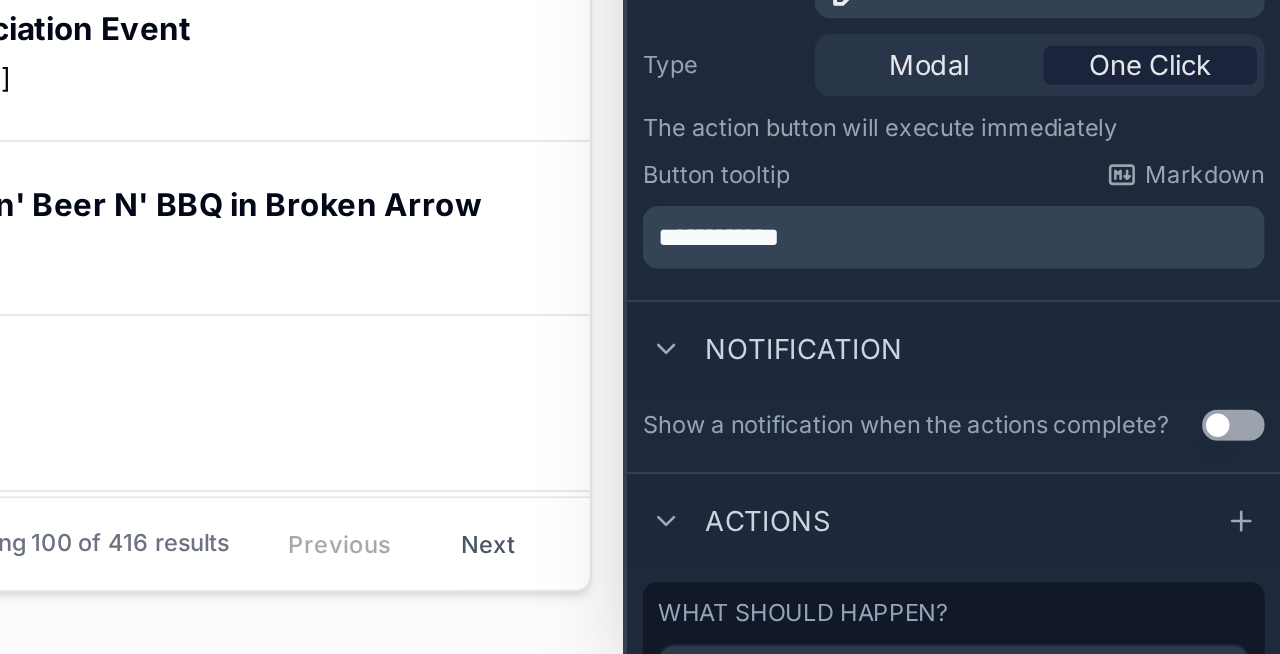 scroll, scrollTop: 0, scrollLeft: 0, axis: both 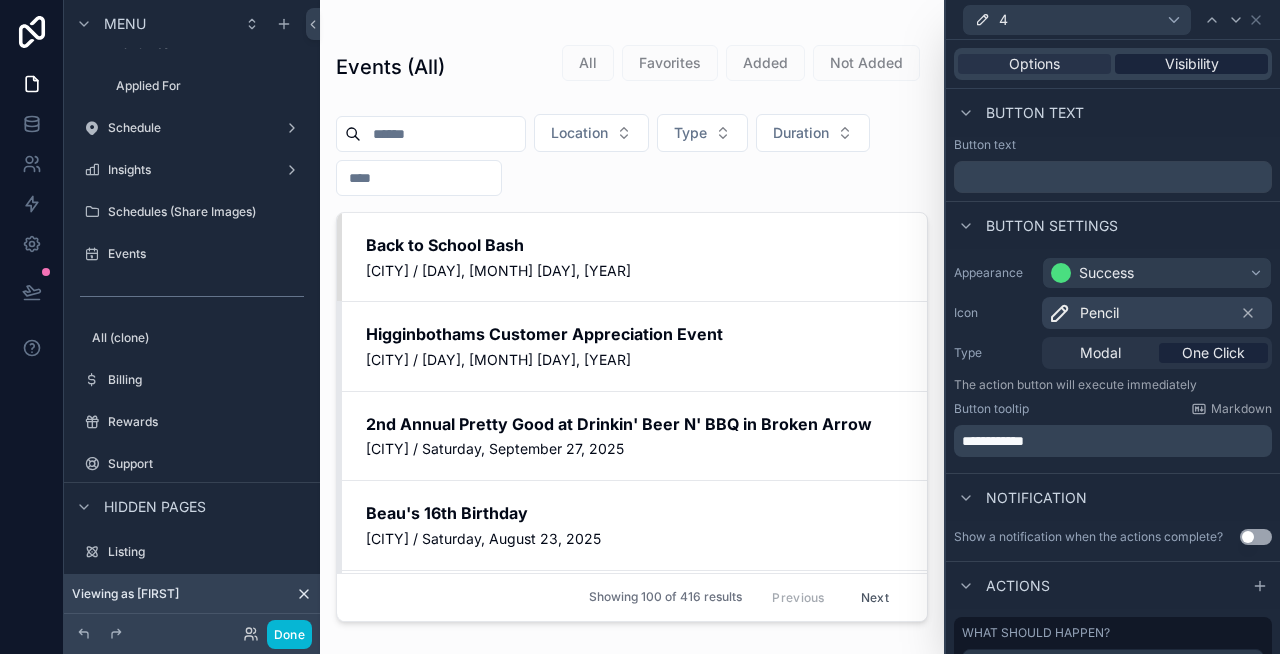 click on "Visibility" at bounding box center (1192, 64) 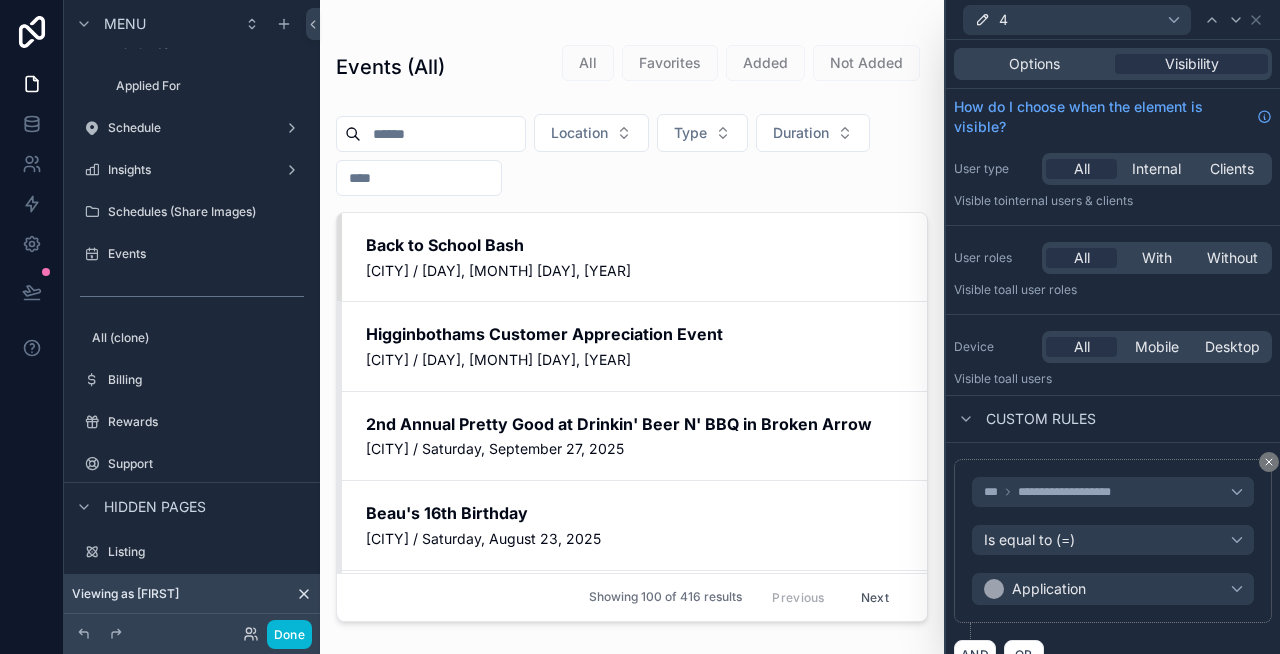 scroll, scrollTop: 31, scrollLeft: 0, axis: vertical 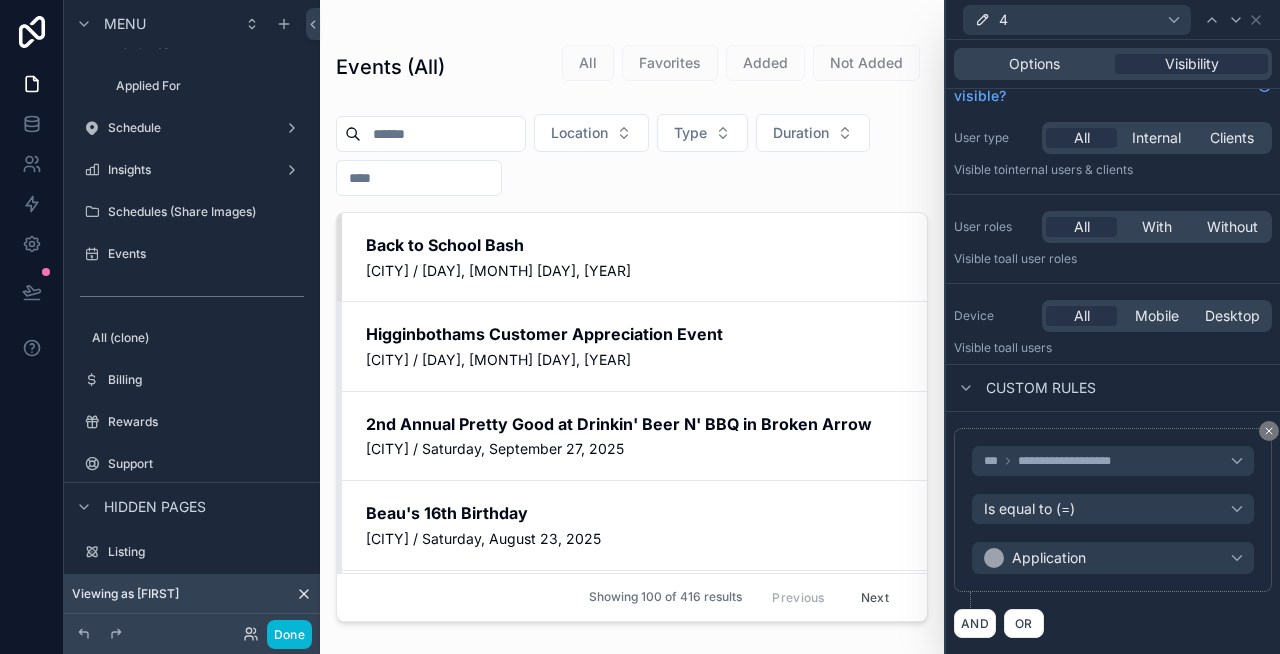 click on "Custom rules" at bounding box center (1113, 388) 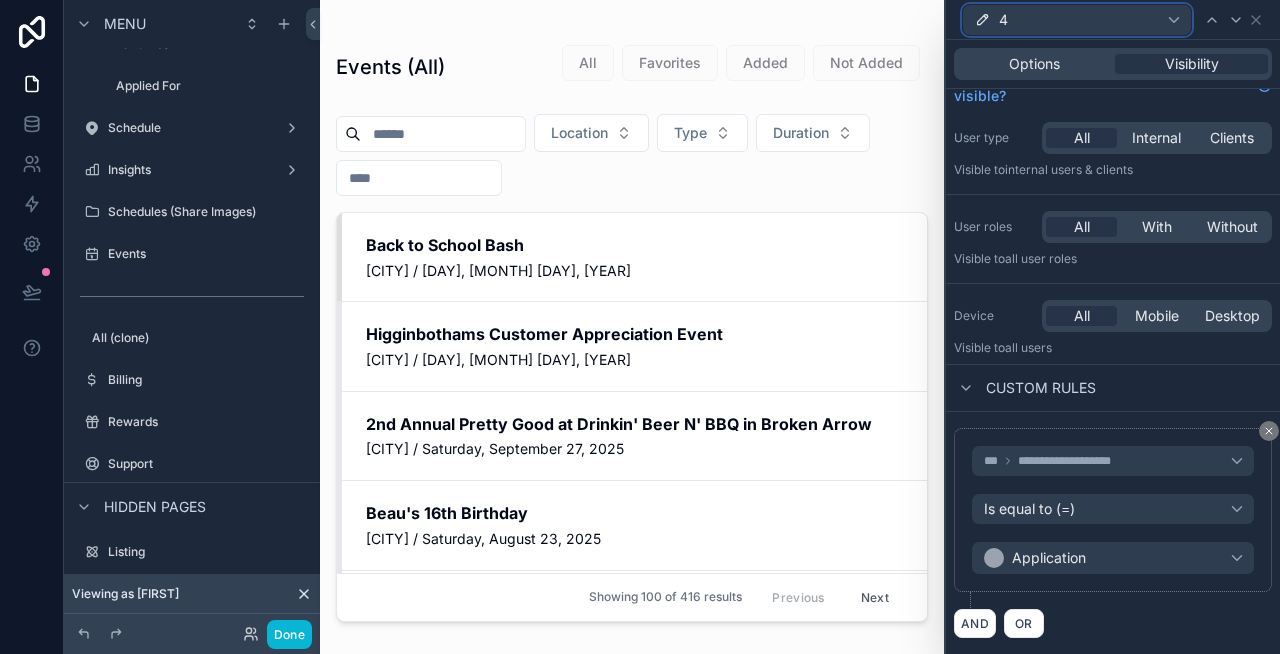 click on "4" at bounding box center [1077, 20] 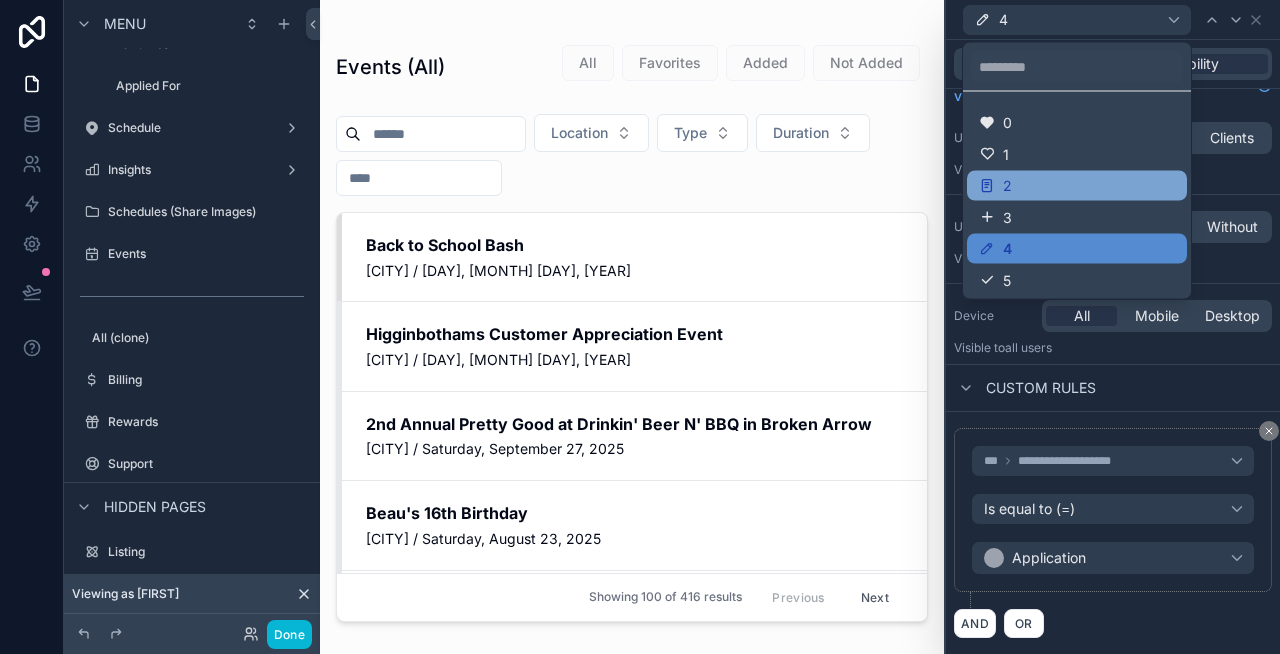 click on "2" at bounding box center [1077, 186] 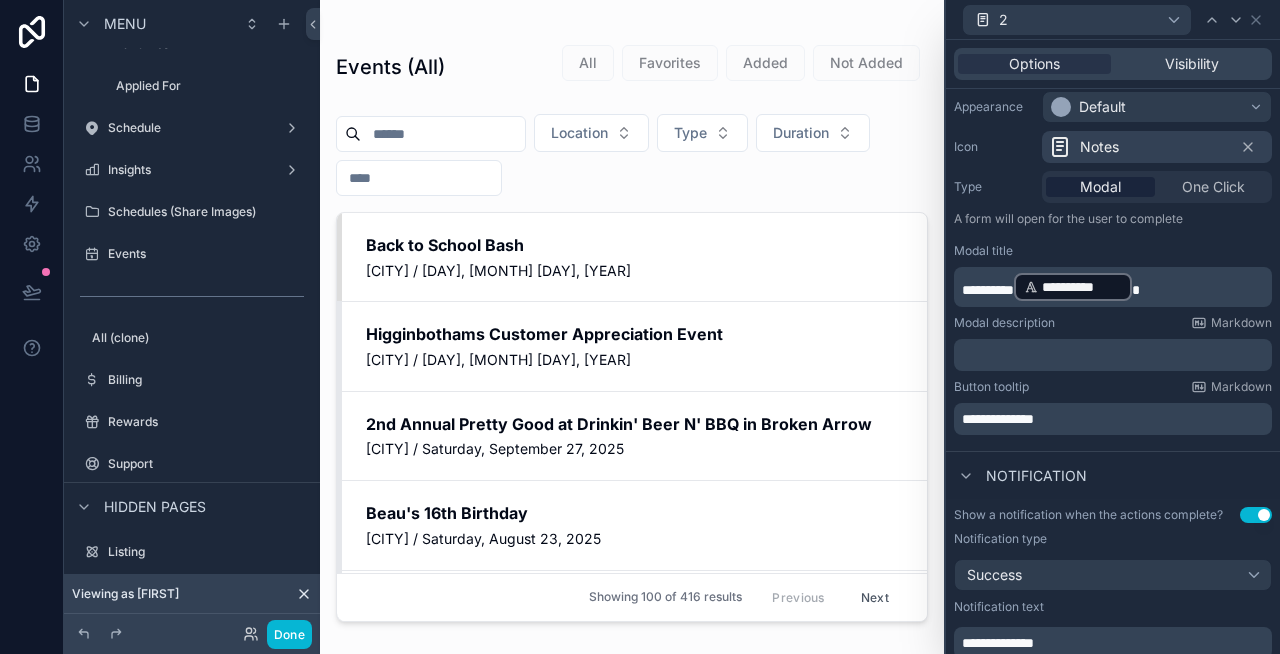 scroll, scrollTop: 168, scrollLeft: 0, axis: vertical 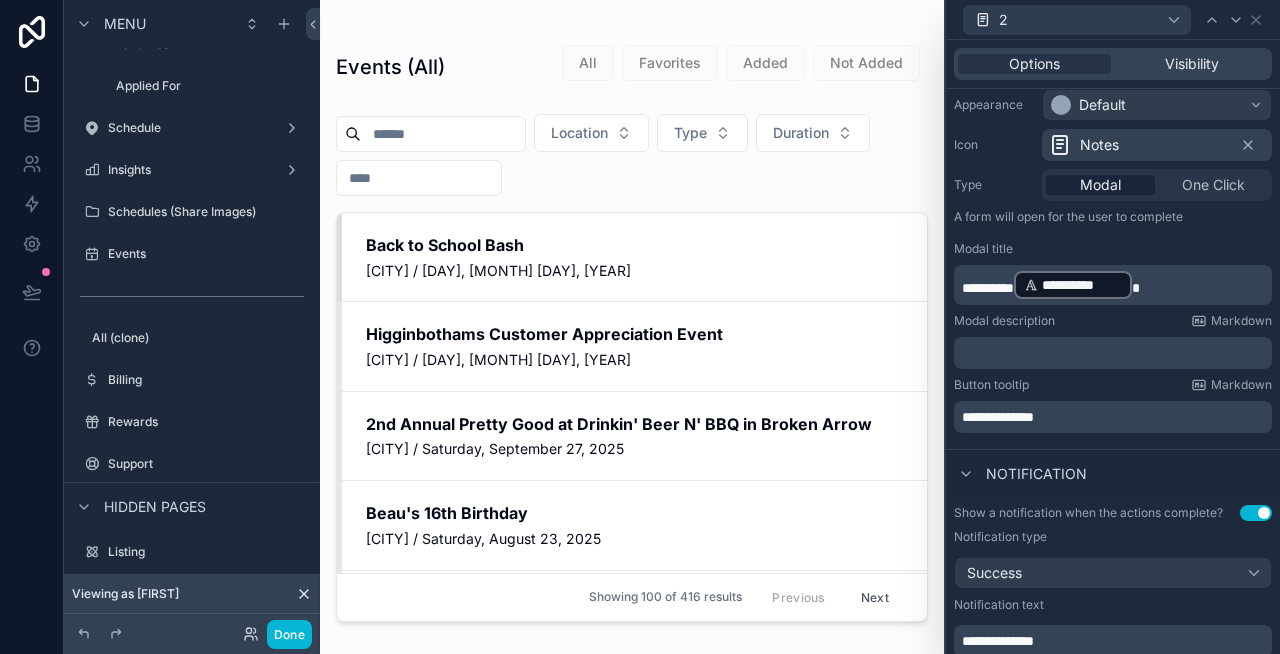 click on "*********" at bounding box center [988, 288] 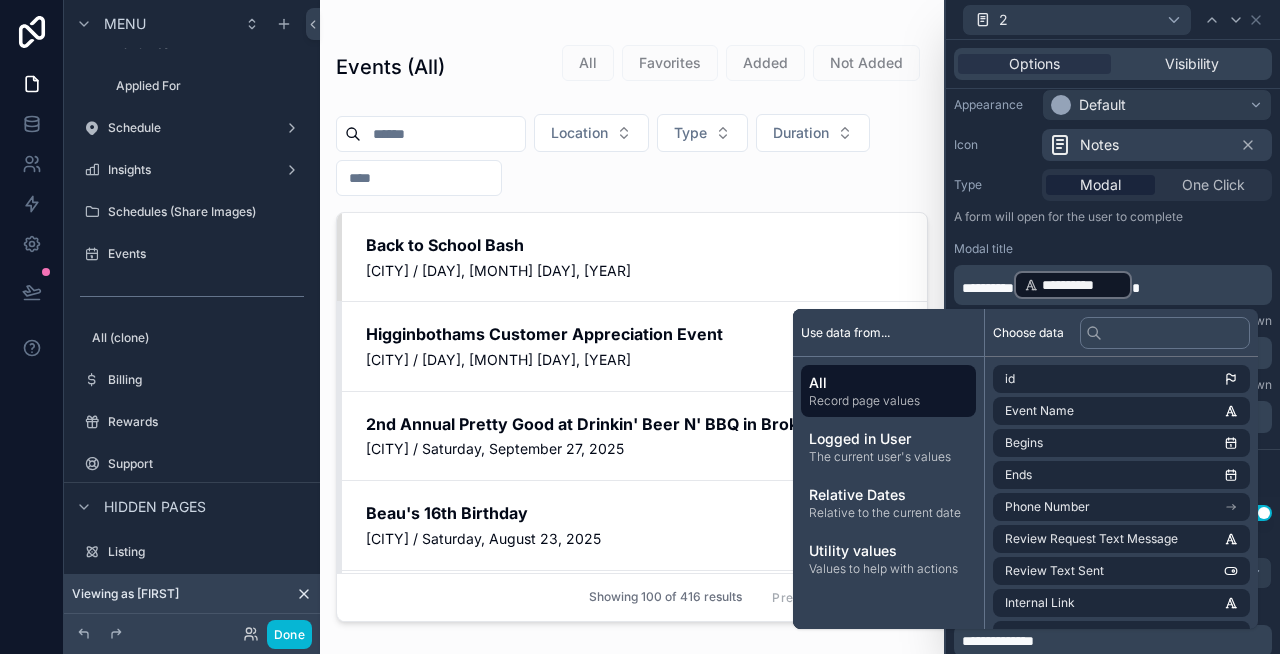 type 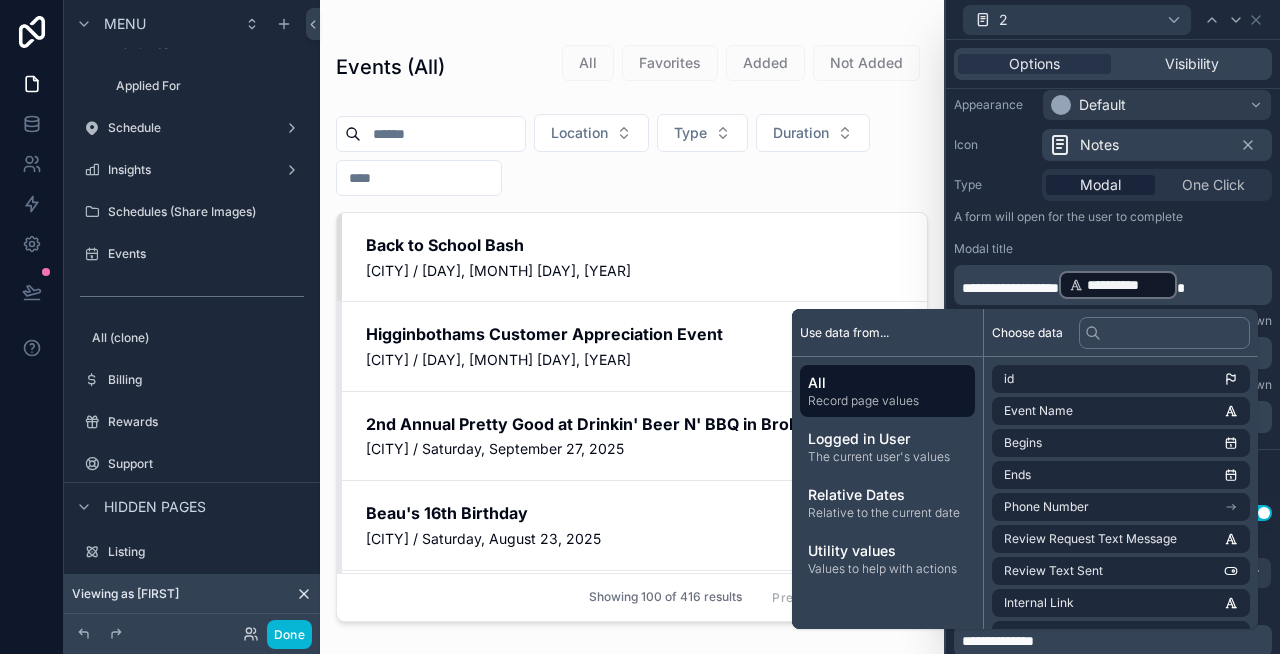 click on "**********" at bounding box center (1115, 285) 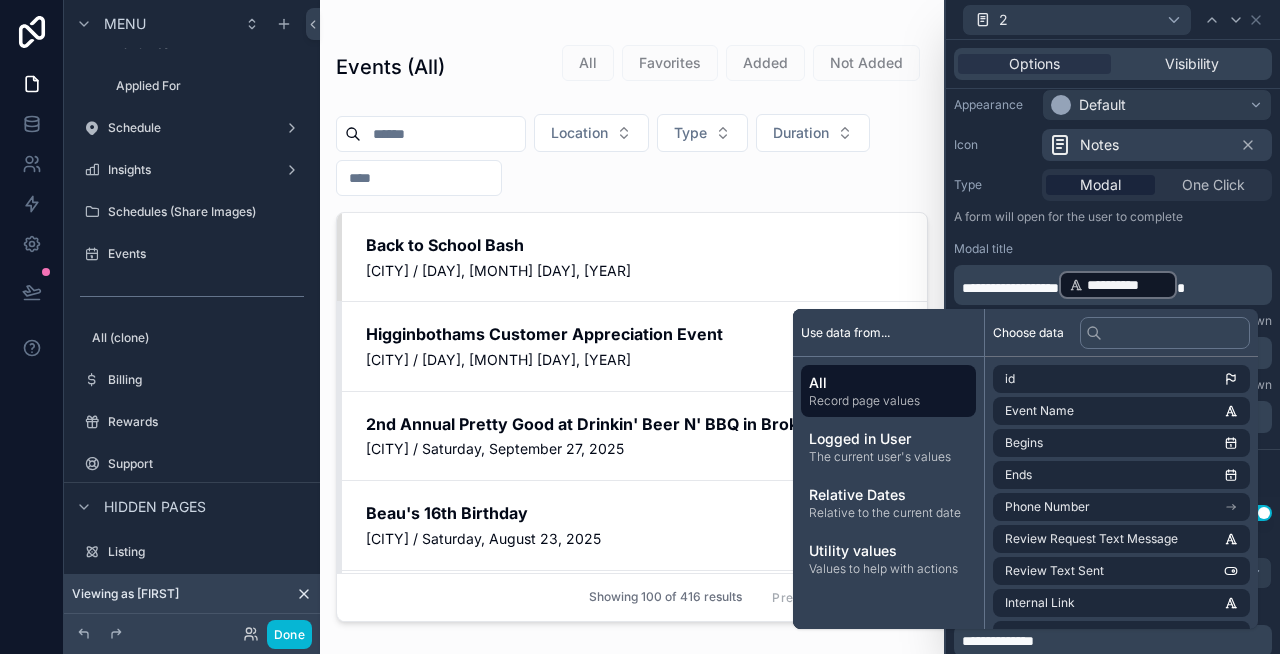 click on "A form will open for the user to complete" at bounding box center [1113, 221] 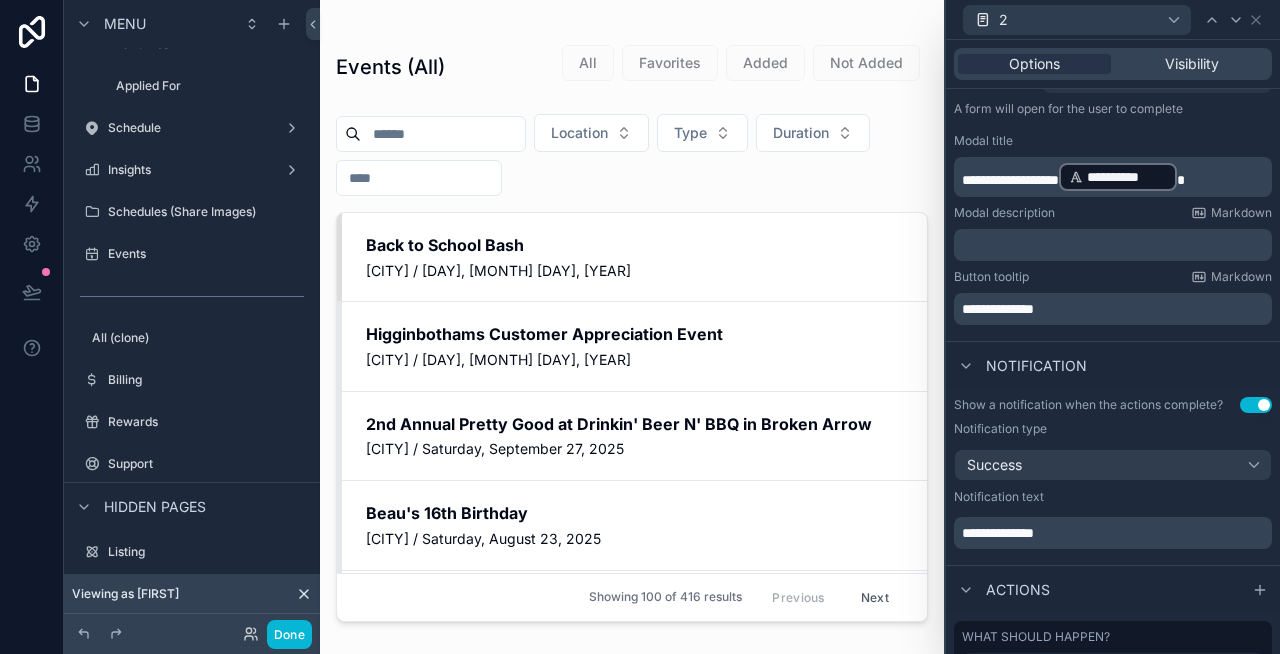scroll, scrollTop: 291, scrollLeft: 0, axis: vertical 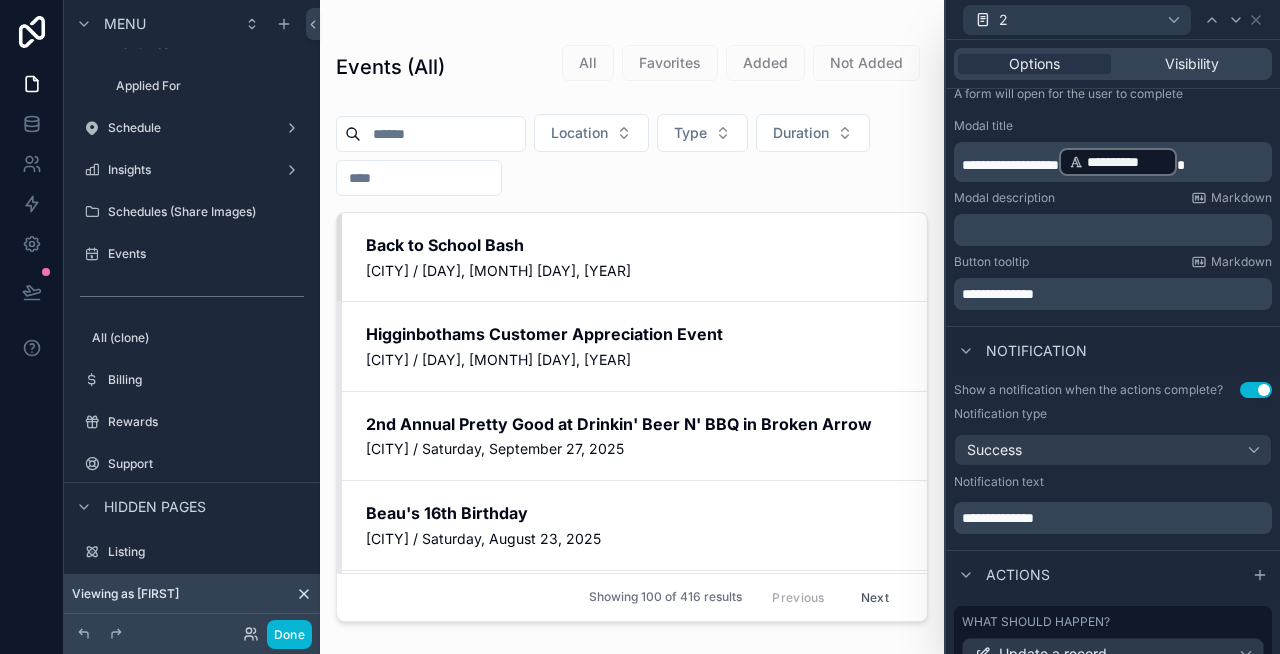 click on "**********" at bounding box center (998, 294) 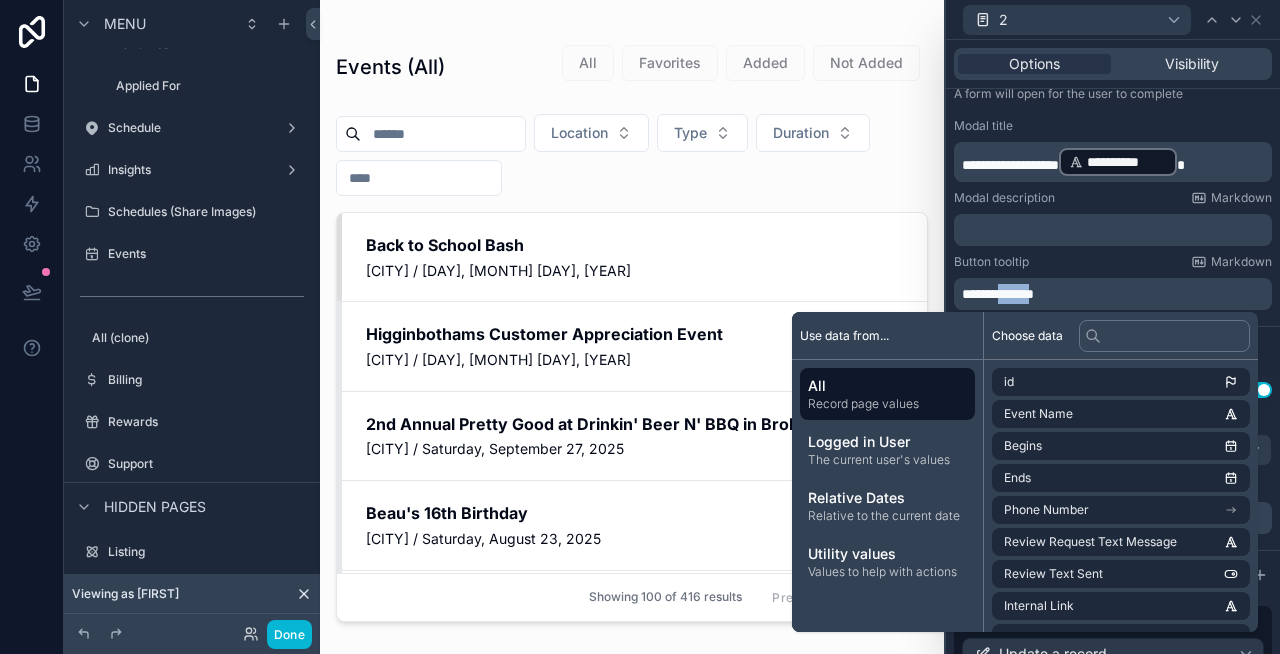 click on "**********" at bounding box center (998, 294) 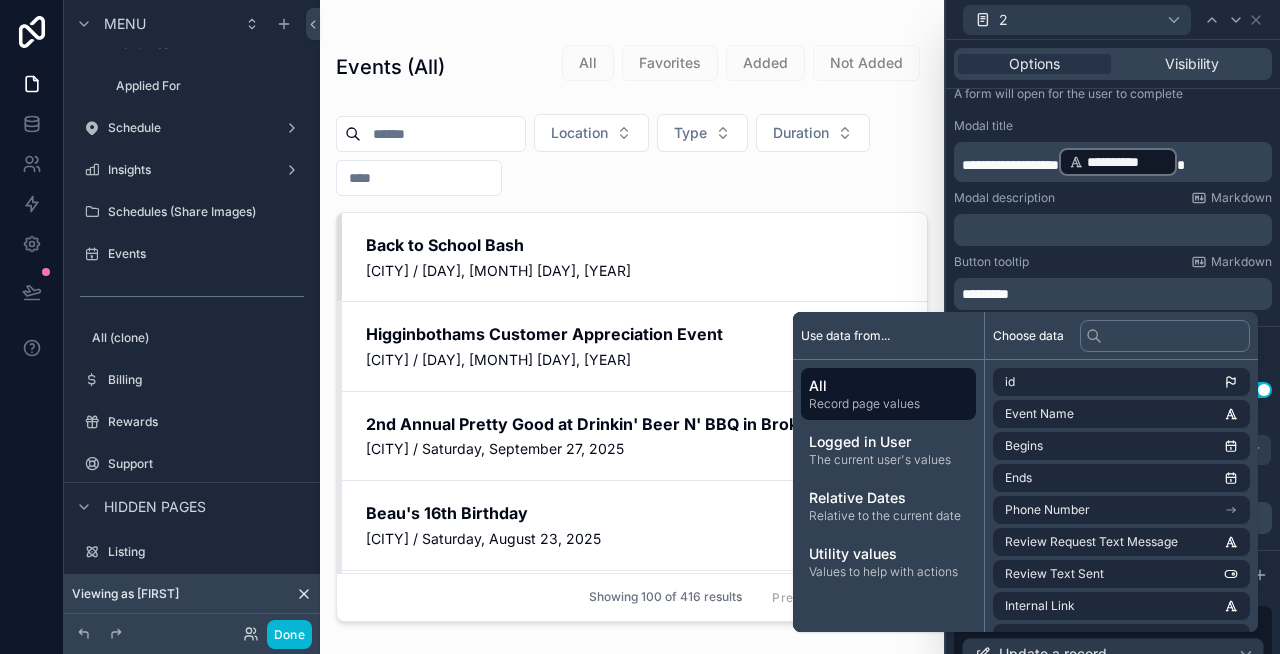 type 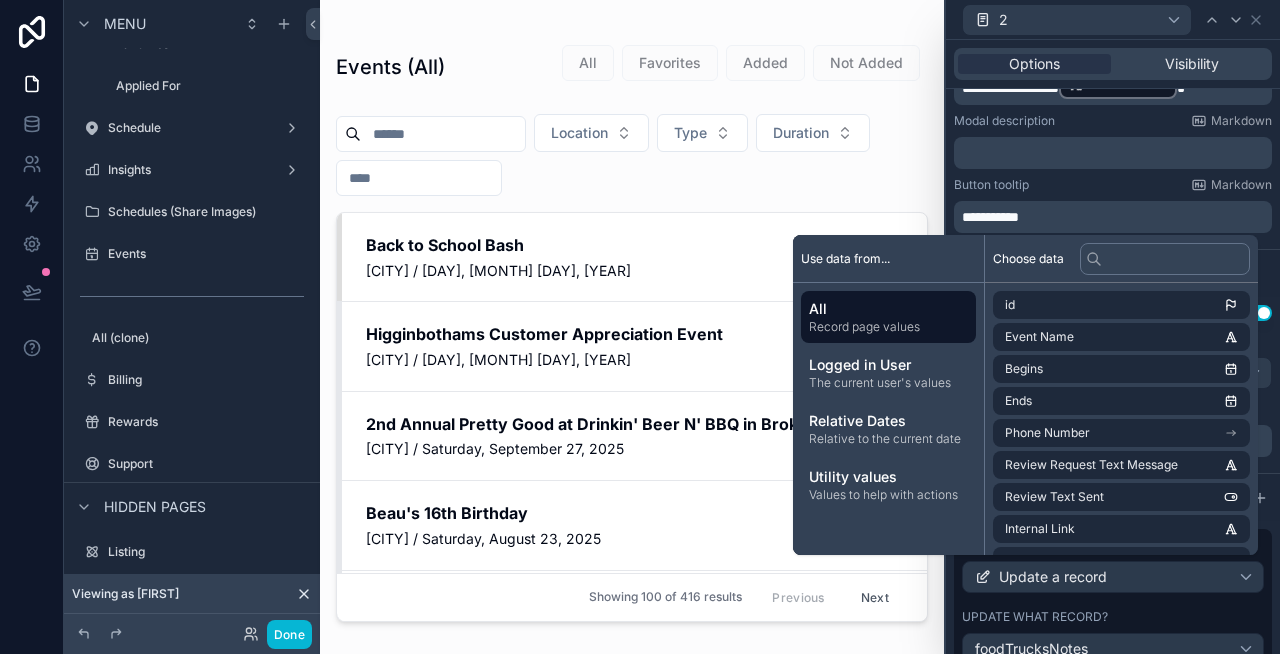 scroll, scrollTop: 369, scrollLeft: 0, axis: vertical 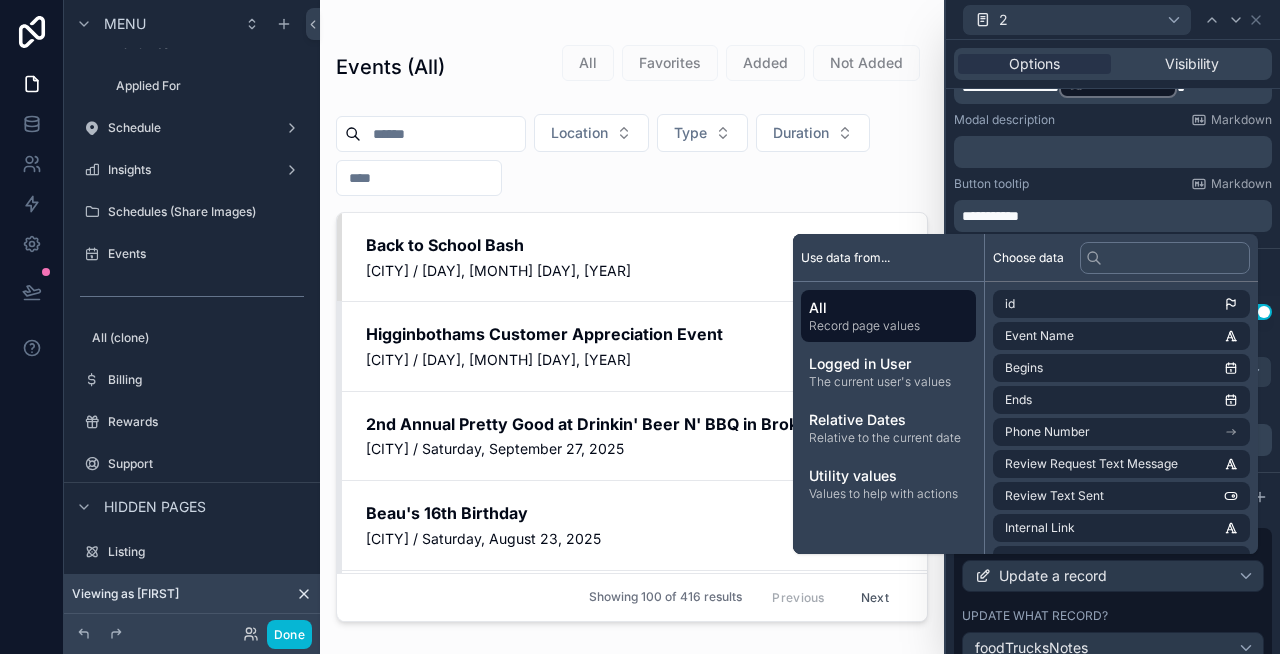 click on "Button tooltip Markdown" at bounding box center (1113, 184) 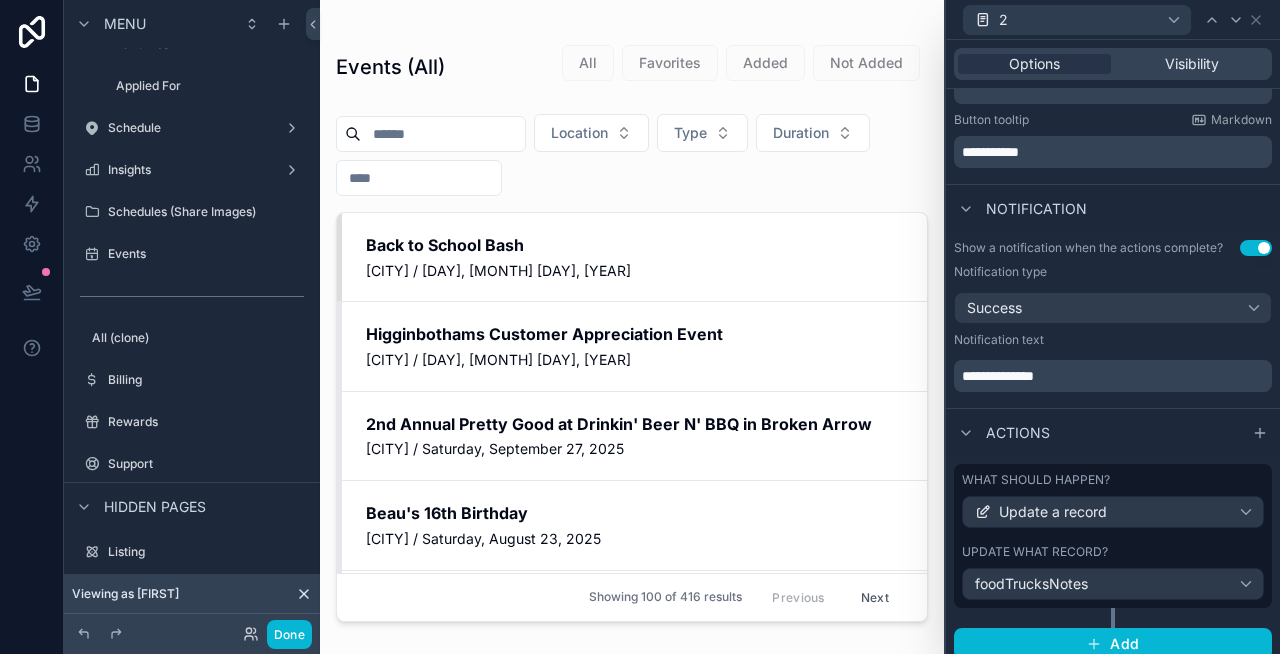 scroll, scrollTop: 446, scrollLeft: 0, axis: vertical 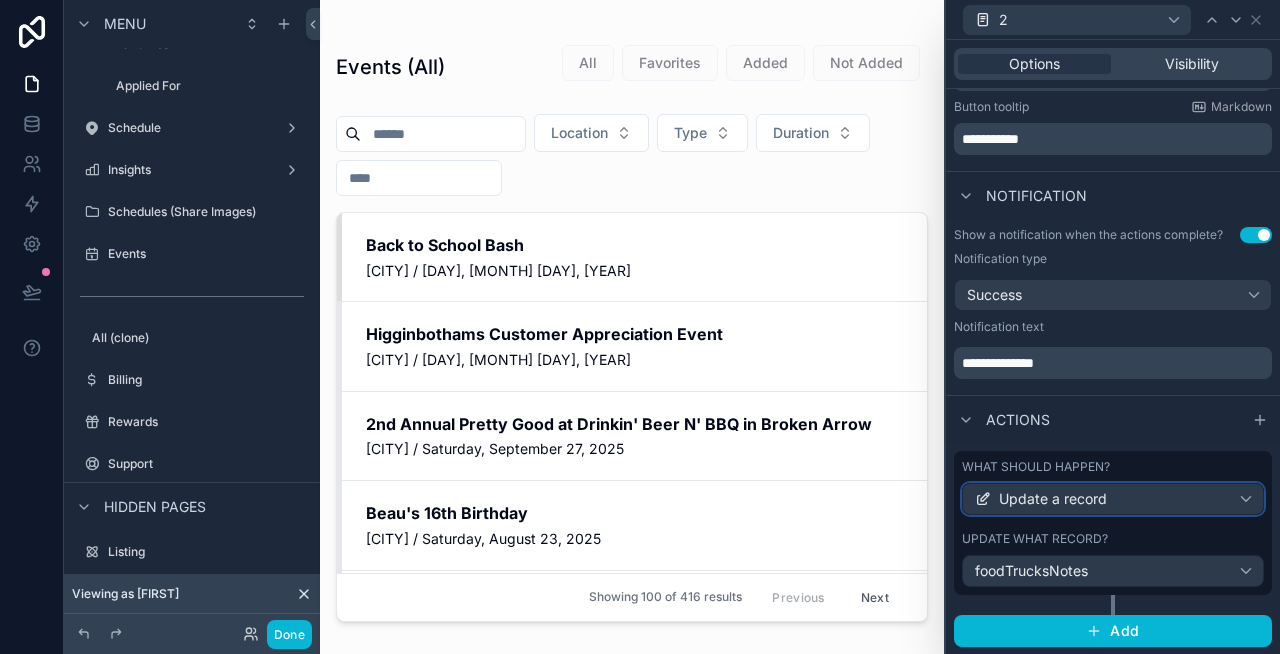 click on "Update a record" at bounding box center (1053, 499) 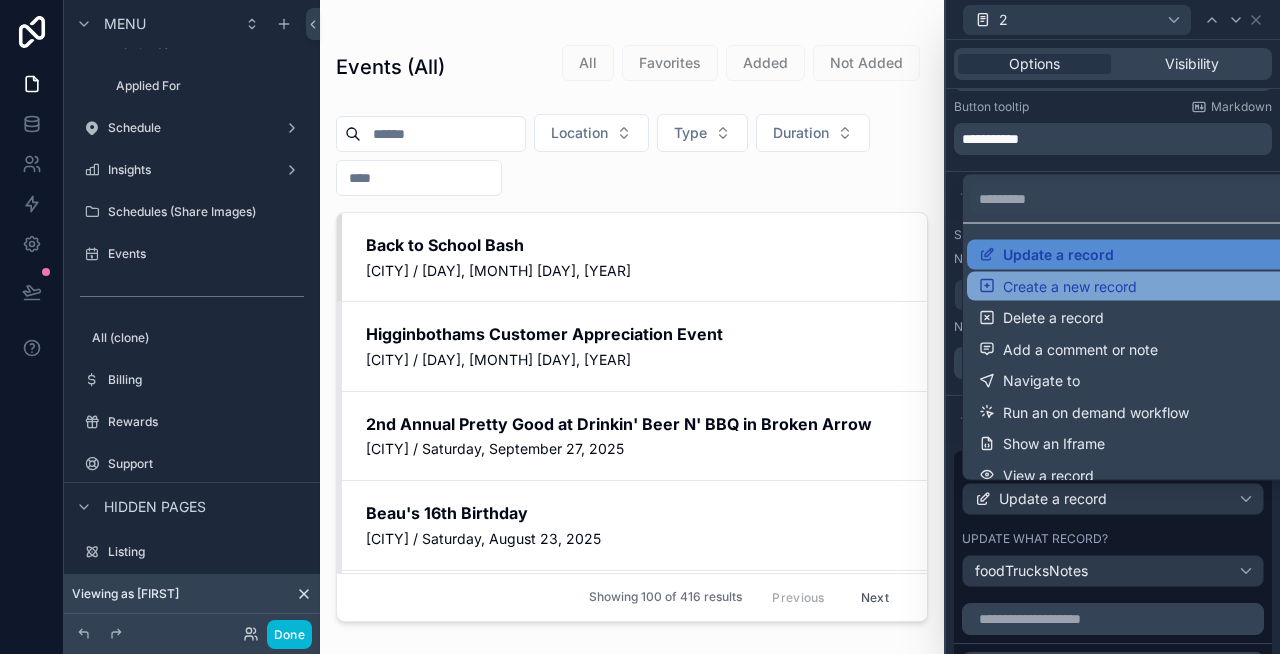 click on "Create a new record" at bounding box center (1070, 286) 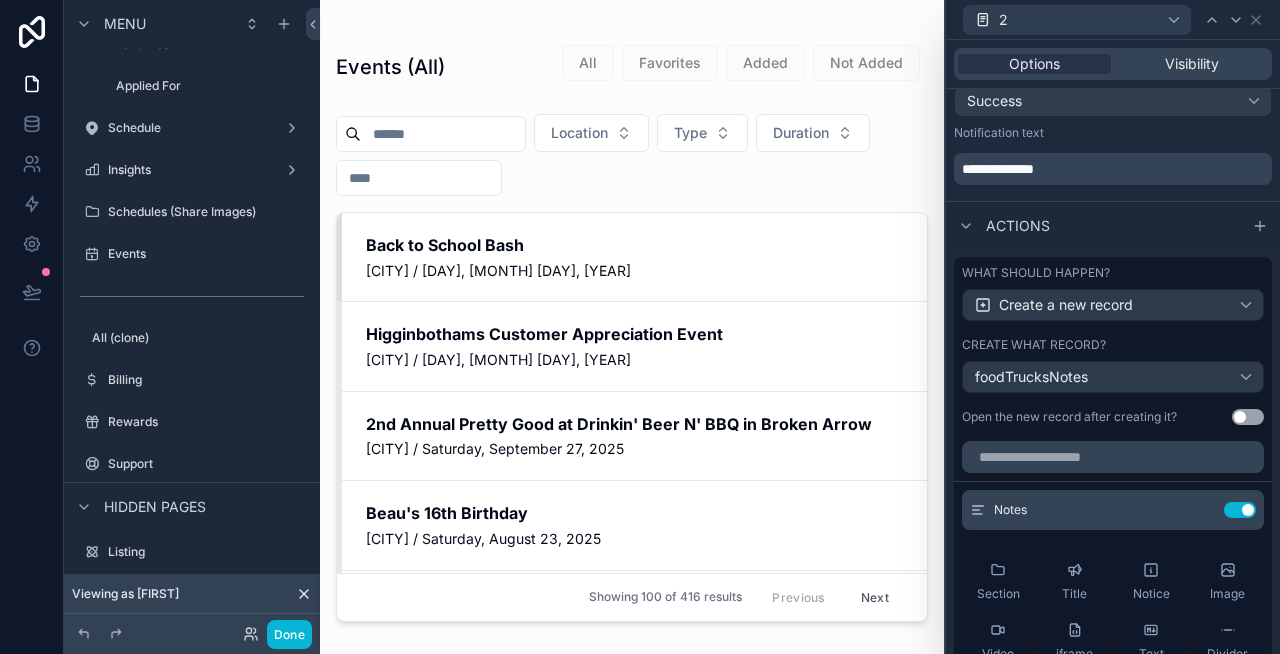 scroll, scrollTop: 708, scrollLeft: 0, axis: vertical 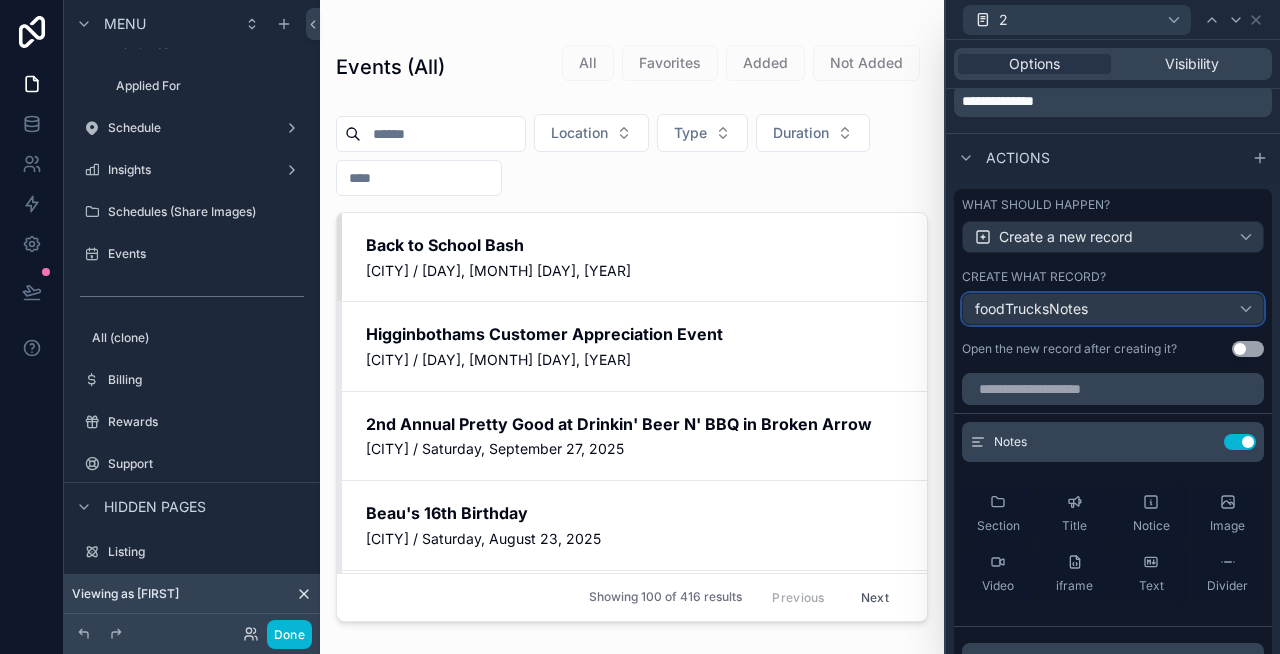 click on "foodTrucksNotes" at bounding box center [1113, 309] 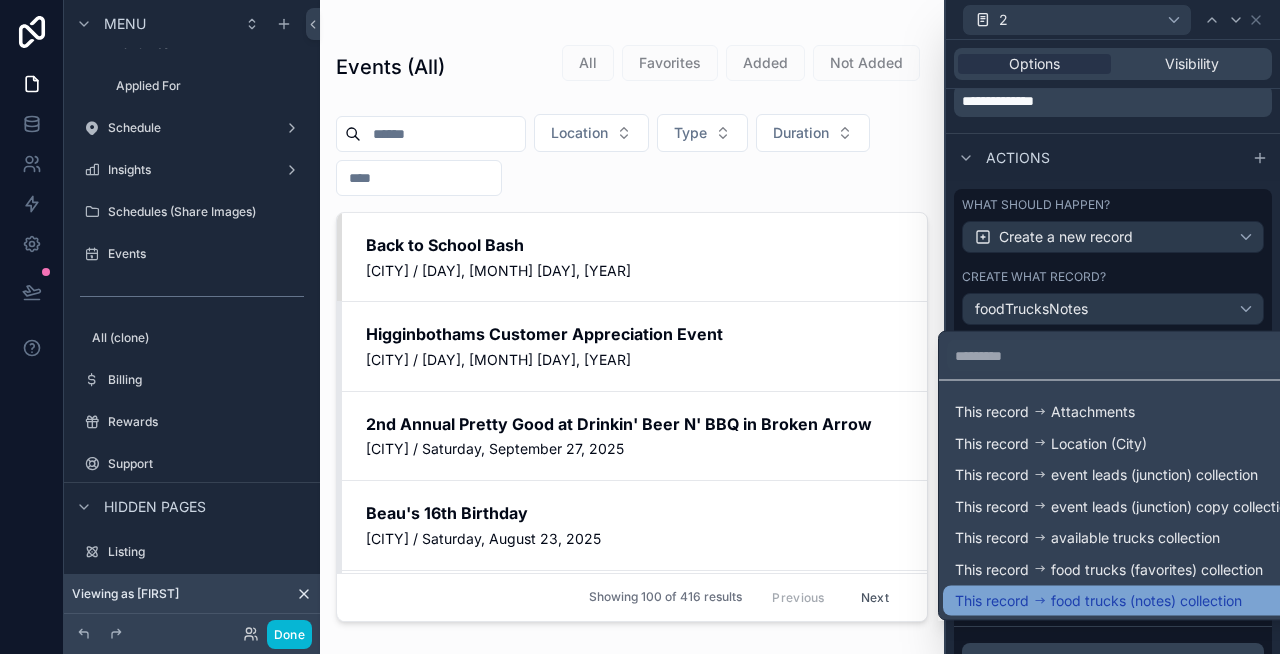click on "food trucks (notes) collection" at bounding box center [1146, 601] 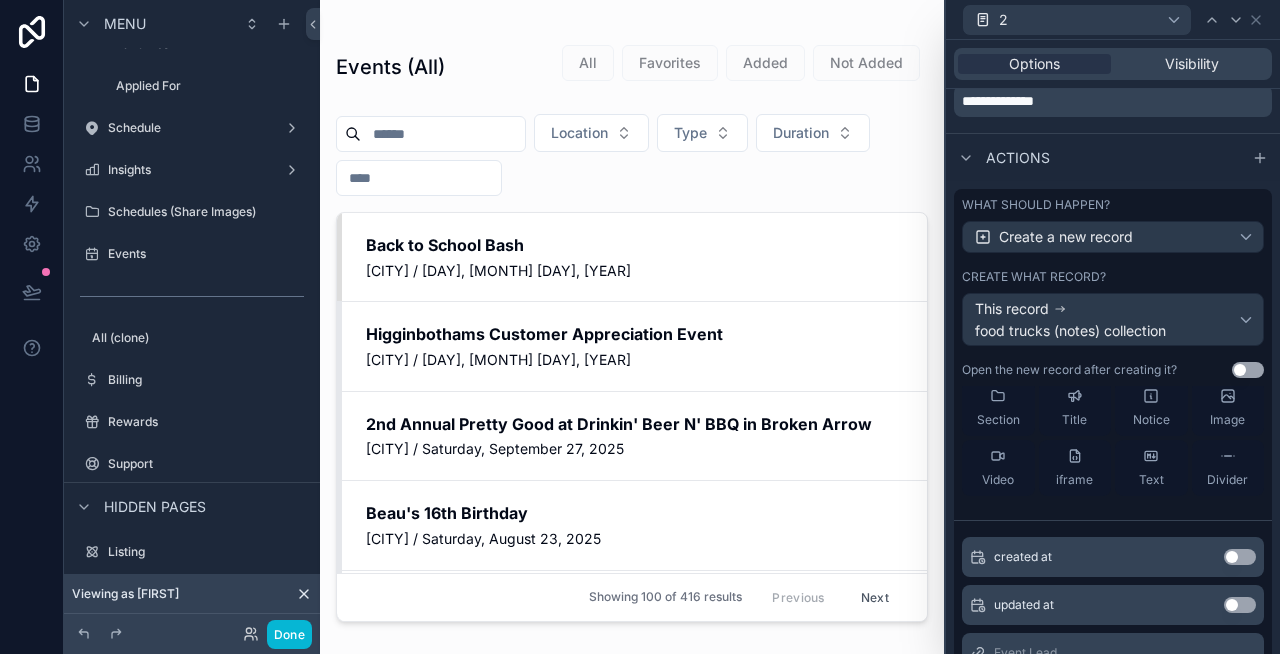 scroll, scrollTop: 159, scrollLeft: 0, axis: vertical 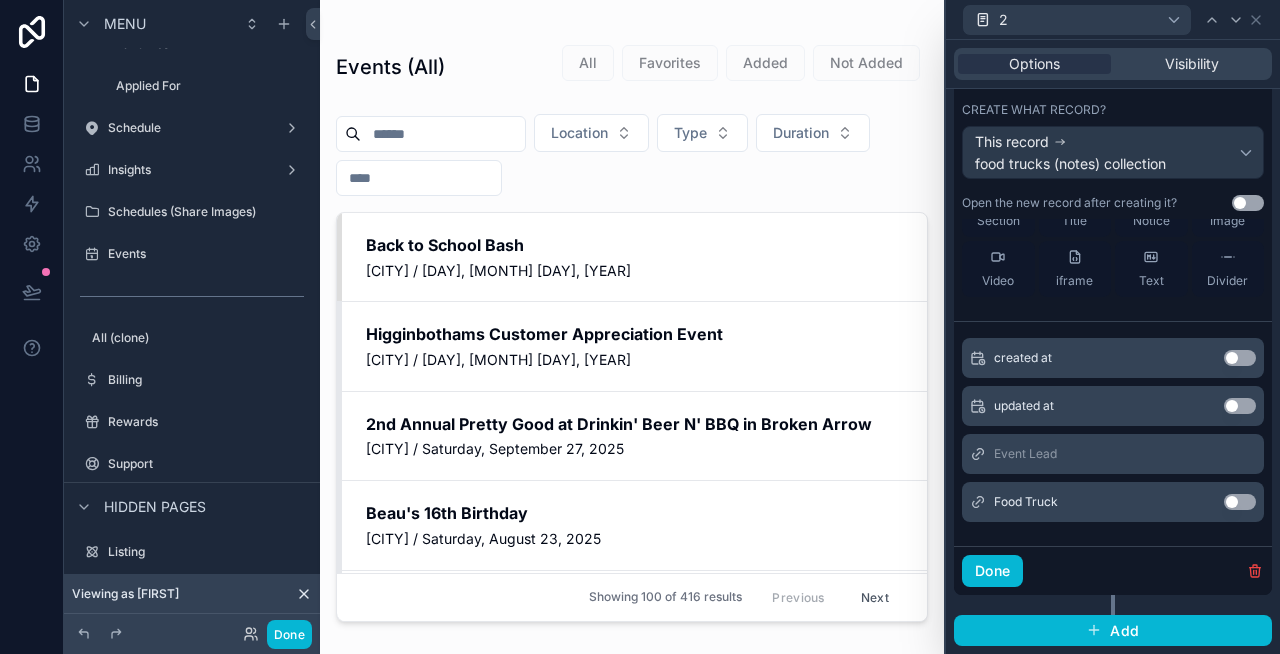 click on "Use setting" at bounding box center (1240, 502) 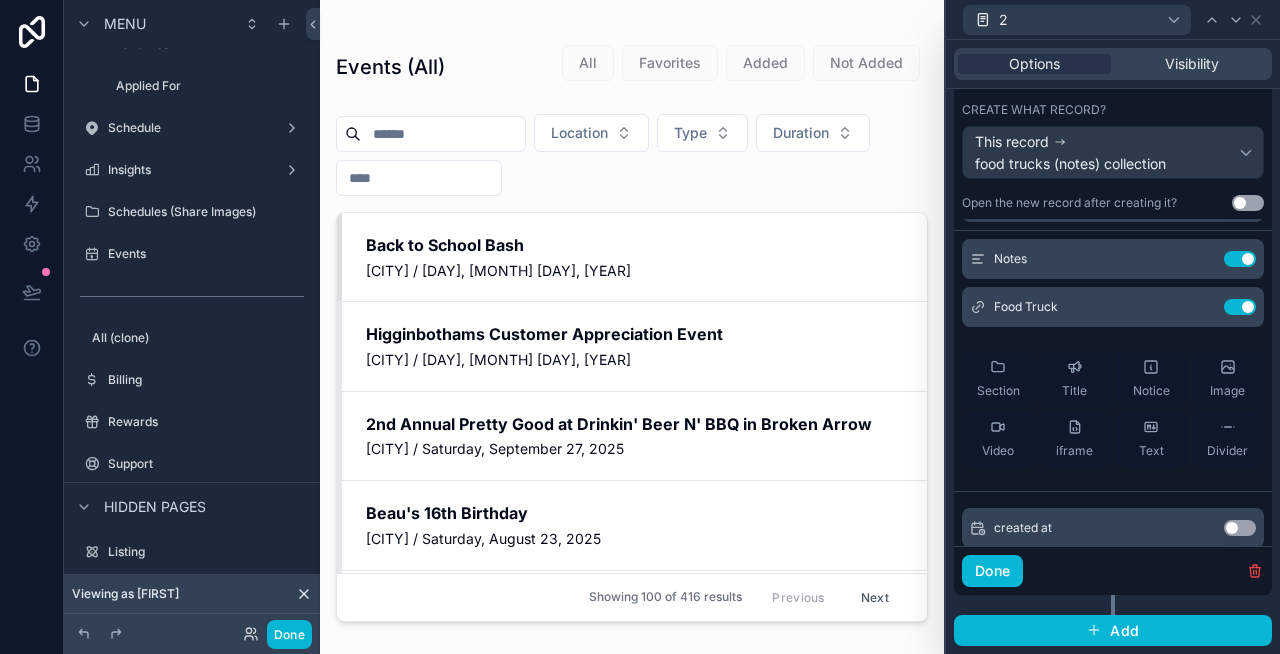 scroll, scrollTop: 0, scrollLeft: 0, axis: both 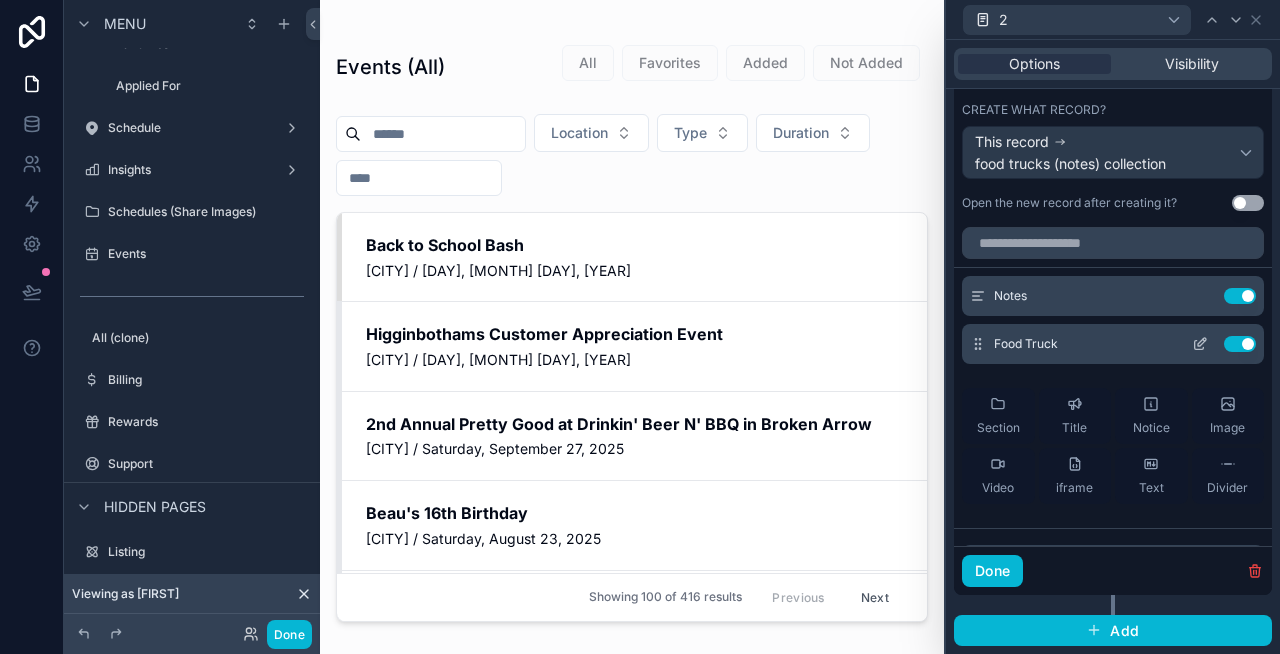 click 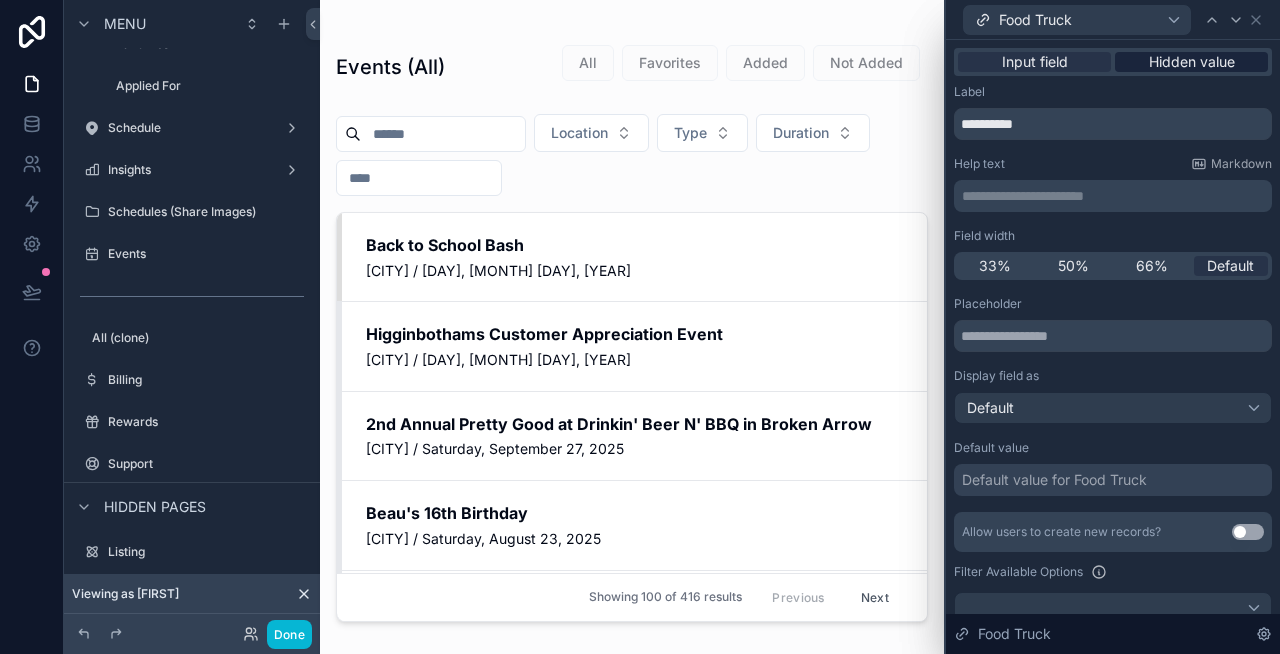 click on "Hidden value" at bounding box center [1192, 62] 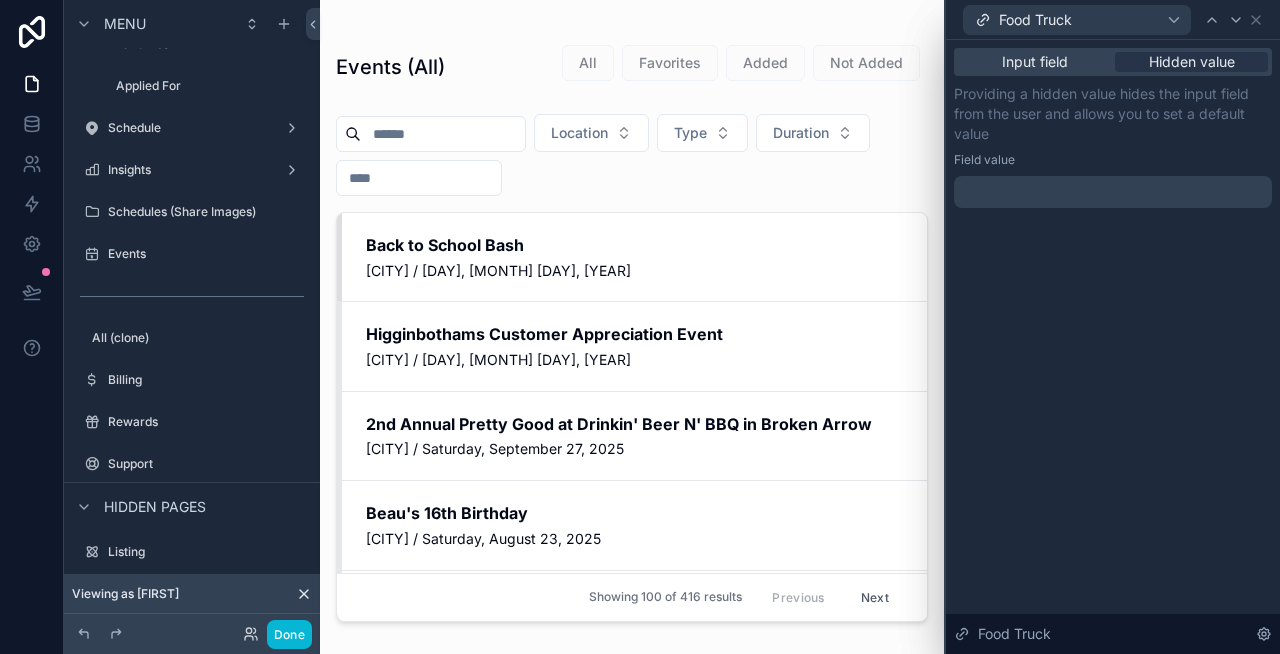 click at bounding box center (1113, 192) 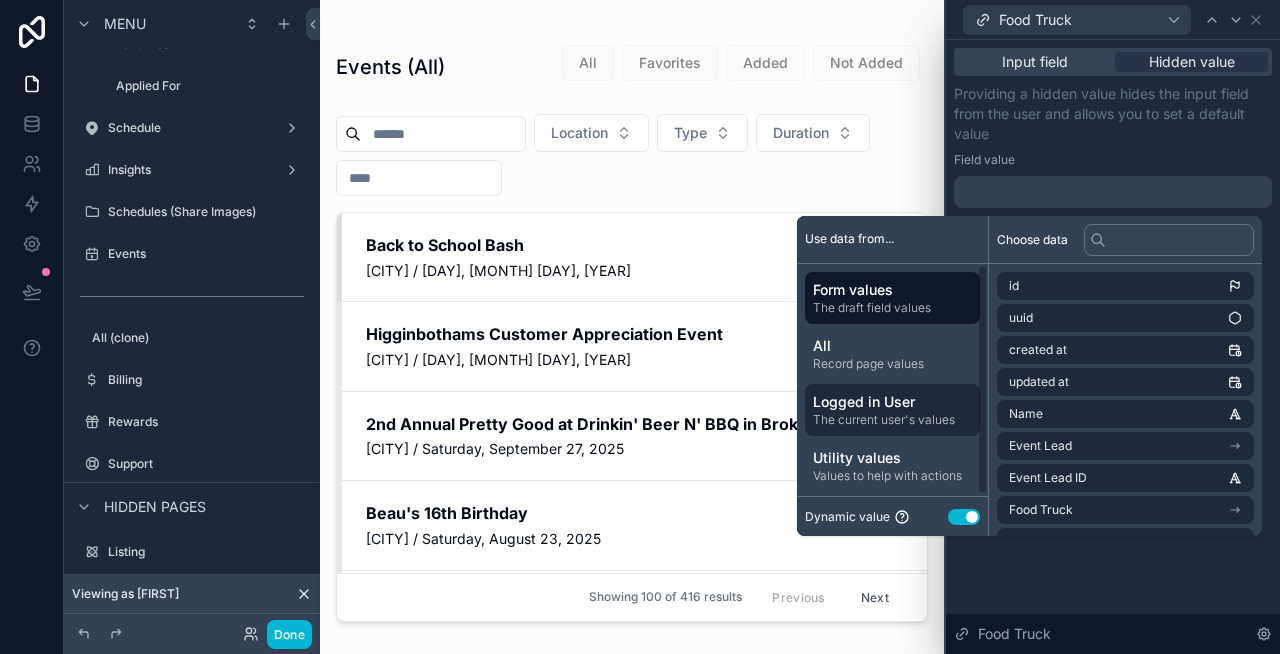 click on "Logged in User" at bounding box center (892, 402) 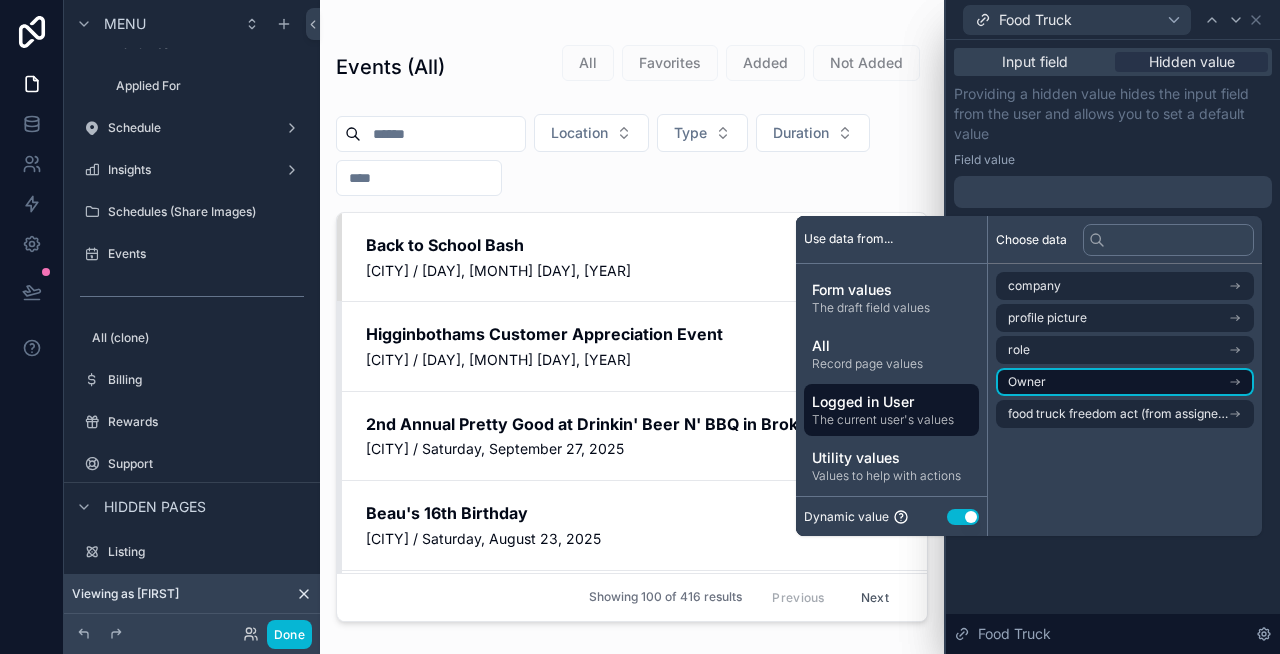 click on "Owner" at bounding box center (1125, 382) 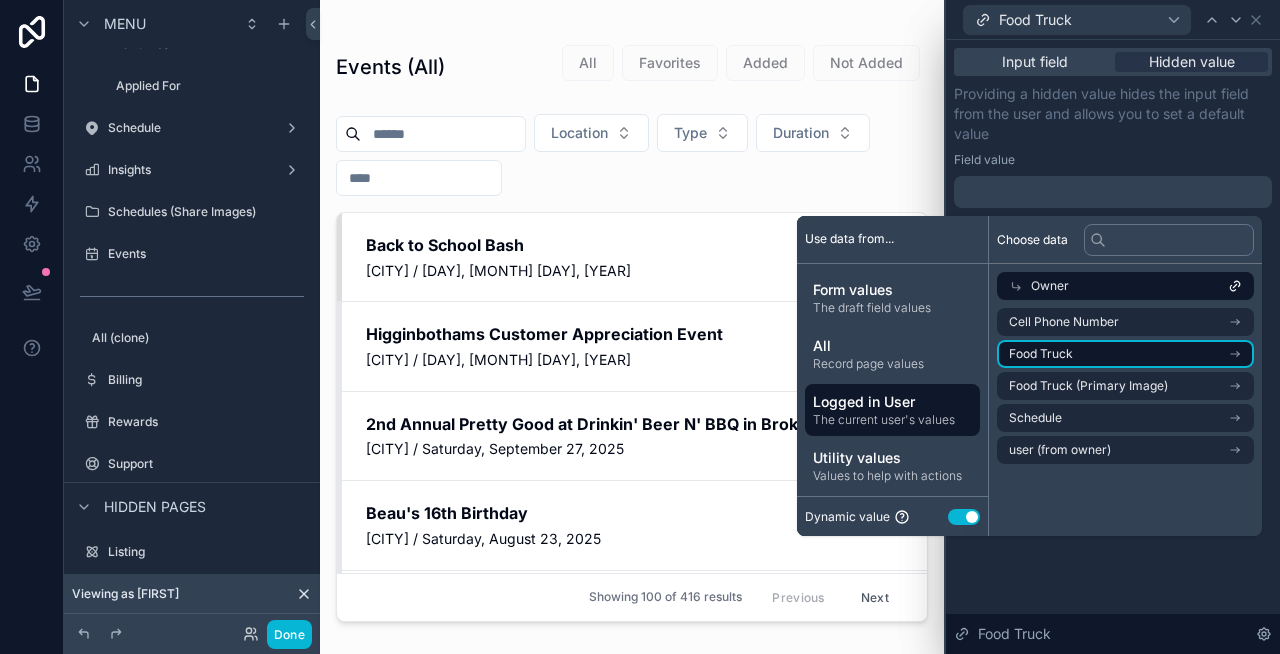 click on "Food Truck" at bounding box center (1125, 354) 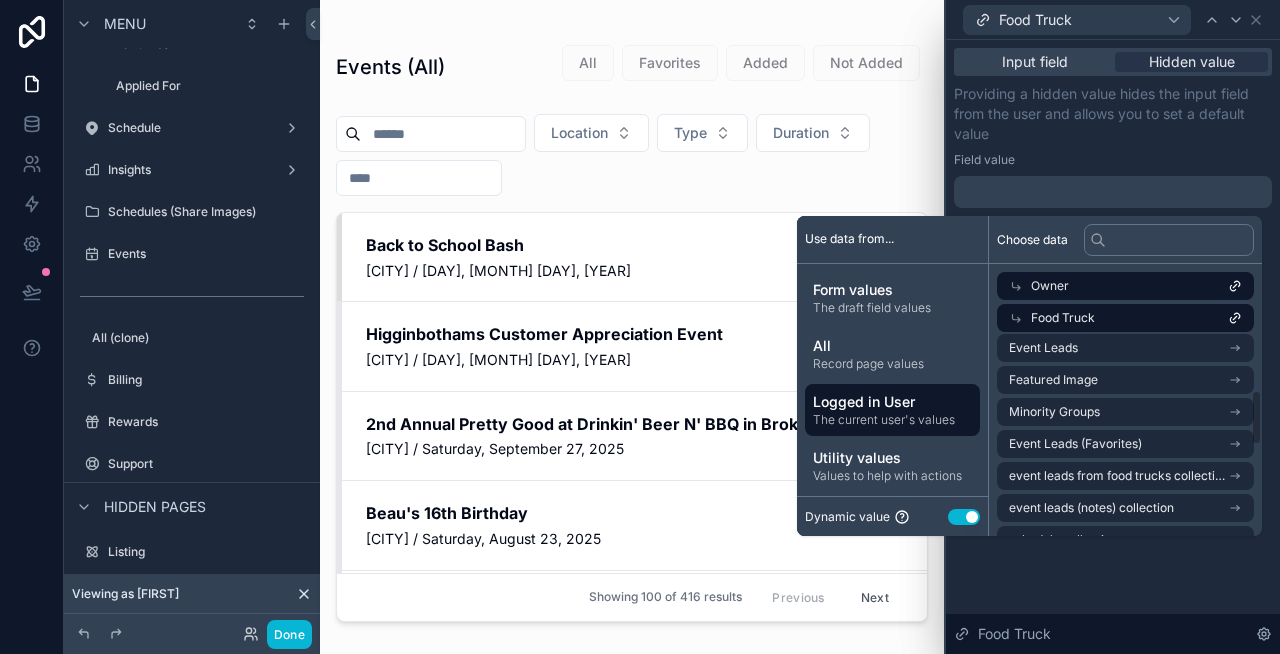 scroll, scrollTop: 544, scrollLeft: 0, axis: vertical 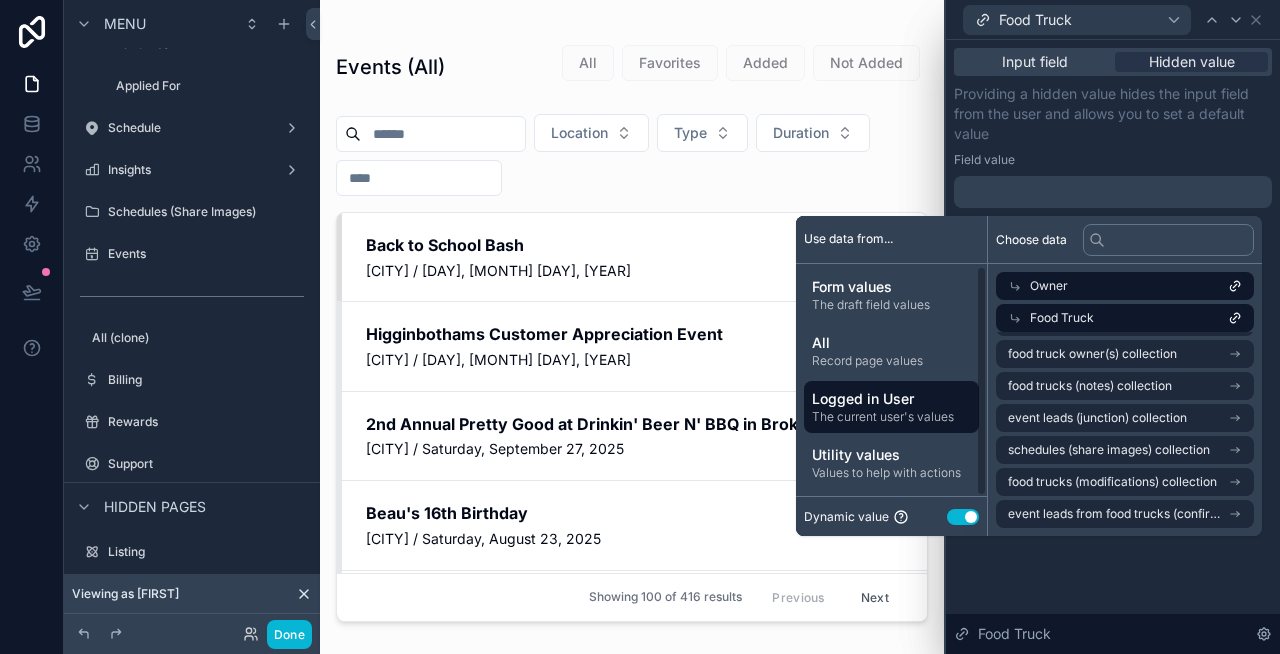 type 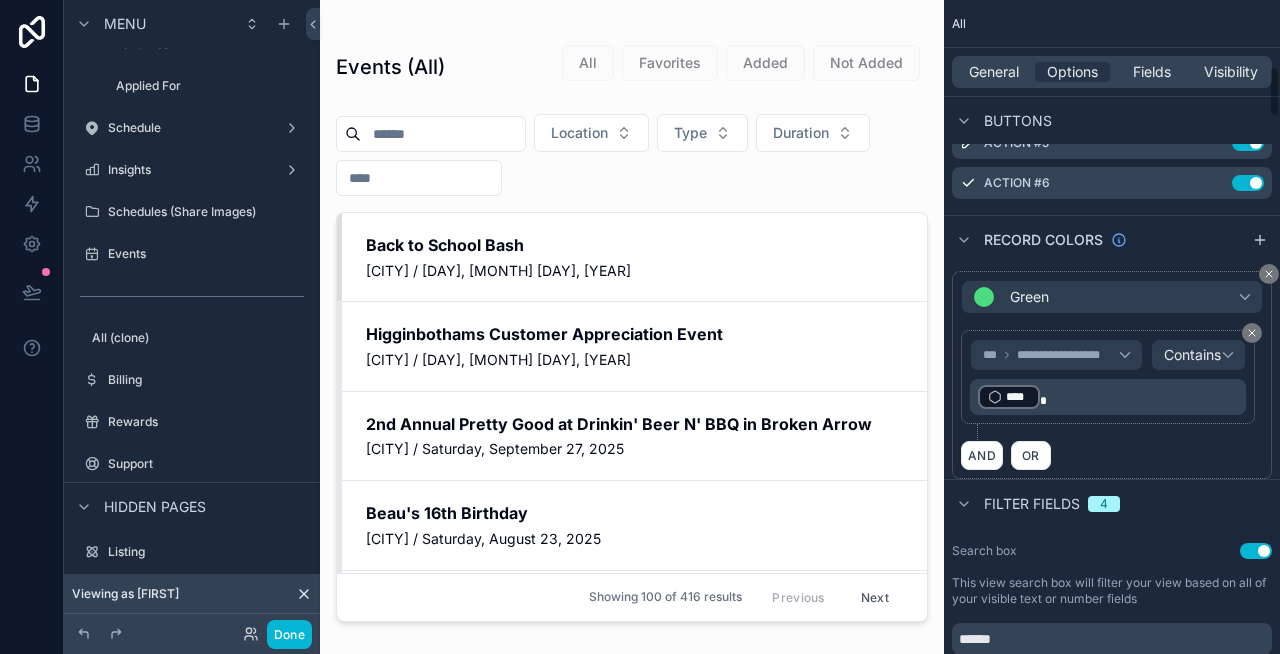 scroll, scrollTop: 821, scrollLeft: 0, axis: vertical 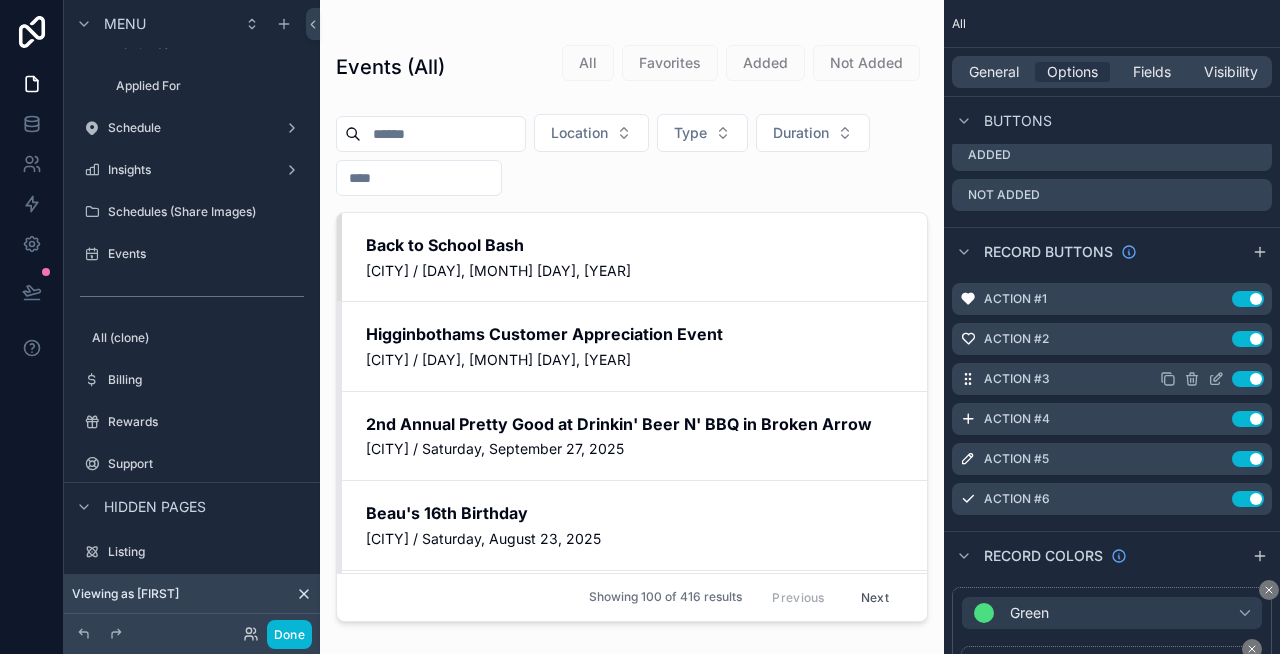 click 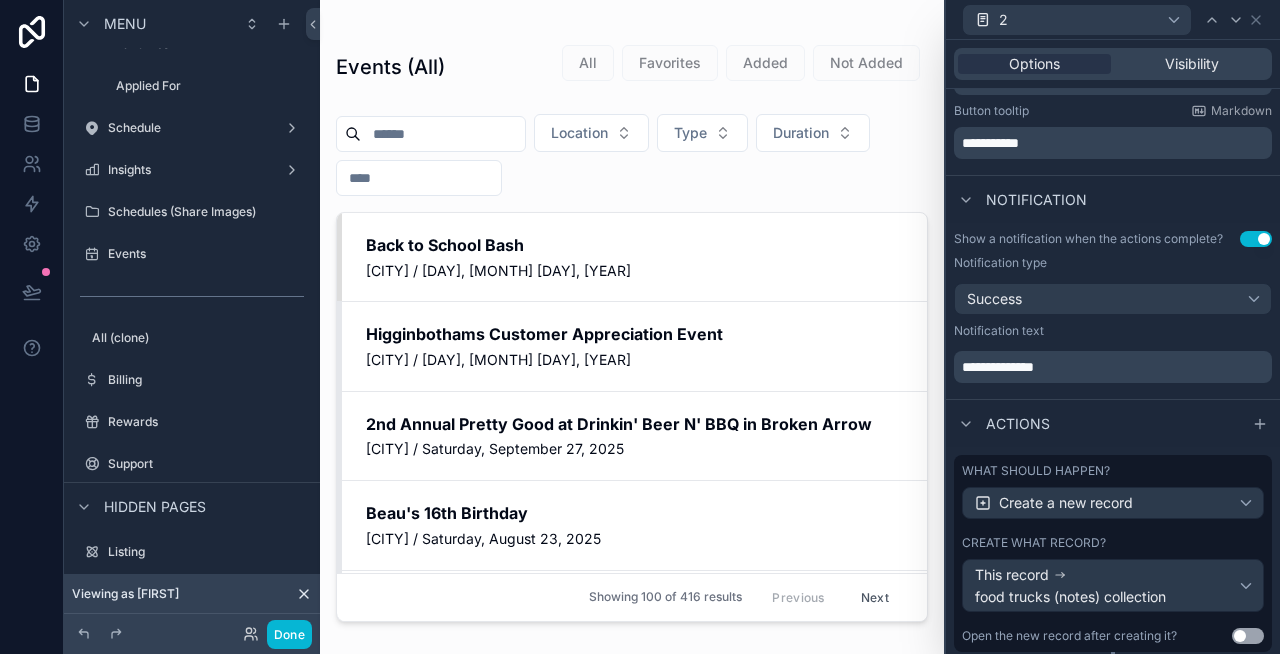 scroll, scrollTop: 499, scrollLeft: 0, axis: vertical 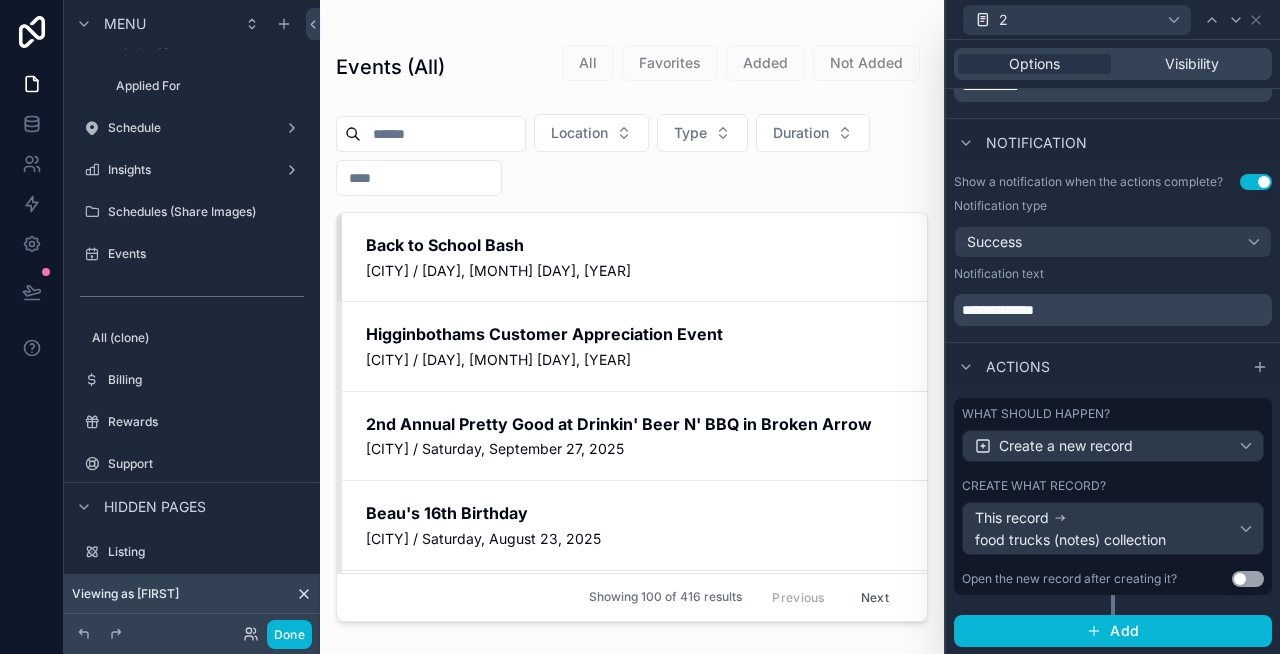 click on "What should happen? Create a new record Create what record? This record food trucks (notes) collection Open the new record after creating it? Use setting" at bounding box center (1113, 496) 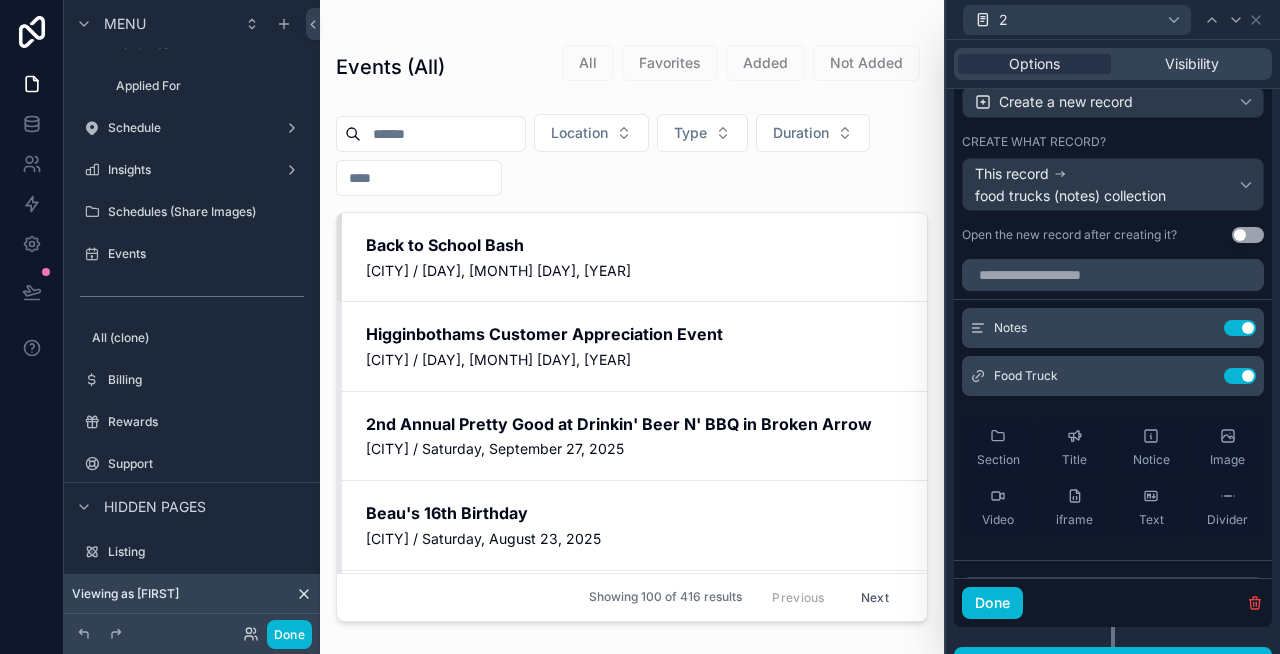 scroll, scrollTop: 858, scrollLeft: 0, axis: vertical 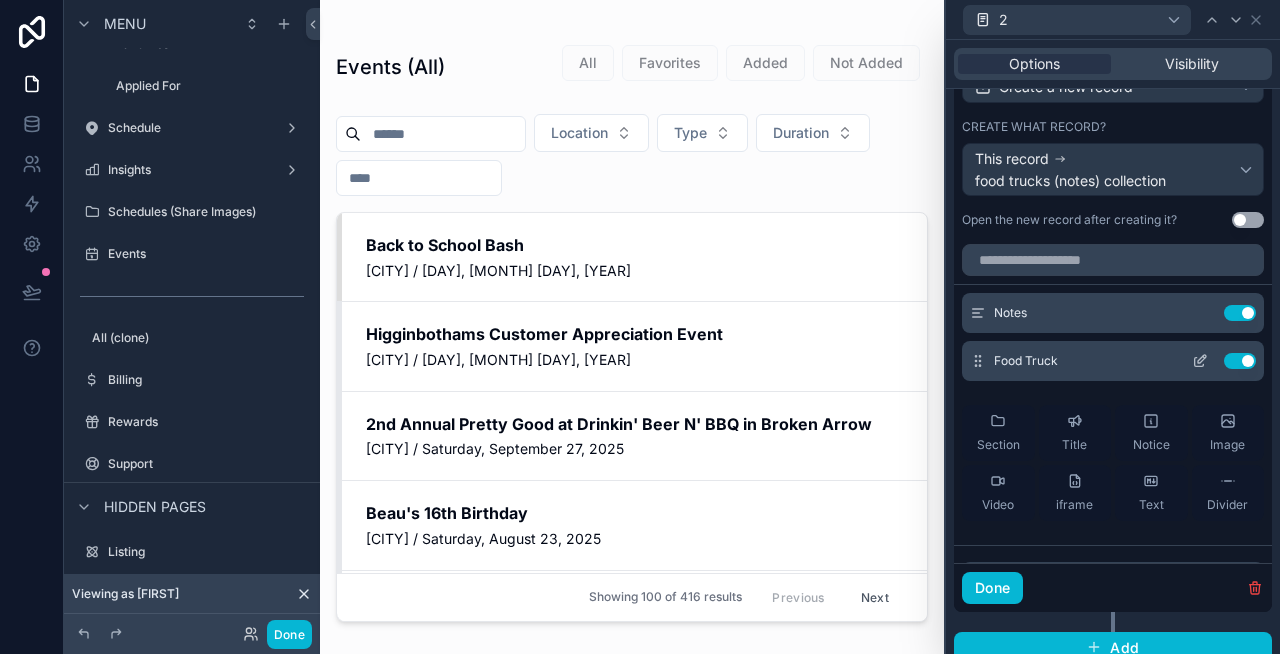click 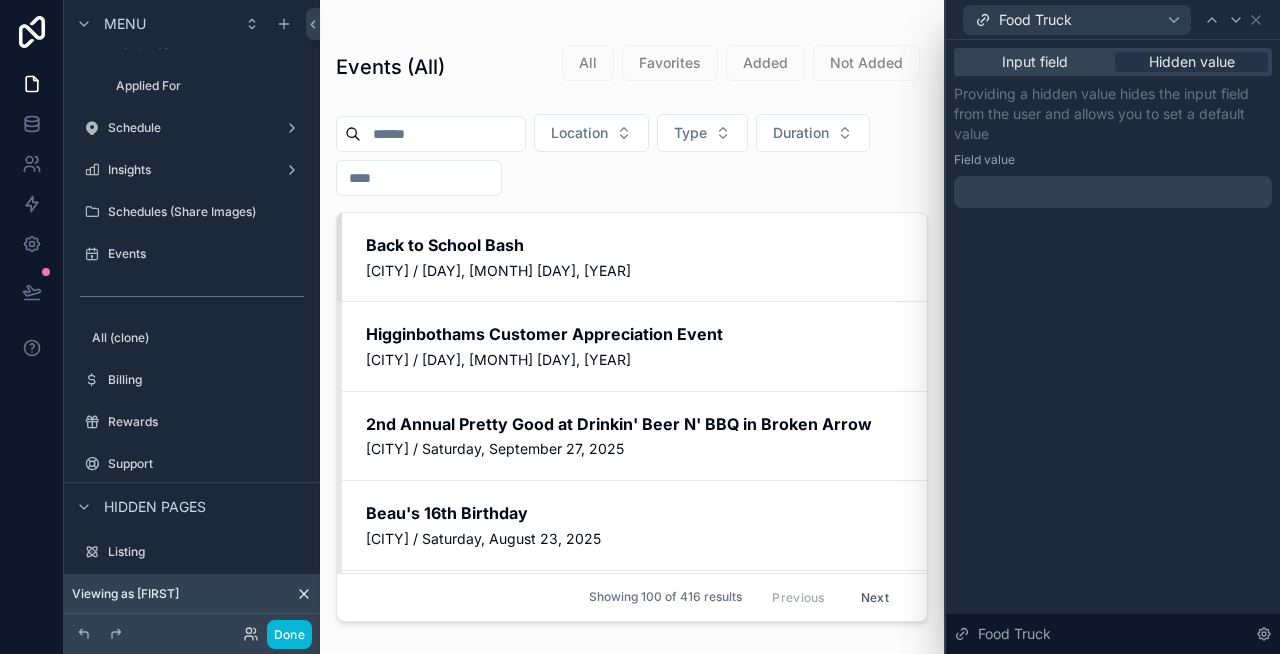 click at bounding box center (1113, 192) 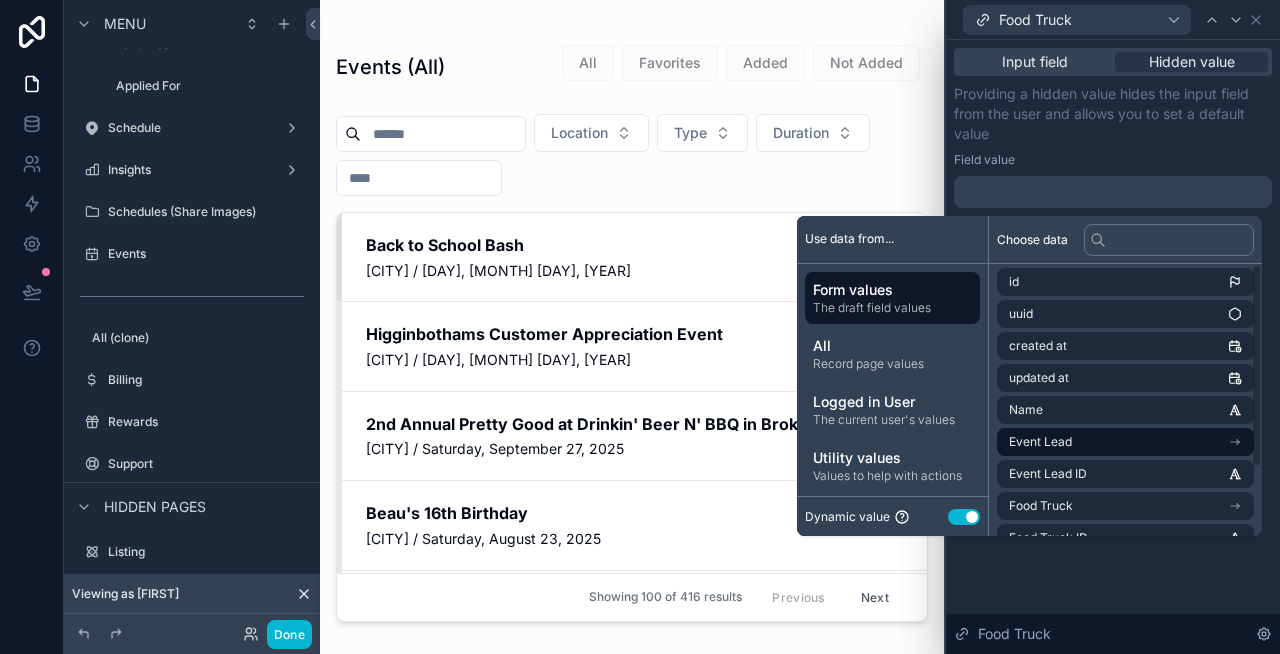 scroll, scrollTop: 0, scrollLeft: 0, axis: both 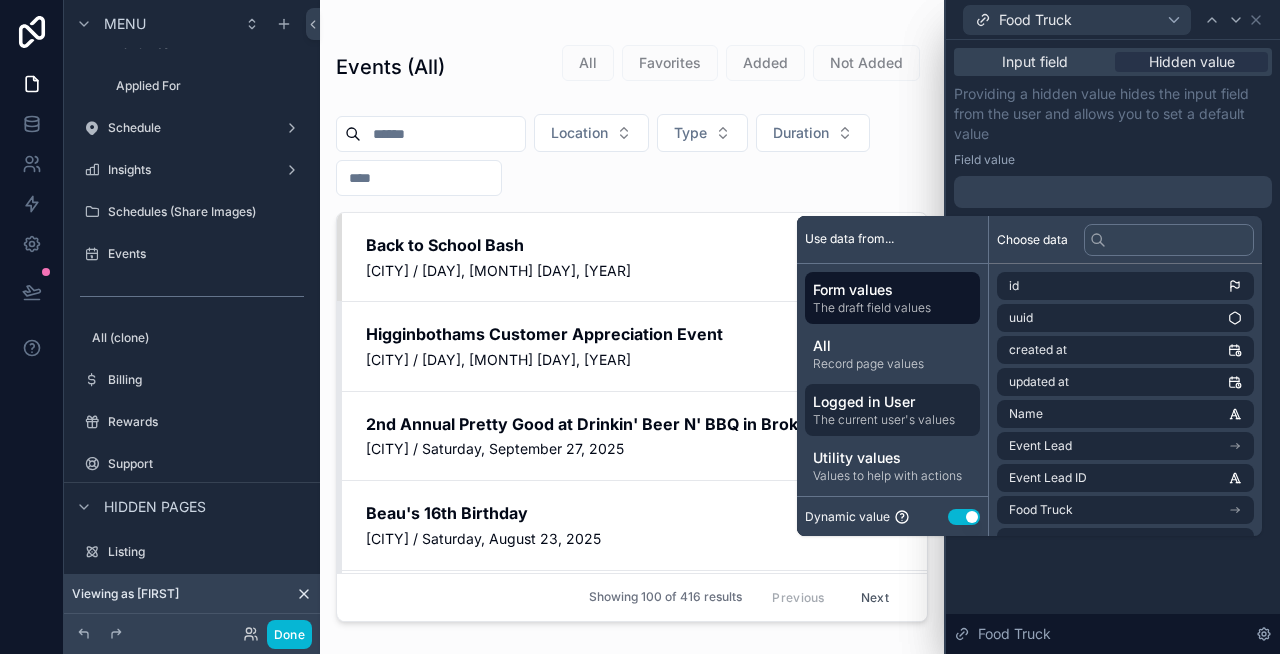 click on "Logged in User" at bounding box center [892, 402] 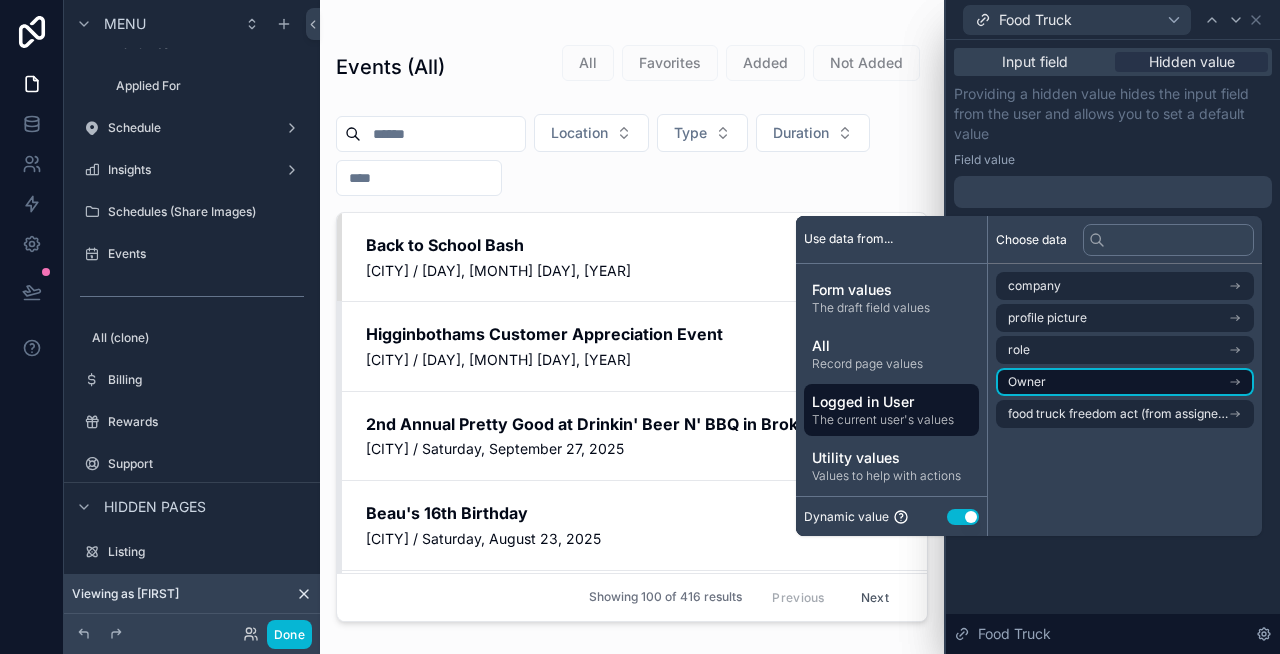 click on "Owner" at bounding box center [1125, 382] 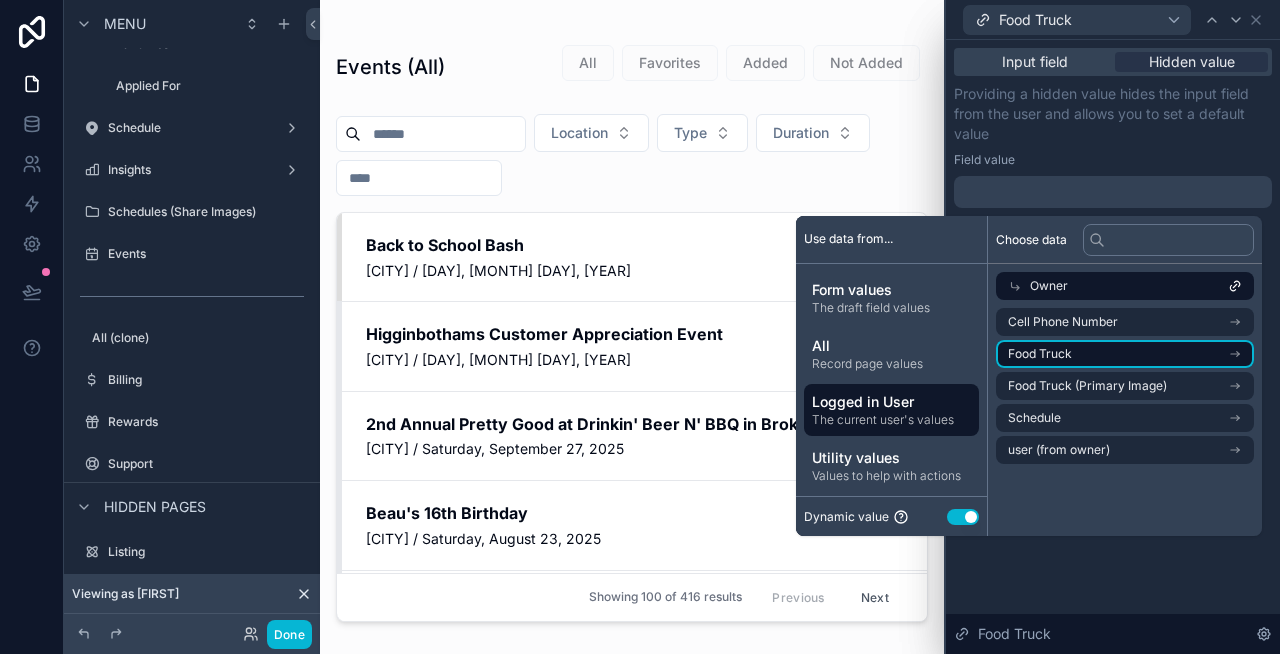 click on "Food Truck" at bounding box center (1125, 354) 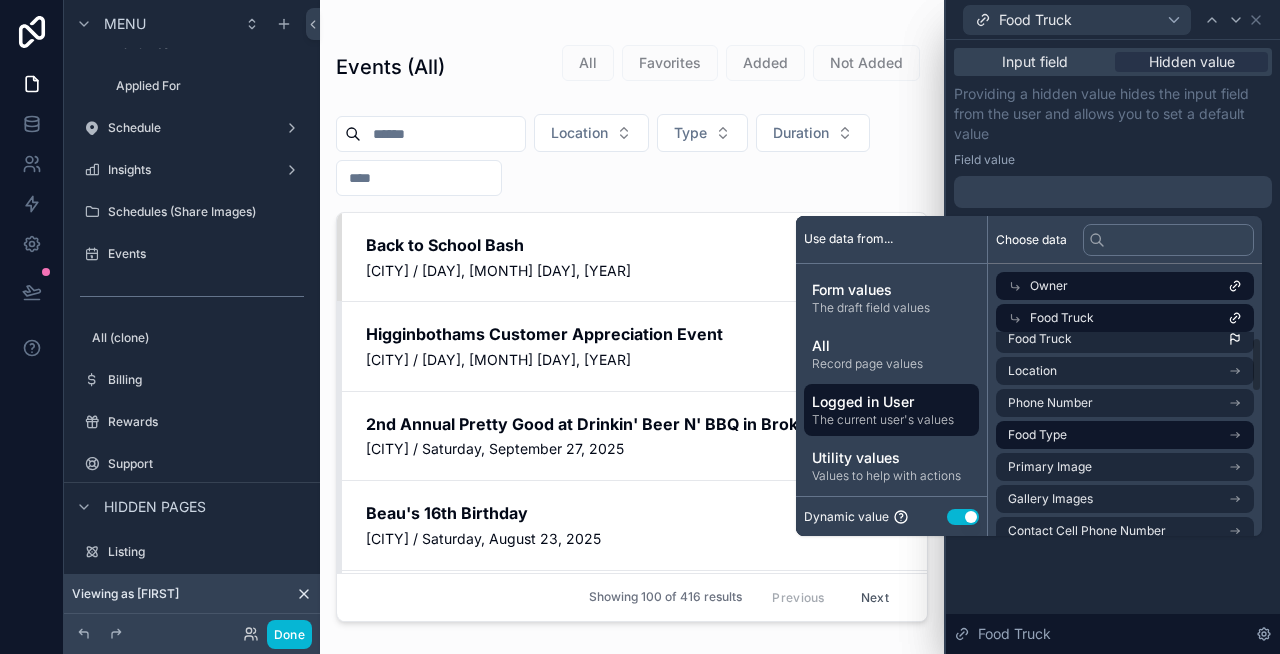 scroll, scrollTop: 0, scrollLeft: 0, axis: both 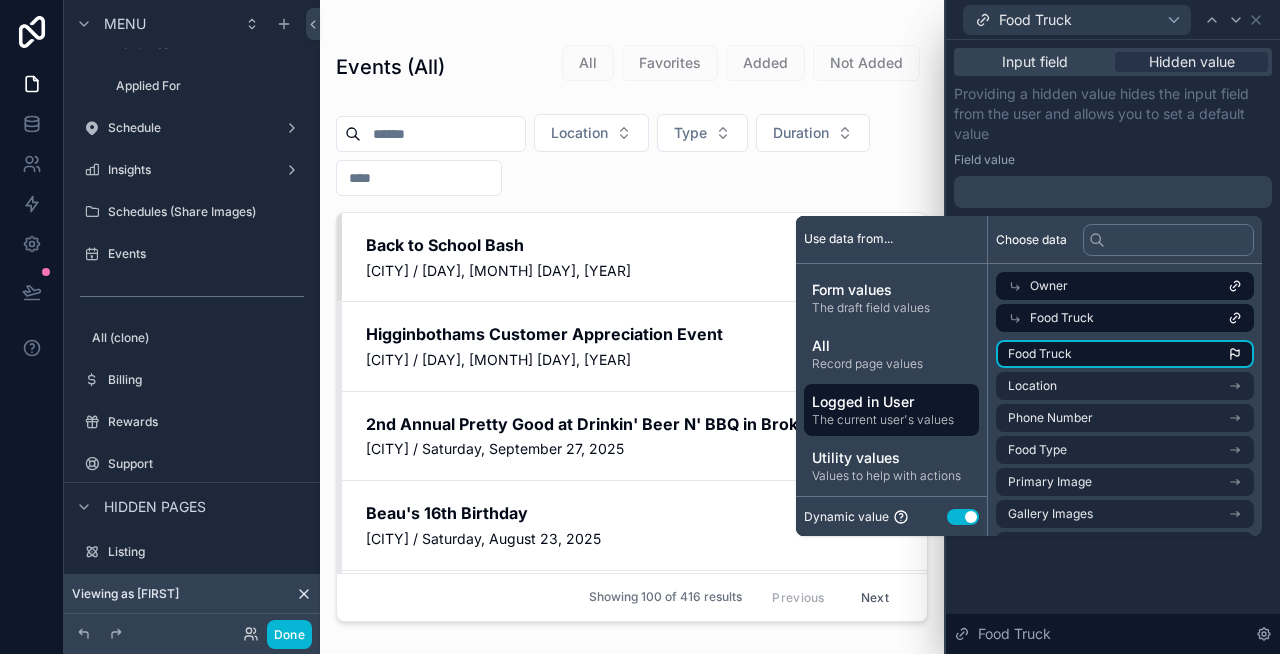 click on "Food Truck" at bounding box center [1125, 354] 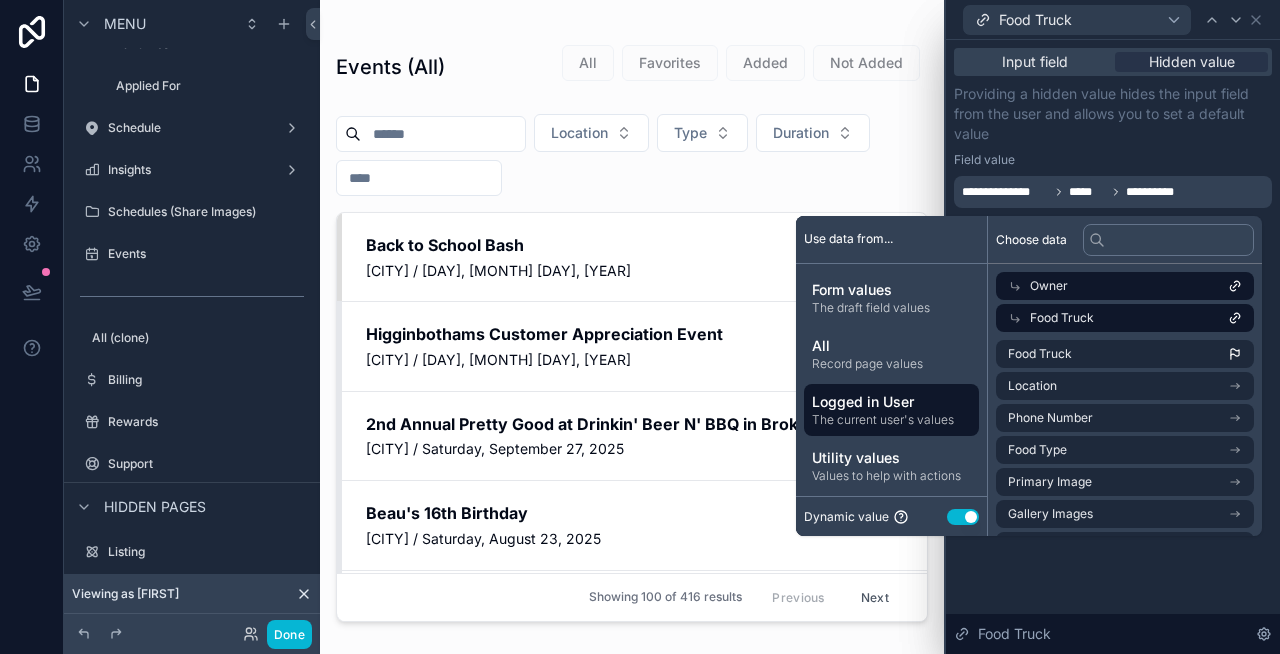 click on "Providing a hidden value hides the input field from the user and allows you to set a default value" at bounding box center [1113, 114] 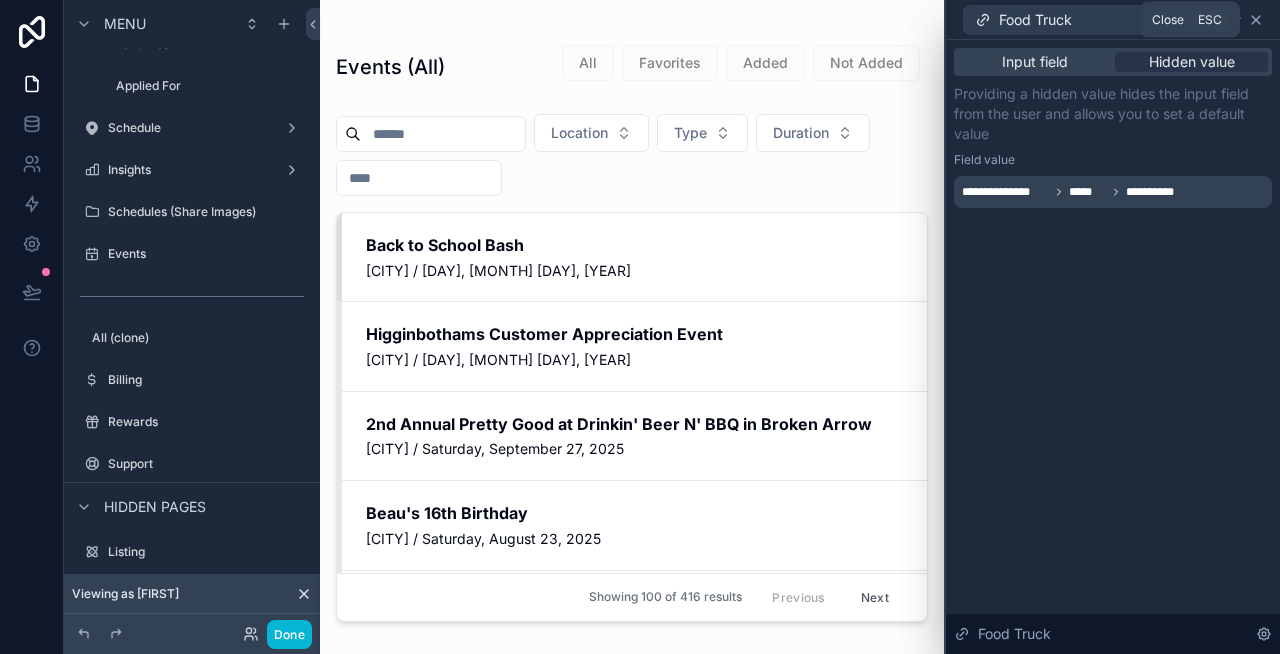 click 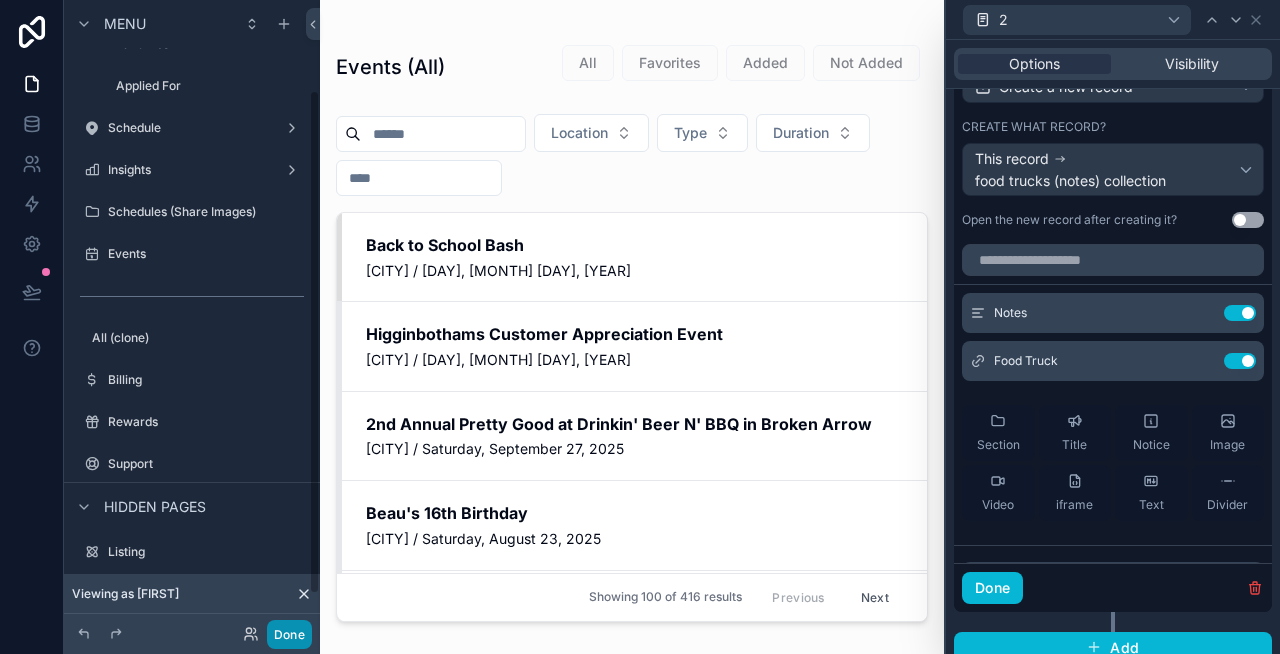 click on "Done" at bounding box center (289, 634) 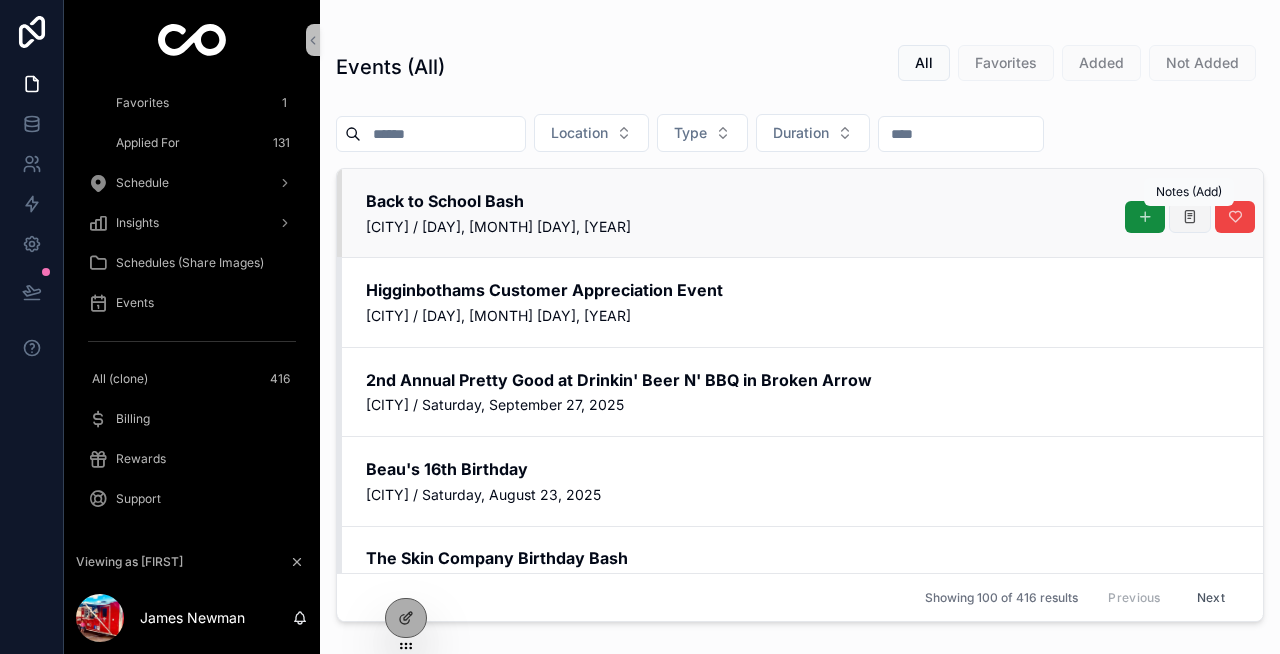 click at bounding box center (1190, 217) 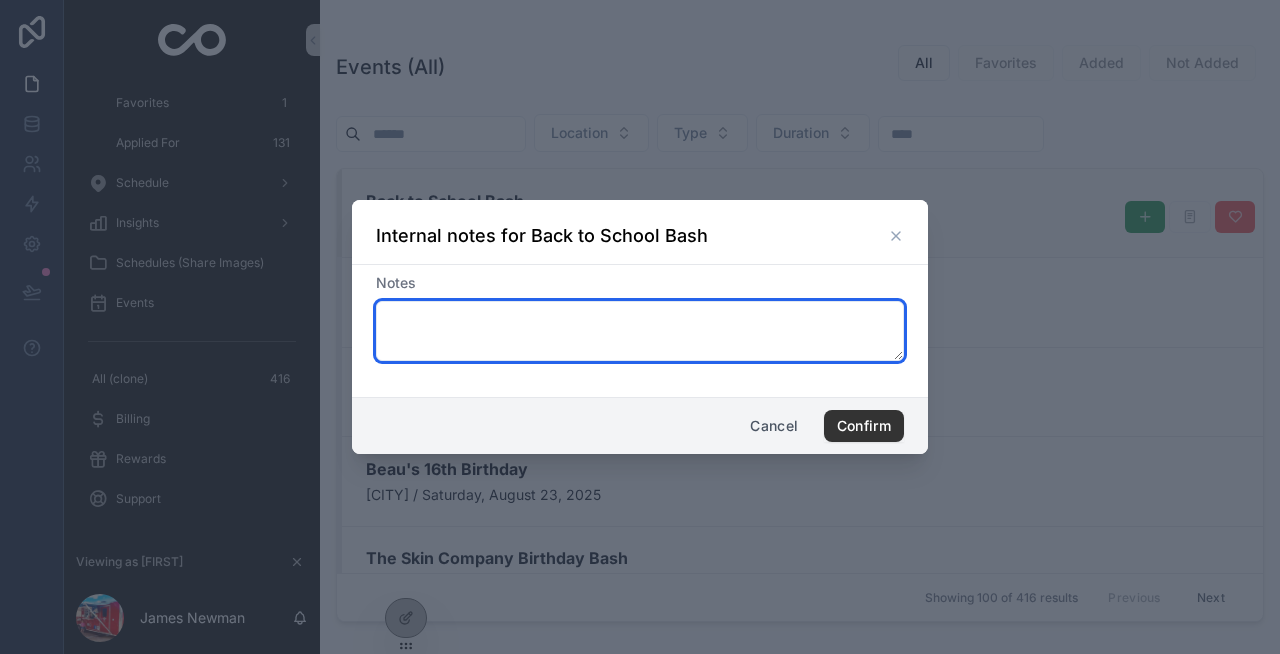 click at bounding box center [640, 331] 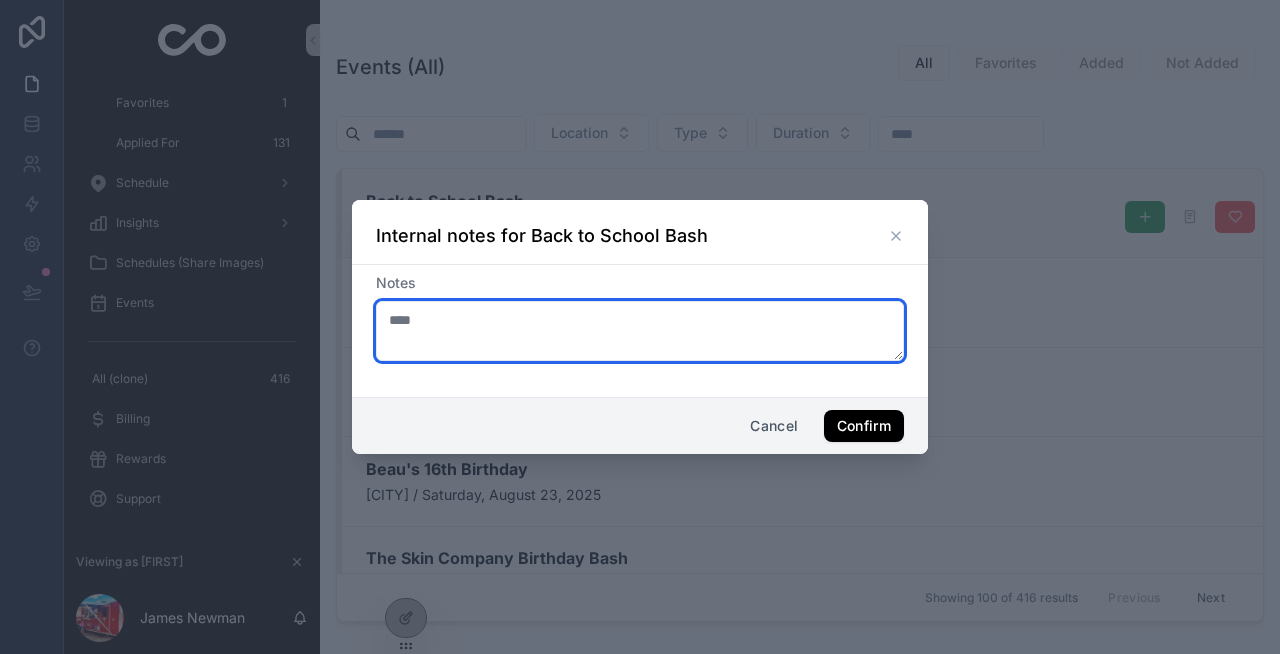 type on "****" 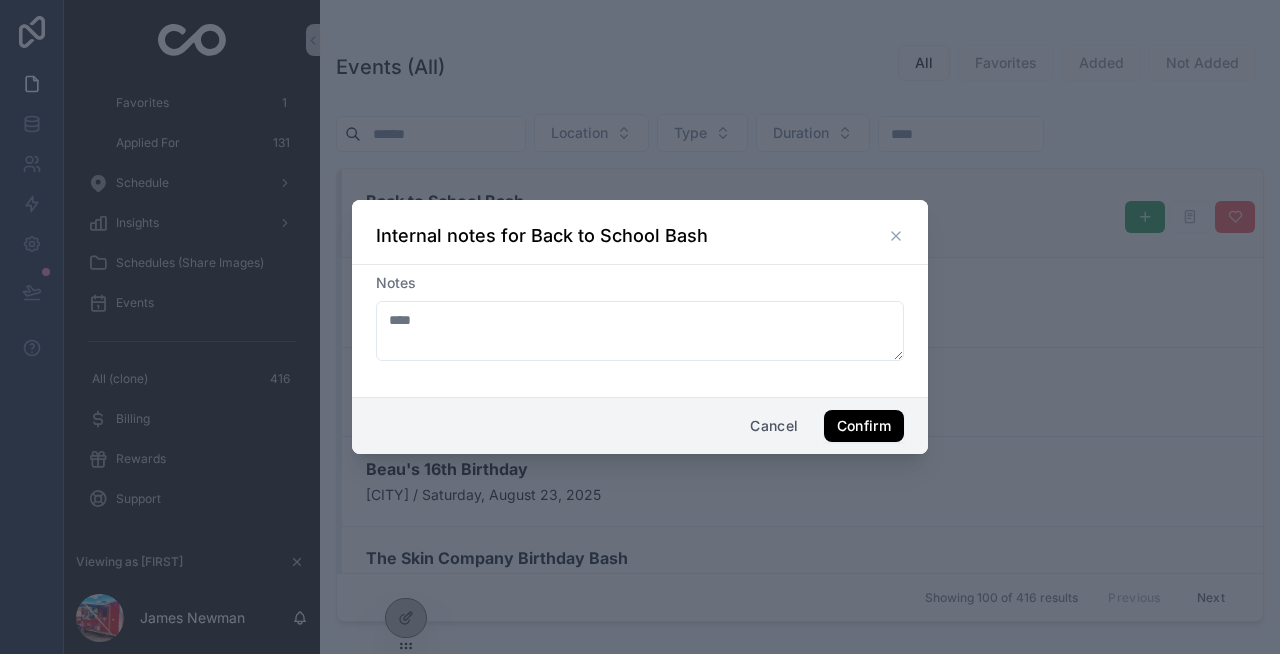 click on "Confirm" at bounding box center [864, 426] 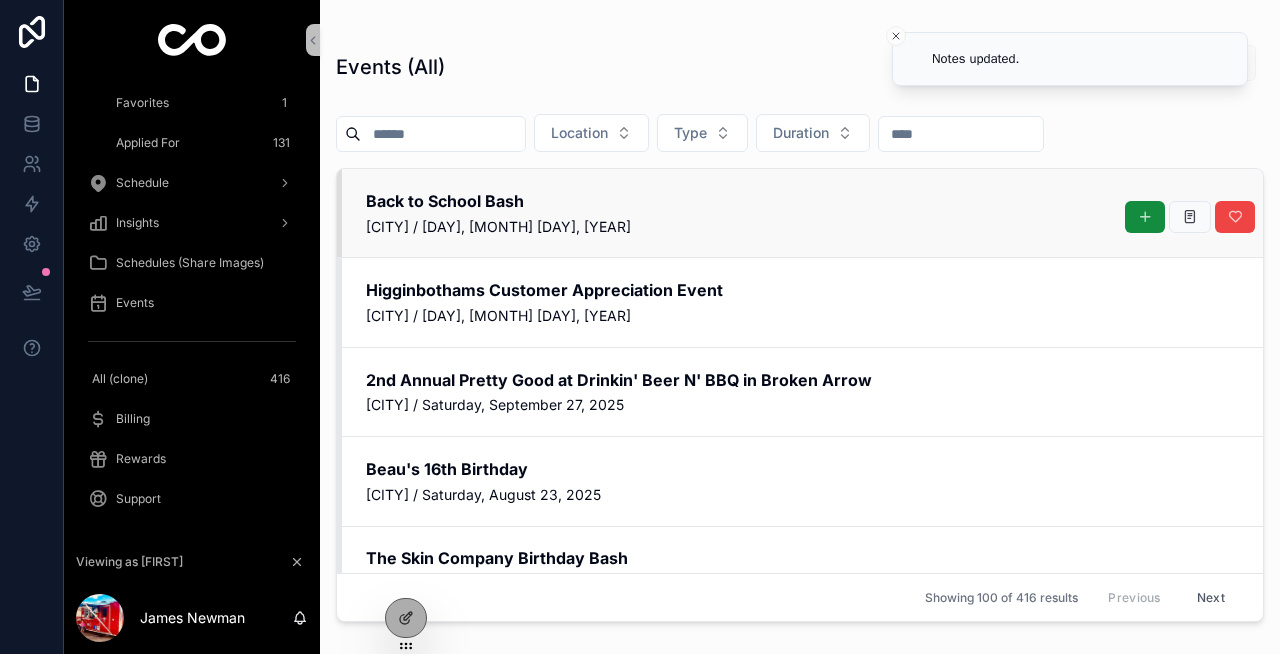 type 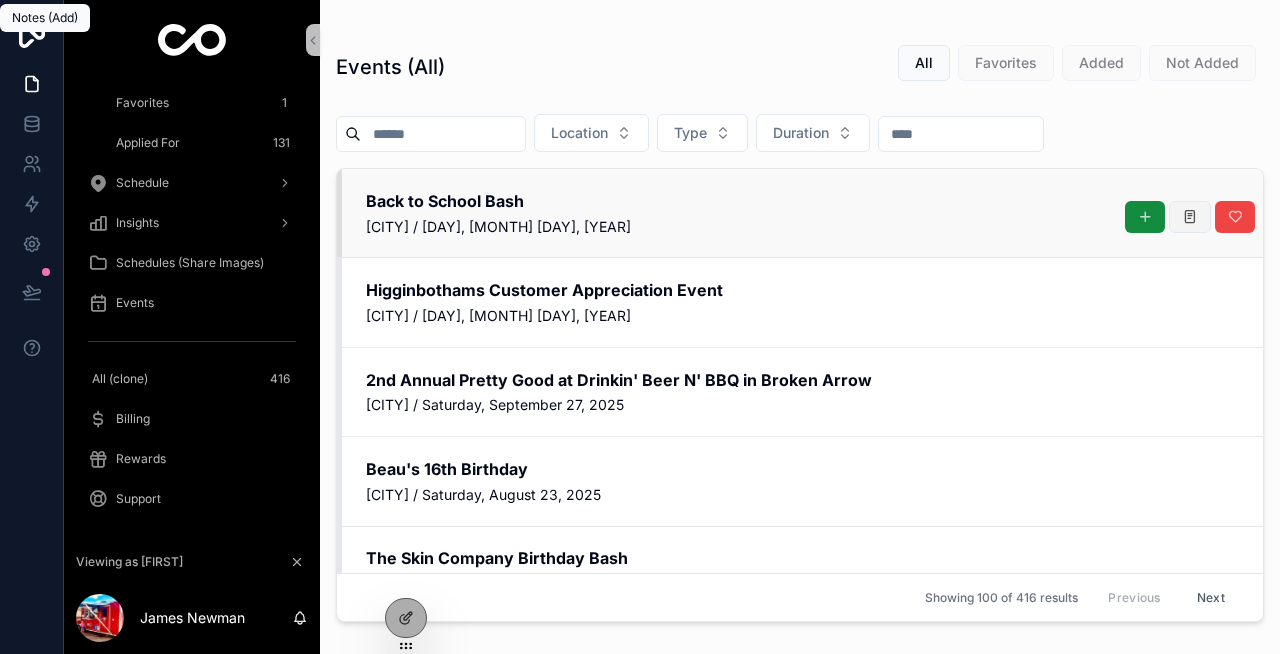 click at bounding box center (1190, 217) 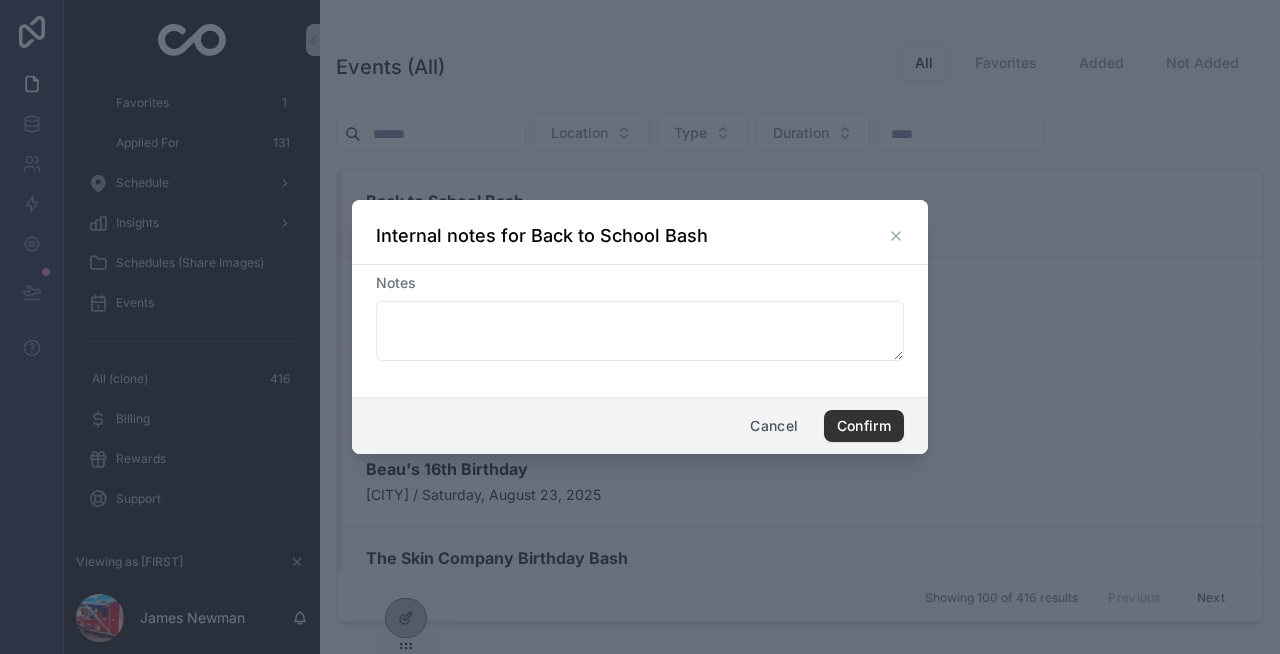 click 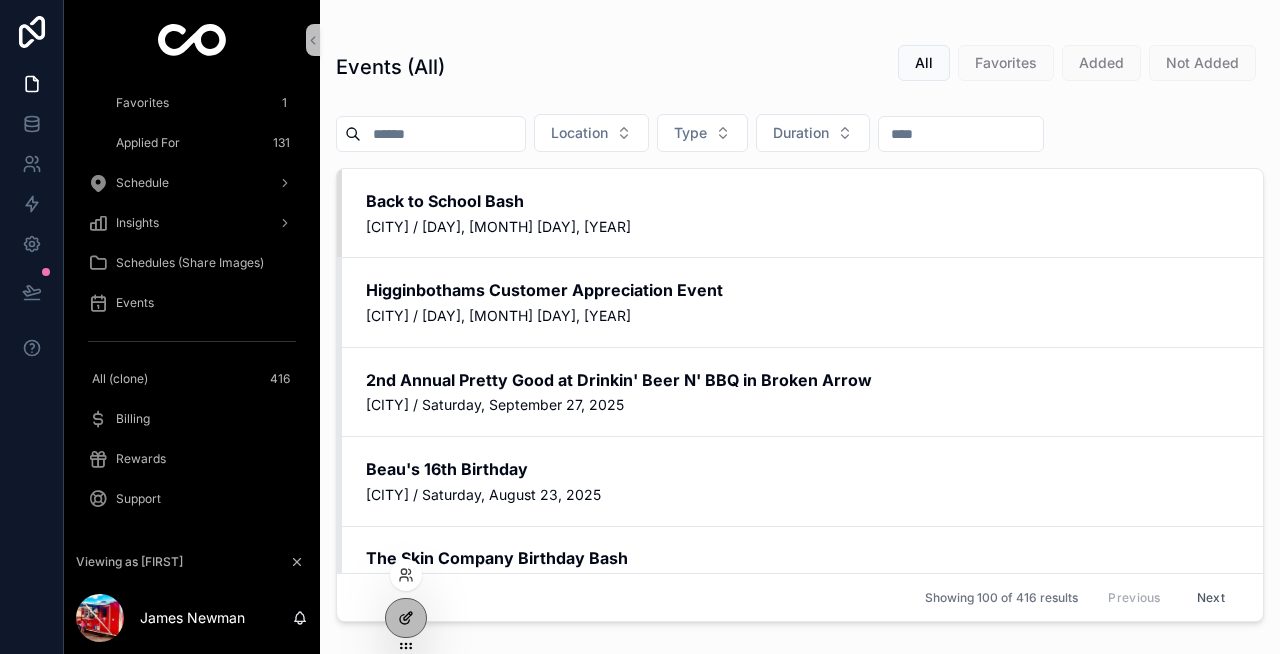 click 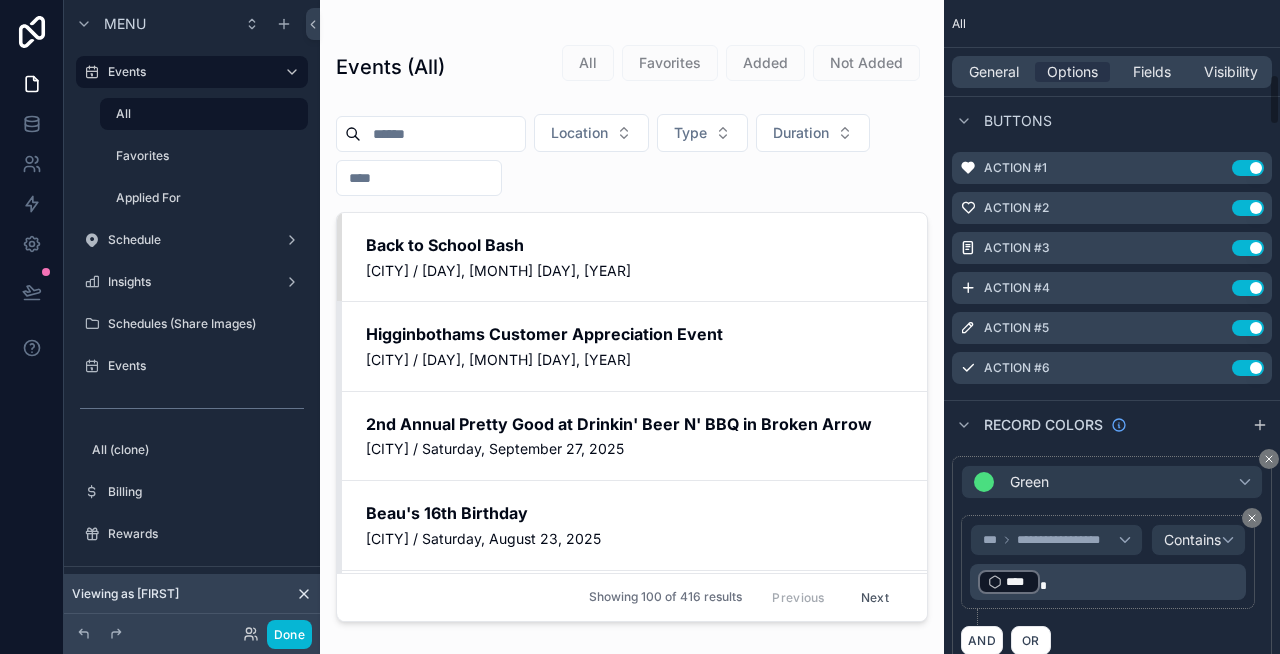 scroll, scrollTop: 953, scrollLeft: 0, axis: vertical 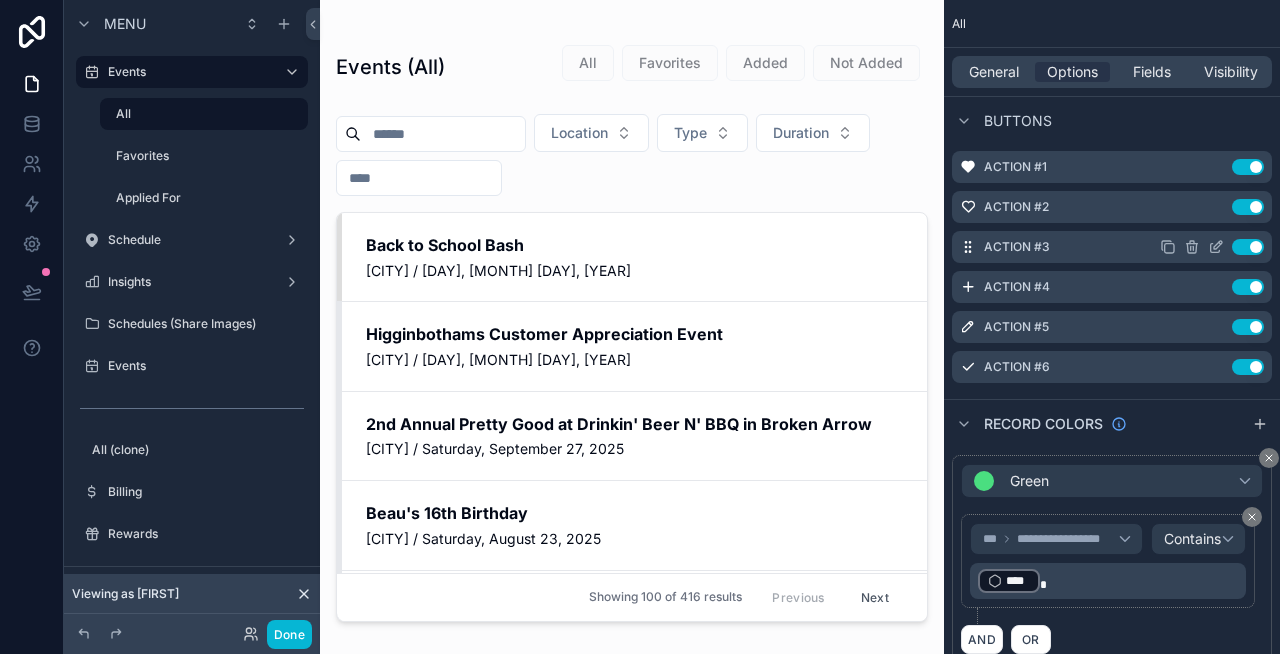 click 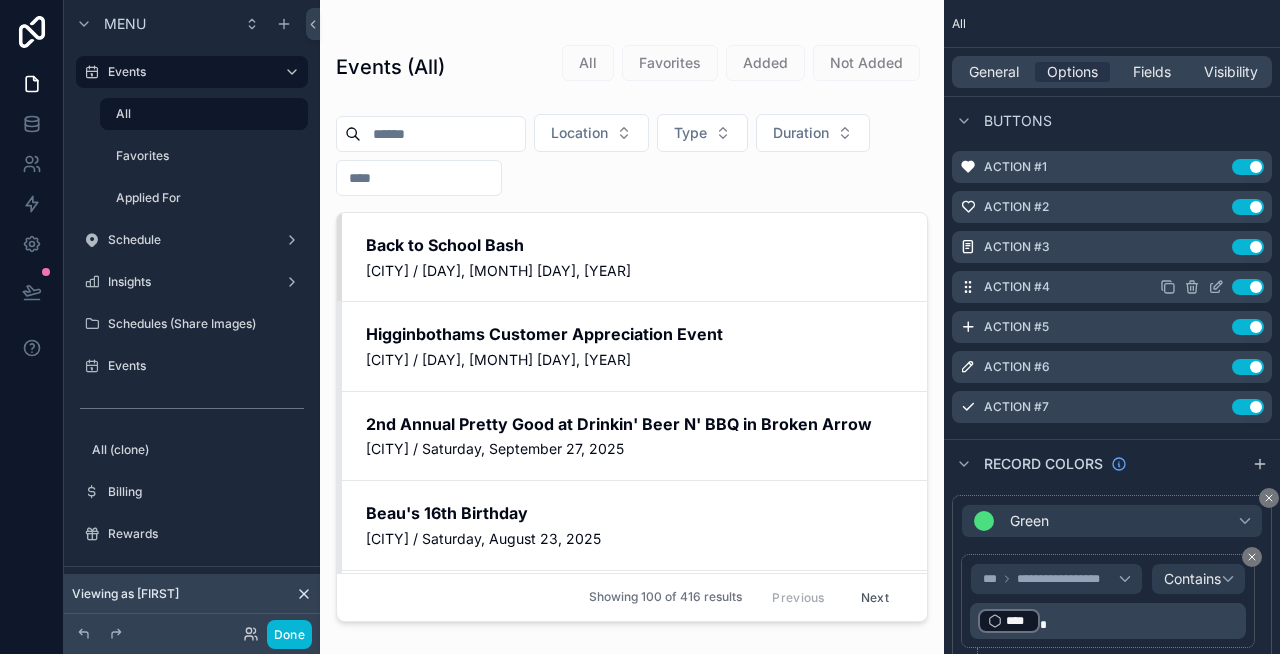 click 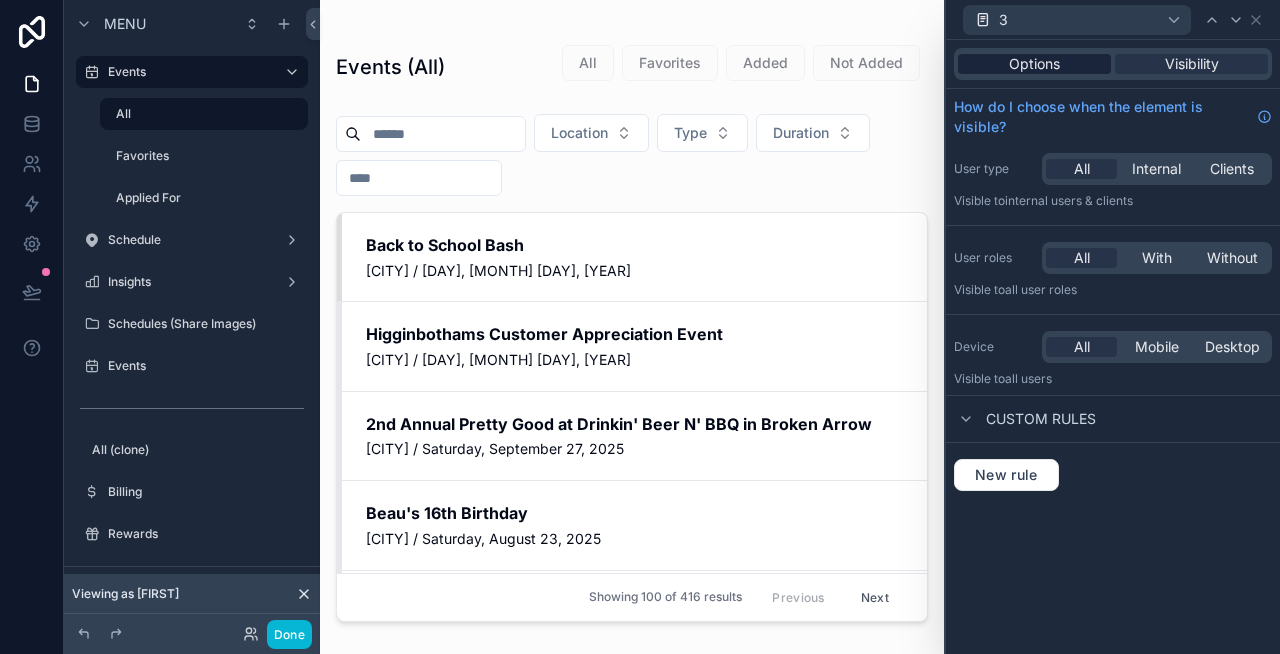 click on "Options" at bounding box center [1034, 64] 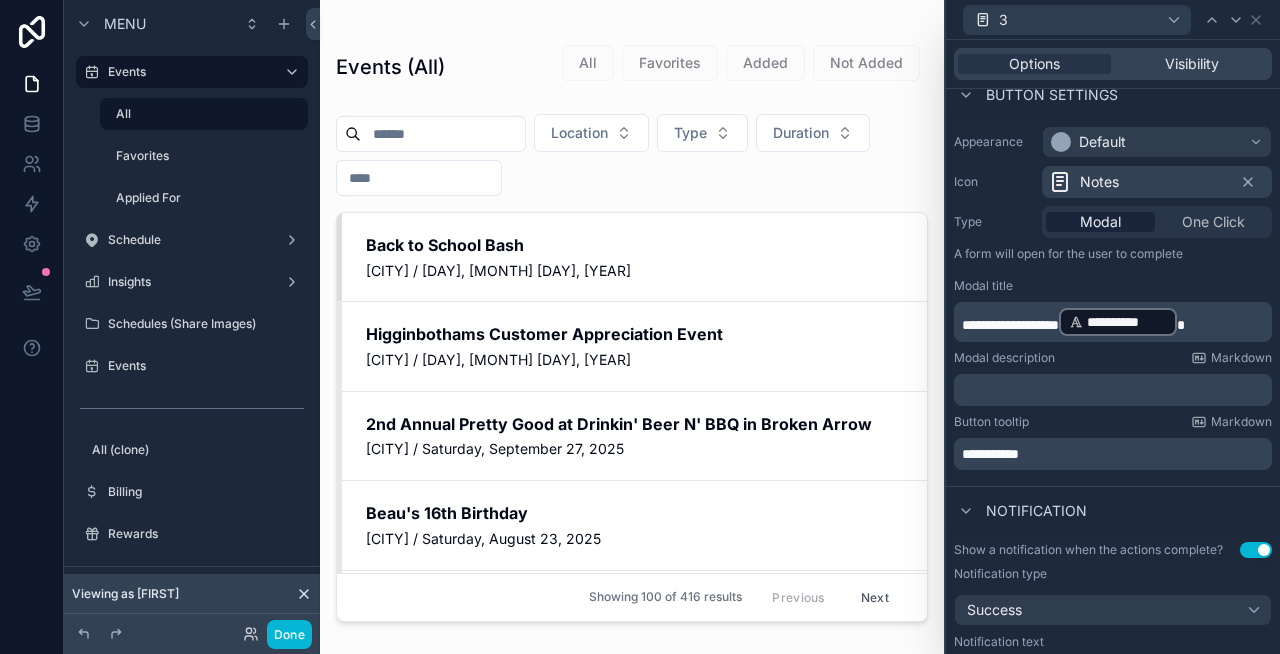 scroll, scrollTop: 134, scrollLeft: 0, axis: vertical 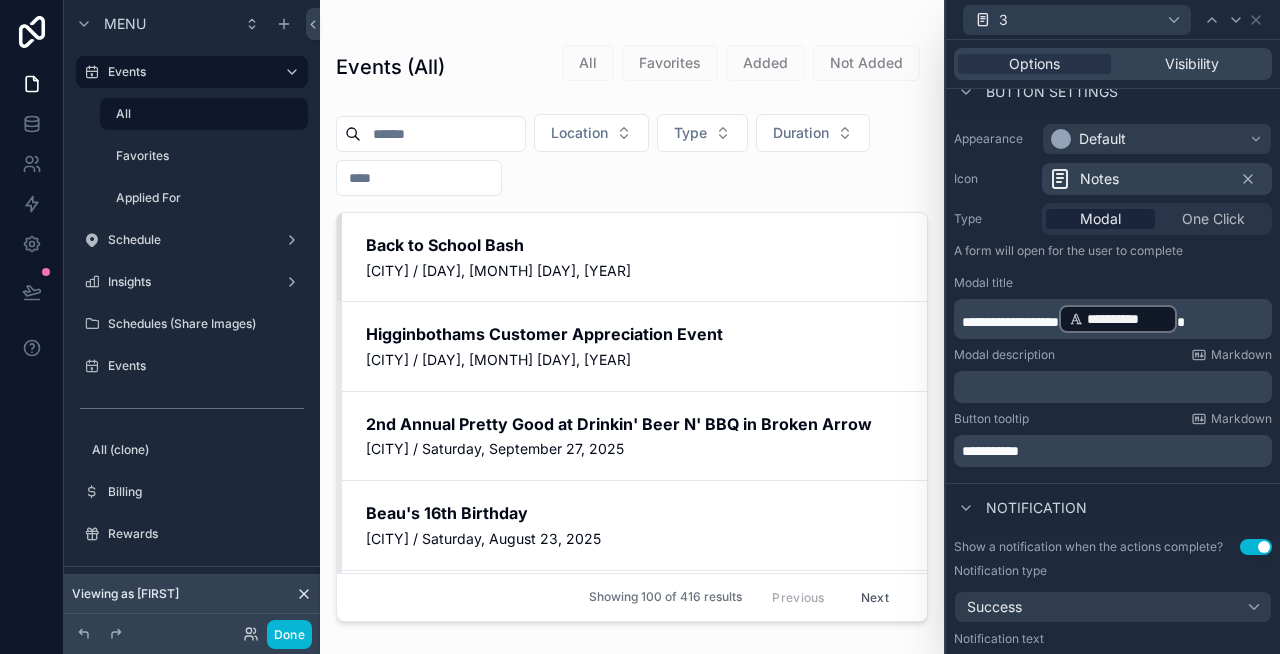 click on "**********" at bounding box center (990, 451) 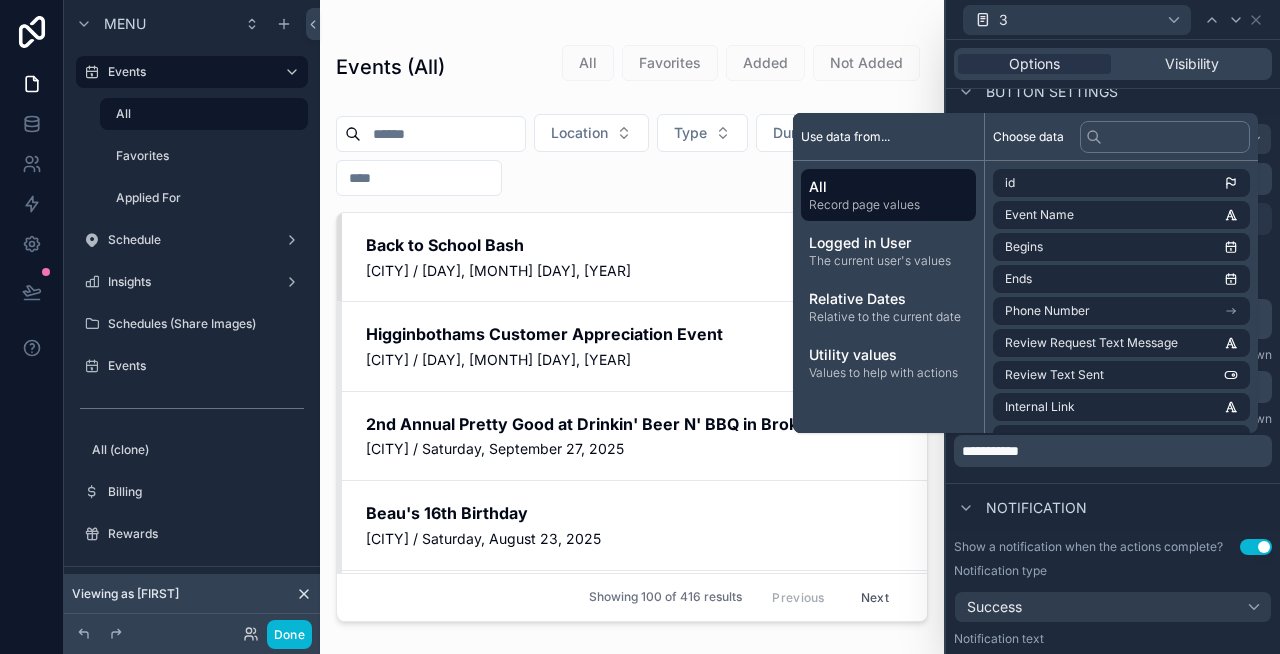 type 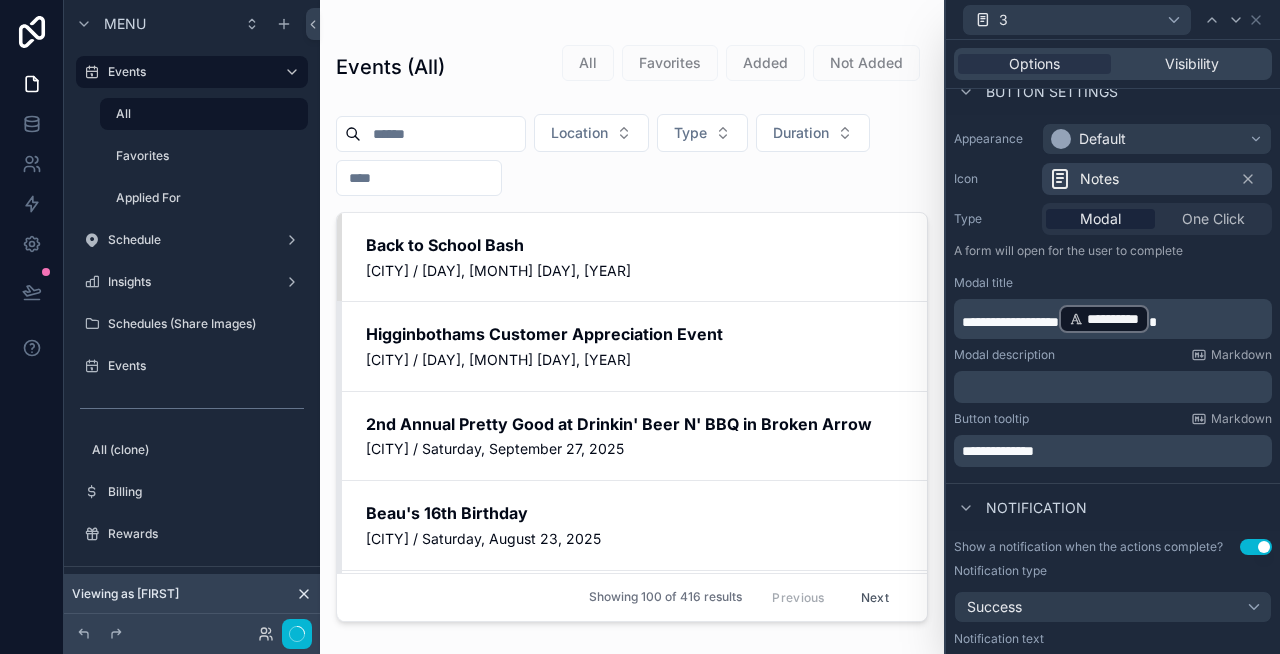click on "Notification" at bounding box center [1113, 507] 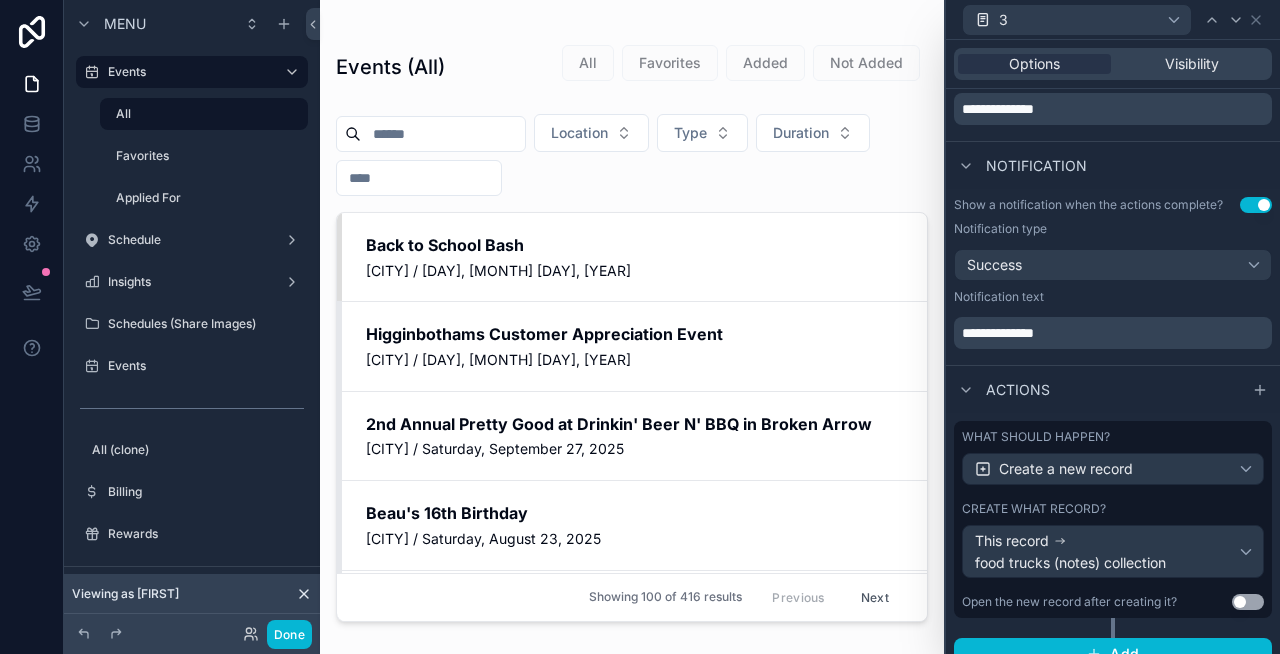 scroll, scrollTop: 499, scrollLeft: 0, axis: vertical 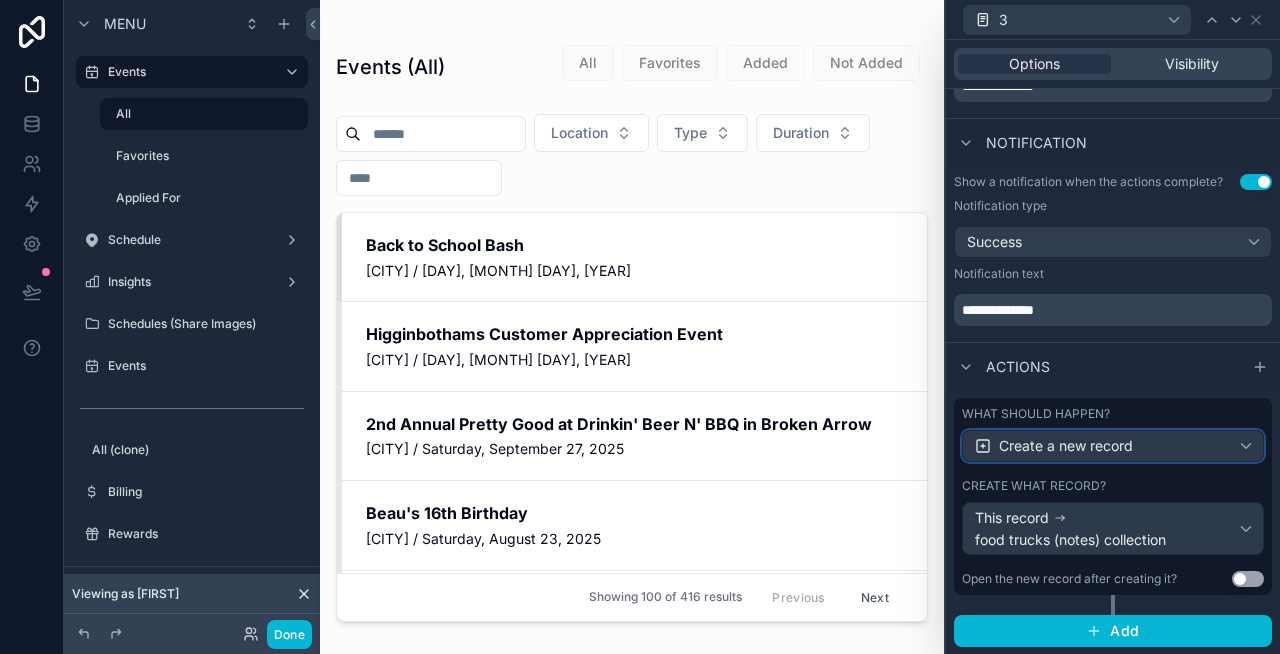 click on "Create a new record" at bounding box center [1066, 446] 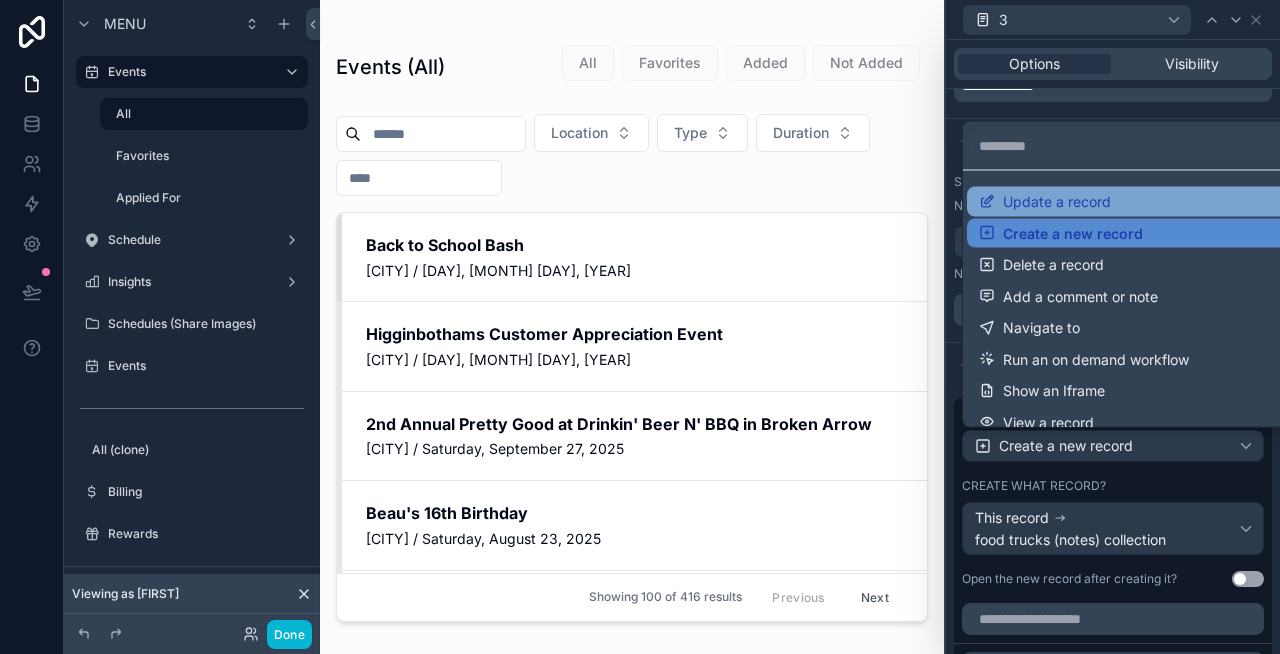 click on "Update a record" at bounding box center [1057, 202] 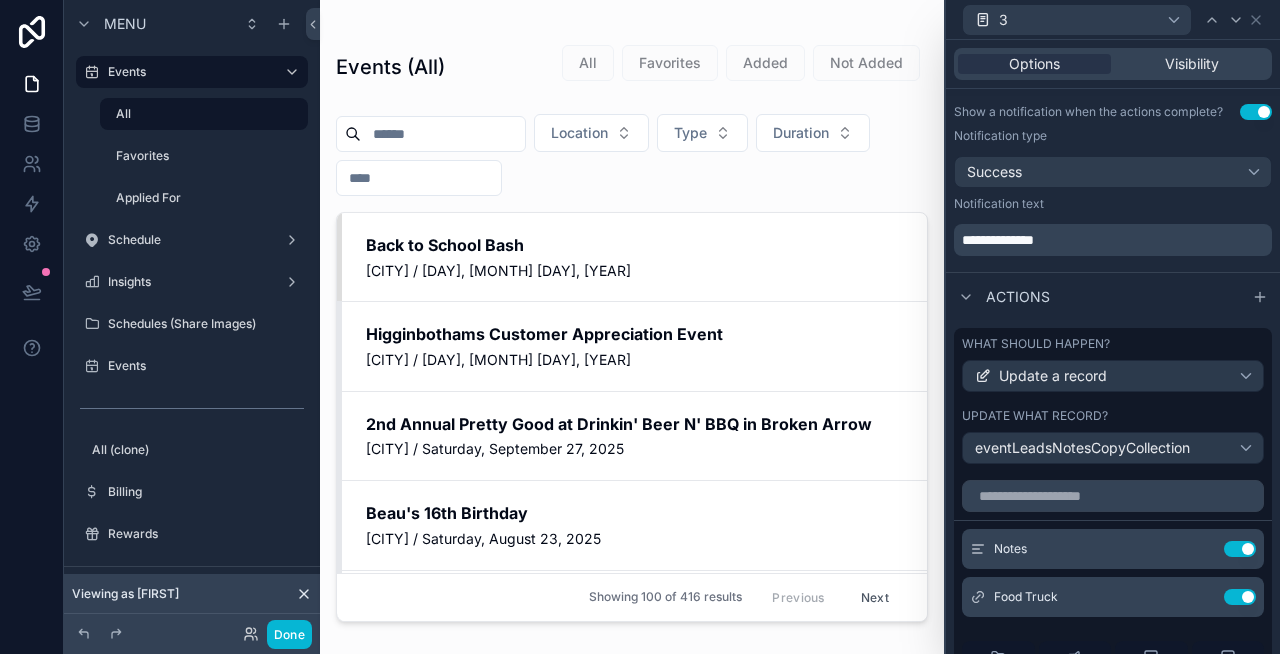 scroll, scrollTop: 644, scrollLeft: 0, axis: vertical 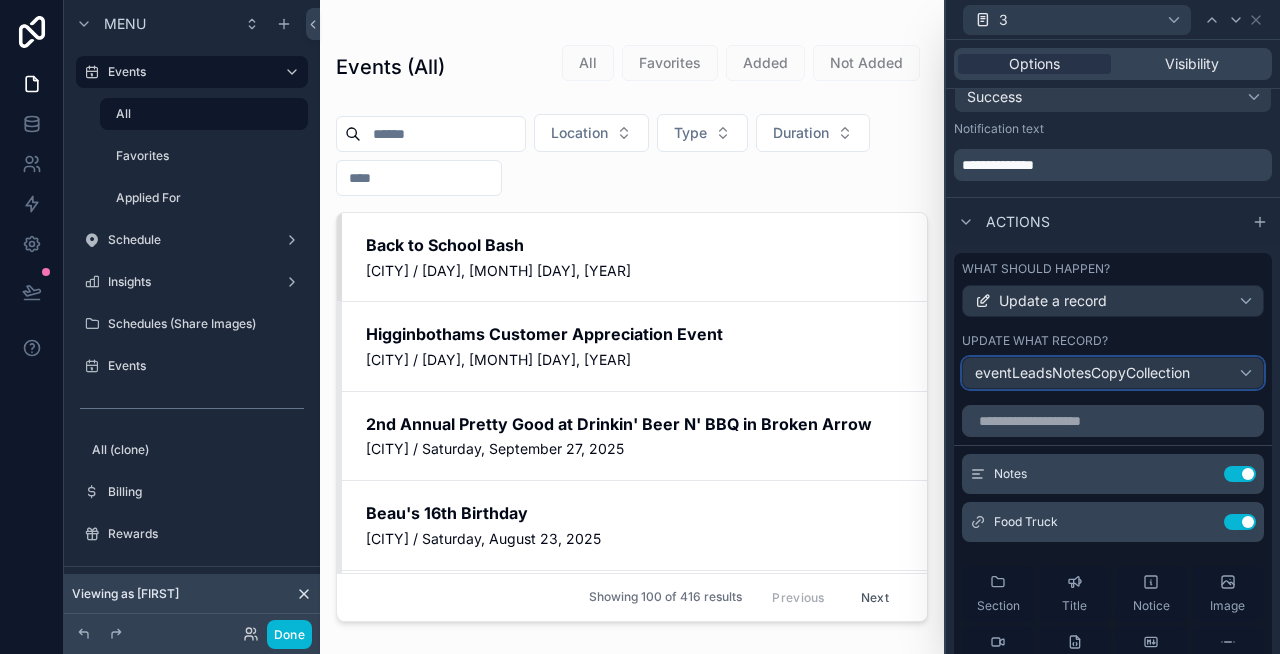 click on "eventLeadsNotesCopyCollection" at bounding box center (1082, 373) 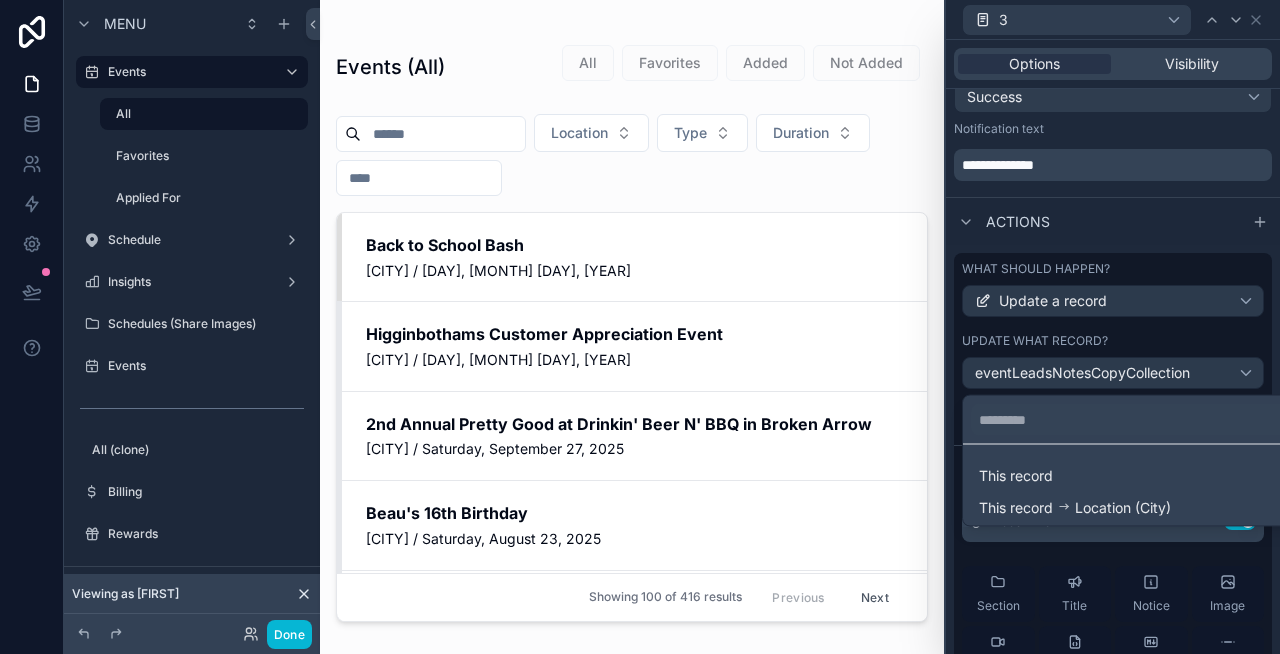 click at bounding box center [1113, 327] 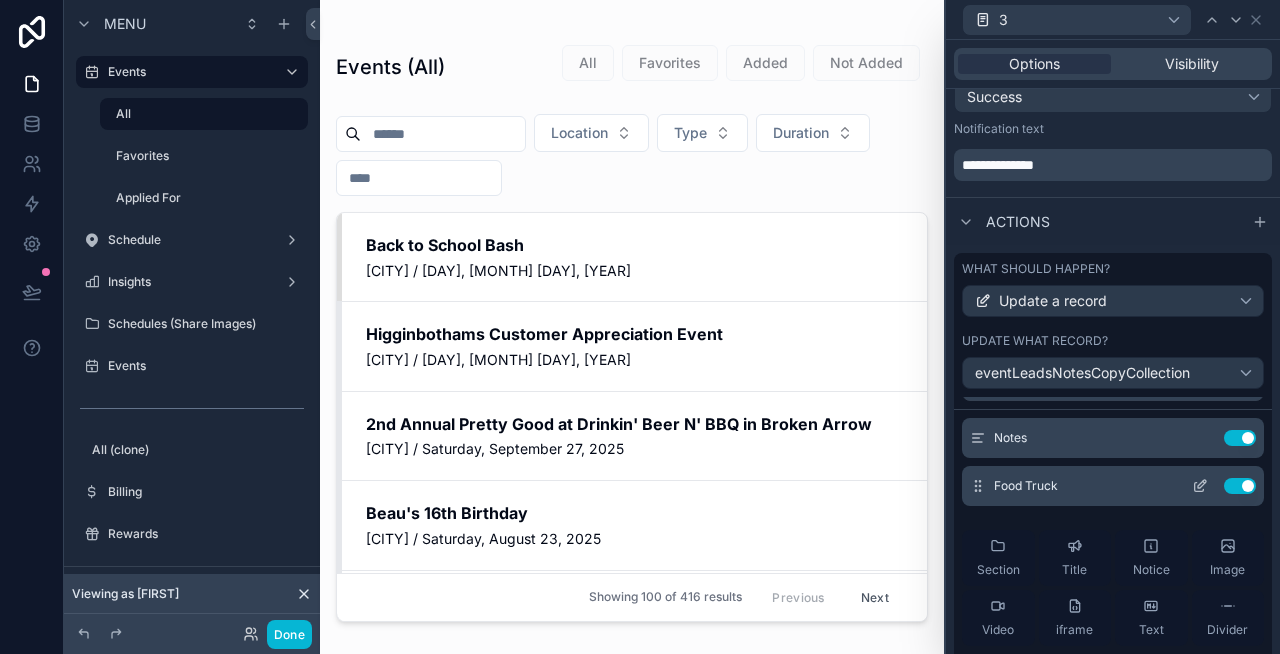 scroll, scrollTop: 0, scrollLeft: 0, axis: both 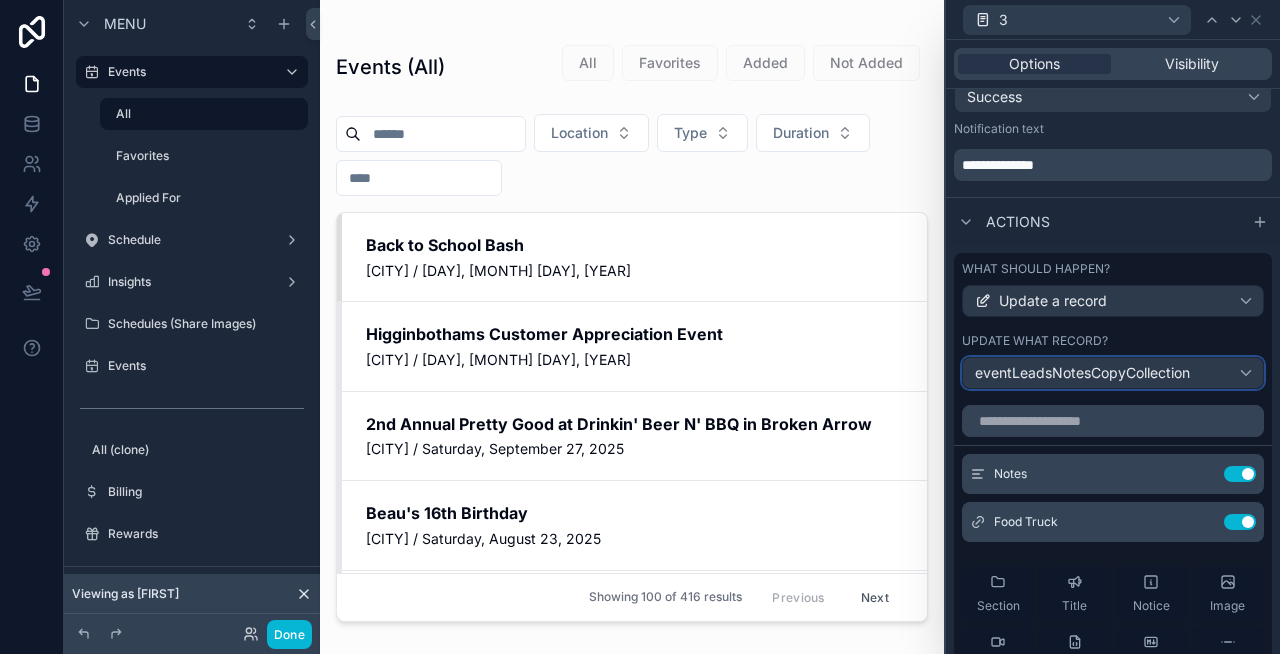 click on "eventLeadsNotesCopyCollection" at bounding box center [1082, 373] 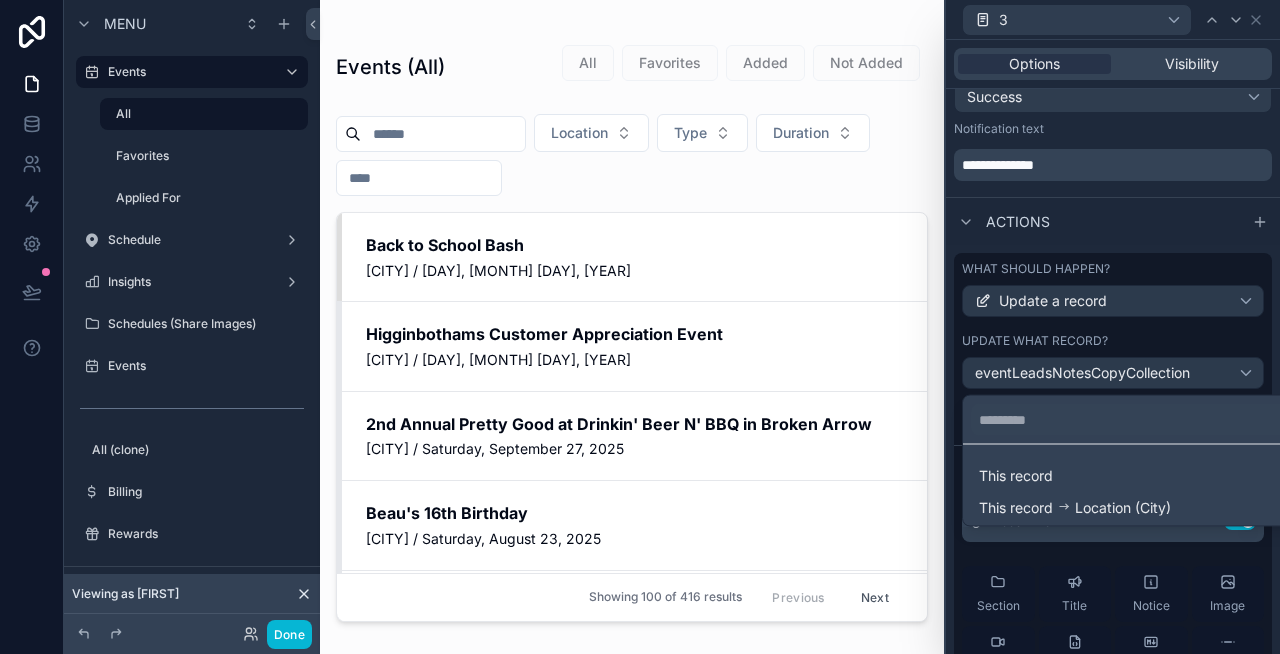click at bounding box center [1113, 327] 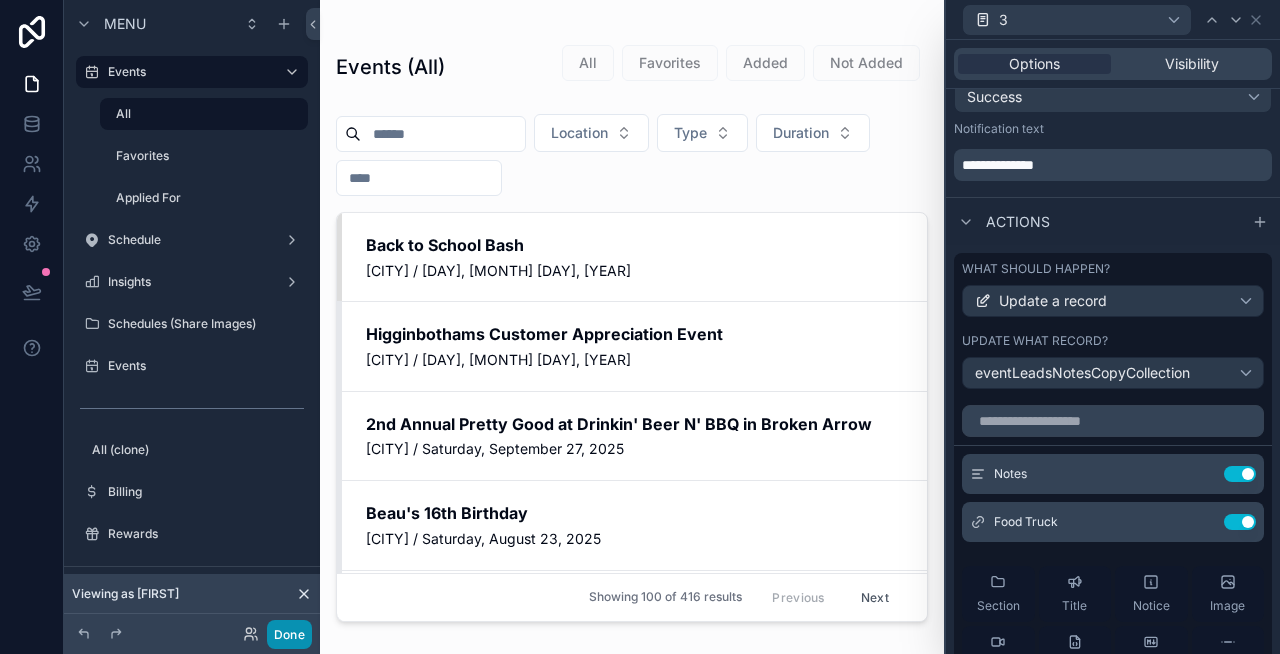 click on "Done" at bounding box center (289, 634) 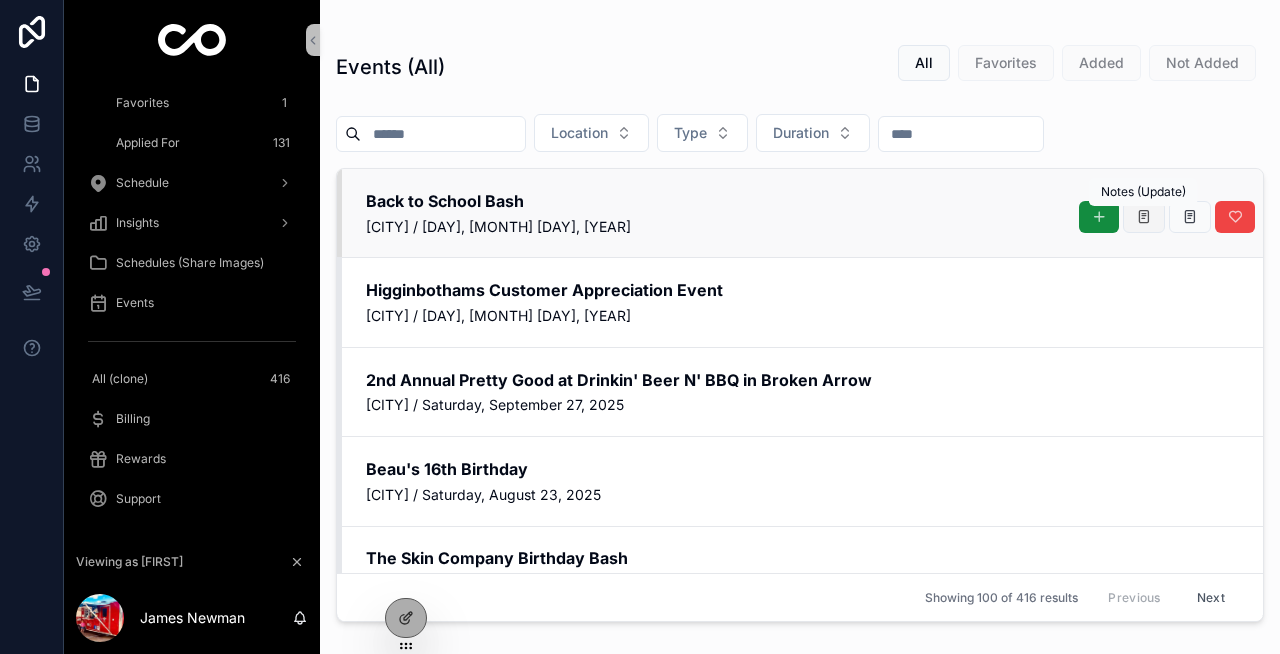 click at bounding box center (1144, 217) 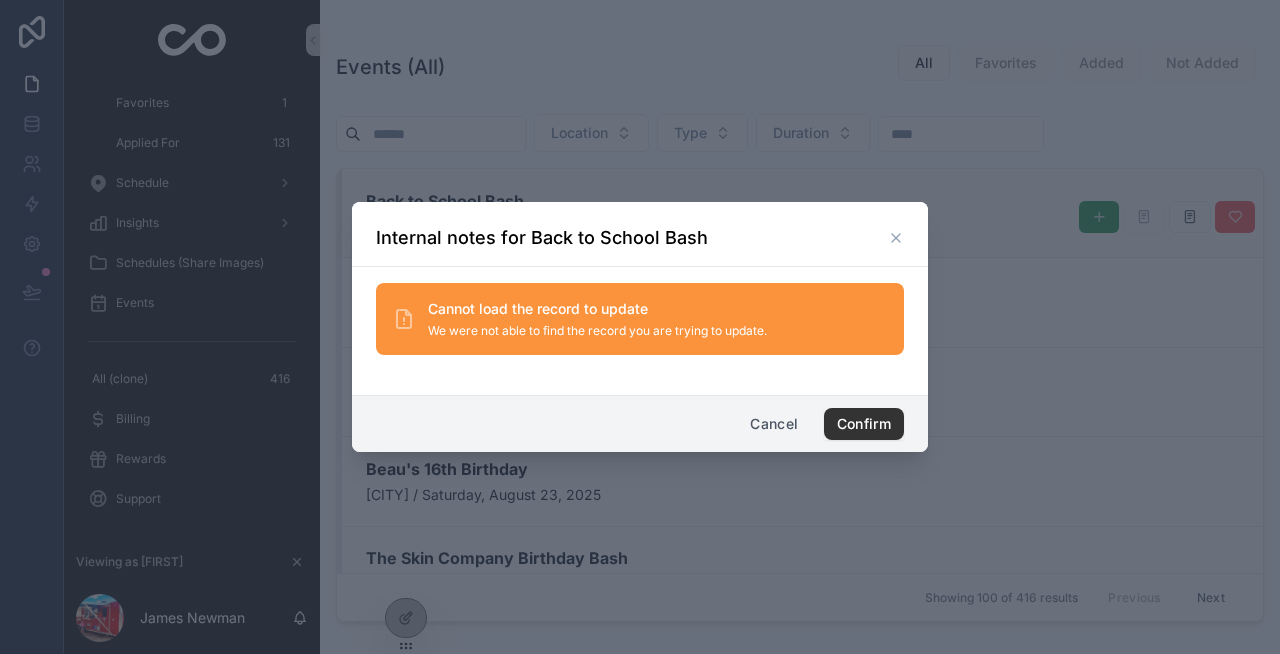 click on "Cancel" at bounding box center (774, 424) 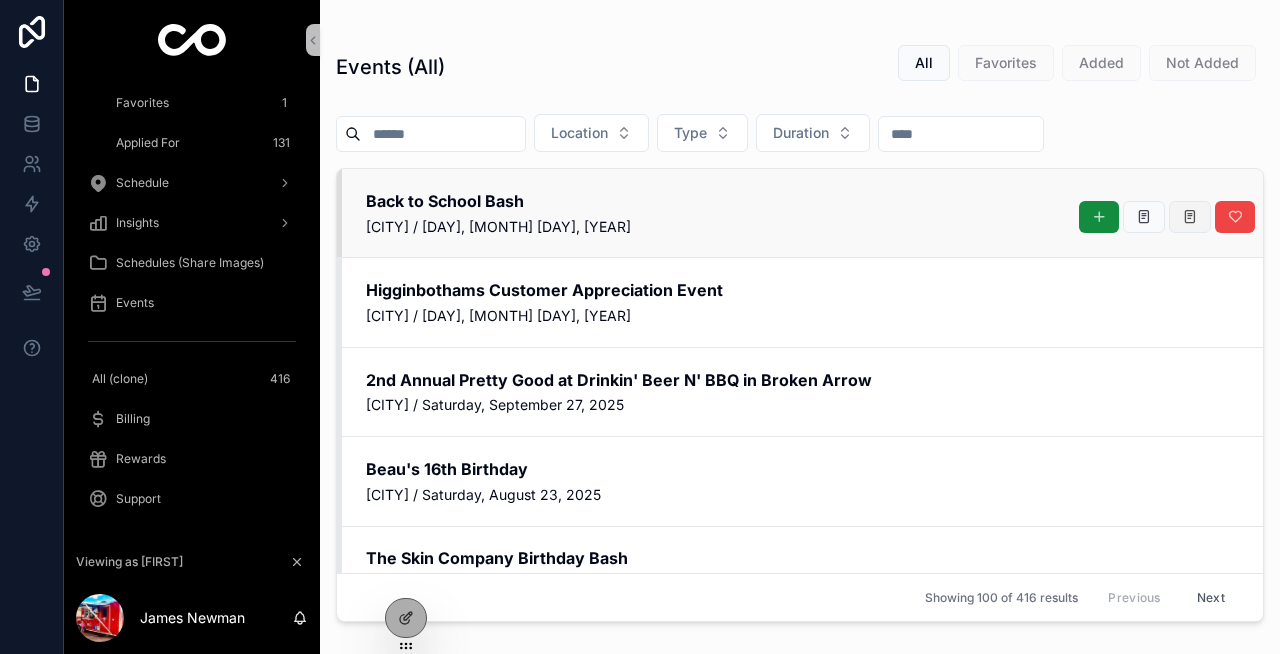 click on "Events All 416 Favorites 1 Applied For 131 Schedule Insights Schedules (Share Images) Events All (clone) 416 Billing Rewards Support Viewing as James James Newman Events (All) All Favorites Added Not Added Location Type Duration Back to School Bash Muskogee / Saturday, August 2, 2025 Higginbothams Customer Appreciation Event Seminole / Friday, October 10, 2025 2nd Annual Pretty Good at Drinkin' Beer N' BBQ in Broken Arrow Broken Arrow / Saturday, September 27, 2025 Beau's 16th Birthday Tulsa / Saturday, August 23, 2025 The Skin Company Birthday Bash McAlester / Tuesday, September 23, 2025 Beat The Heat Sale Oklahoma City / Saturday, August 2, 2025 Travis's Graduation Celebration Owasso / Saturday, August 23, 2025 Brickfest 2025 Pauls Valley / Saturday, September 27, 2025 Old Settler’s Day Parade & Festival 2025 Perkins / Saturday, September 13, 2025 Kingsview Trunk or Treat 2025 Oklahoma City / Sunday, October 26, 2025 Benefit Fundraiser Heavener / August 29, 2025 - August 31, 2025 Oologah / Various Dates" at bounding box center (672, 327) 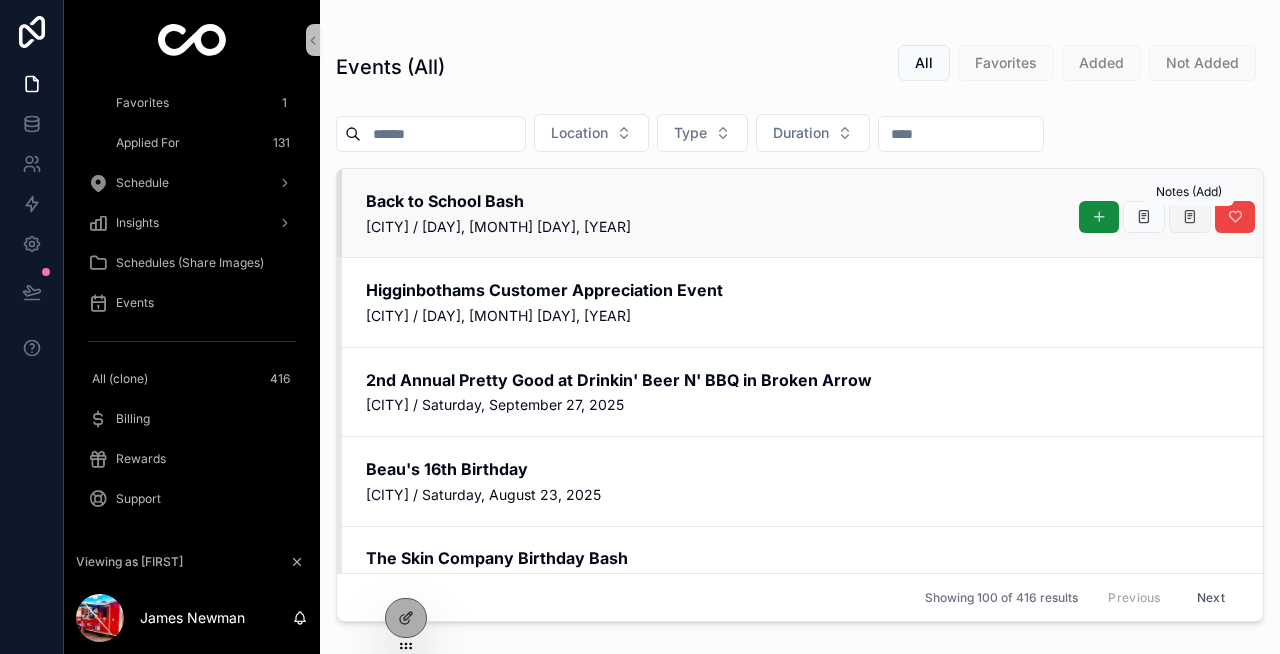 click at bounding box center [1190, 217] 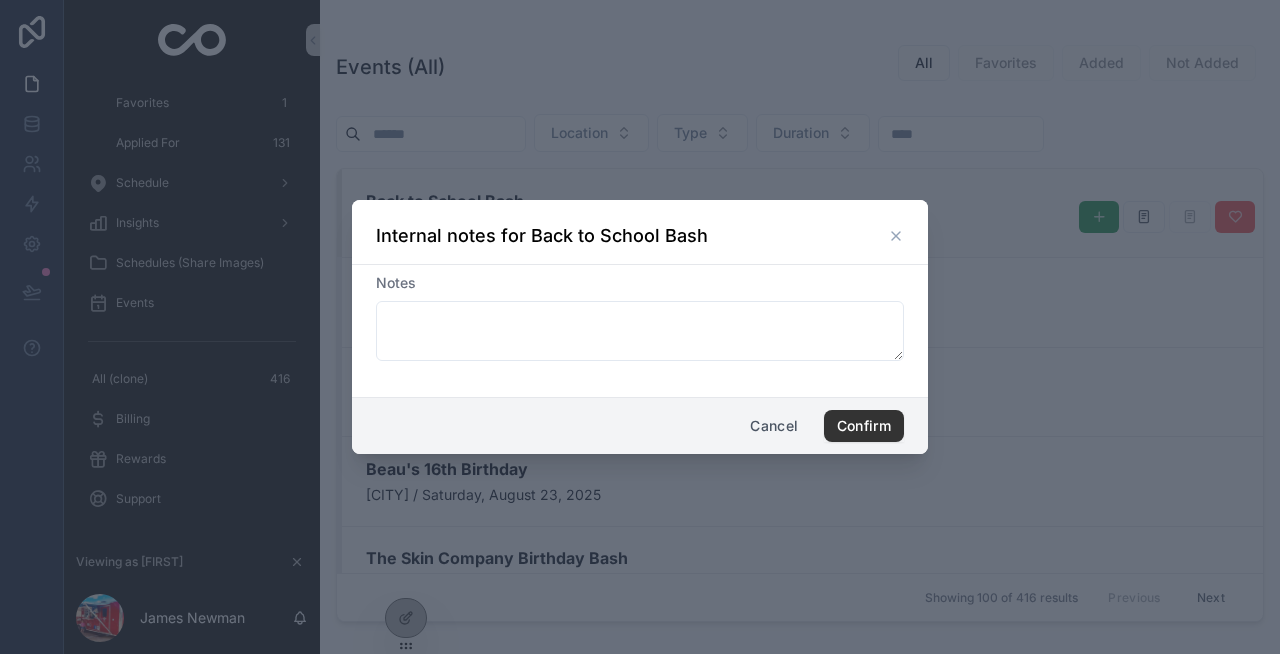 click 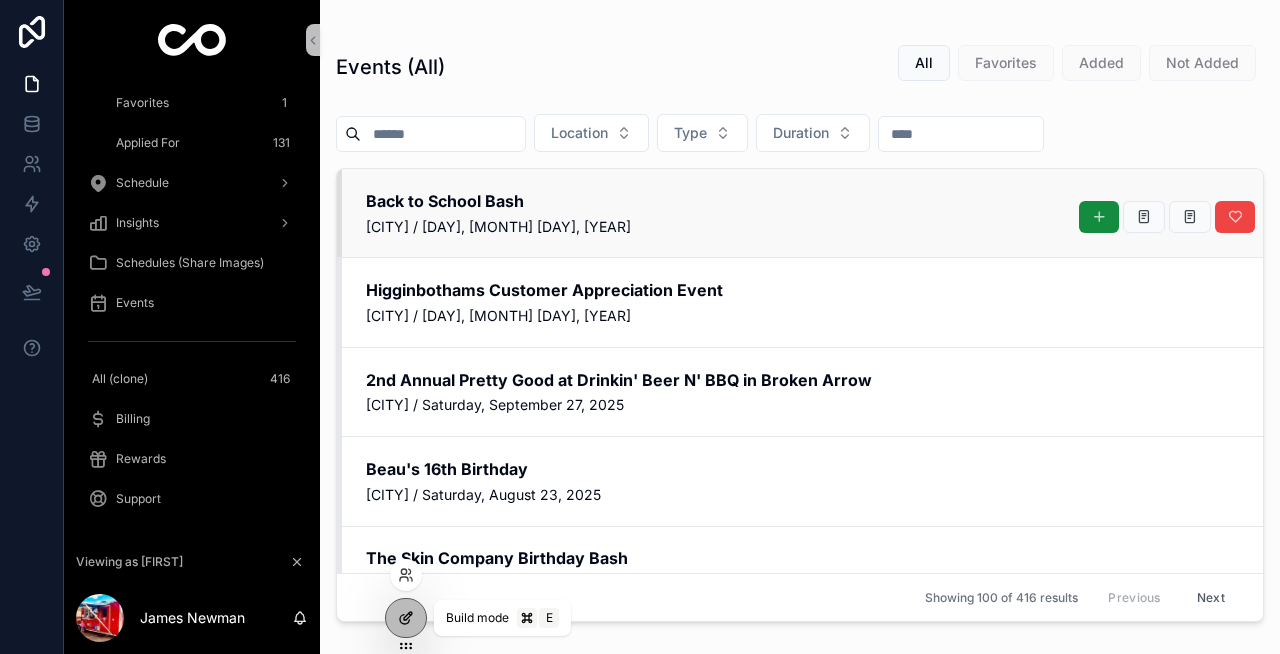 click 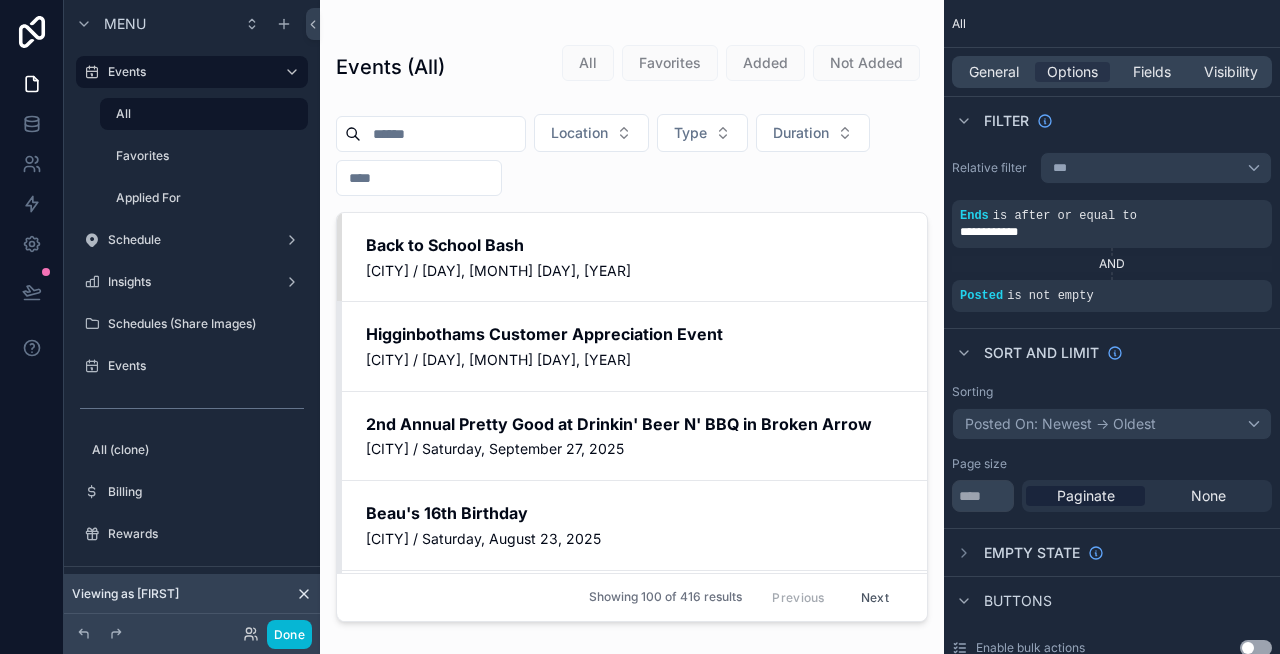 click at bounding box center (632, 315) 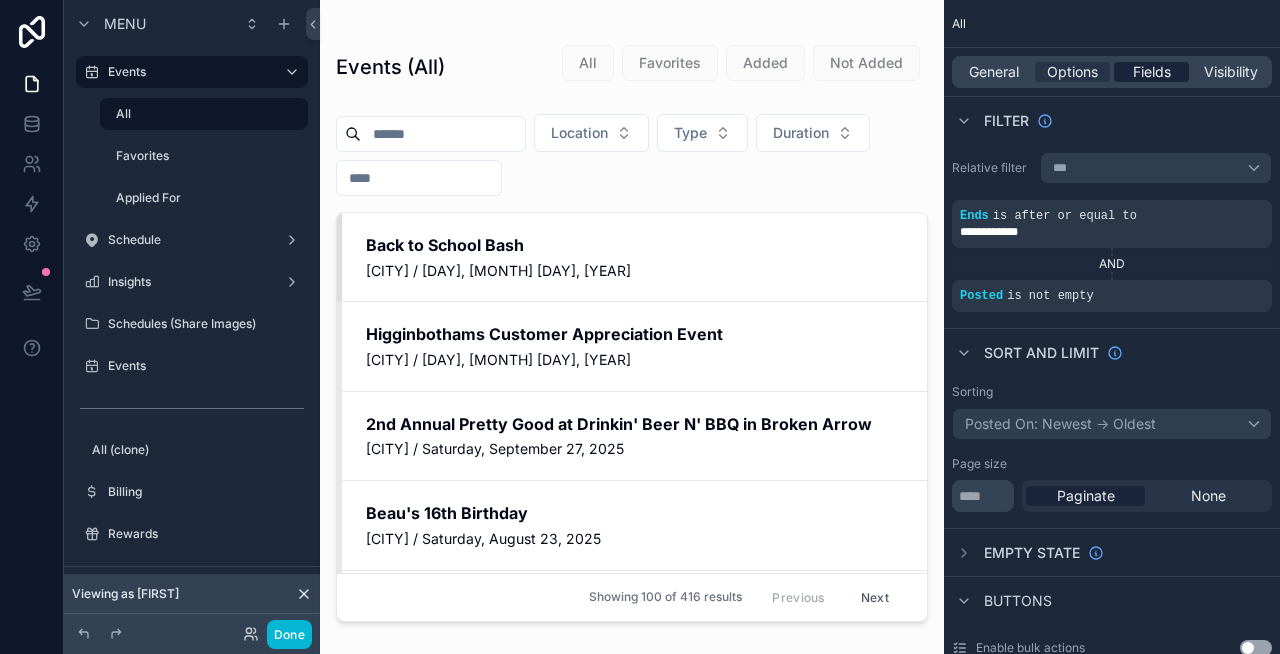 click on "Fields" at bounding box center (1152, 72) 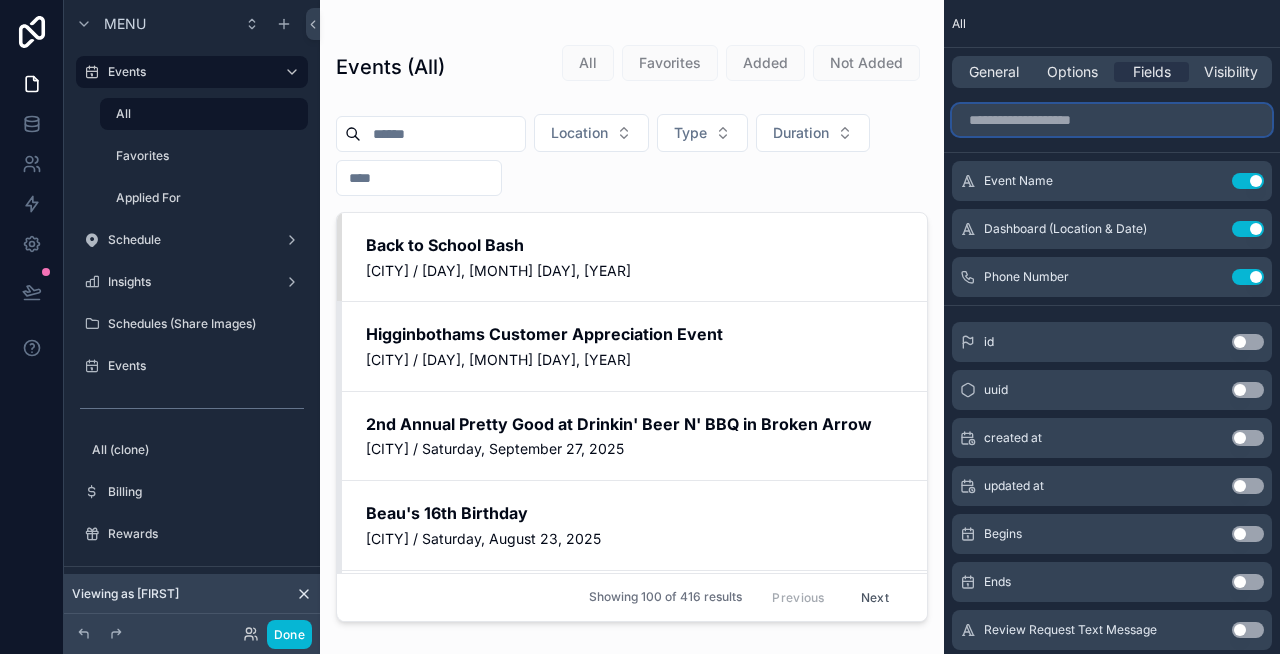 click at bounding box center (1112, 120) 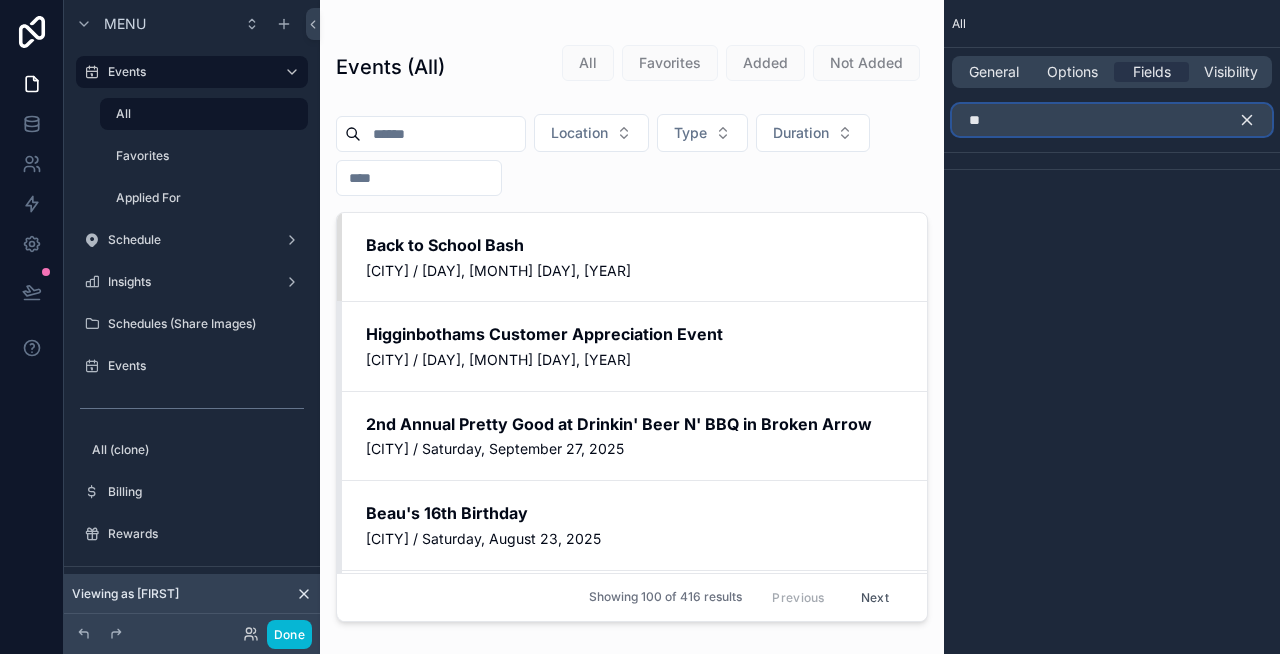 type on "*" 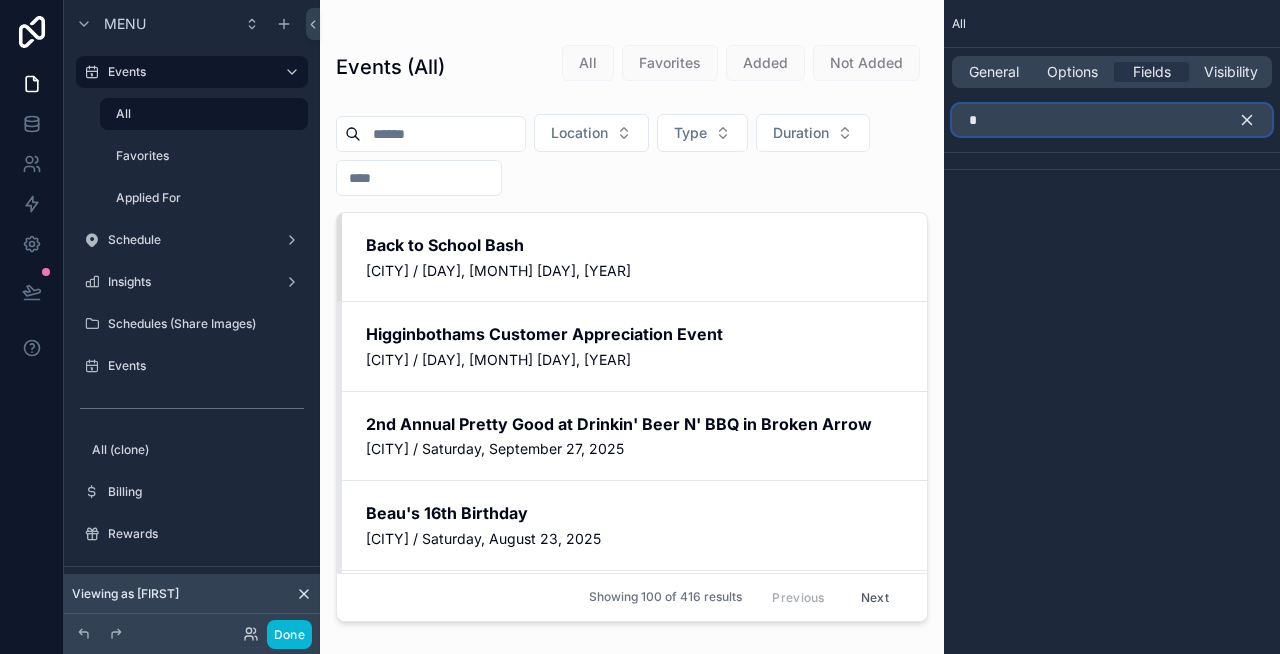 type 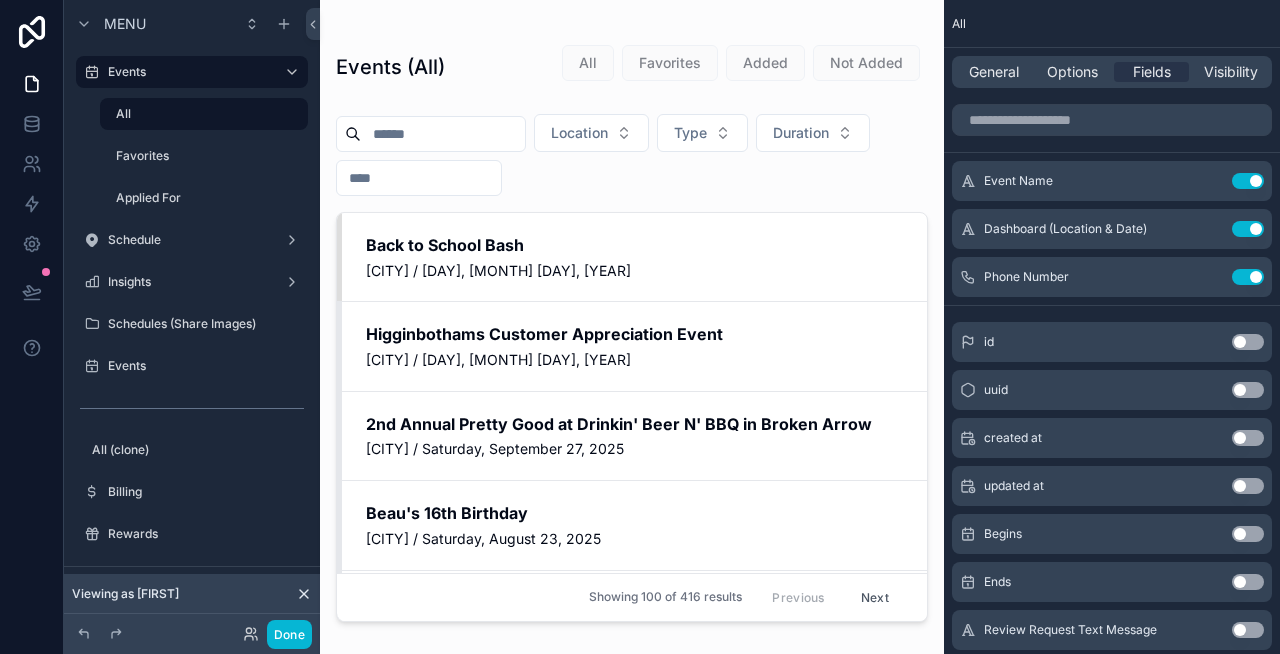 click on "All" at bounding box center [1112, 24] 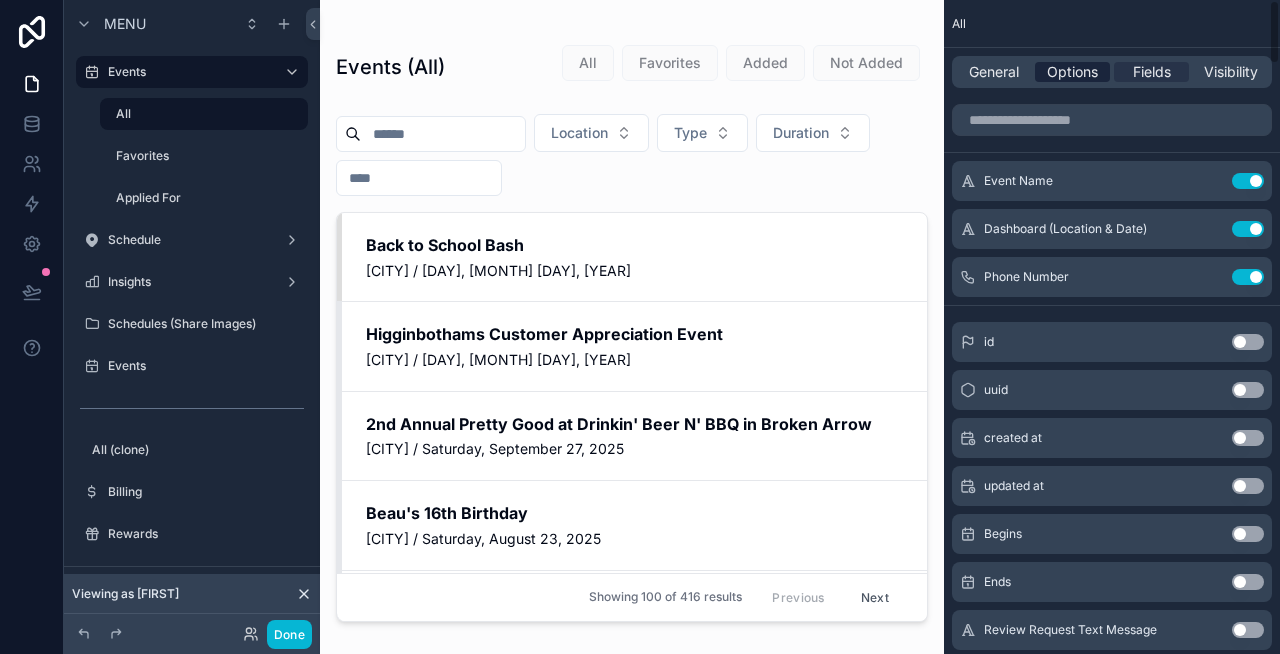click on "Options" at bounding box center [1072, 72] 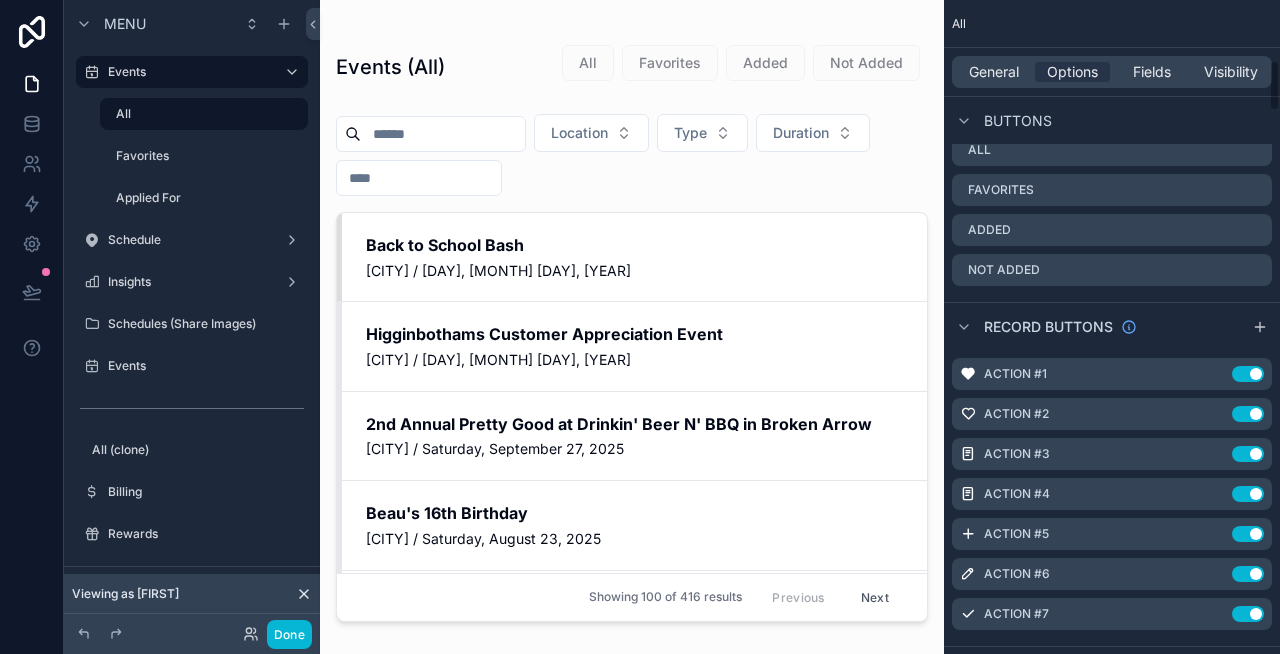 scroll, scrollTop: 816, scrollLeft: 0, axis: vertical 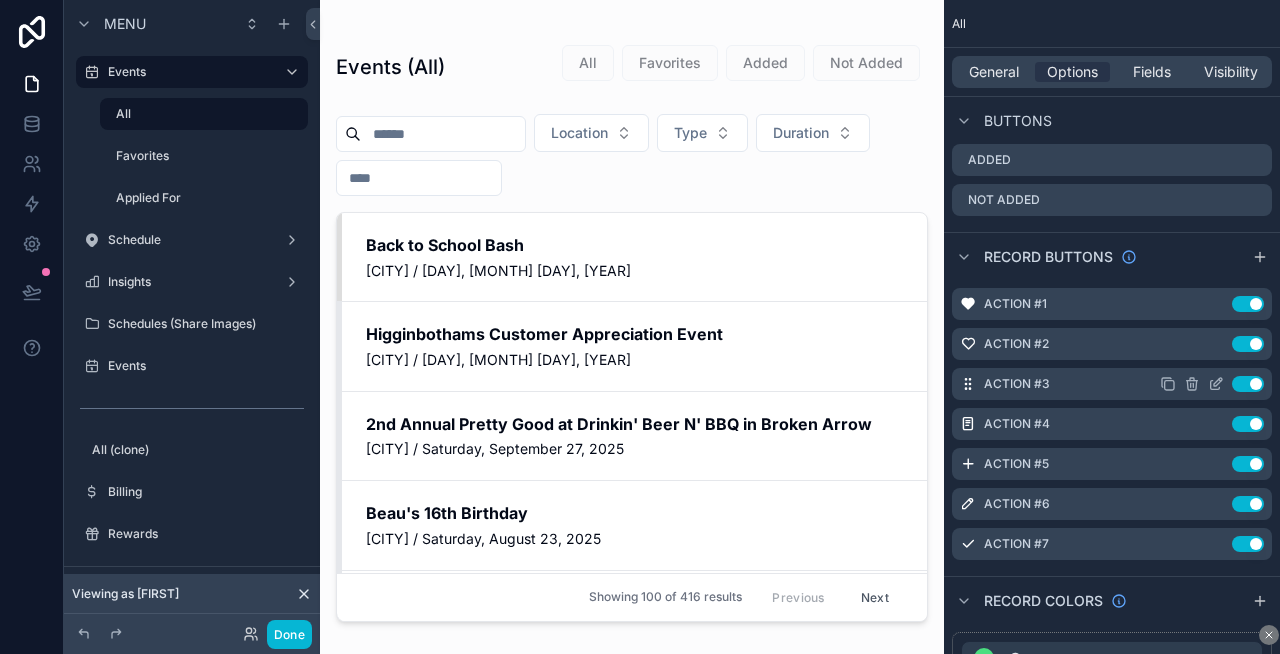 click 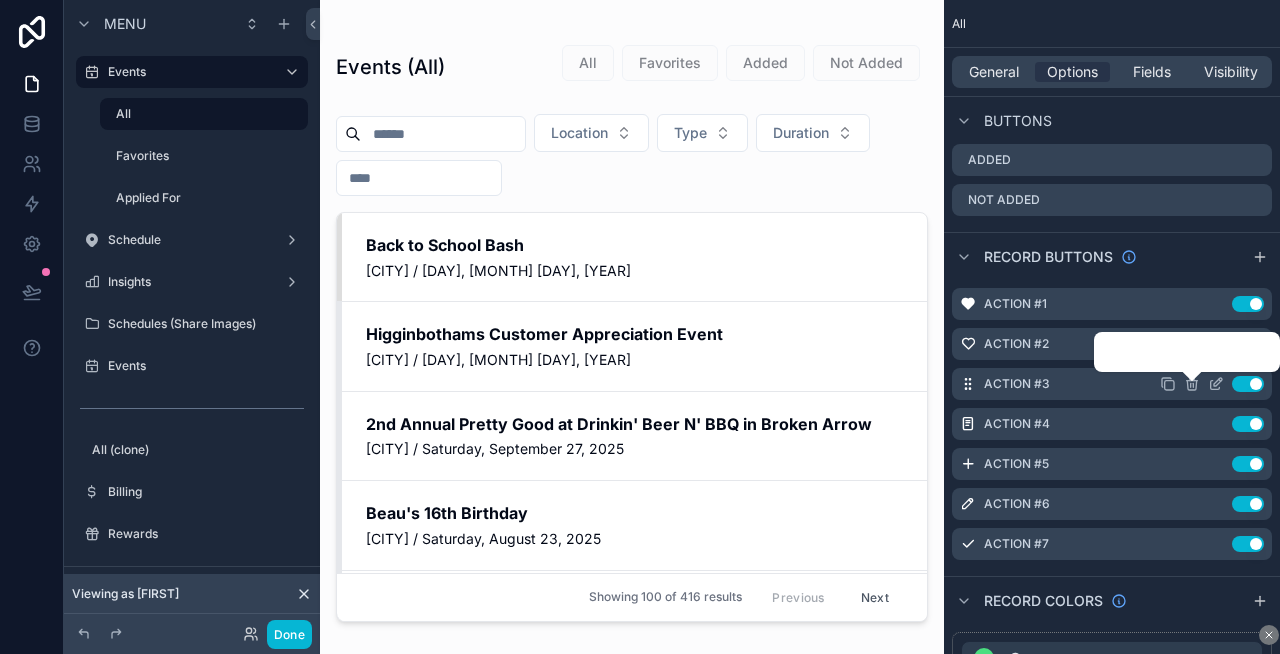 click on "All Favorites Added Not Added" at bounding box center (1112, 144) 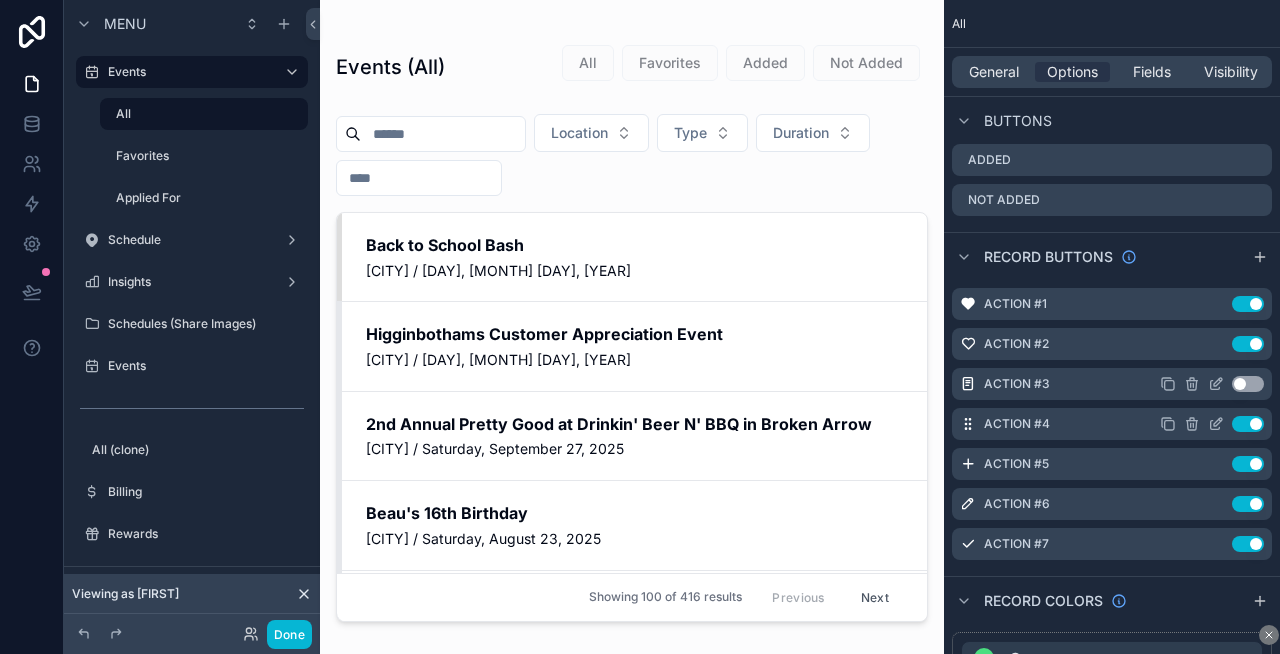 click on "Use setting" at bounding box center (1248, 424) 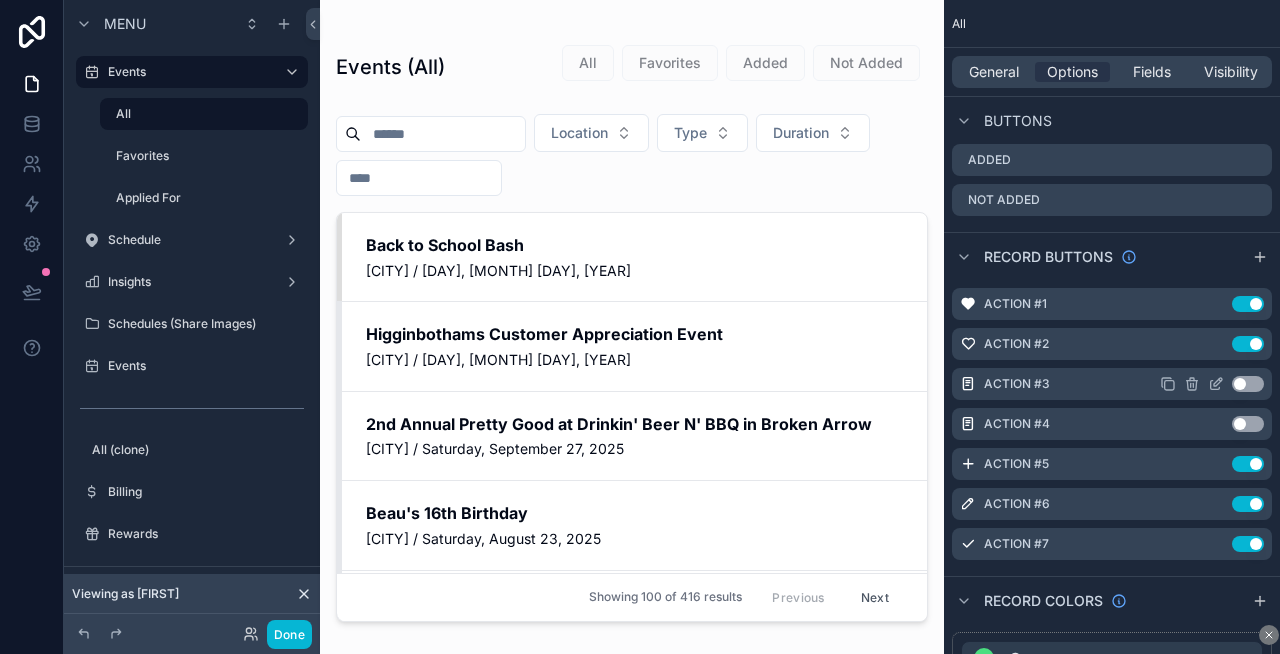 click at bounding box center (419, 178) 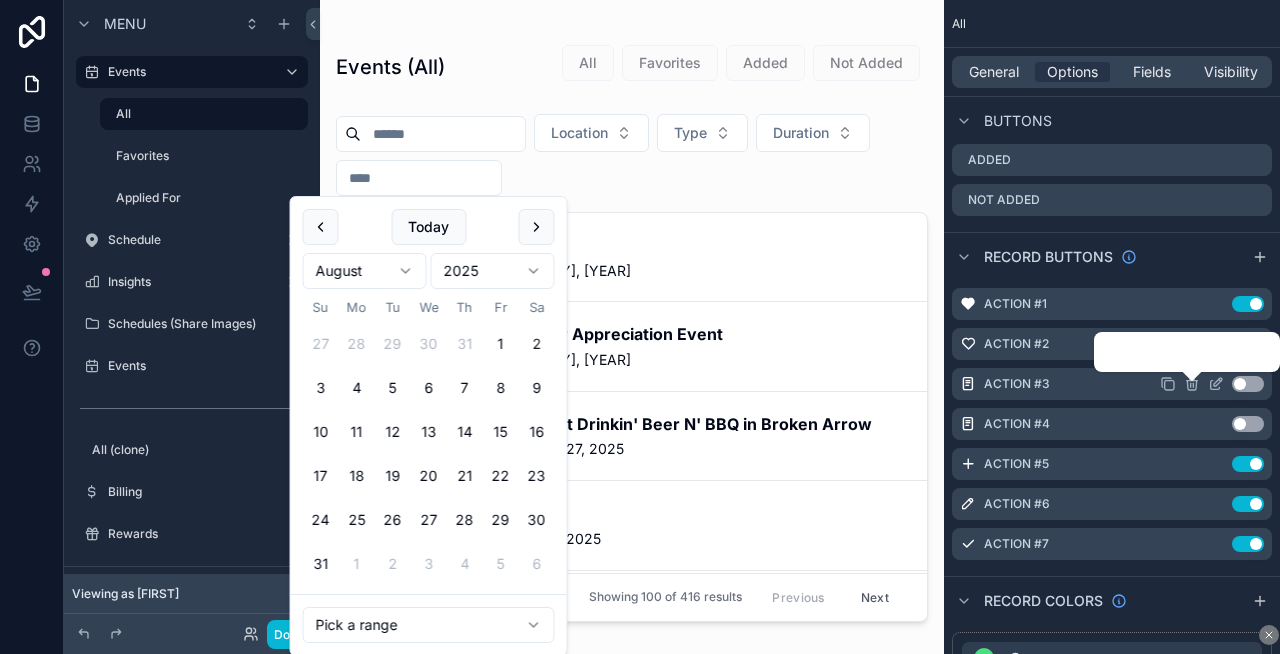 click at bounding box center (419, 178) 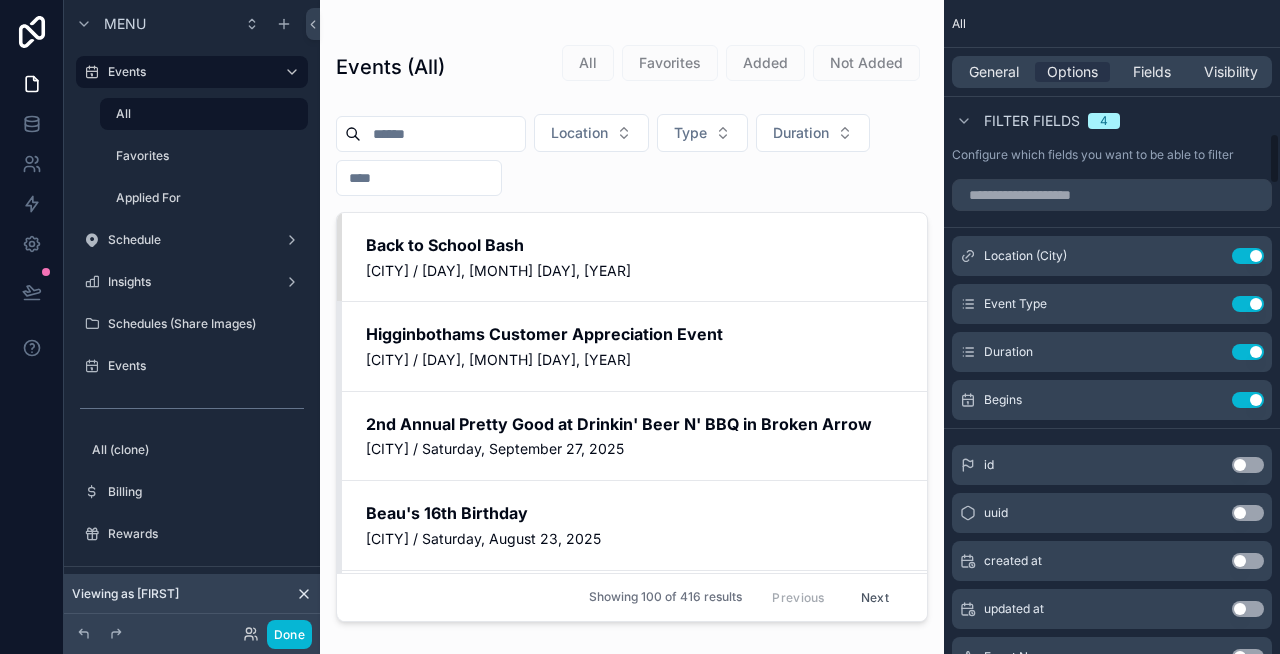 scroll, scrollTop: 1706, scrollLeft: 0, axis: vertical 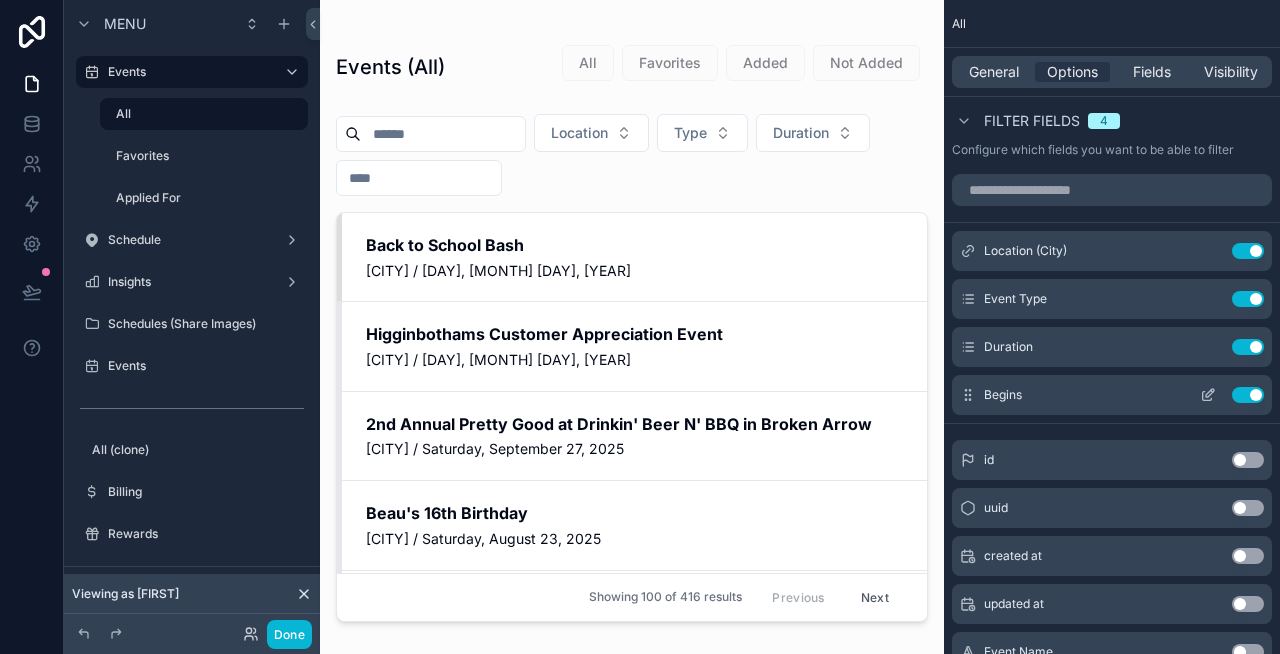 click 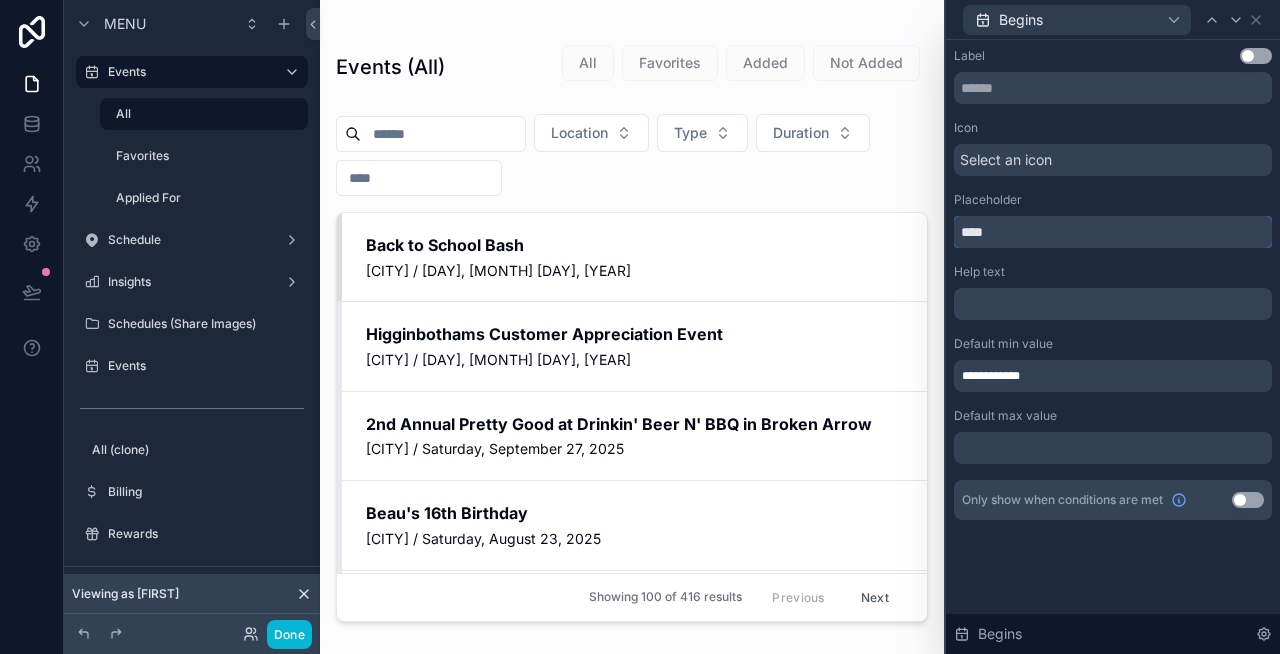 click on "****" at bounding box center (1113, 232) 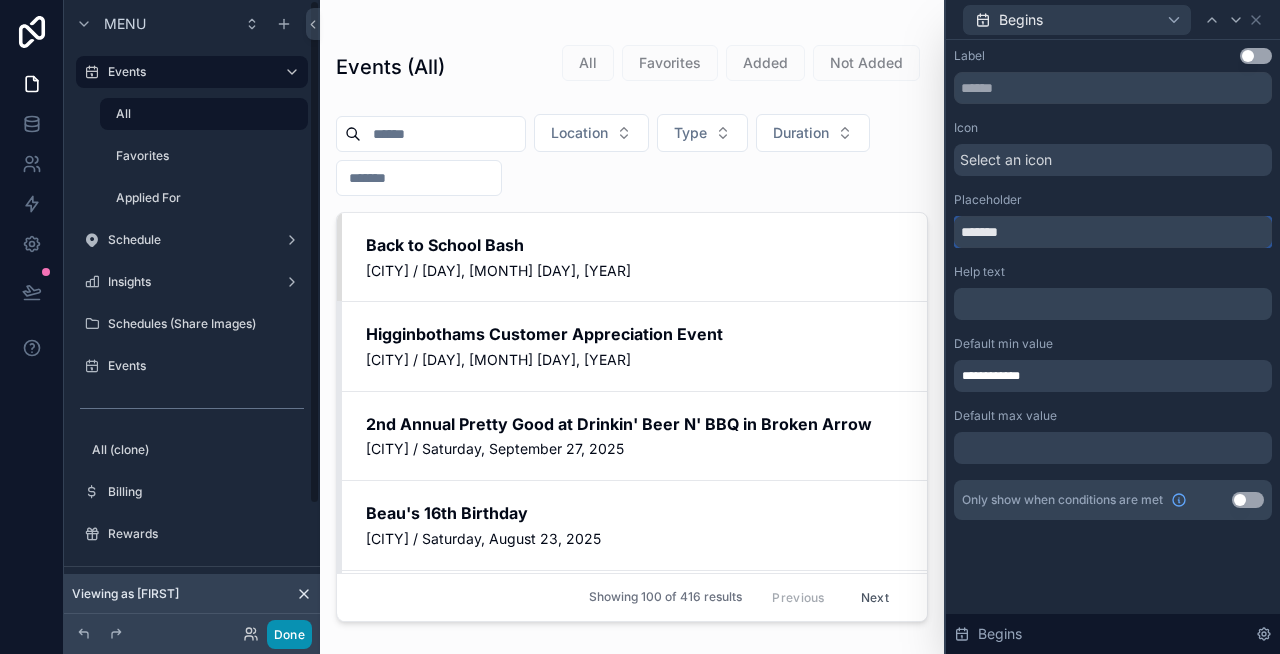 type on "*******" 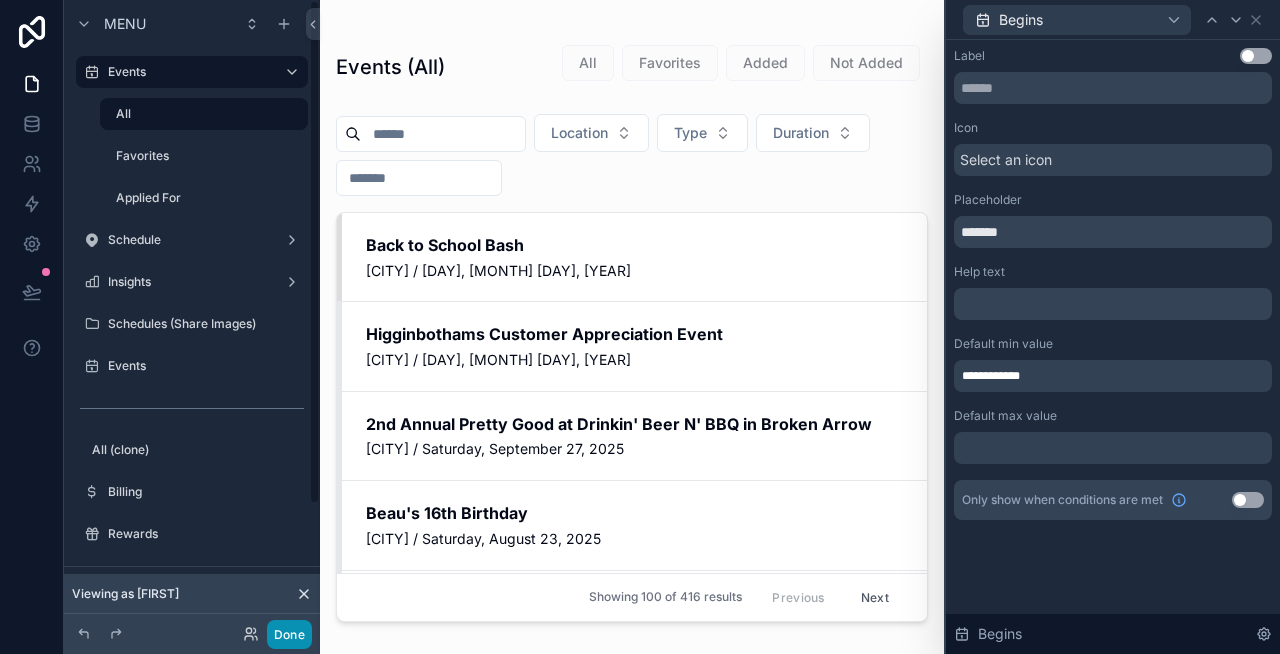click on "Done" at bounding box center [289, 634] 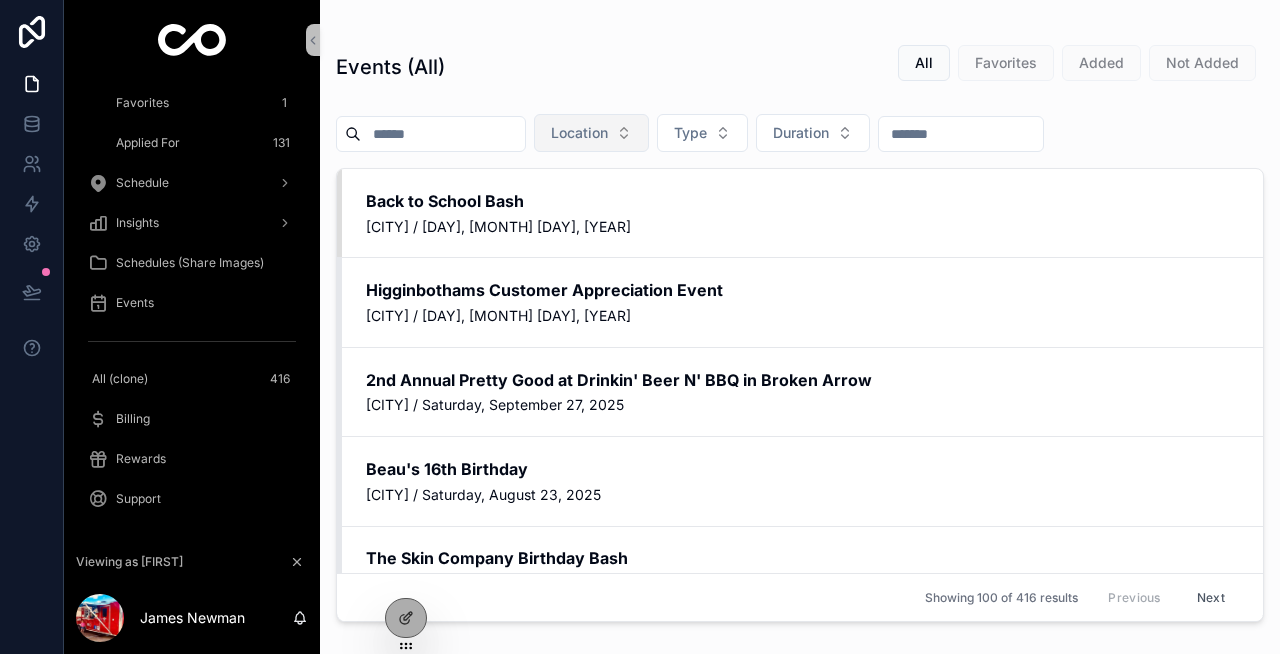 click on "Location" at bounding box center (591, 133) 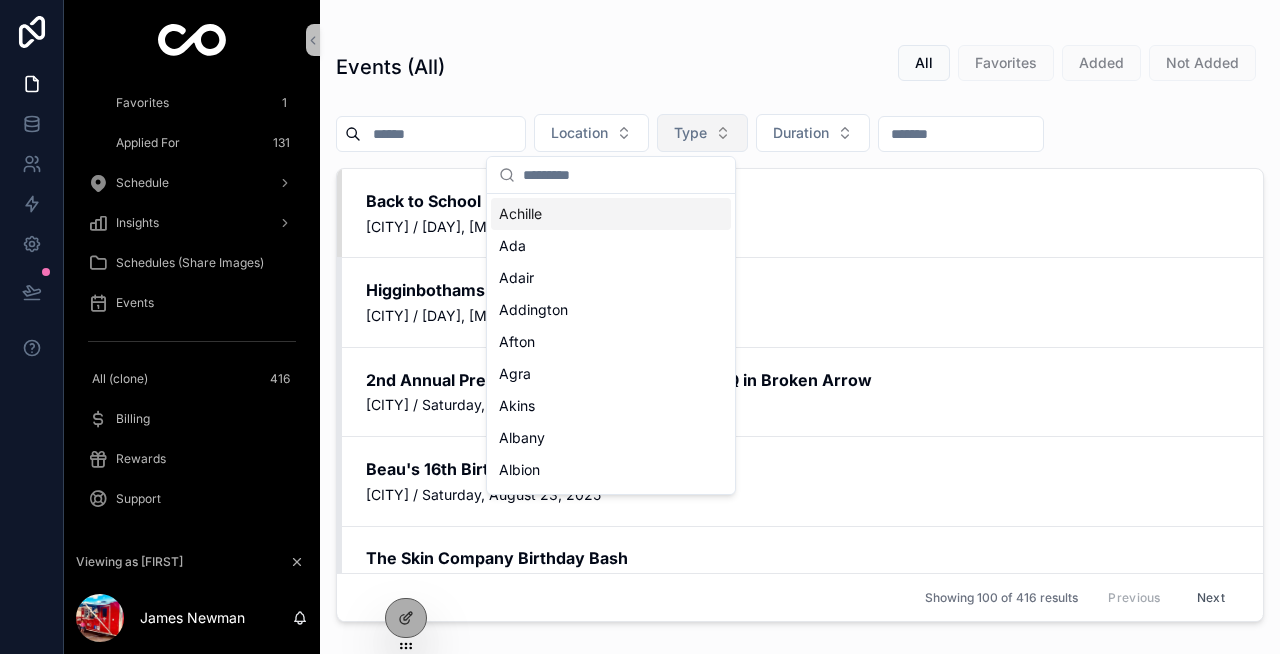 click on "Type" at bounding box center [690, 133] 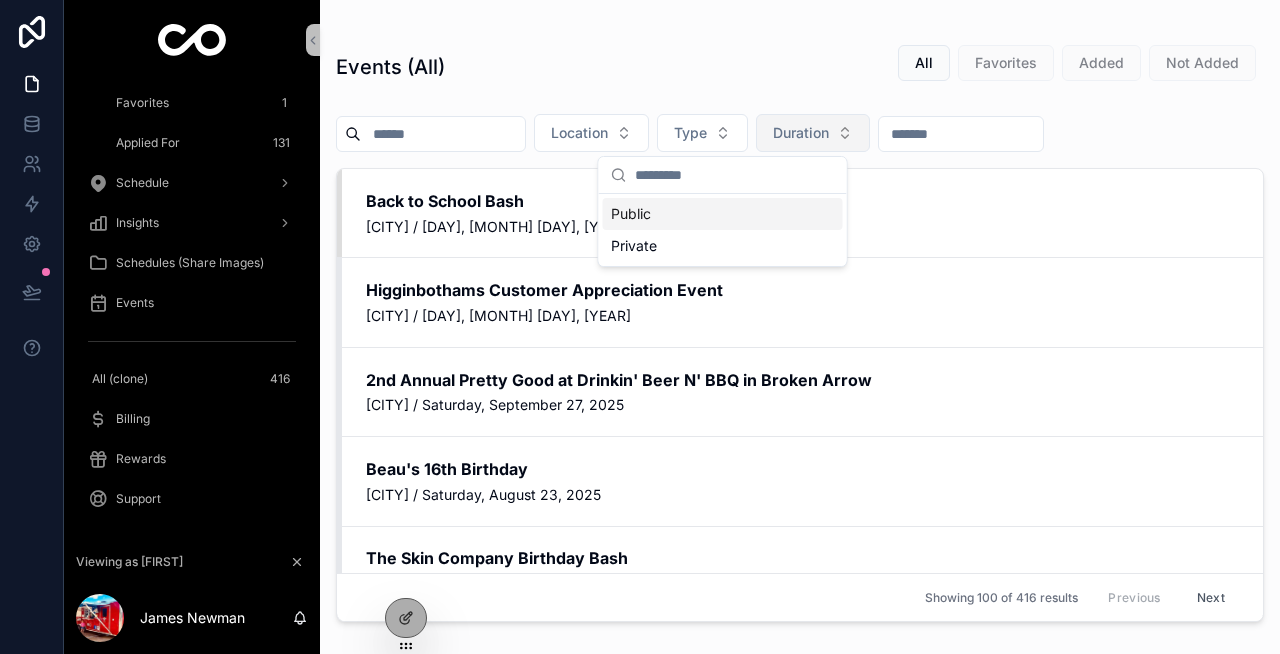 click on "Duration" at bounding box center [801, 133] 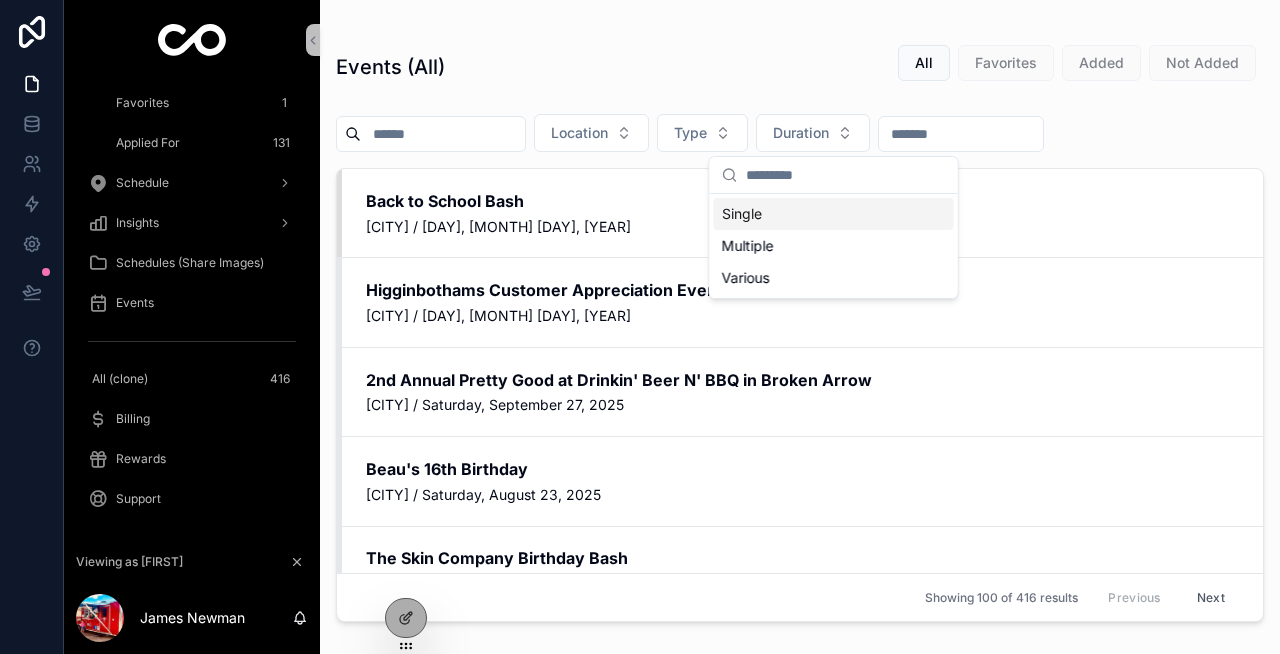 click at bounding box center (961, 134) 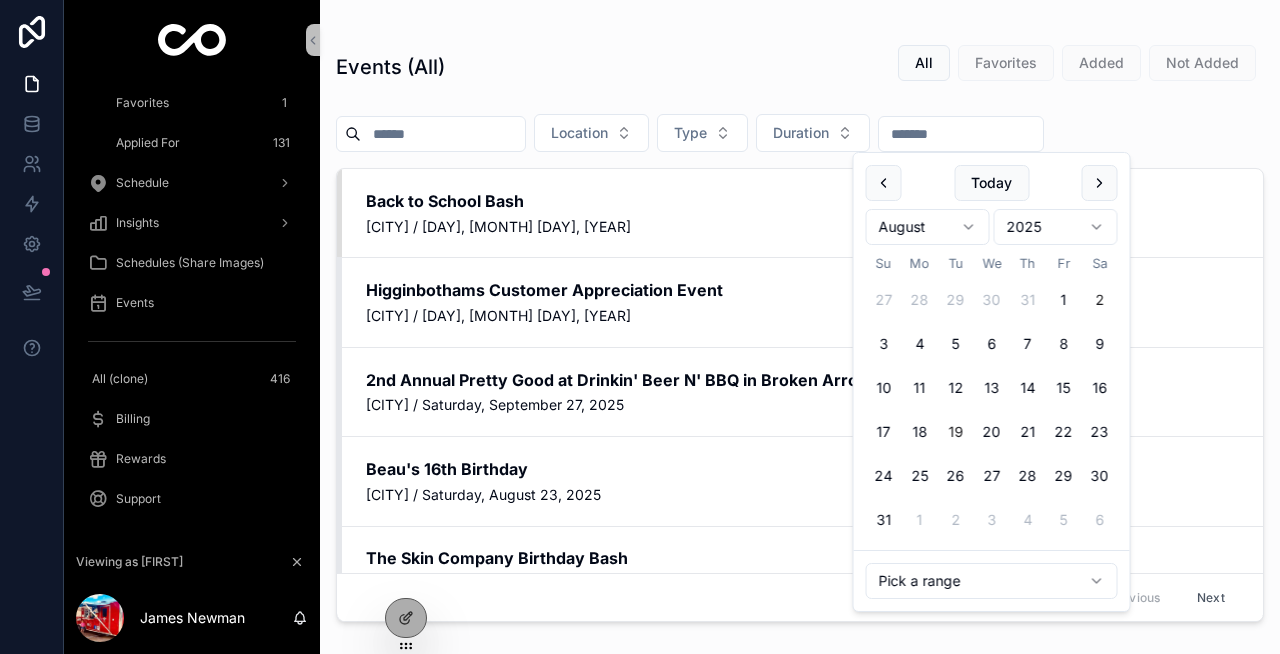 click on "19" at bounding box center [956, 432] 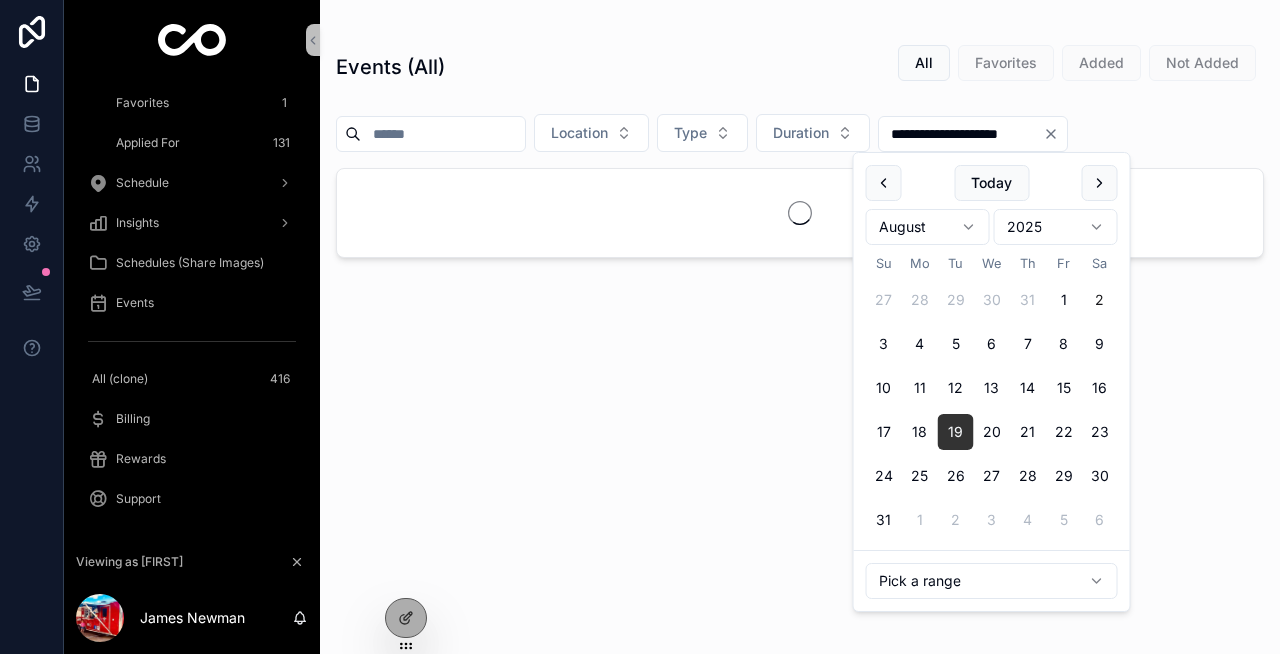 click on "23" at bounding box center [1100, 432] 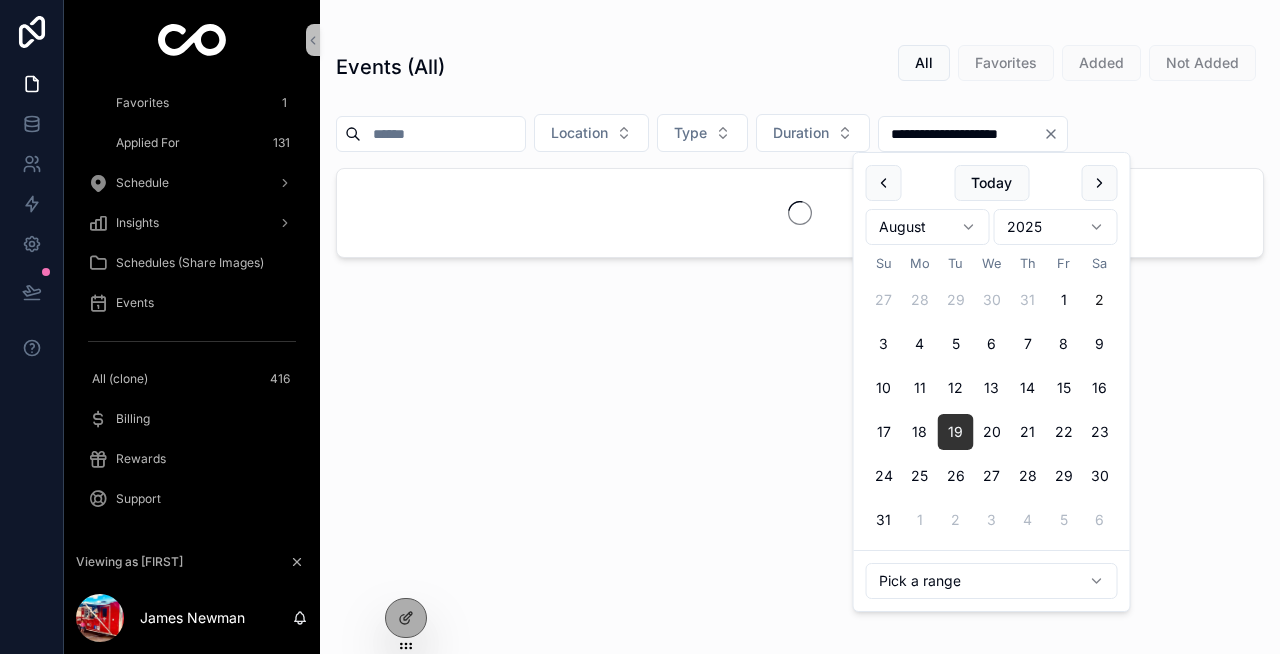 type on "**********" 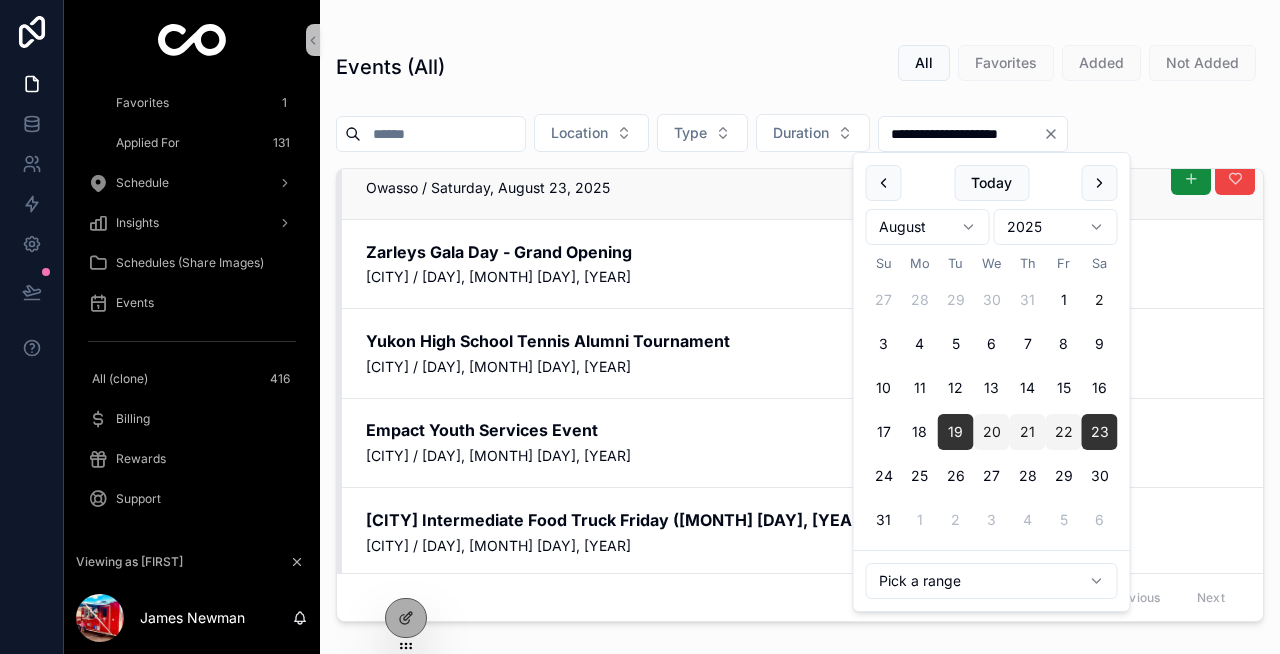 scroll, scrollTop: 0, scrollLeft: 0, axis: both 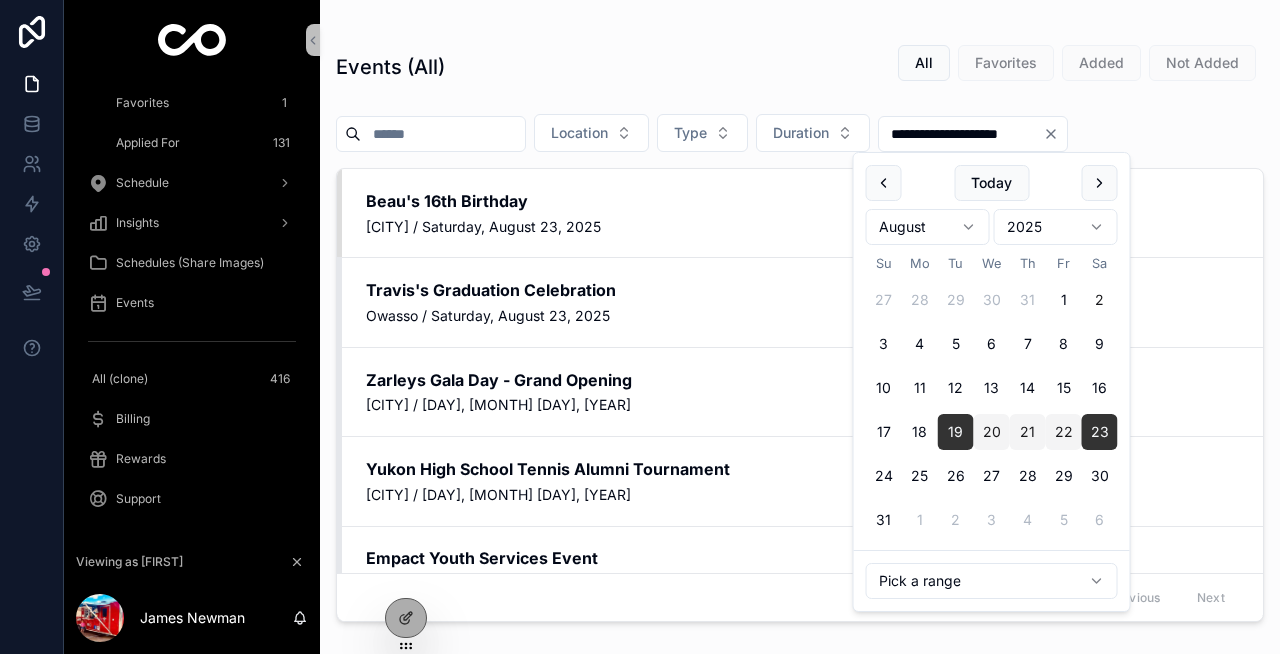 click on "Events (All) All Favorites Added Not Added" at bounding box center [800, 67] 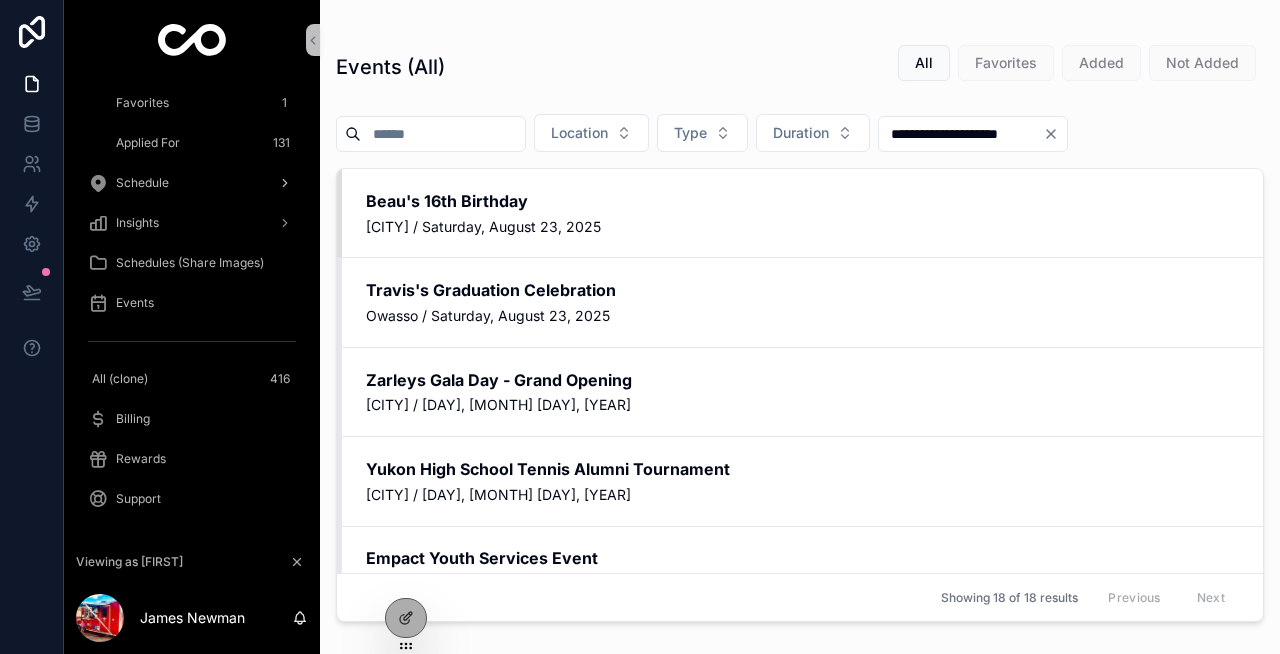 scroll, scrollTop: 0, scrollLeft: 0, axis: both 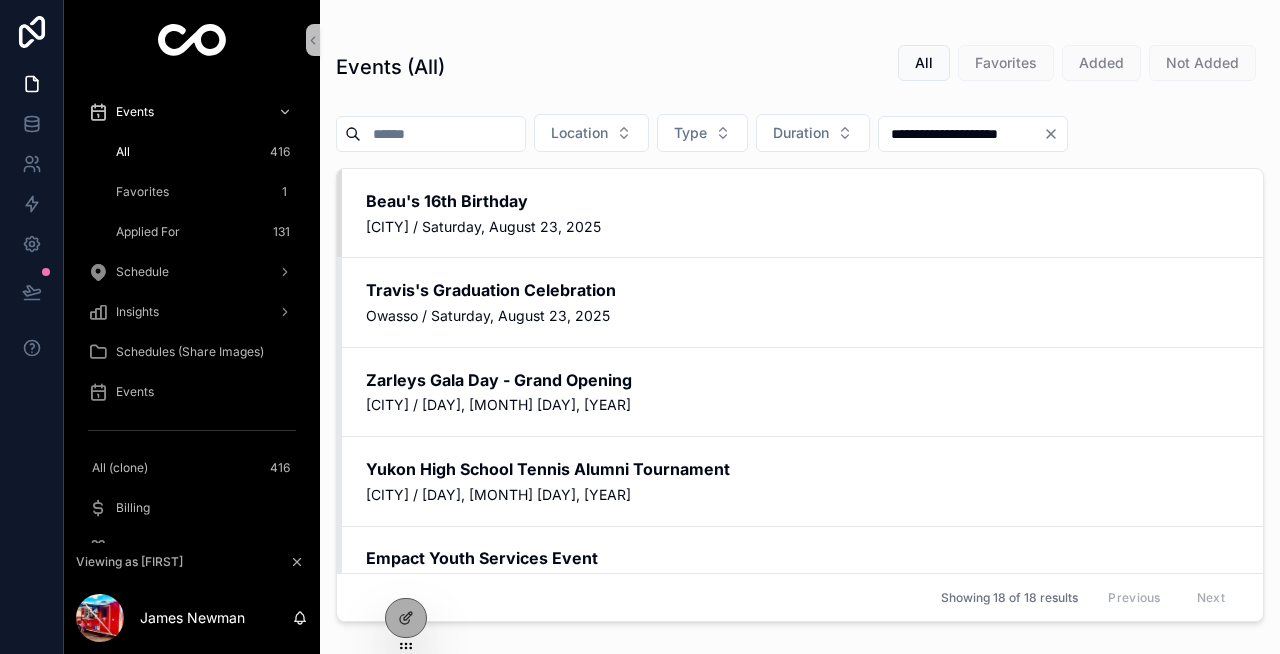 click on "Favorites 1" at bounding box center (204, 192) 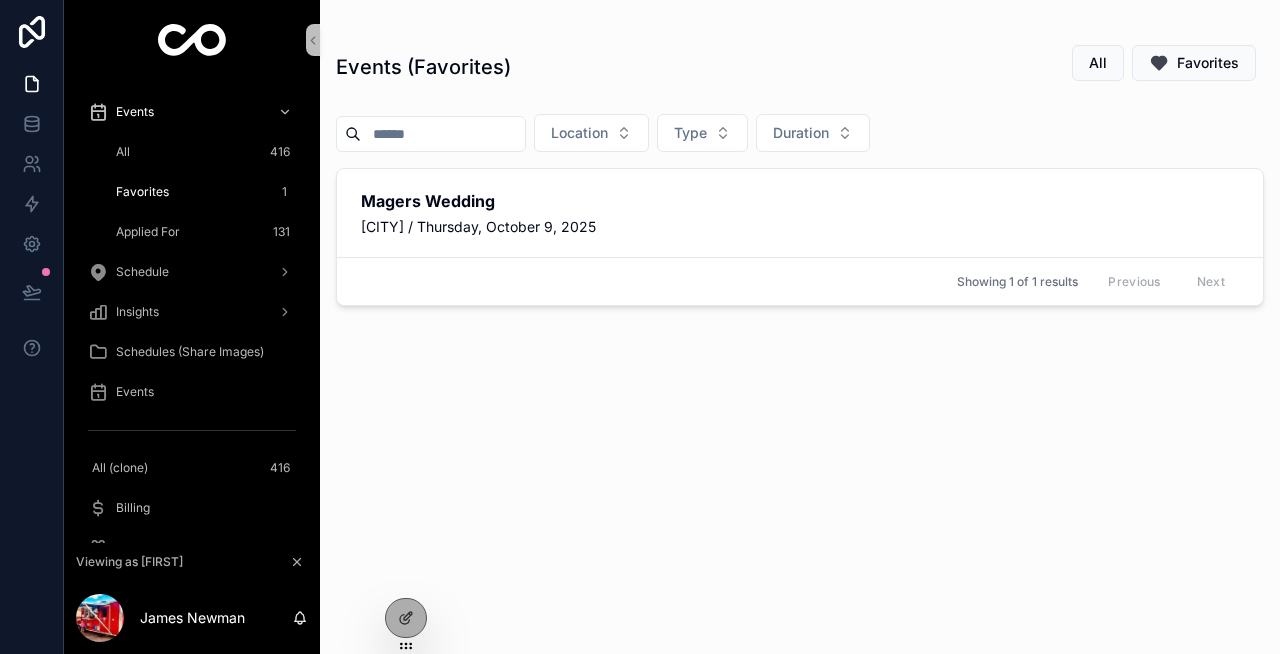 click on "All 416" at bounding box center [204, 152] 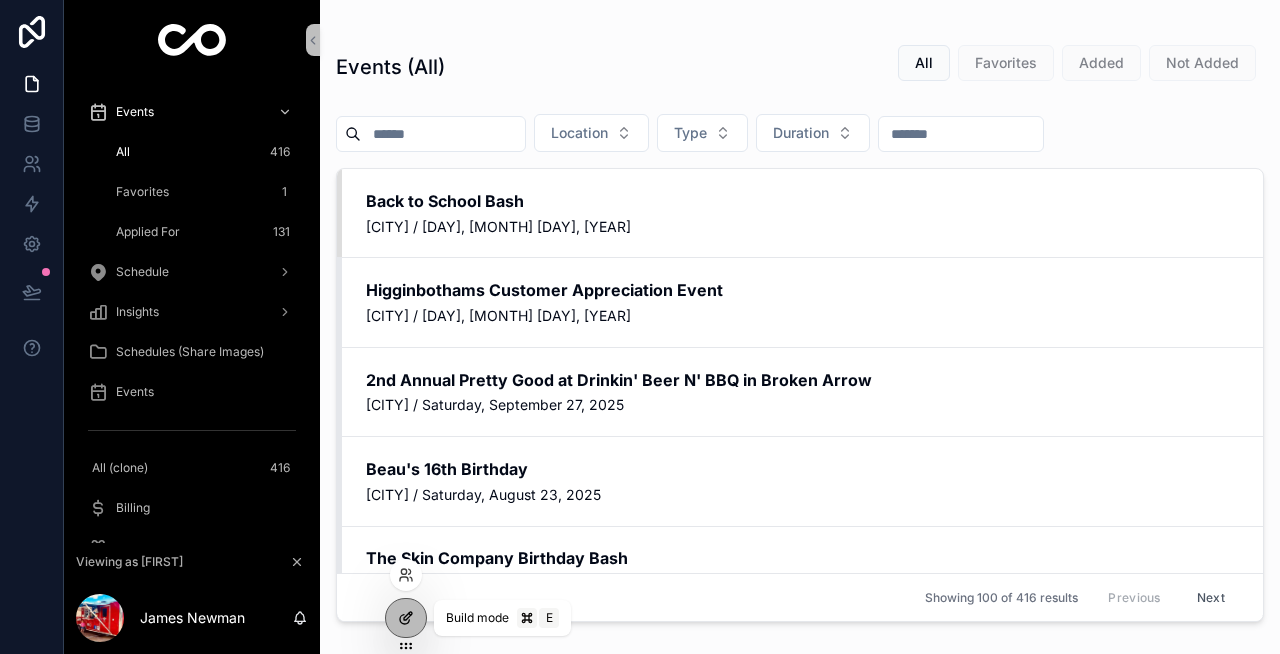 click 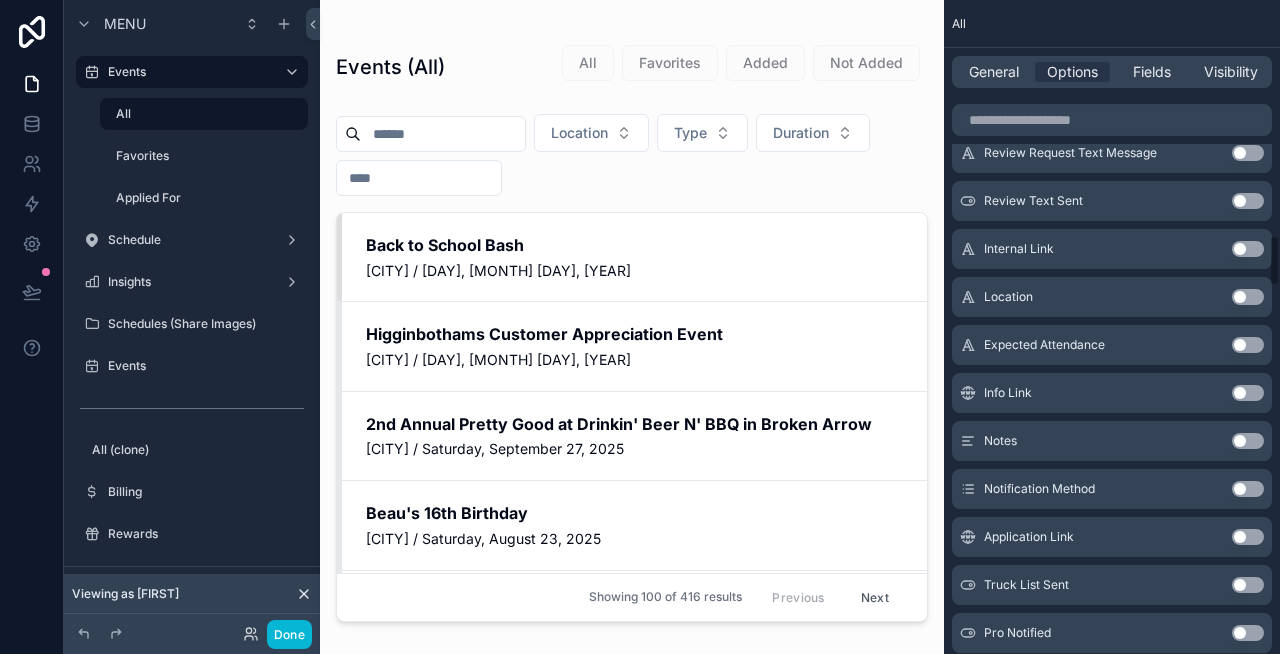 scroll, scrollTop: 2034, scrollLeft: 0, axis: vertical 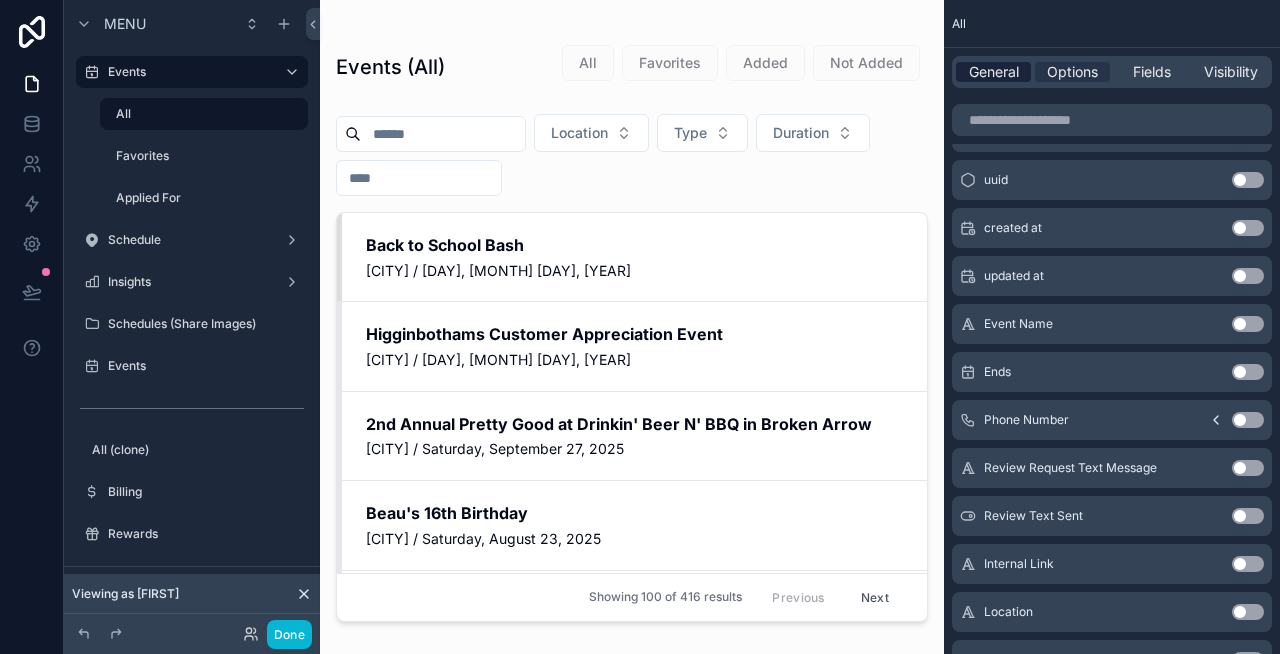 click on "General" at bounding box center [994, 72] 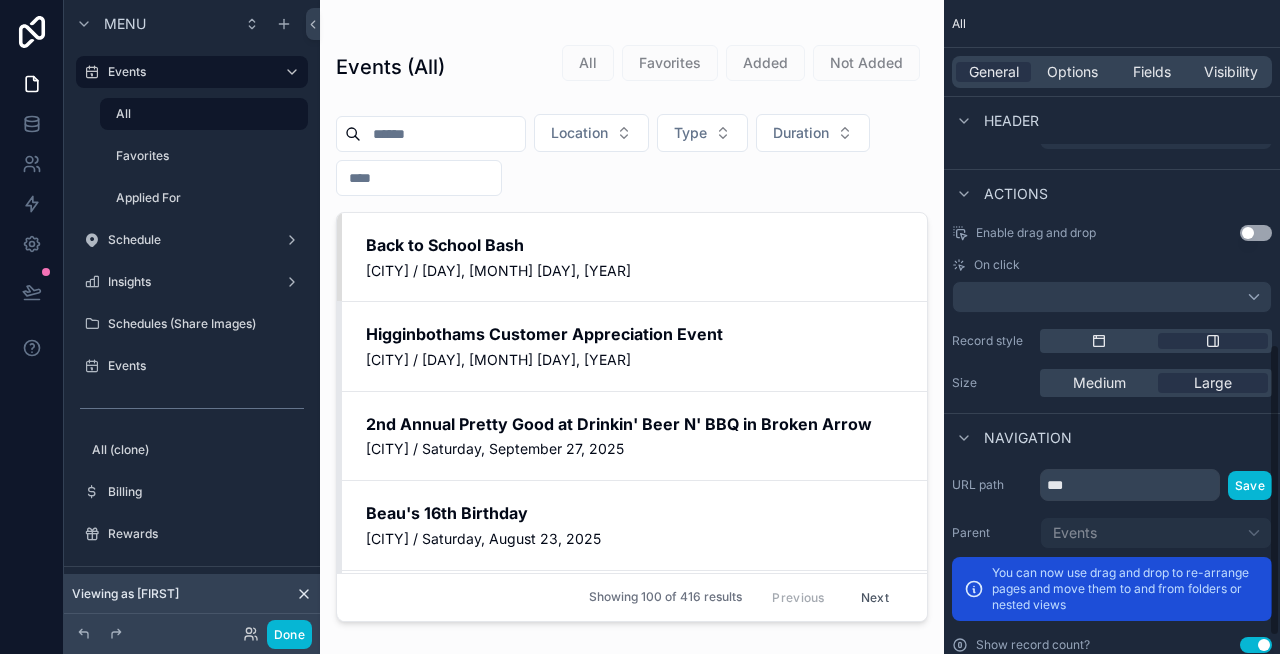 scroll, scrollTop: 770, scrollLeft: 0, axis: vertical 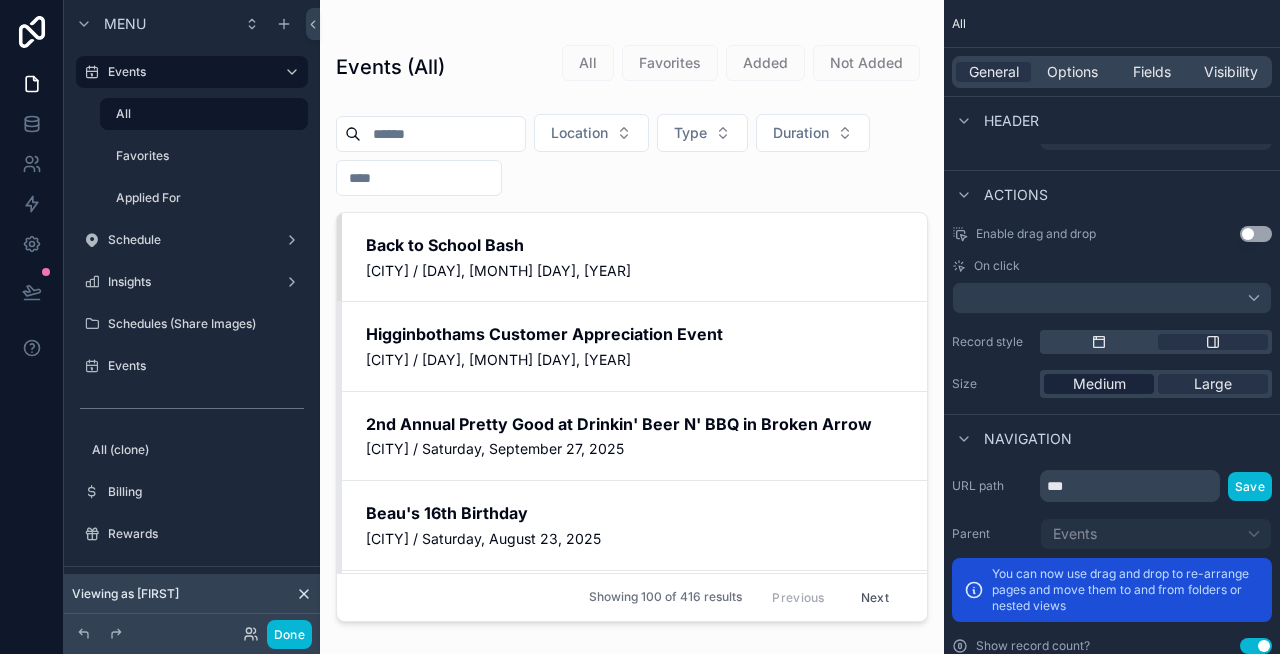 click on "Medium" at bounding box center (1099, 384) 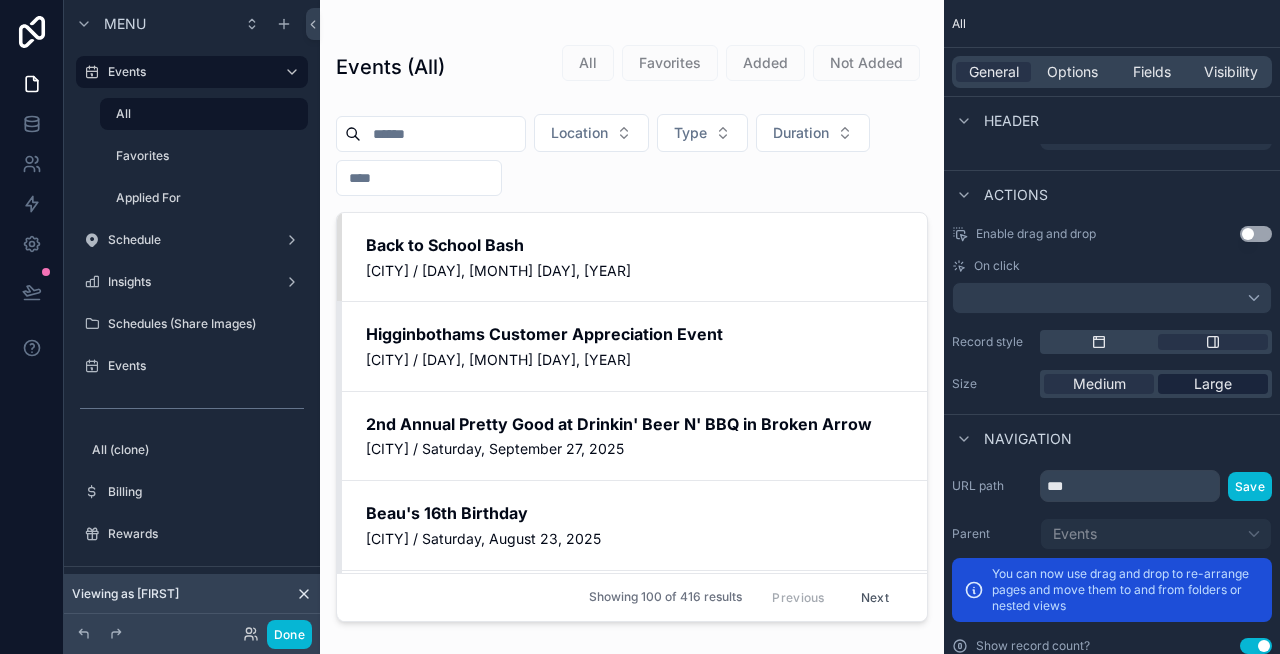 click on "Large" at bounding box center [1213, 384] 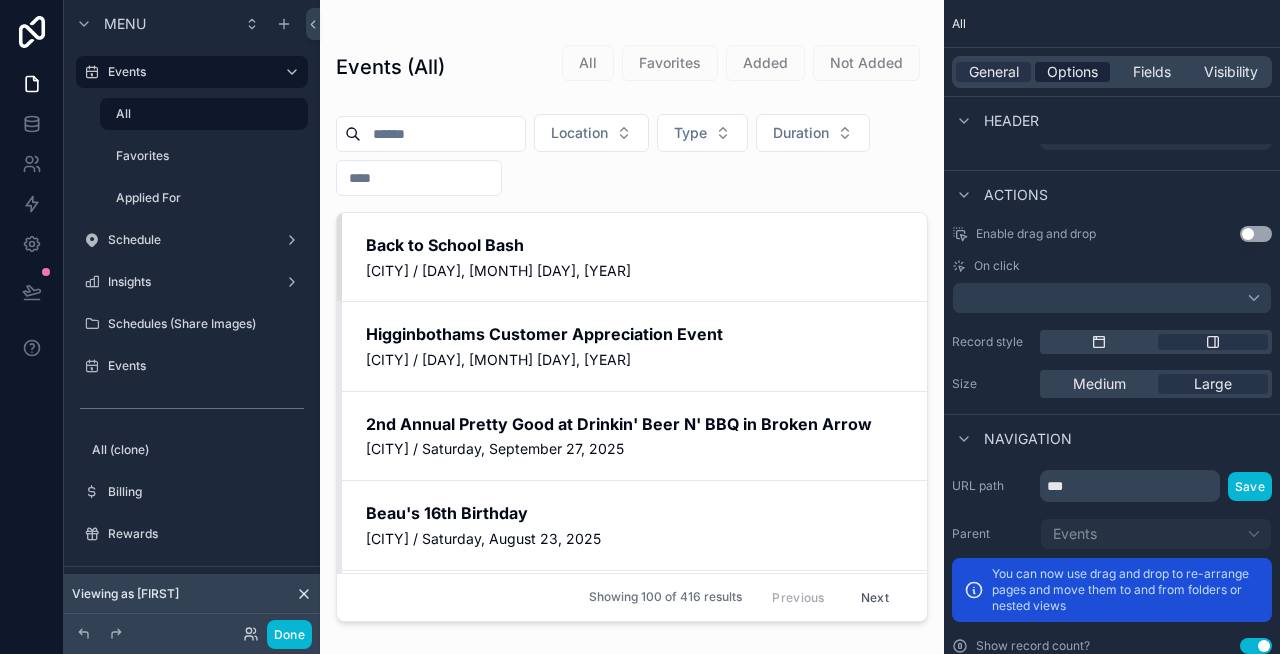 click on "Options" at bounding box center (1072, 72) 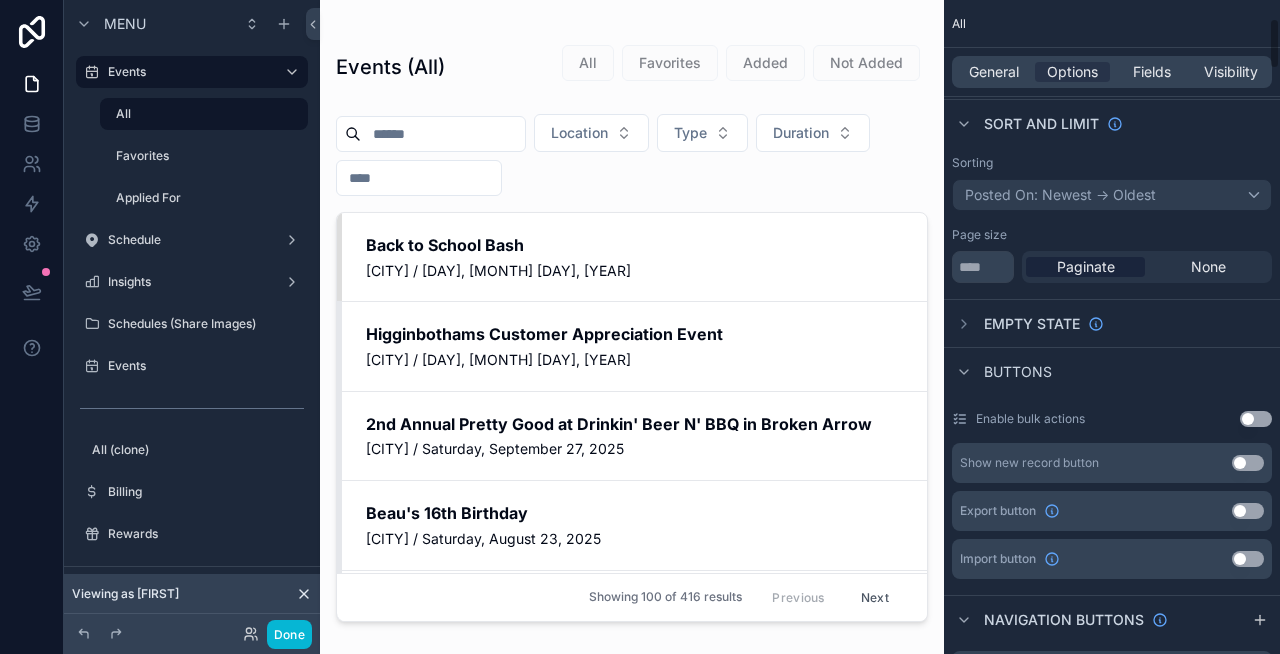 scroll, scrollTop: 237, scrollLeft: 0, axis: vertical 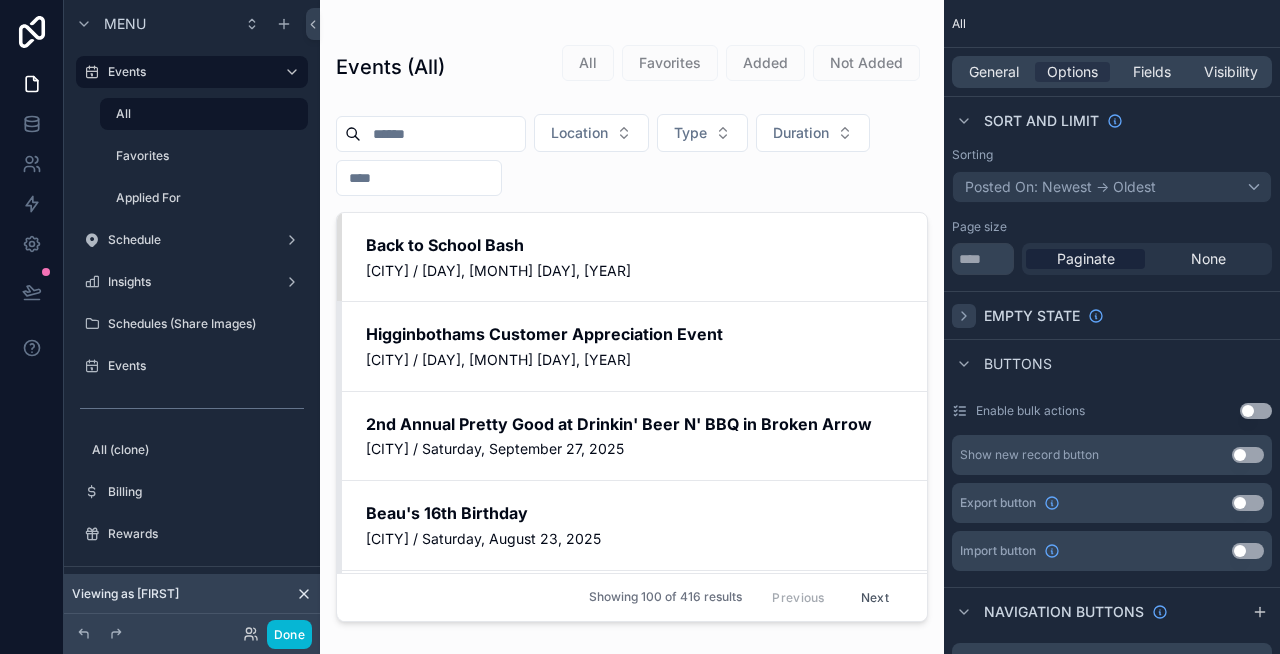 click 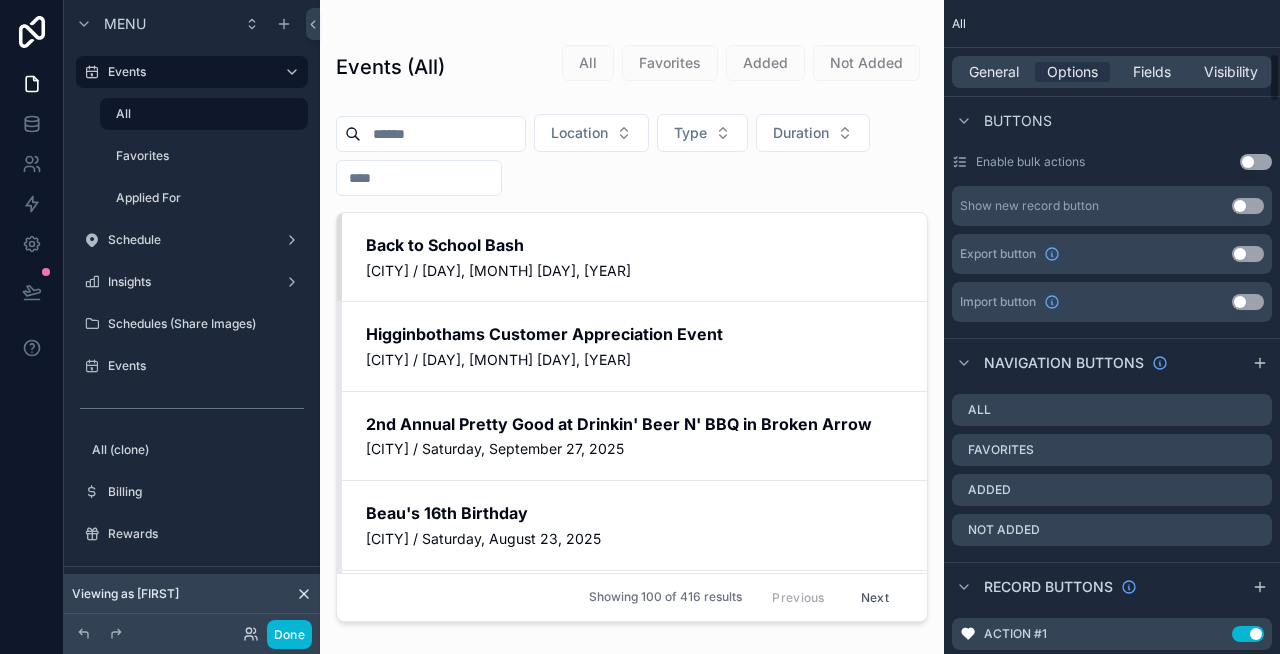 scroll, scrollTop: 726, scrollLeft: 0, axis: vertical 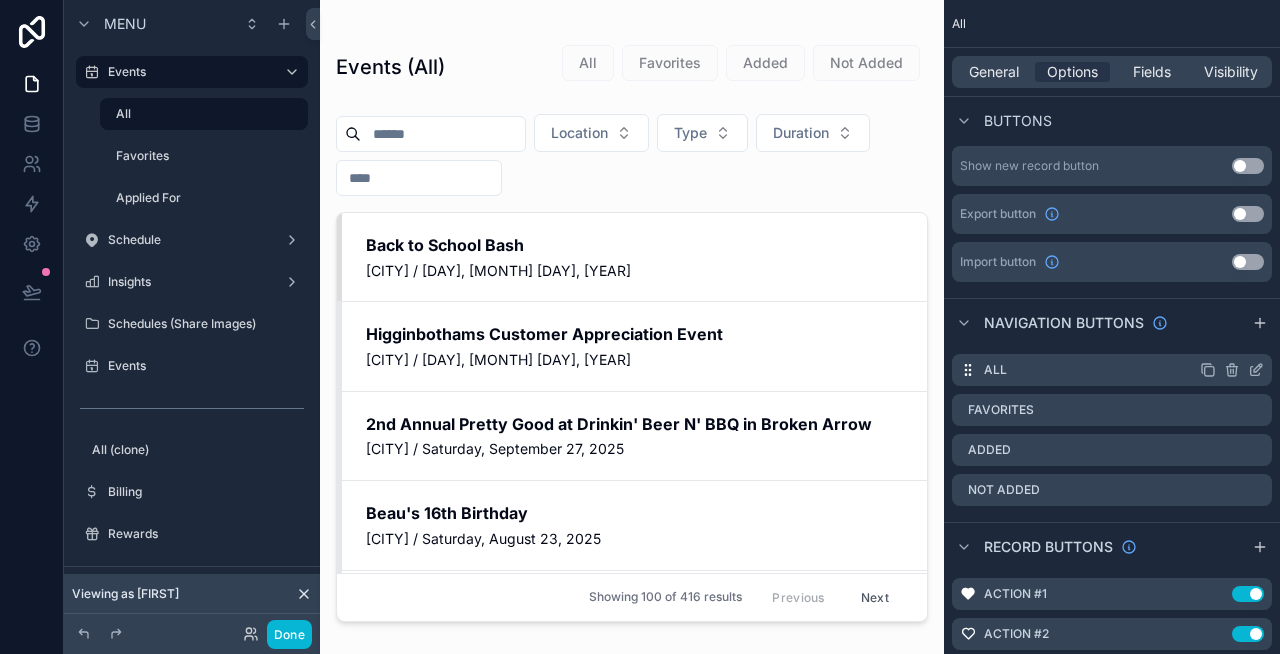 click 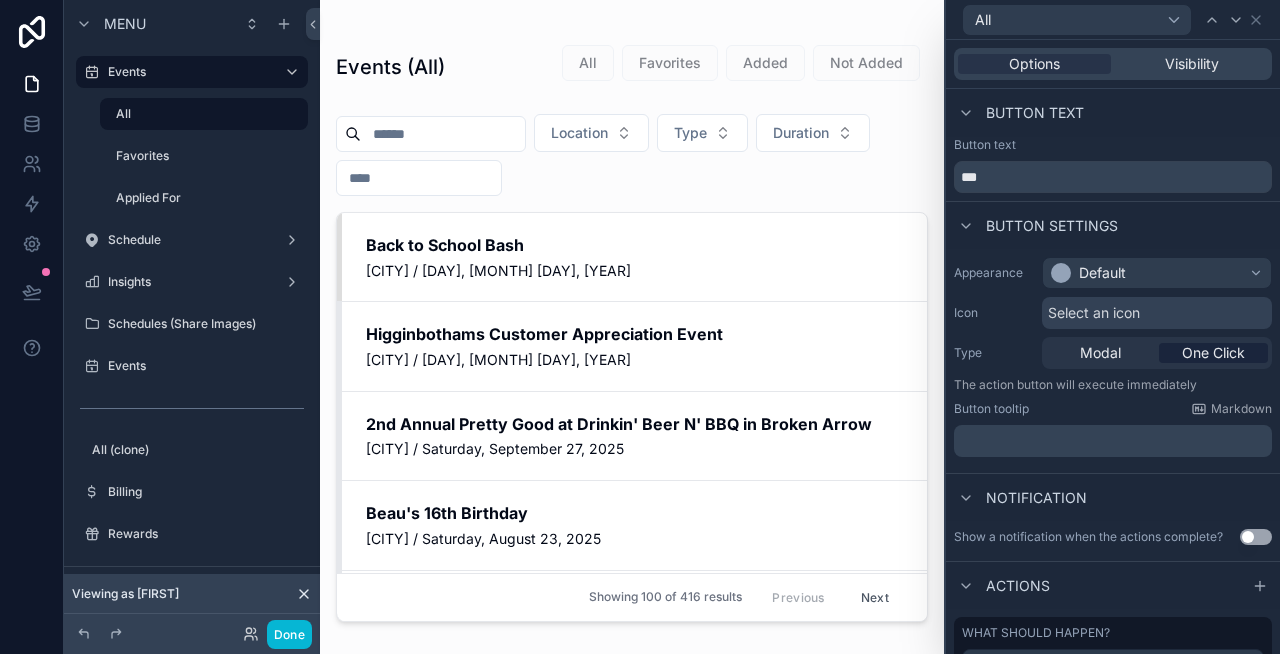 scroll, scrollTop: 94, scrollLeft: 0, axis: vertical 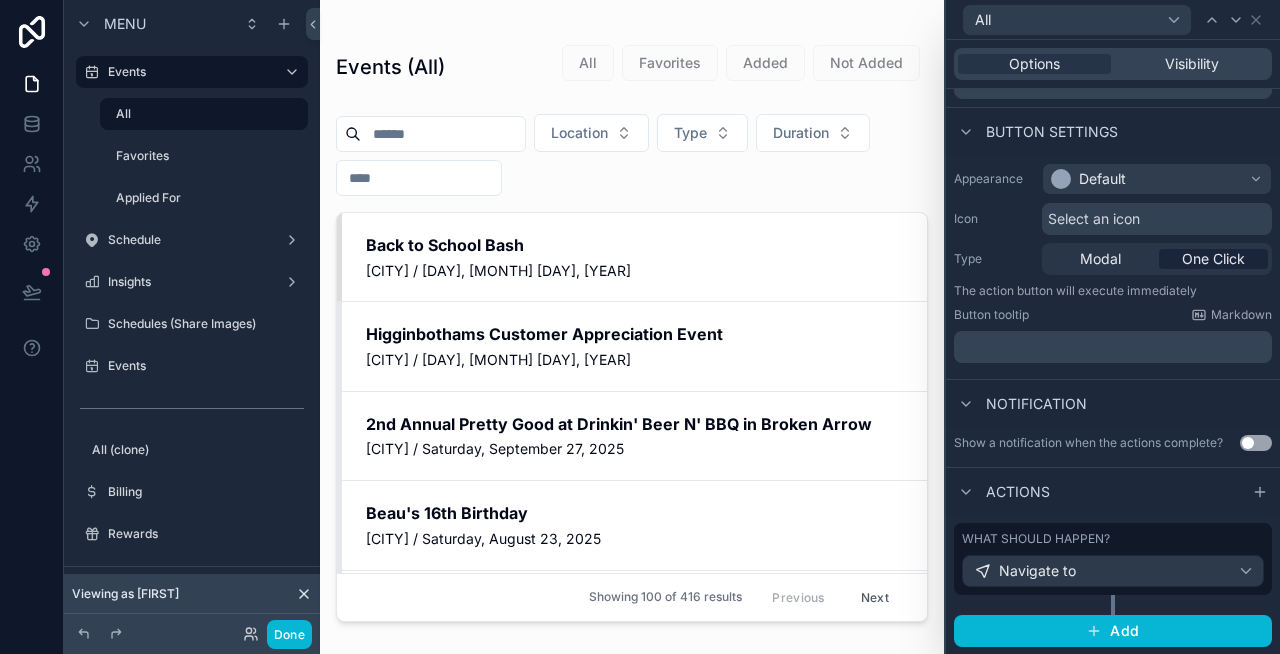 click on "What should happen?" at bounding box center [1036, 539] 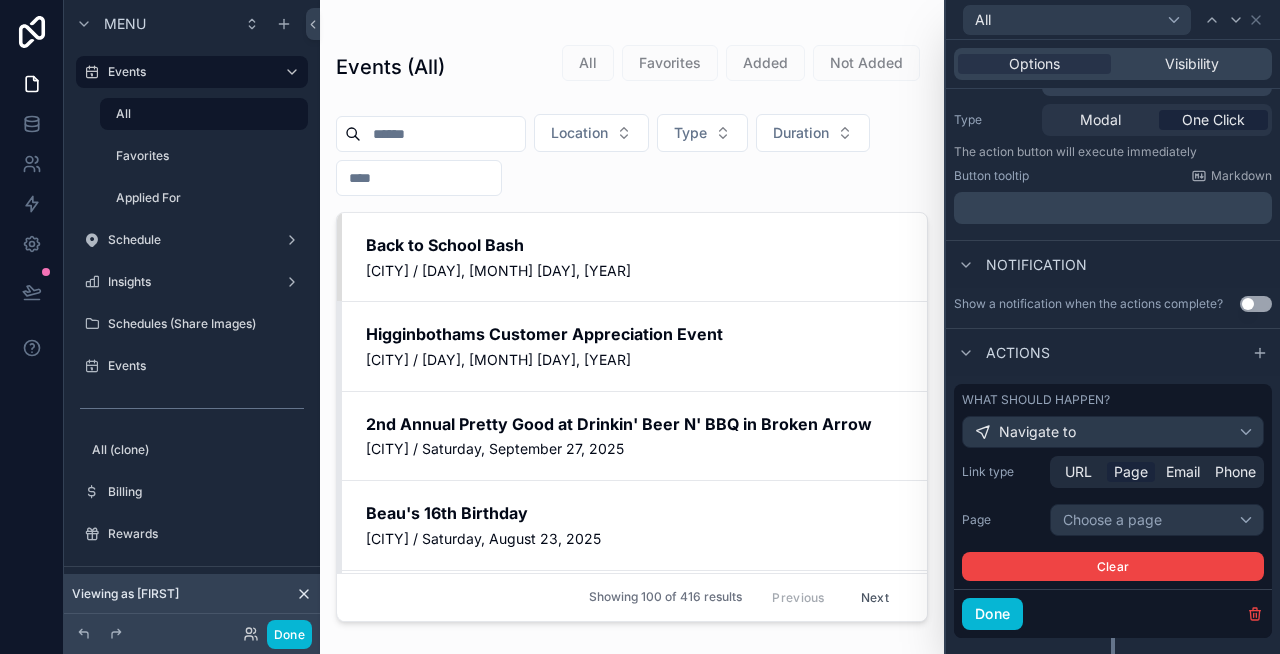 scroll, scrollTop: 276, scrollLeft: 0, axis: vertical 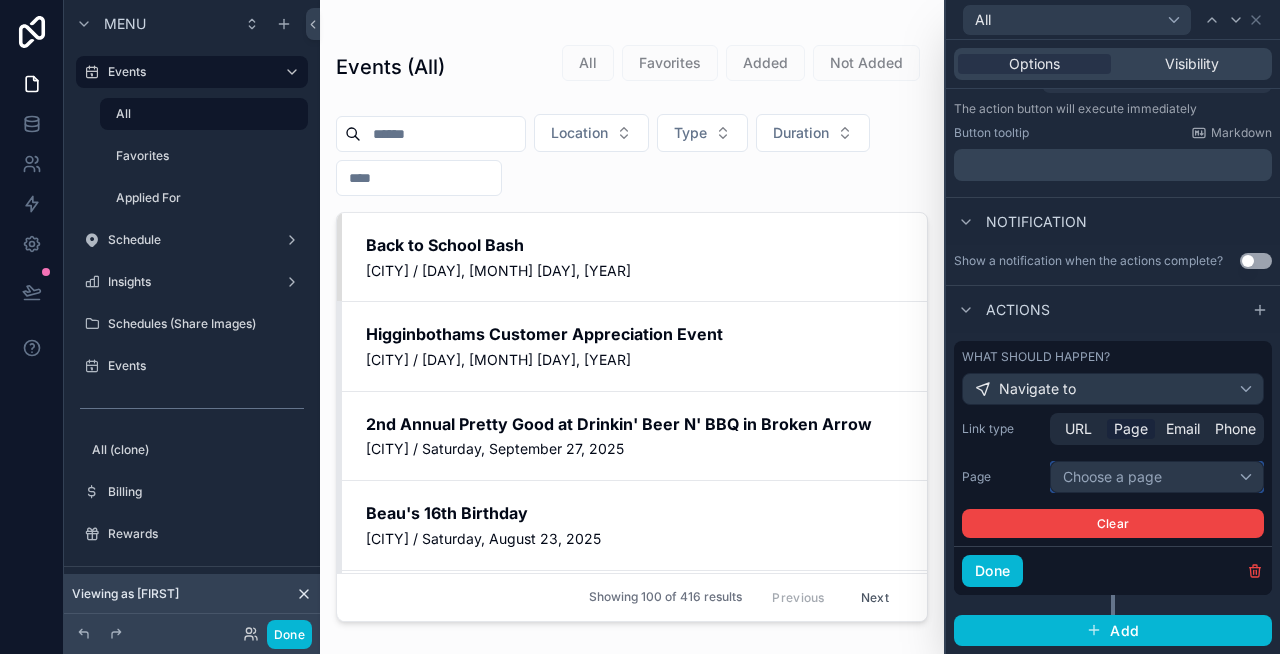 click on "Choose a page" at bounding box center [1157, 477] 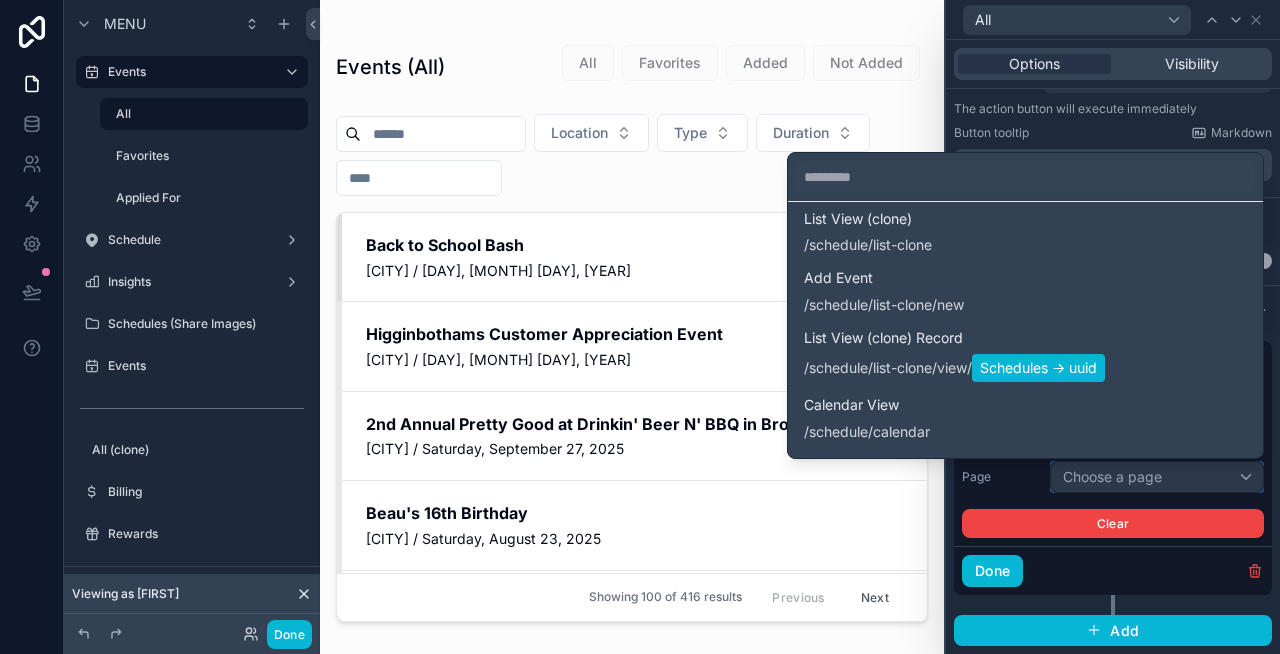 scroll, scrollTop: 0, scrollLeft: 0, axis: both 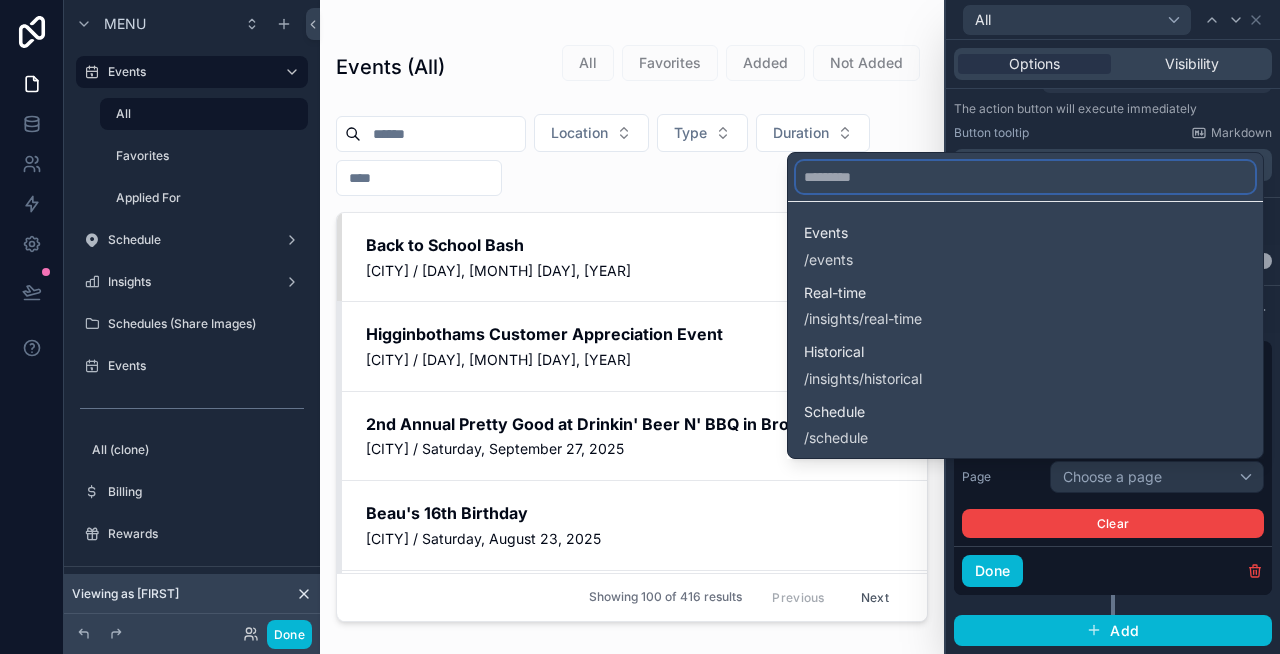 click at bounding box center (1025, 177) 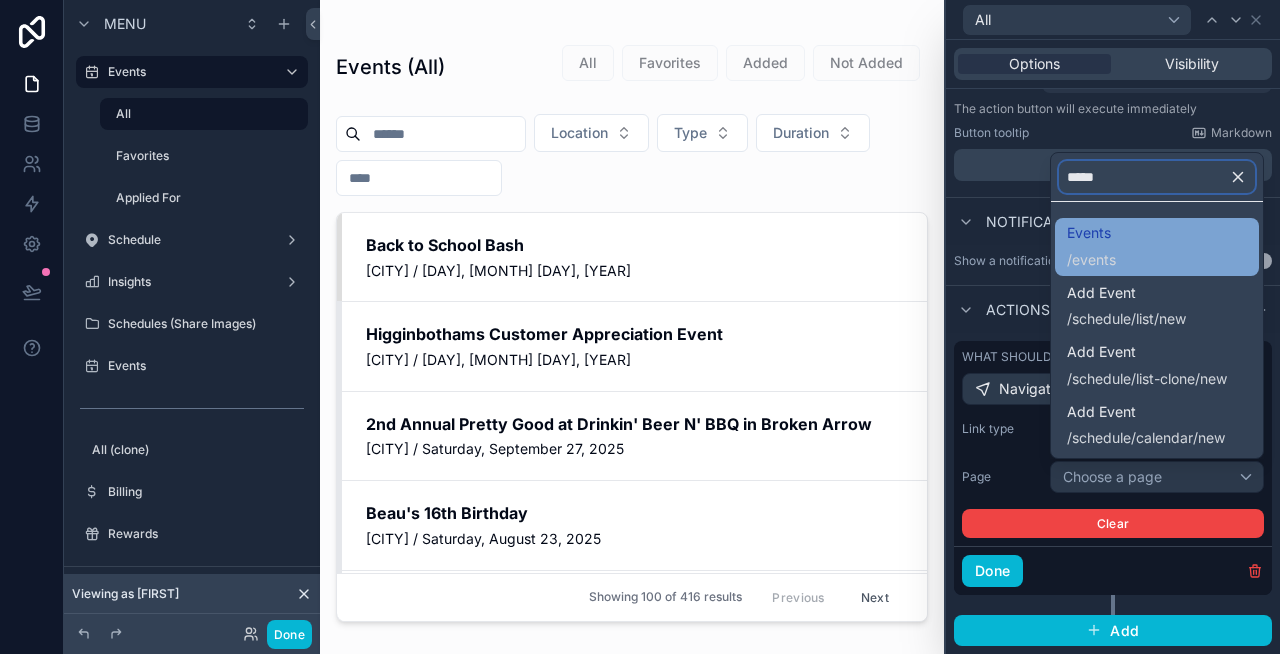 type on "*****" 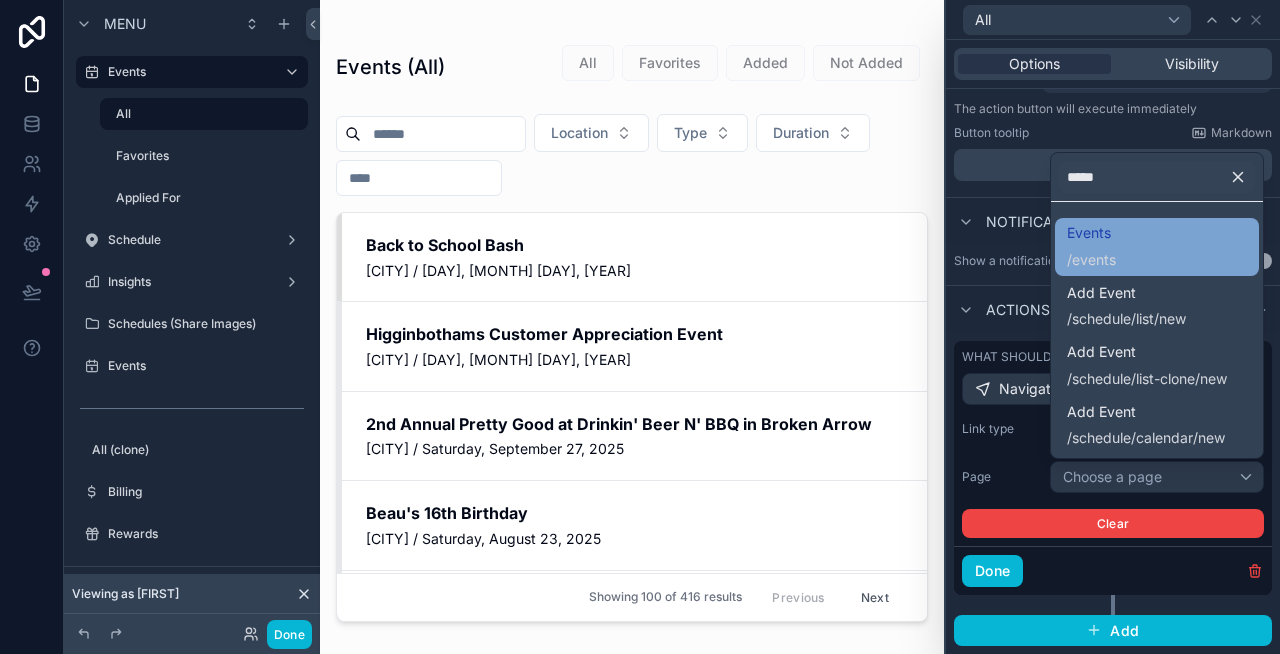 click on "events" at bounding box center [1094, 260] 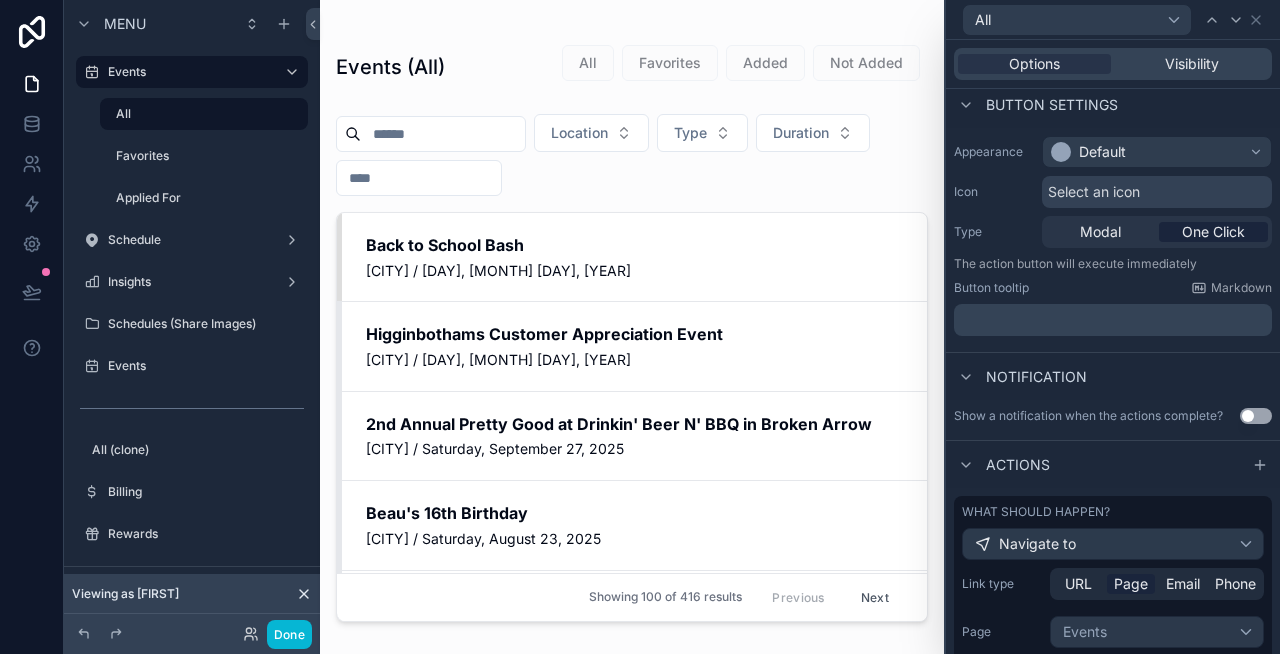 scroll, scrollTop: 0, scrollLeft: 0, axis: both 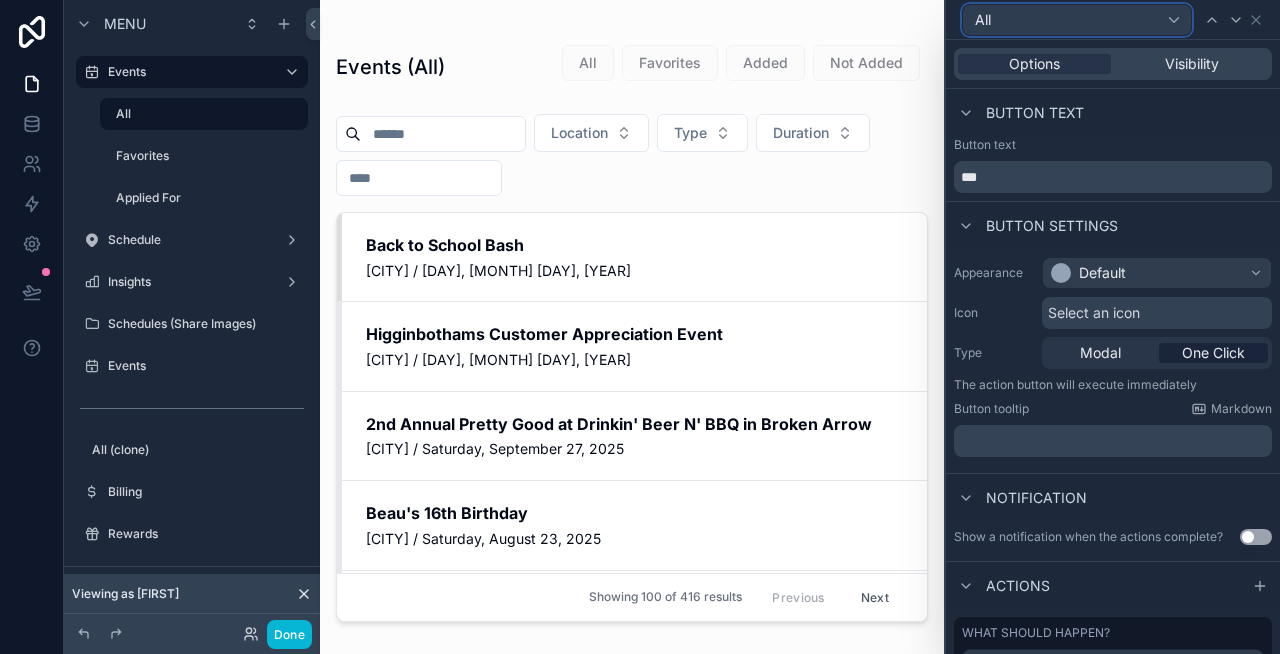 click on "All" at bounding box center [1077, 20] 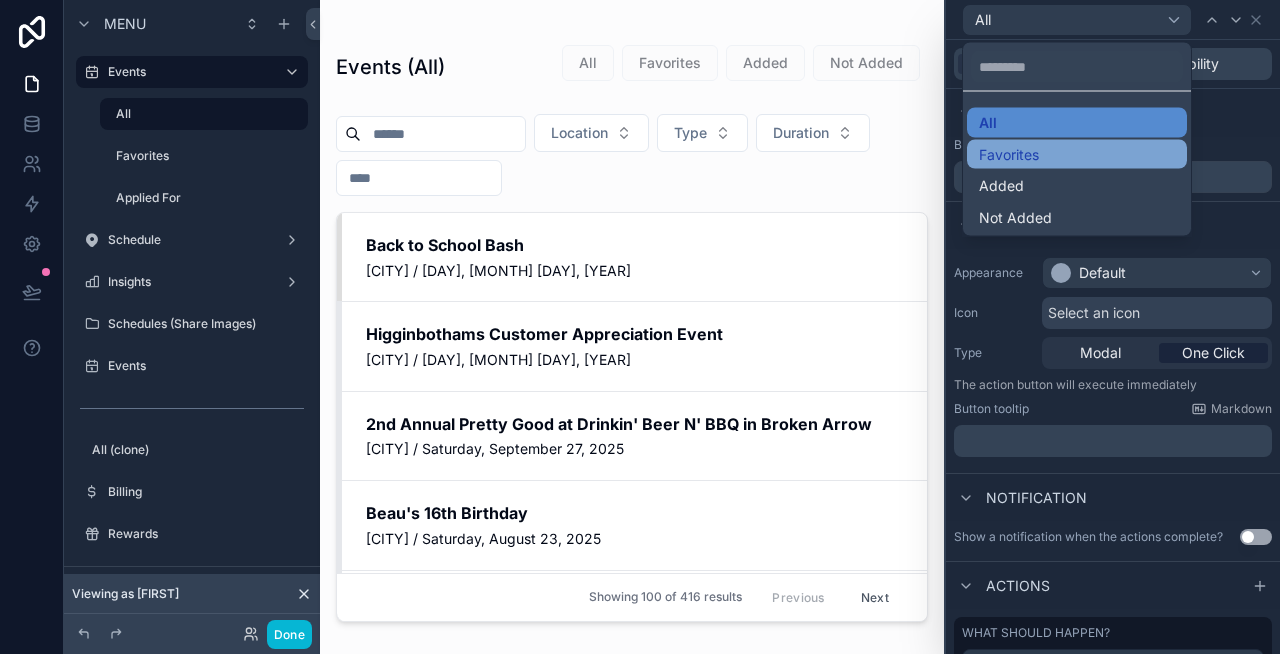 click on "Favorites" at bounding box center (1077, 154) 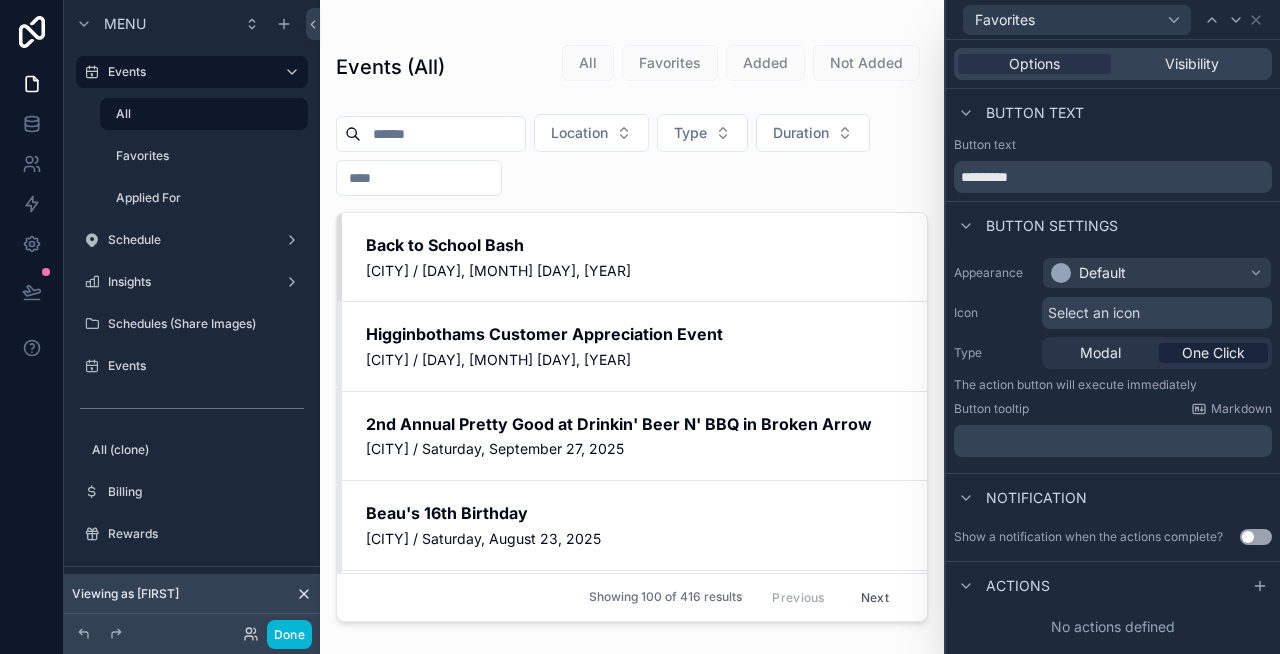 click at bounding box center (632, 315) 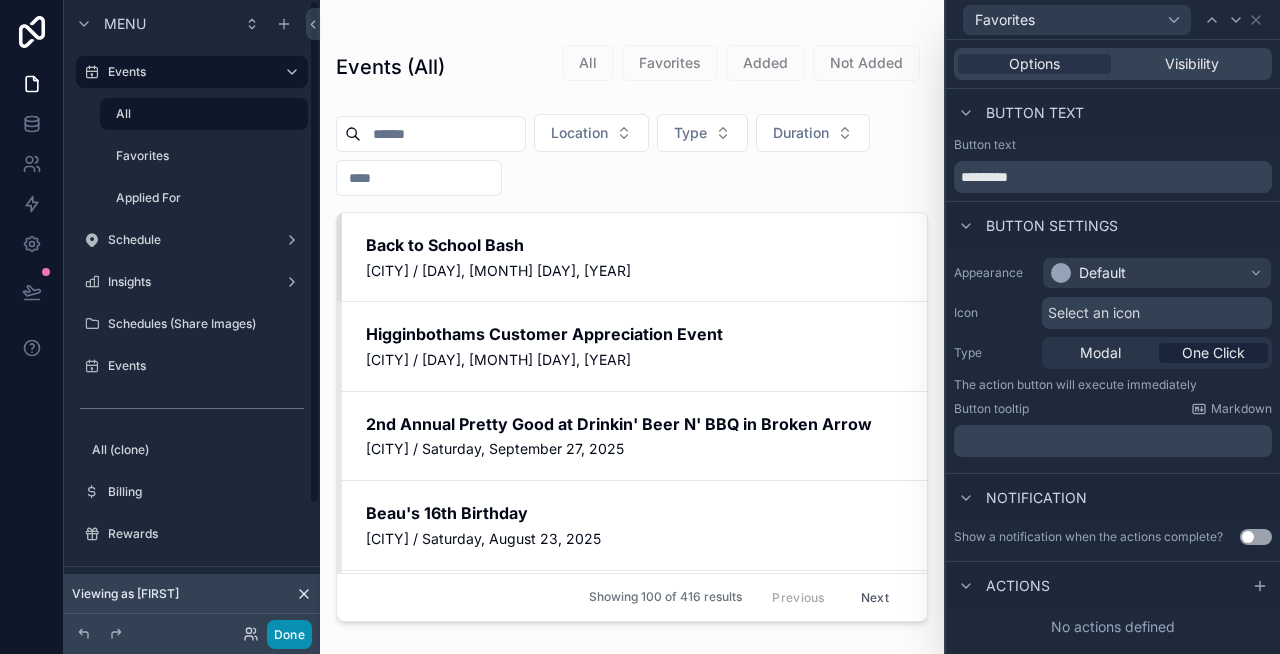 click on "Done" at bounding box center [289, 634] 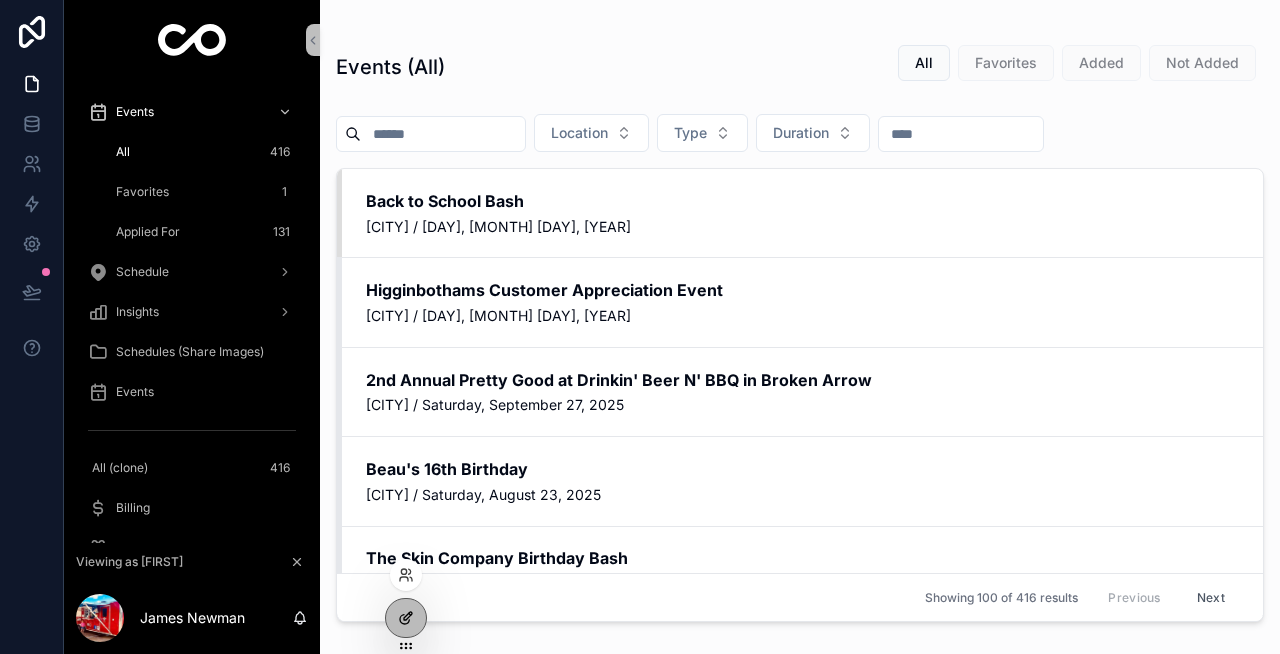 click at bounding box center [406, 618] 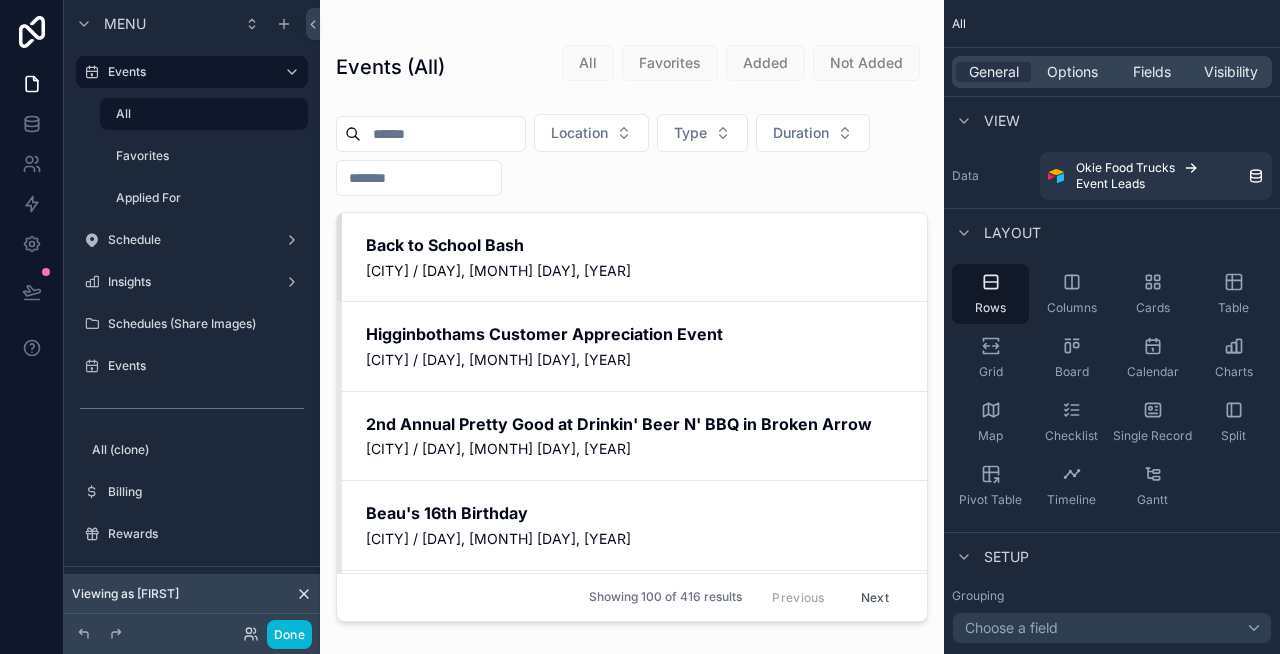 scroll, scrollTop: 0, scrollLeft: 0, axis: both 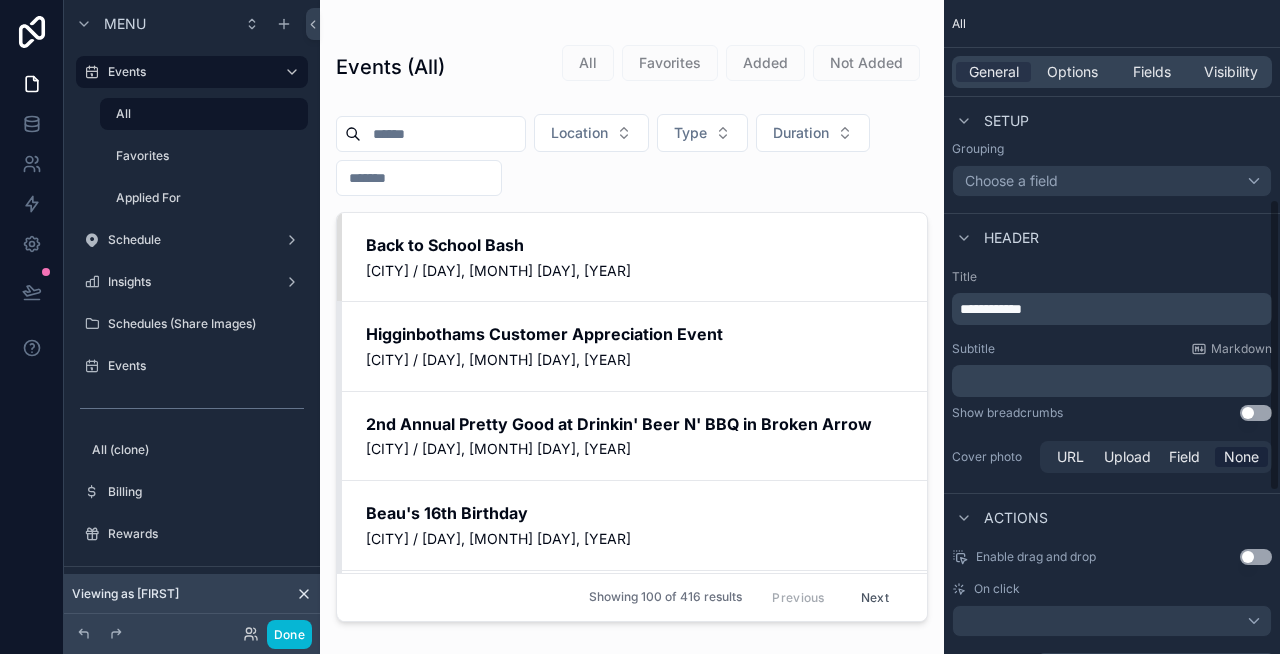 click on "**********" at bounding box center (991, 309) 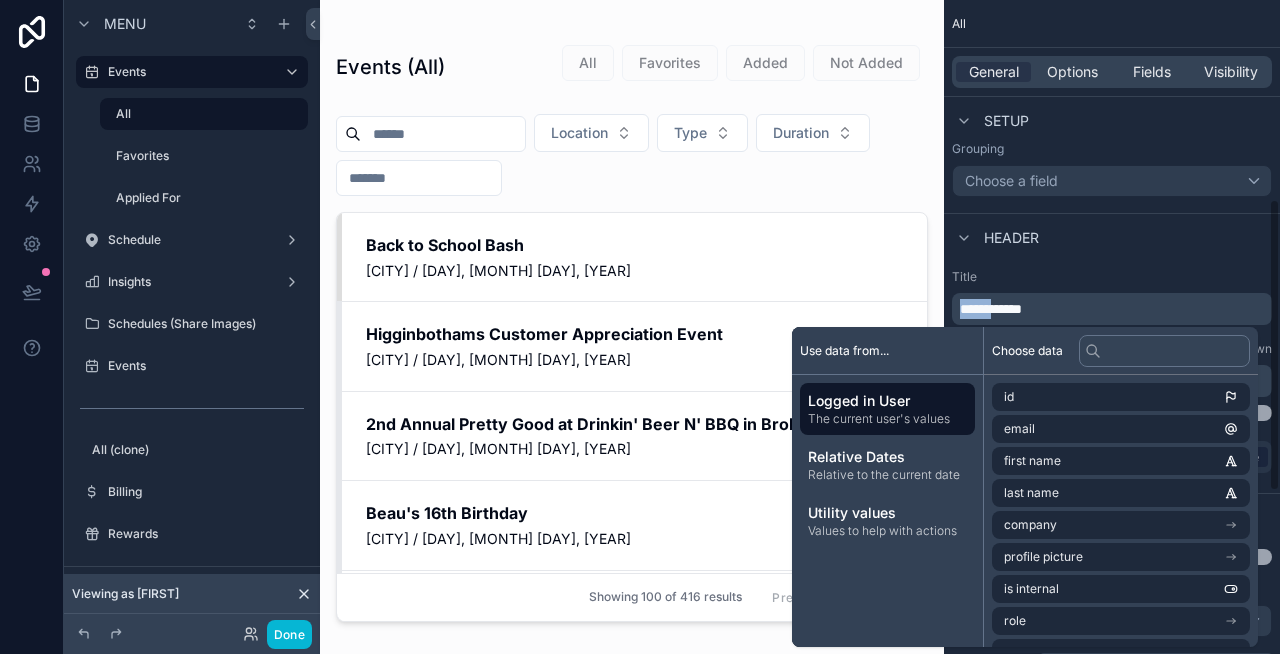 click on "**********" at bounding box center (991, 309) 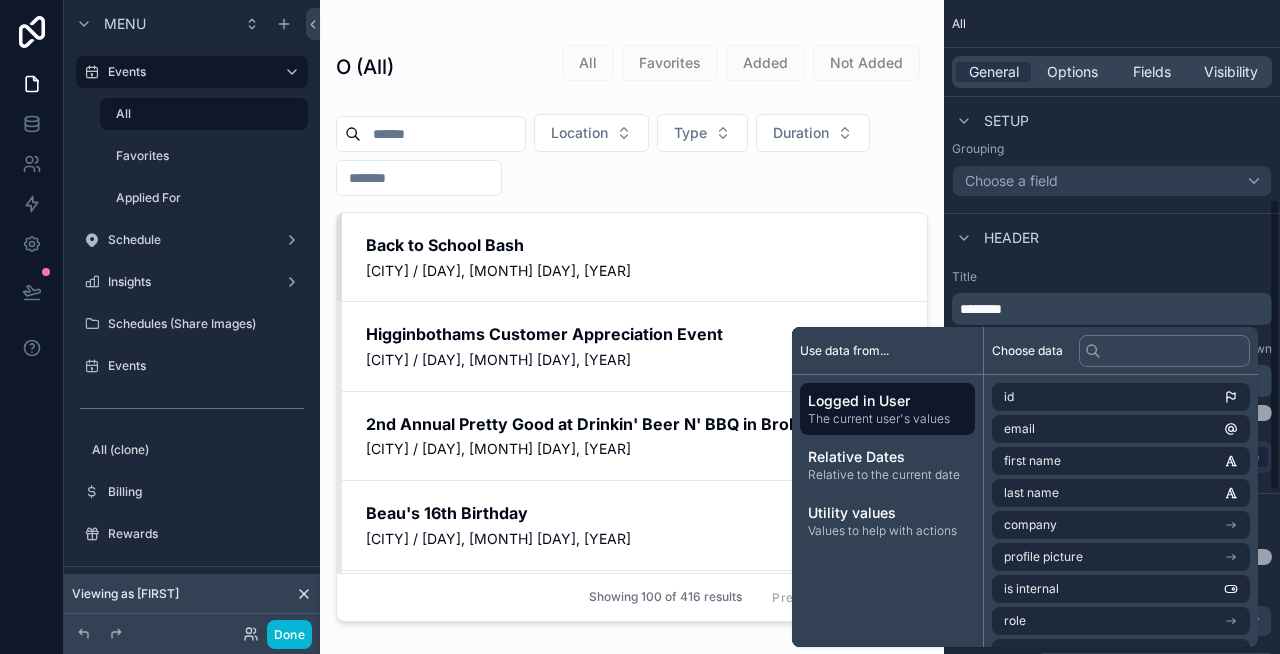 type 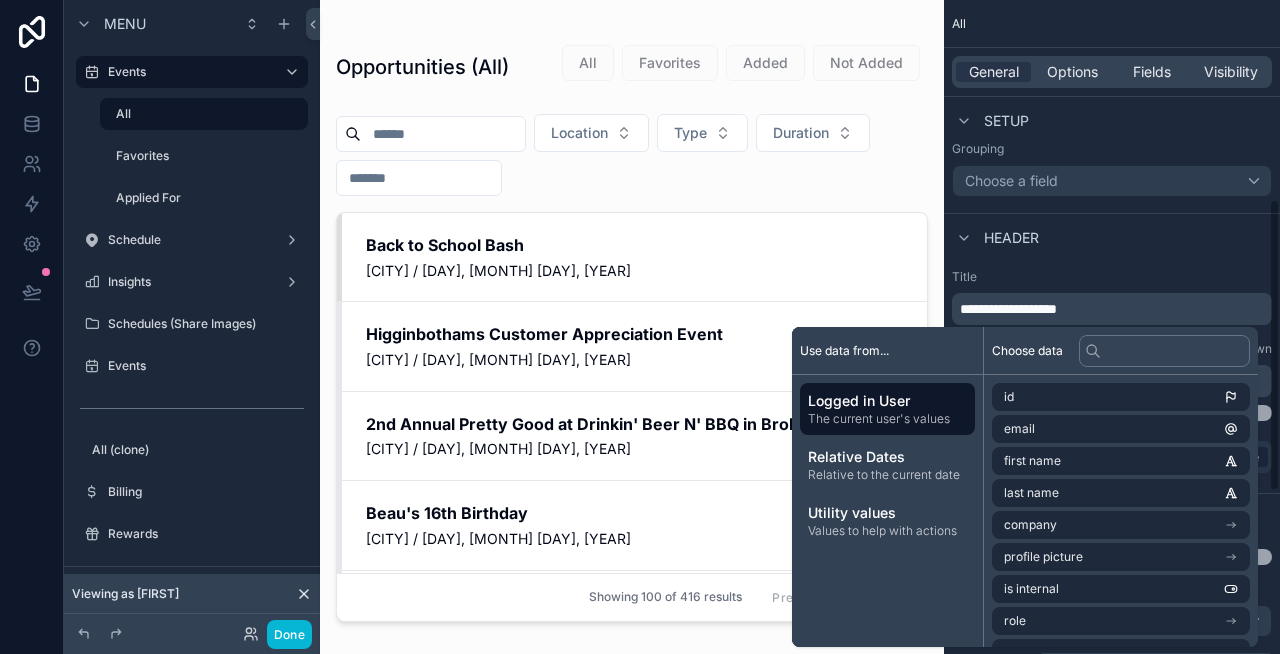 click on "**********" at bounding box center (1008, 309) 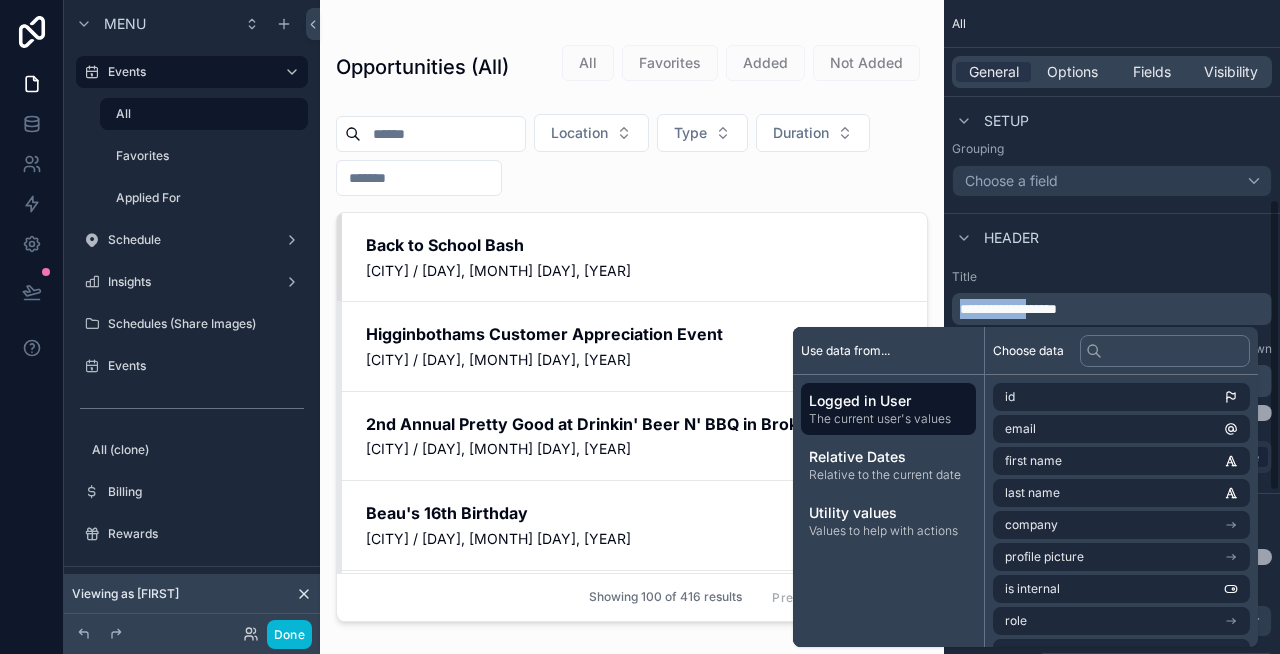 click on "**********" at bounding box center [1008, 309] 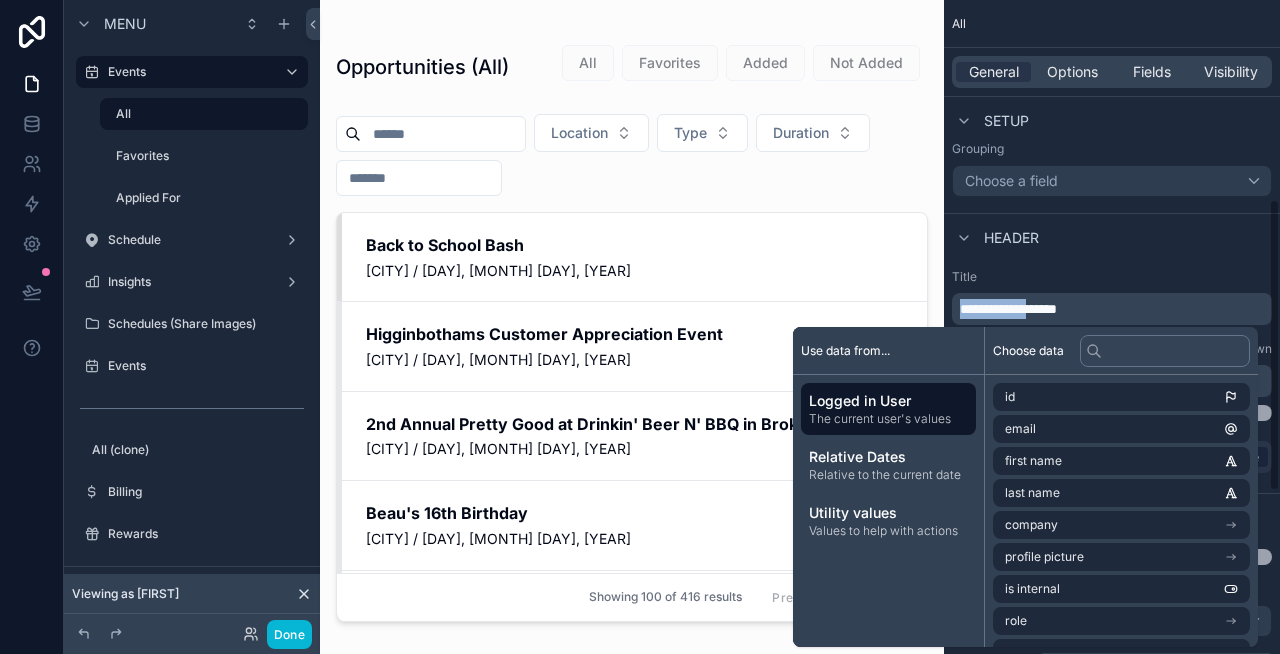 copy on "**********" 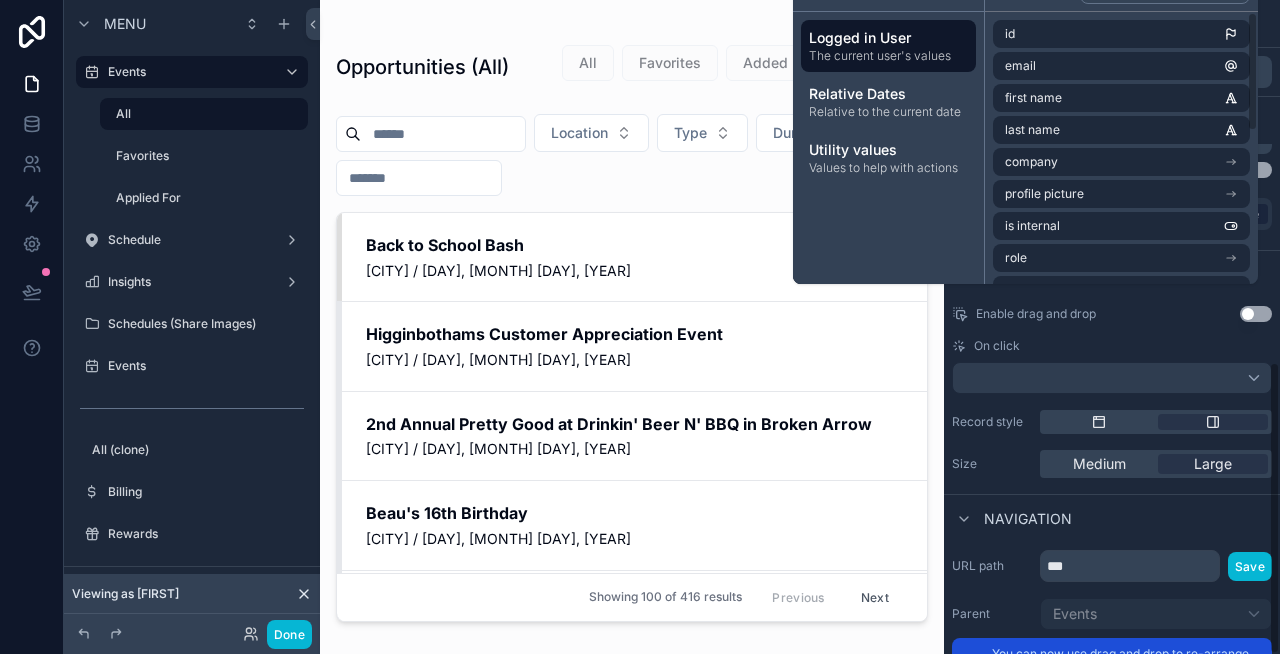 scroll, scrollTop: 810, scrollLeft: 0, axis: vertical 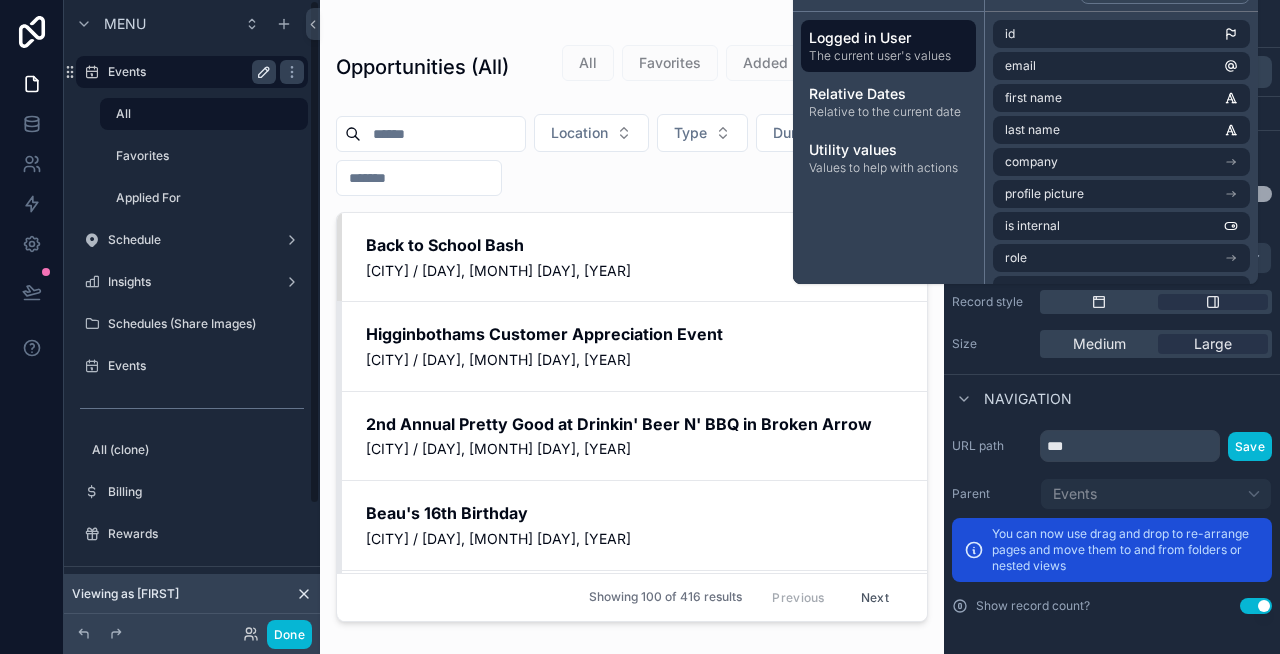 click 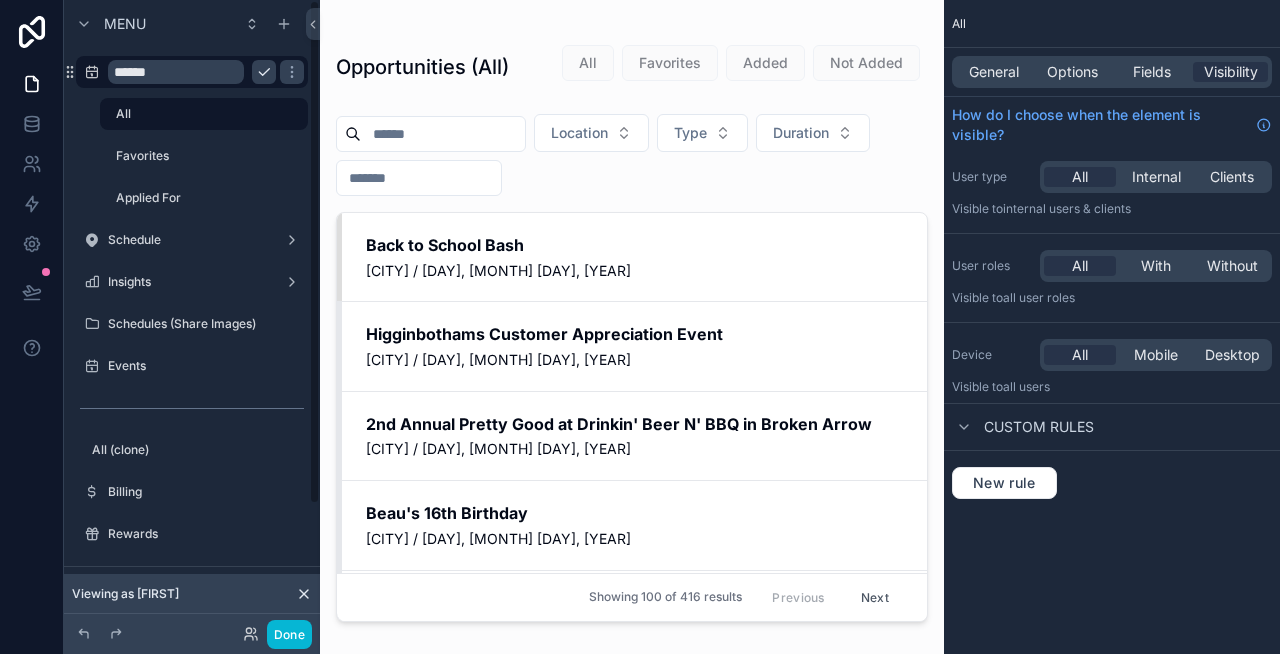 scroll, scrollTop: 0, scrollLeft: 0, axis: both 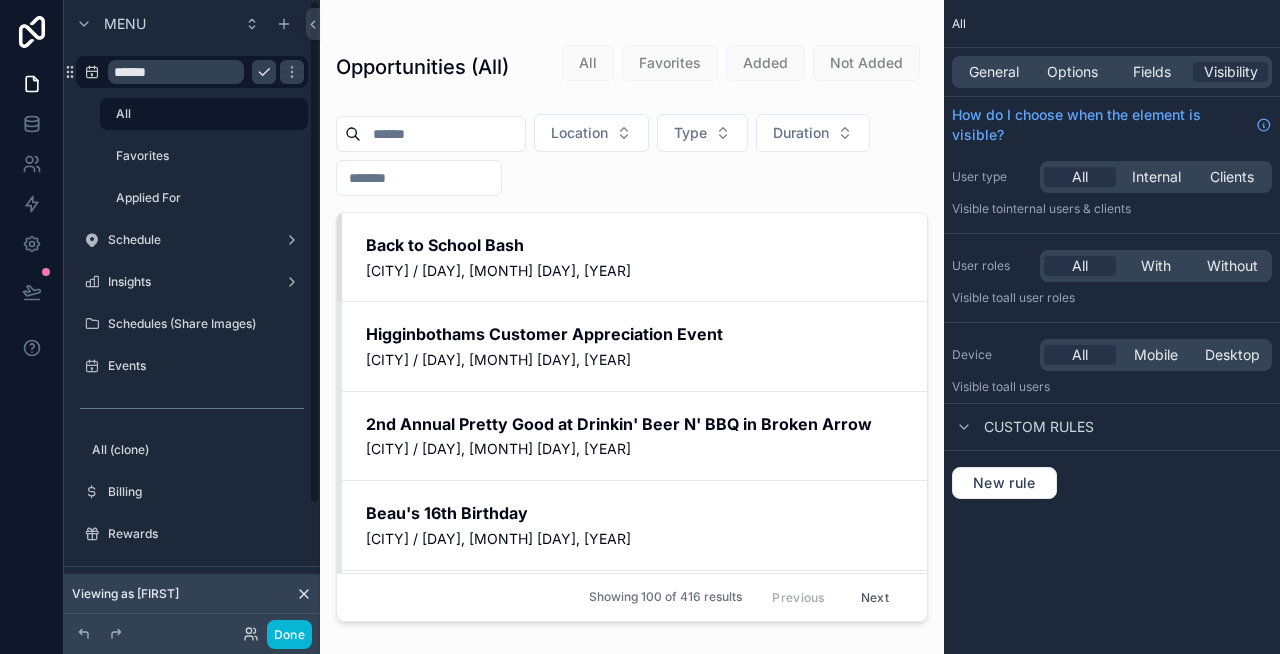 click on "******" at bounding box center (176, 72) 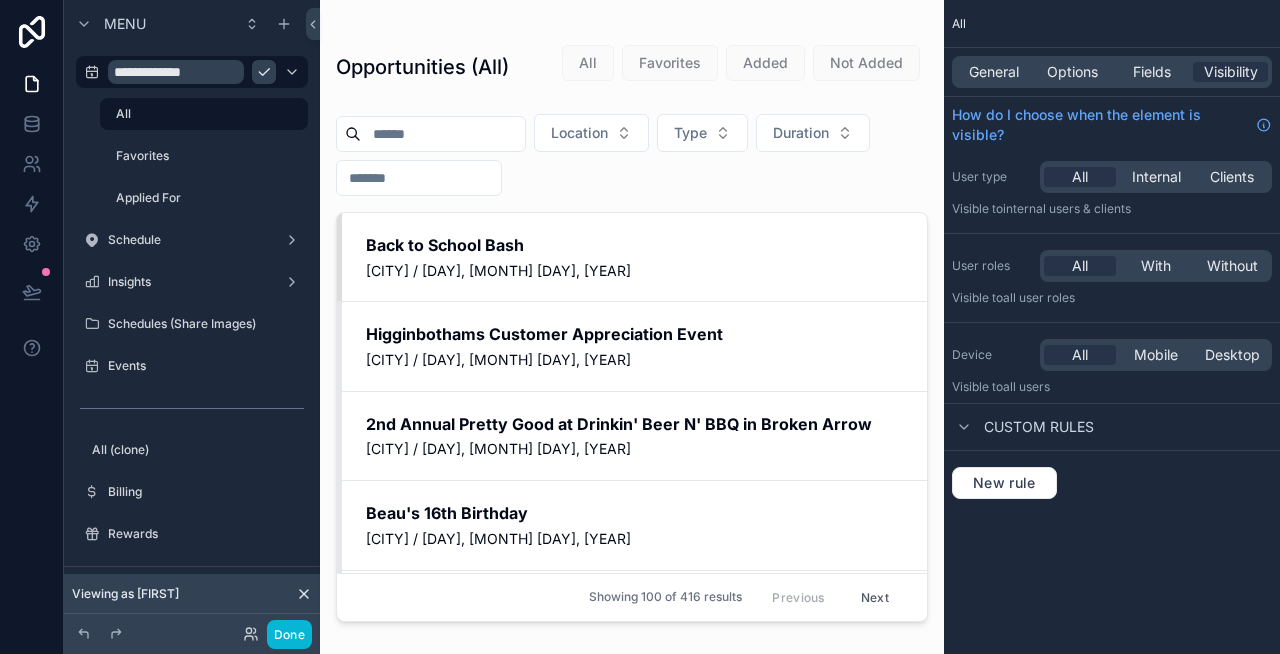 type on "**********" 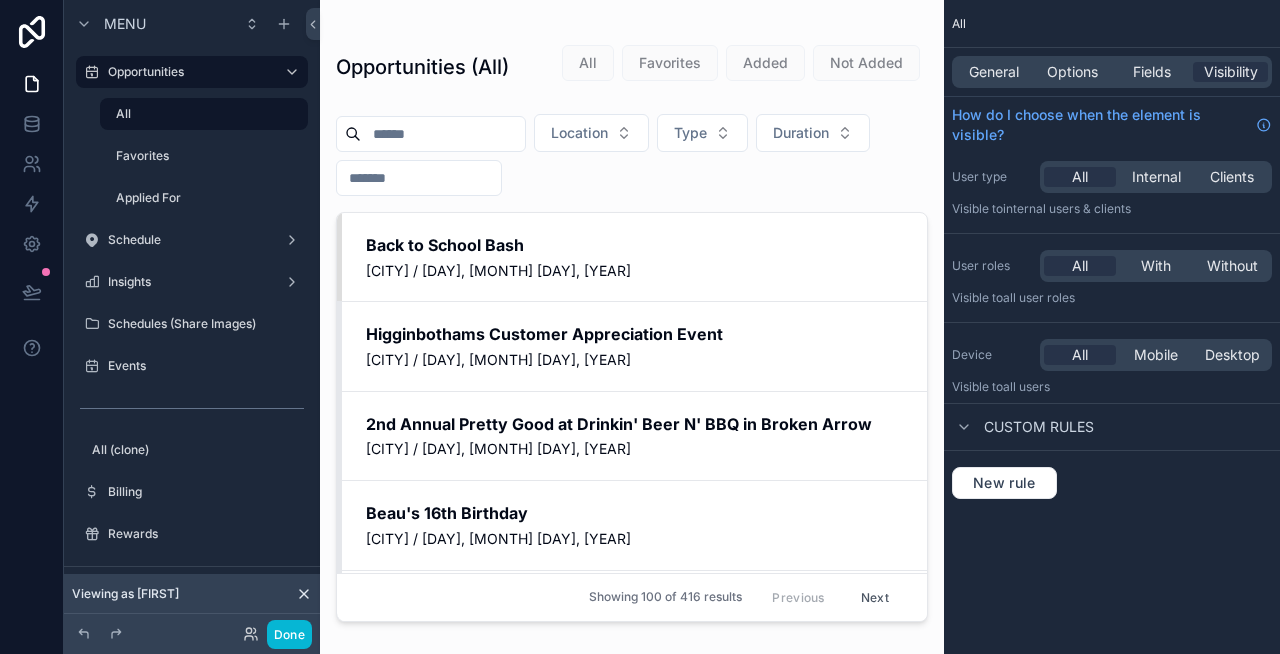 type 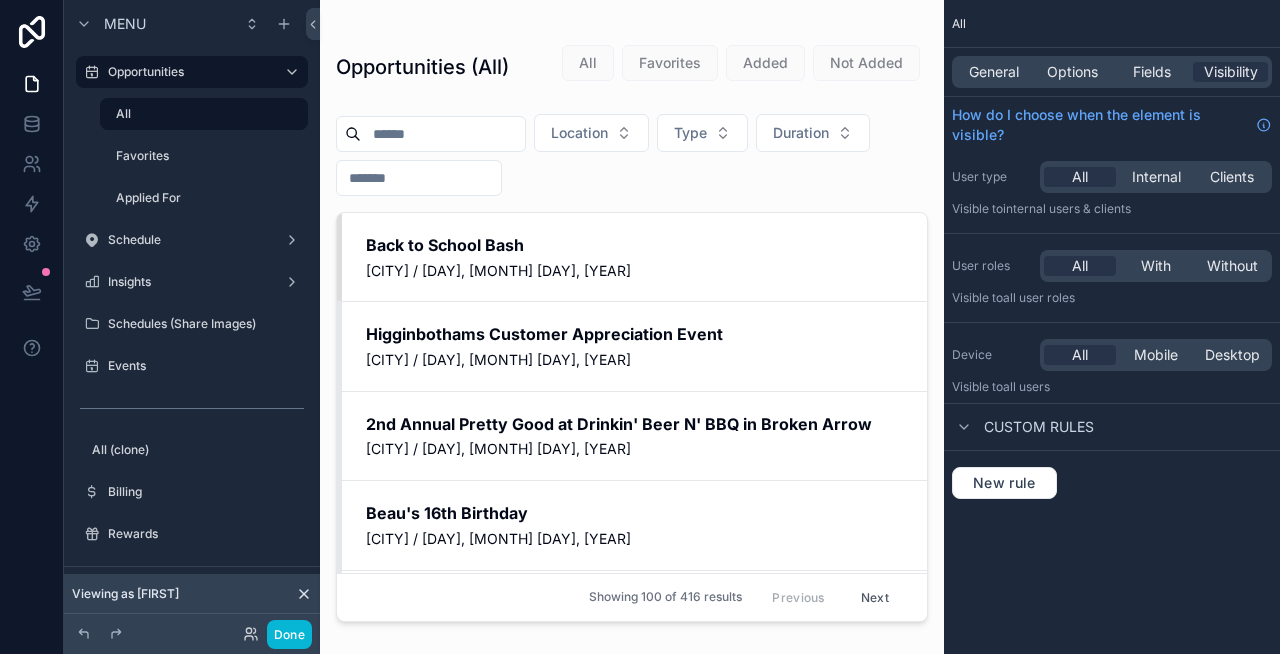 click at bounding box center (632, 315) 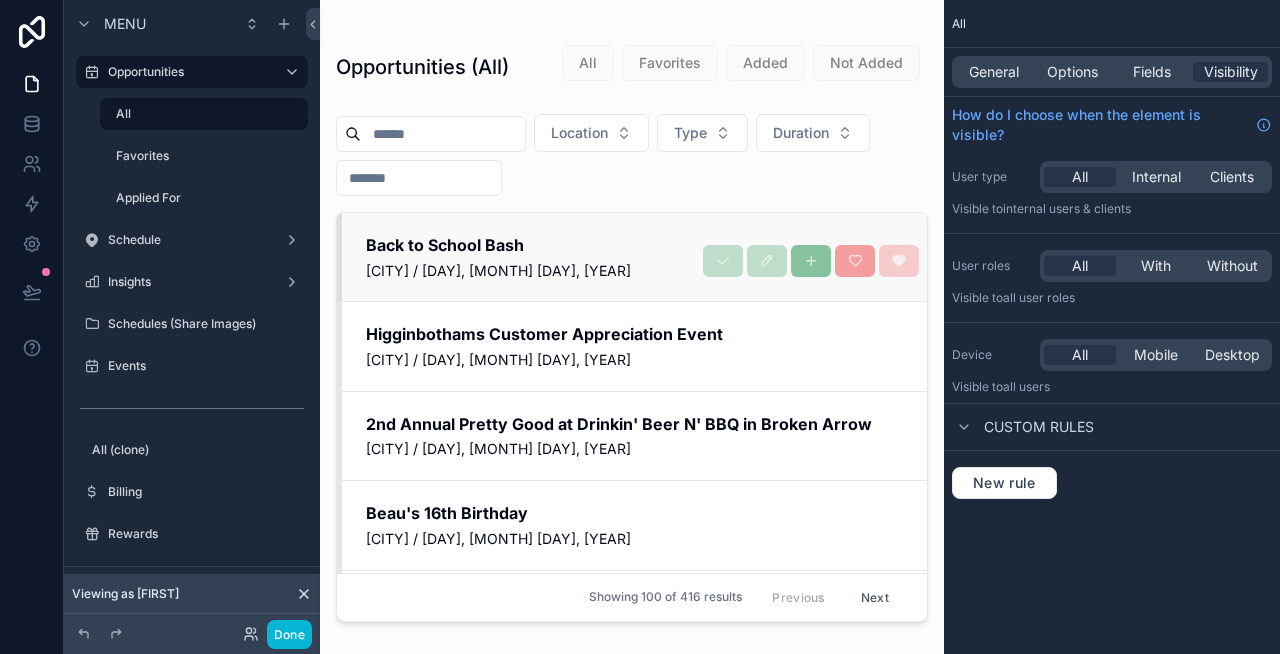 click on "Back to School Bash [CITY] / [DAY], [MONTH] [DAY], [YEAR]" at bounding box center (634, 257) 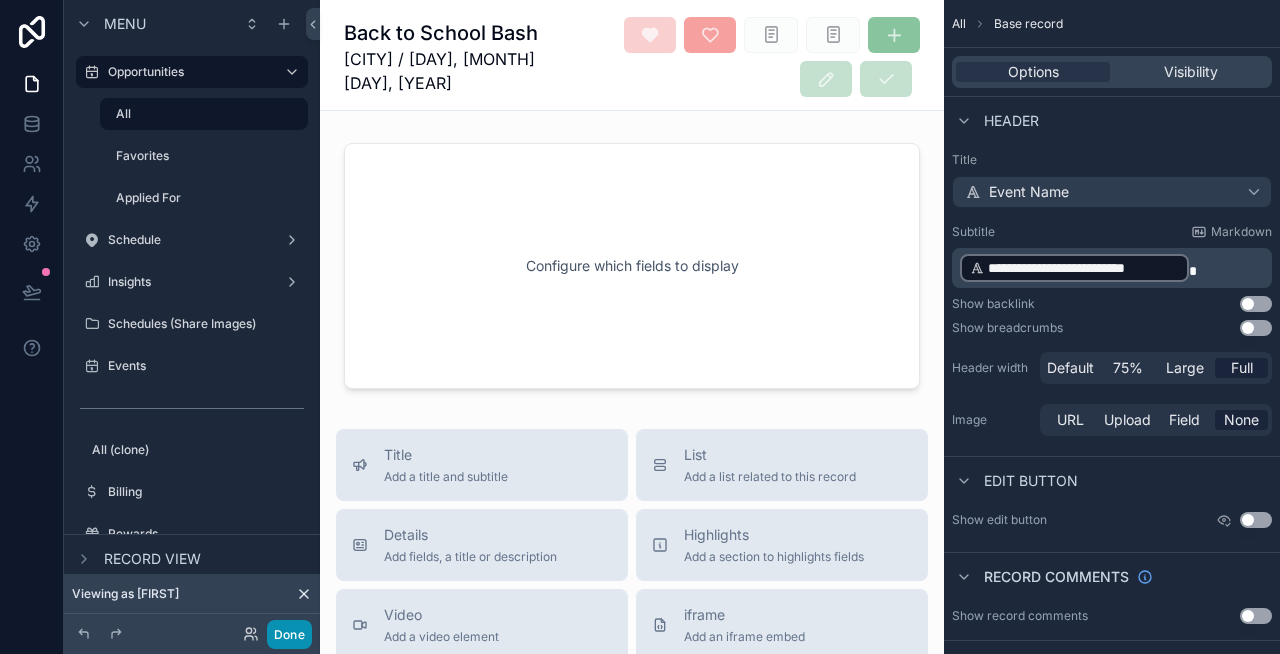 click on "Done" at bounding box center [289, 634] 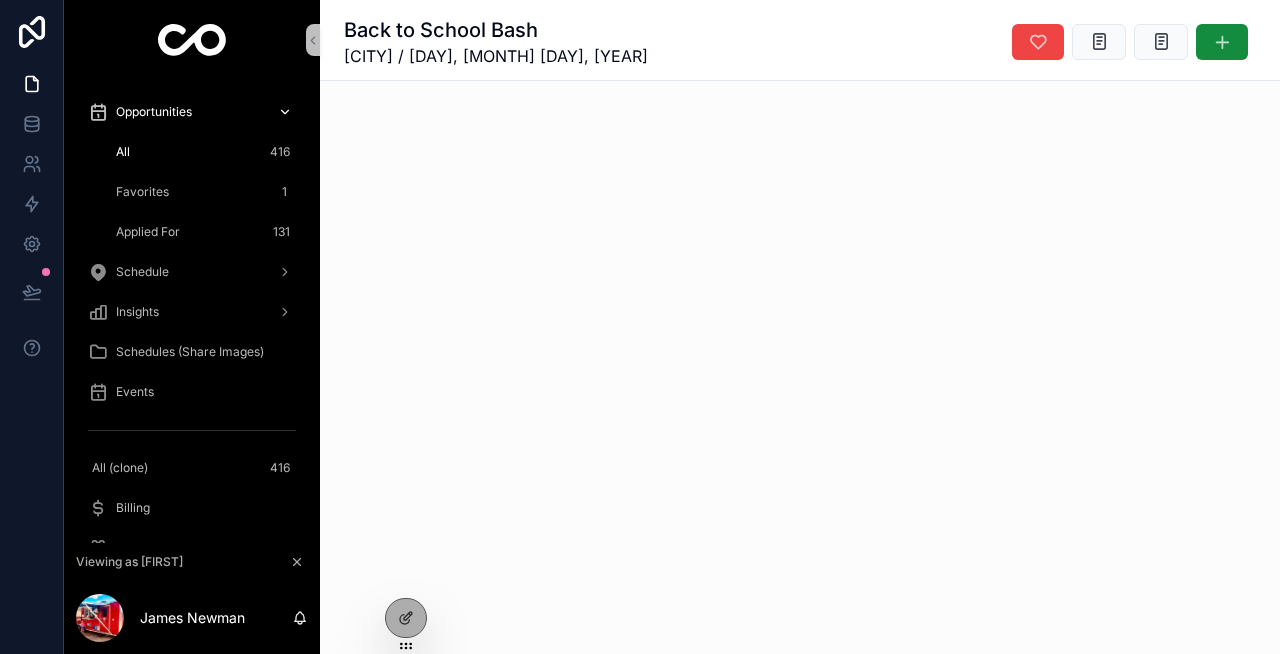 click on "Opportunities" at bounding box center [154, 112] 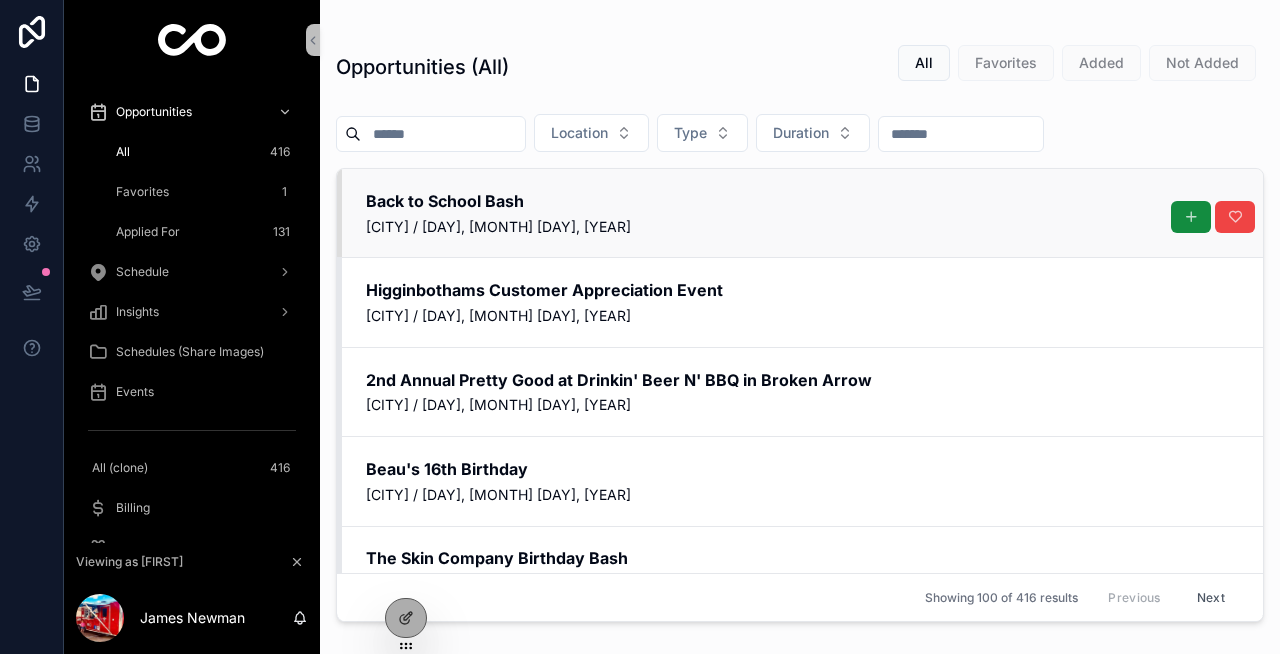 click on "Back to School Bash" at bounding box center (802, 201) 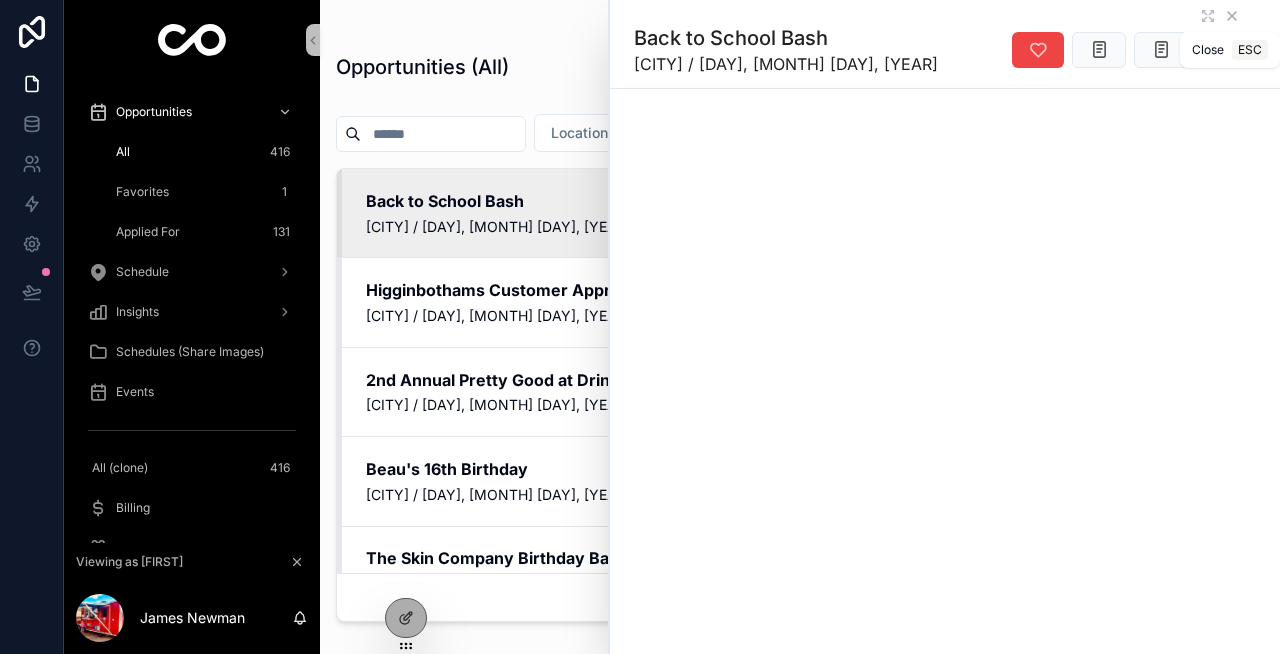 click 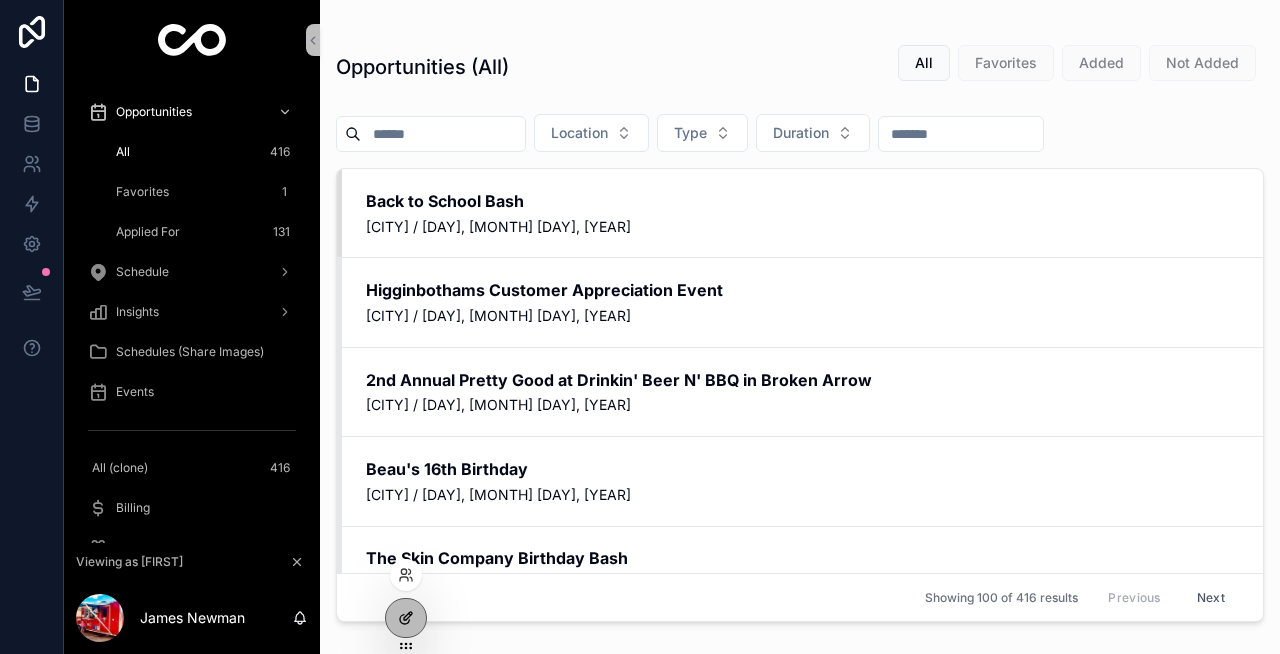 click 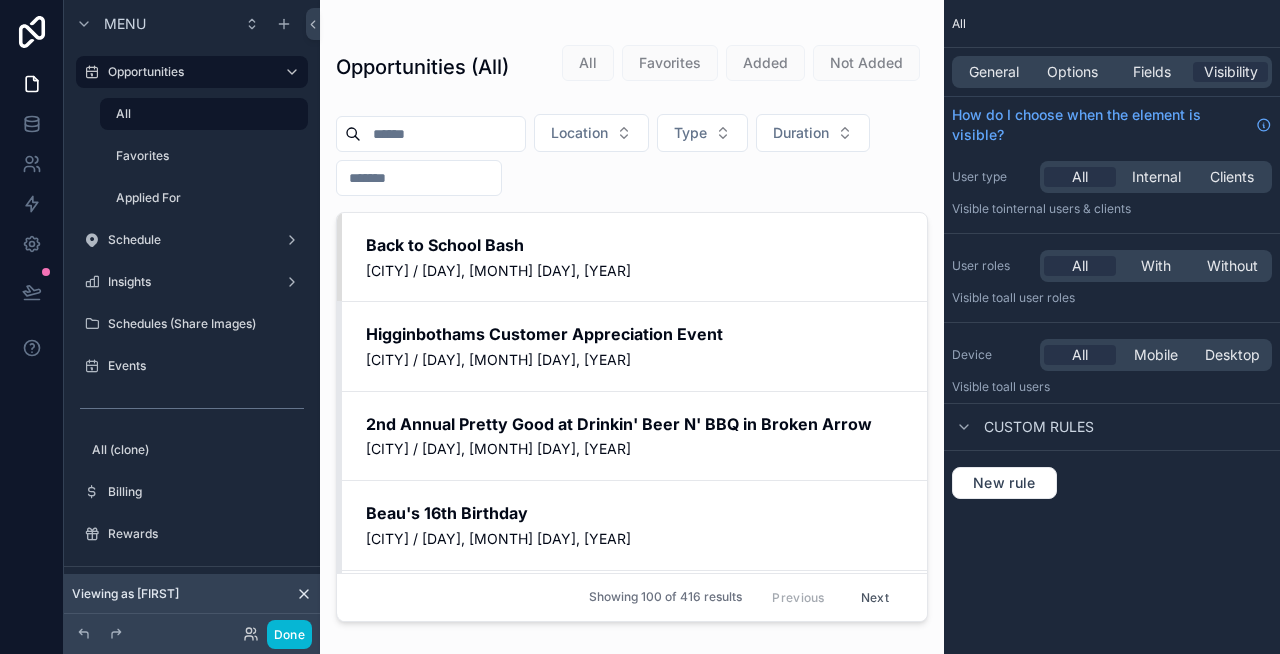 click at bounding box center (632, 315) 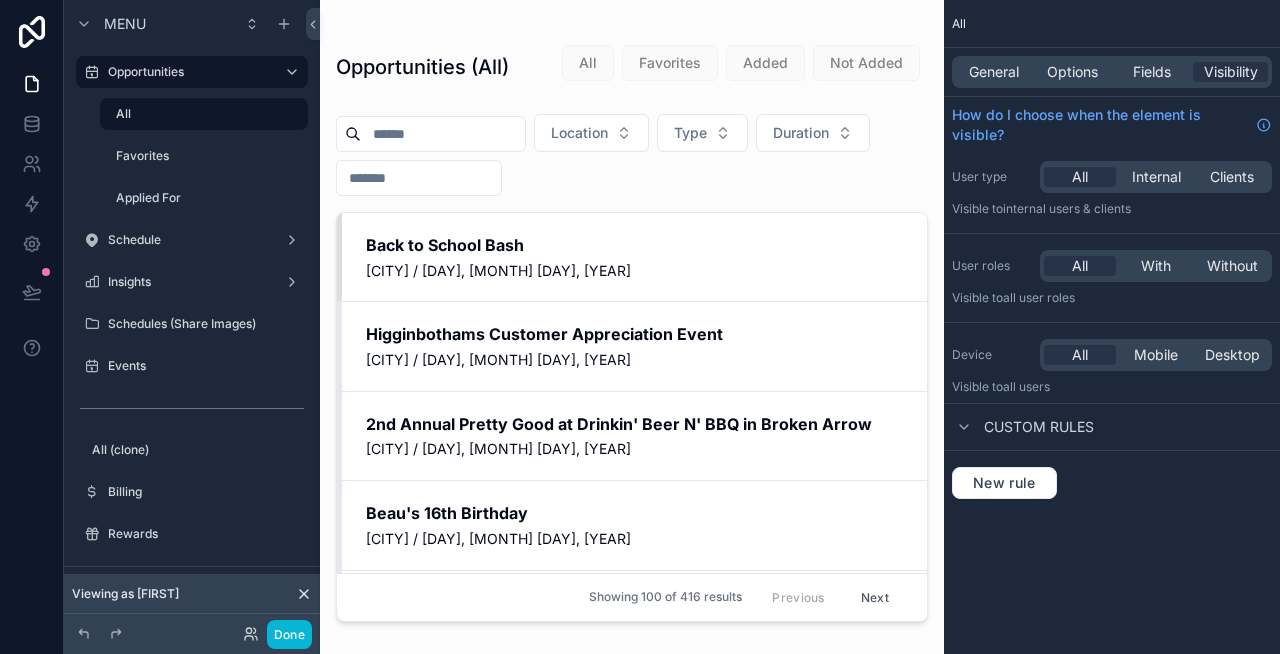 click on "[CITY] / [DAY], [MONTH] [DAY], [YEAR]" at bounding box center [634, 271] 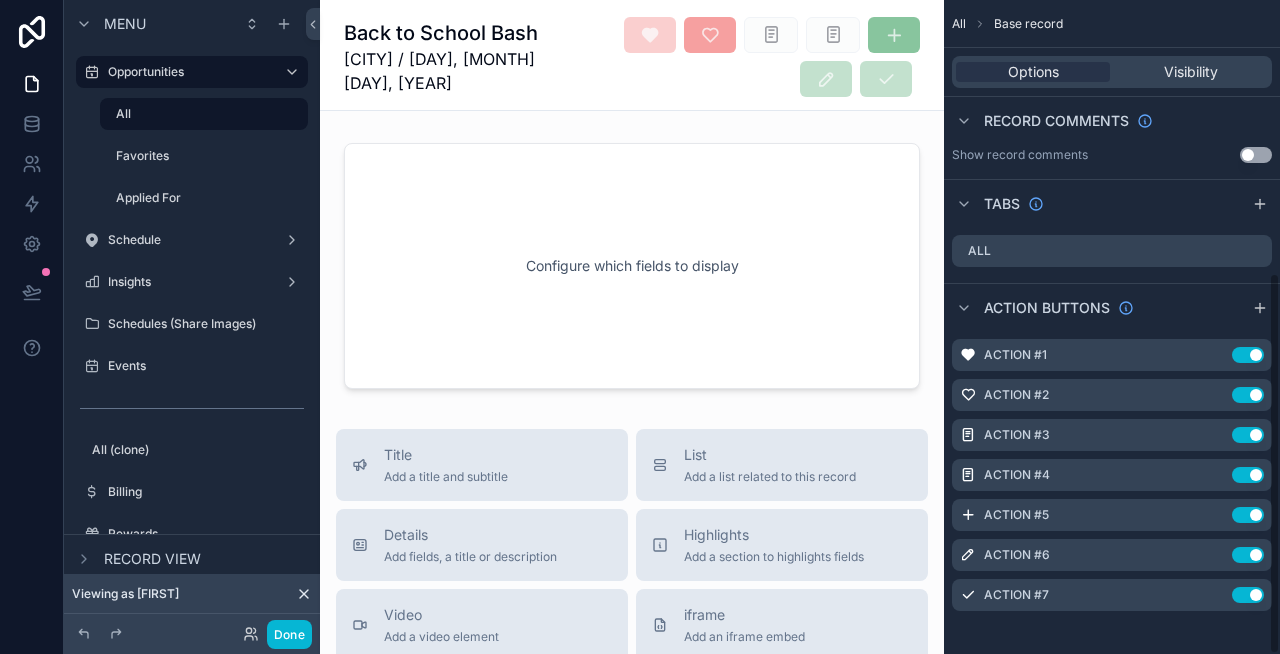 scroll, scrollTop: 466, scrollLeft: 0, axis: vertical 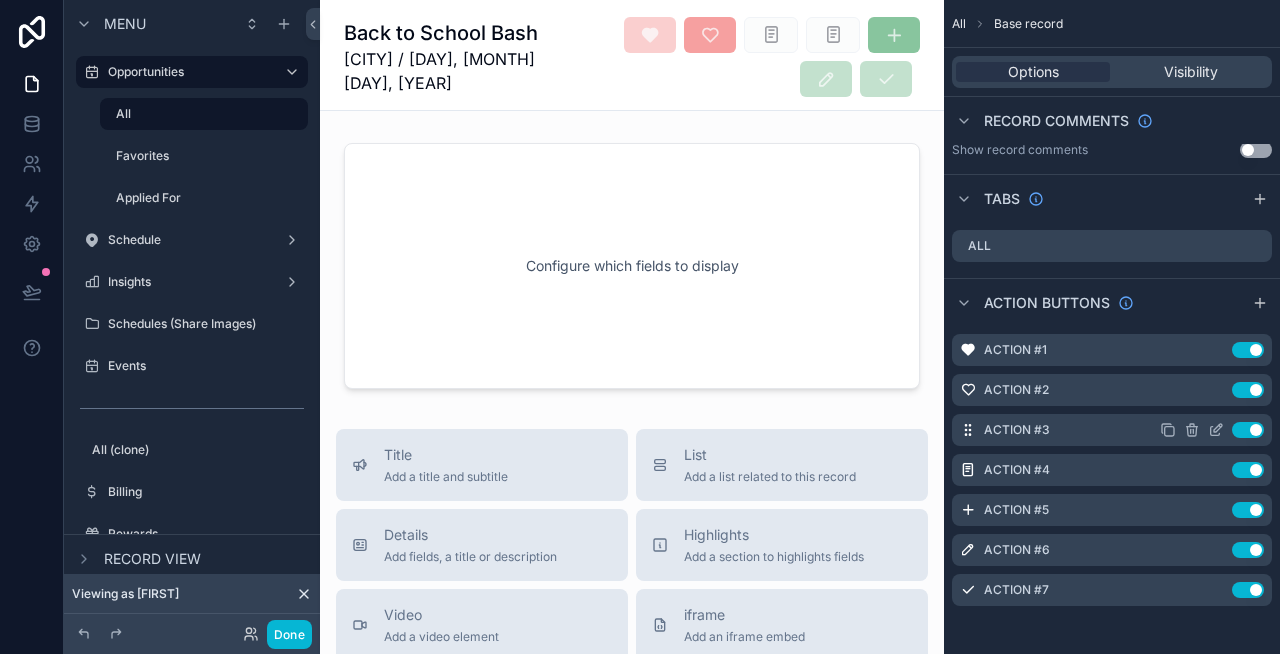 click on "Use setting" at bounding box center (1248, 430) 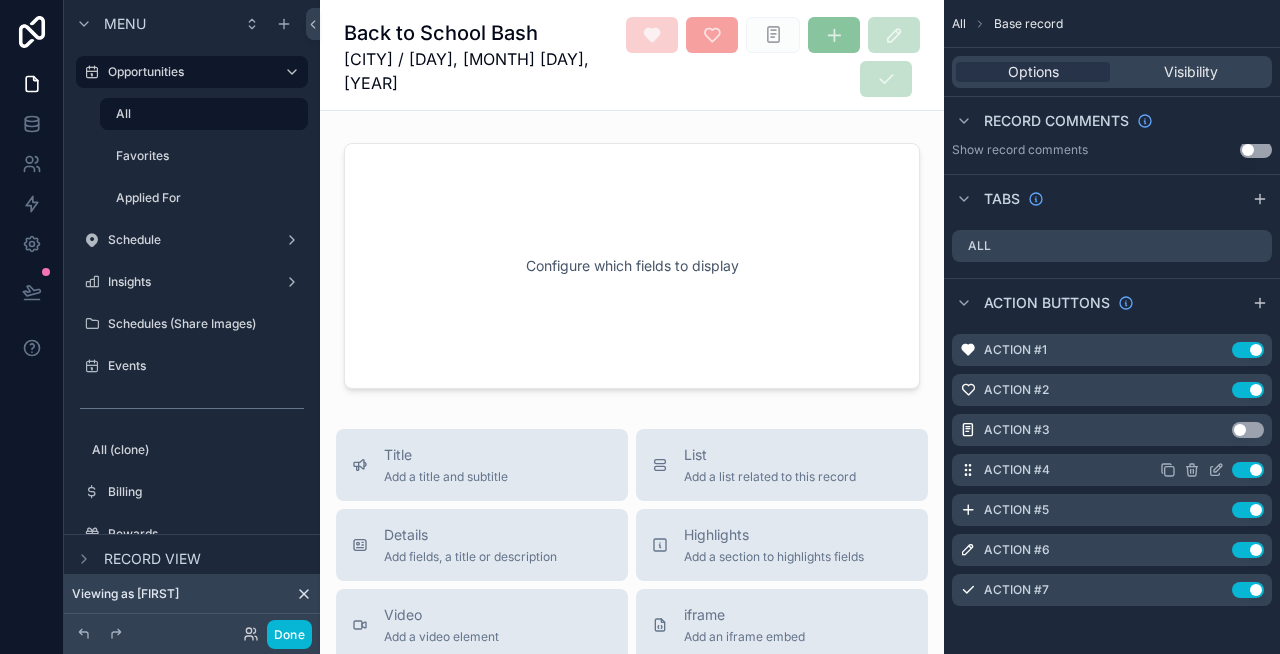 click on "Use setting" at bounding box center [1248, 470] 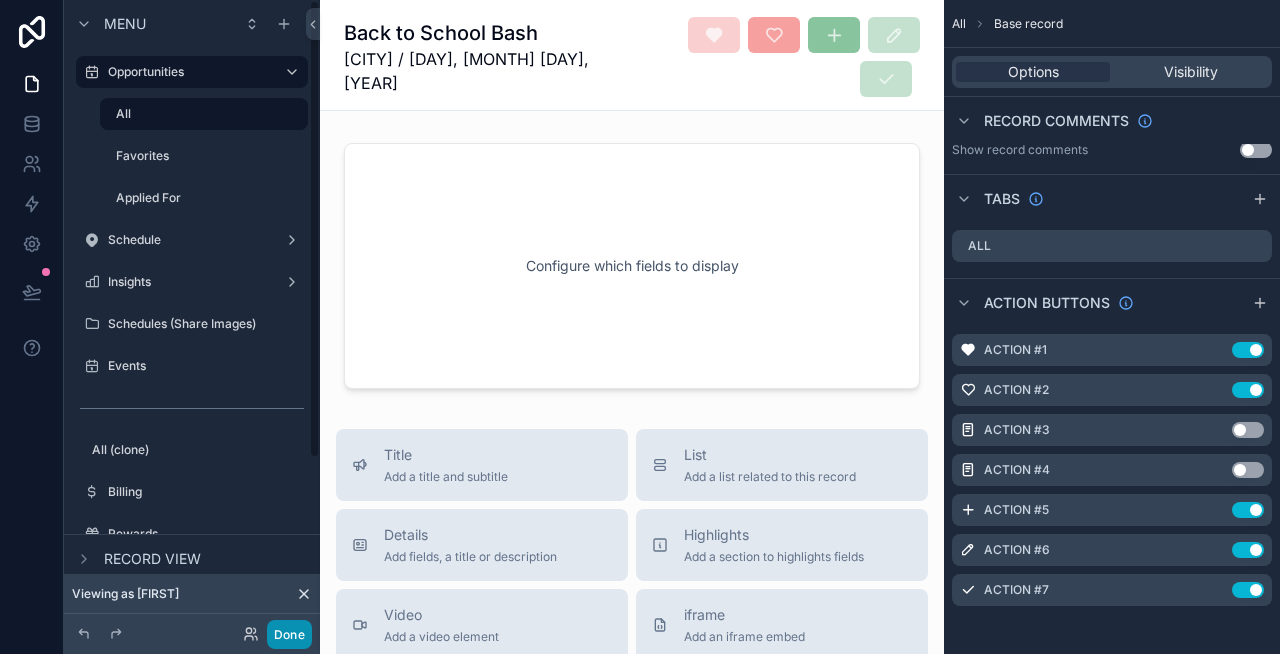 click on "Done" at bounding box center (289, 634) 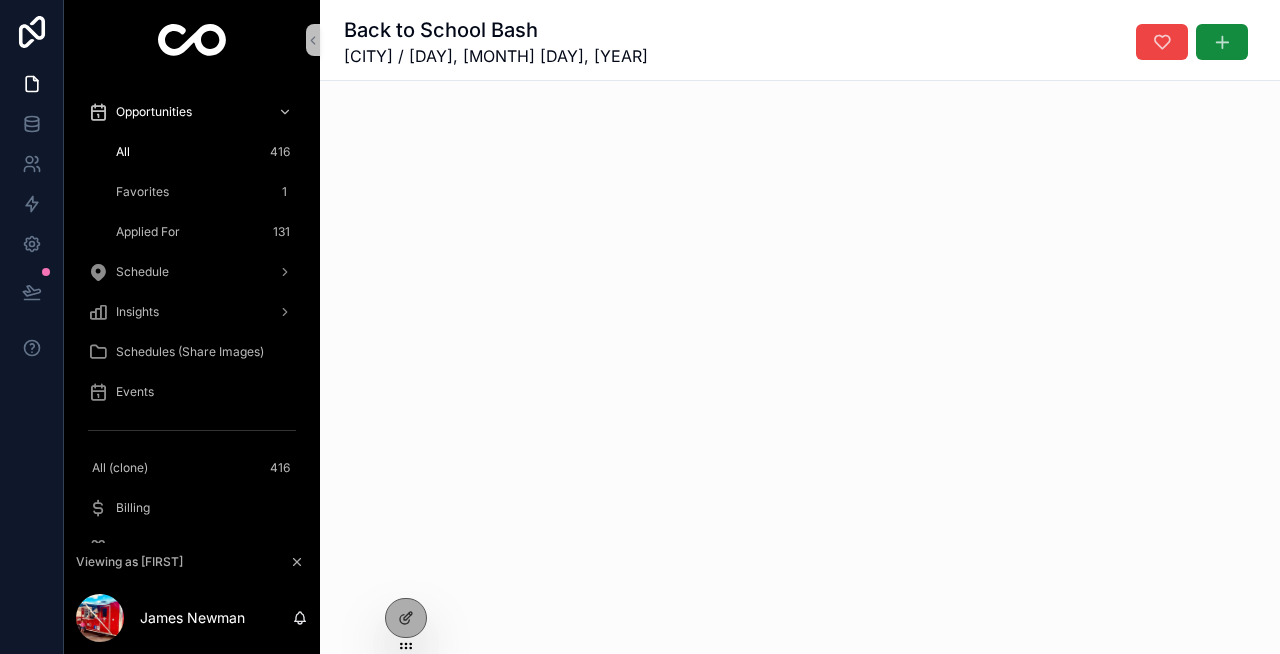 click on "All 416" at bounding box center (204, 152) 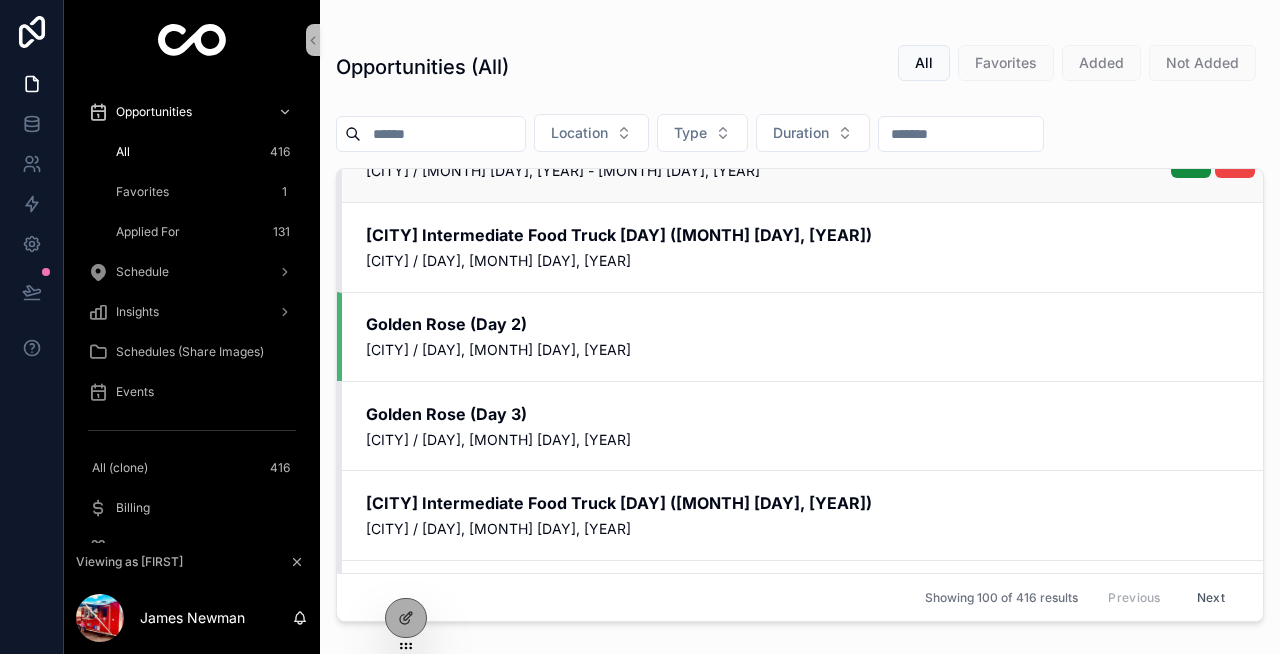 scroll, scrollTop: 5304, scrollLeft: 0, axis: vertical 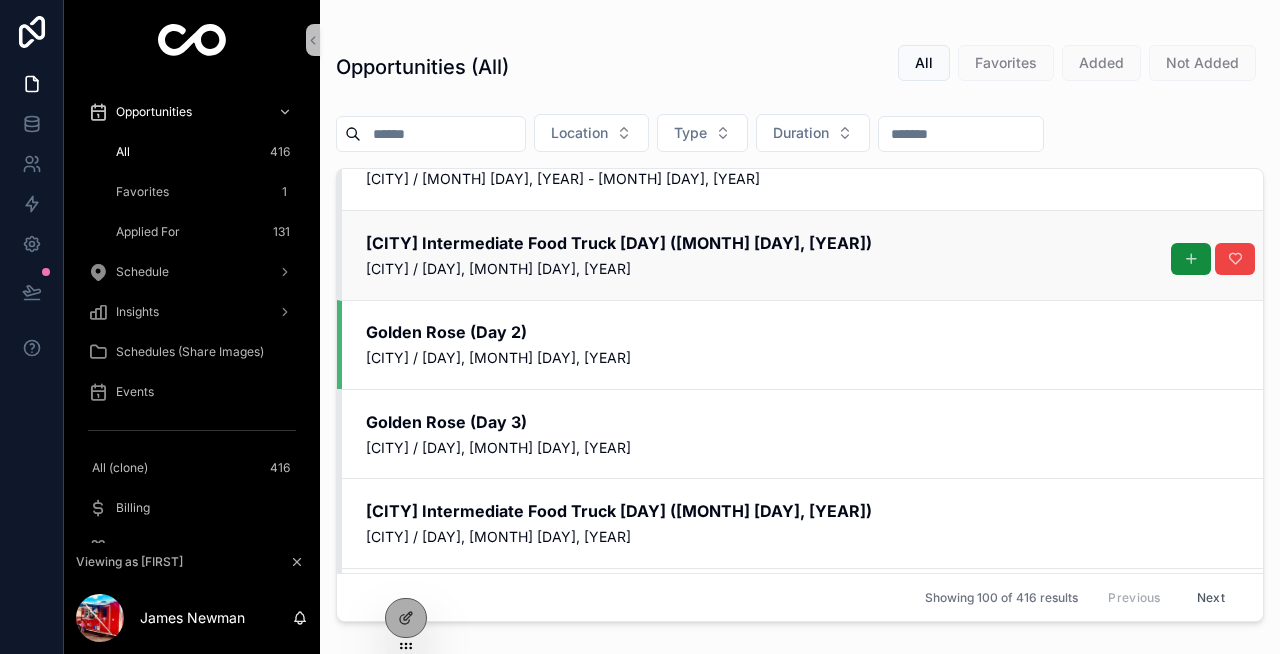click on "[CITY] Intermediate Food Truck [DAY] ([MONTH] [DAY], [YEAR]) [CITY] / [DAY], [MONTH] [DAY], [YEAR]" at bounding box center (800, 254) 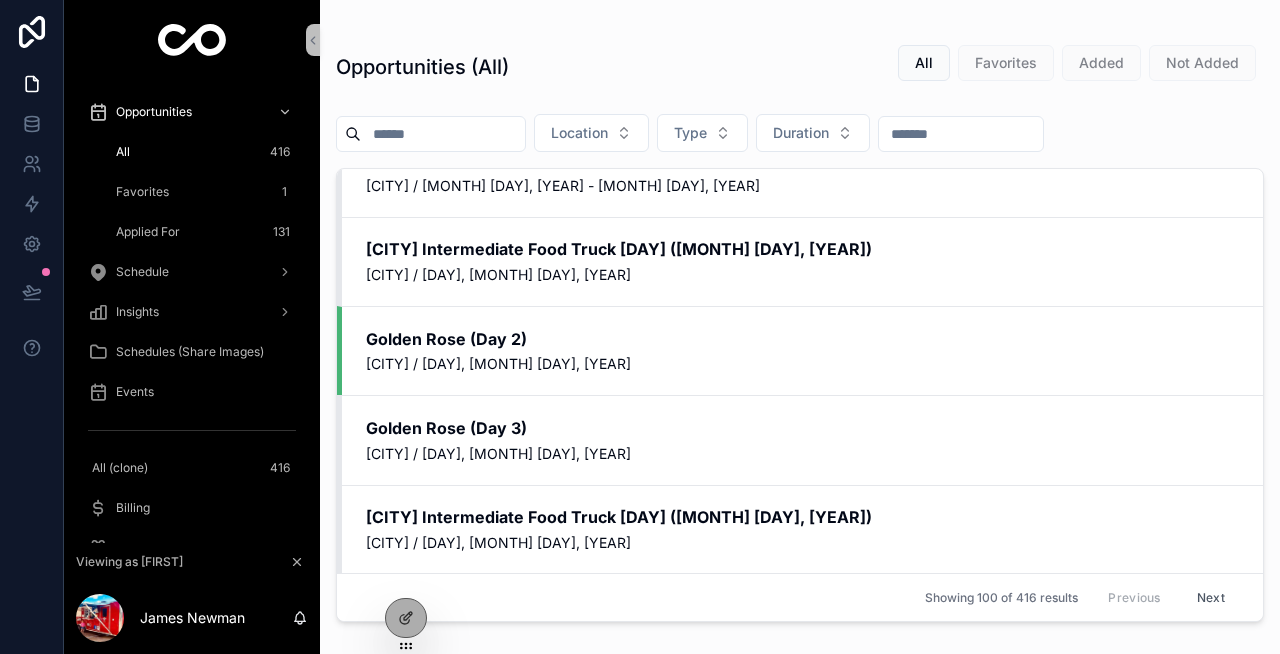 scroll, scrollTop: 3873, scrollLeft: 0, axis: vertical 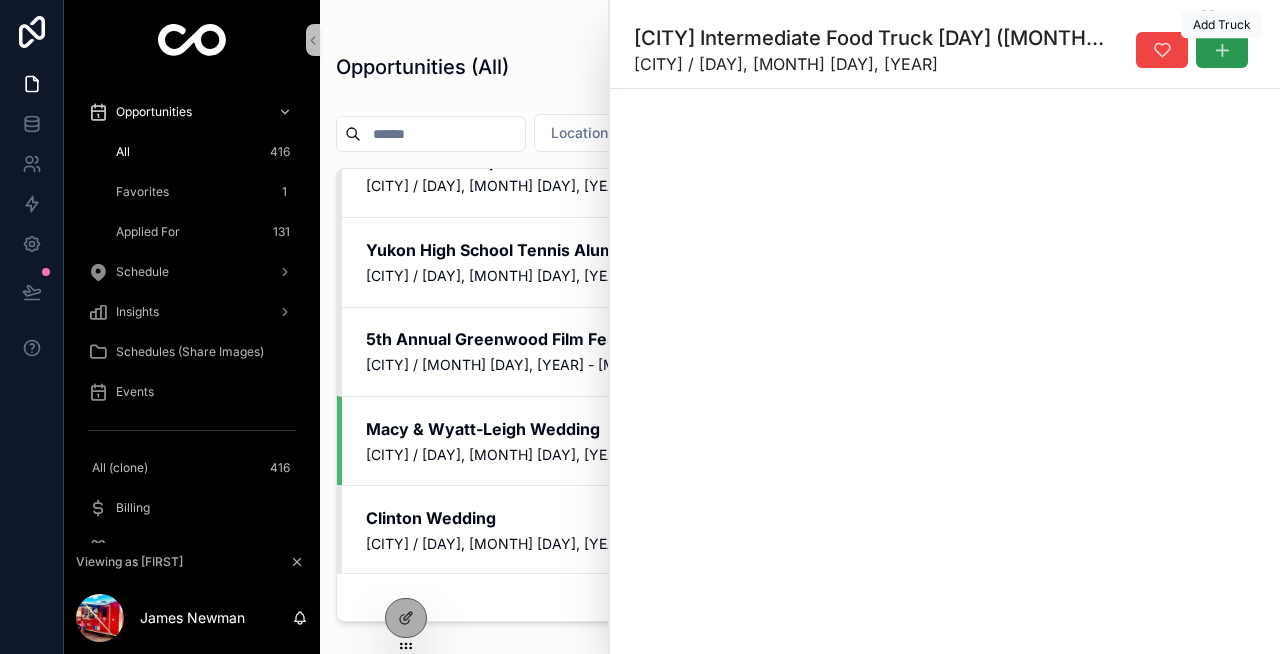 click at bounding box center [1222, 50] 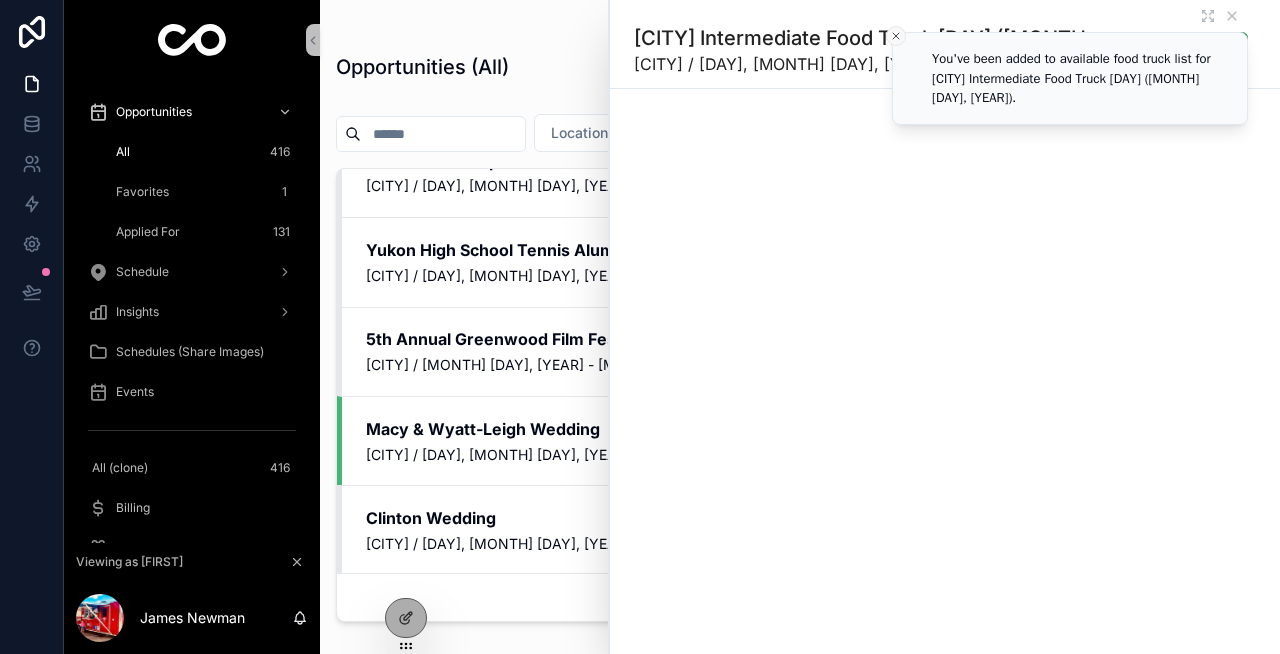 click 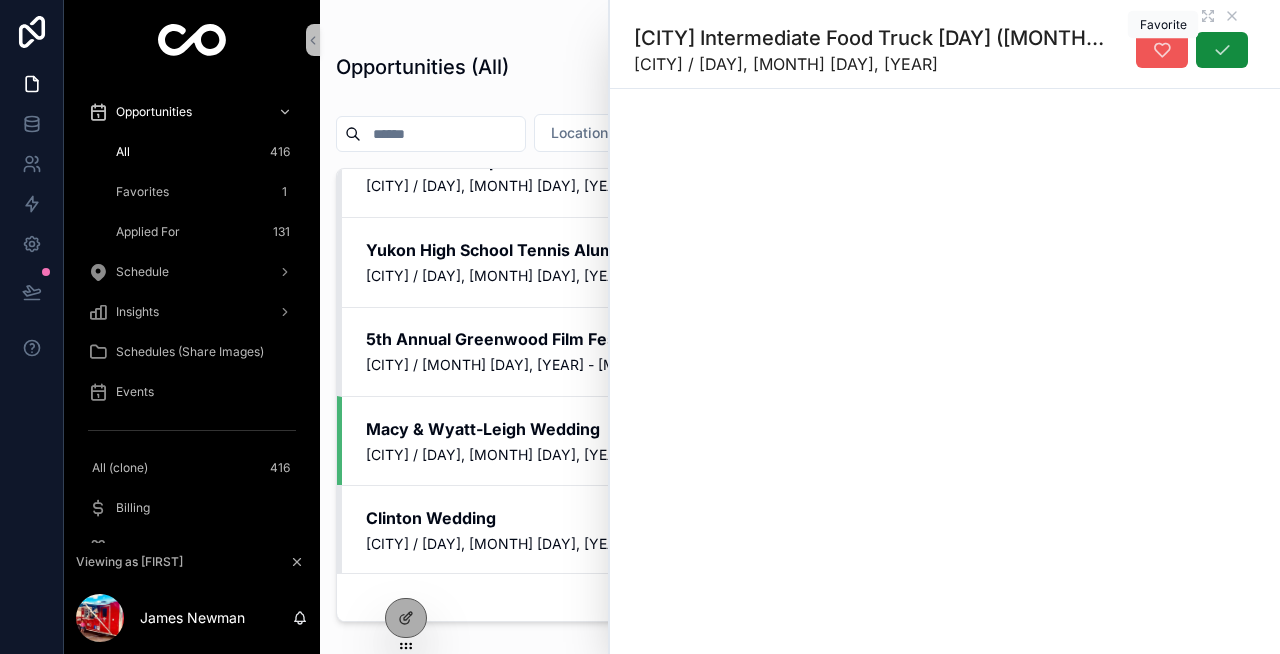 click at bounding box center [1162, 50] 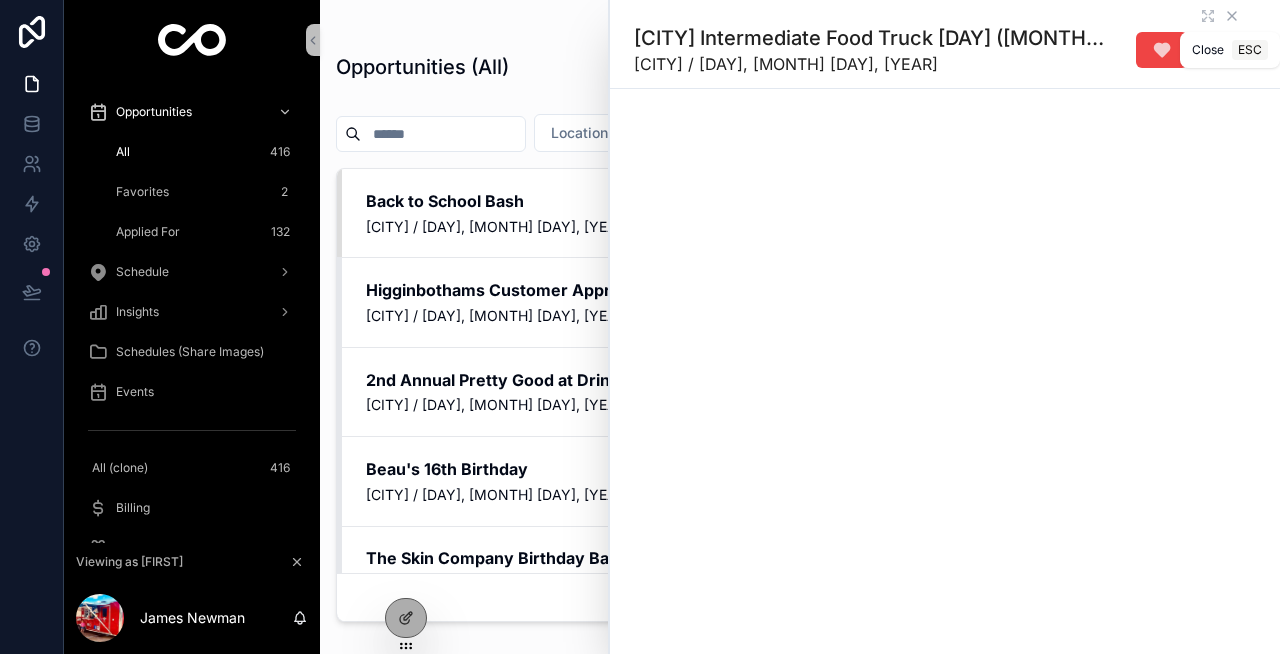 click 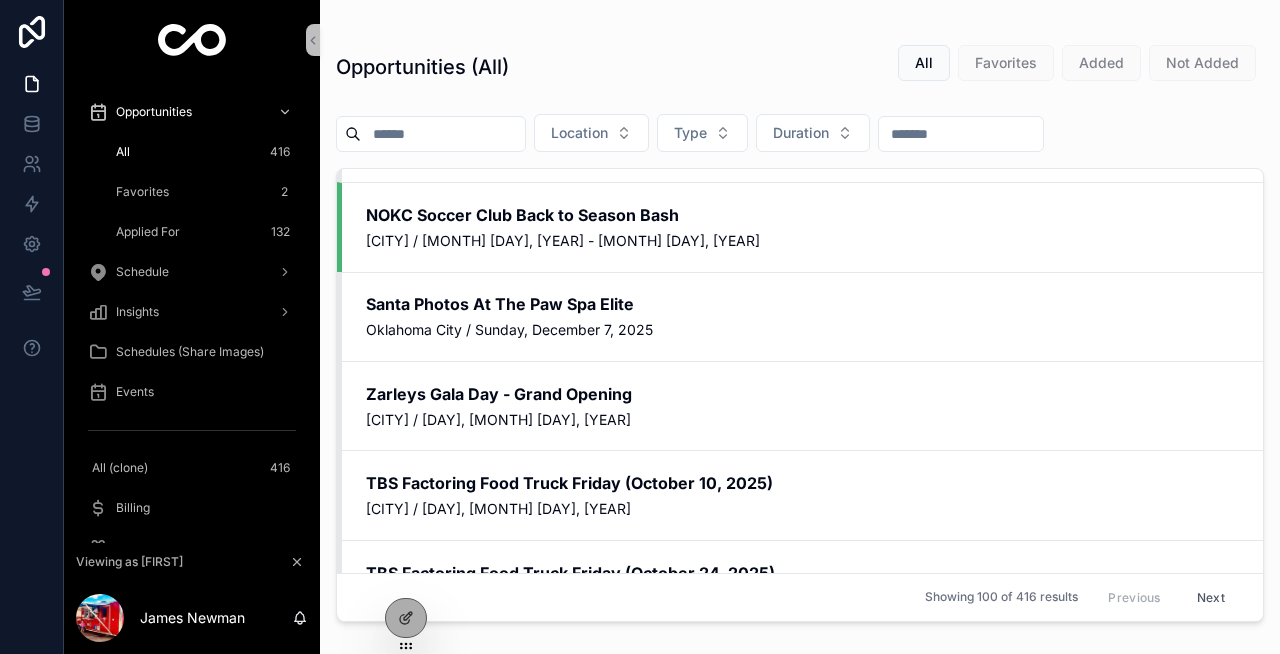 scroll, scrollTop: 1024, scrollLeft: 0, axis: vertical 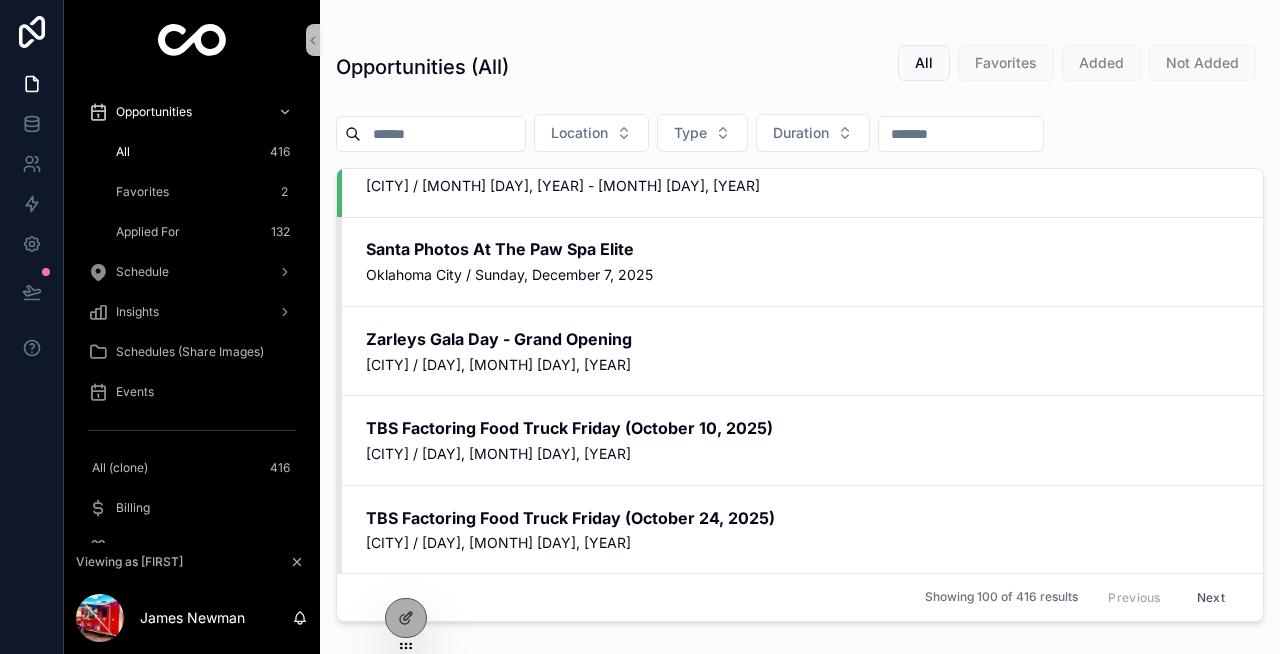 click at bounding box center (443, 134) 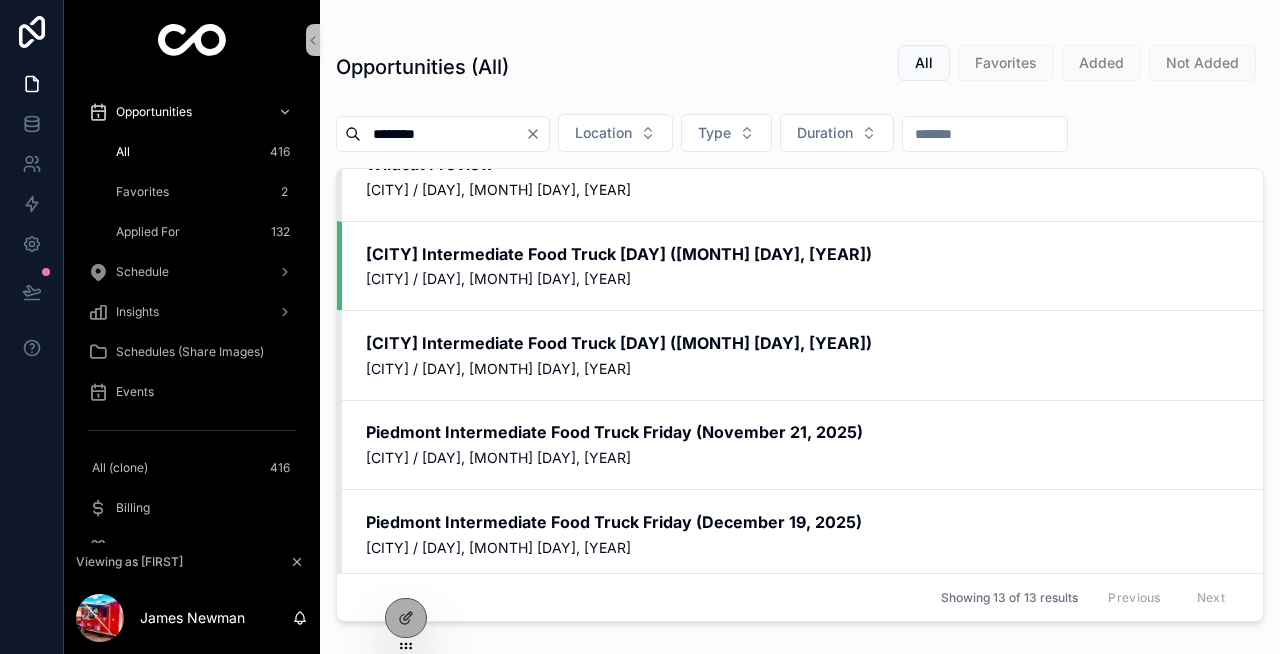 scroll, scrollTop: 468, scrollLeft: 0, axis: vertical 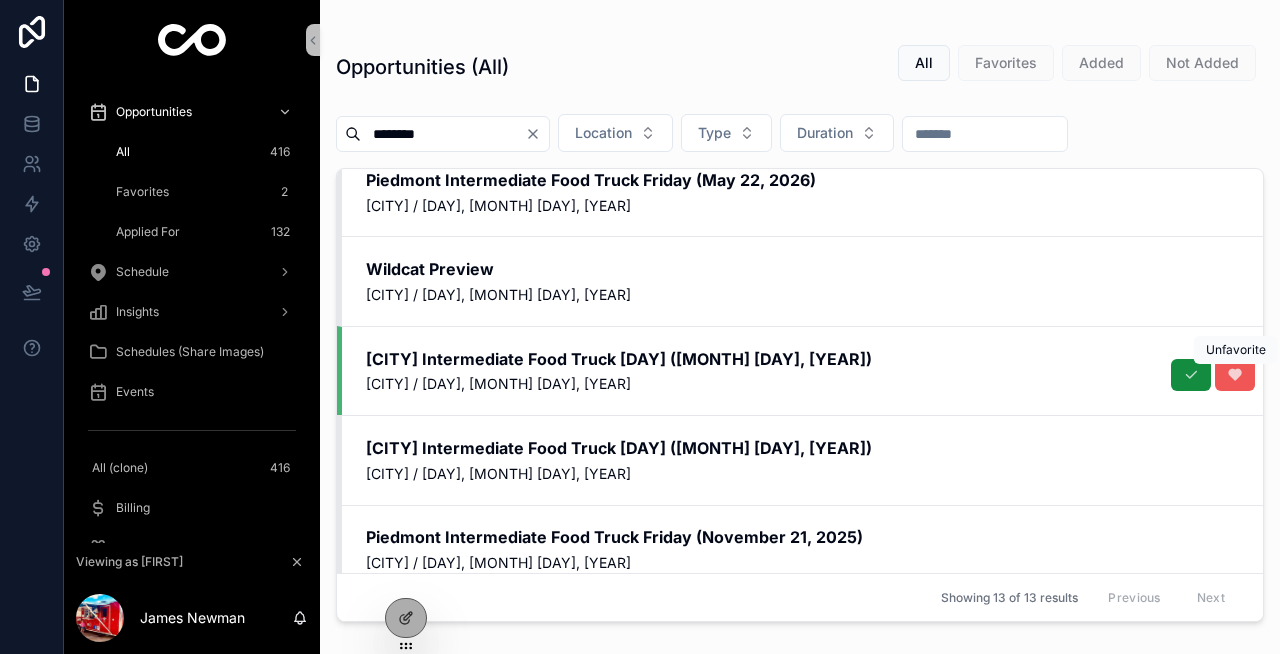 type on "********" 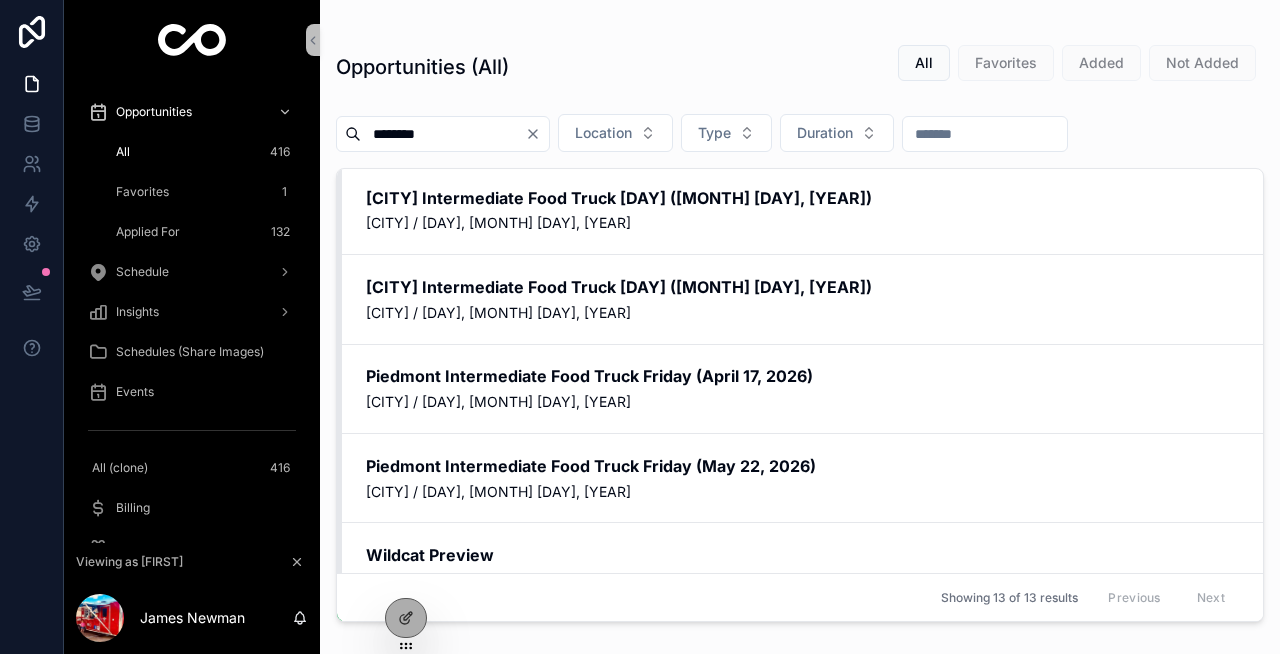 scroll, scrollTop: 0, scrollLeft: 0, axis: both 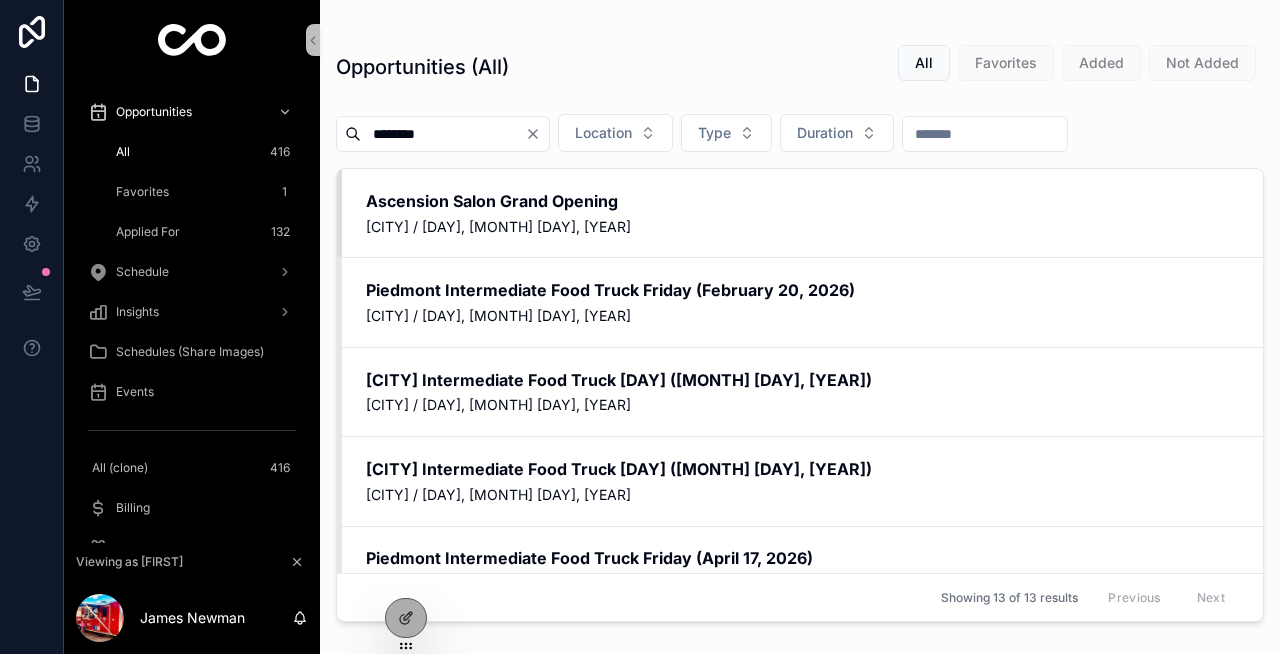 click at bounding box center (985, 134) 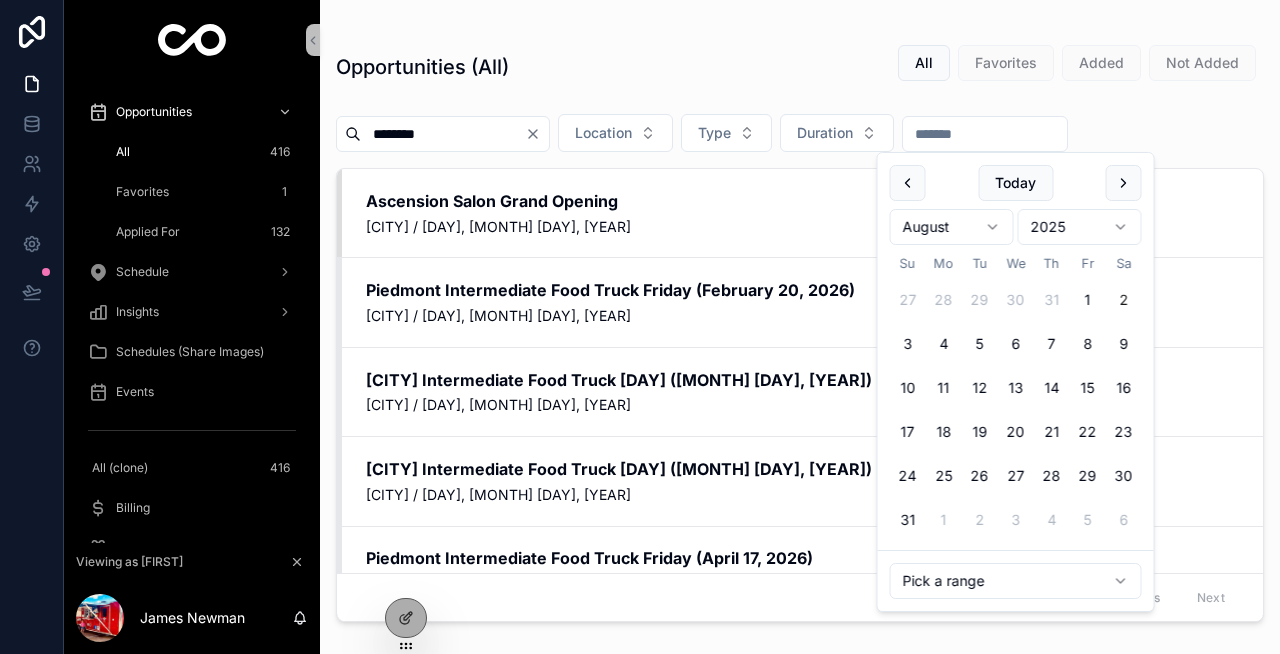 click on "******** Location Type Duration" at bounding box center [800, 137] 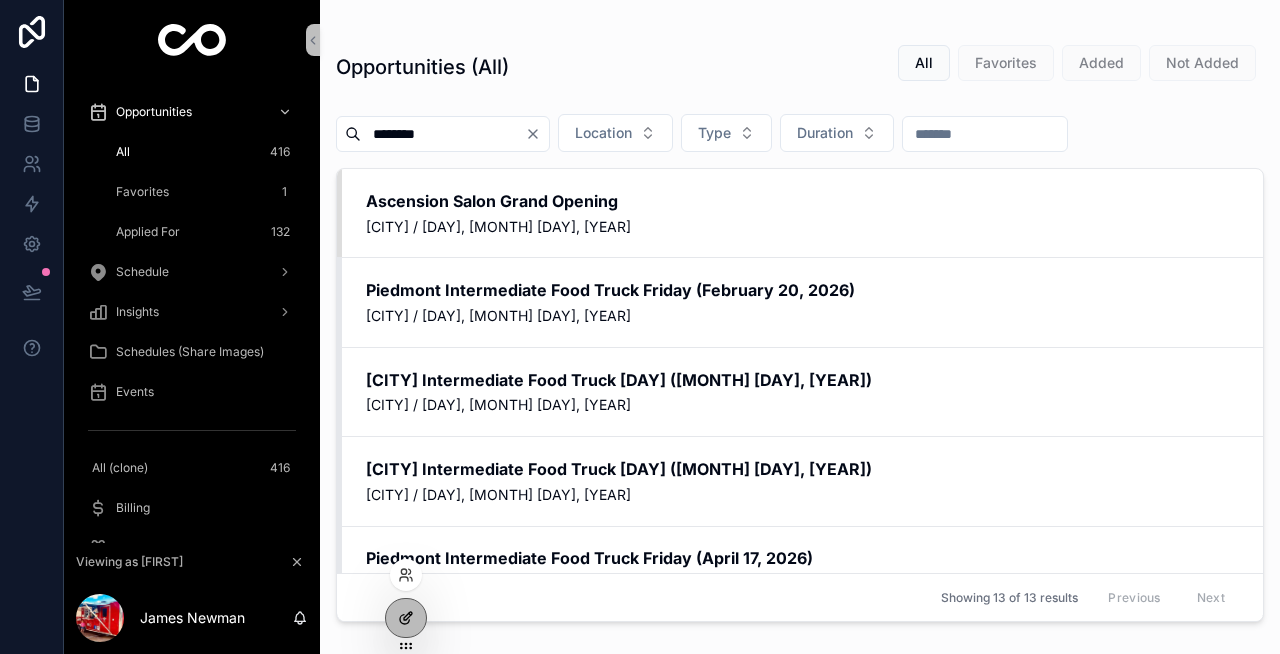 click 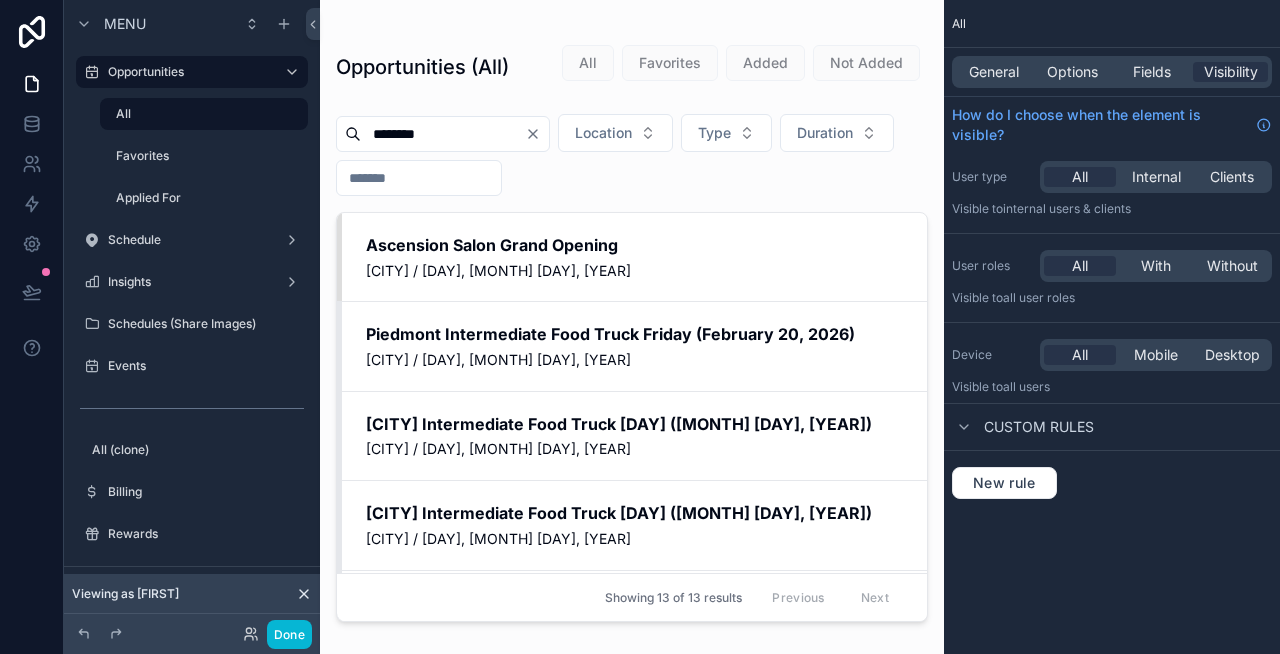 click at bounding box center [632, 315] 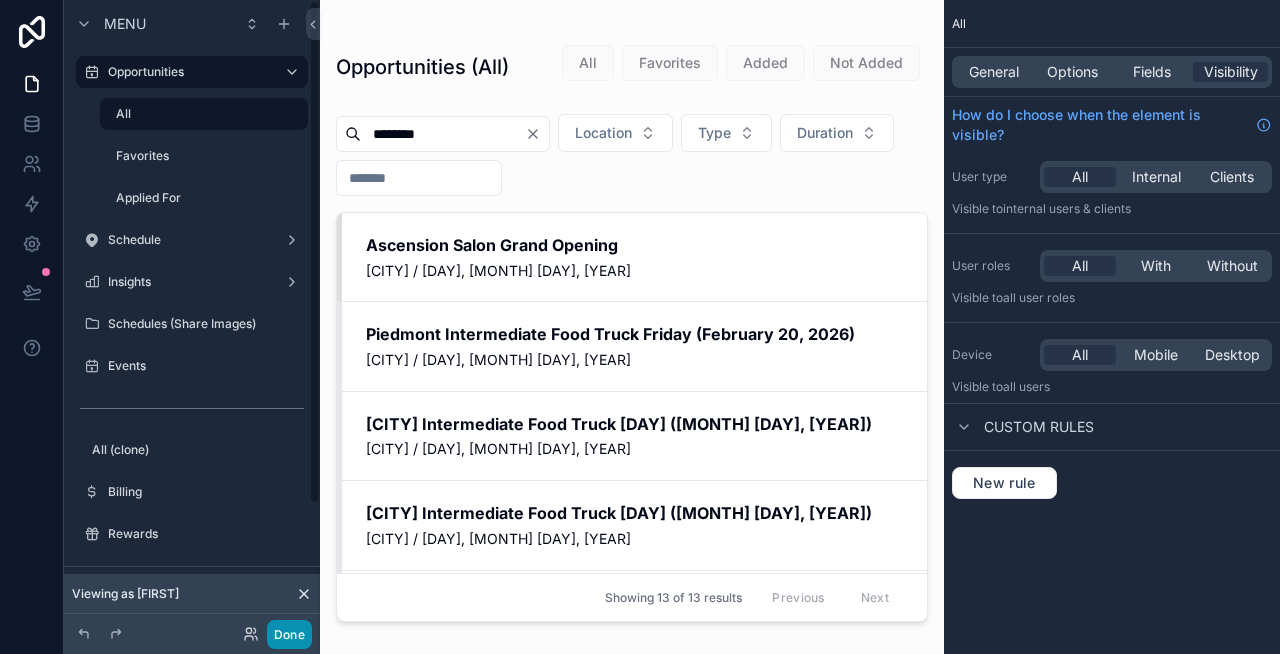 click on "Done" at bounding box center (289, 634) 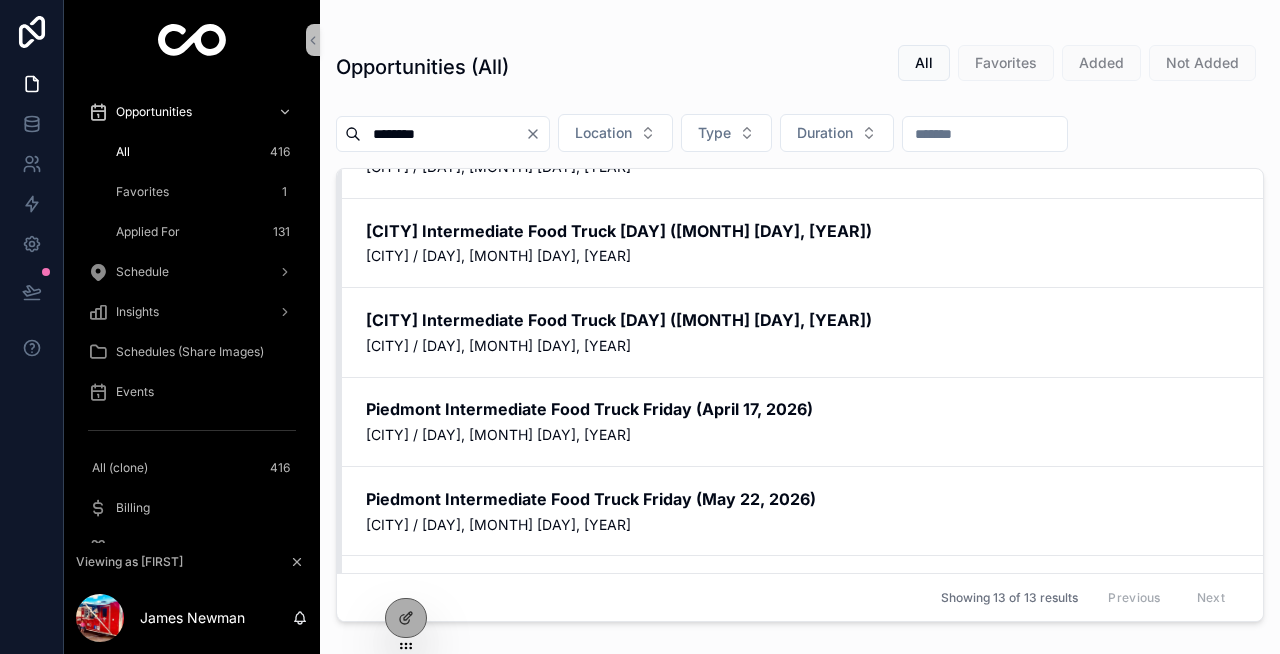 scroll, scrollTop: 0, scrollLeft: 0, axis: both 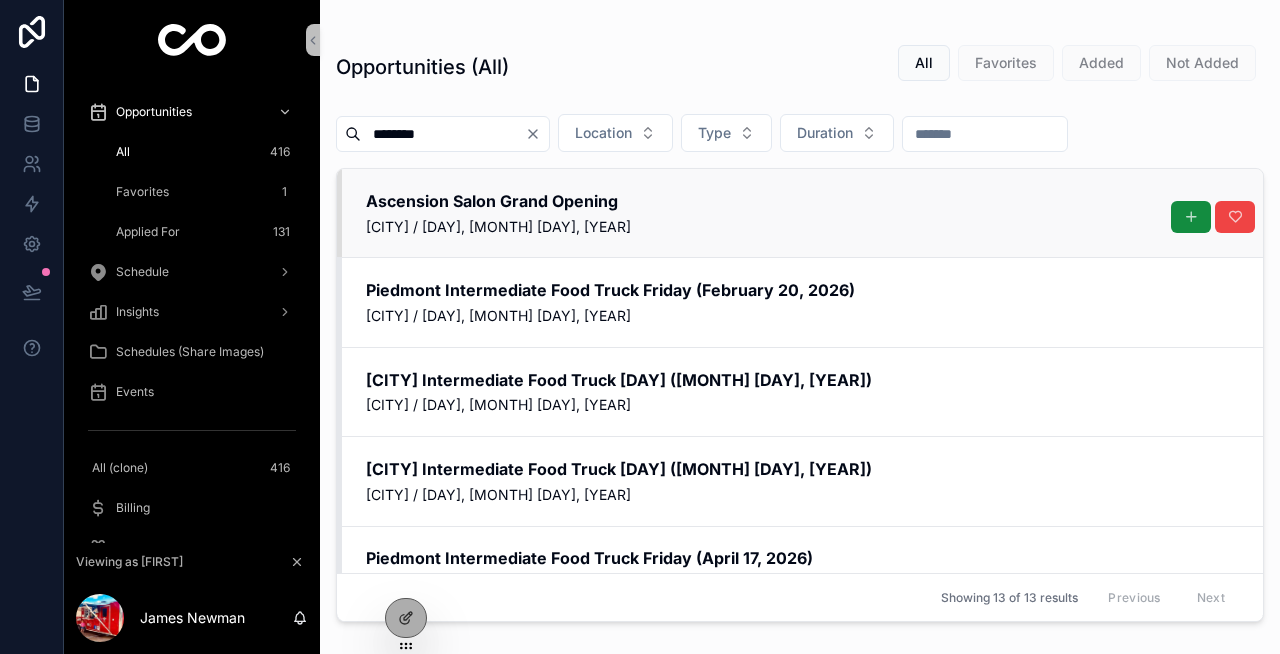 click on "Ascension Salon Grand Opening [CITY] / [DAY], [MONTH] [DAY], [YEAR]" at bounding box center [800, 213] 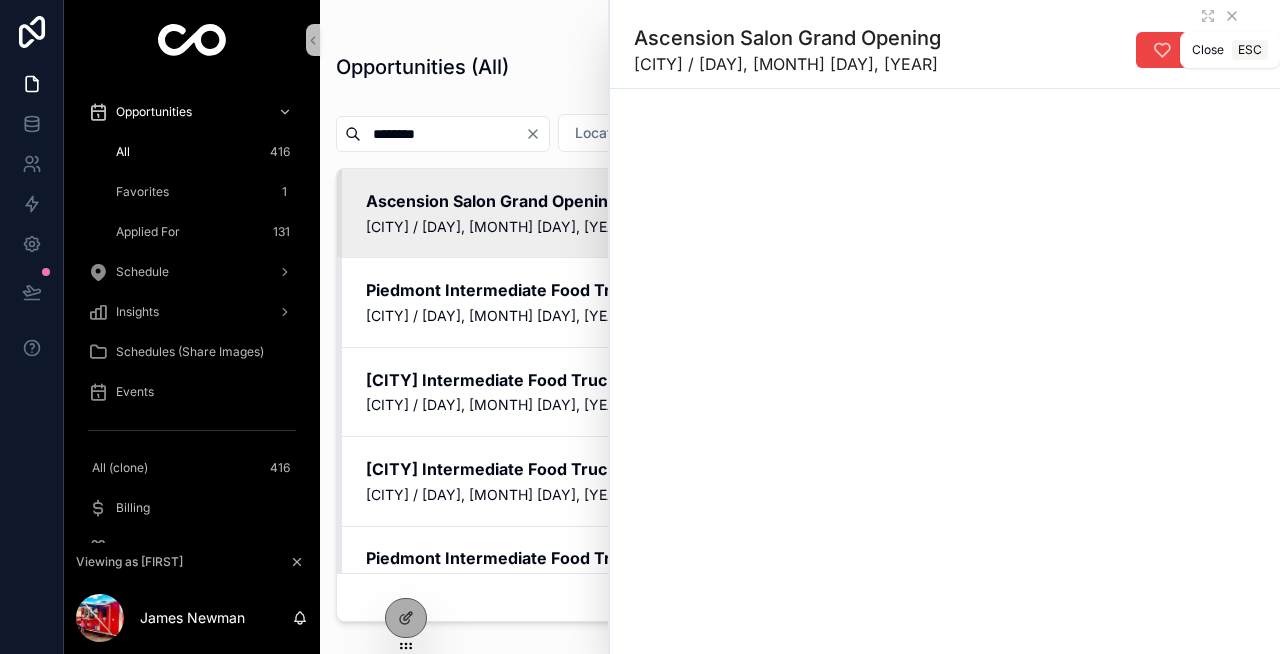 click 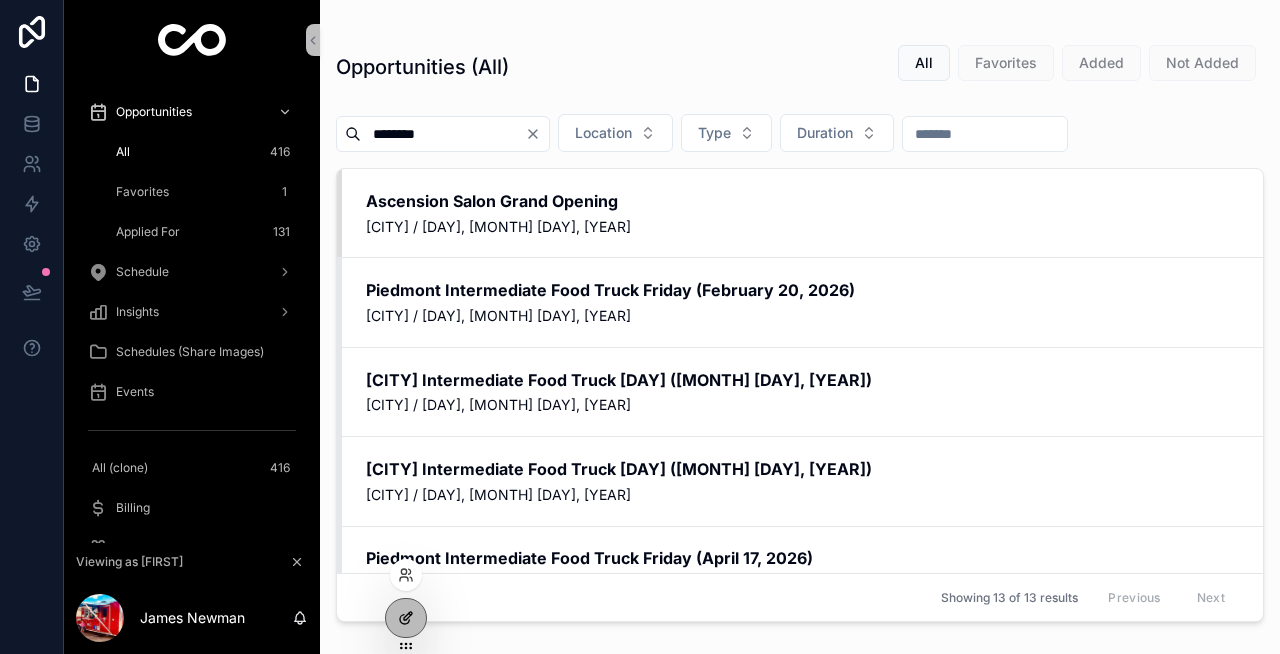 click 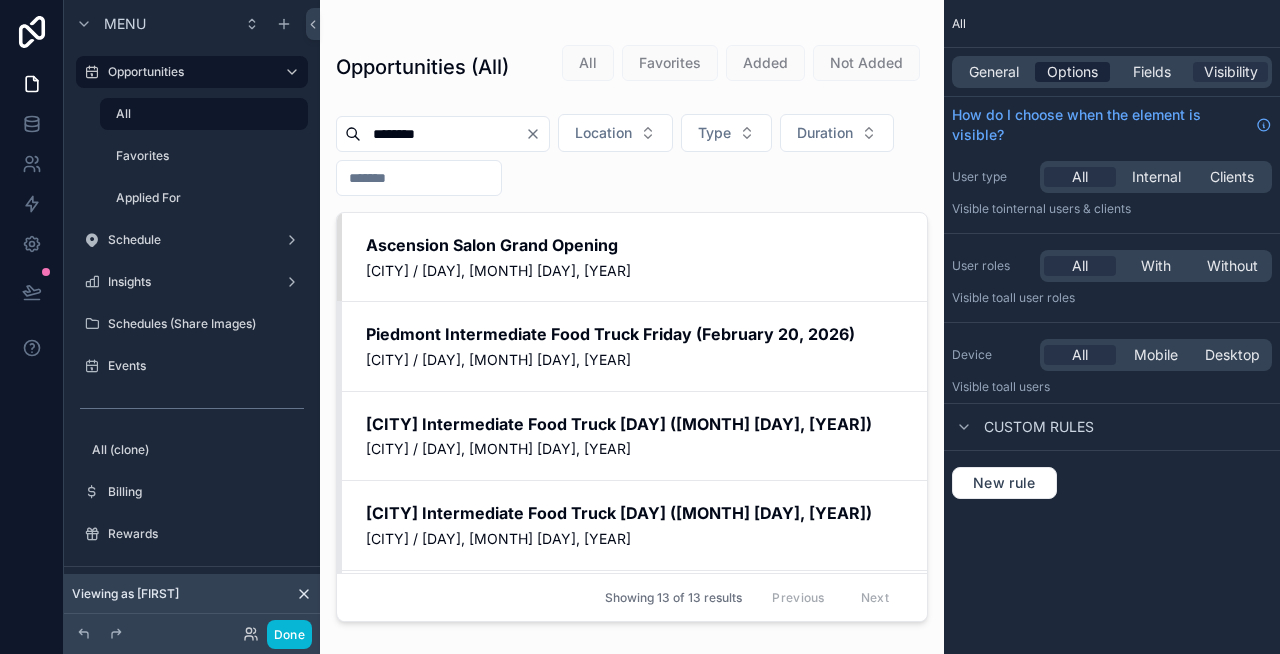 click on "Options" at bounding box center (1072, 72) 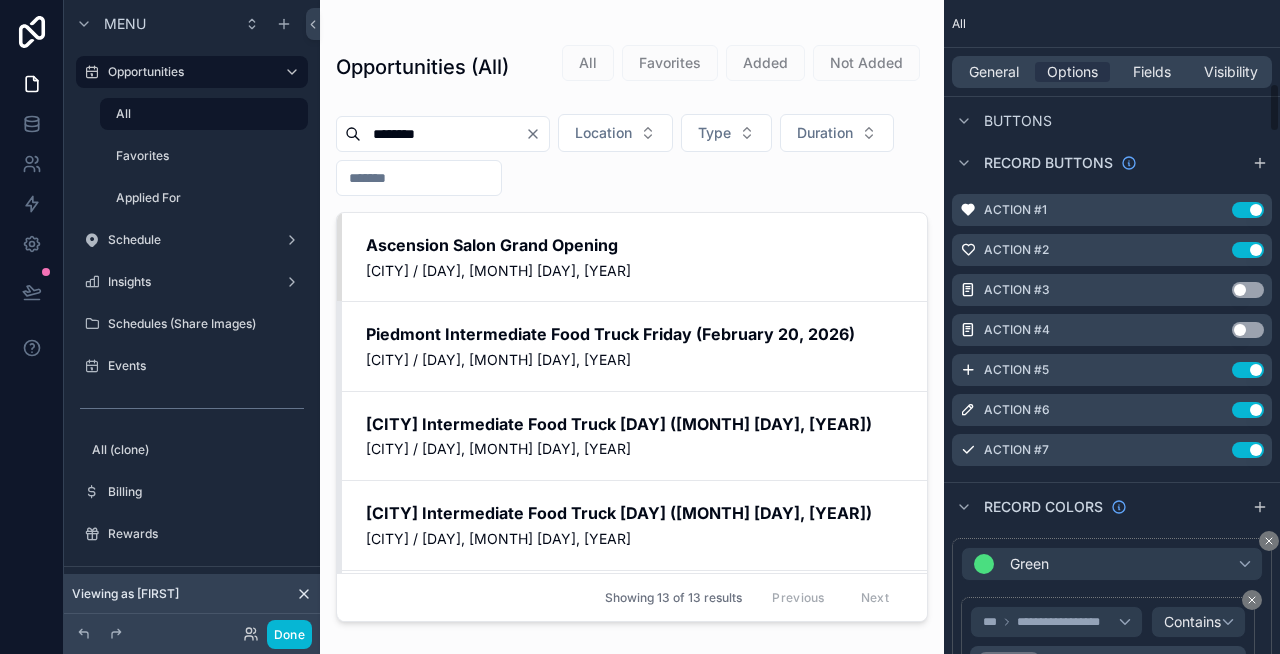 scroll, scrollTop: 1096, scrollLeft: 0, axis: vertical 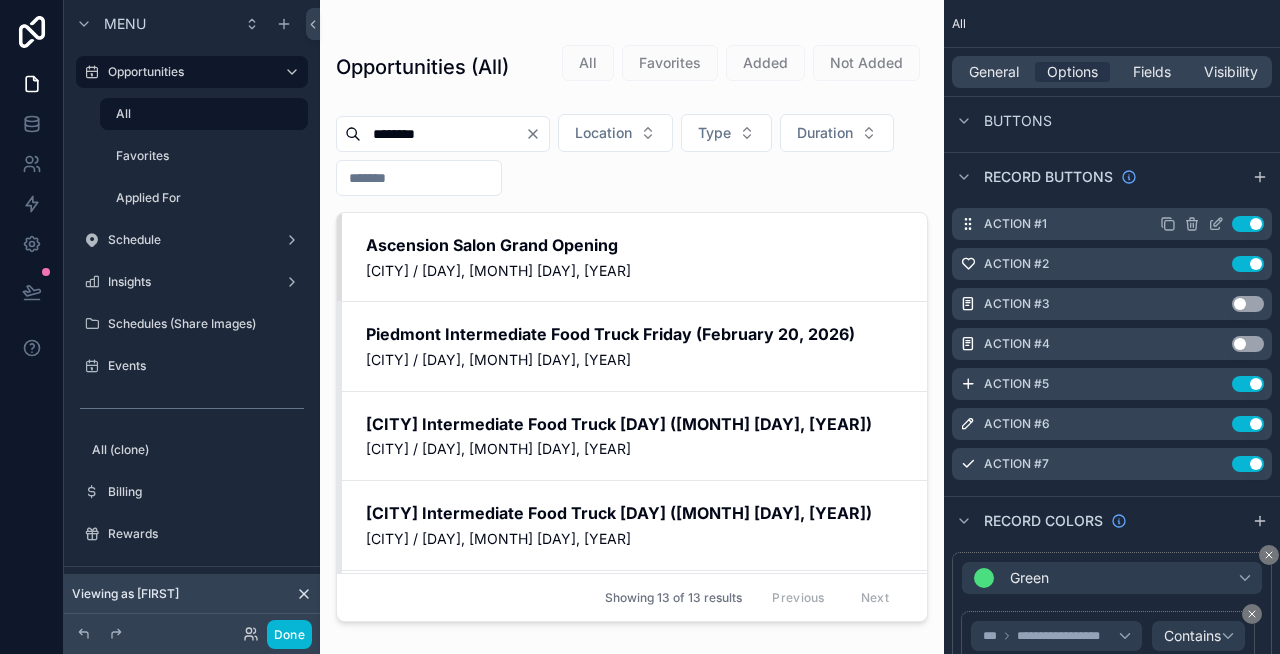 click 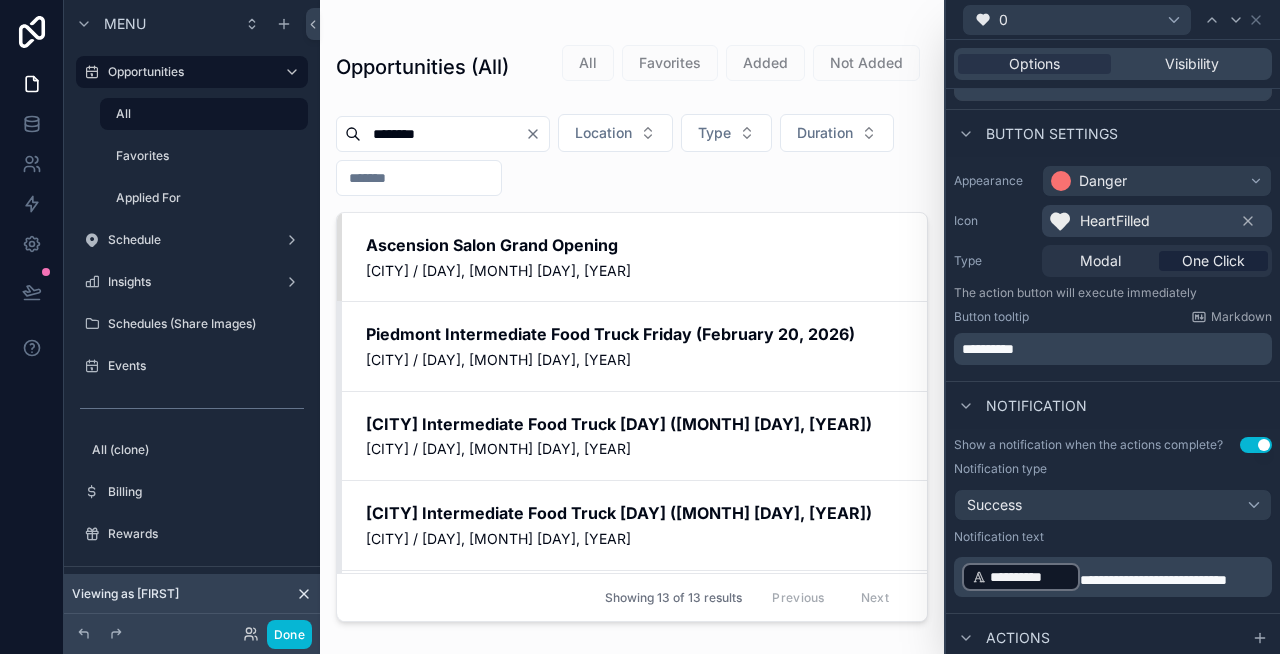 scroll, scrollTop: 0, scrollLeft: 0, axis: both 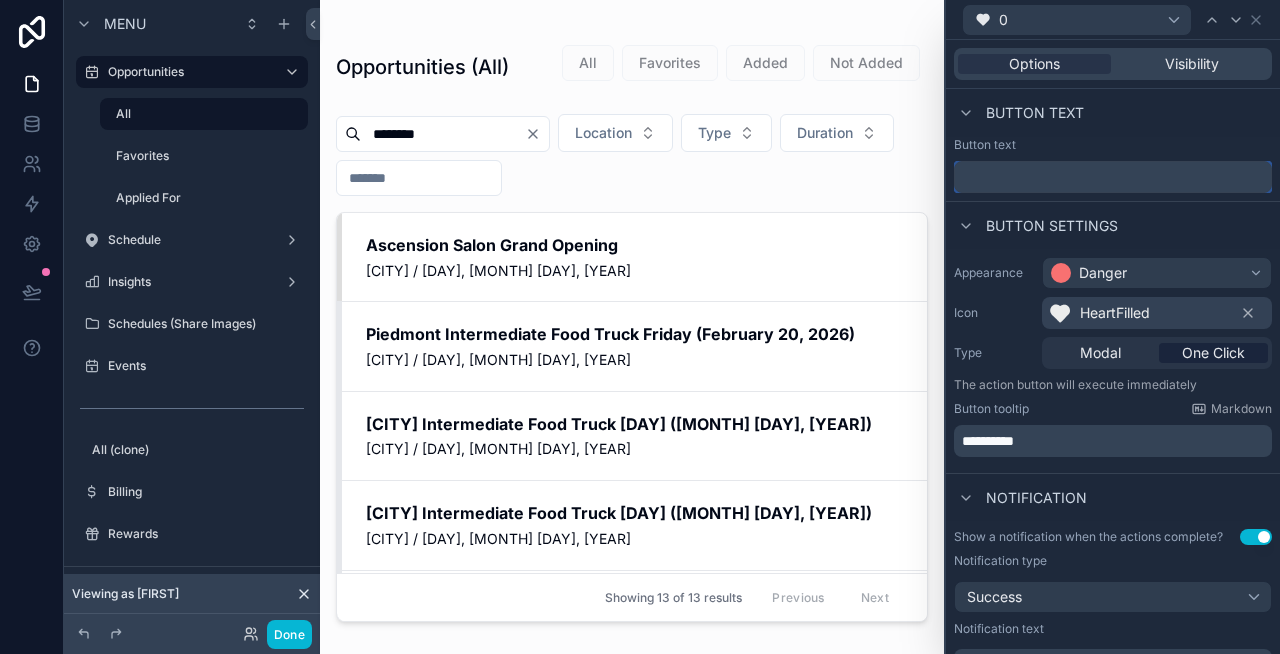 click at bounding box center (1113, 177) 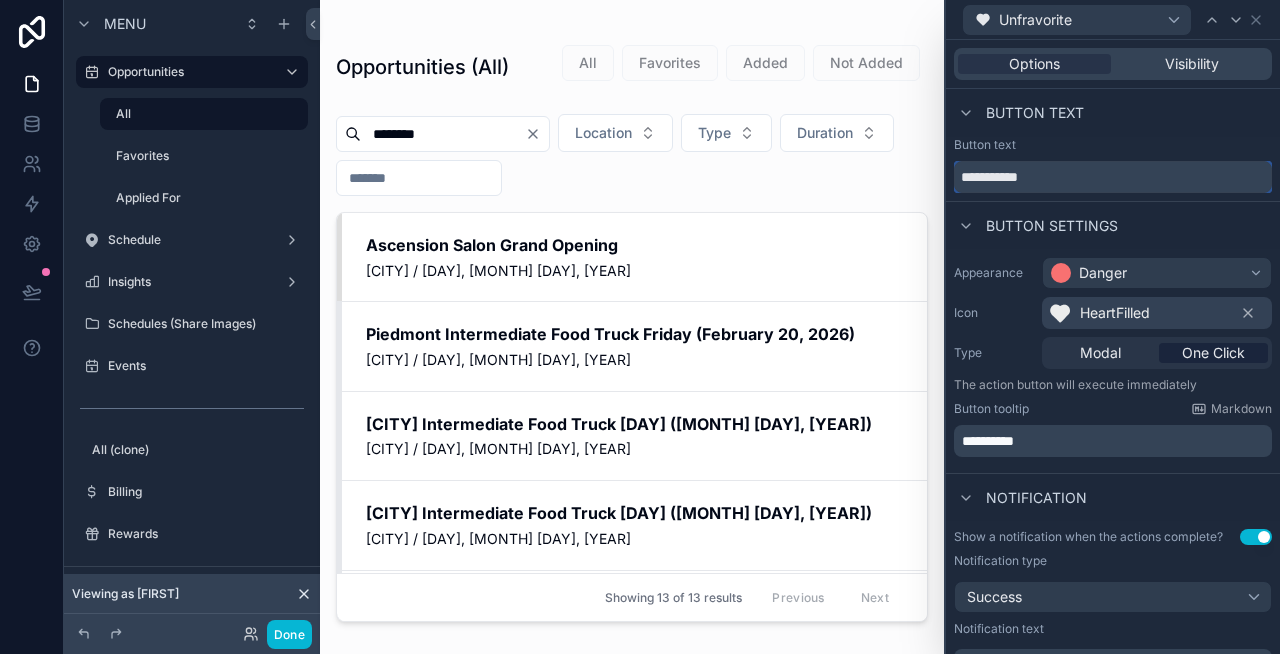 type on "**********" 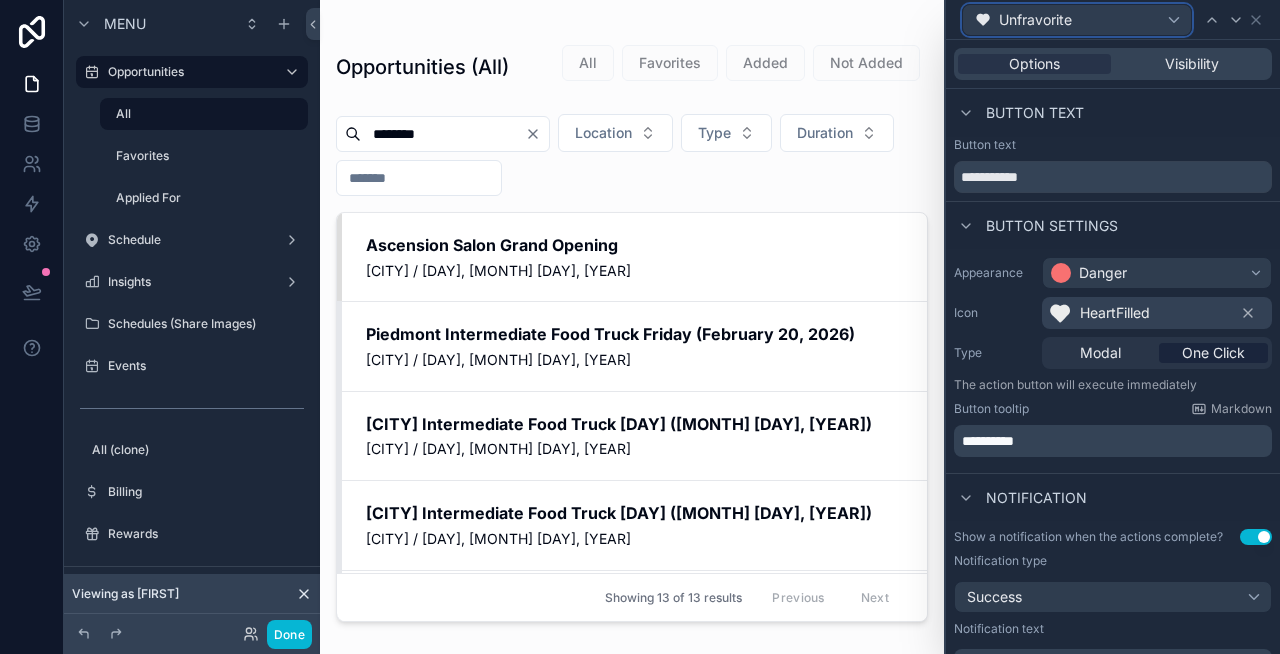 click on "Unfravorite" at bounding box center [1077, 20] 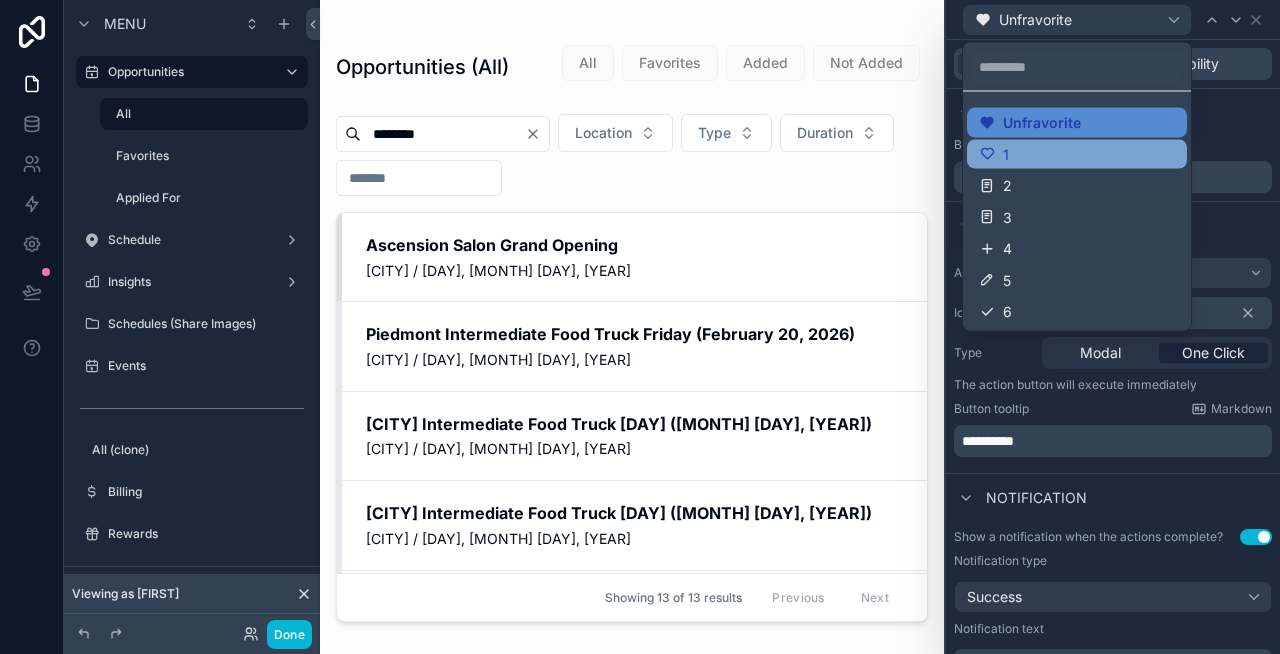 click on "1" at bounding box center (1077, 154) 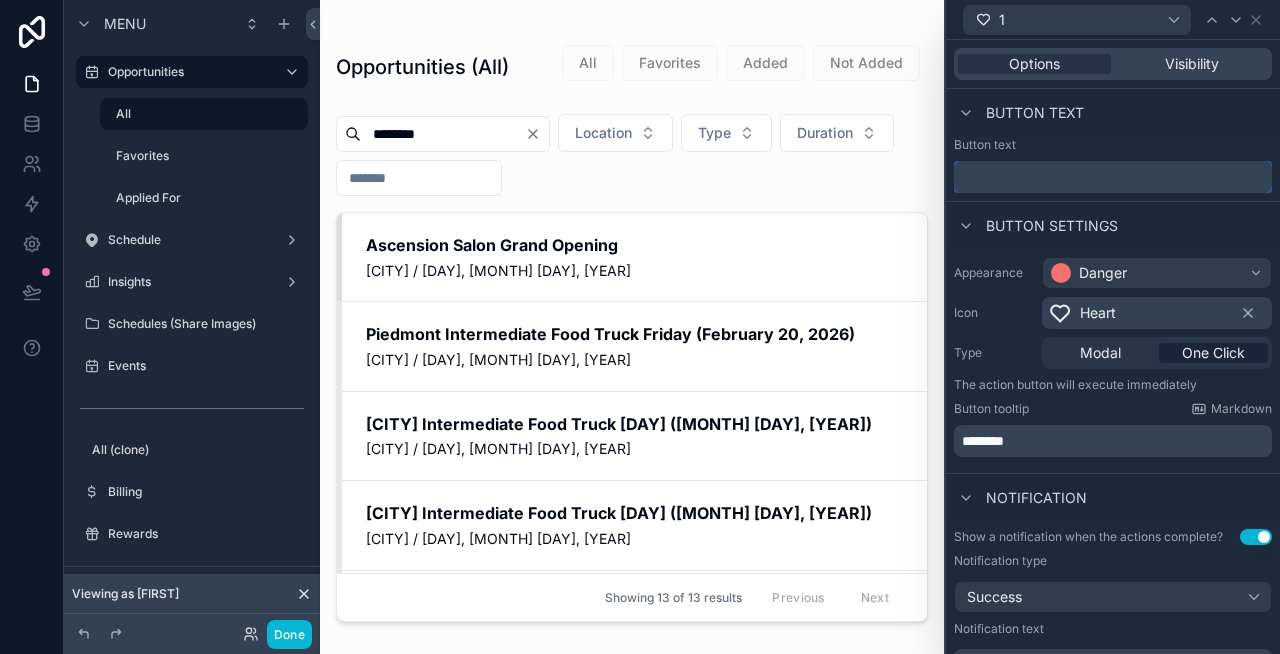 click at bounding box center (1113, 177) 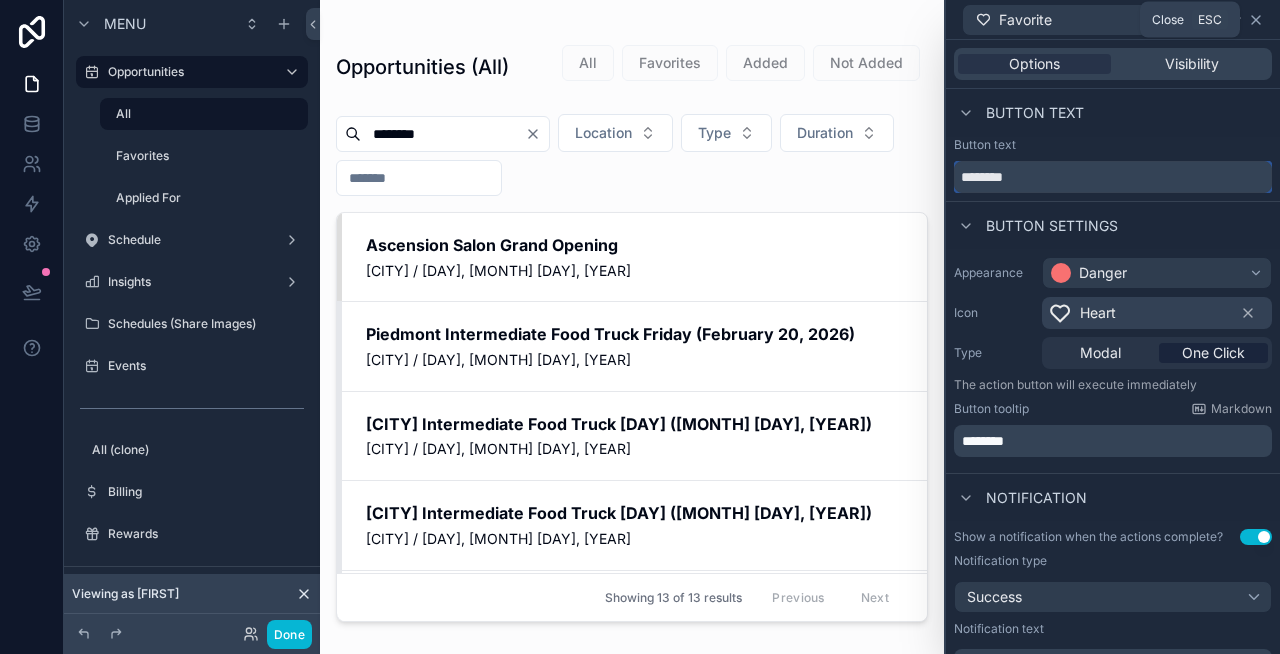 type on "********" 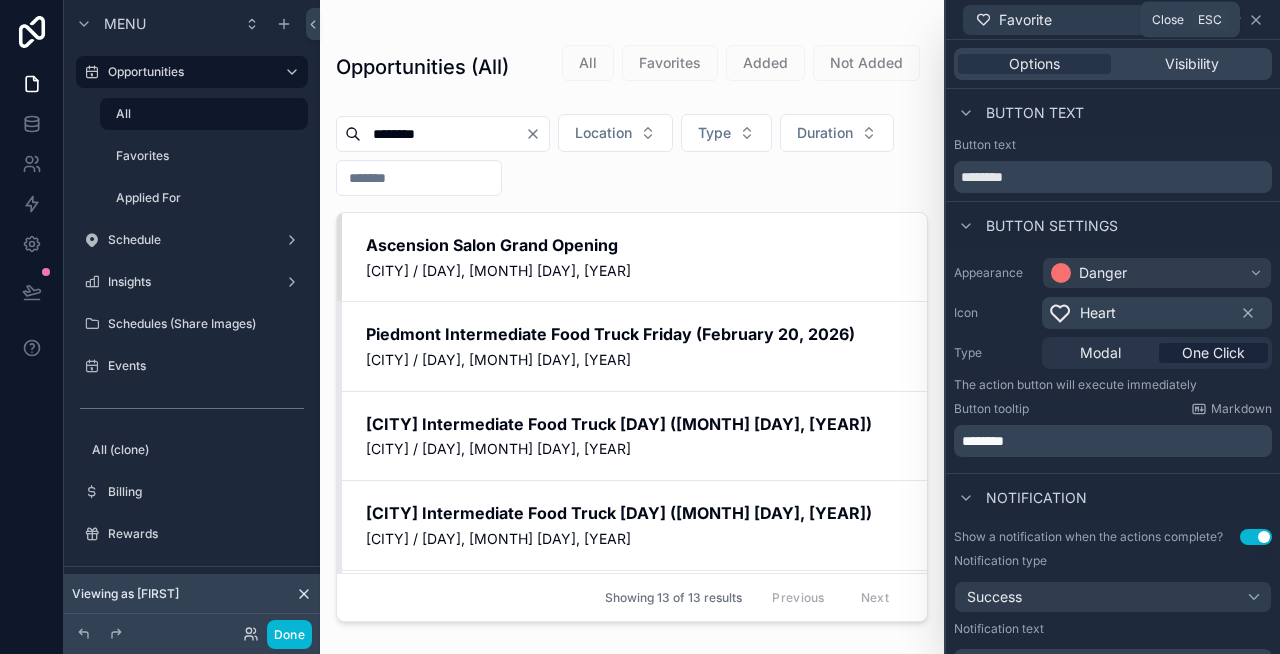 click 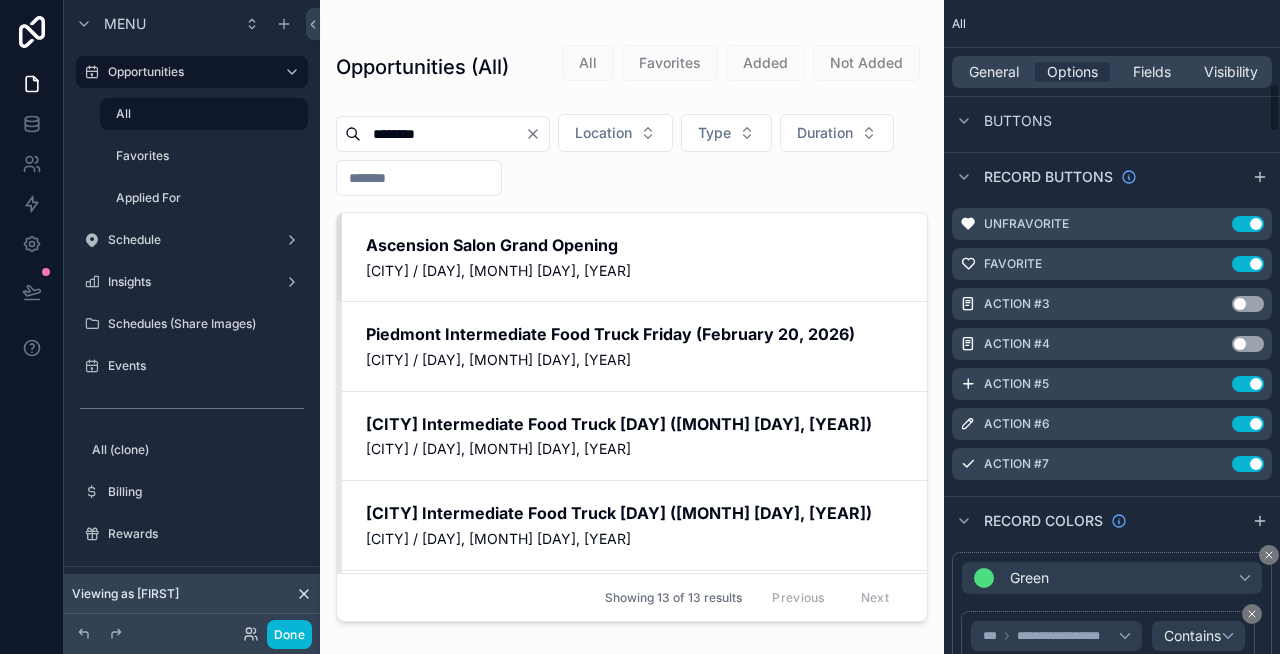 click at bounding box center (632, 315) 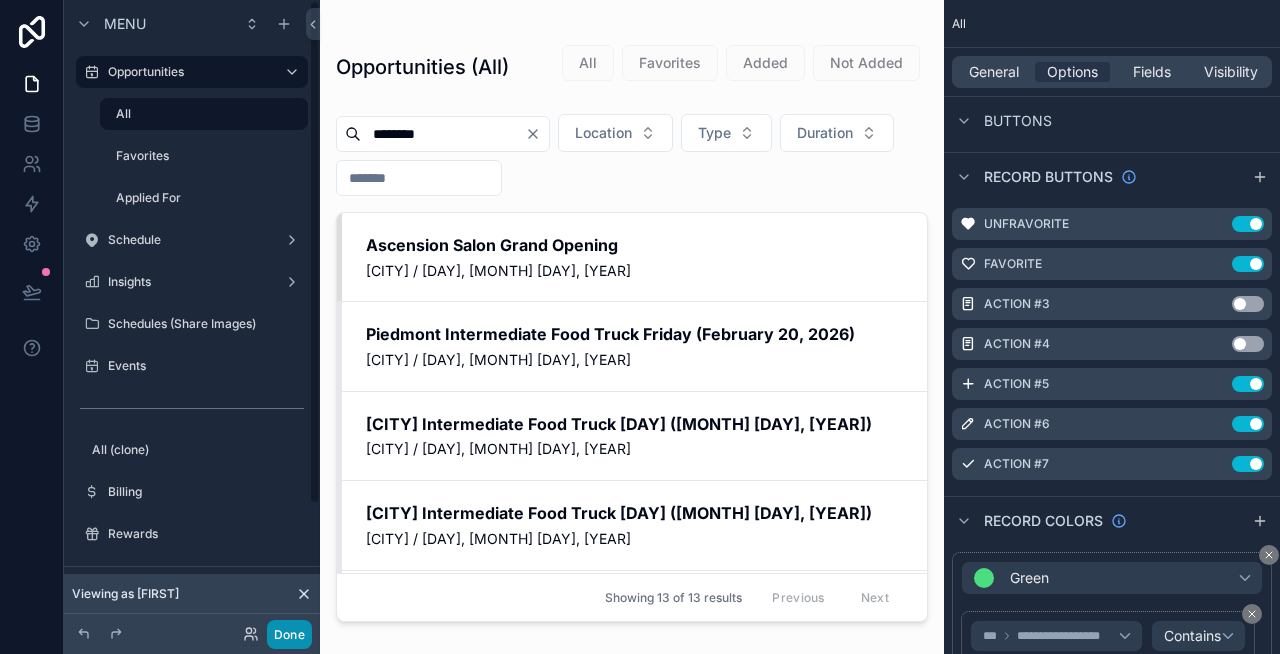 click on "Done" at bounding box center (289, 634) 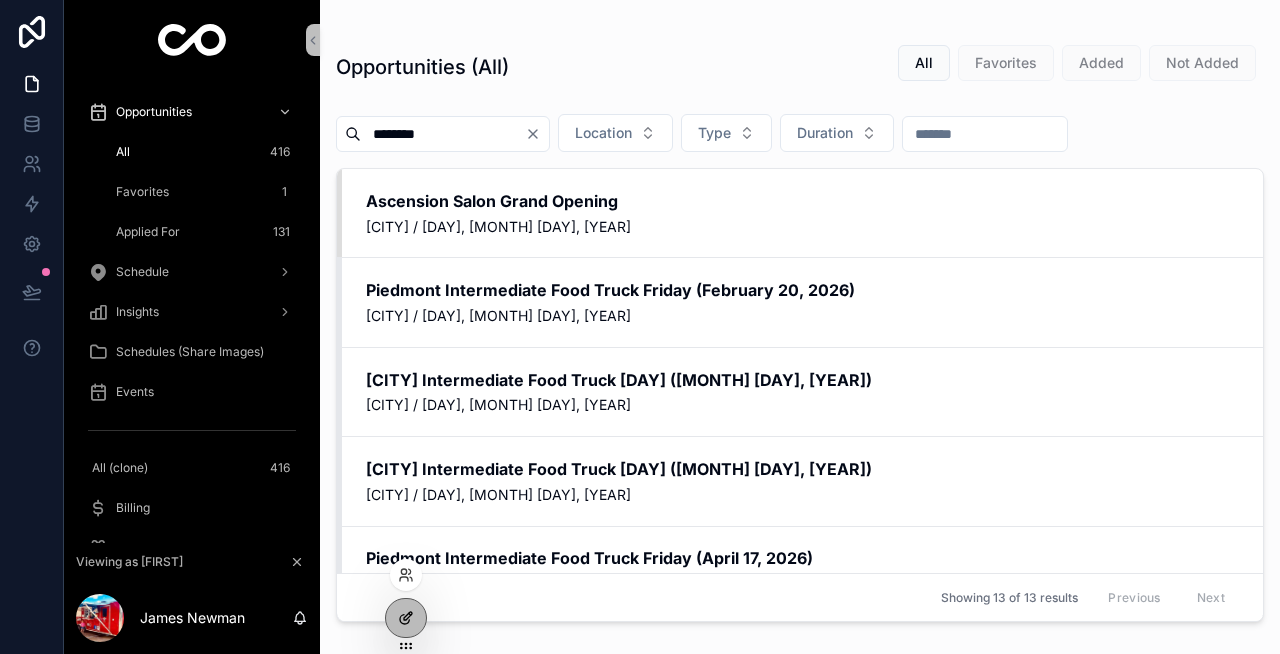 click 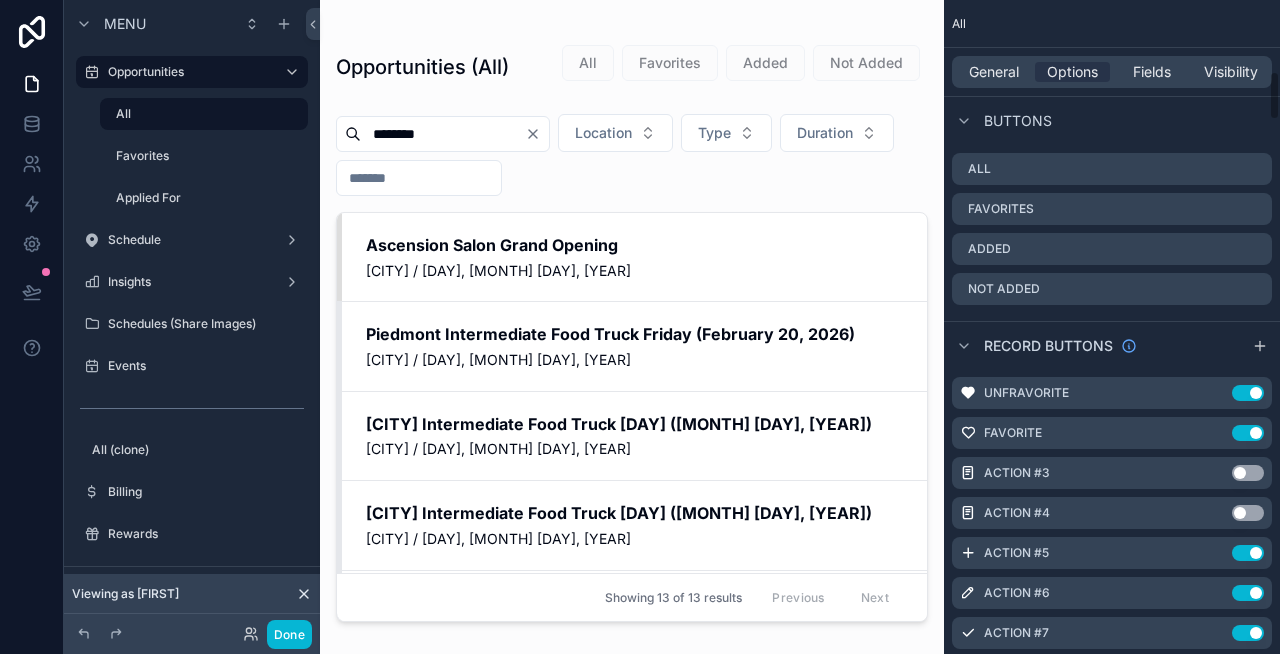 scroll, scrollTop: 949, scrollLeft: 0, axis: vertical 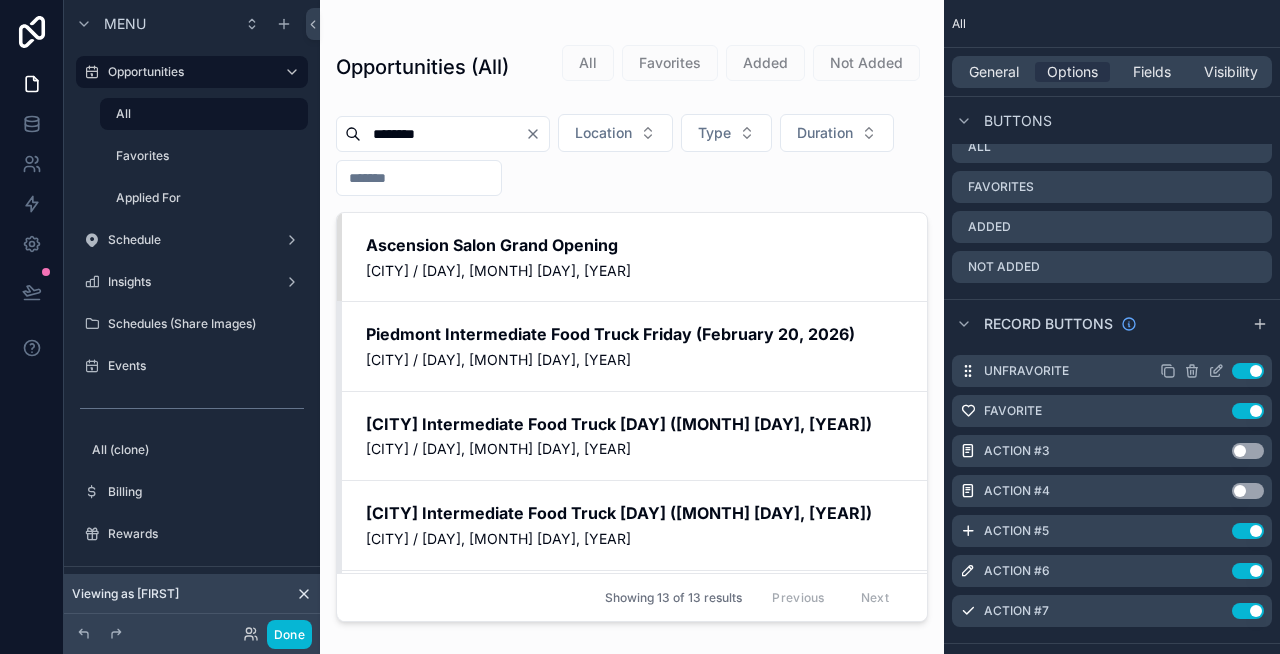 click 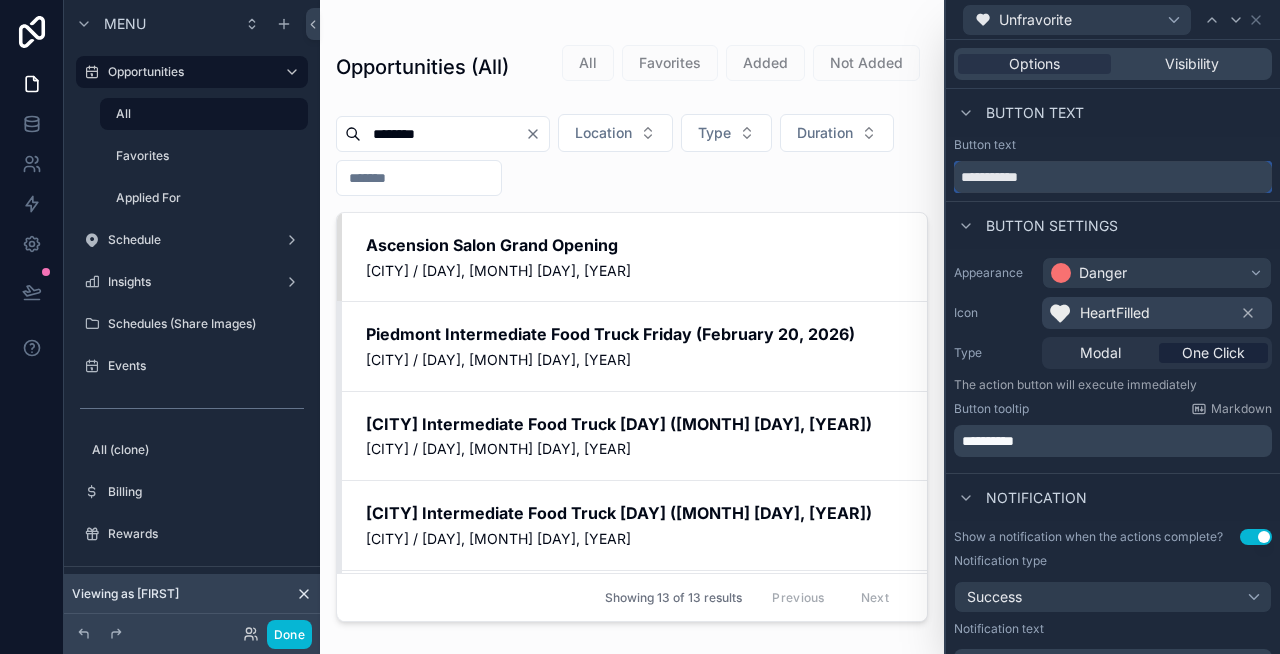 click on "**********" at bounding box center [1113, 177] 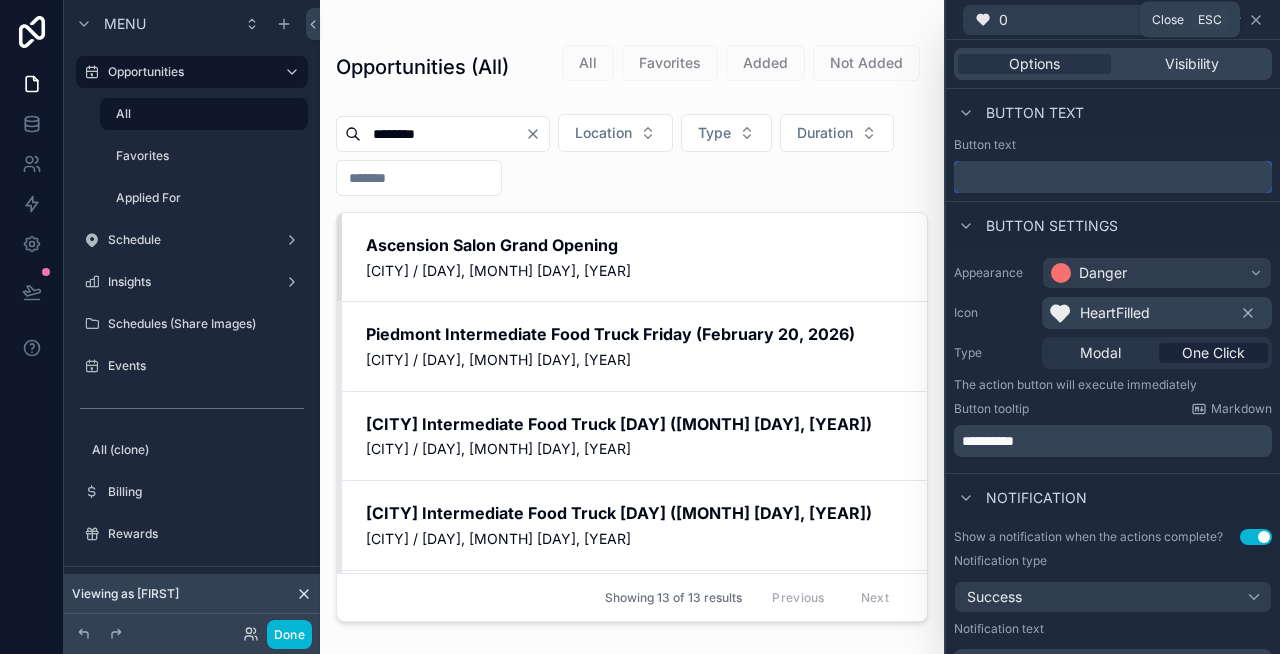 type 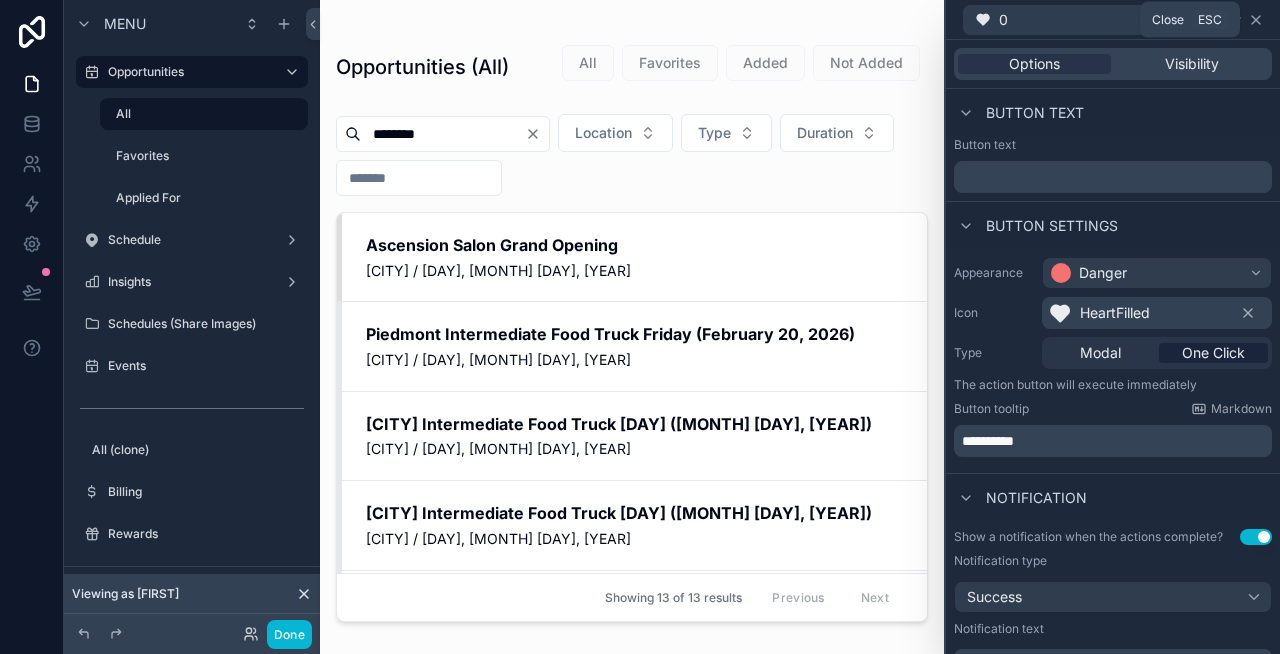 click 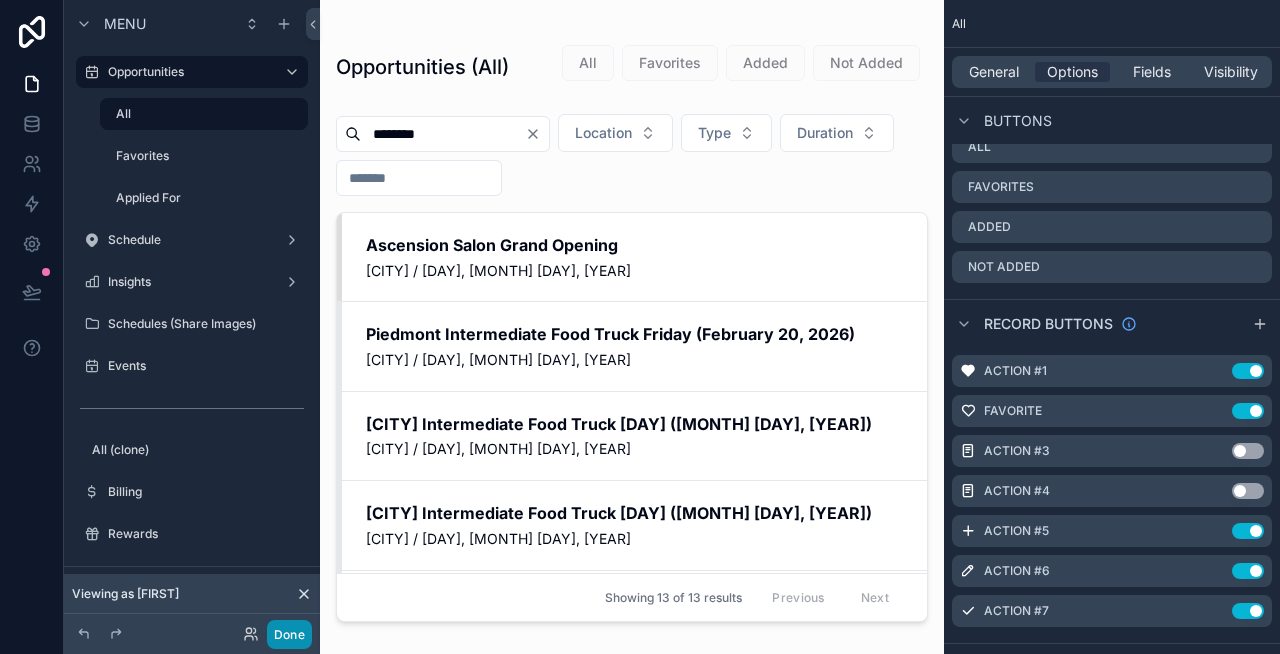 click on "Done" at bounding box center [289, 634] 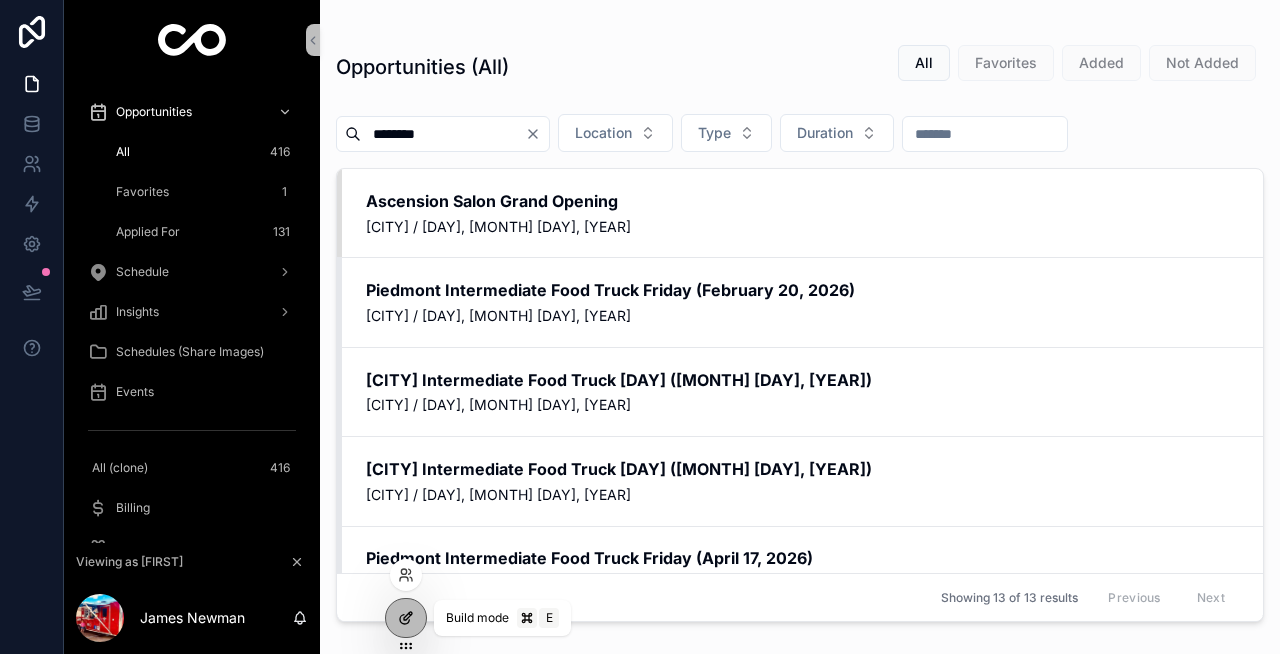 click 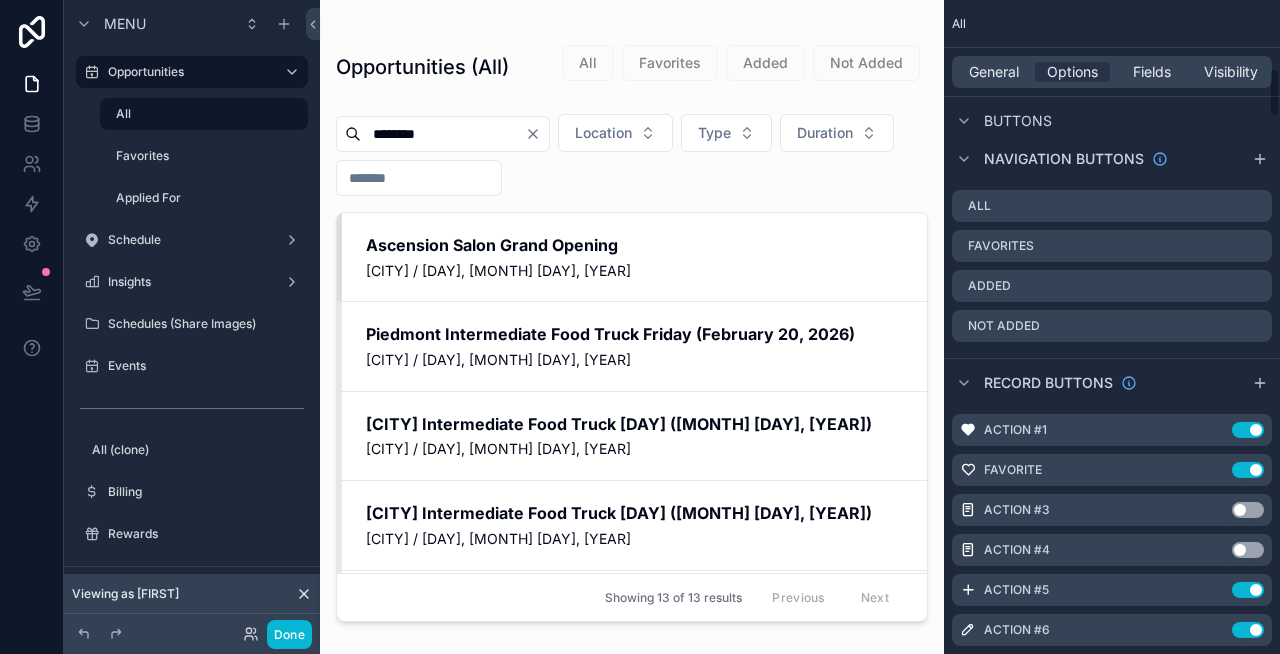 scroll, scrollTop: 896, scrollLeft: 0, axis: vertical 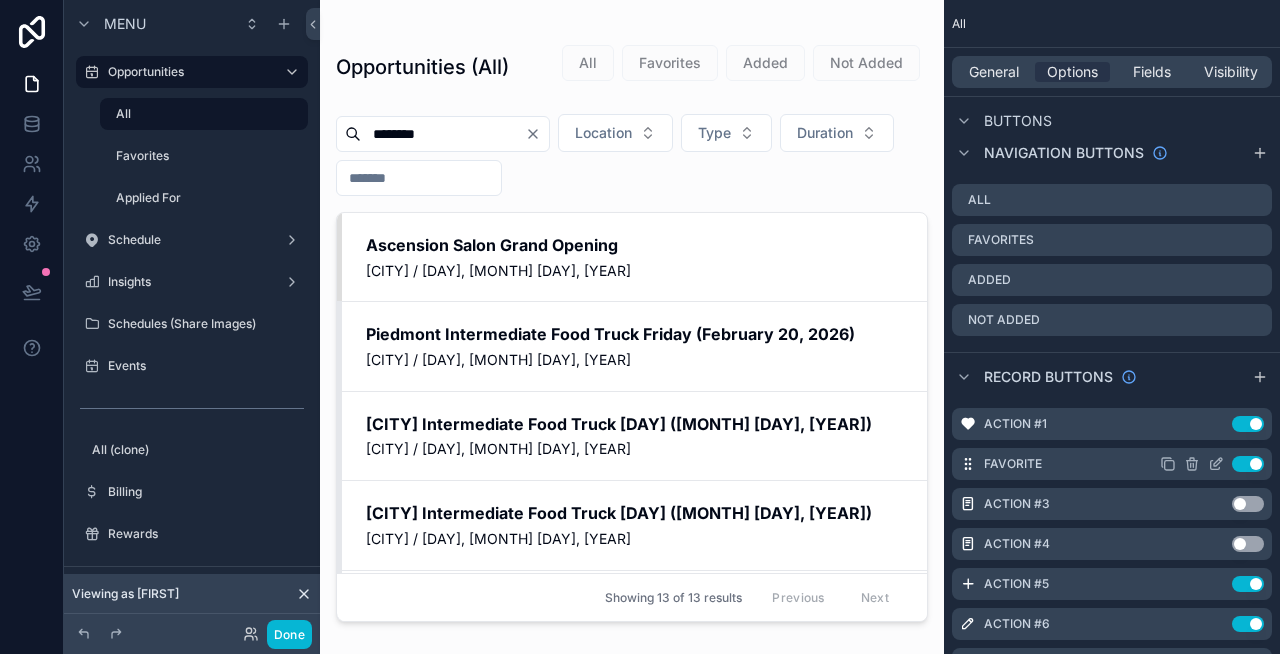 click 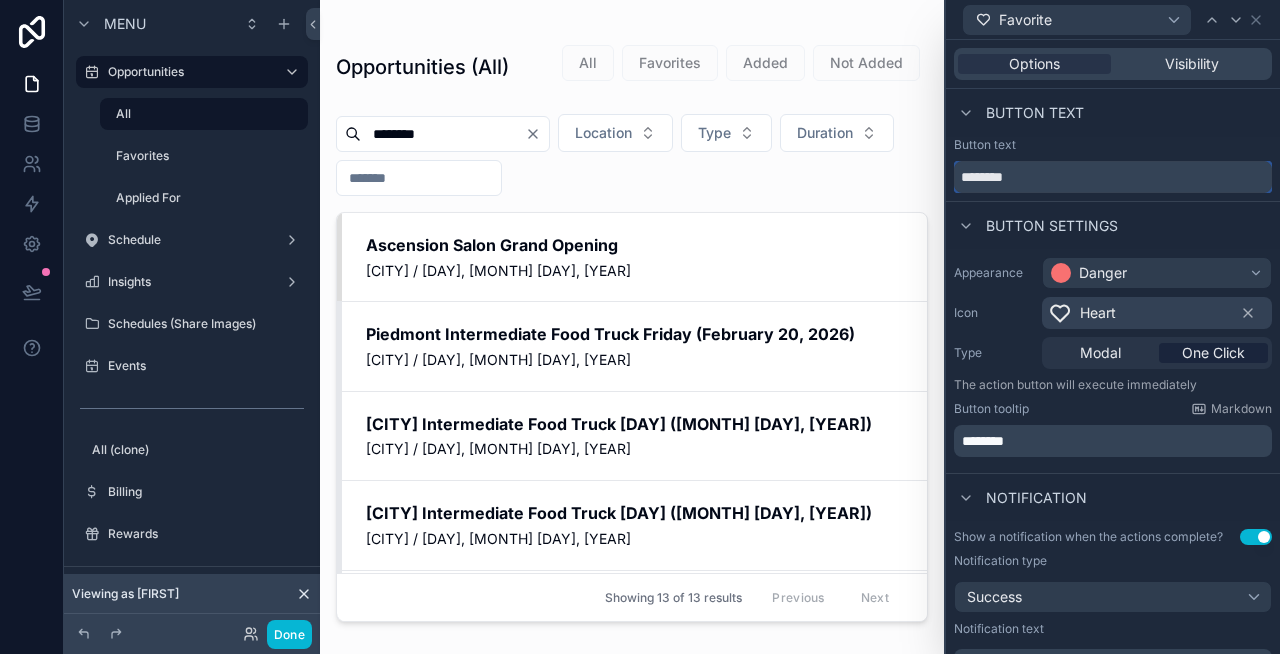 click on "********" at bounding box center (1113, 177) 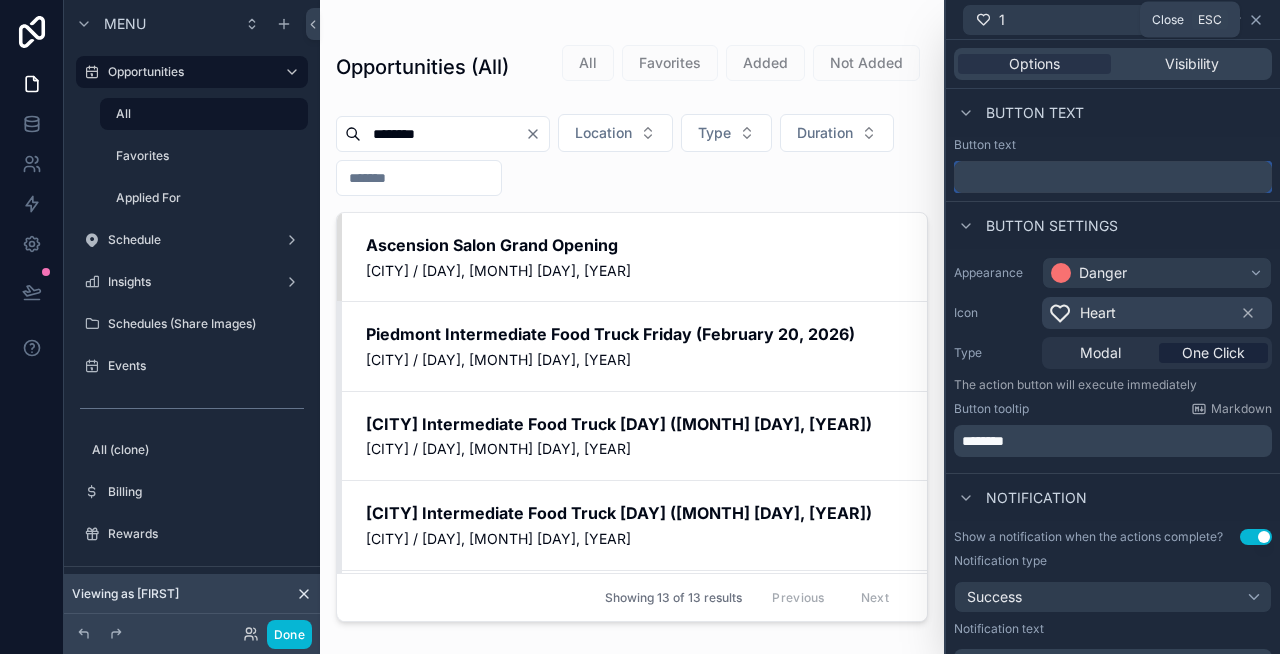 type 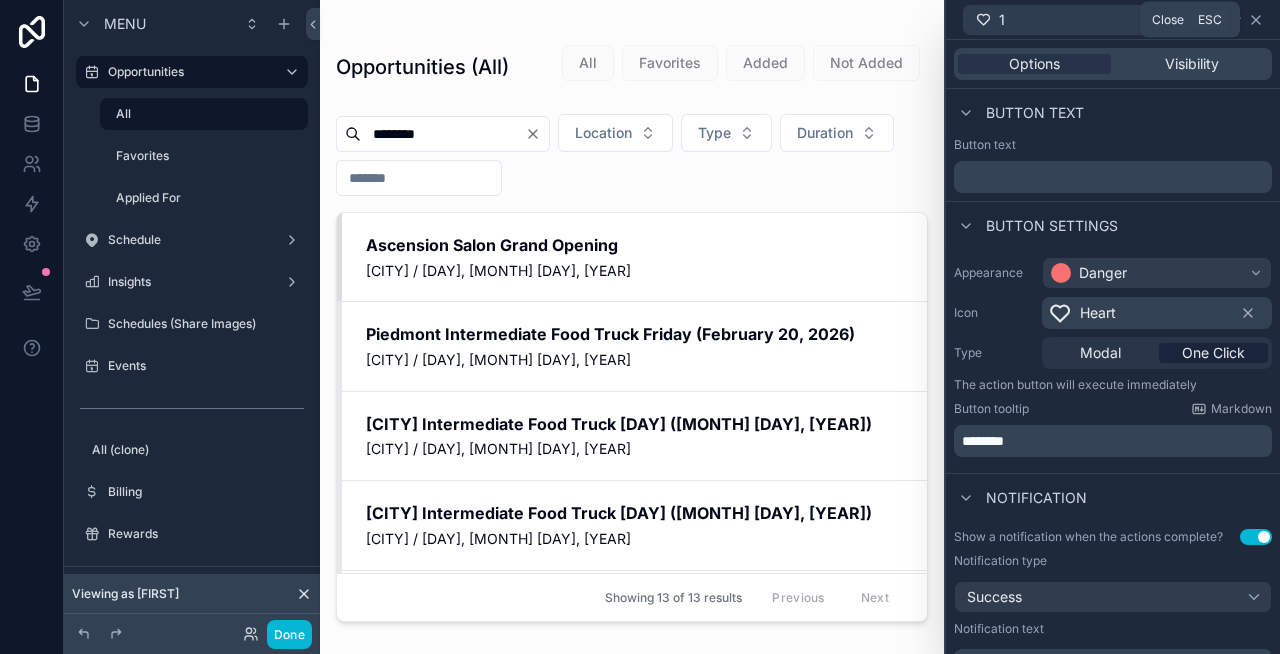 click 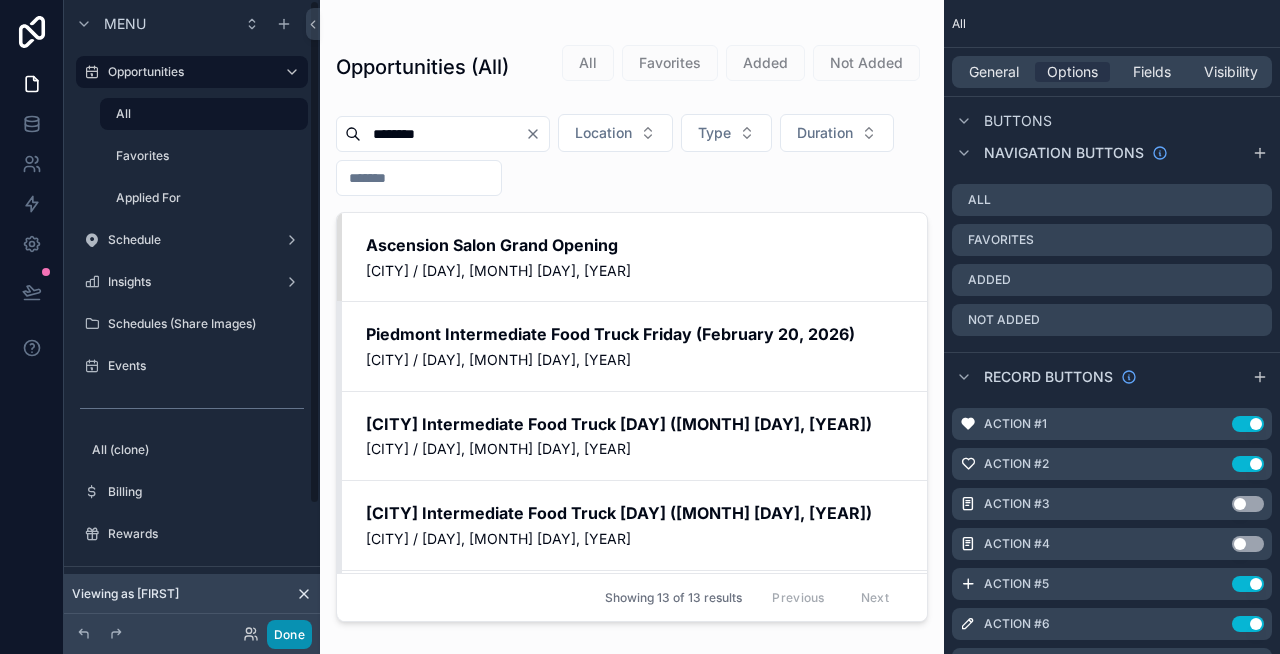 click on "Done" at bounding box center (289, 634) 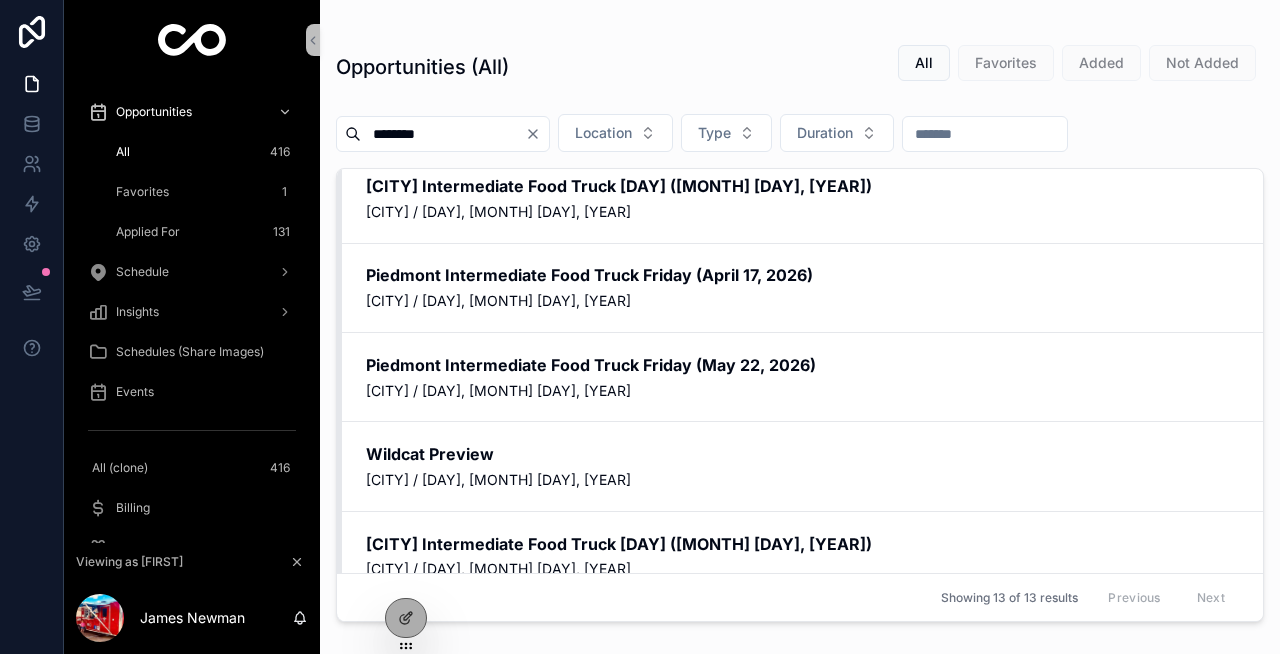 scroll, scrollTop: 404, scrollLeft: 0, axis: vertical 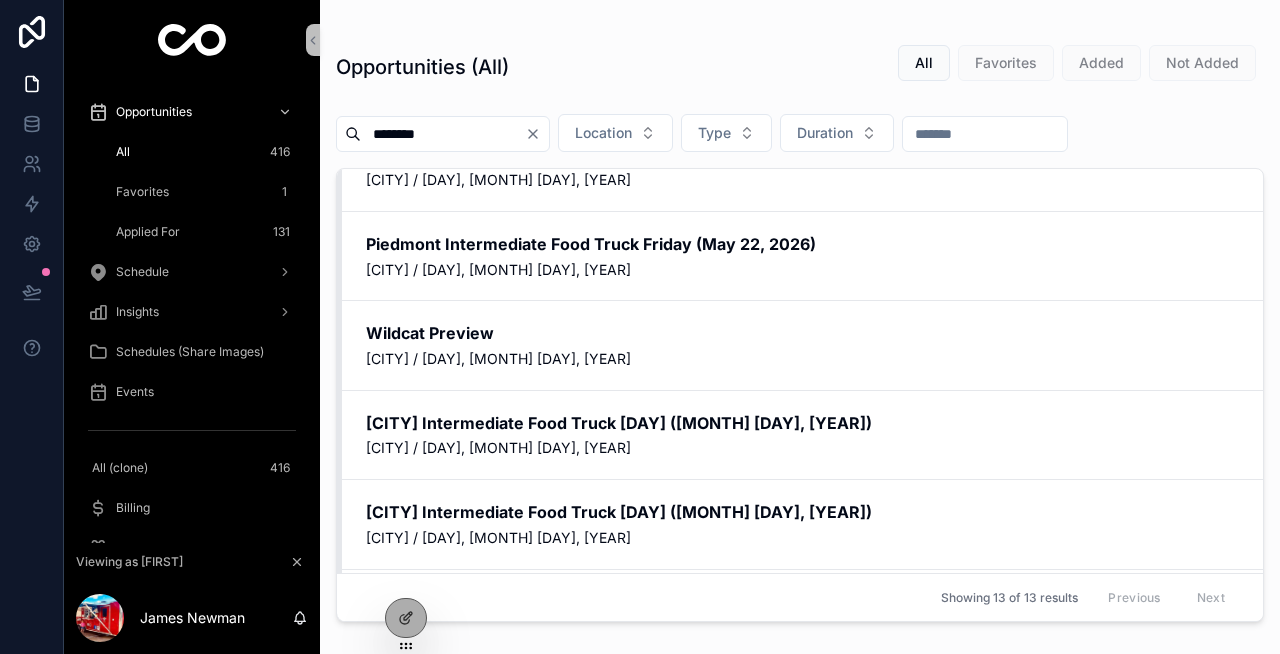 click 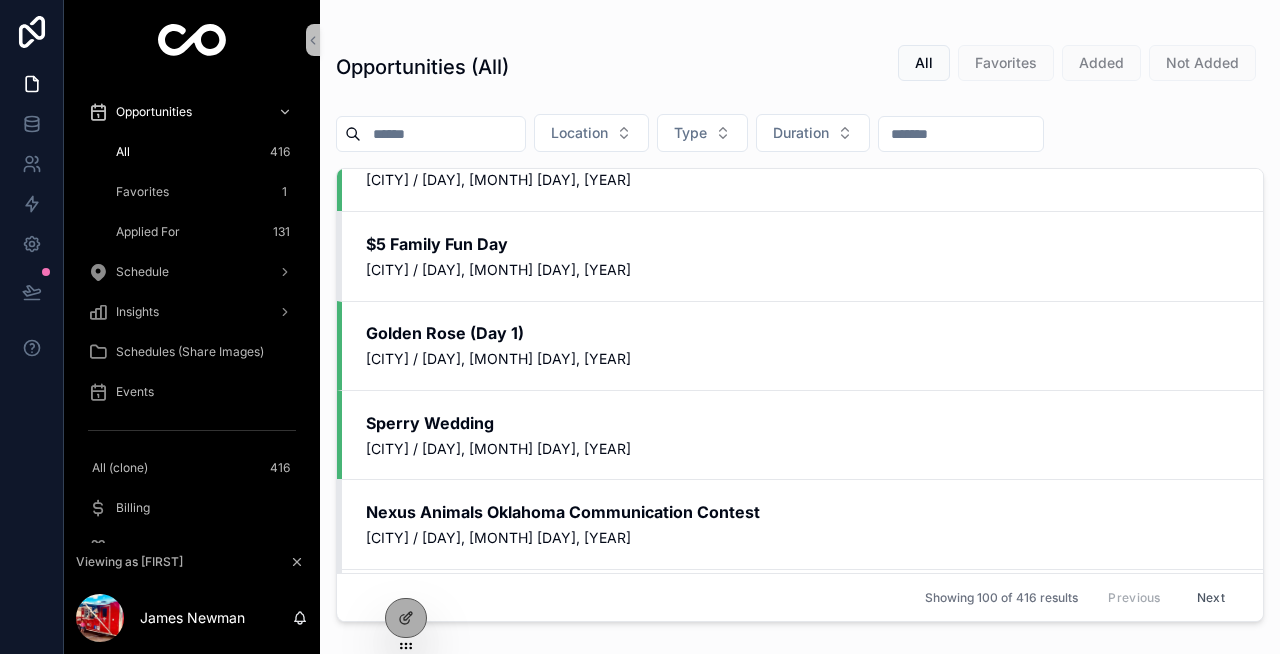 scroll, scrollTop: 5936, scrollLeft: 0, axis: vertical 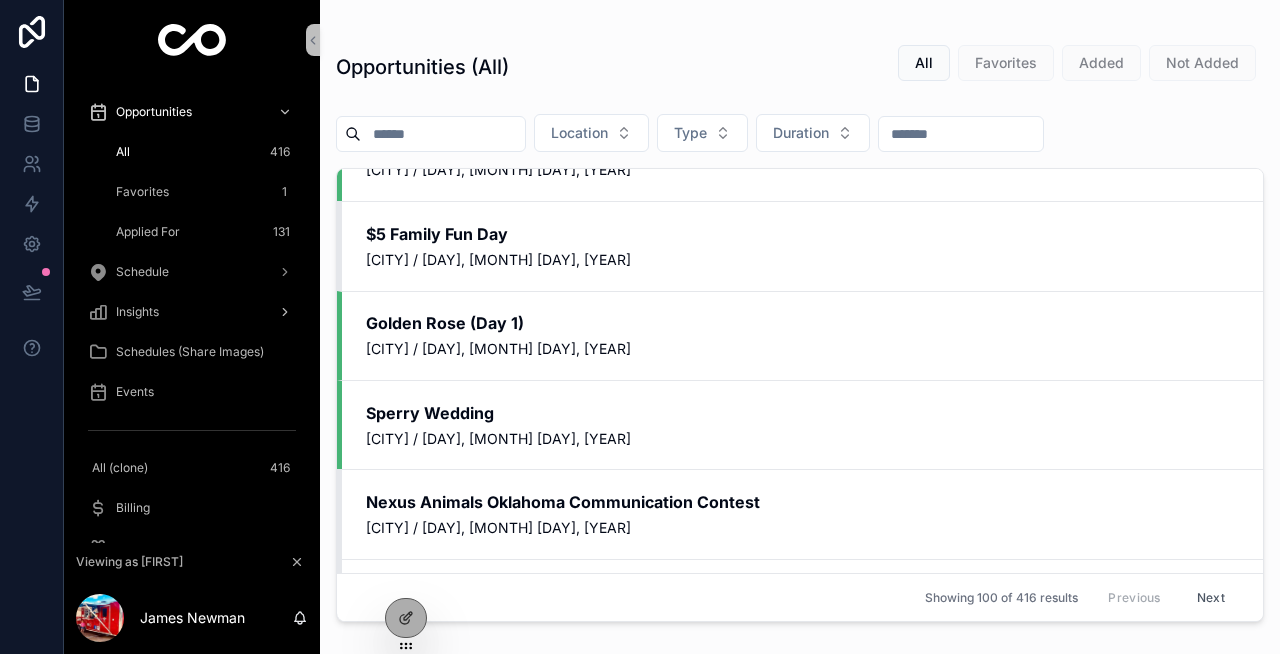 click on "Insights" at bounding box center (137, 312) 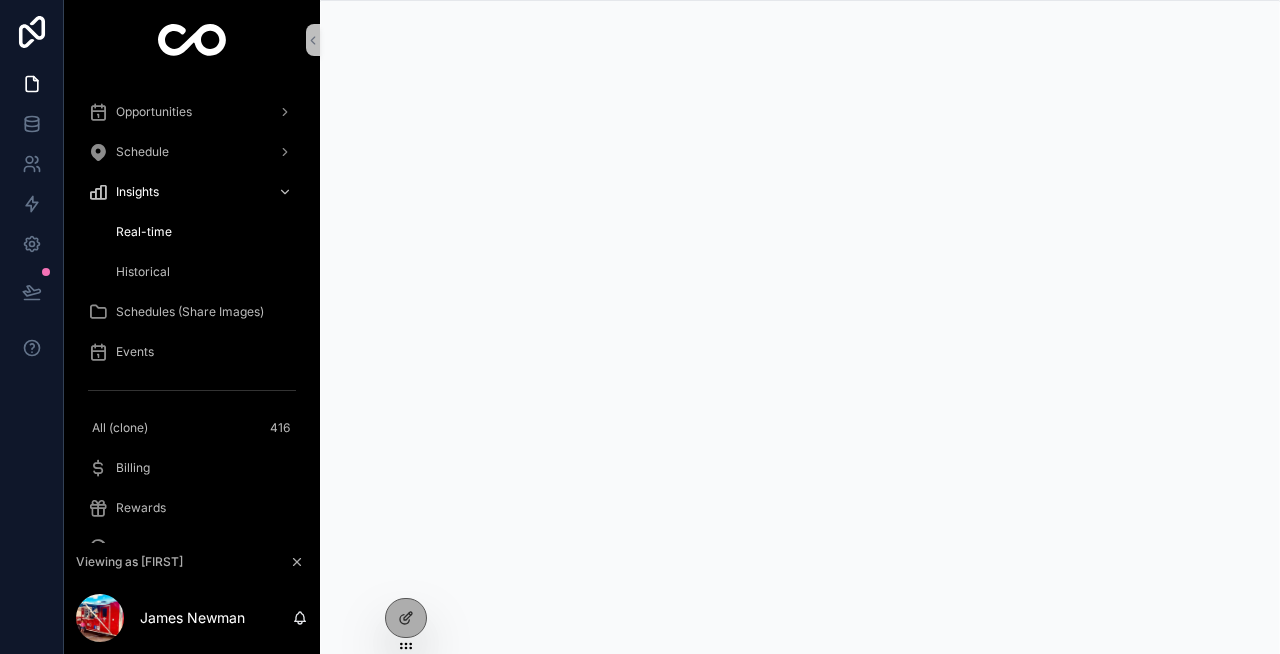 click on "Historical" at bounding box center [143, 272] 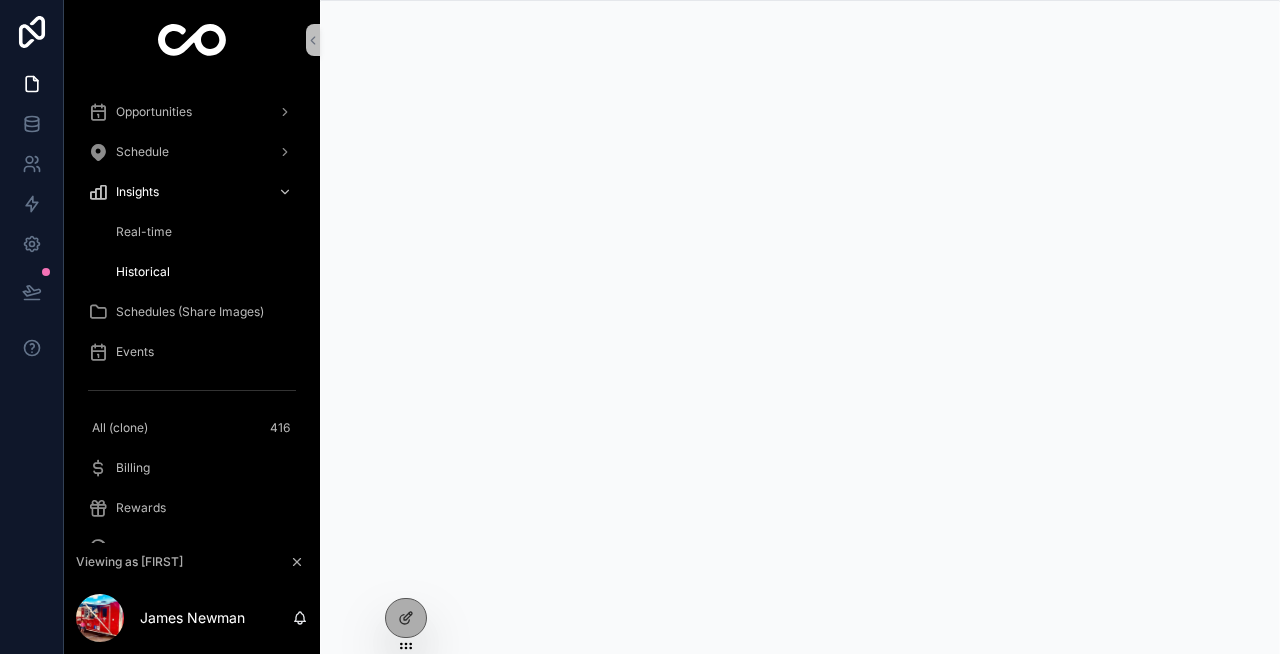 click on "Real-time" at bounding box center (204, 232) 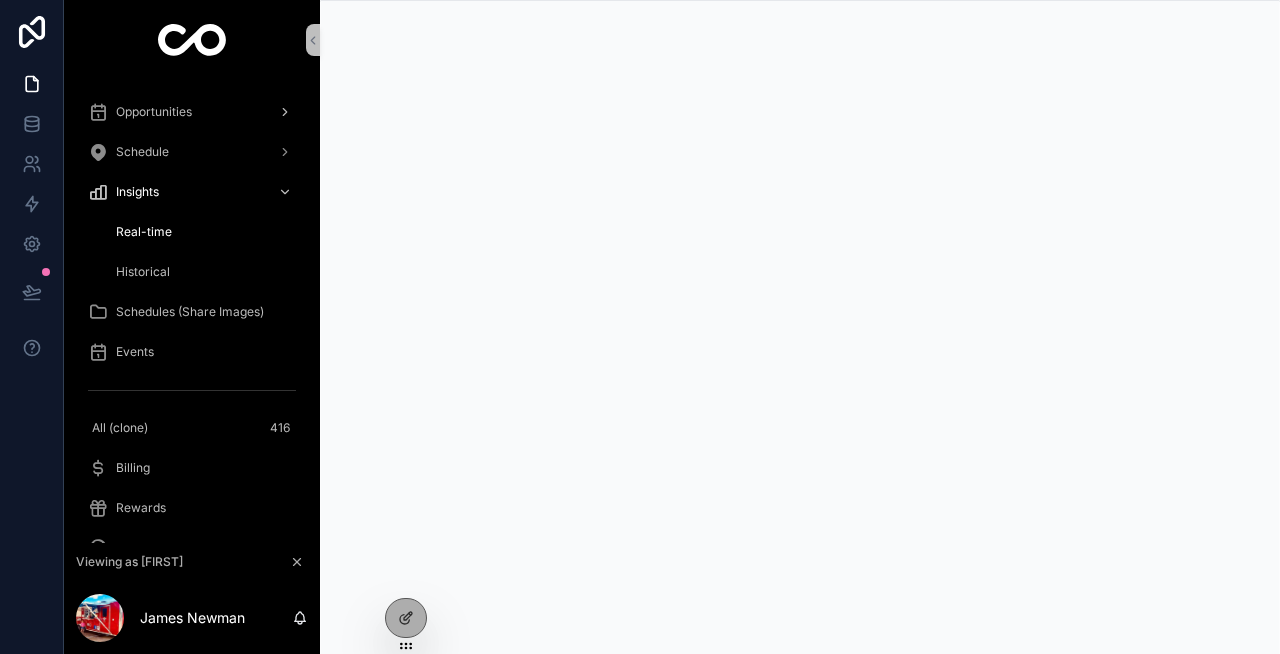 click on "Opportunities" at bounding box center (154, 112) 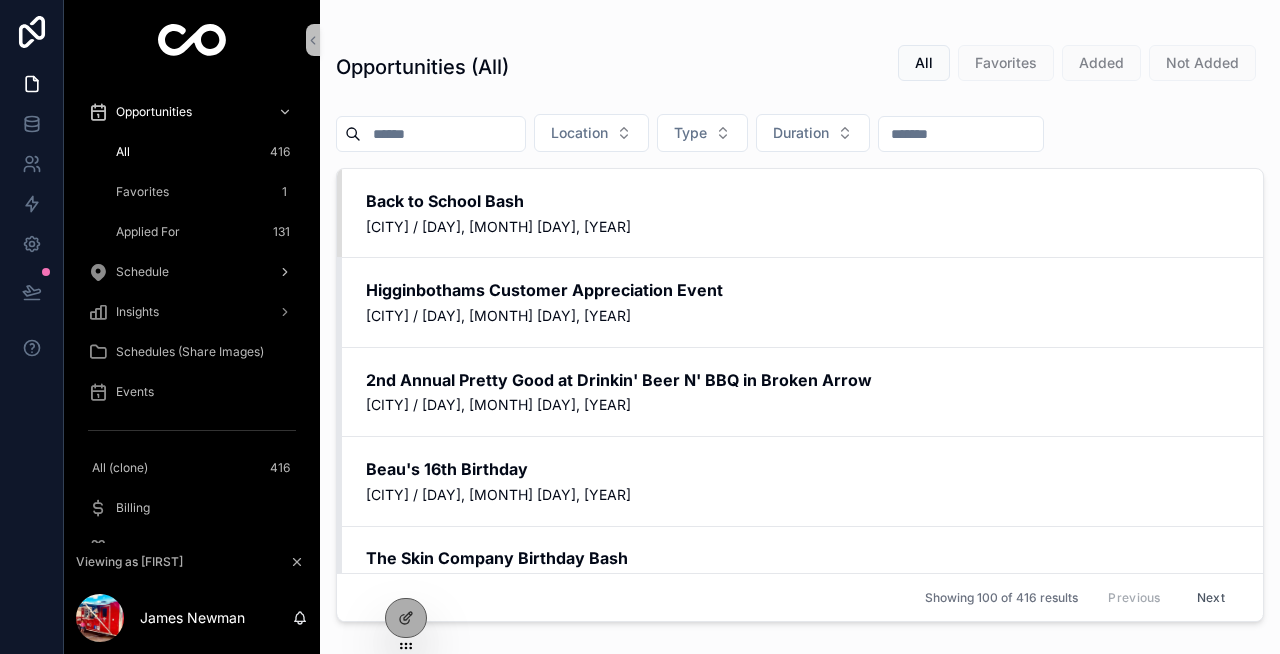click on "Schedule" at bounding box center [192, 272] 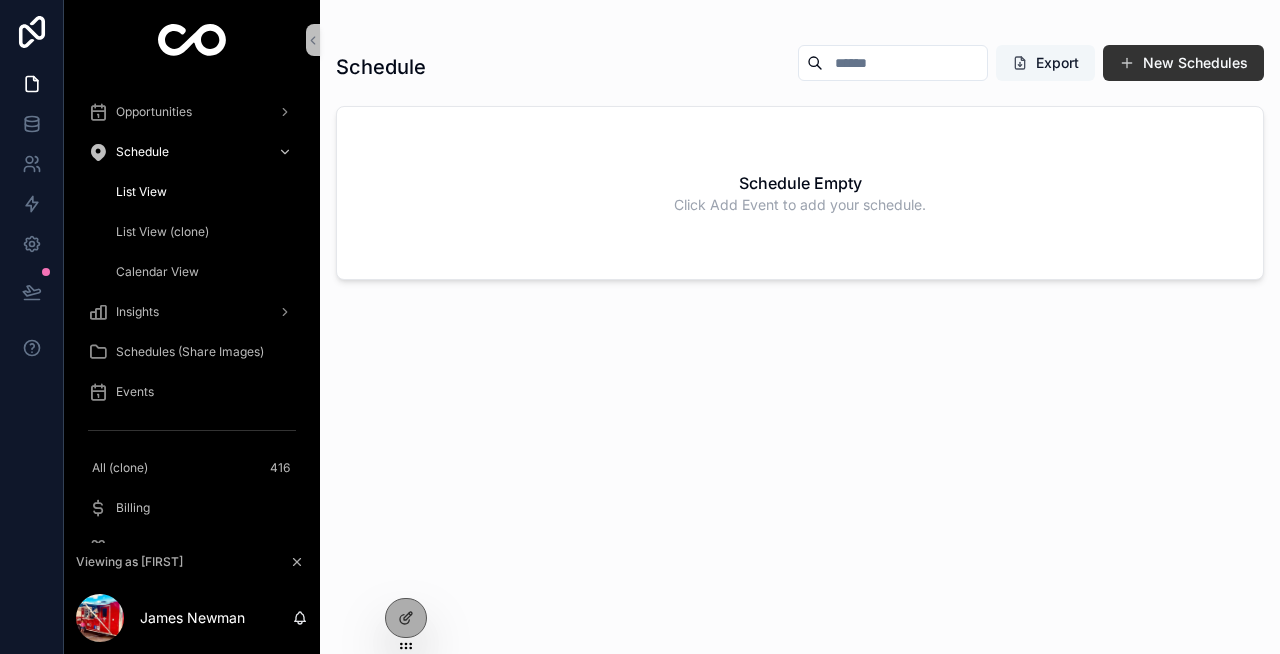 click on "Export" at bounding box center (1045, 63) 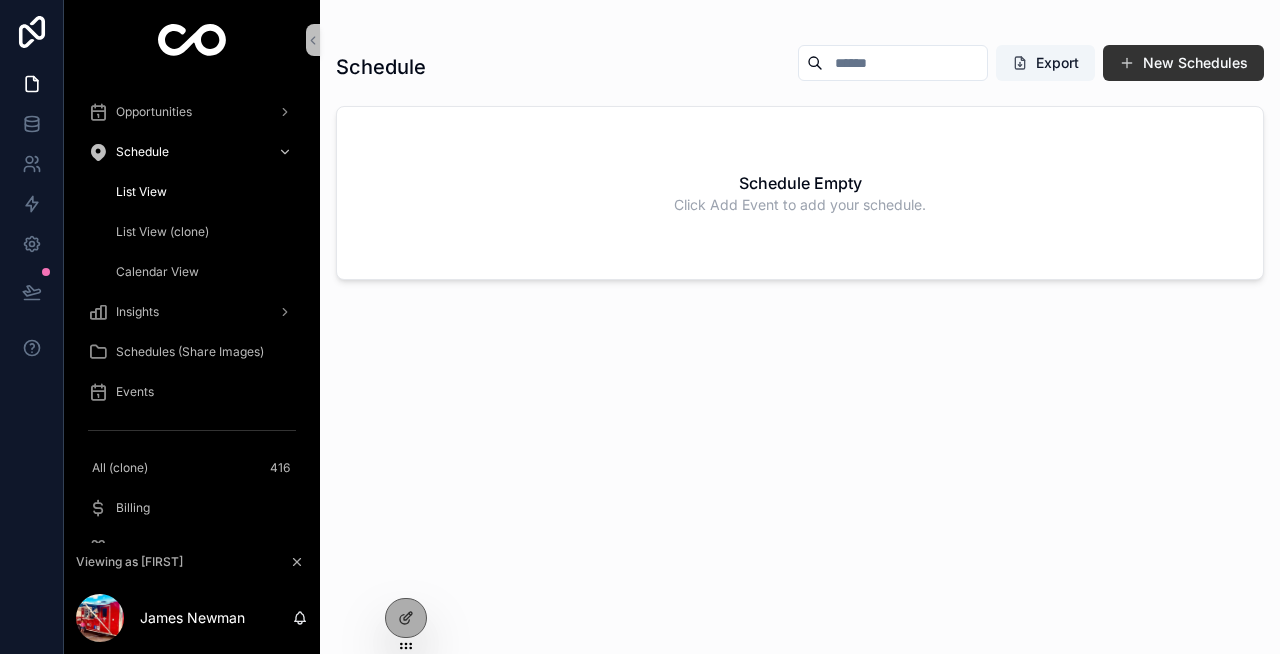 click on "Schedule Export New Schedules Schedule Empty Click Add Event to add your schedule." at bounding box center (800, 331) 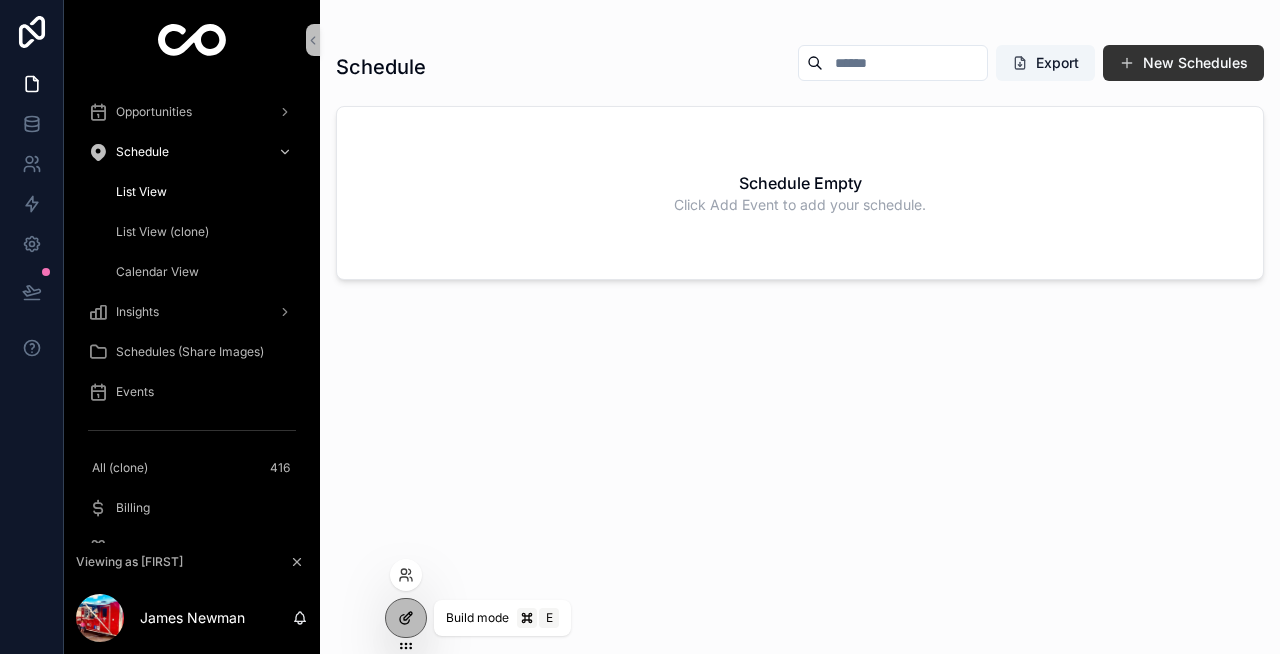 click 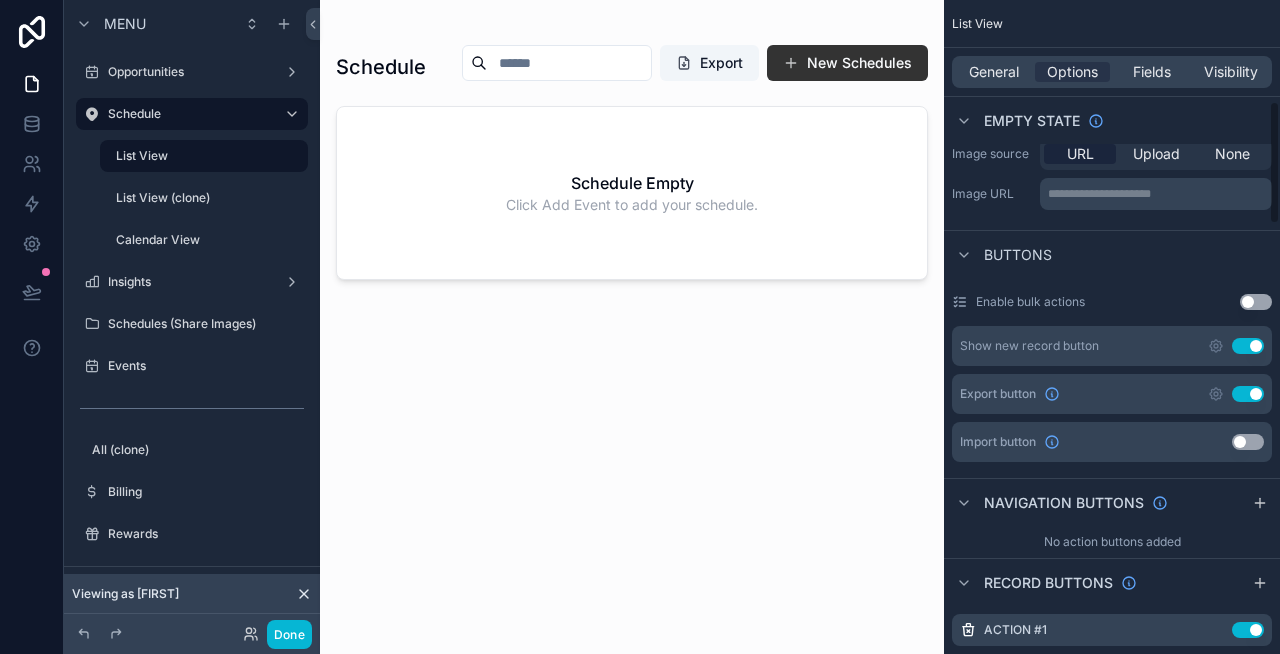 scroll, scrollTop: 538, scrollLeft: 0, axis: vertical 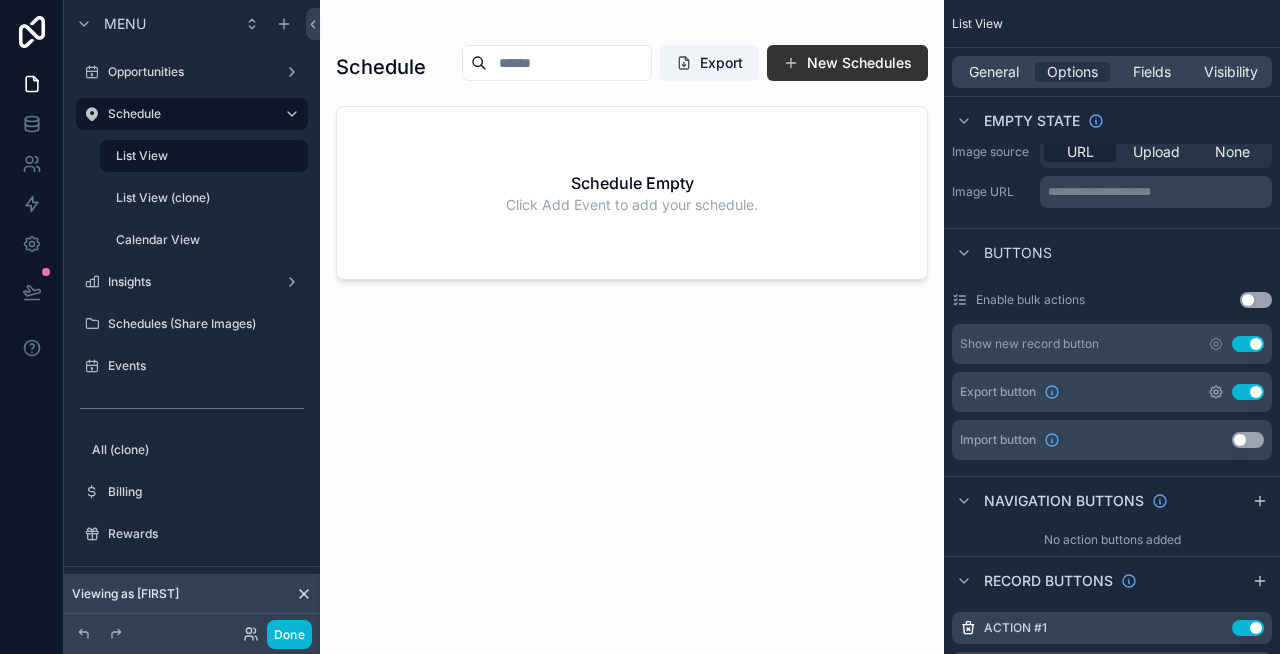click 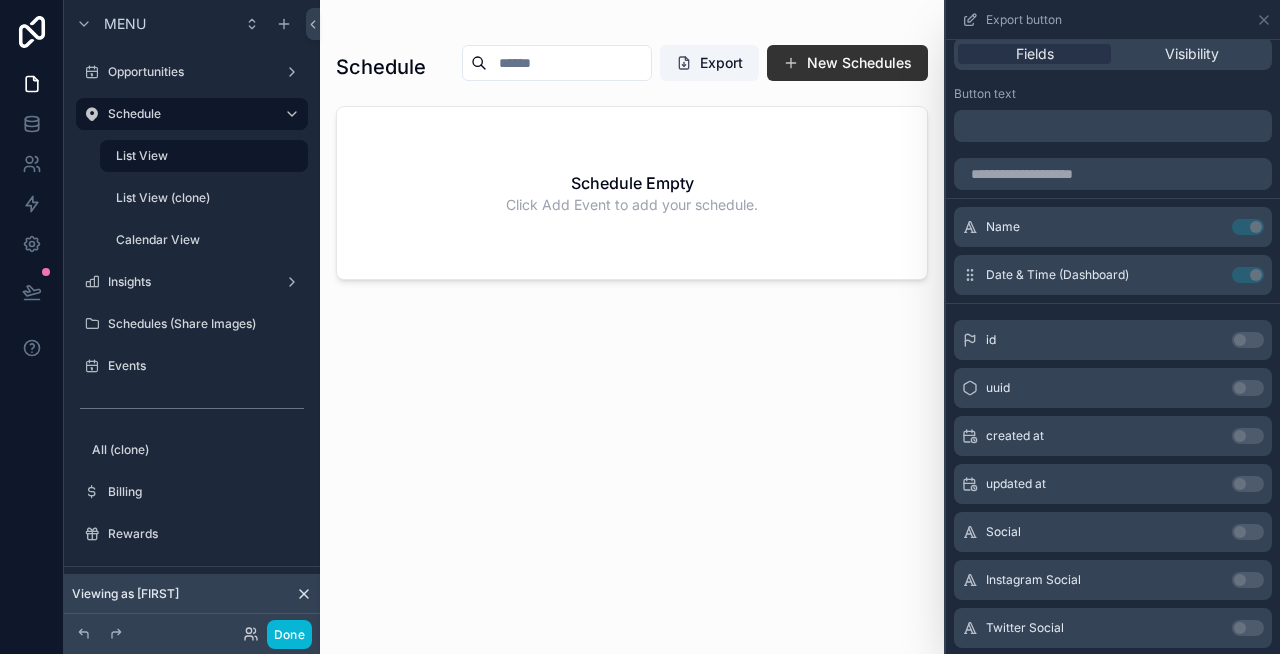 scroll, scrollTop: 0, scrollLeft: 0, axis: both 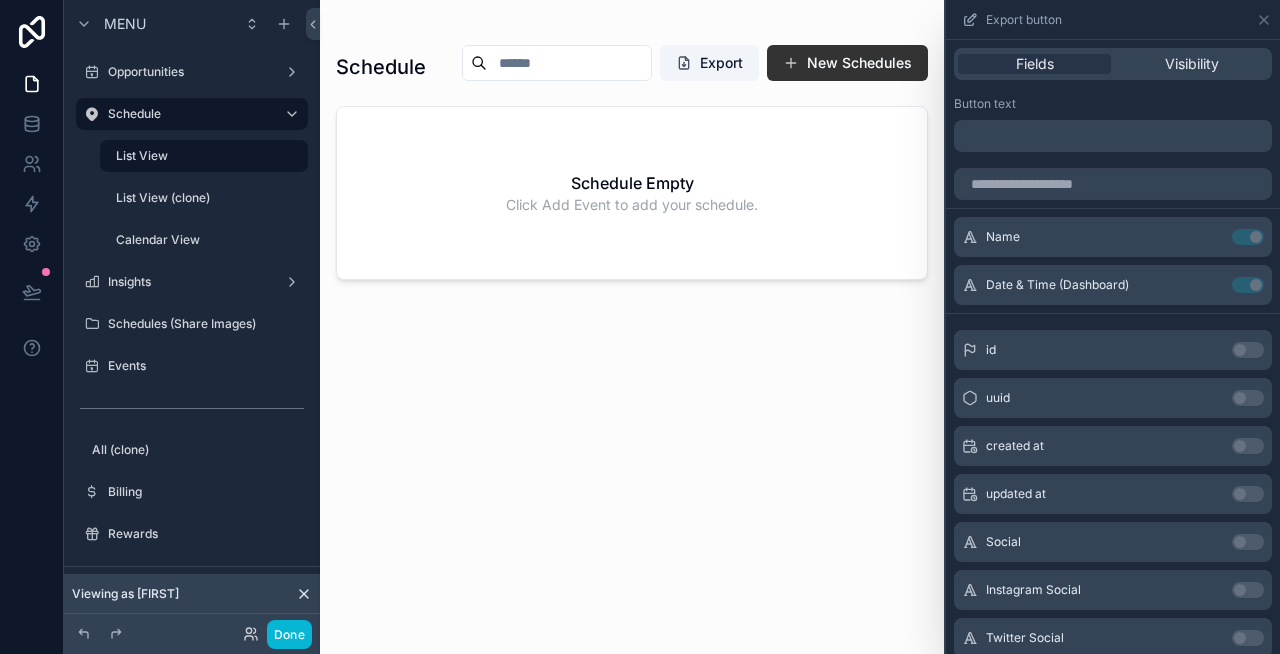 click at bounding box center (632, 315) 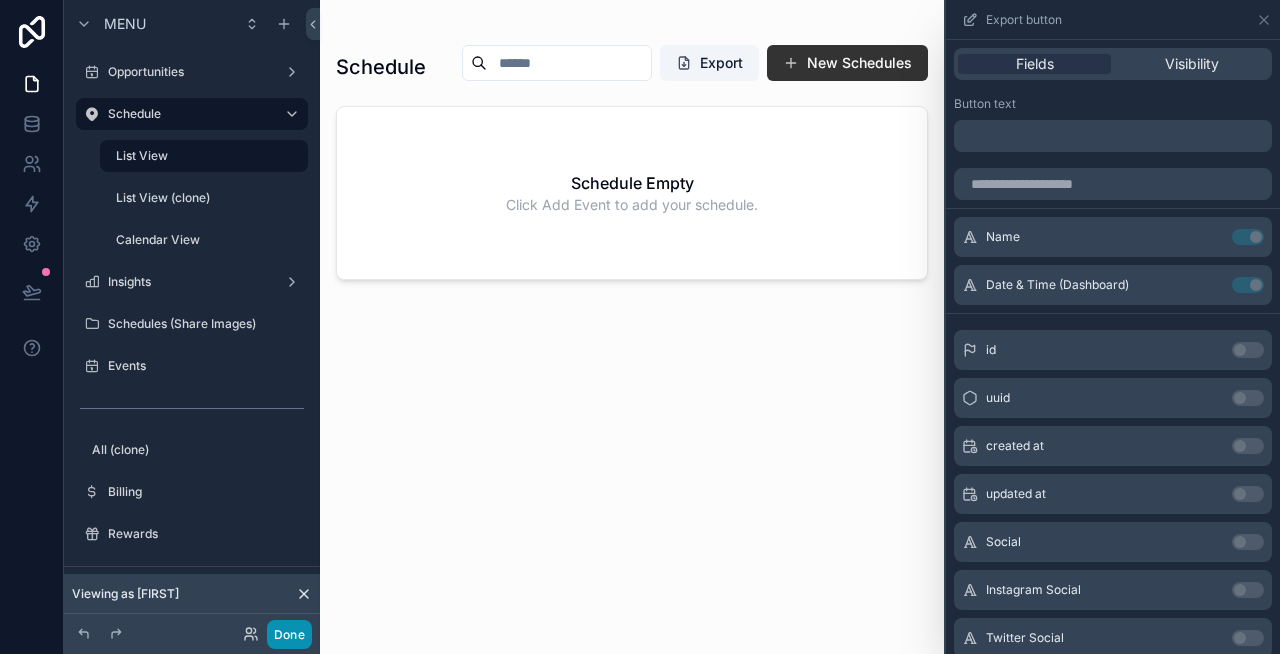 click on "Done" at bounding box center [289, 634] 